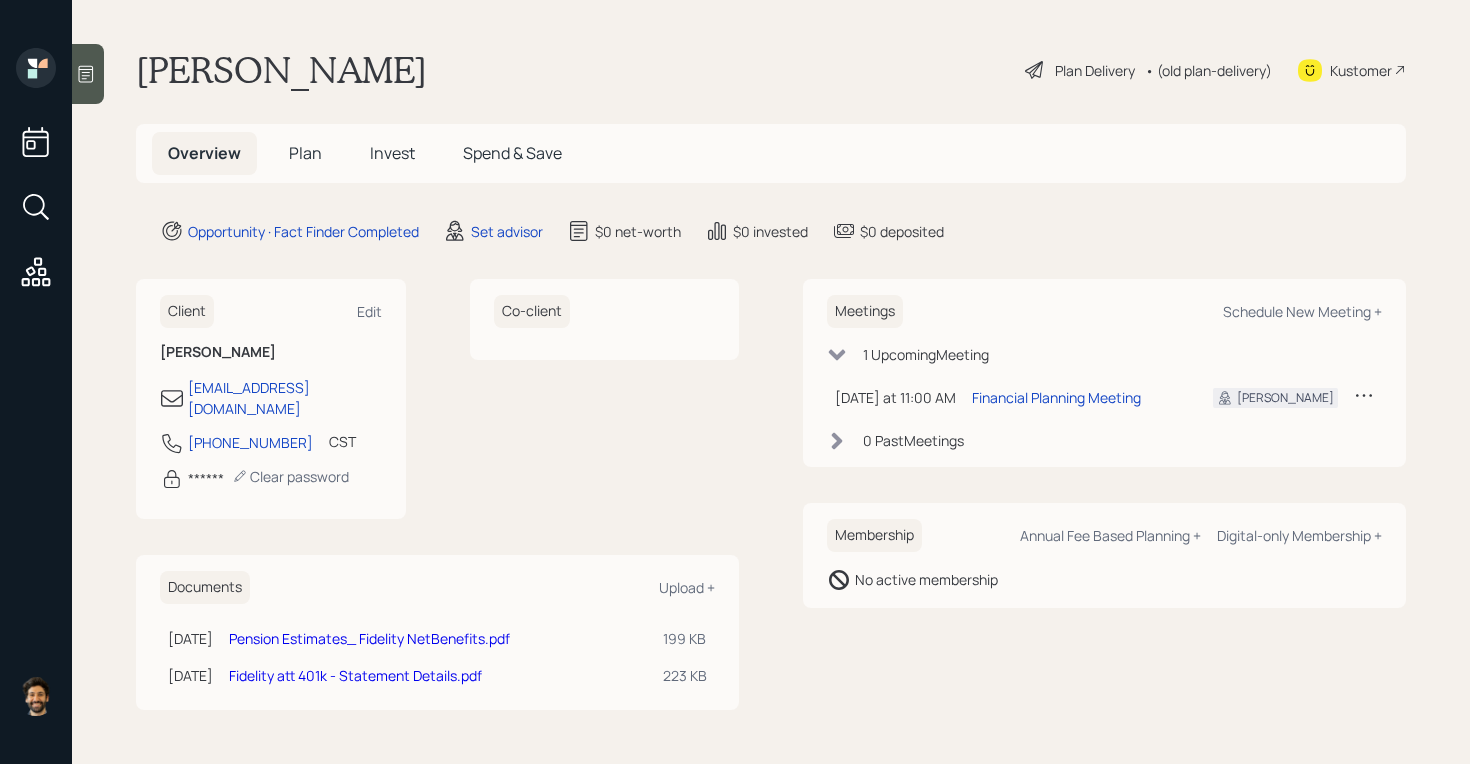 scroll, scrollTop: 0, scrollLeft: 0, axis: both 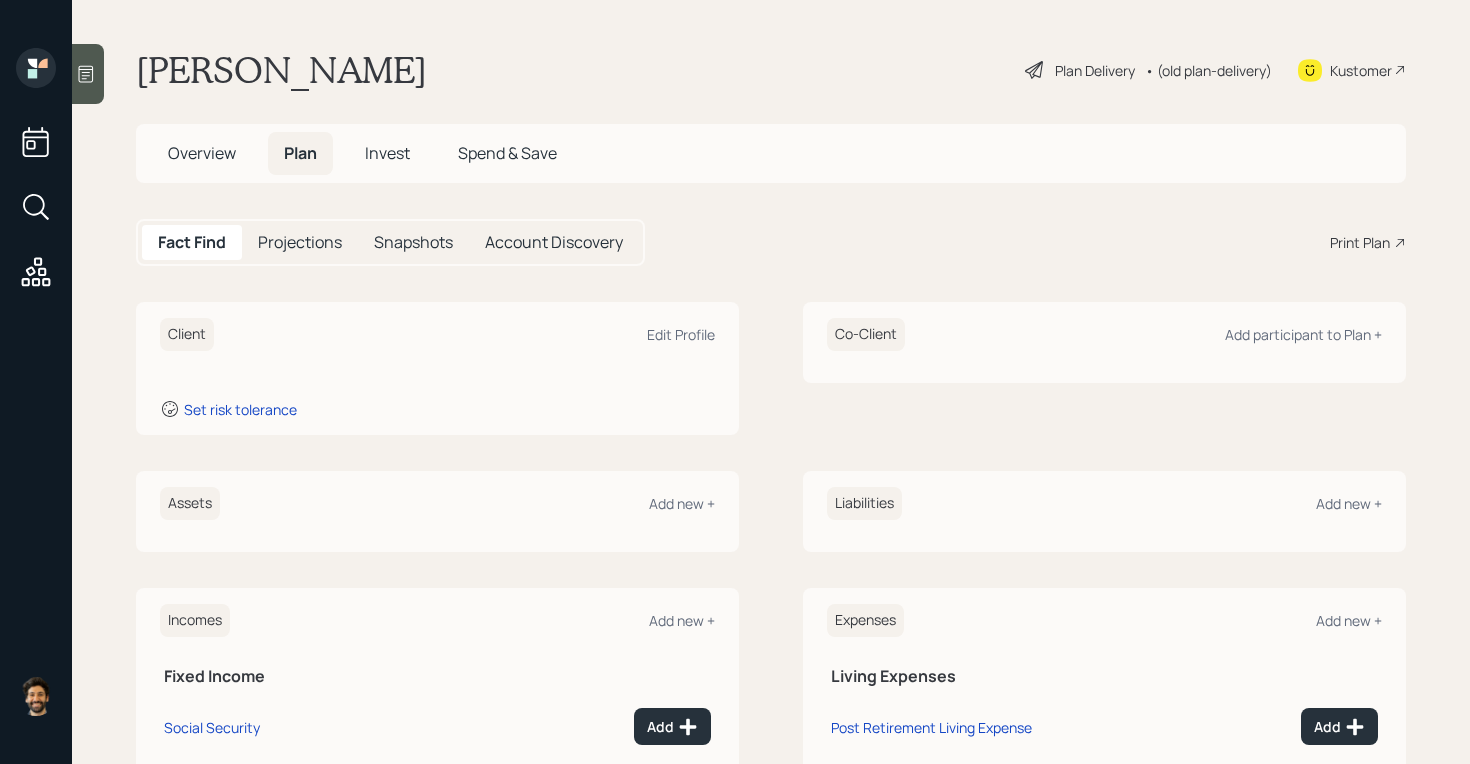click at bounding box center (88, 74) 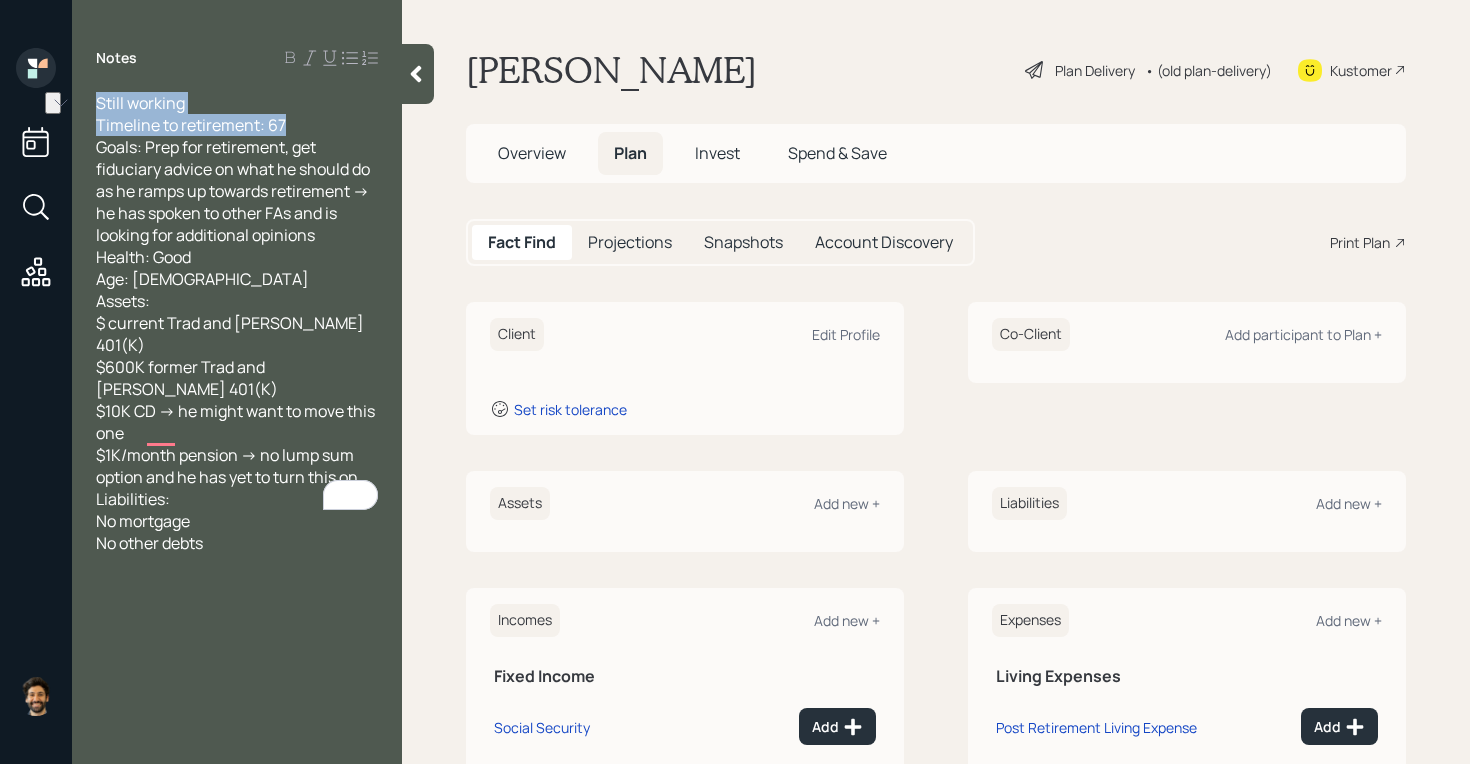 drag, startPoint x: 287, startPoint y: 129, endPoint x: 93, endPoint y: 111, distance: 194.83327 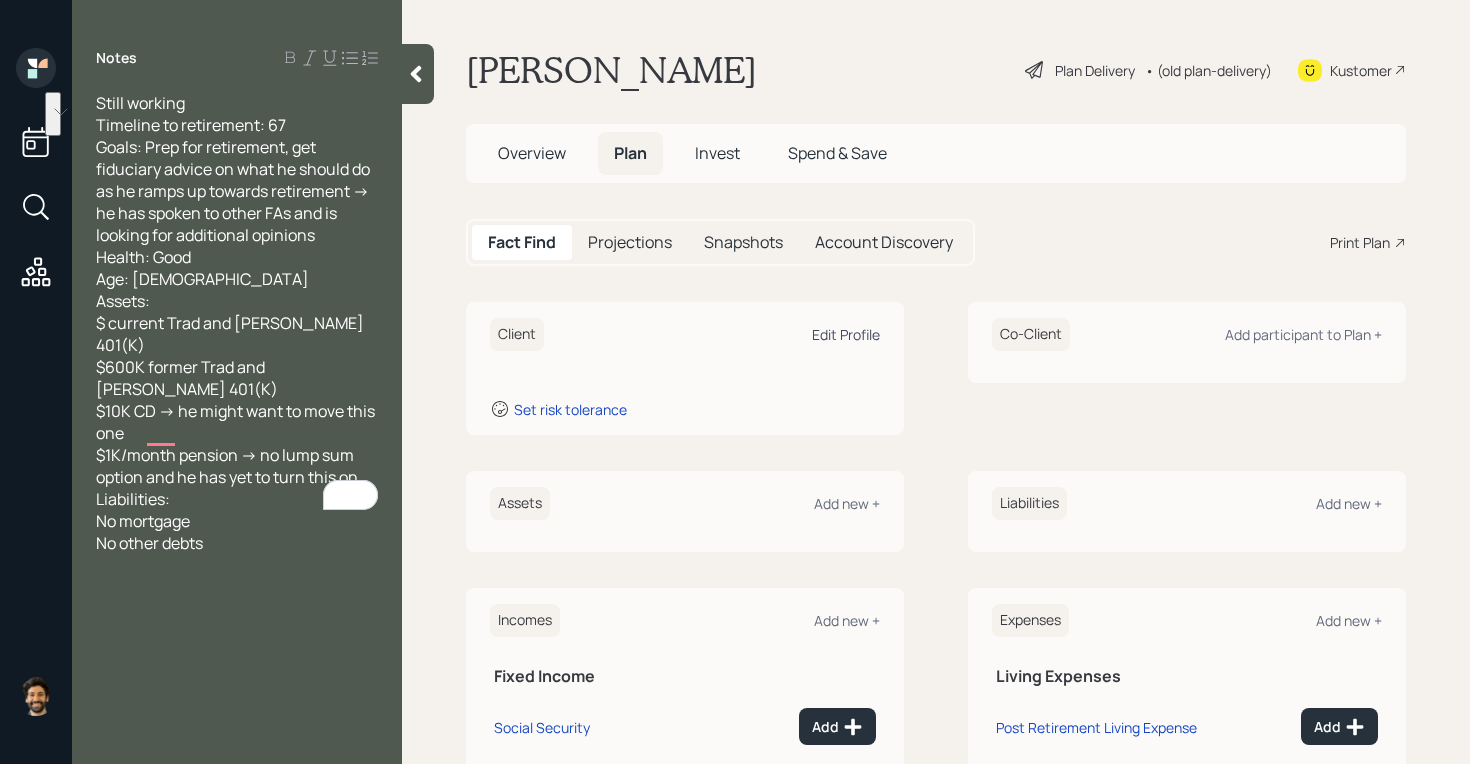 click on "Edit Profile" at bounding box center (846, 334) 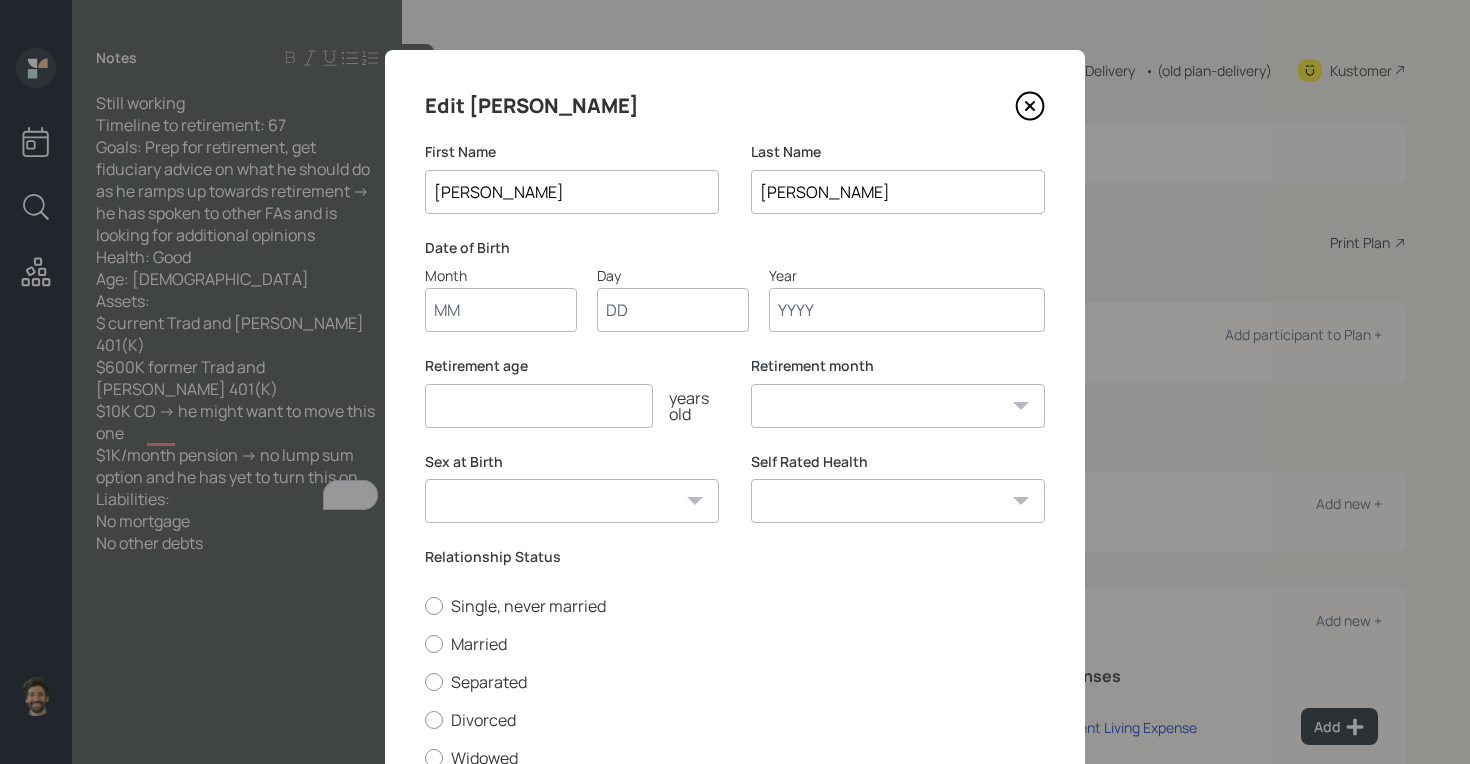 click on "Month" at bounding box center (501, 310) 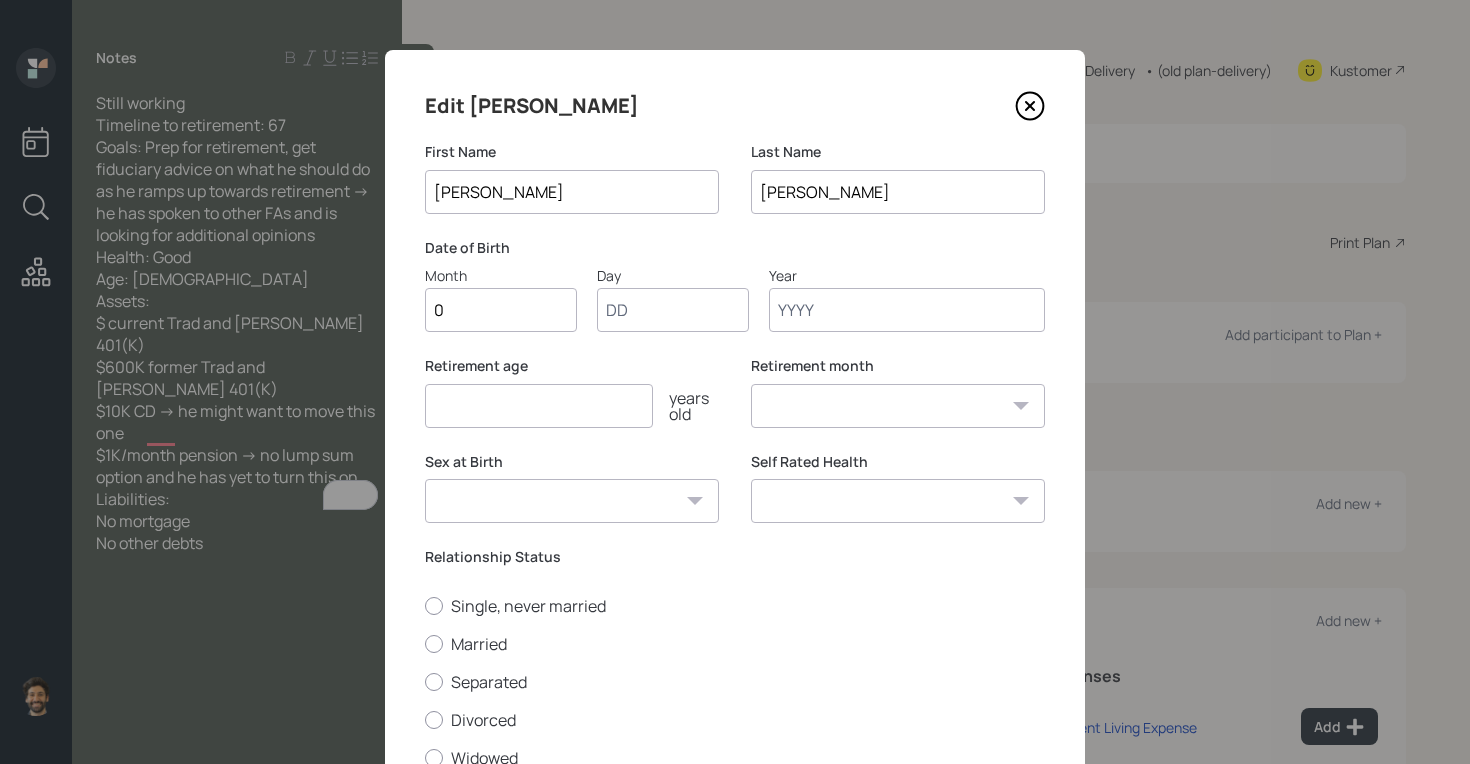 type on "01" 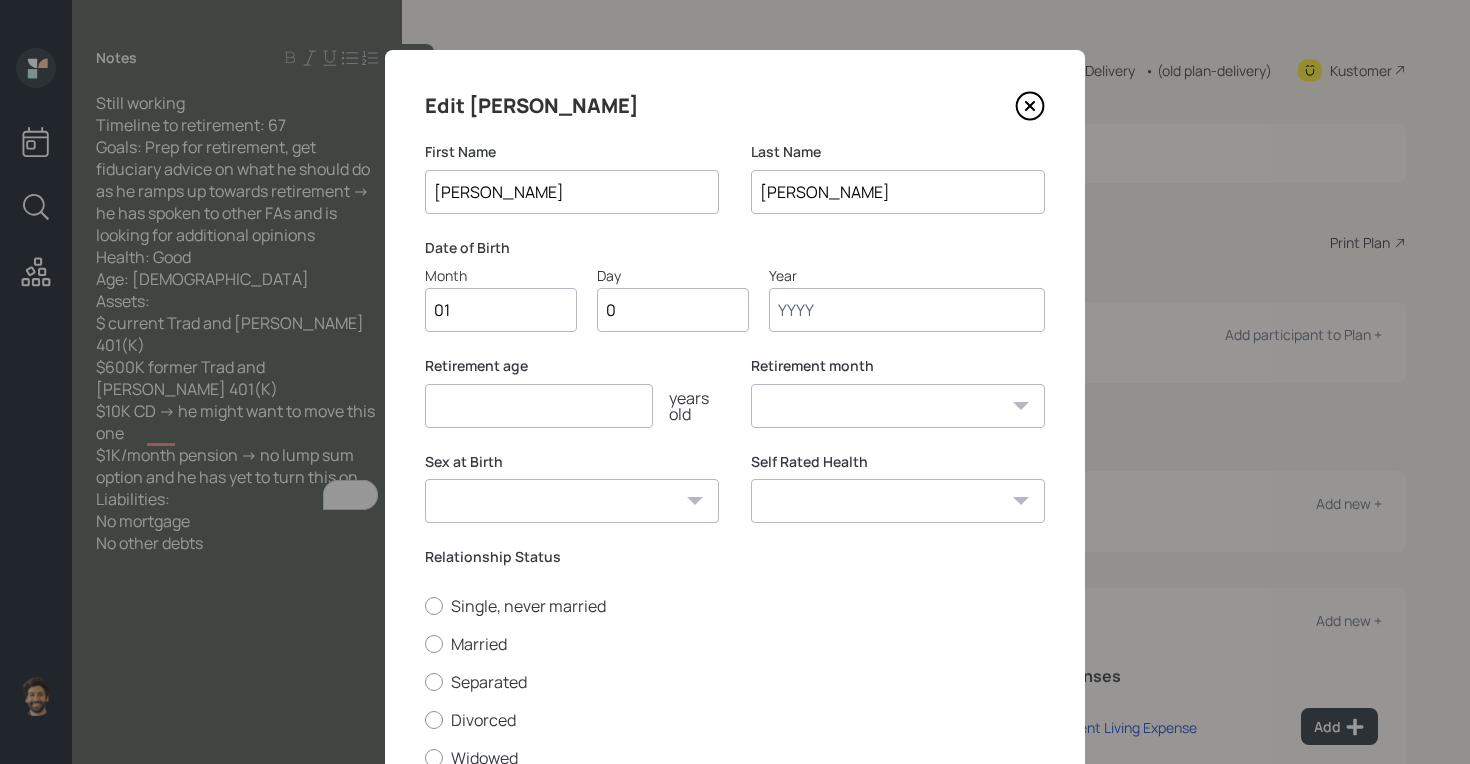 type on "01" 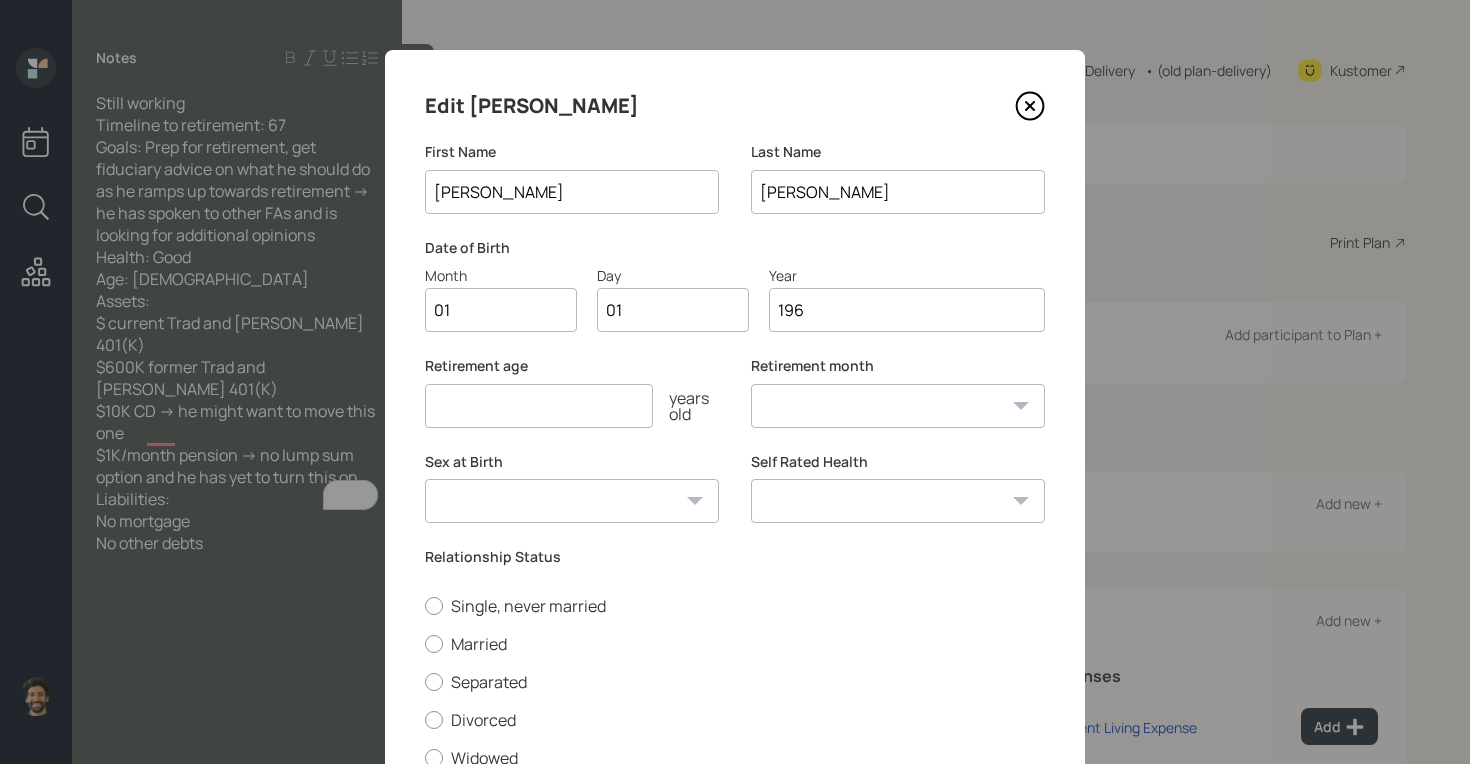 type on "1960" 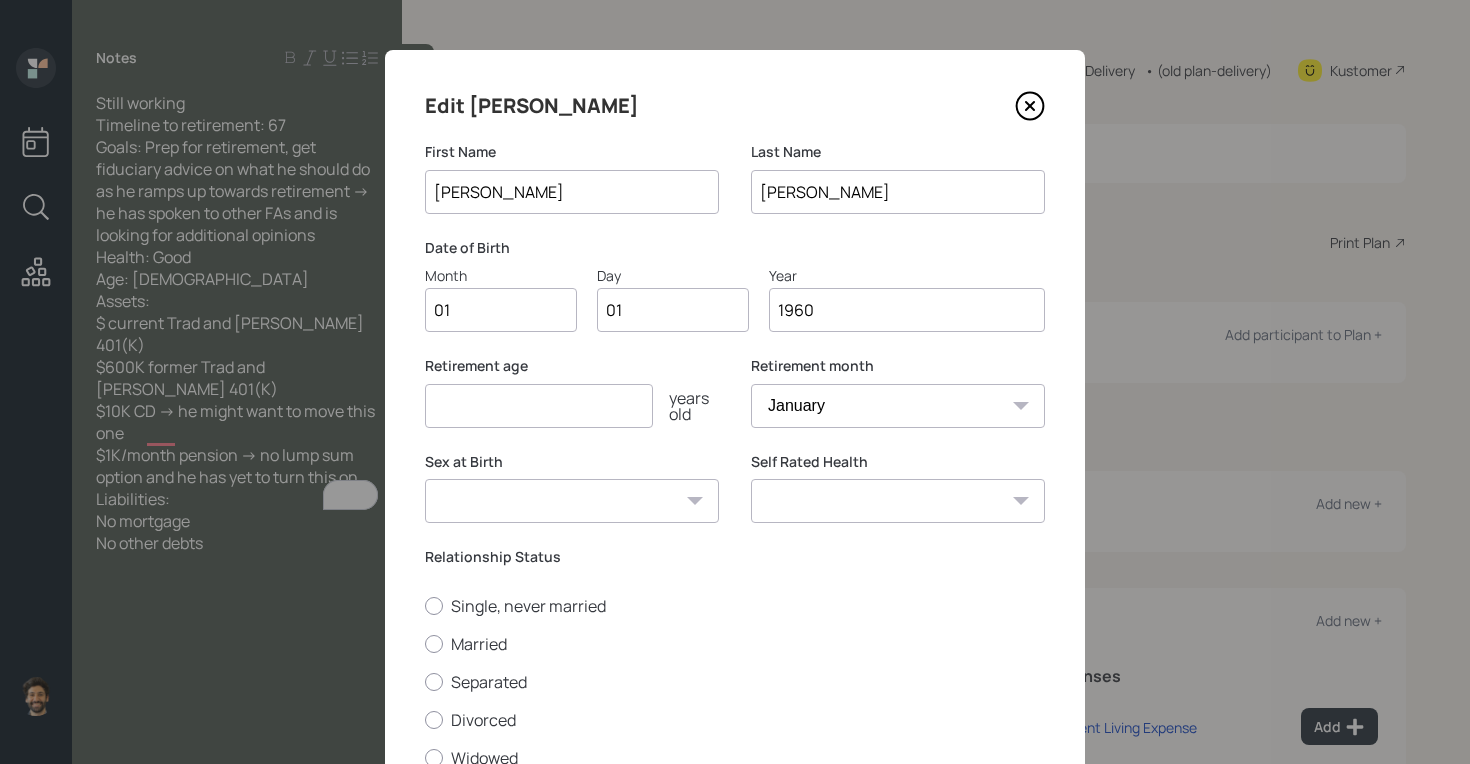 type on "1960" 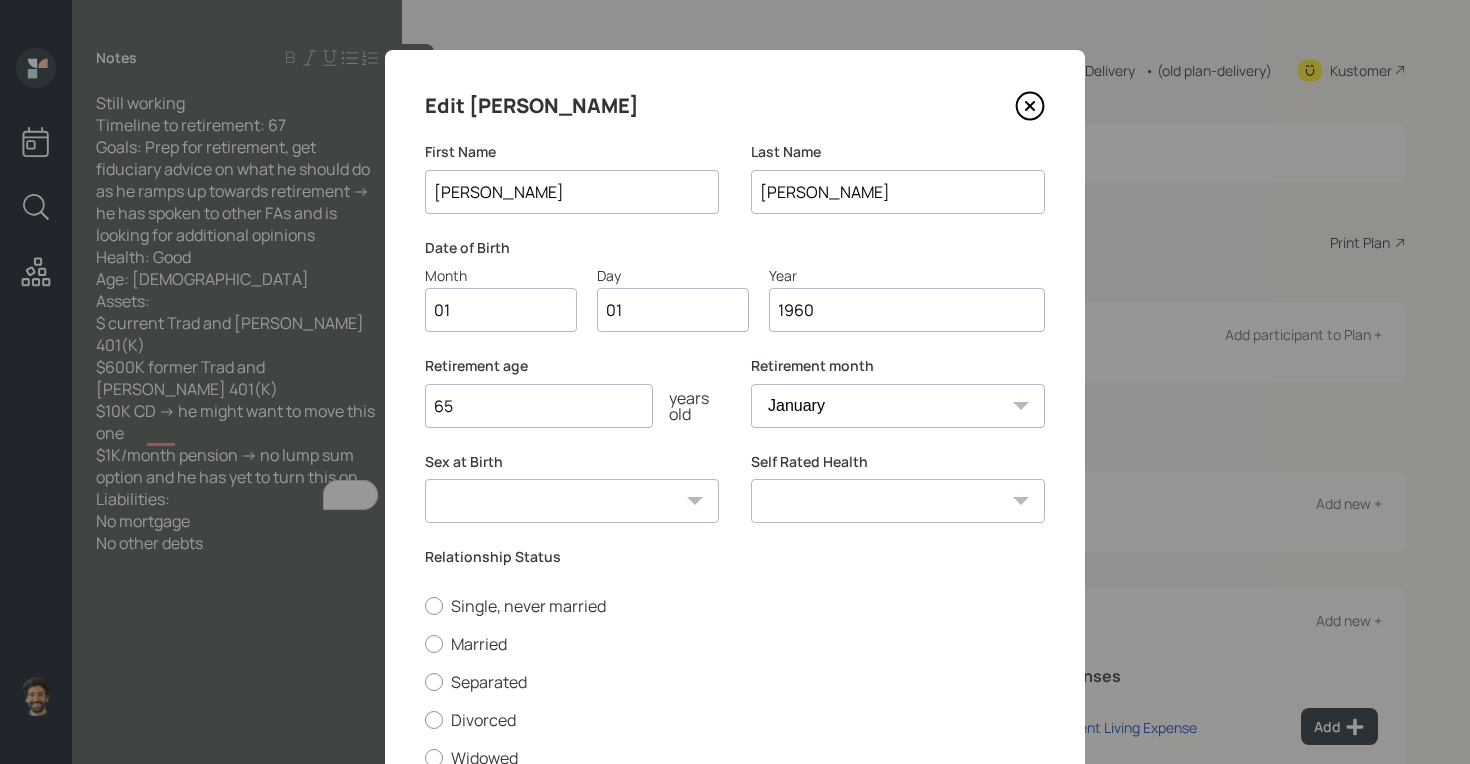 type on "65" 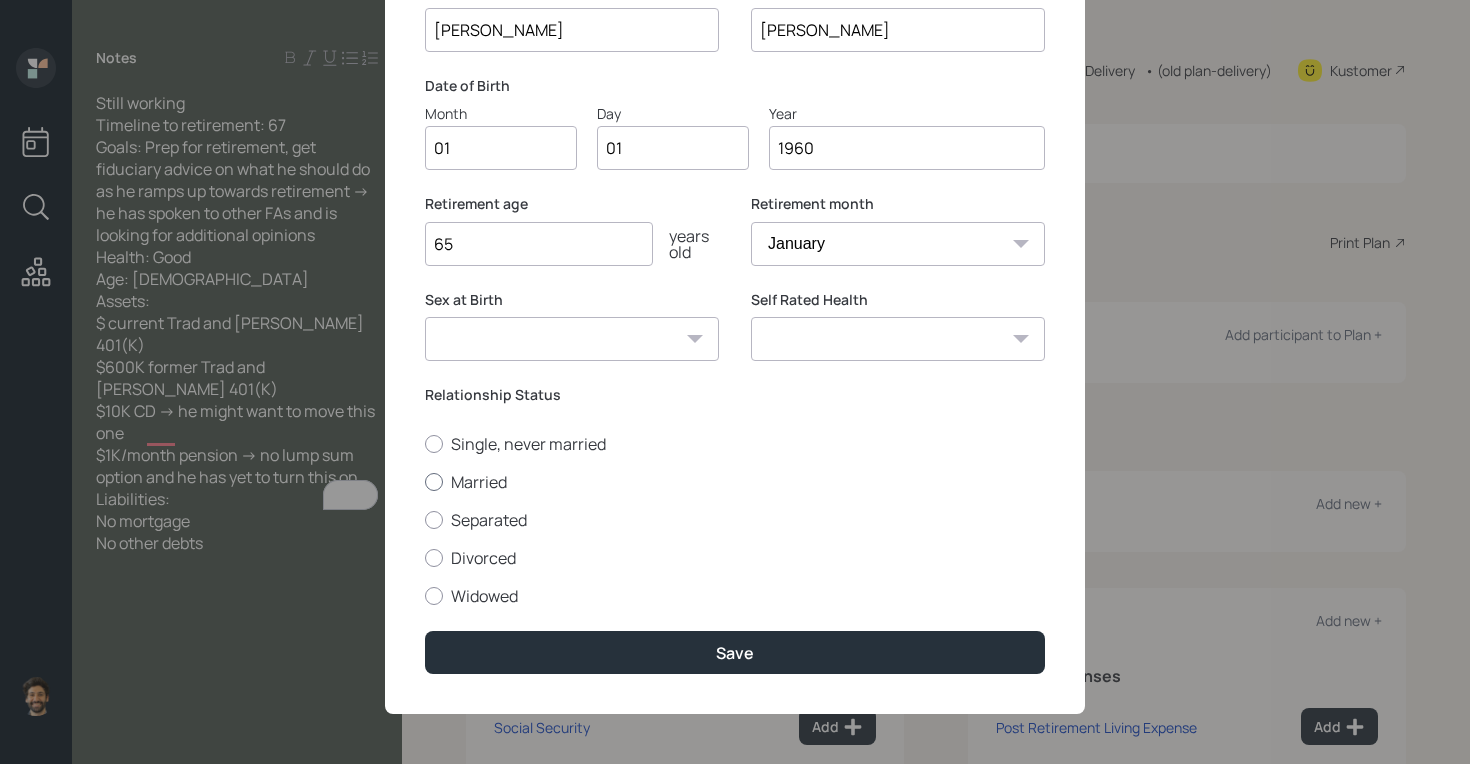 click at bounding box center [434, 482] 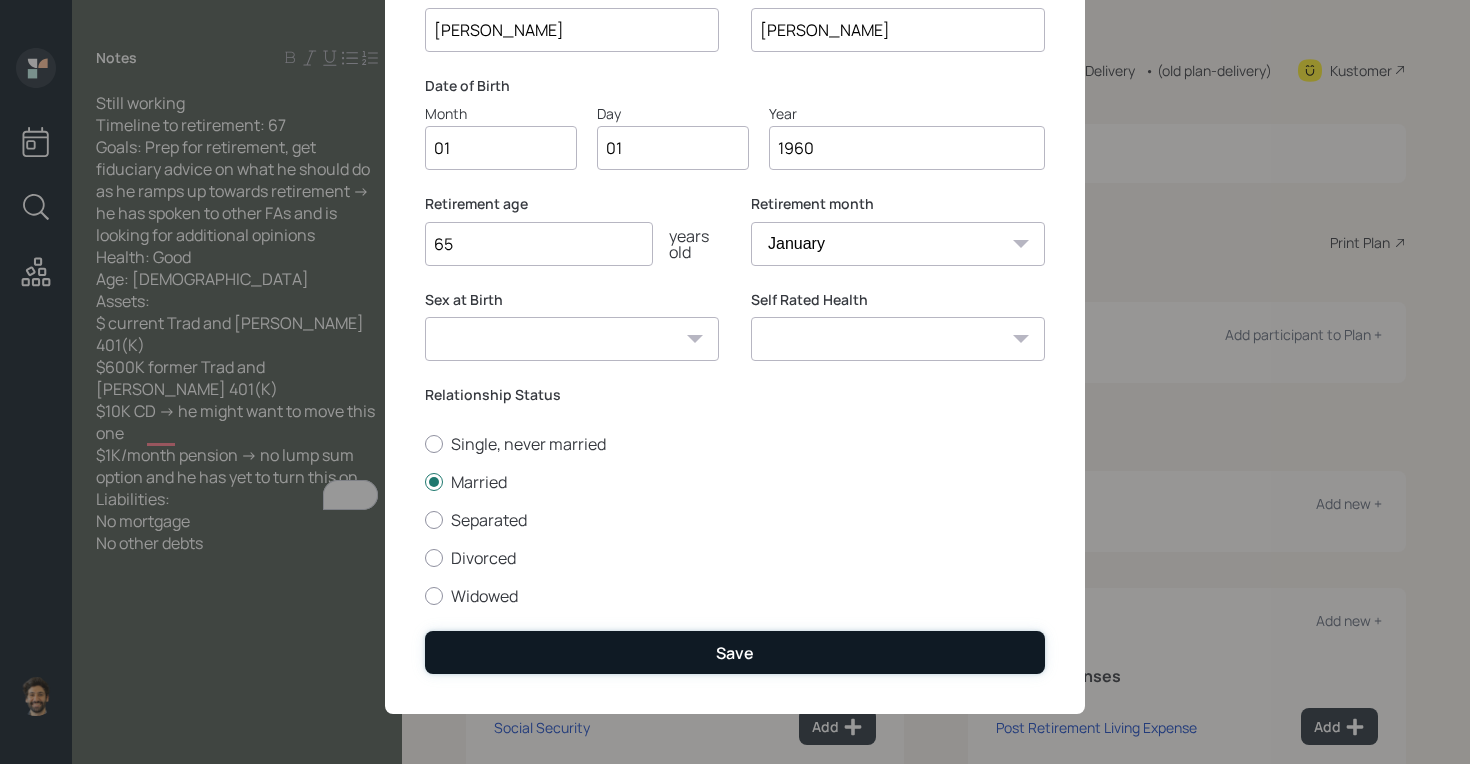 click on "Save" at bounding box center [735, 652] 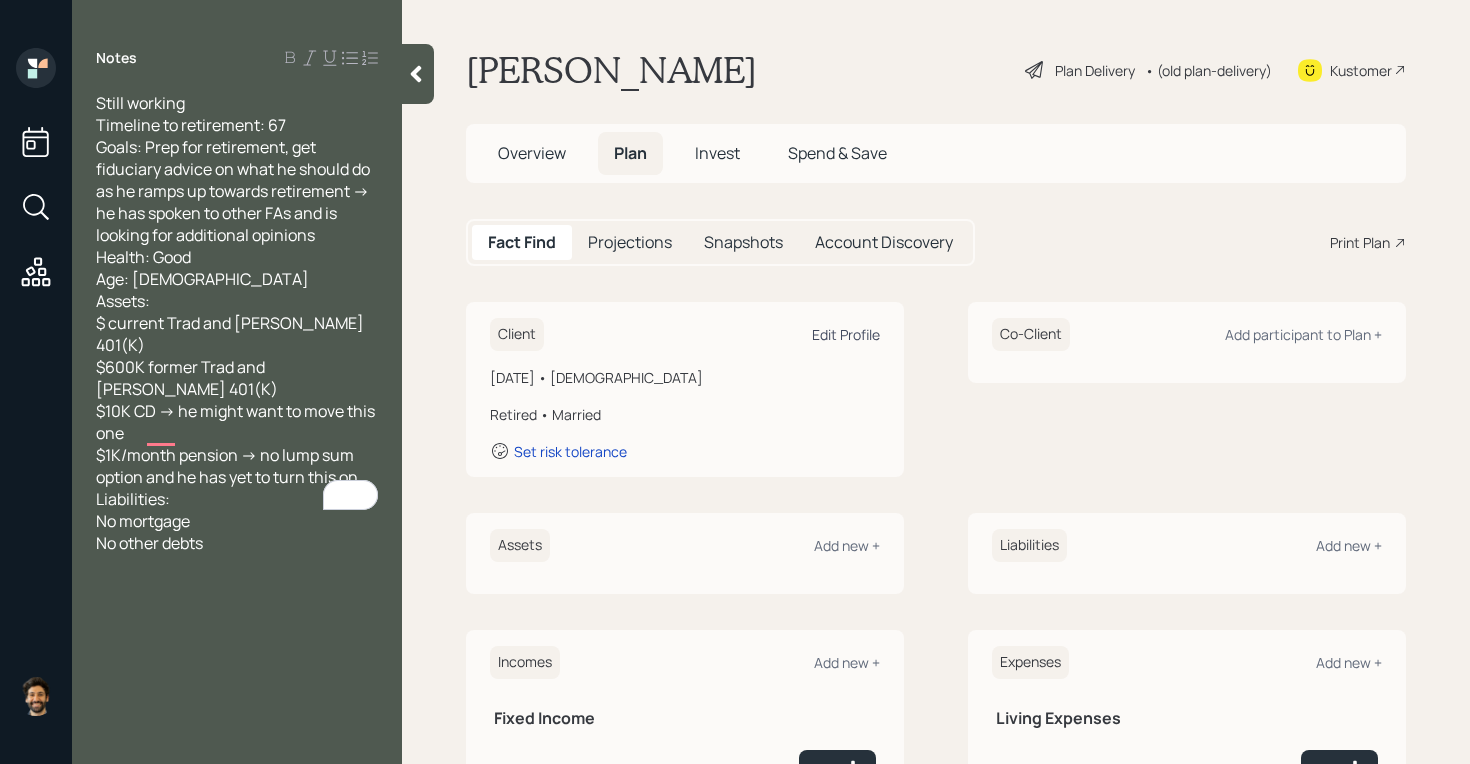 click on "Edit Profile" at bounding box center [846, 334] 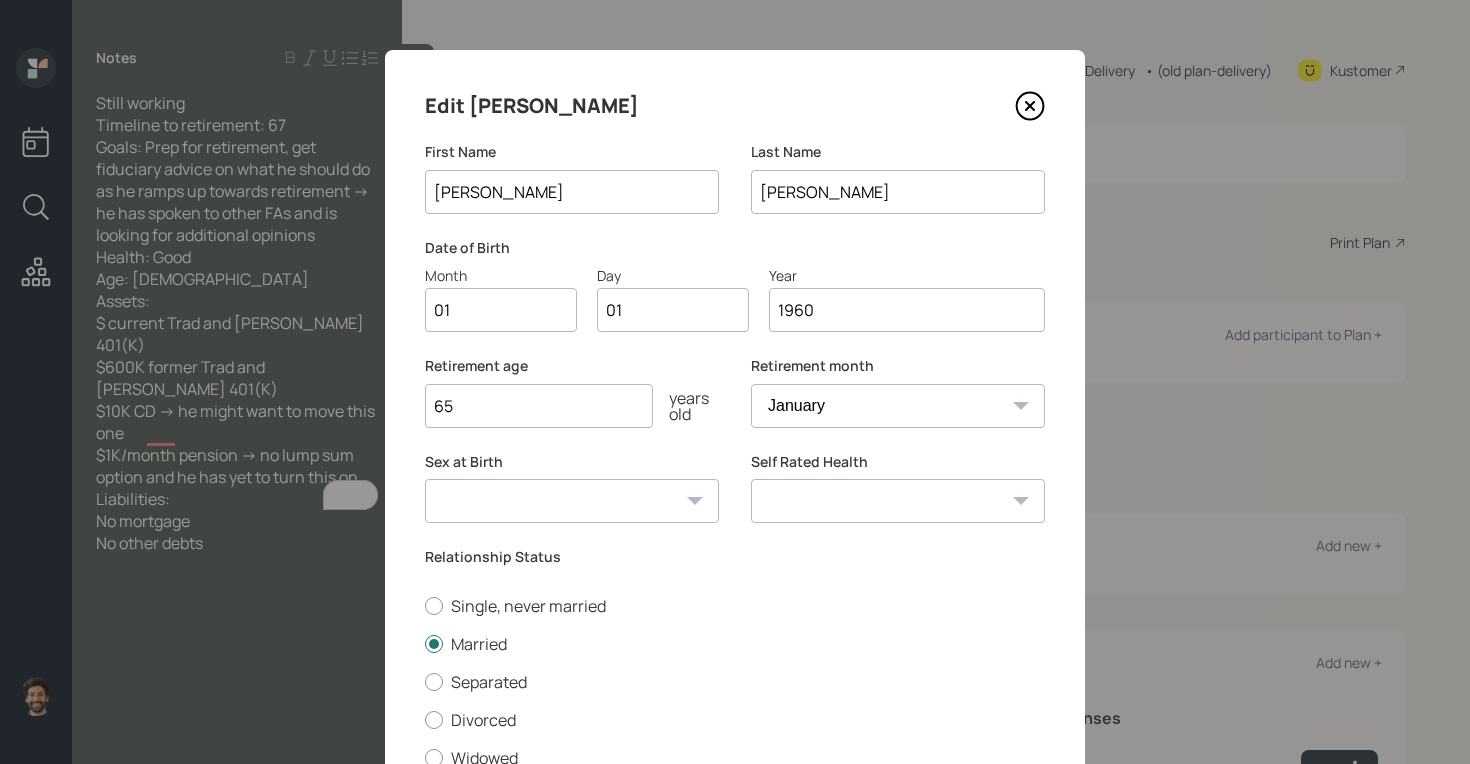 click on "1960" at bounding box center (907, 310) 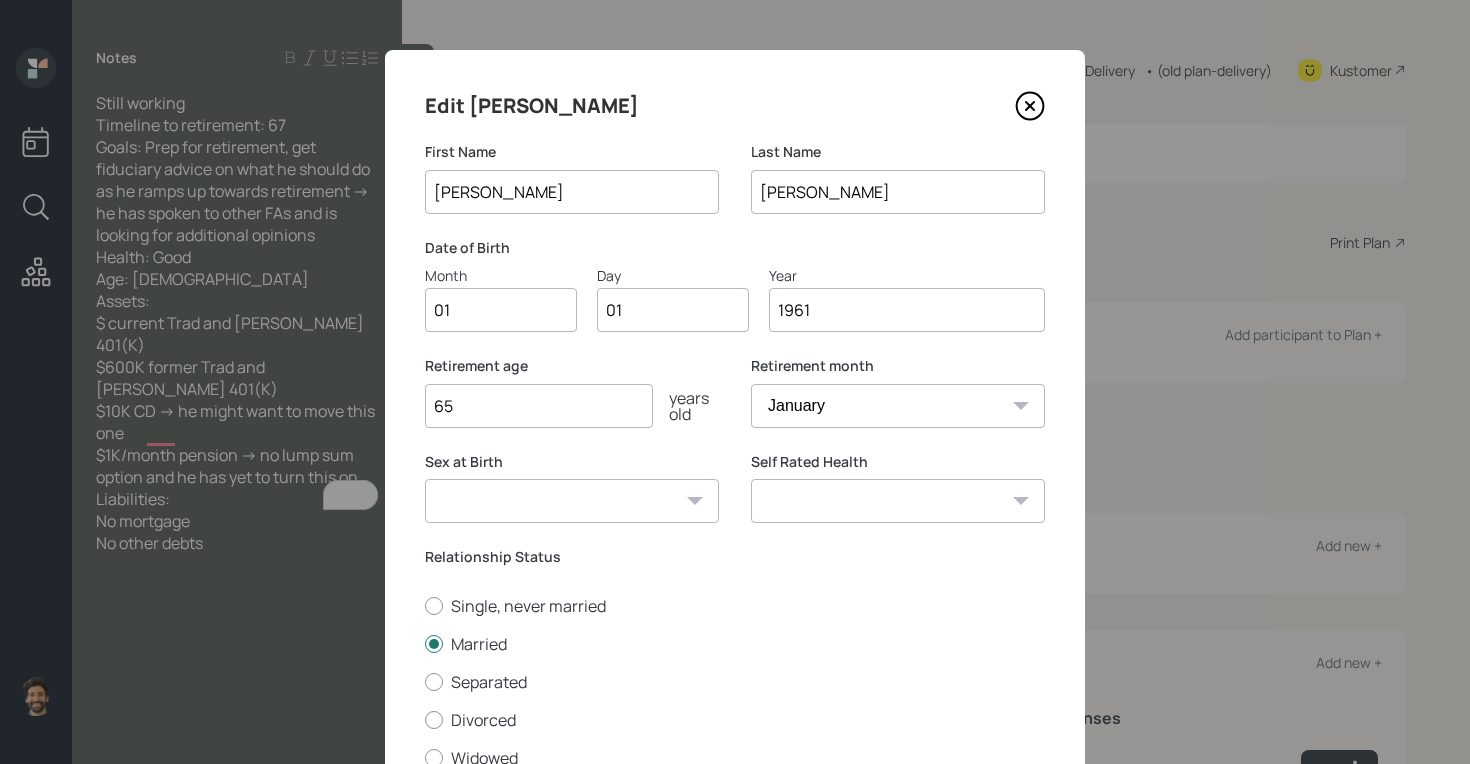 scroll, scrollTop: 163, scrollLeft: 0, axis: vertical 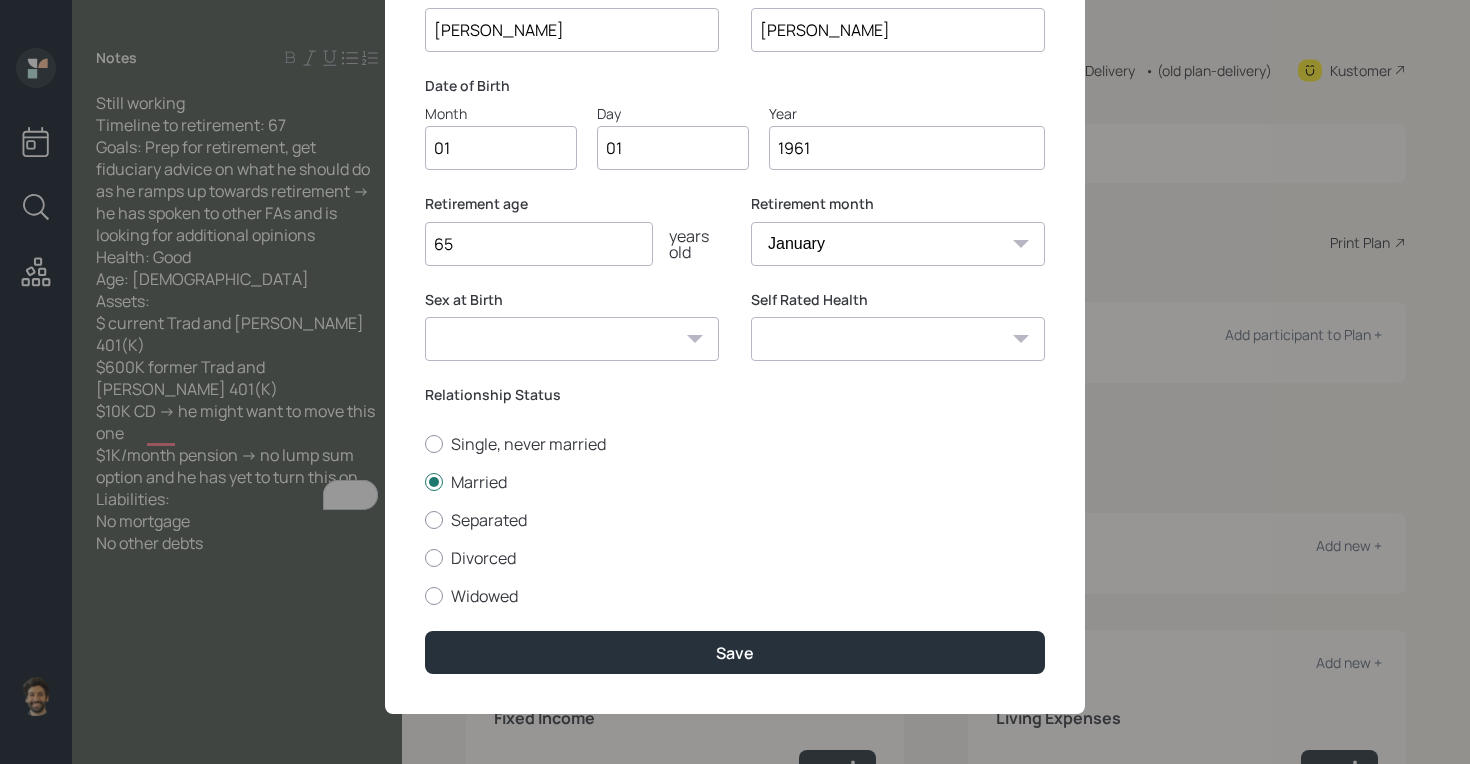 type on "1961" 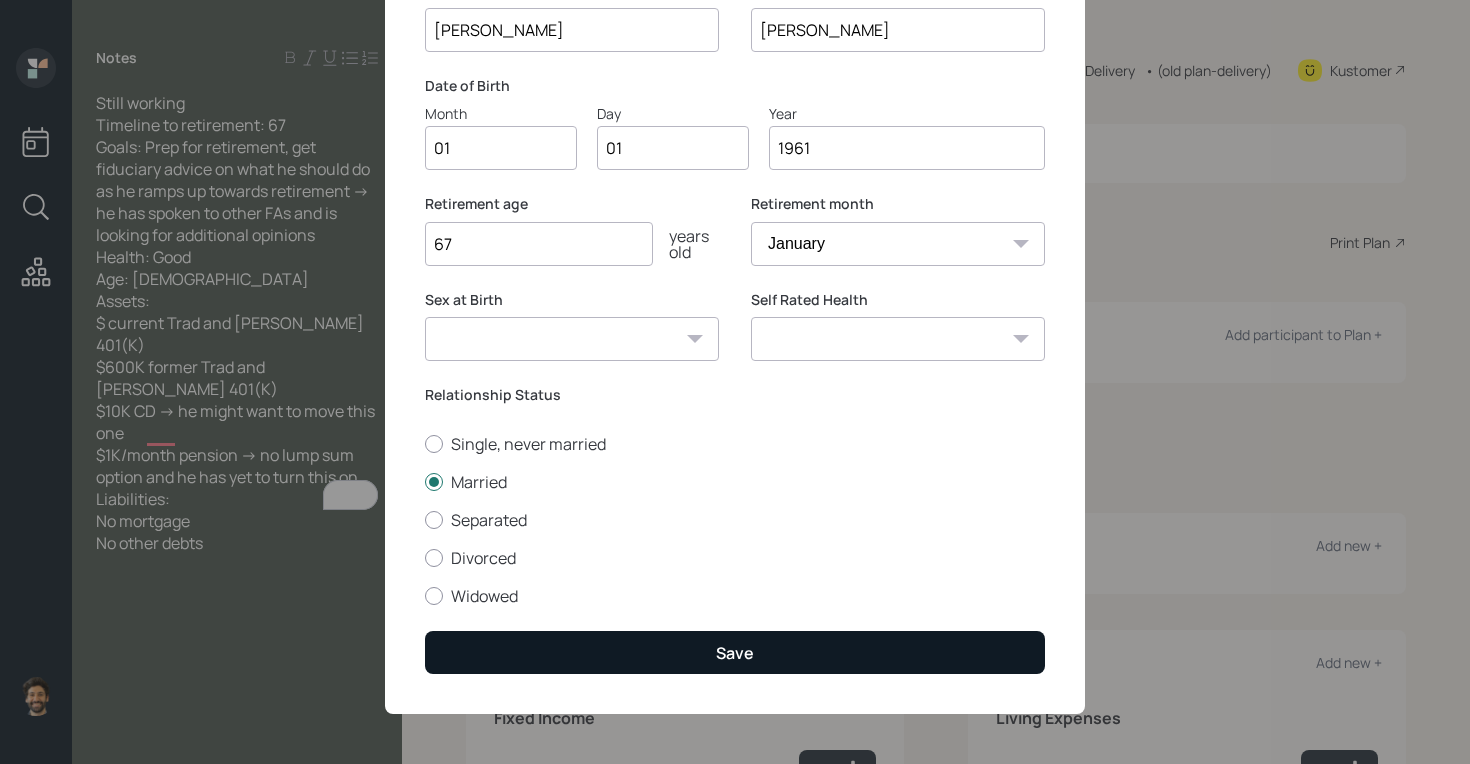type on "67" 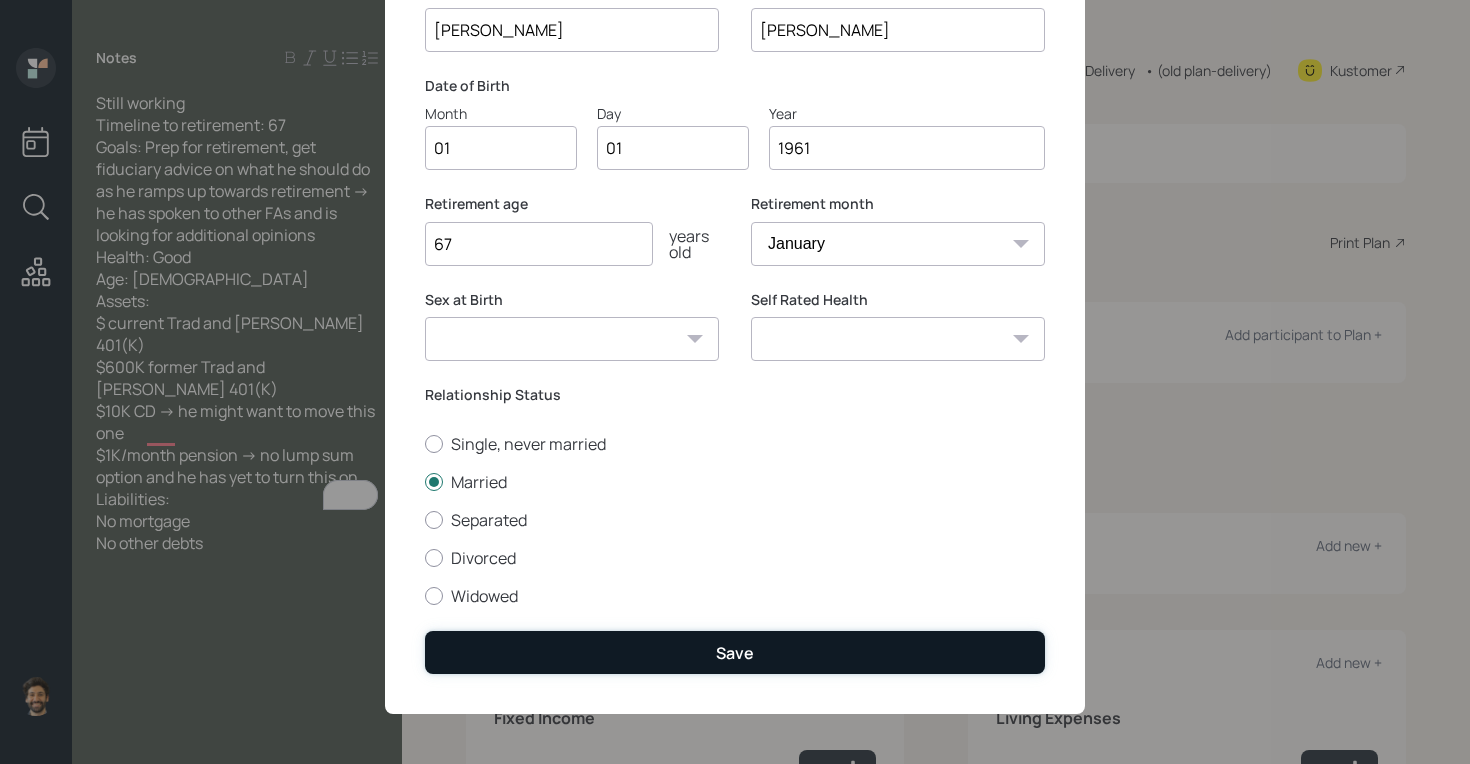 click on "Save" at bounding box center (735, 652) 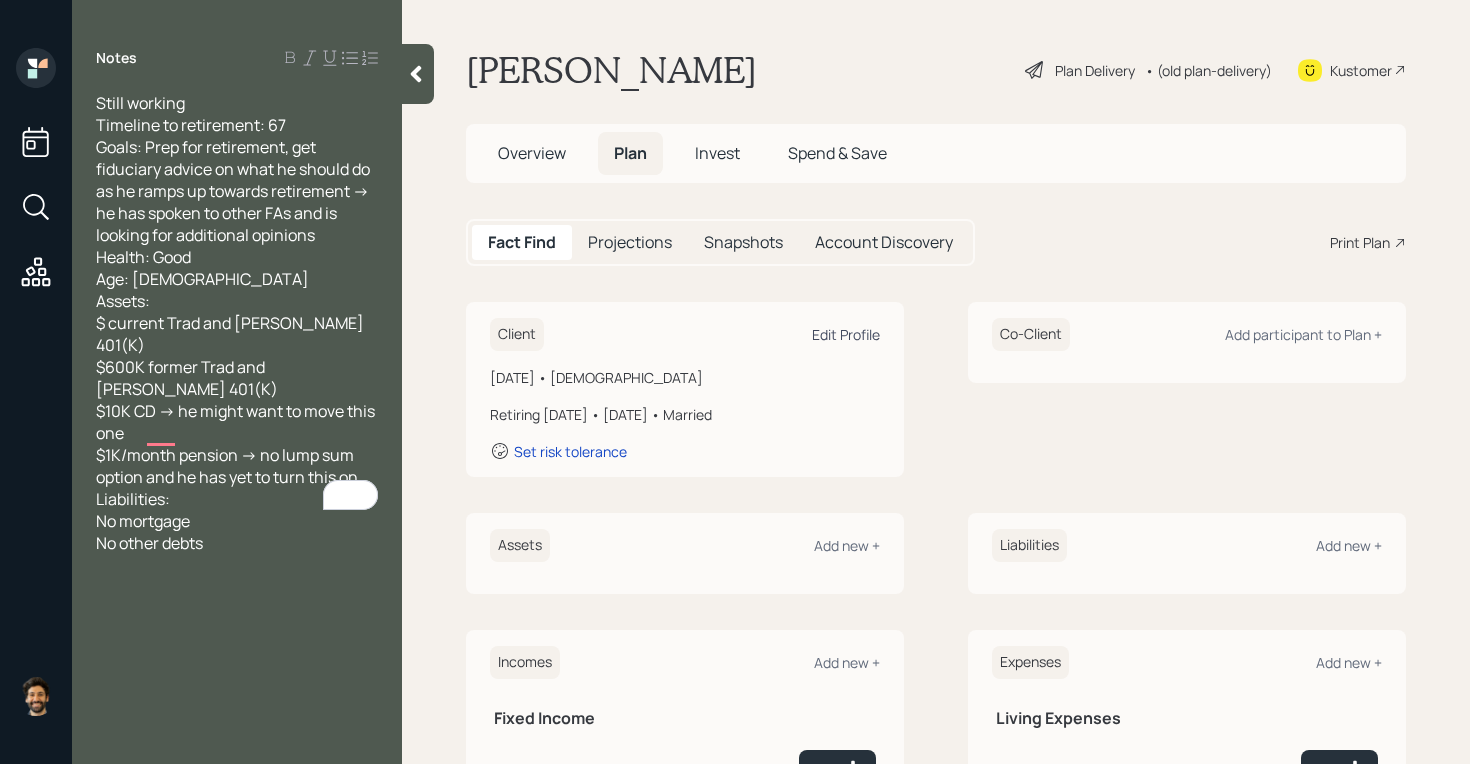click on "Edit Profile" at bounding box center (846, 334) 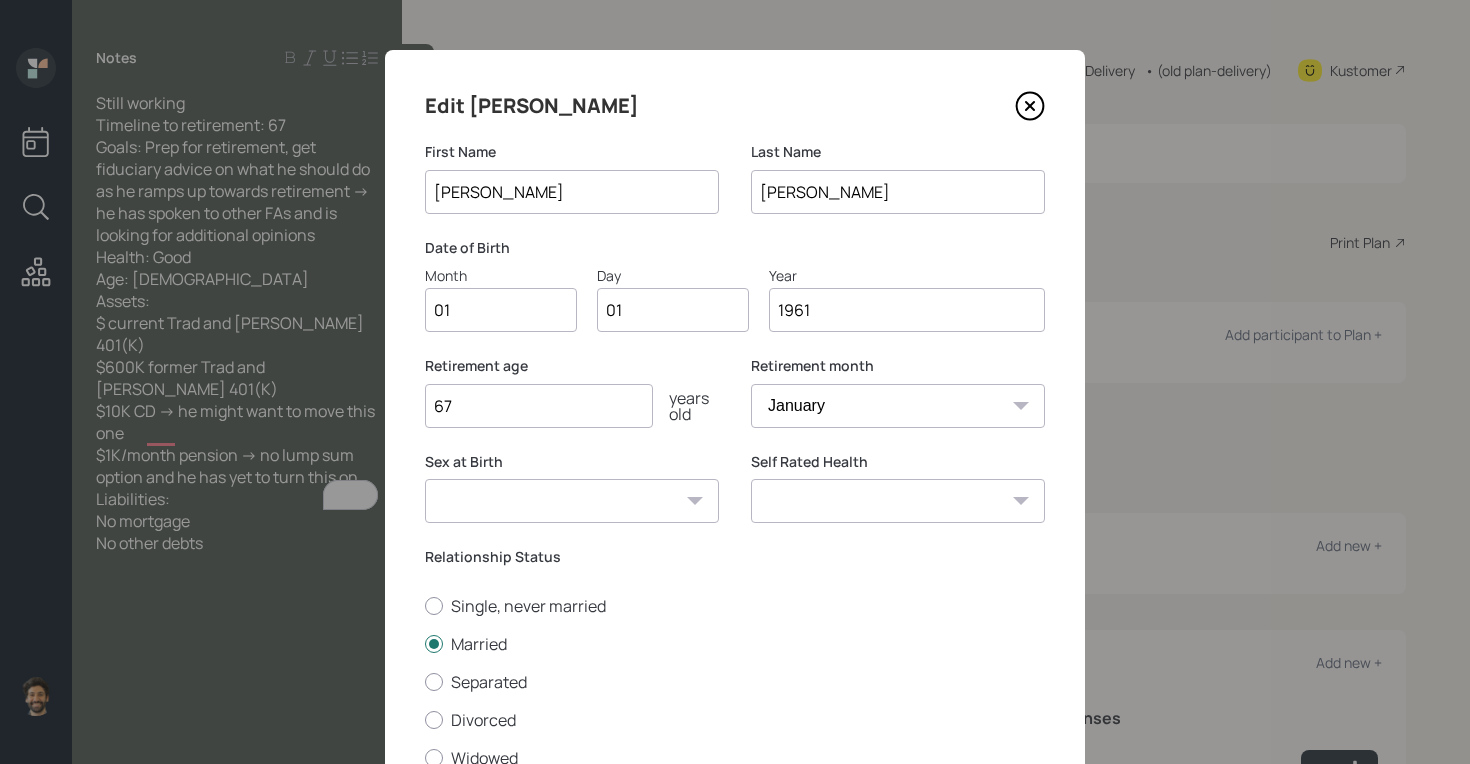 scroll, scrollTop: 163, scrollLeft: 0, axis: vertical 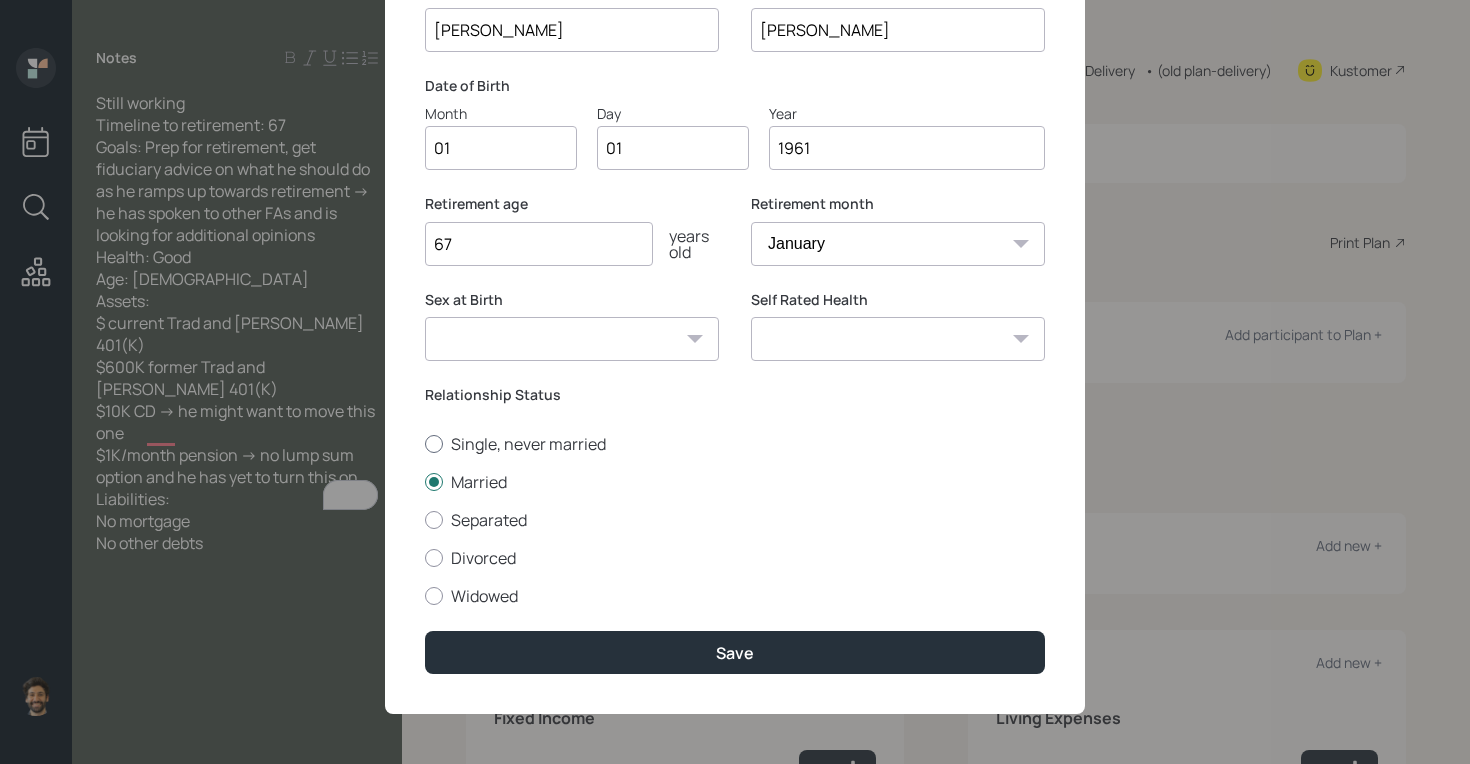 click on "Single, never married" at bounding box center [735, 444] 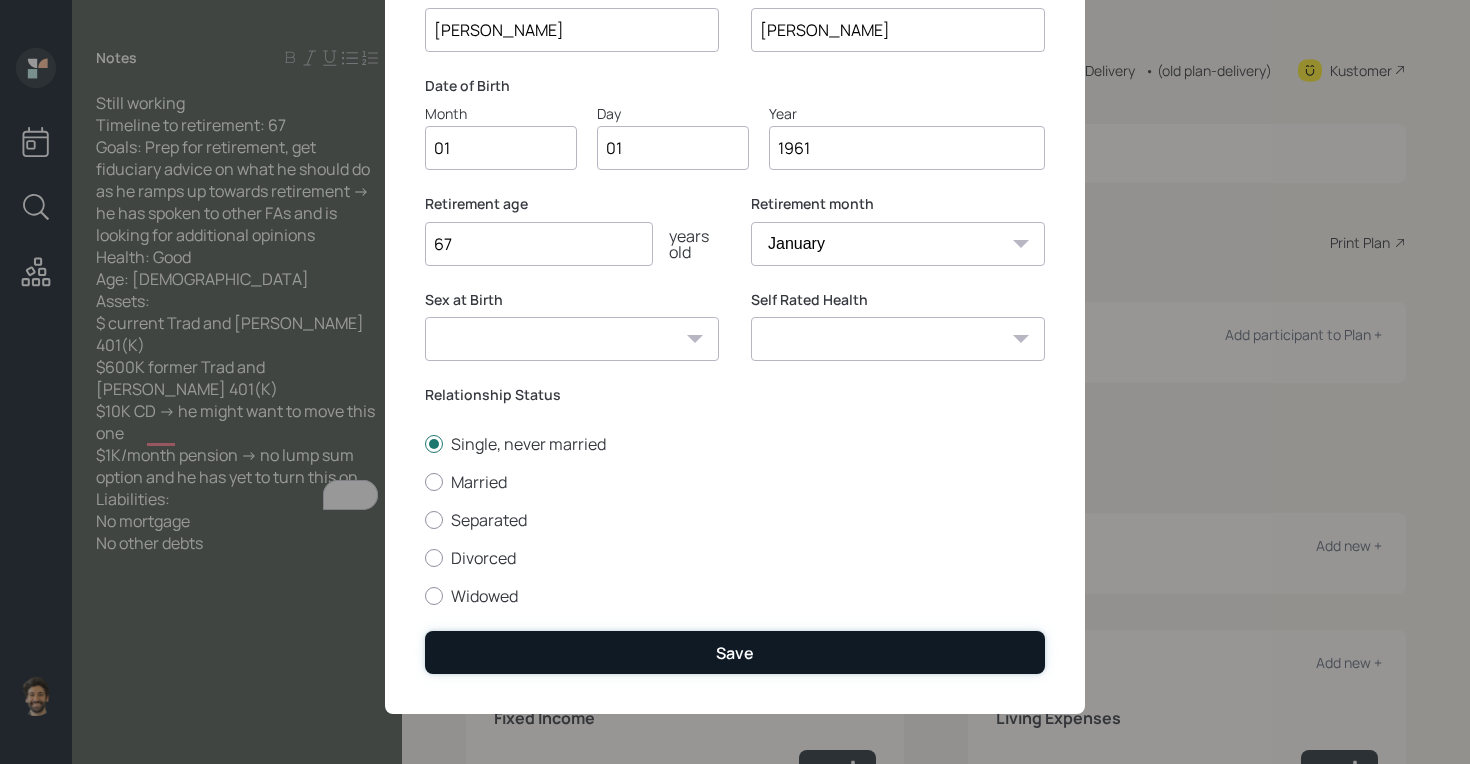 click on "Save" at bounding box center (735, 652) 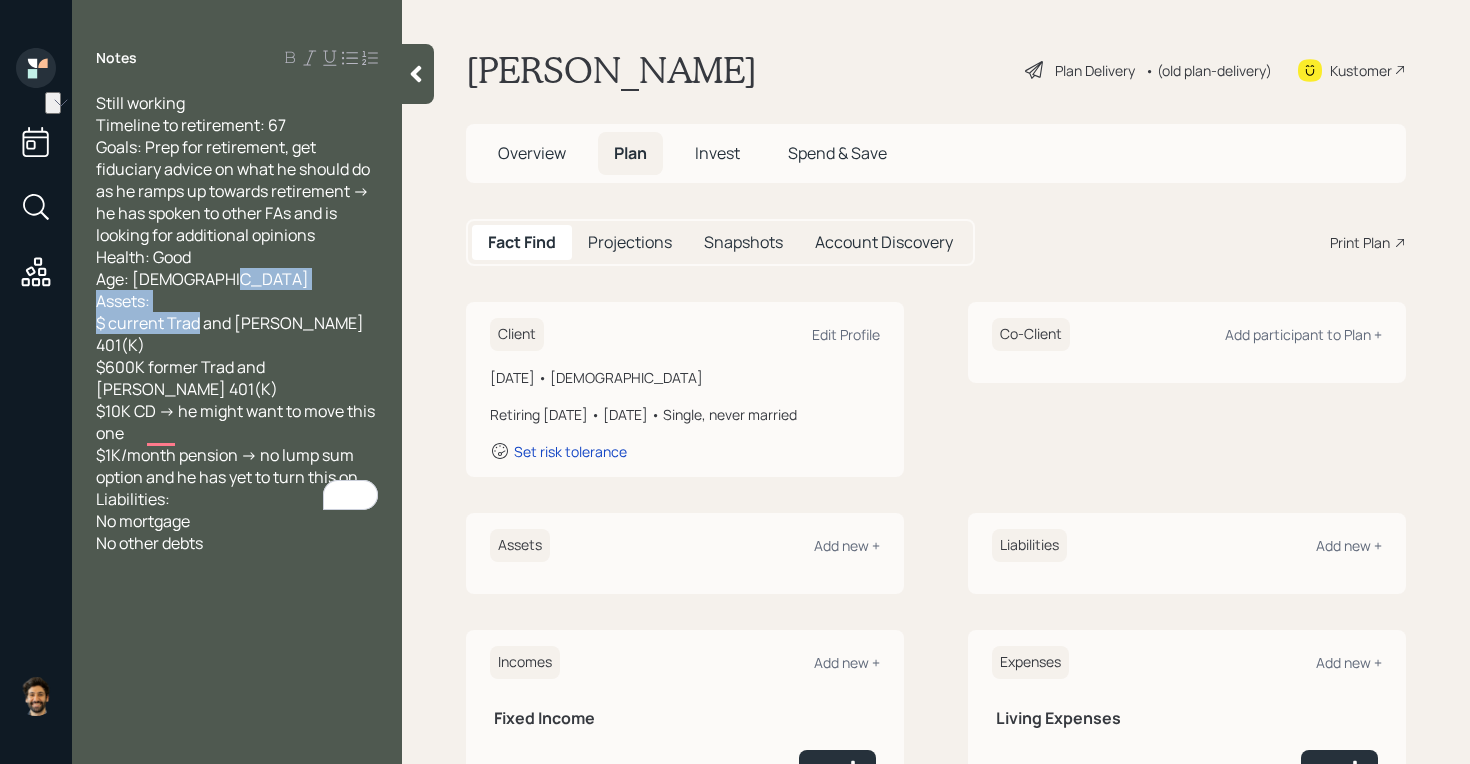 drag, startPoint x: 334, startPoint y: 322, endPoint x: 100, endPoint y: 316, distance: 234.0769 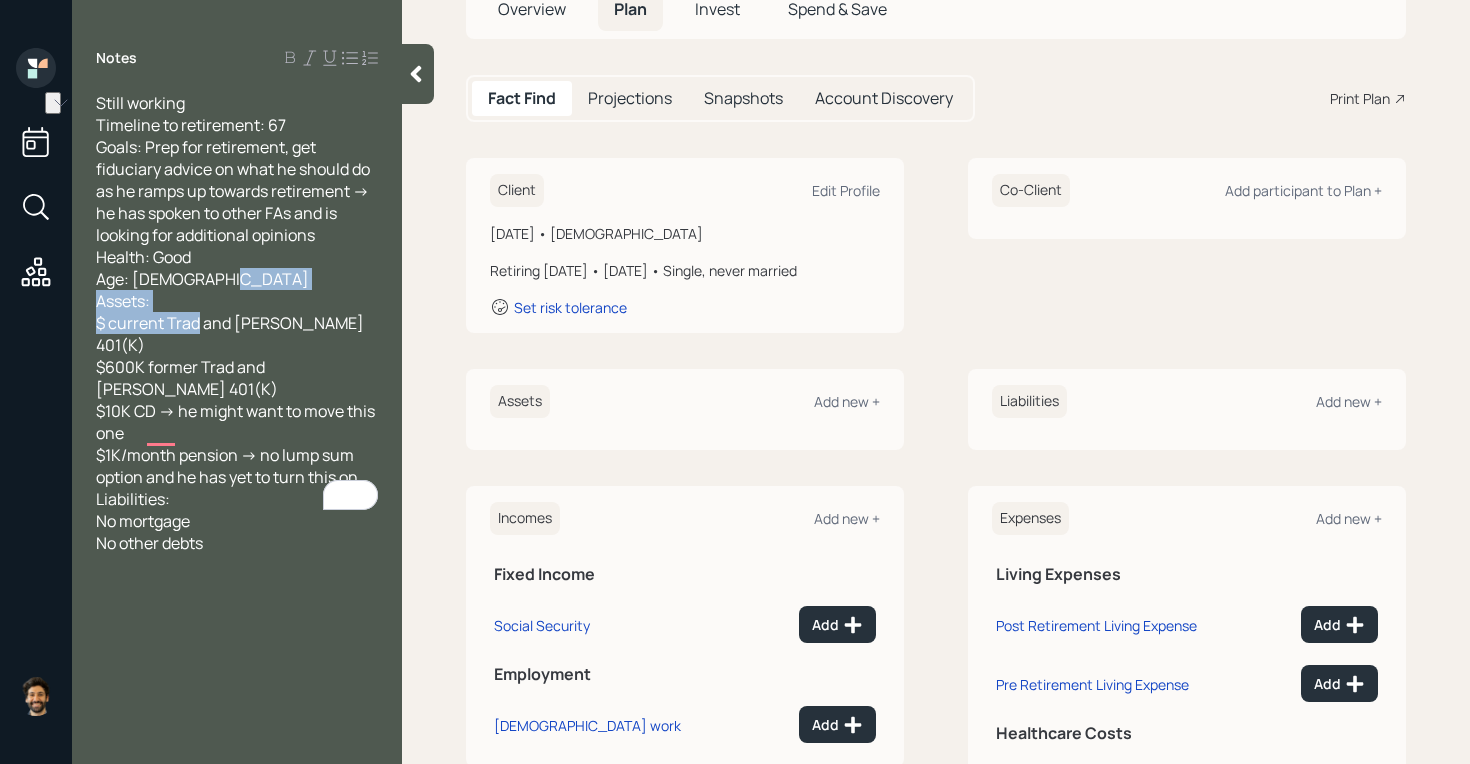 scroll, scrollTop: 163, scrollLeft: 0, axis: vertical 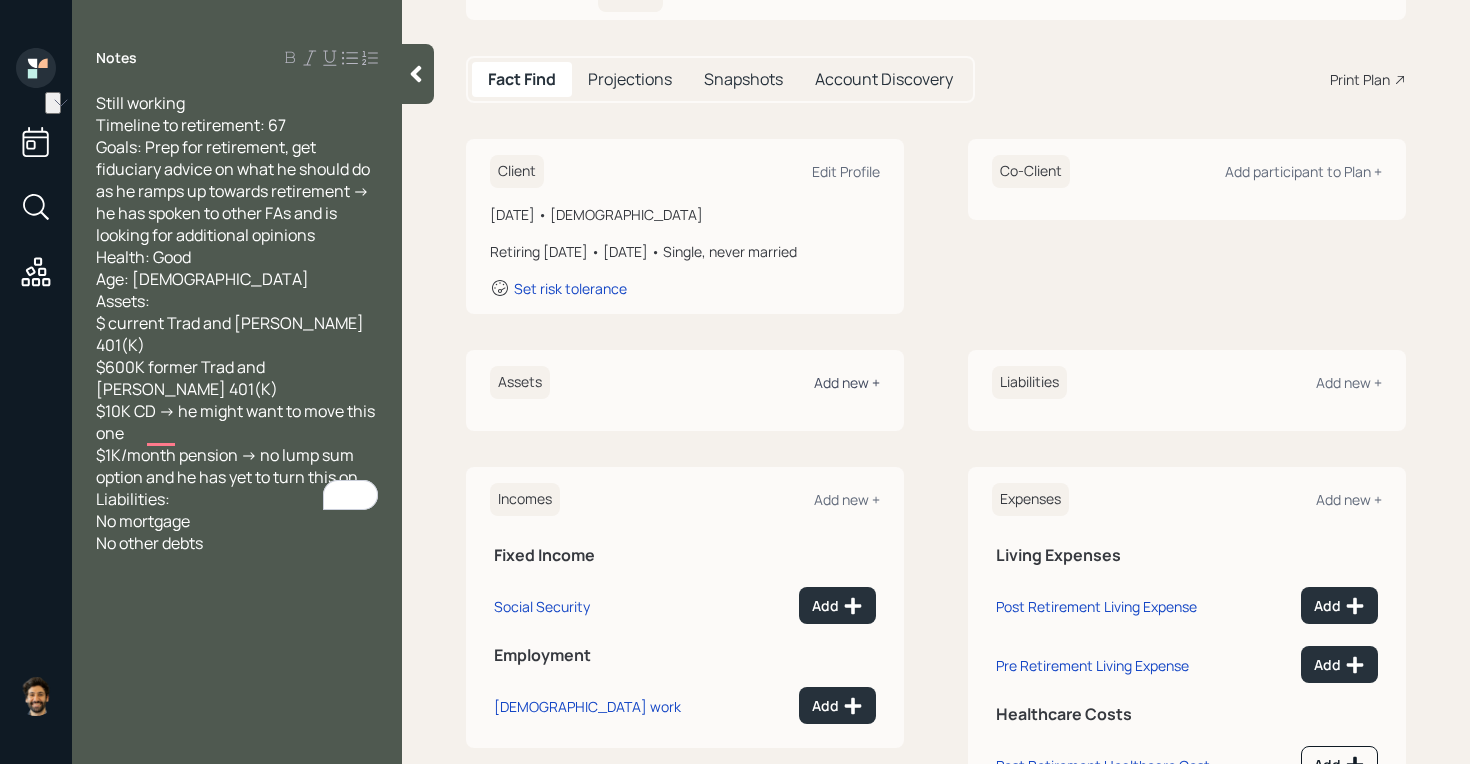 click on "Add new +" at bounding box center [847, 382] 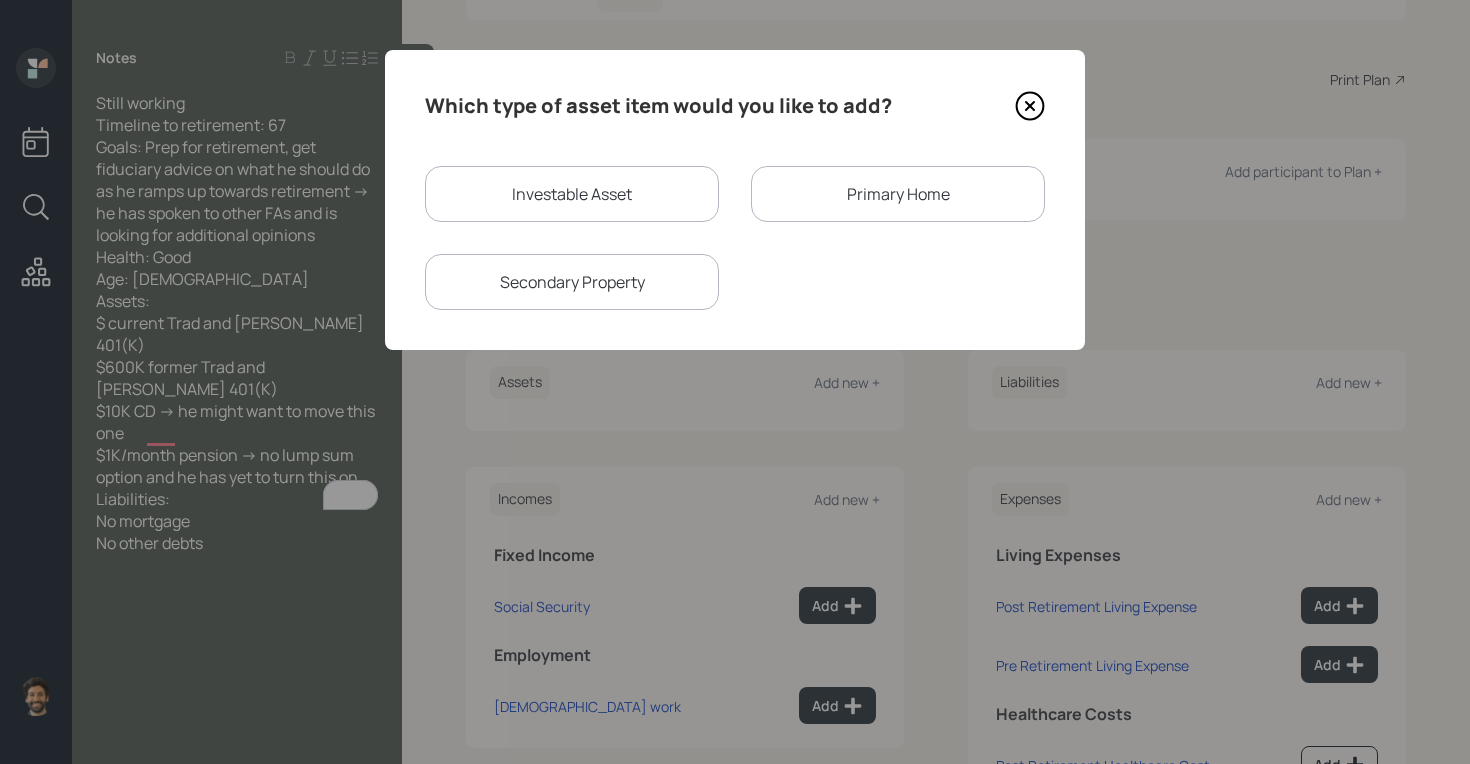 click on "Investable Asset" at bounding box center (572, 194) 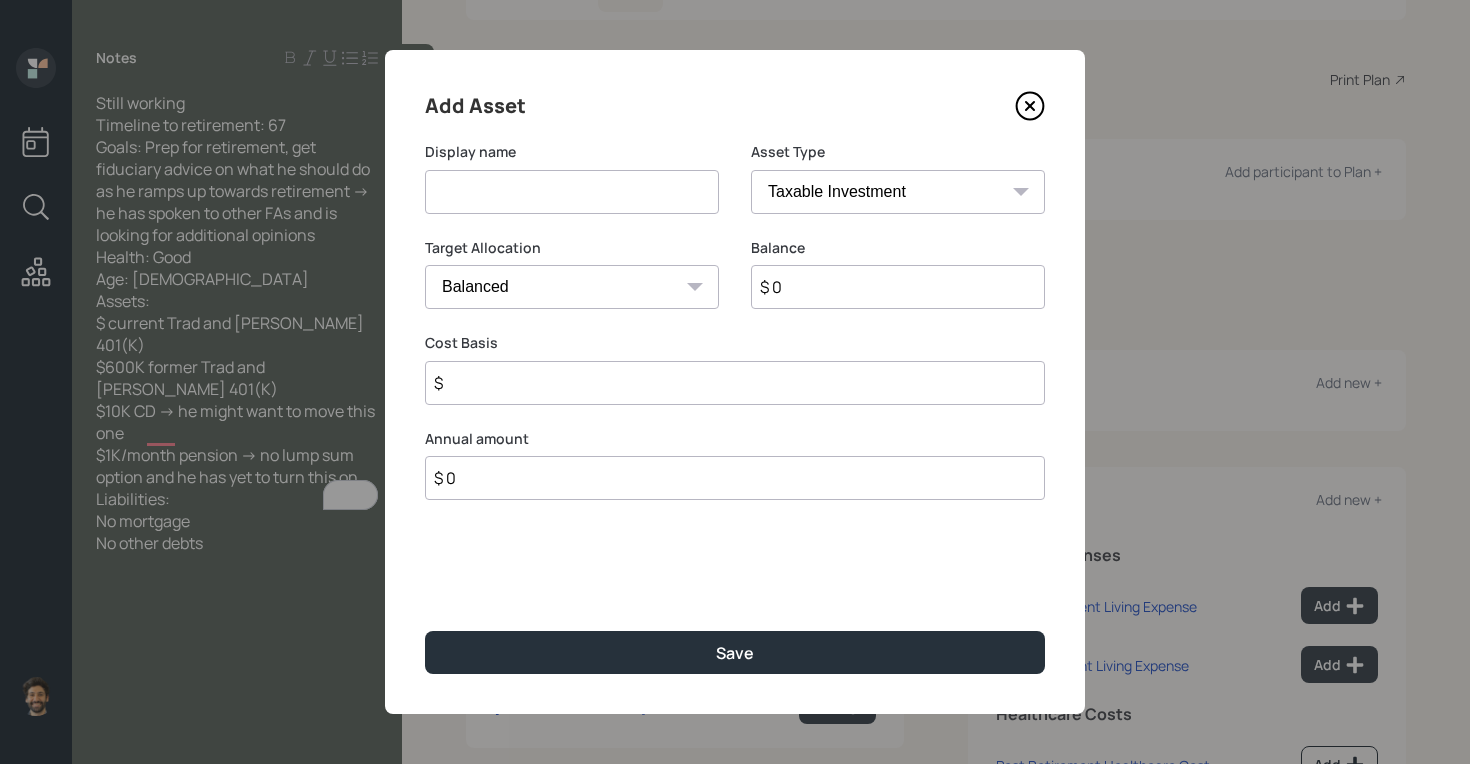click at bounding box center (572, 192) 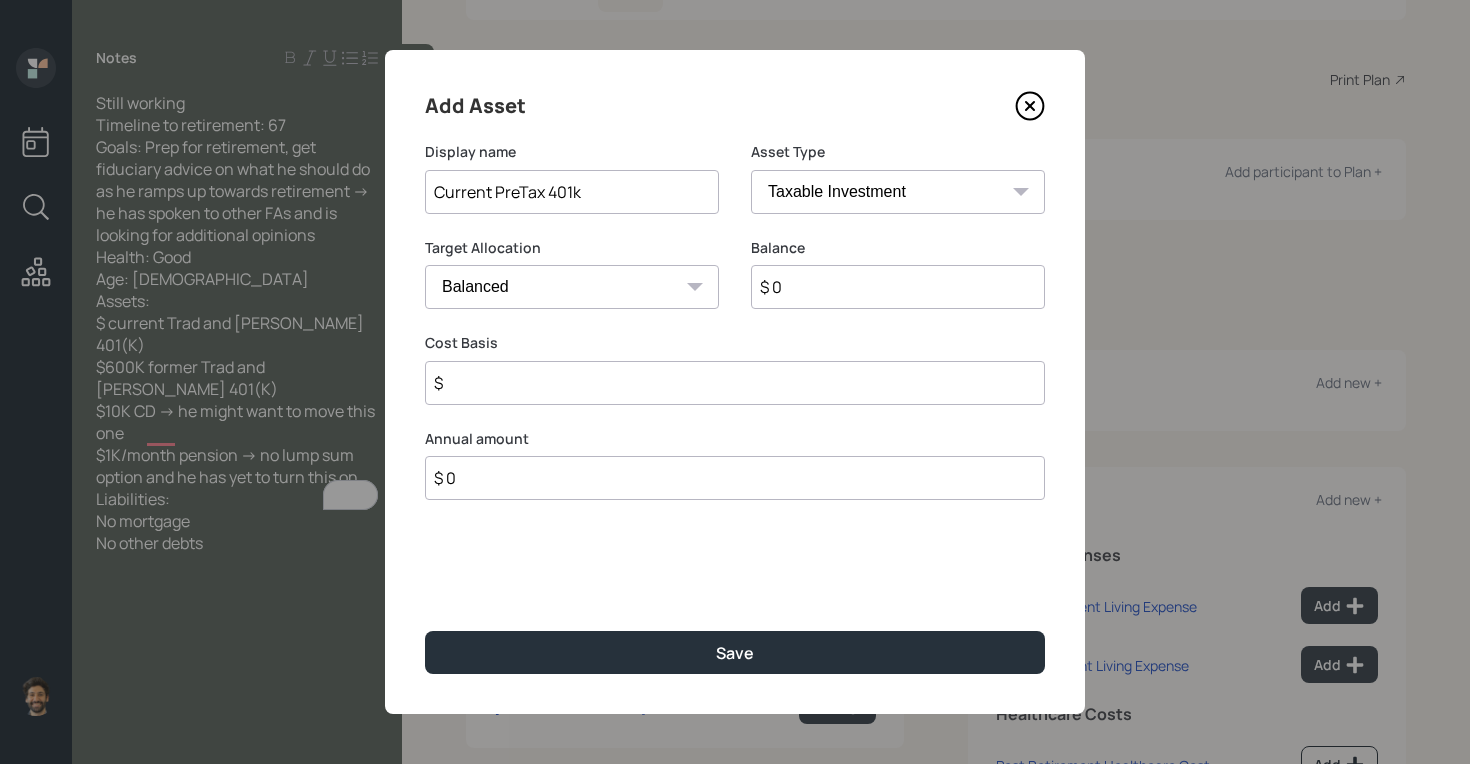type on "Current PreTax 401k" 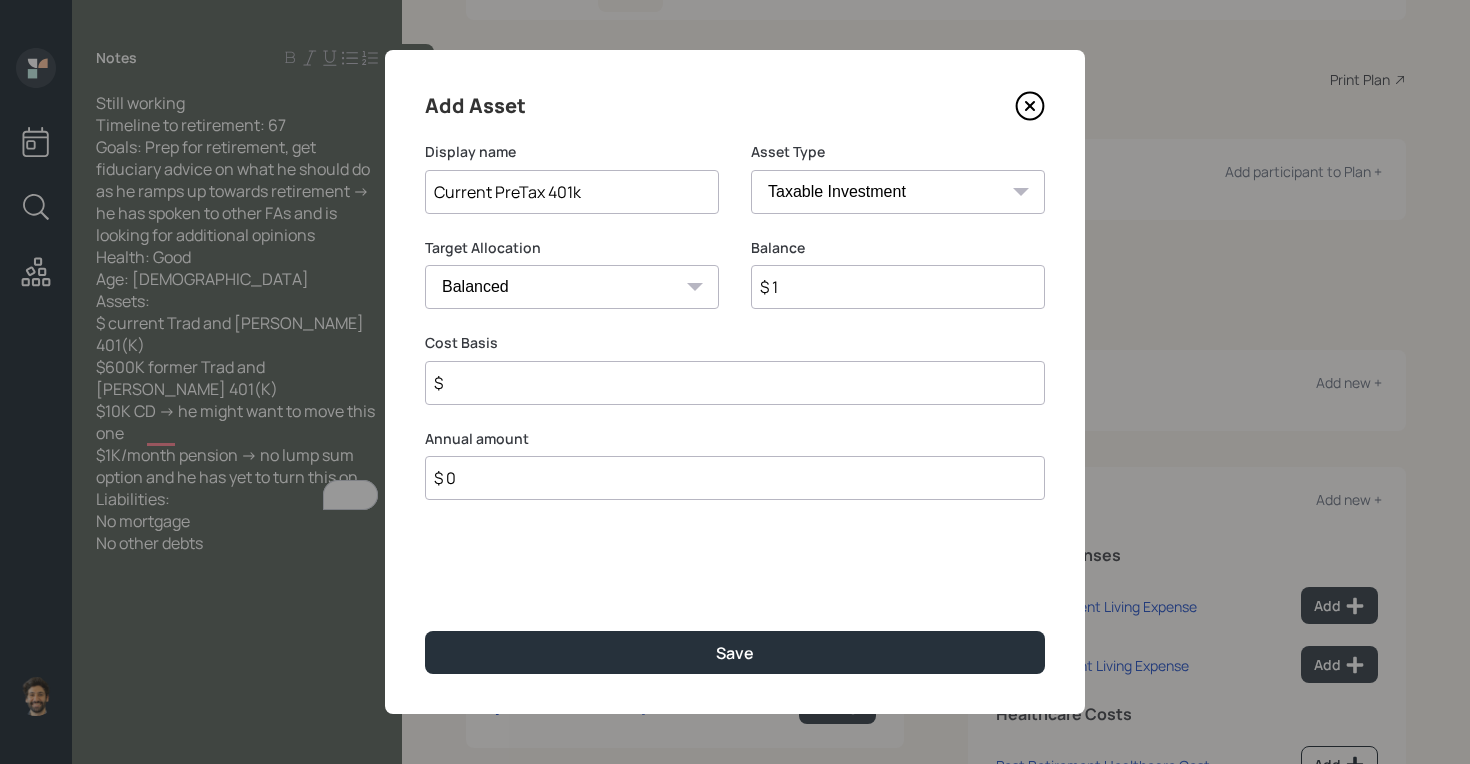type on "$ 1" 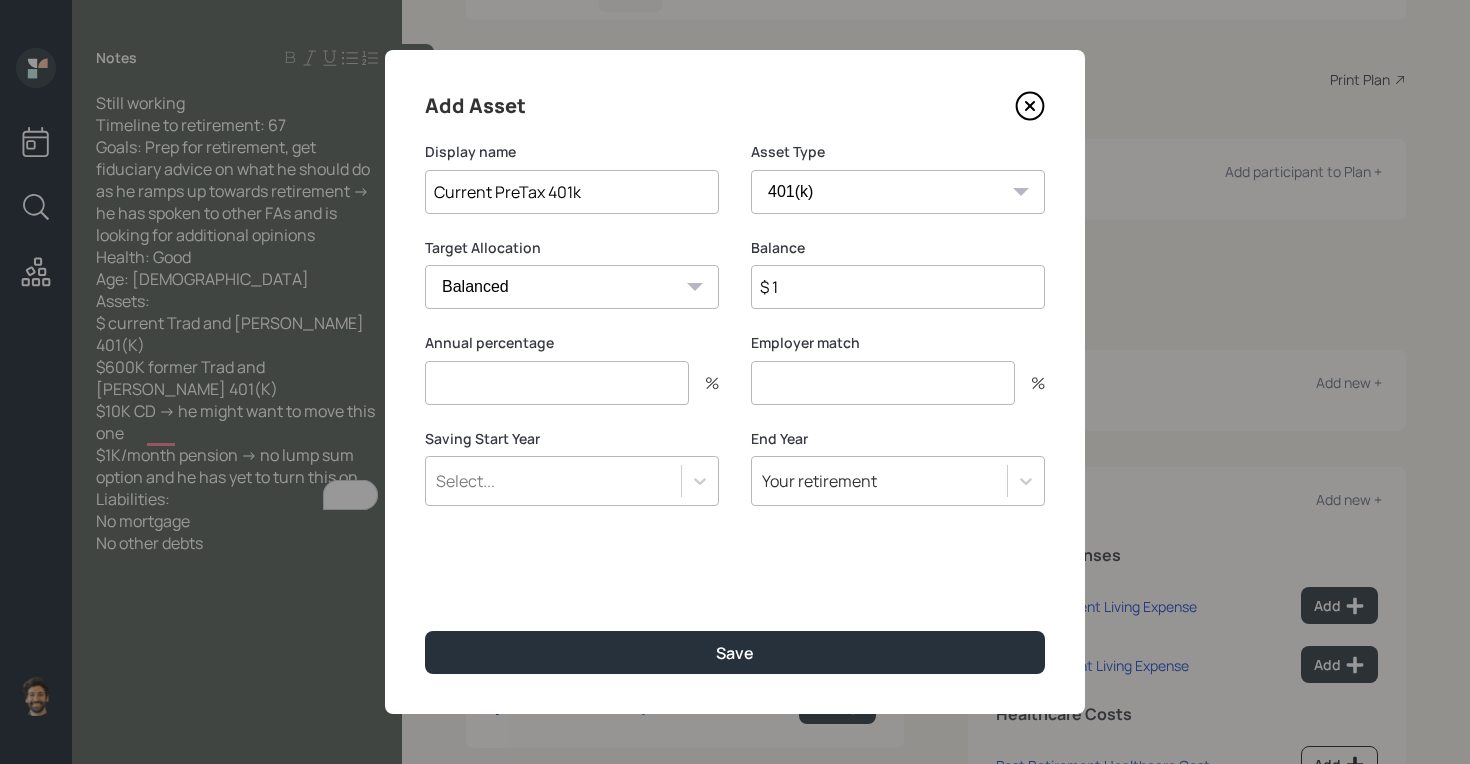 click at bounding box center (557, 383) 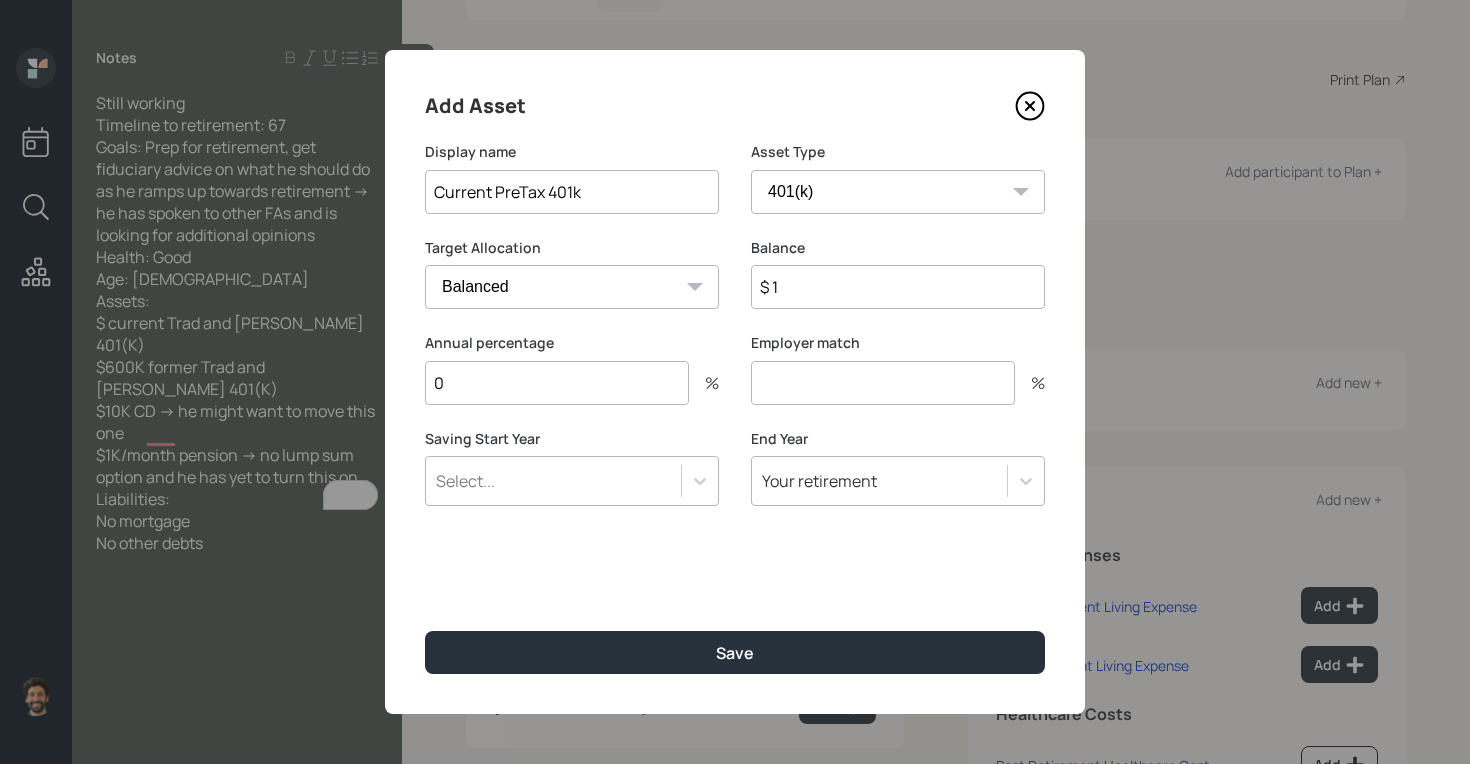 type on "0" 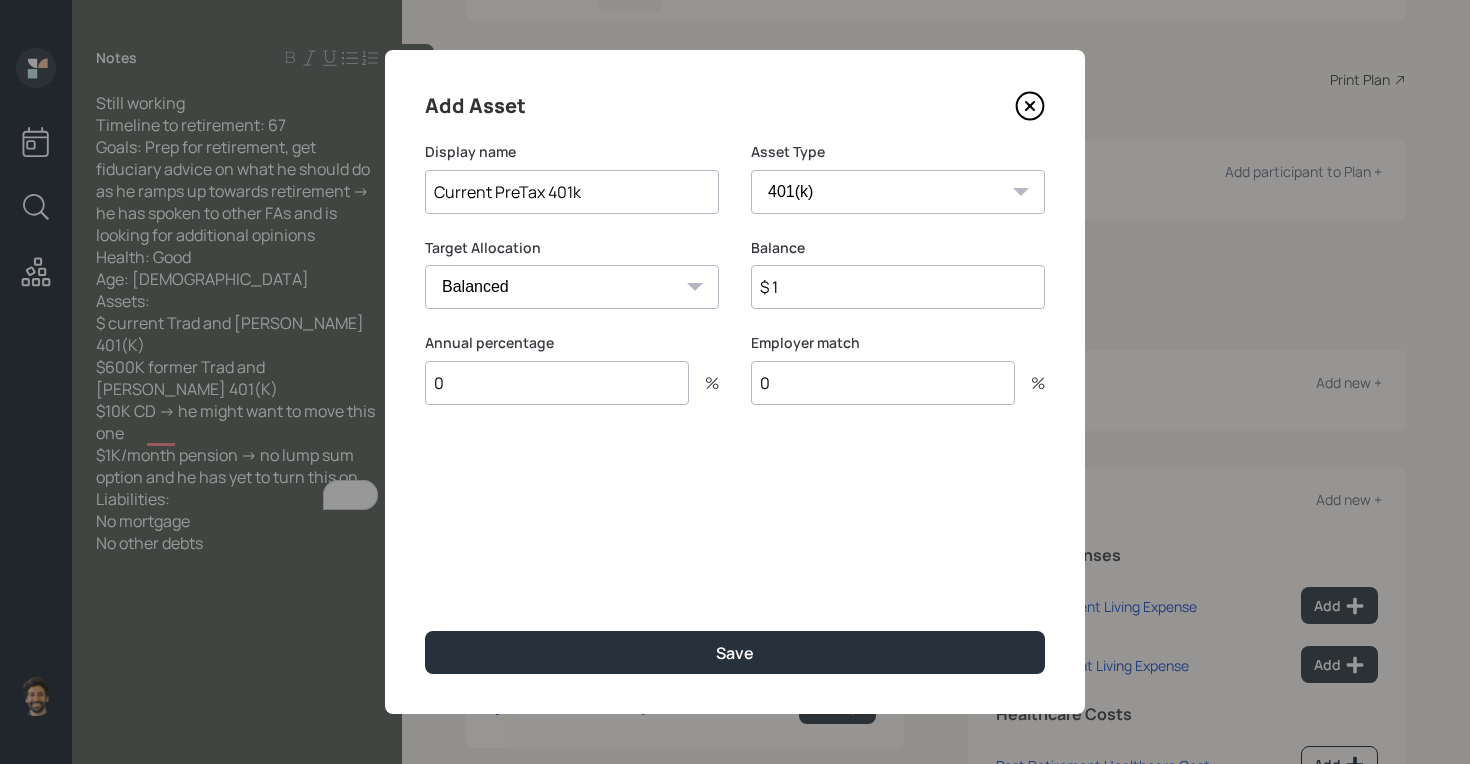 type on "0" 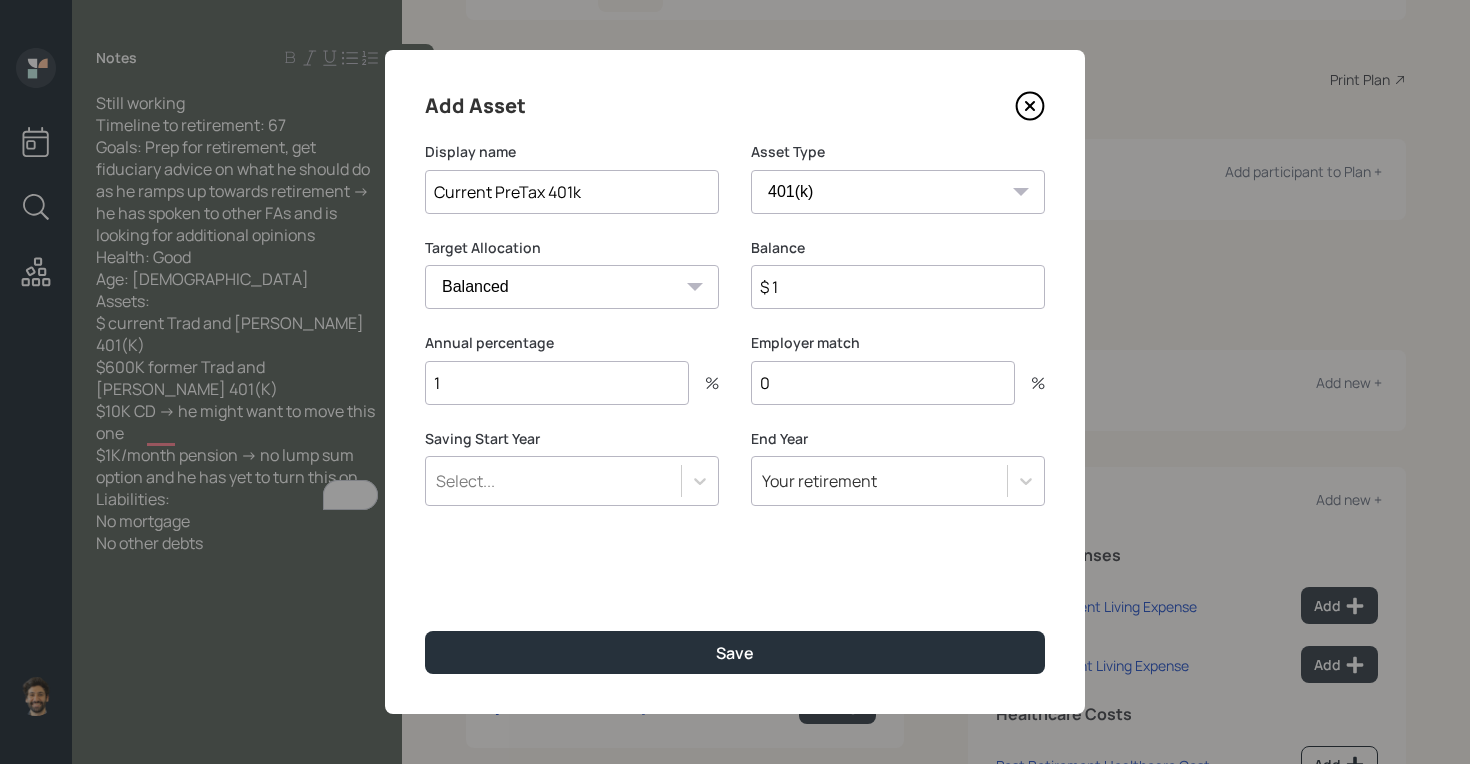 type on "1" 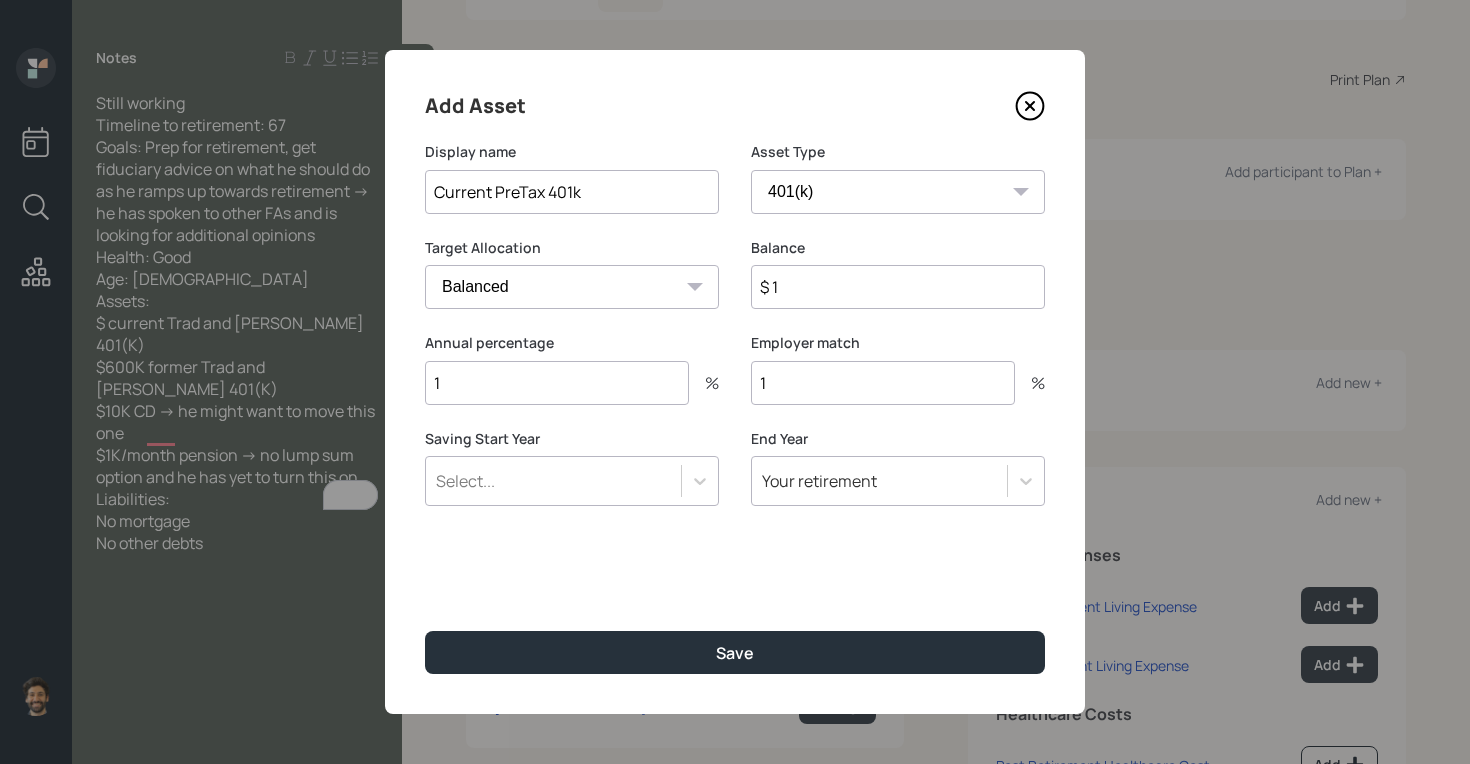 type on "1" 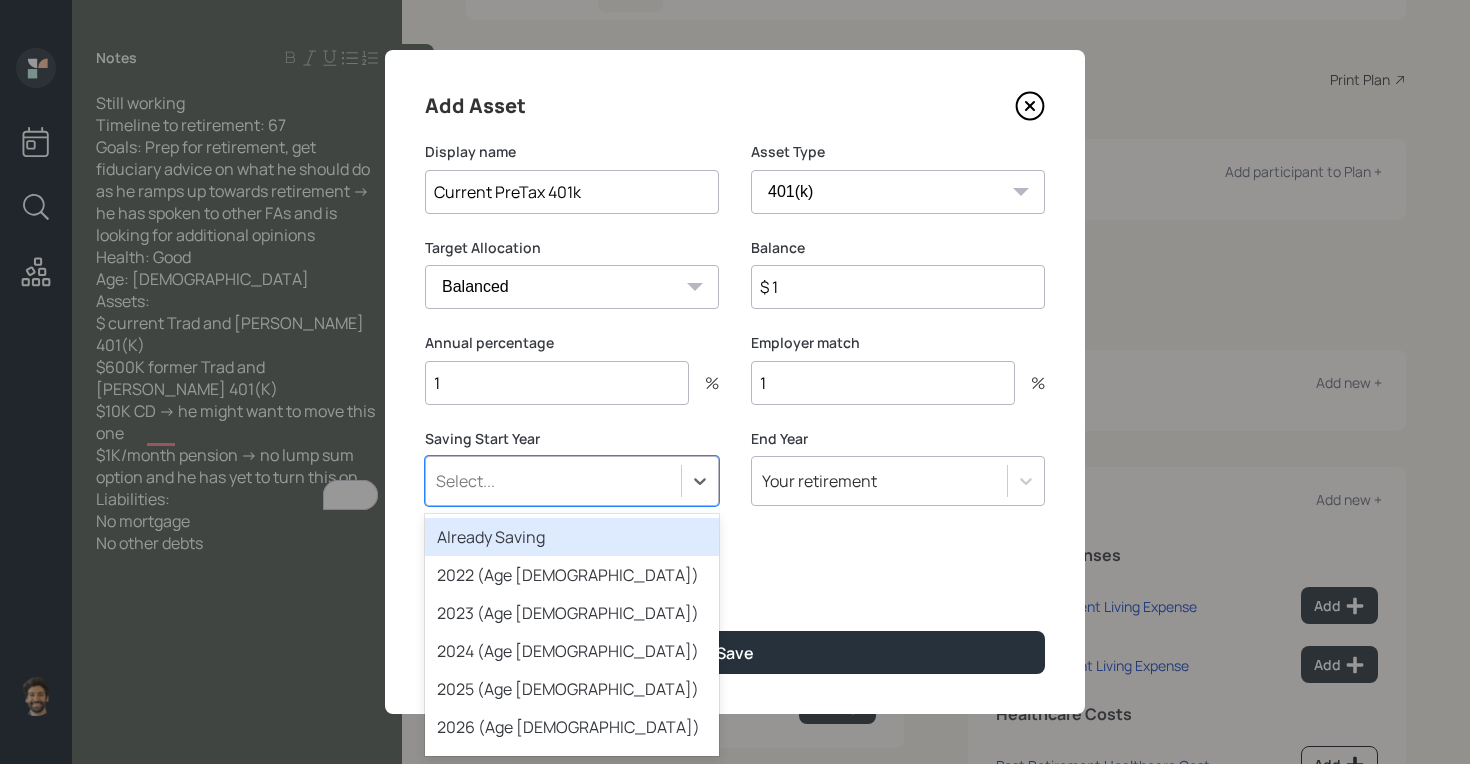 click on "Already Saving" at bounding box center (572, 537) 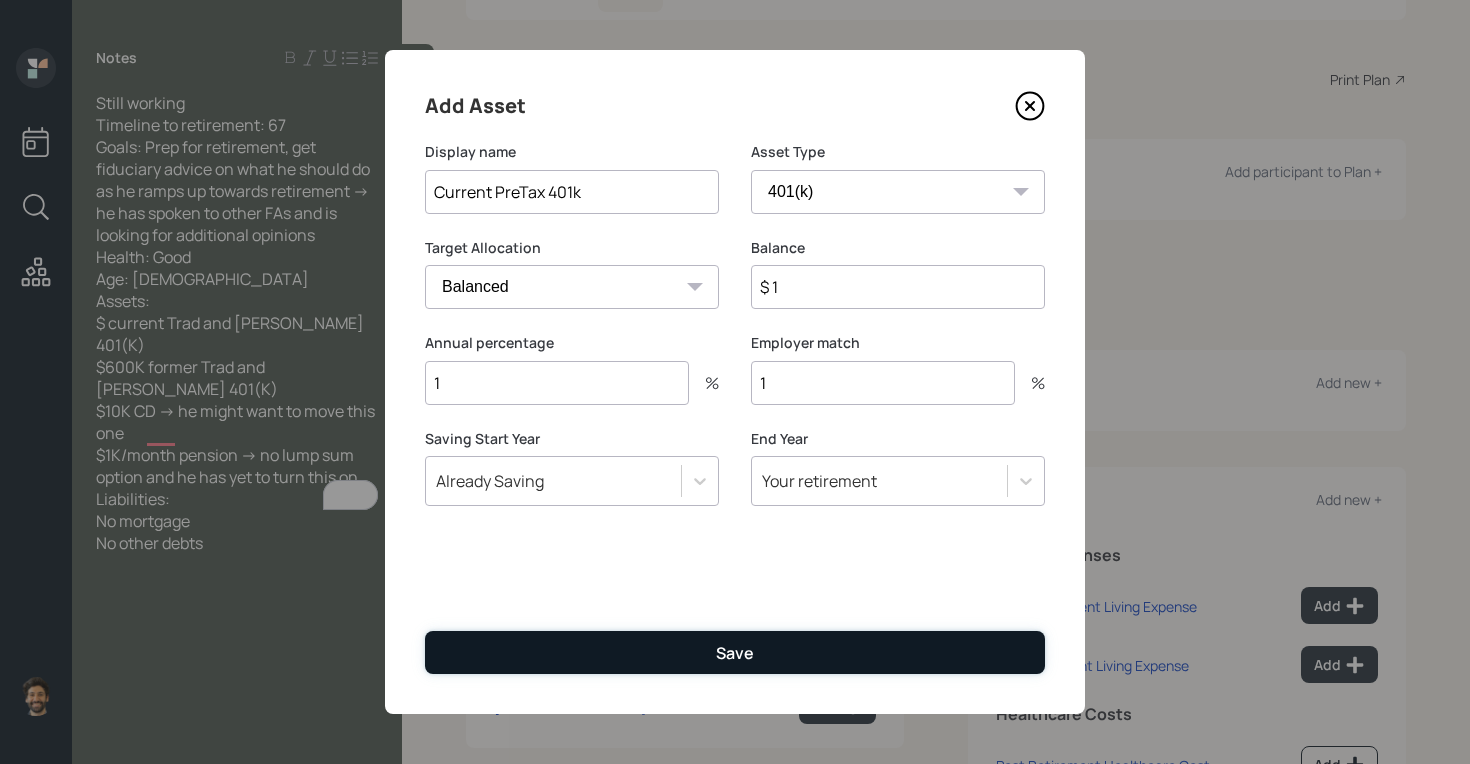 click on "Save" at bounding box center (735, 652) 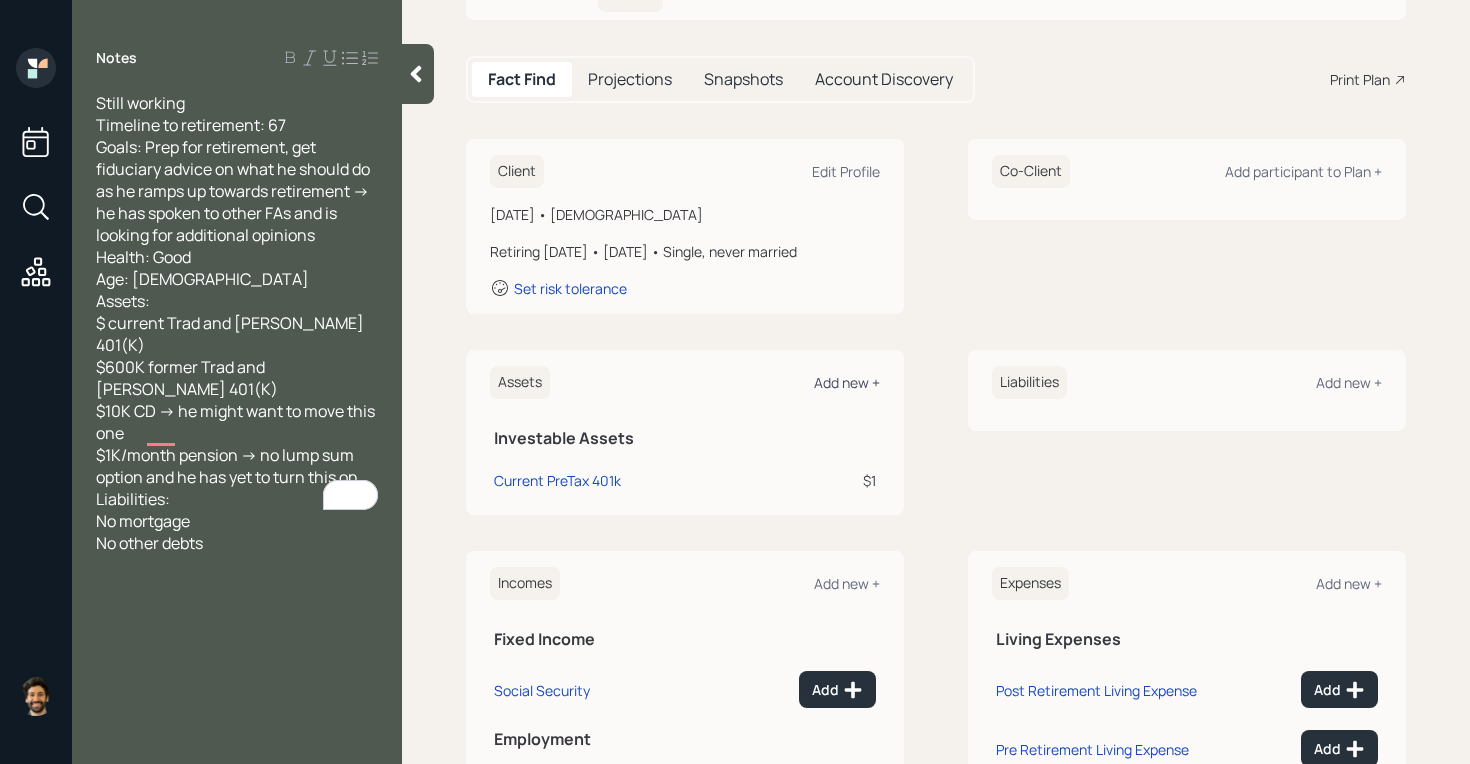 click on "Add new +" at bounding box center [847, 382] 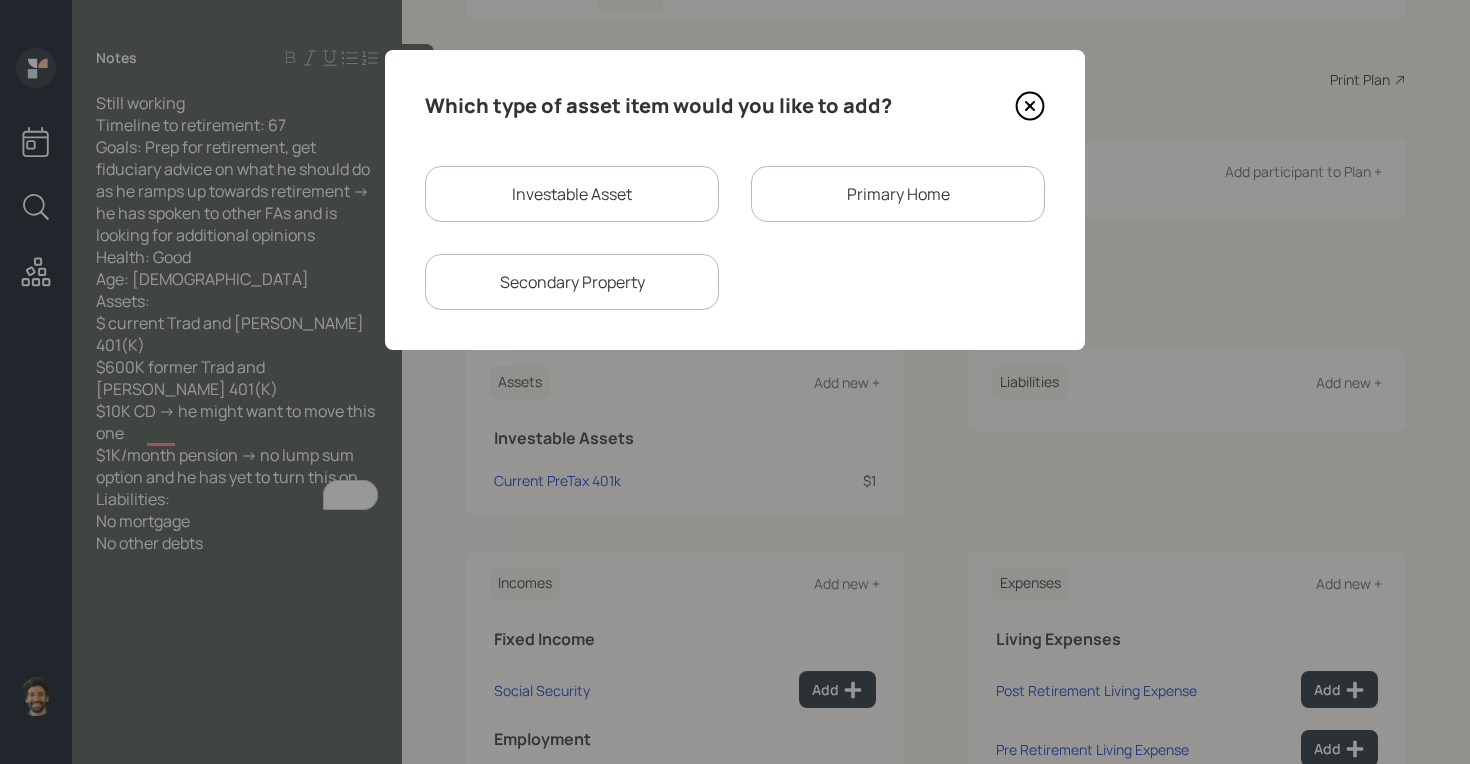 click on "Investable Asset" at bounding box center [572, 194] 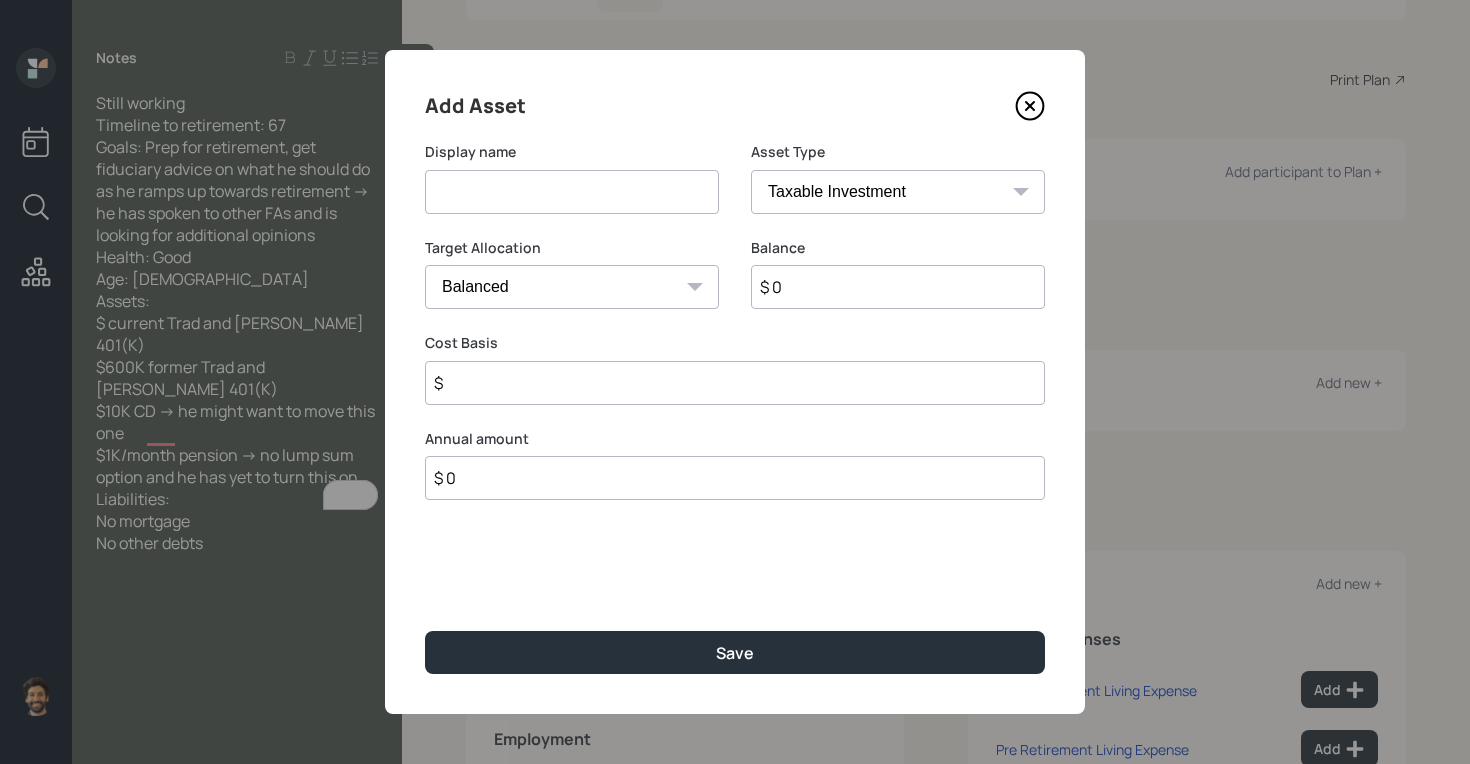 click at bounding box center [572, 192] 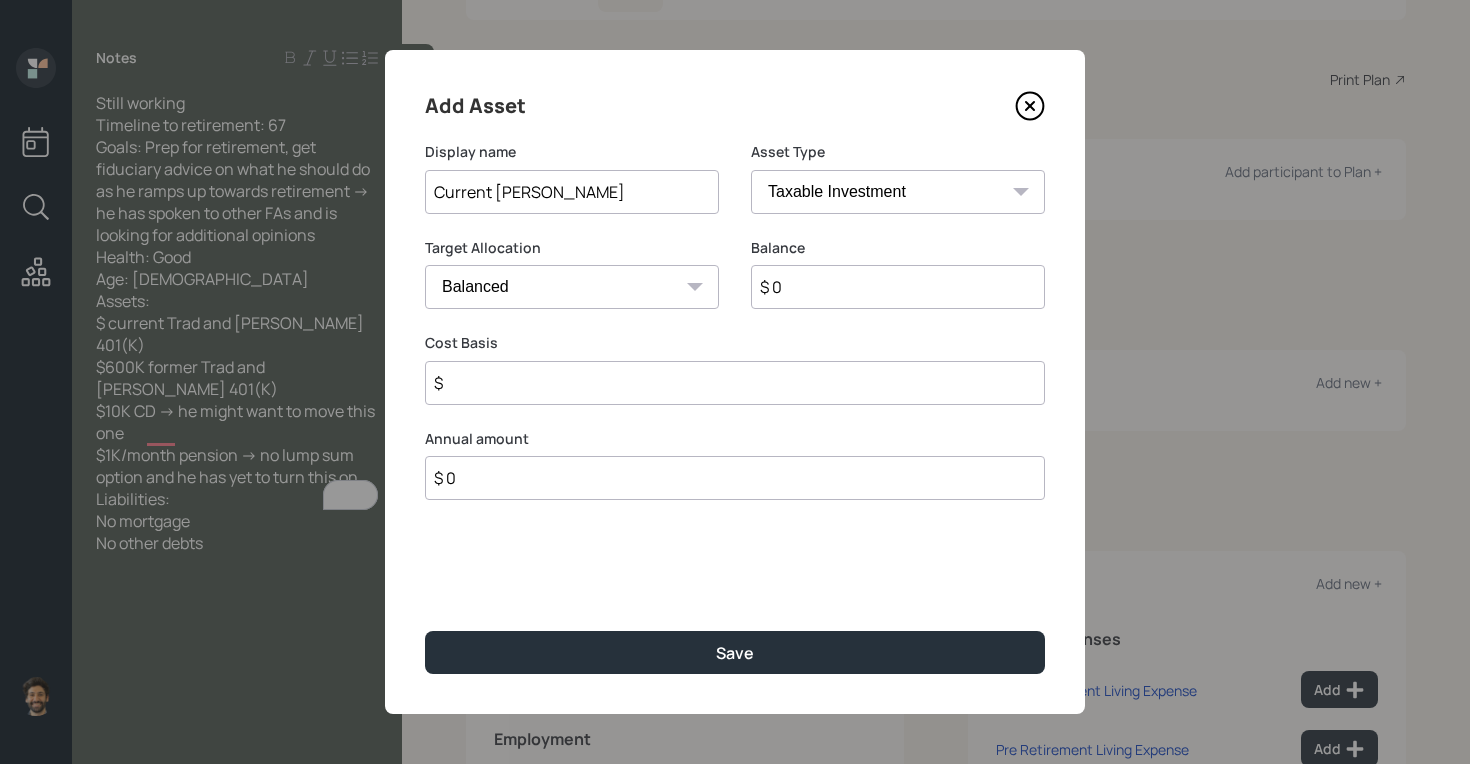click on "Current Roth" at bounding box center [572, 192] 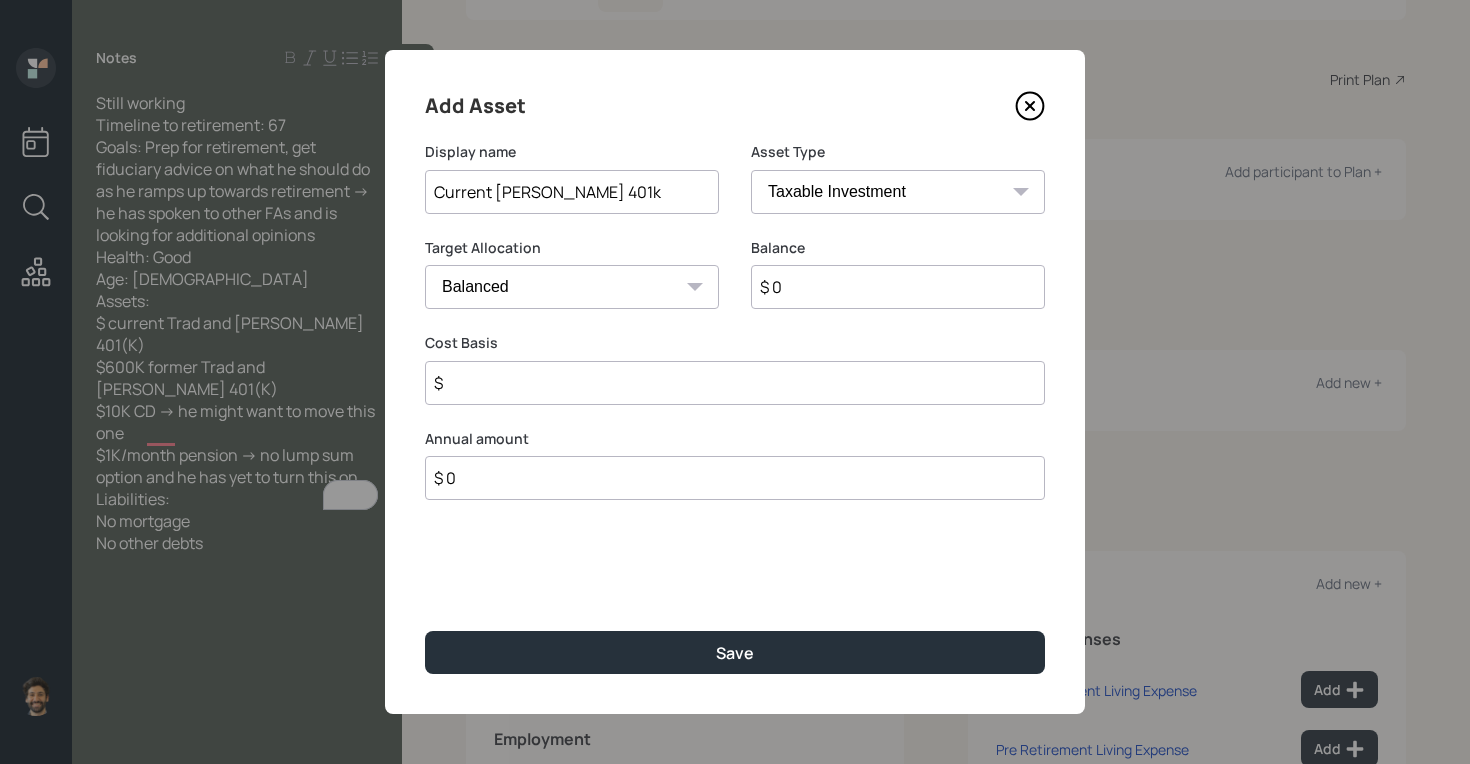 type on "Current [PERSON_NAME] 401k" 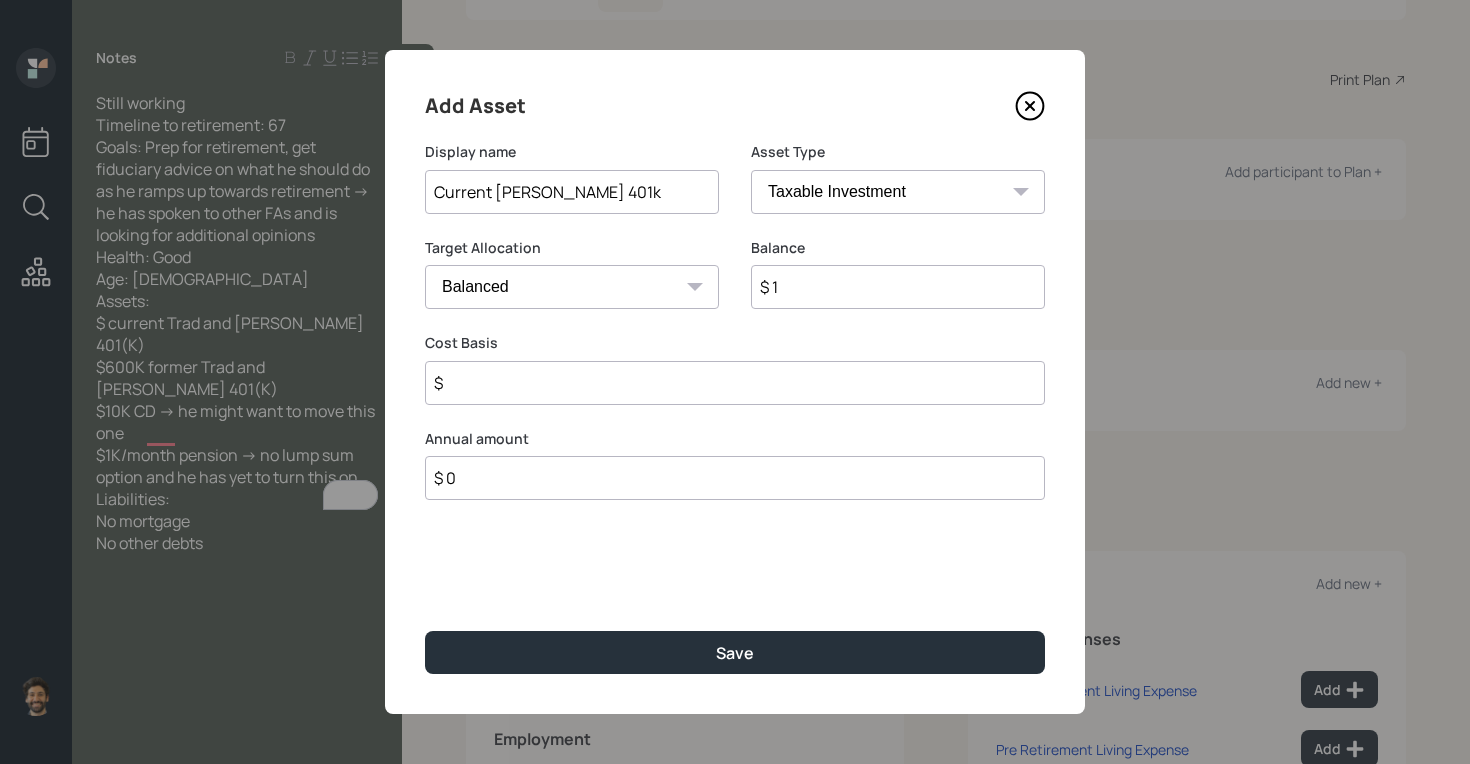 type on "$ 1" 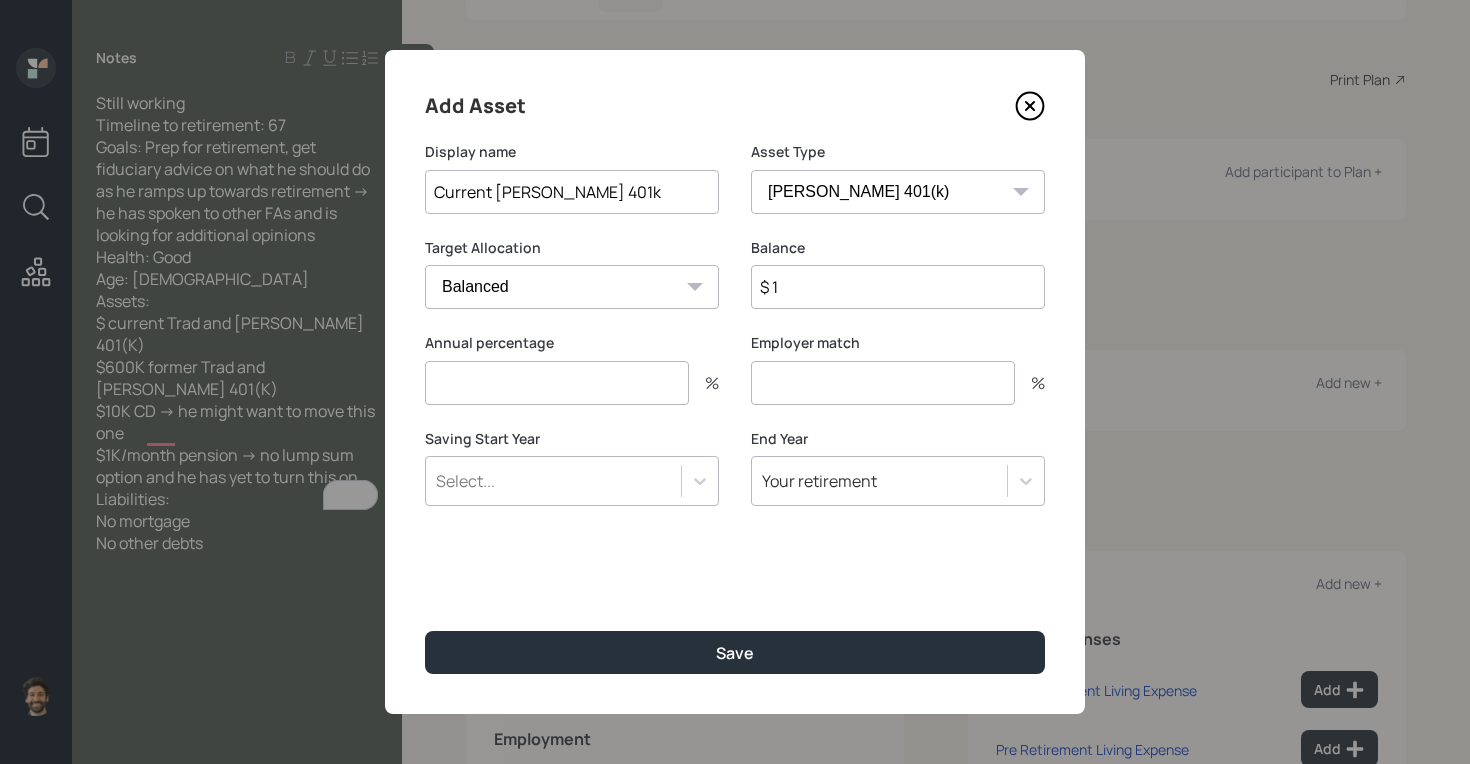 click at bounding box center [557, 383] 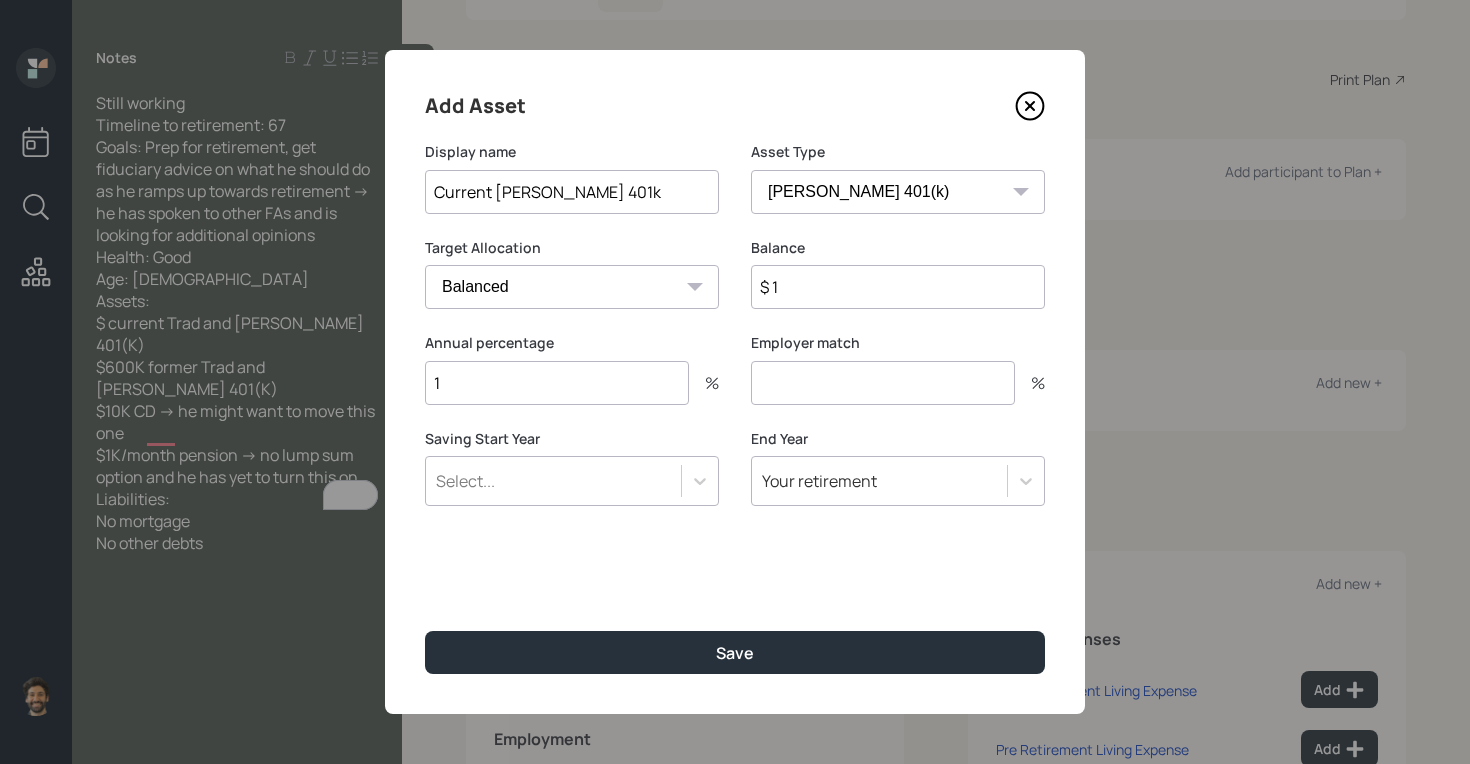 type on "1" 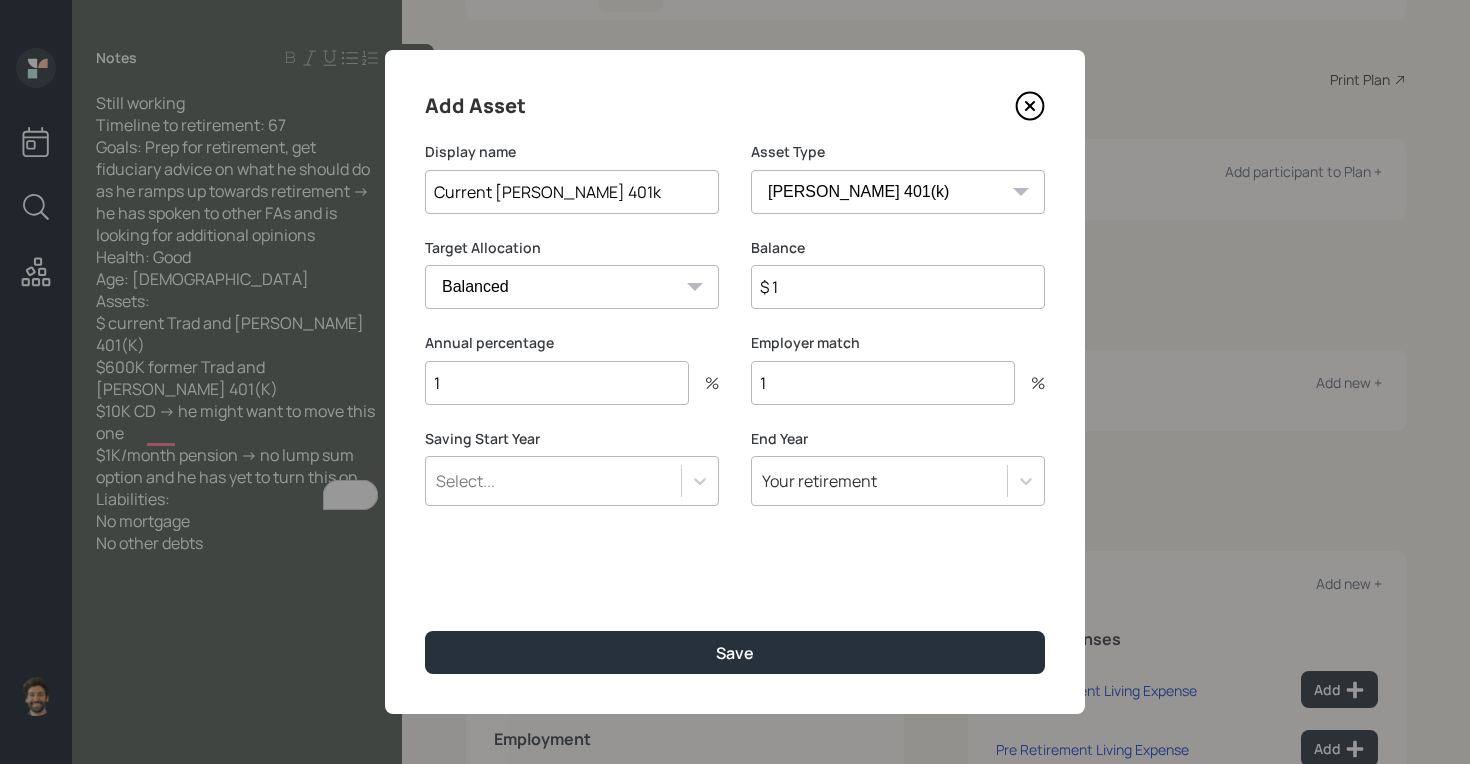 type on "1" 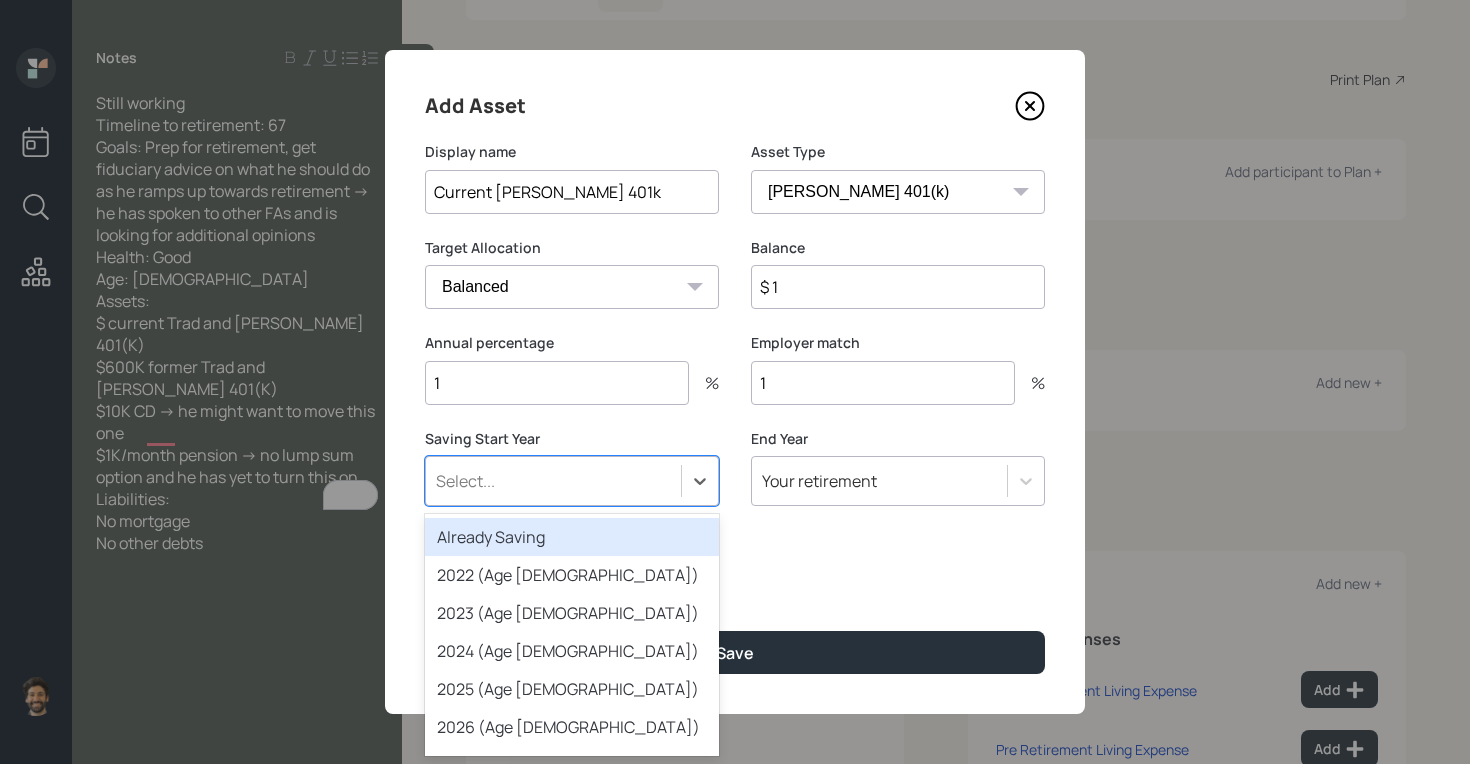 click on "Already Saving" at bounding box center (572, 537) 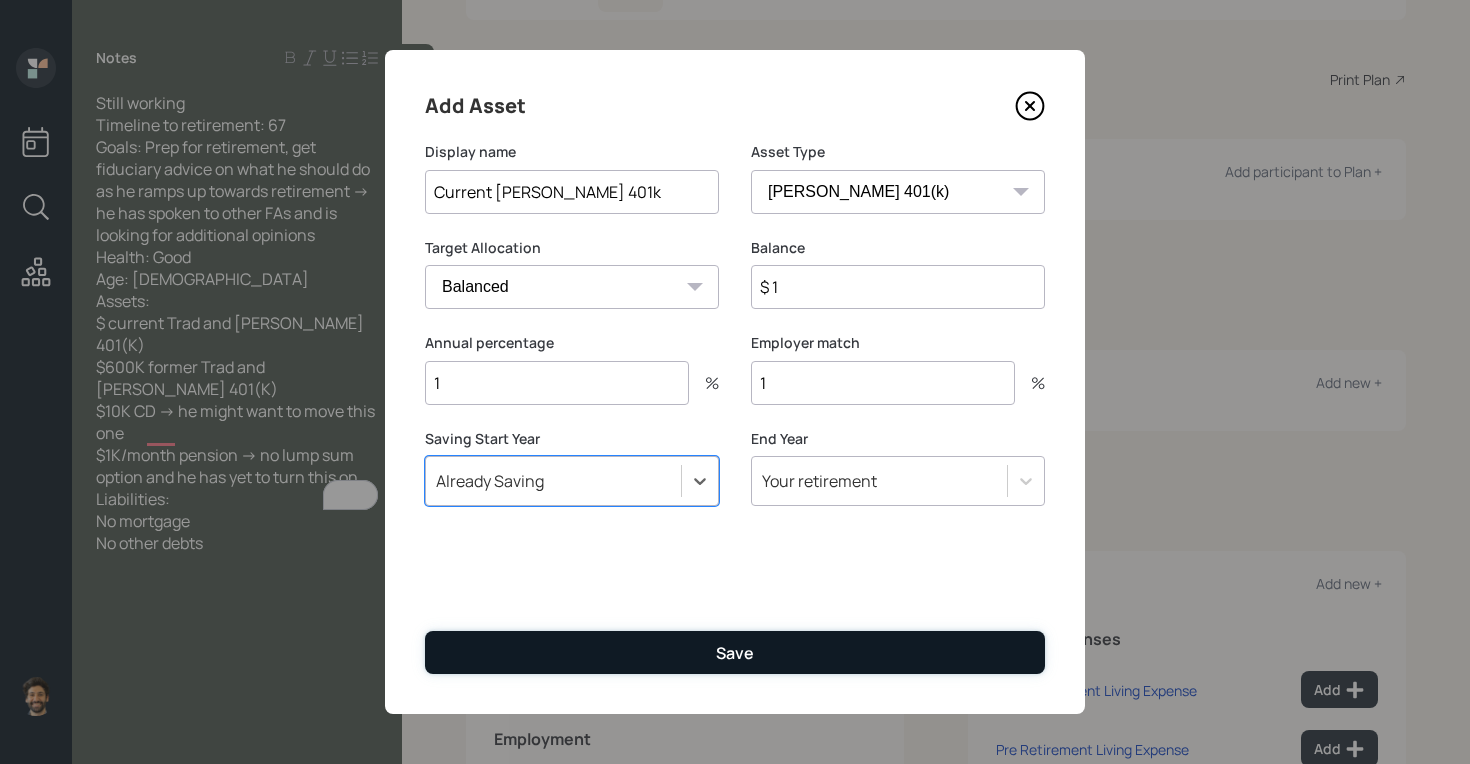 click on "Save" at bounding box center [735, 652] 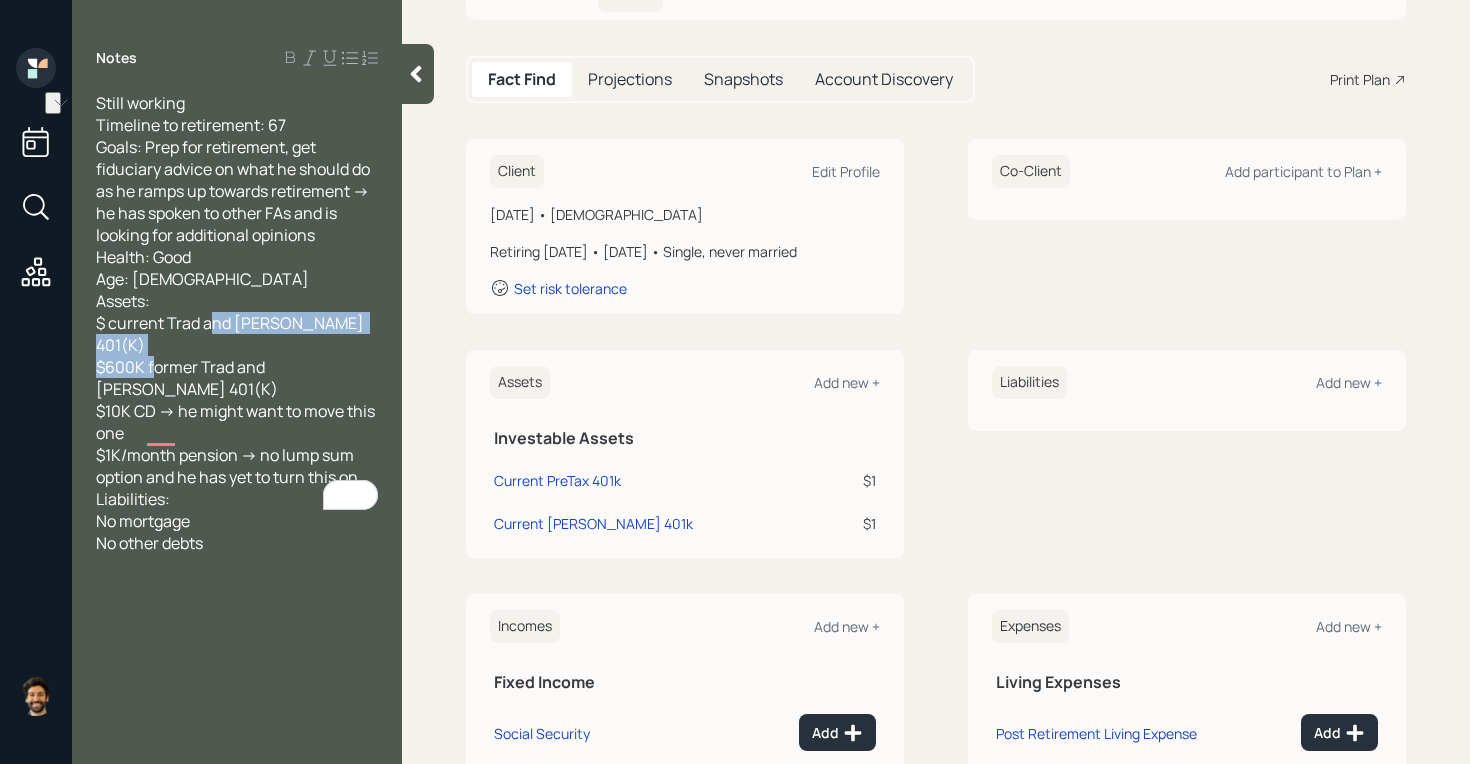 drag, startPoint x: 349, startPoint y: 343, endPoint x: 100, endPoint y: 343, distance: 249 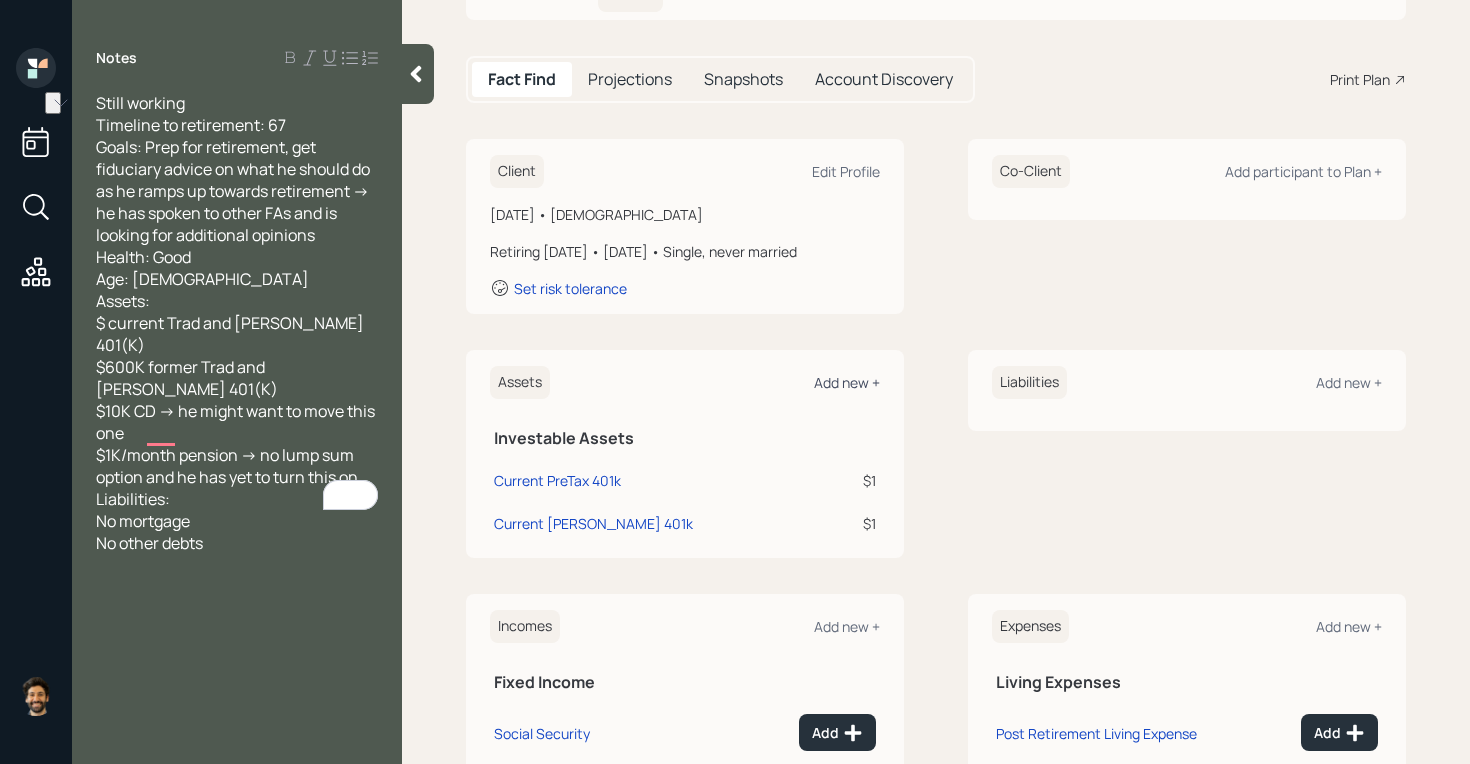 click on "Add new +" at bounding box center (847, 382) 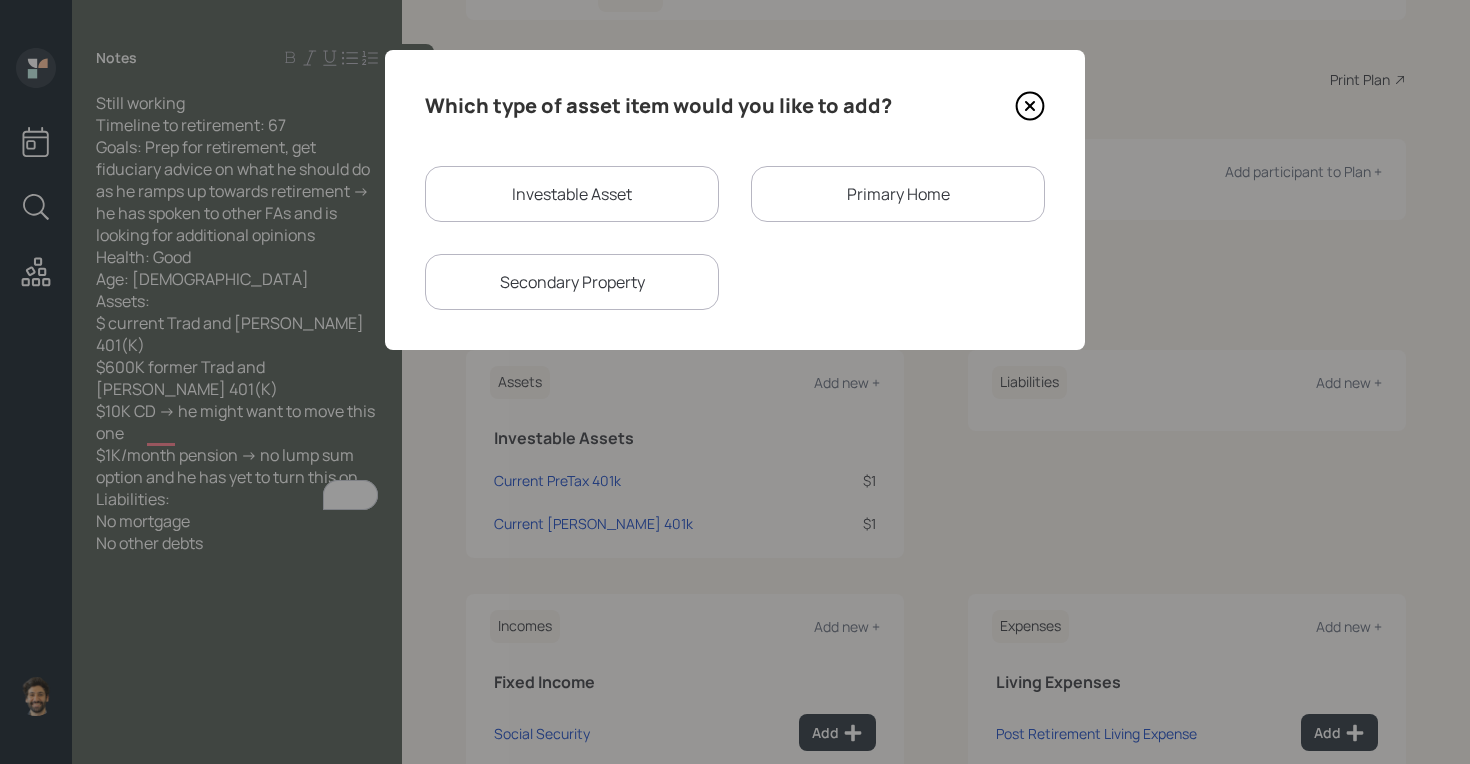click on "Investable Asset" at bounding box center (572, 194) 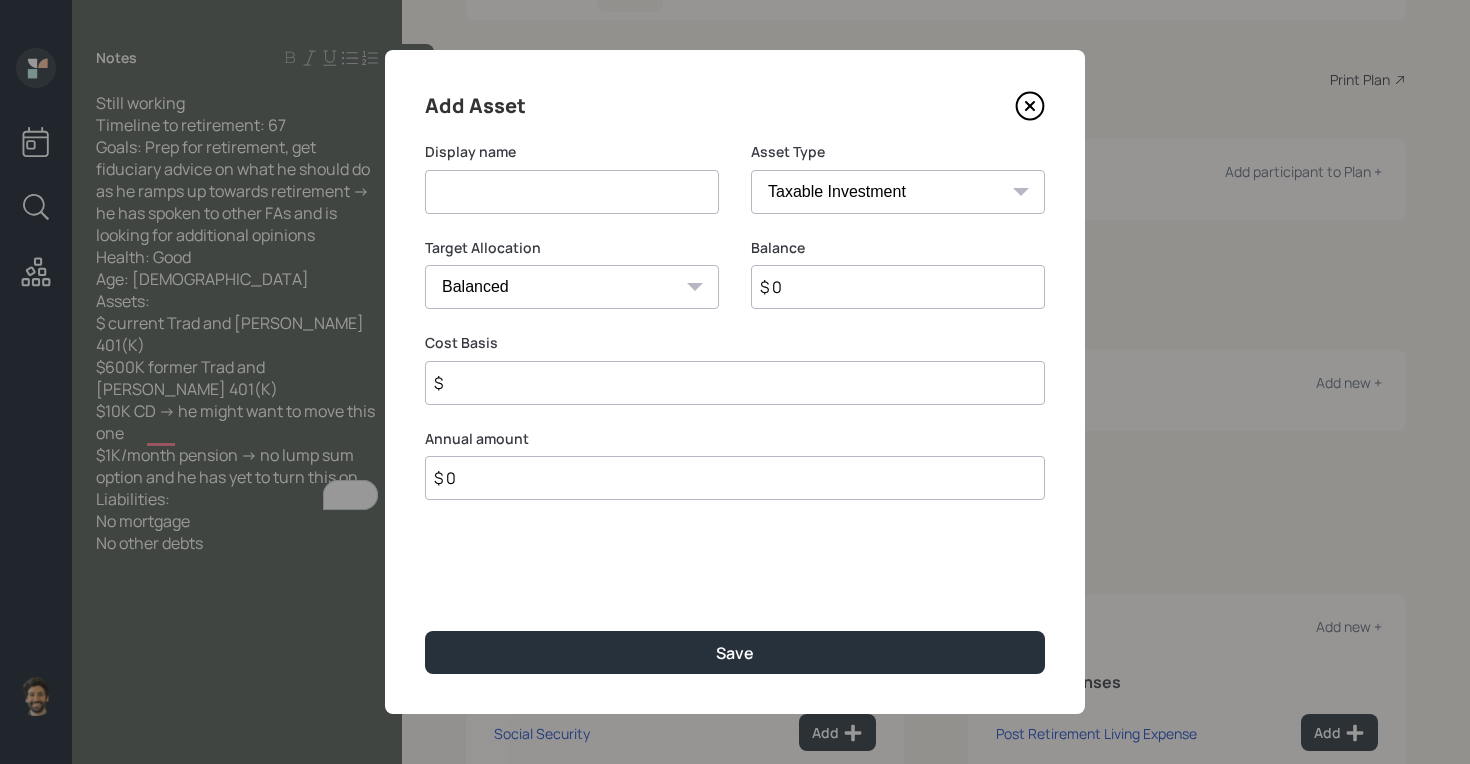 click at bounding box center (572, 192) 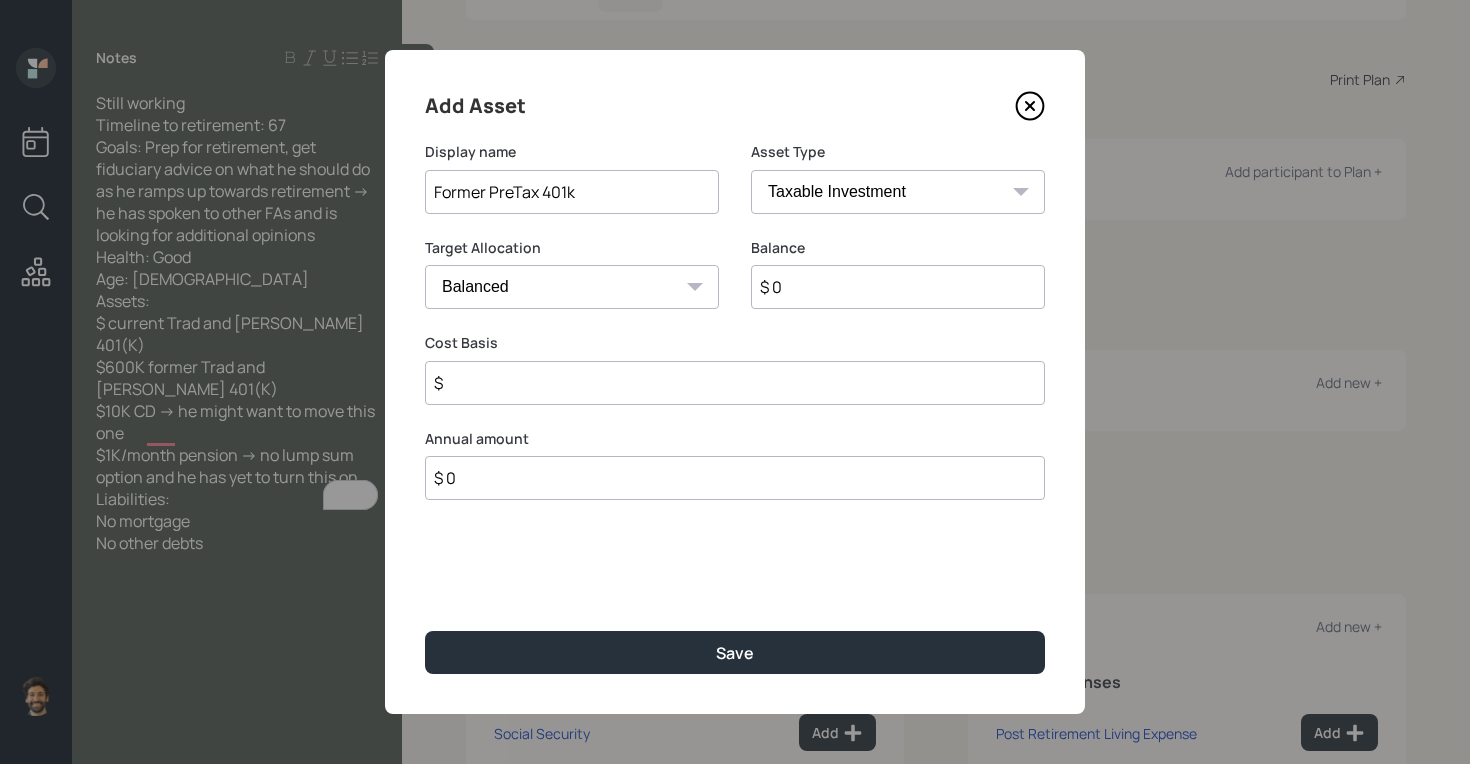 type on "Former PreTax 401k" 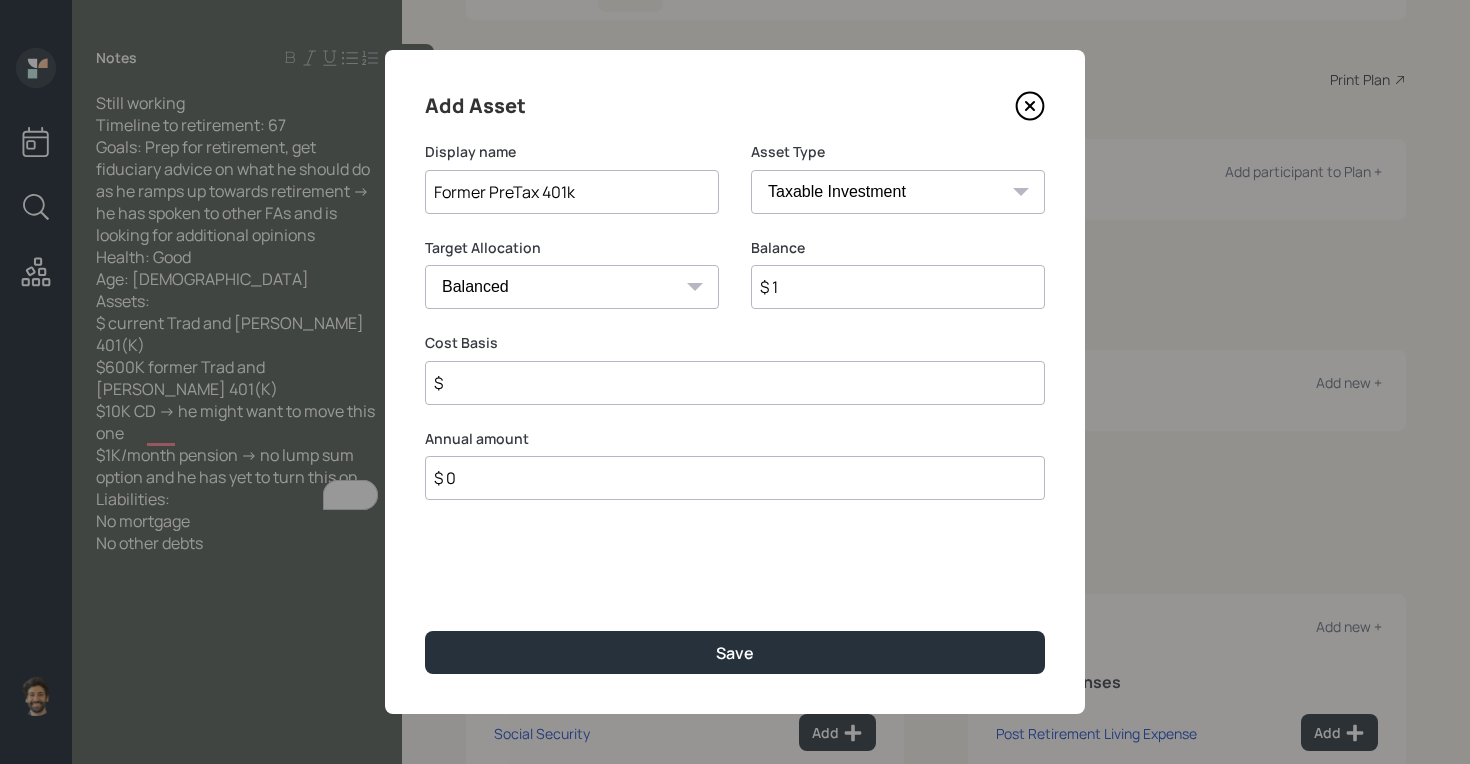 type on "$ 1" 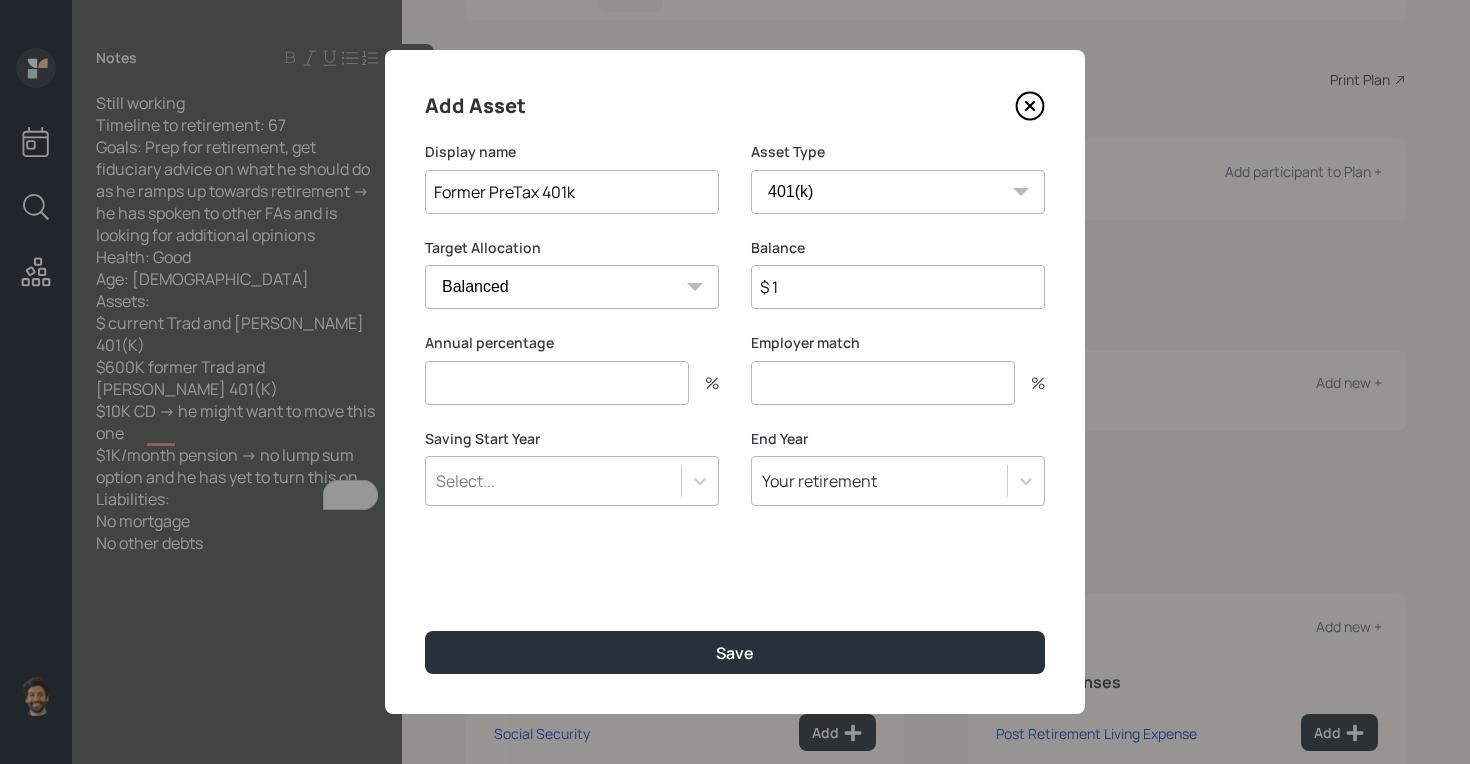 click at bounding box center (557, 383) 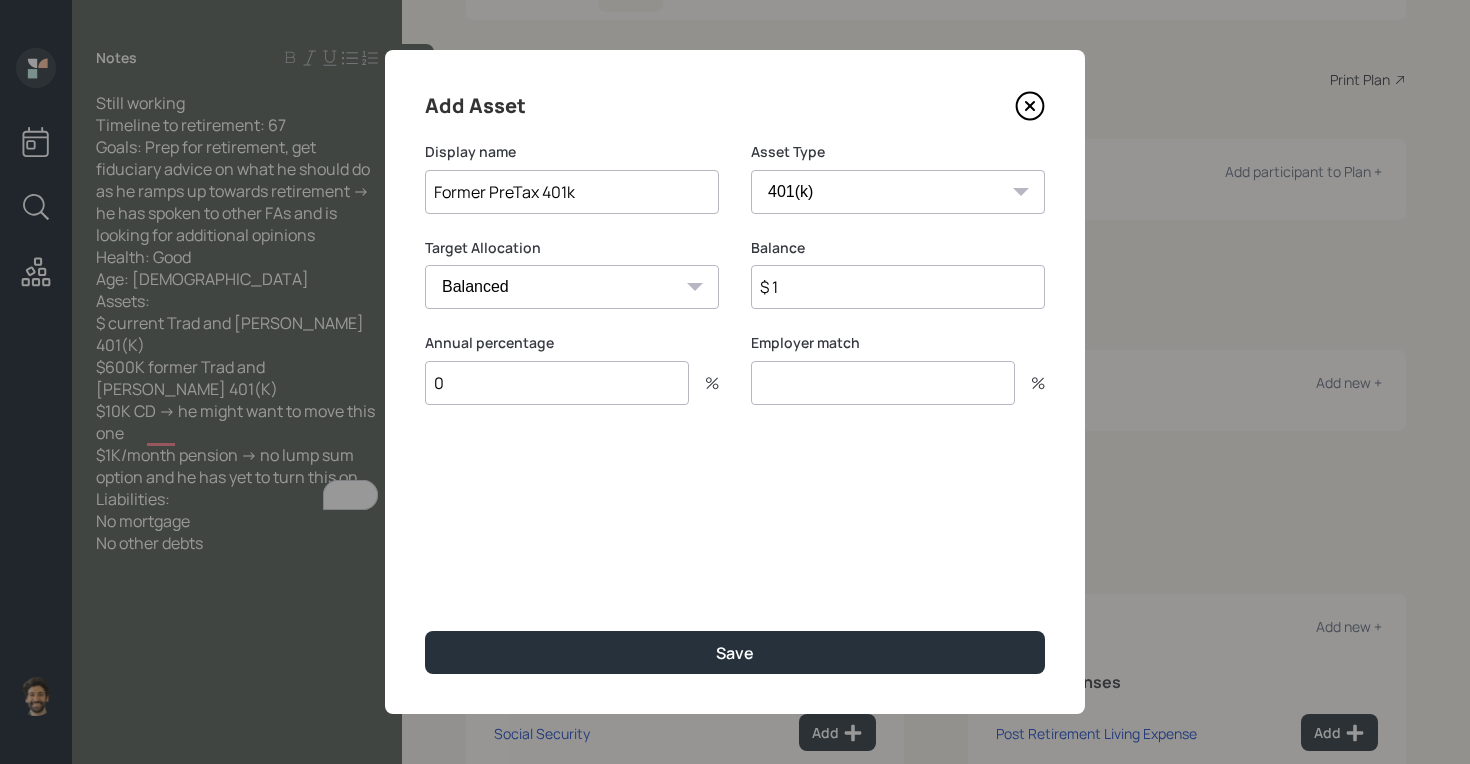 type on "0" 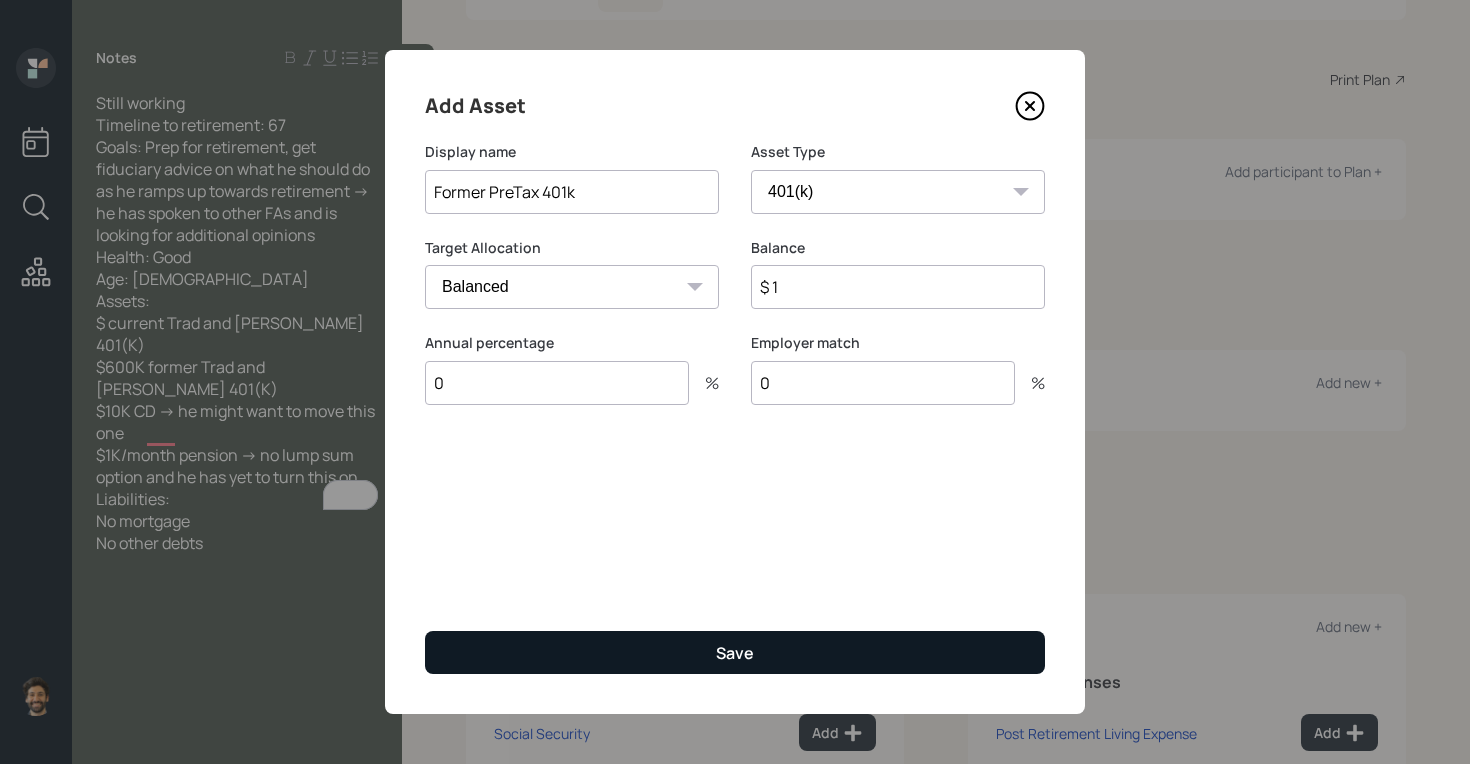 type on "0" 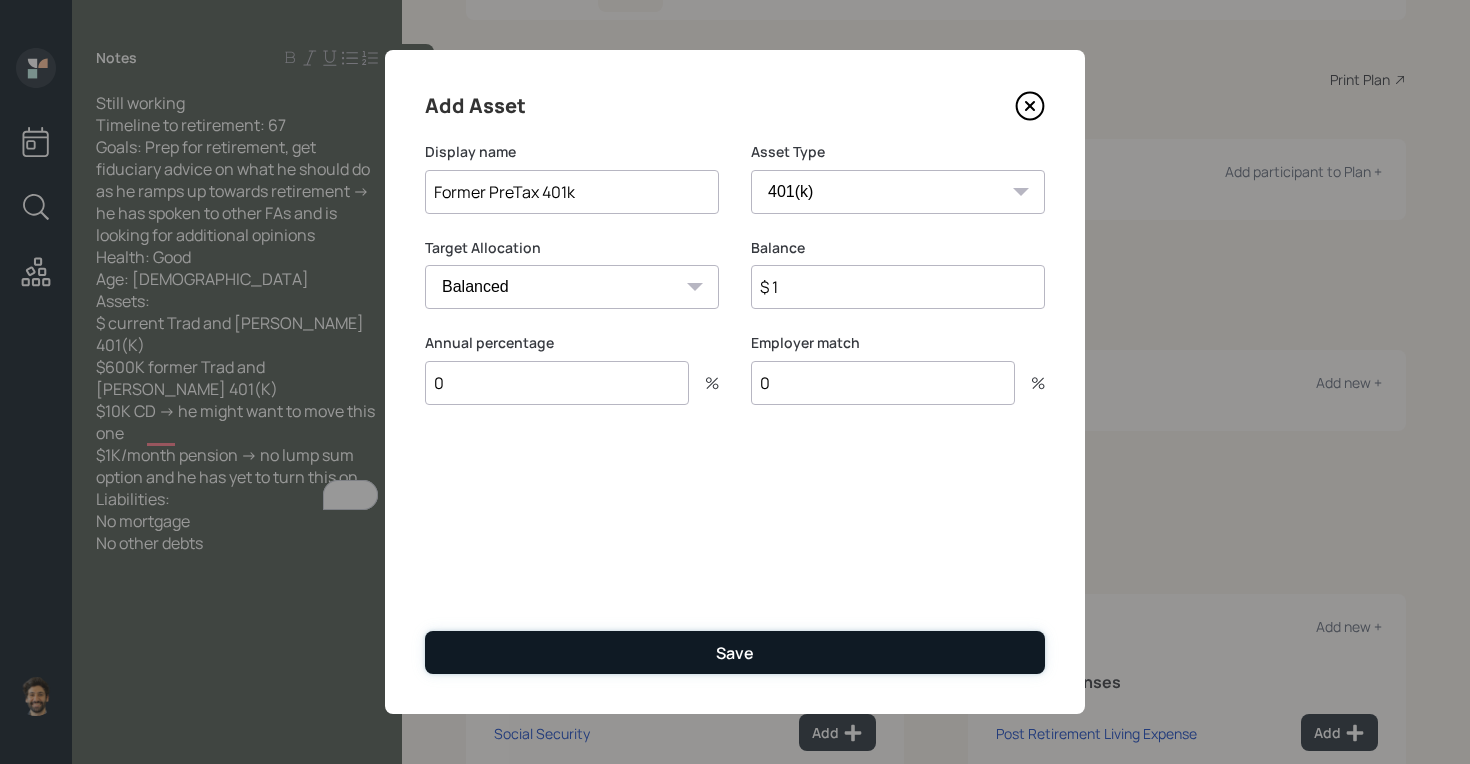 click on "Save" at bounding box center [735, 652] 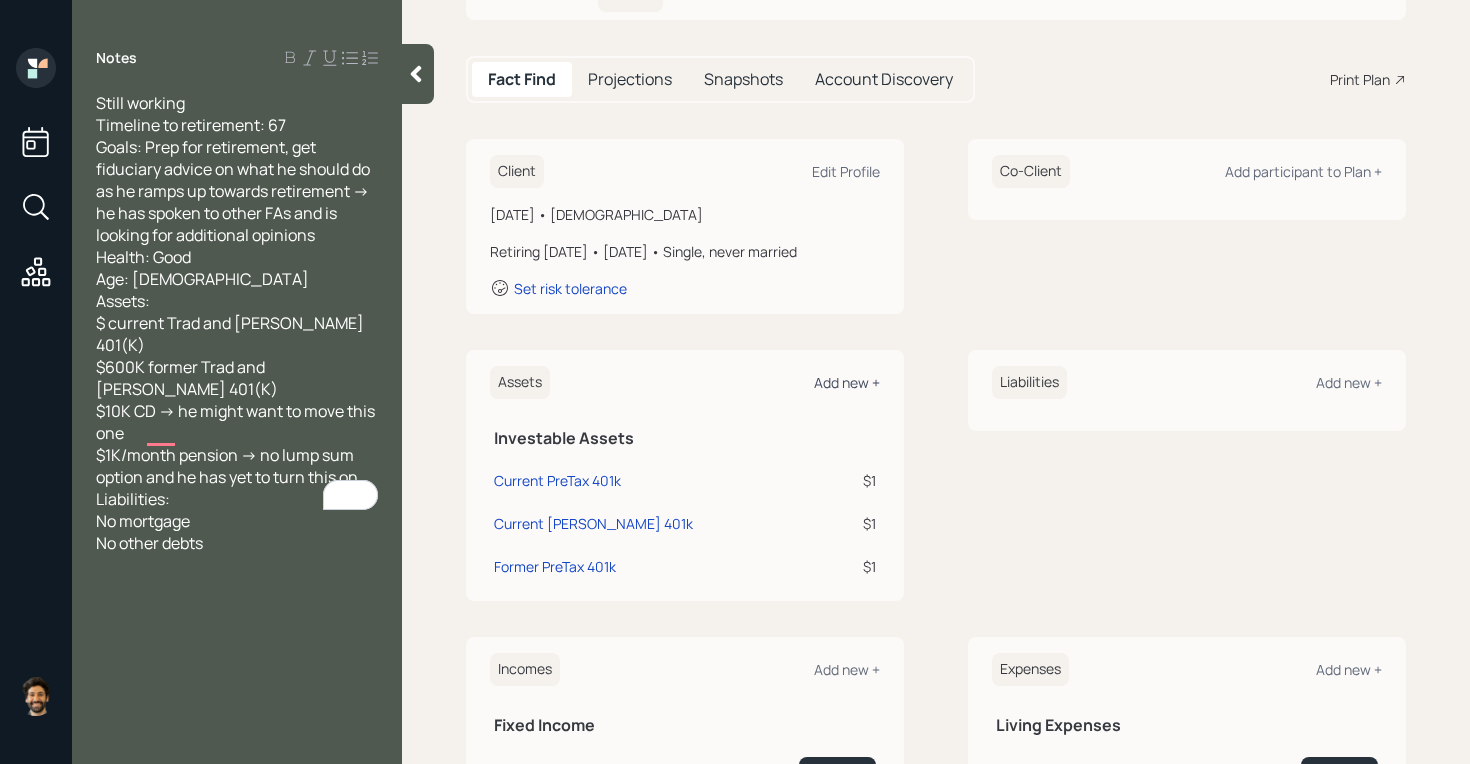 click on "Add new +" at bounding box center [847, 382] 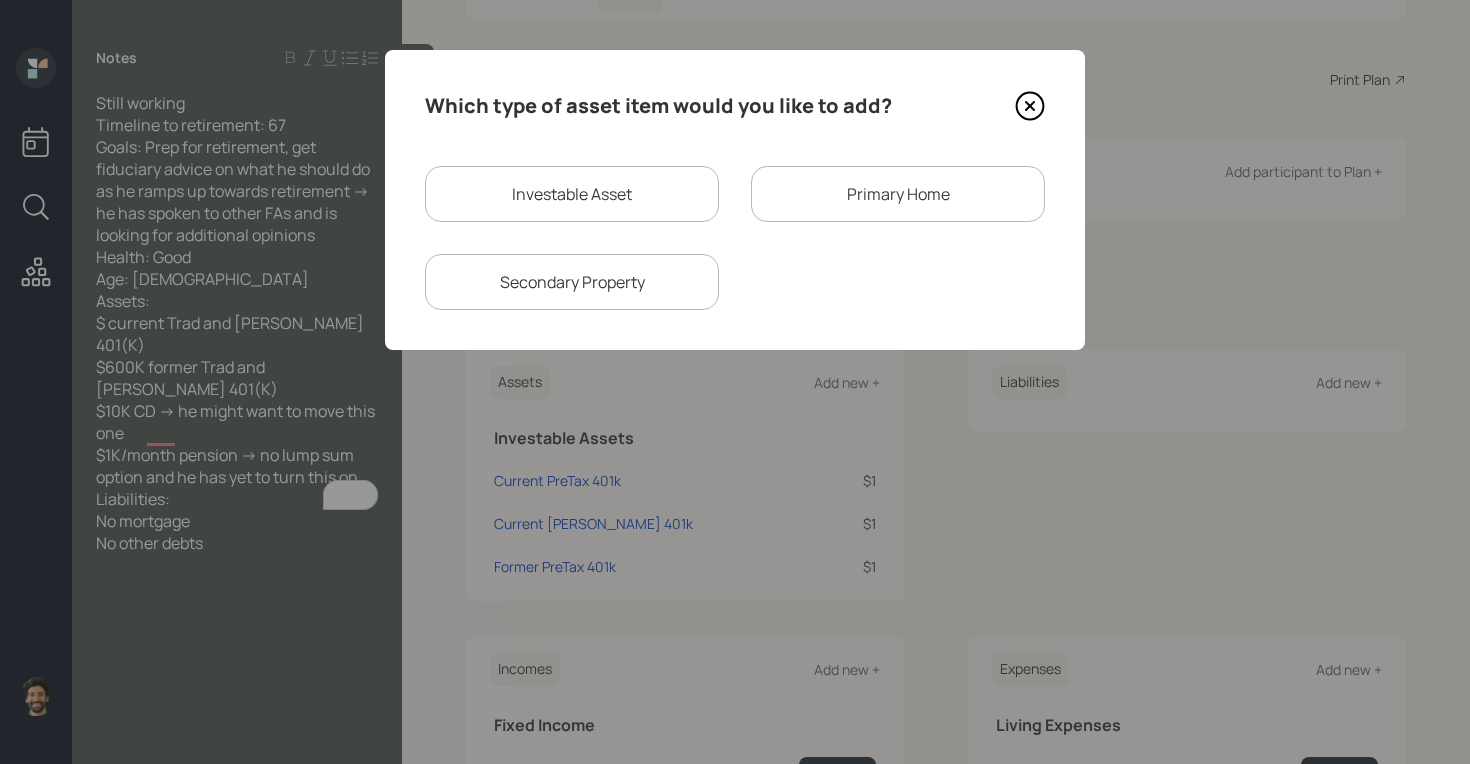 click on "Investable Asset" at bounding box center [572, 194] 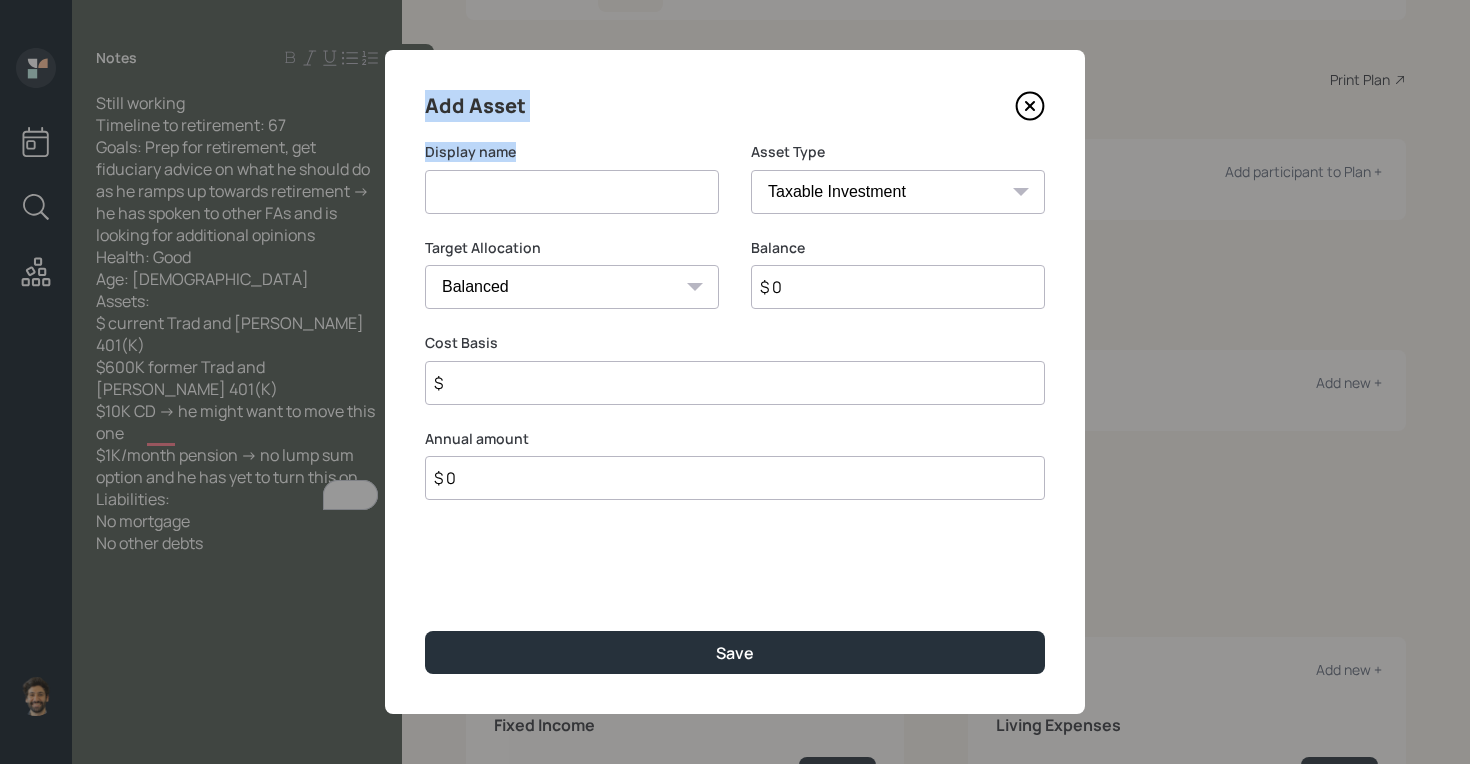 click at bounding box center [572, 192] 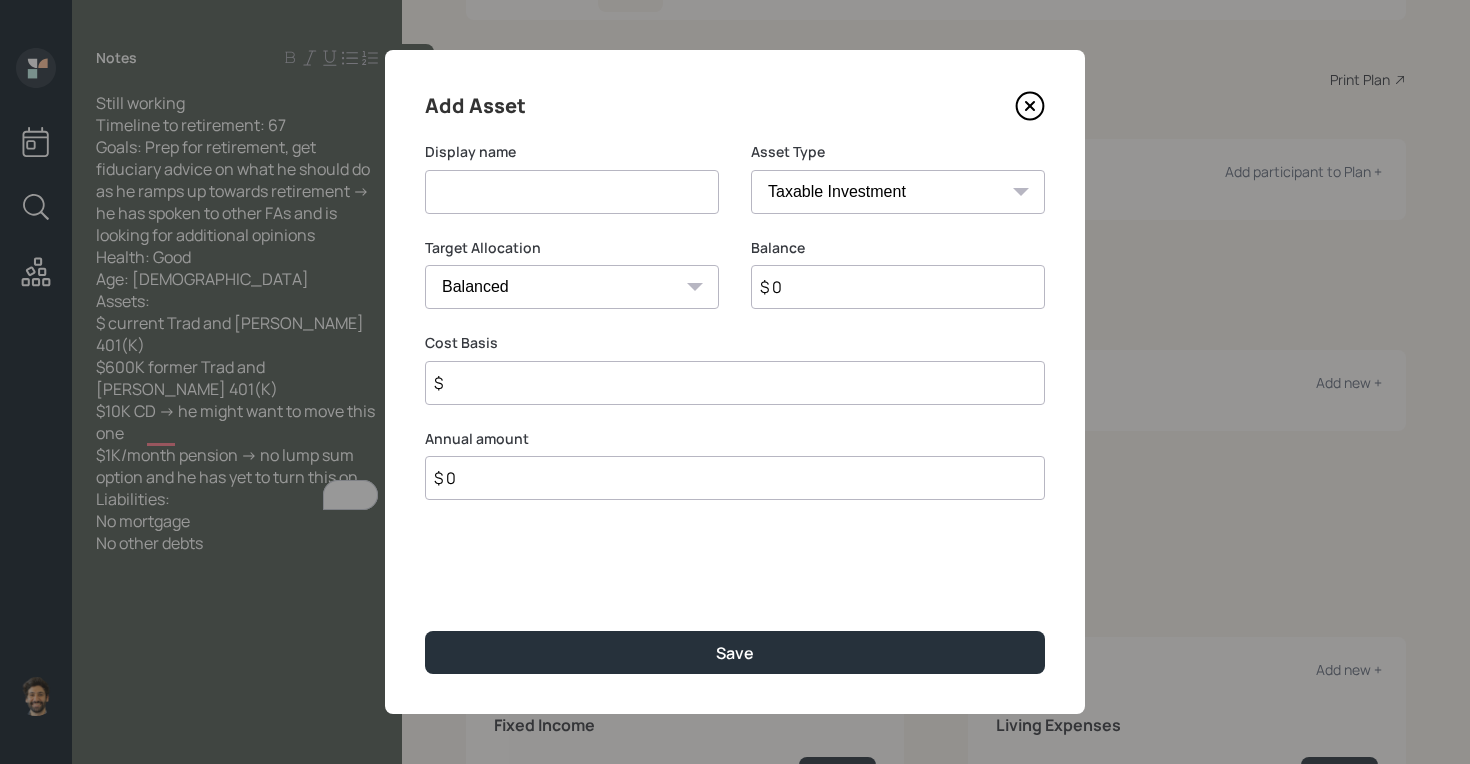 click at bounding box center (572, 192) 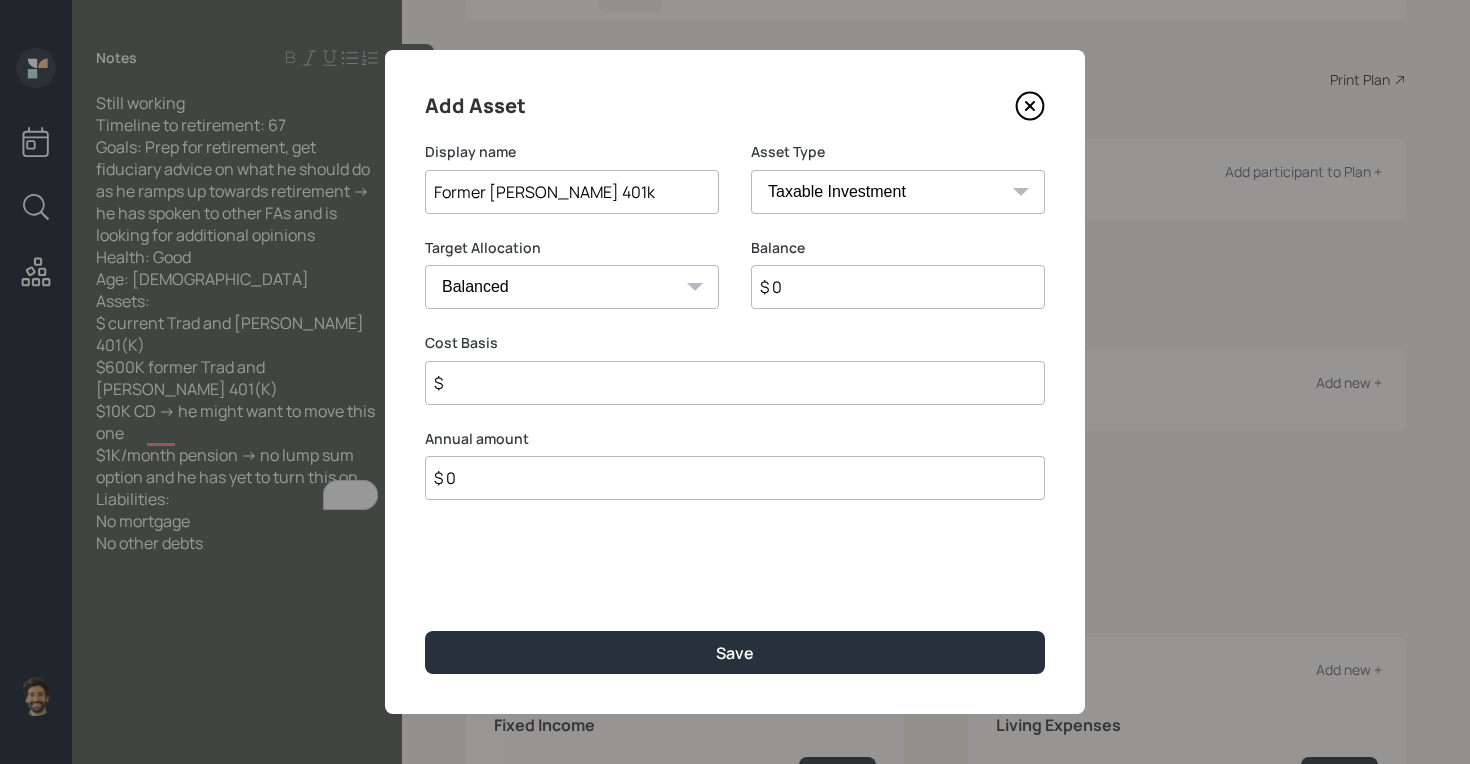 click on "Former roth 401k" at bounding box center (572, 192) 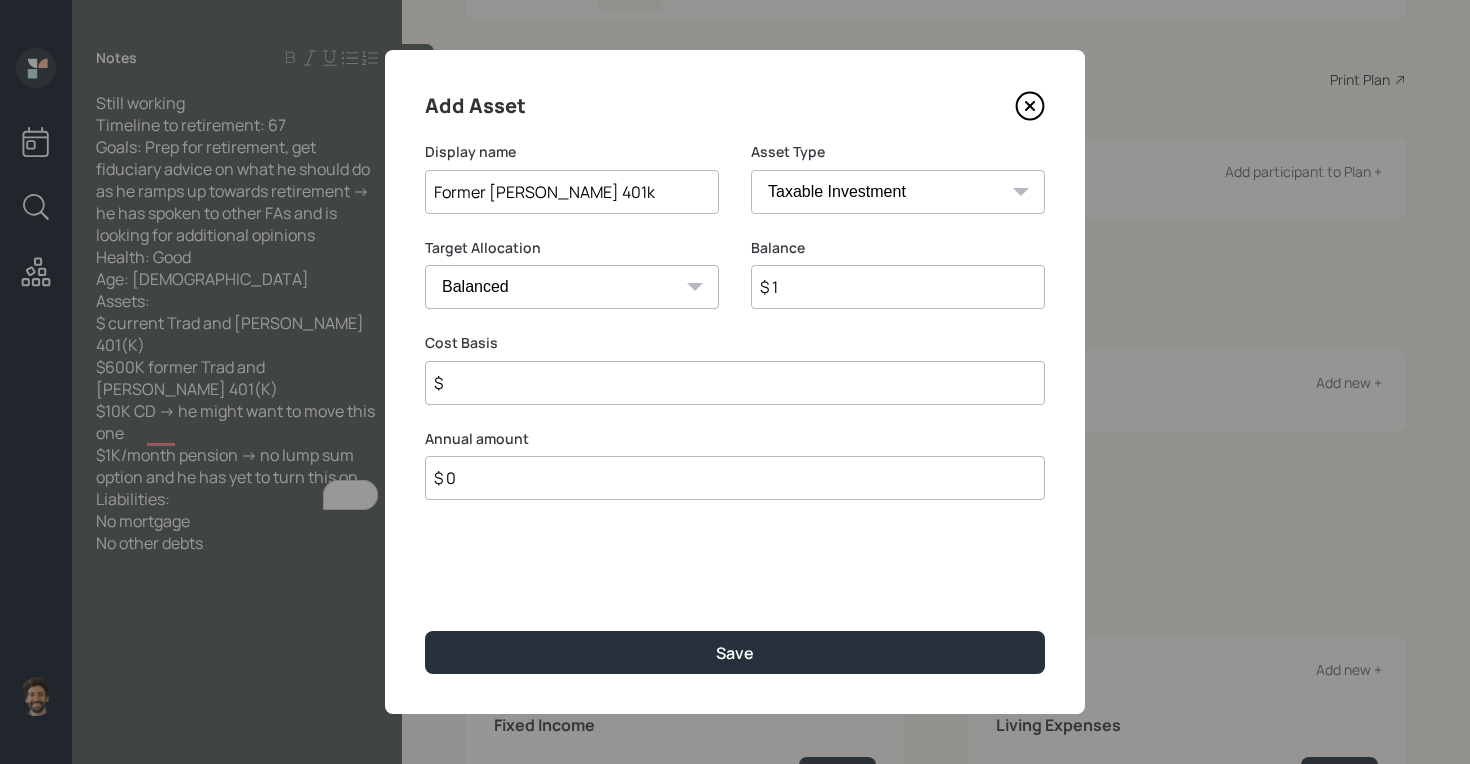 type on "$ 1" 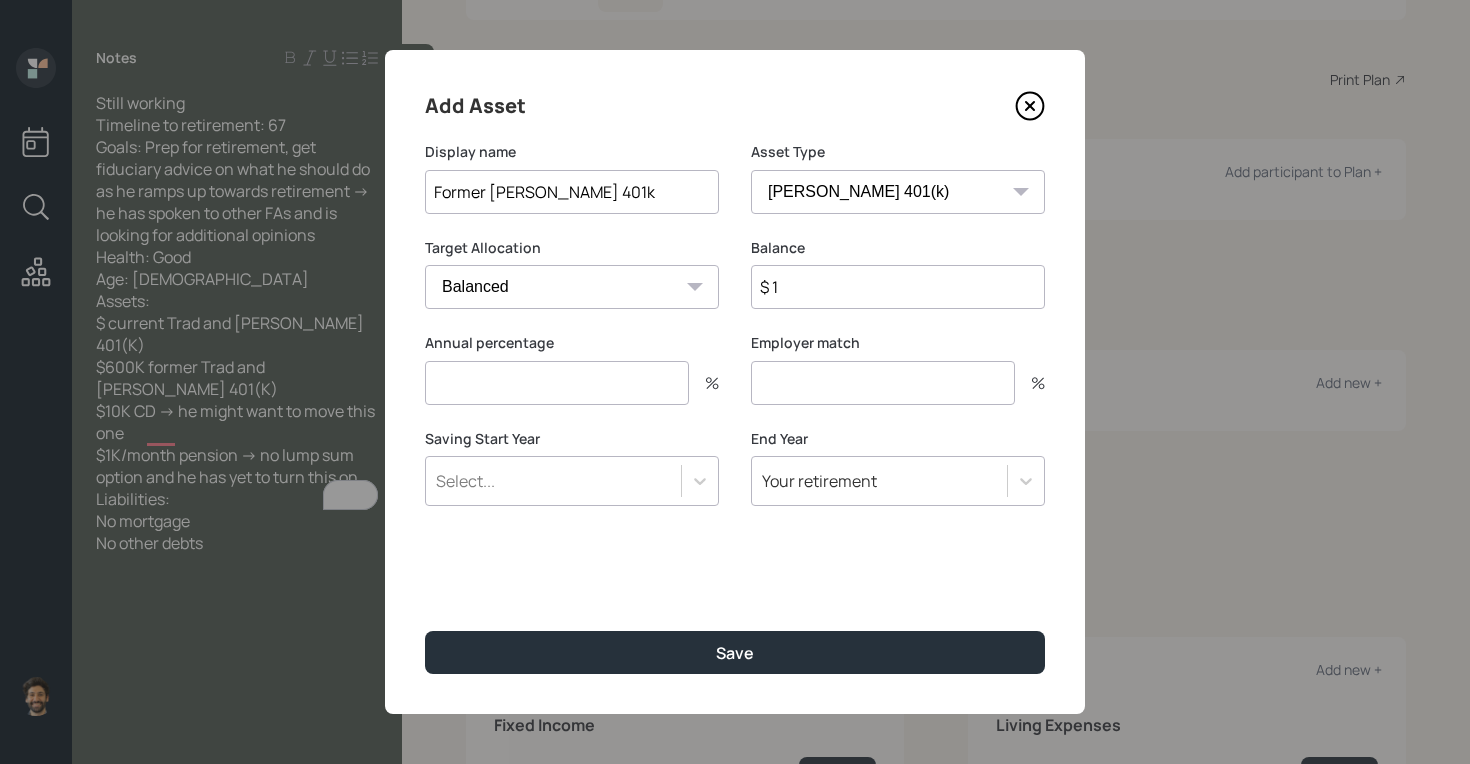 click at bounding box center [557, 383] 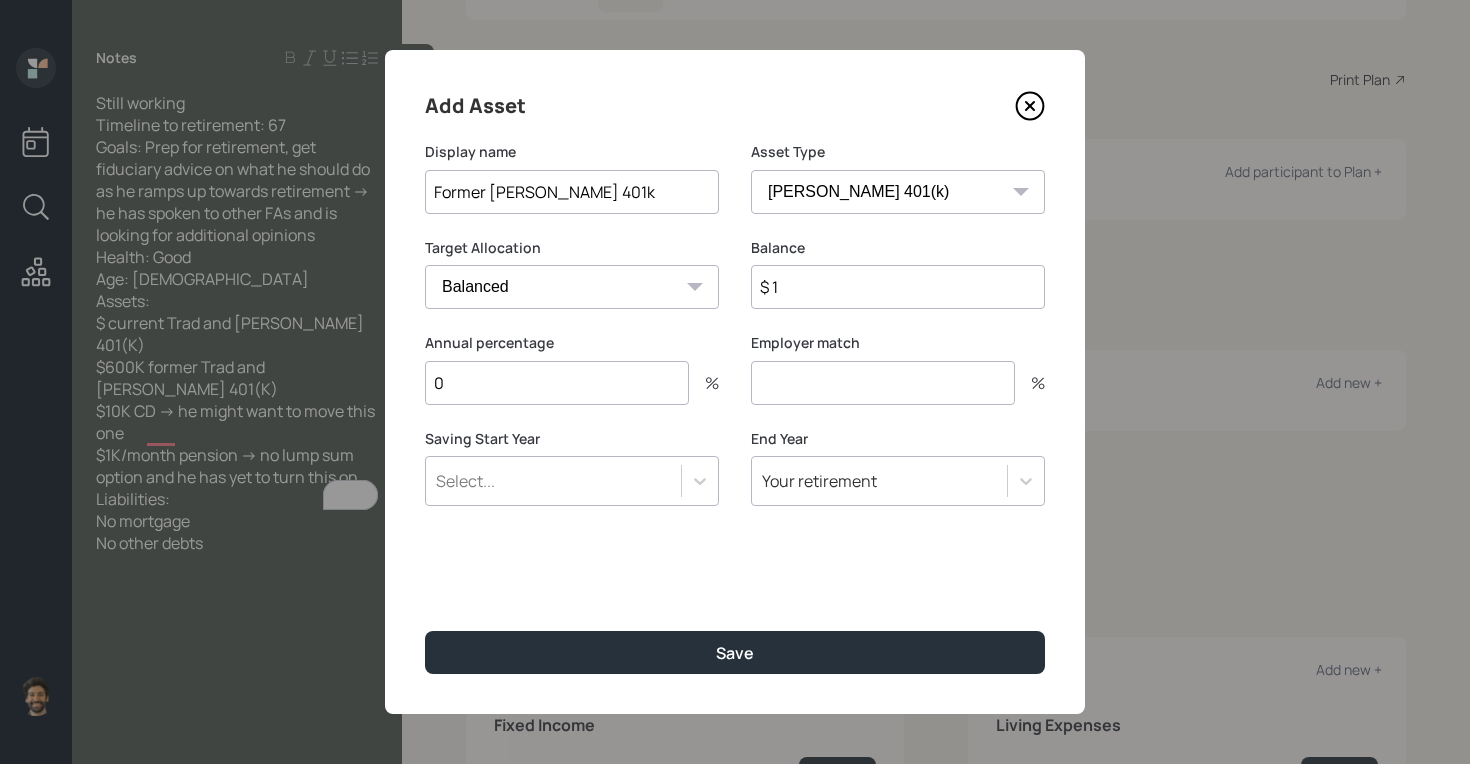 type on "0" 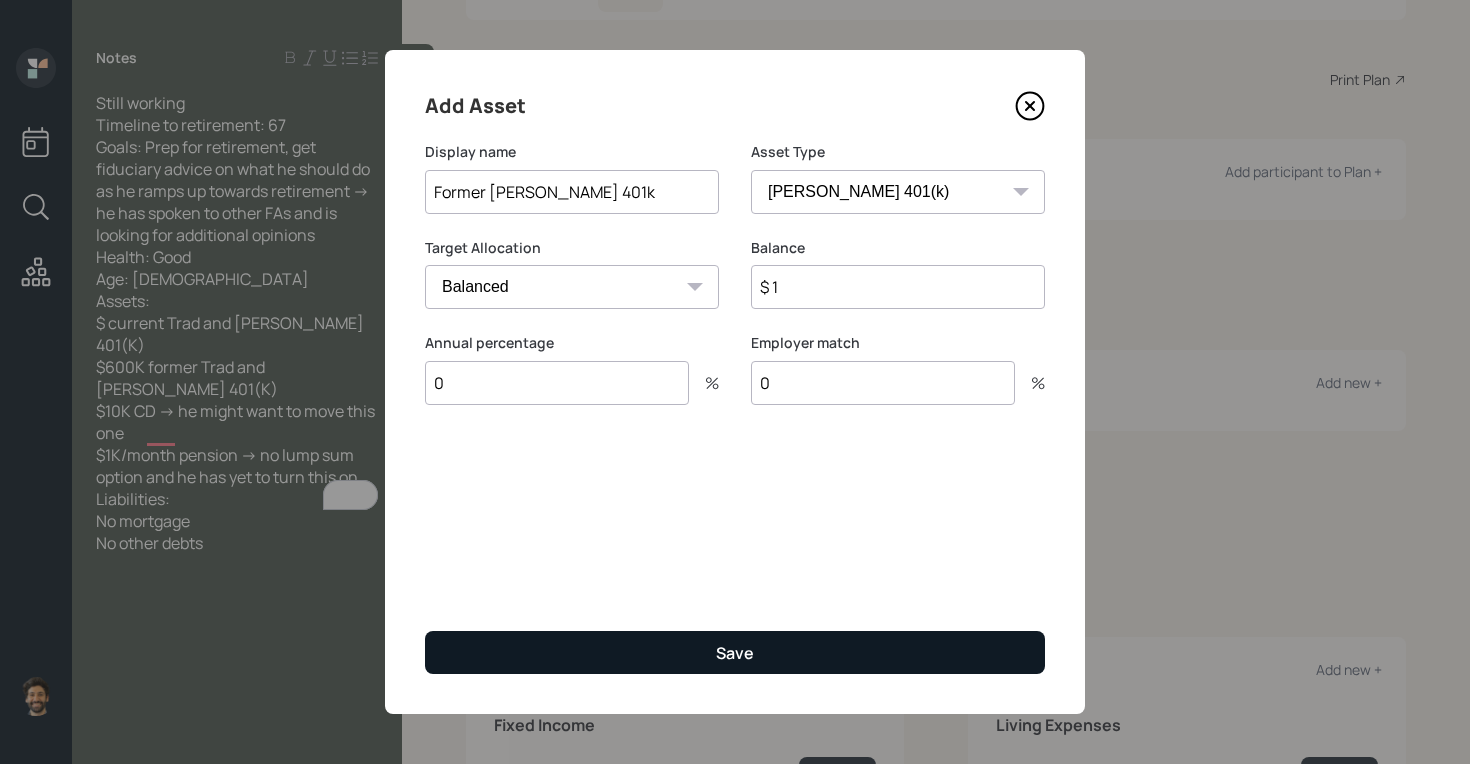 type on "0" 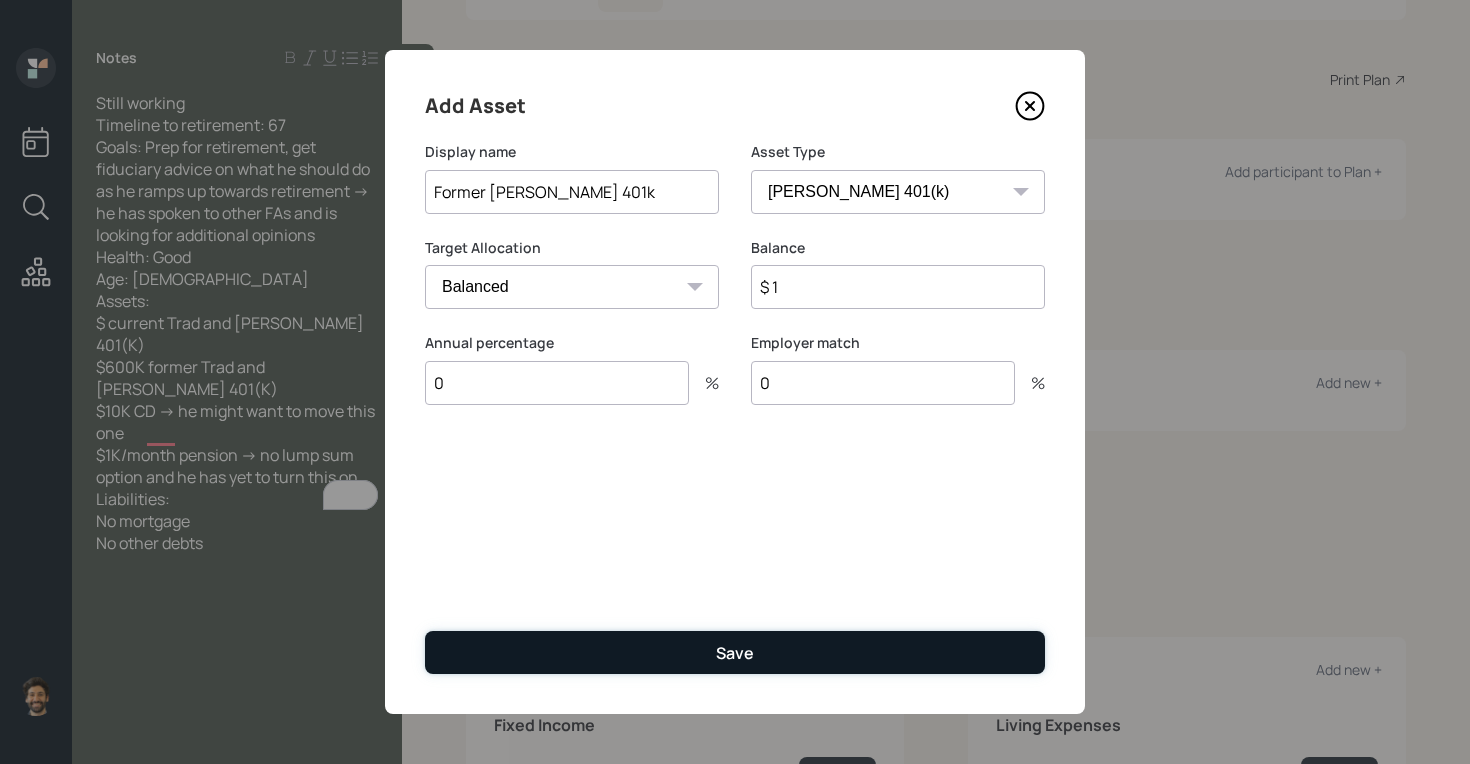 click on "Save" at bounding box center (735, 652) 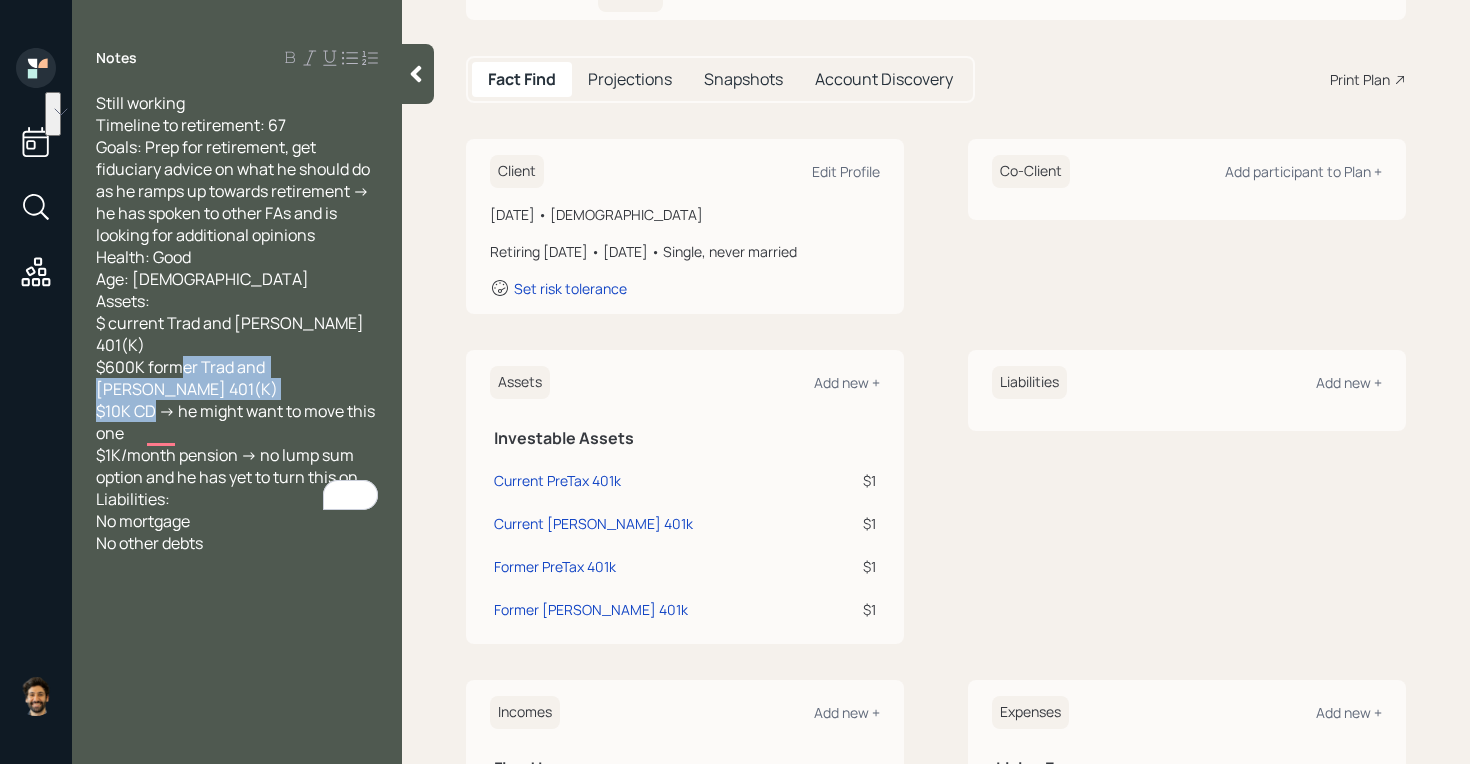 drag, startPoint x: 155, startPoint y: 389, endPoint x: 106, endPoint y: 364, distance: 55.00909 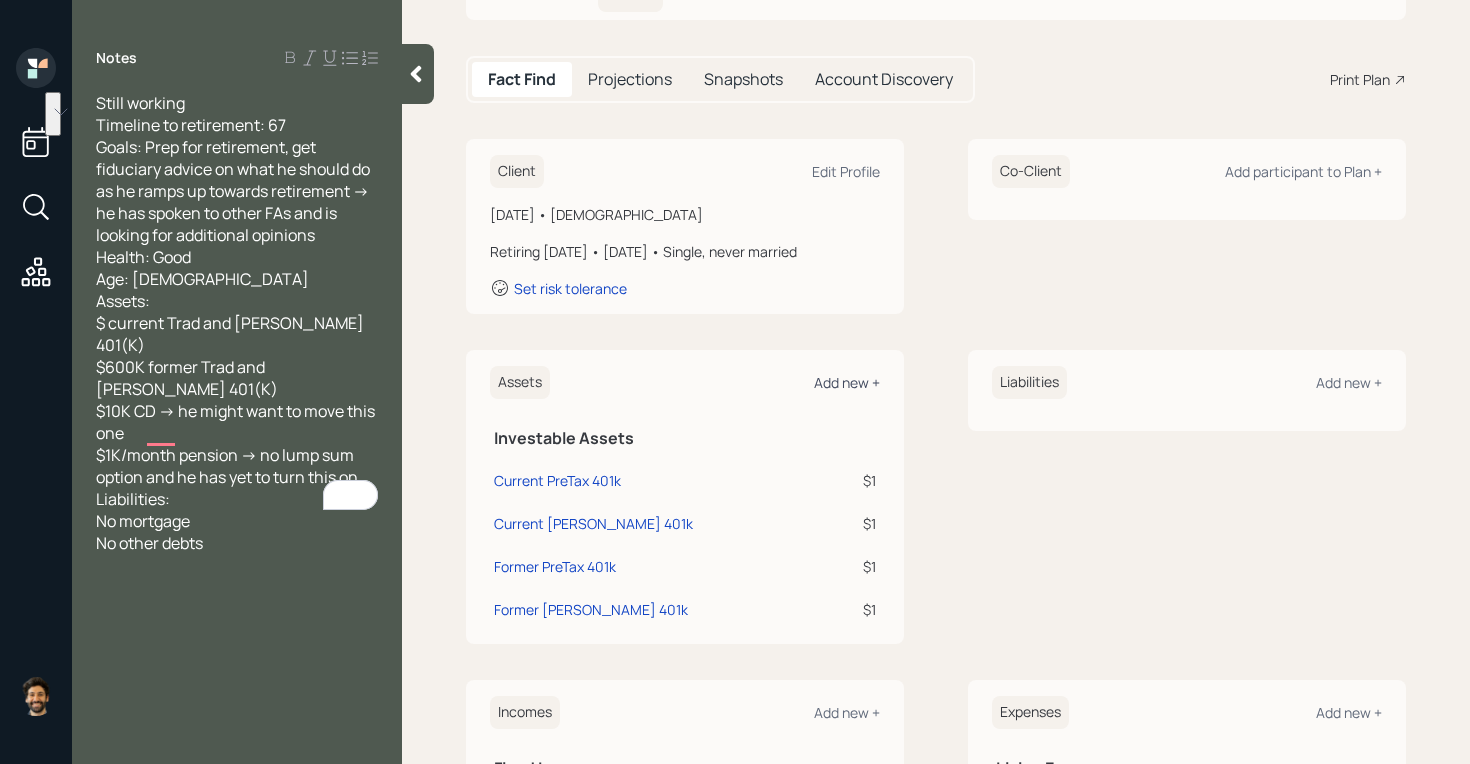 click on "Add new +" at bounding box center (847, 382) 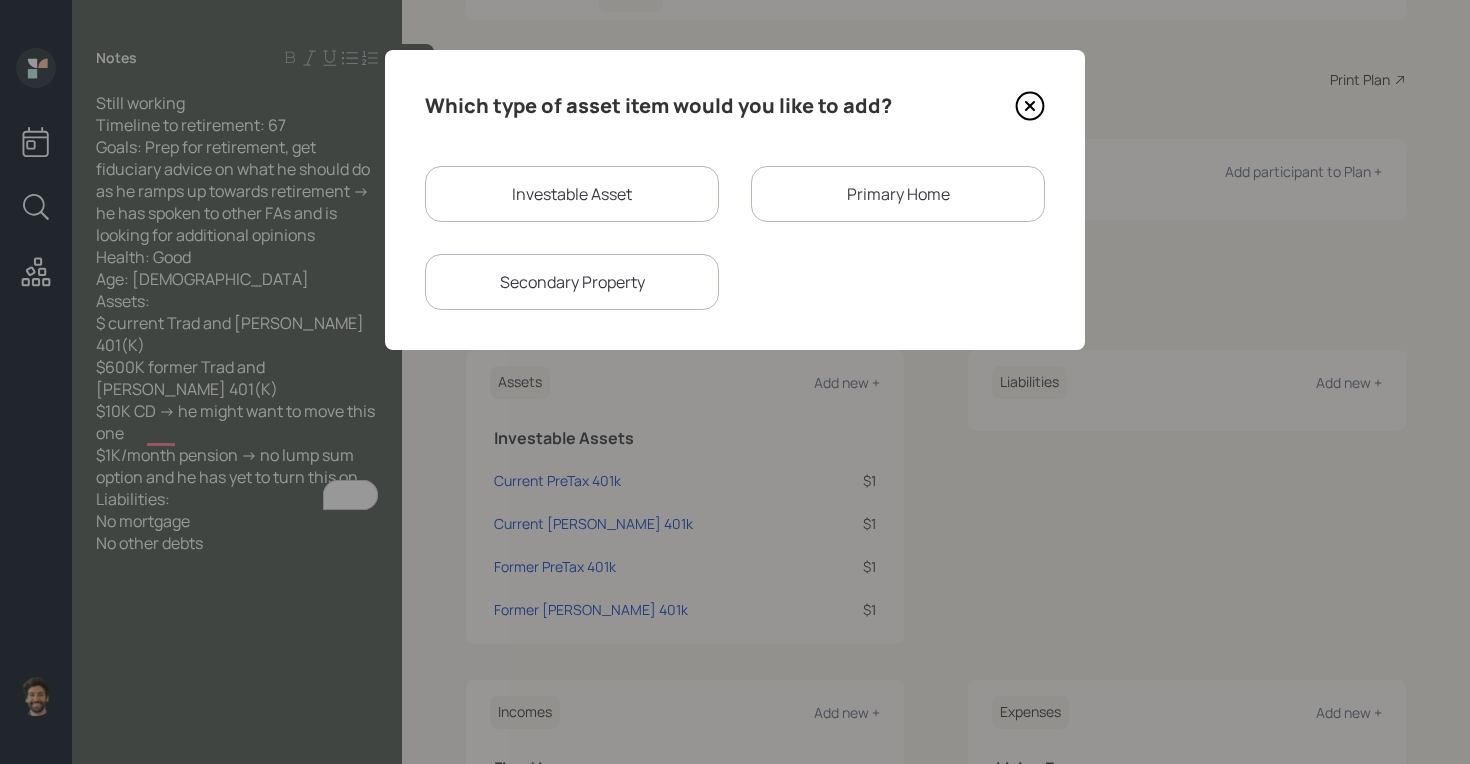 click on "Investable Asset" at bounding box center [572, 194] 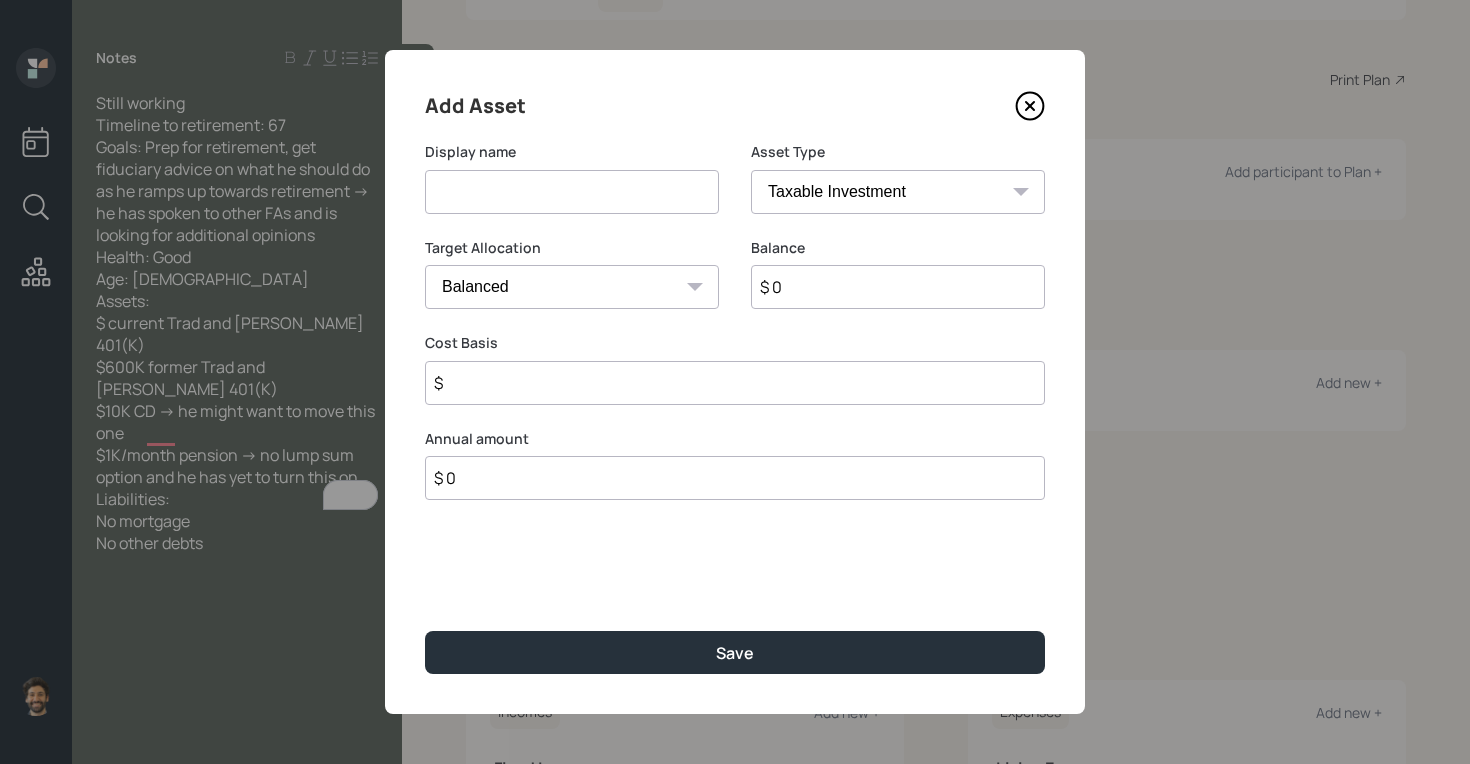 click at bounding box center (572, 192) 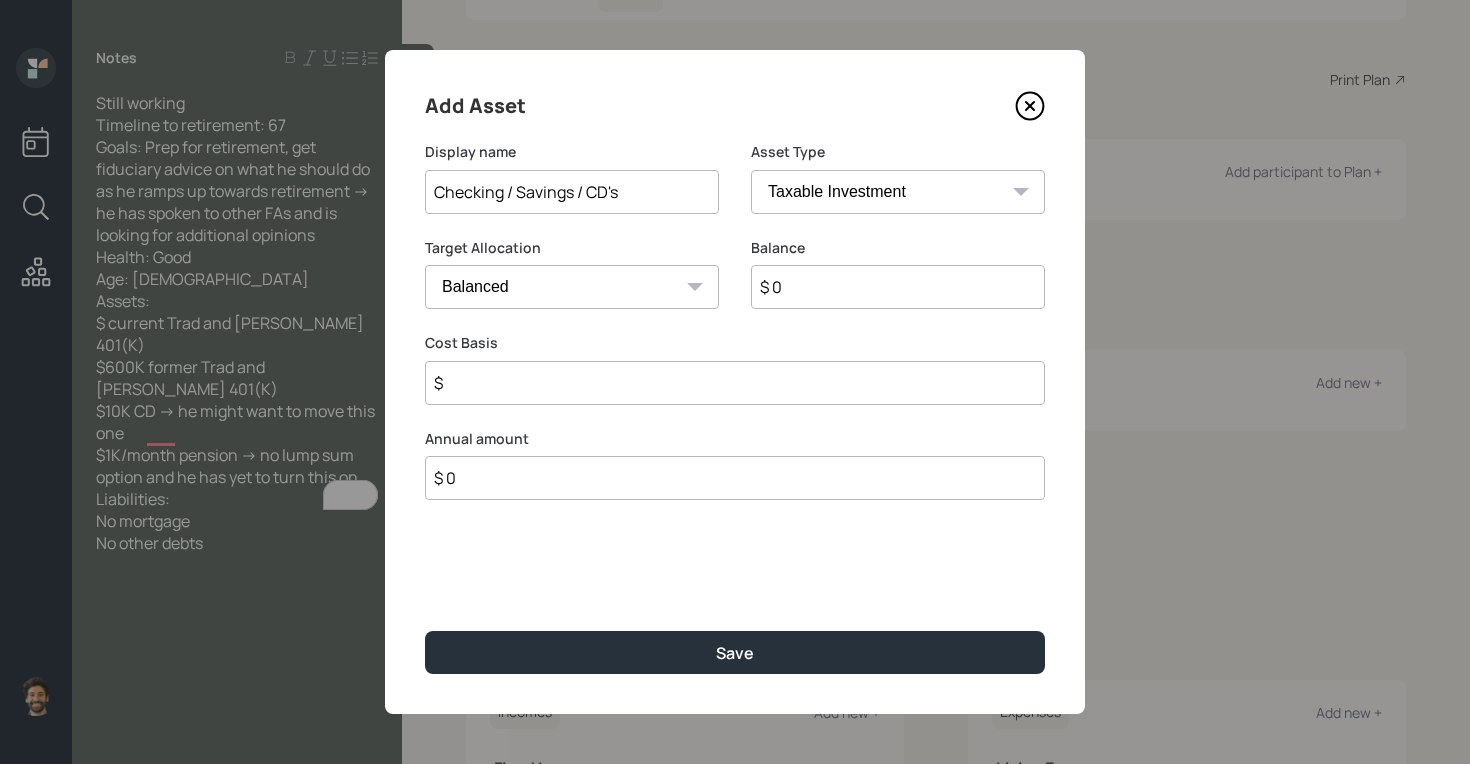 type on "Checking / Savings / CD's" 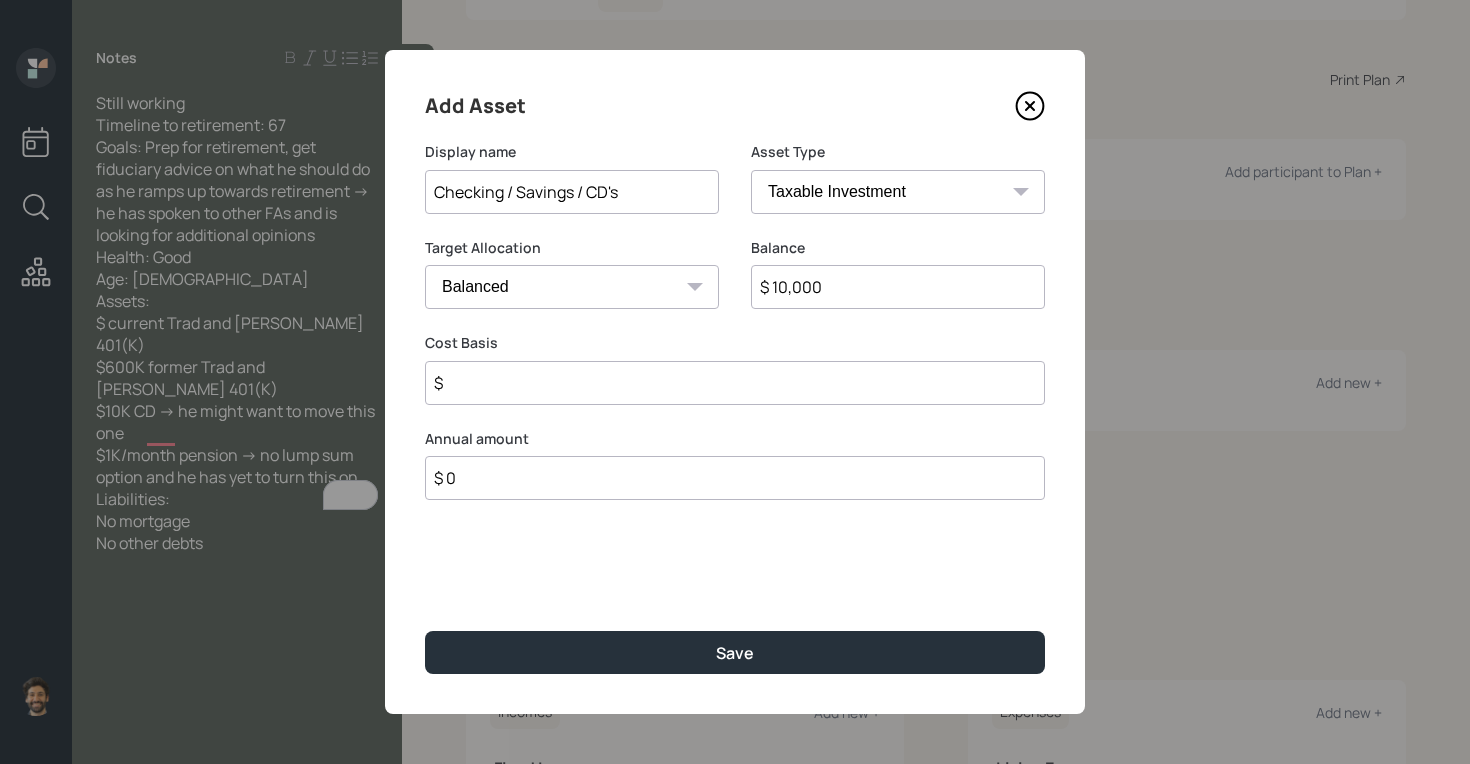 type on "$ 10,000" 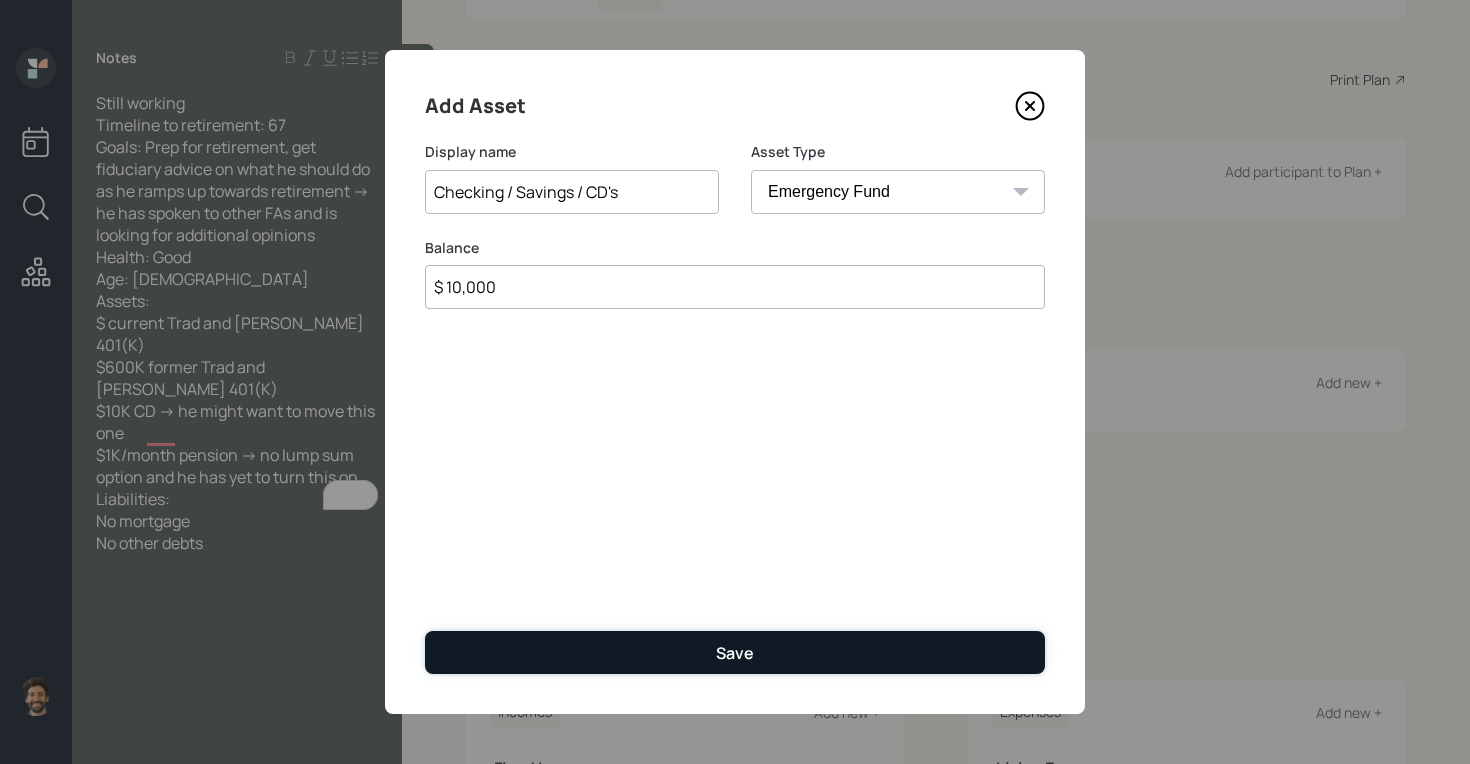 click on "Save" at bounding box center (735, 652) 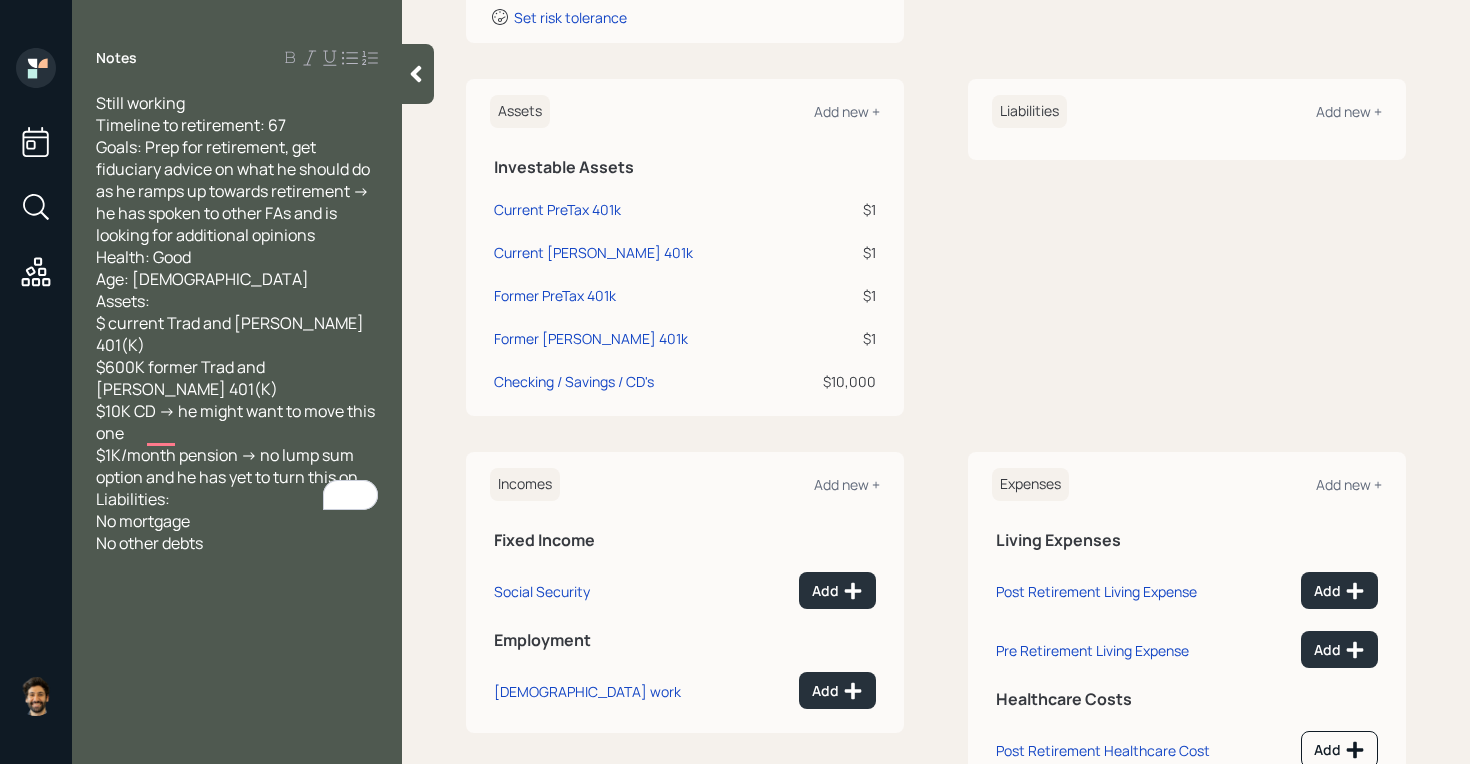 scroll, scrollTop: 510, scrollLeft: 0, axis: vertical 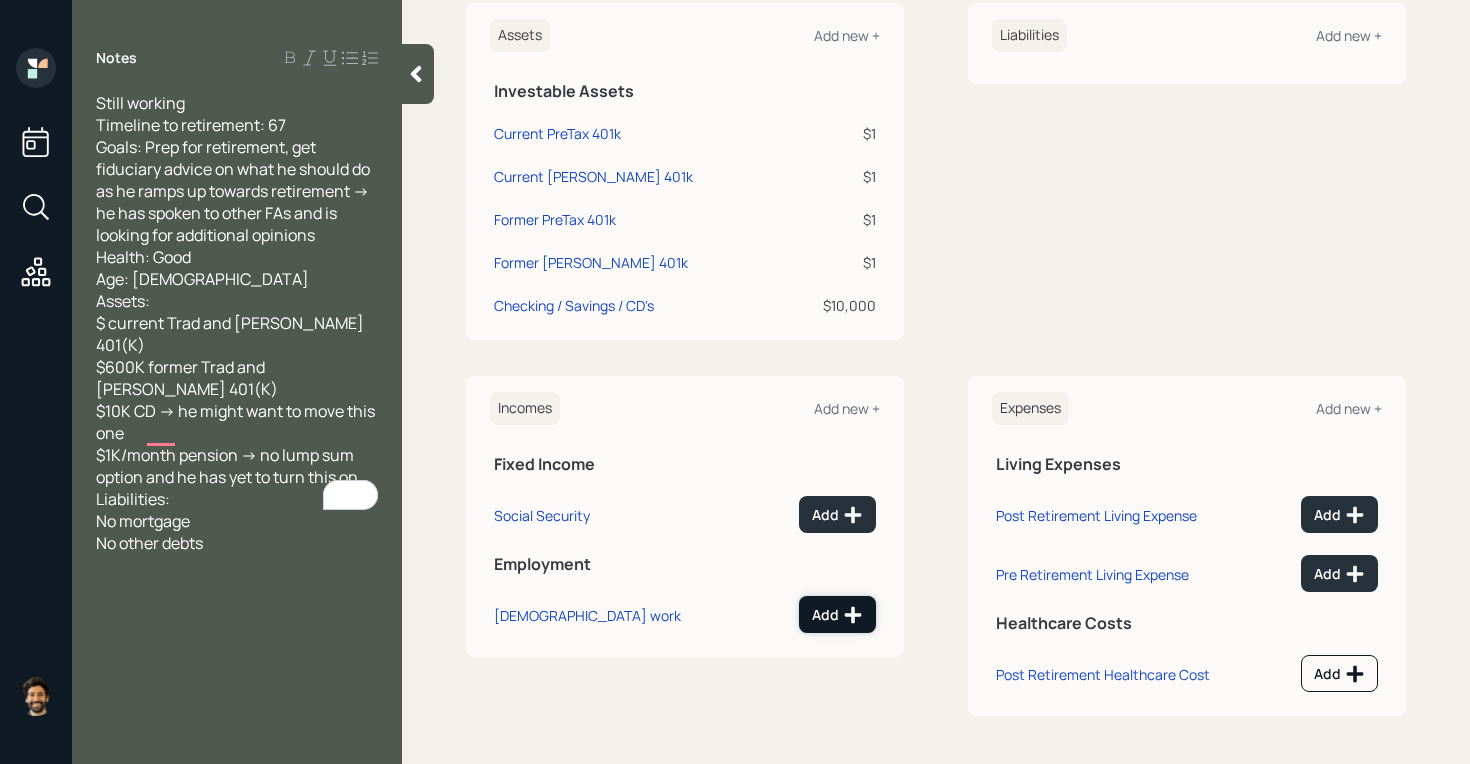 click on "Add" at bounding box center (837, 615) 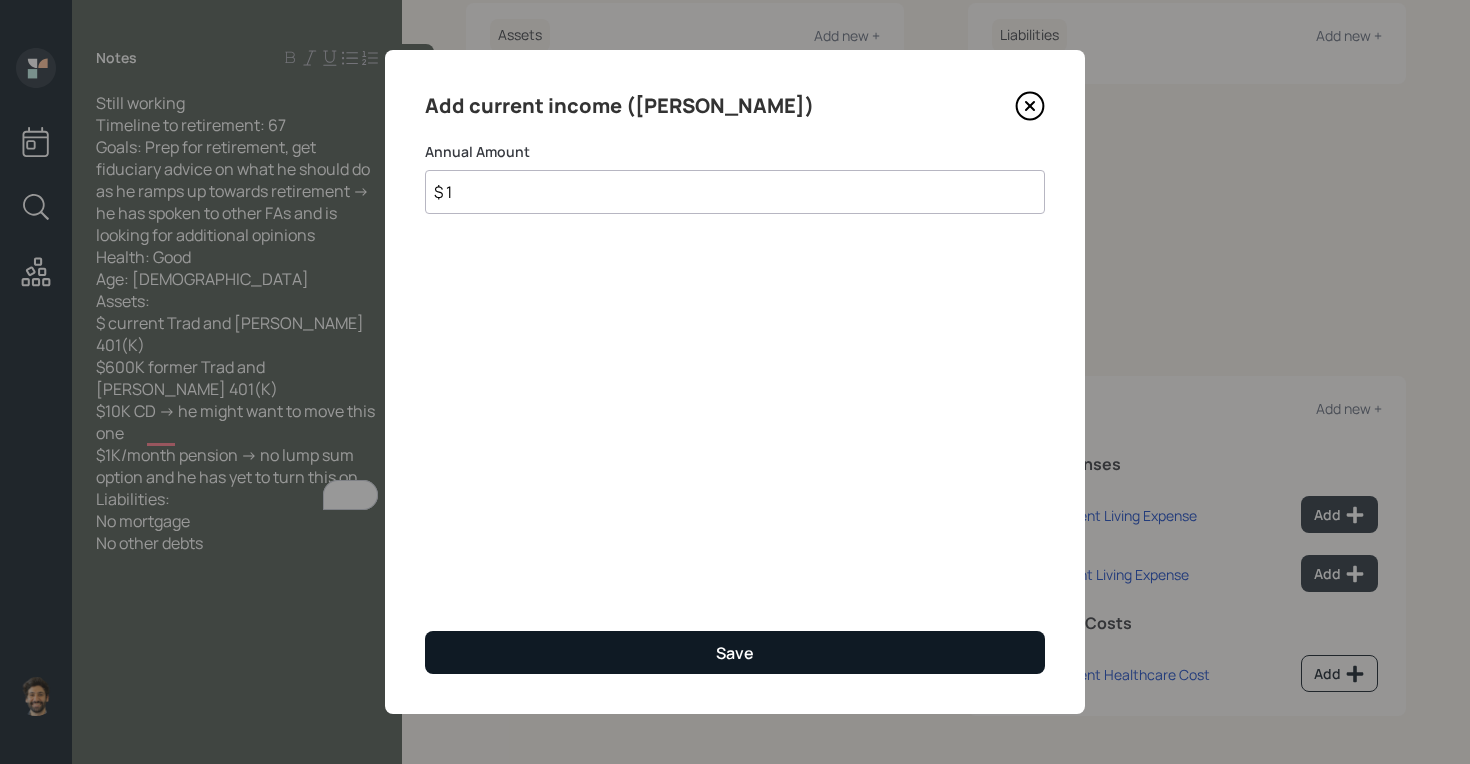 type on "$ 1" 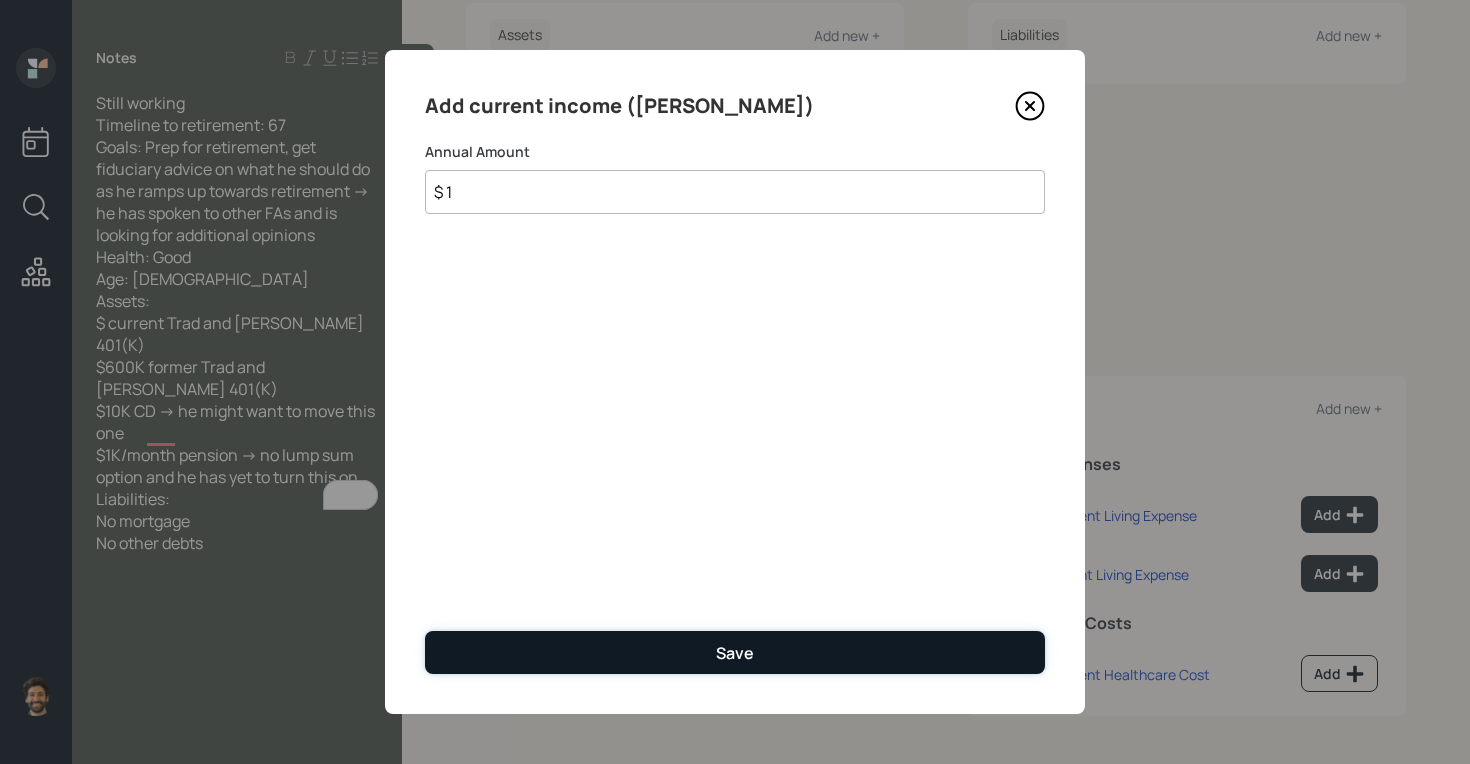 click on "Save" at bounding box center (735, 652) 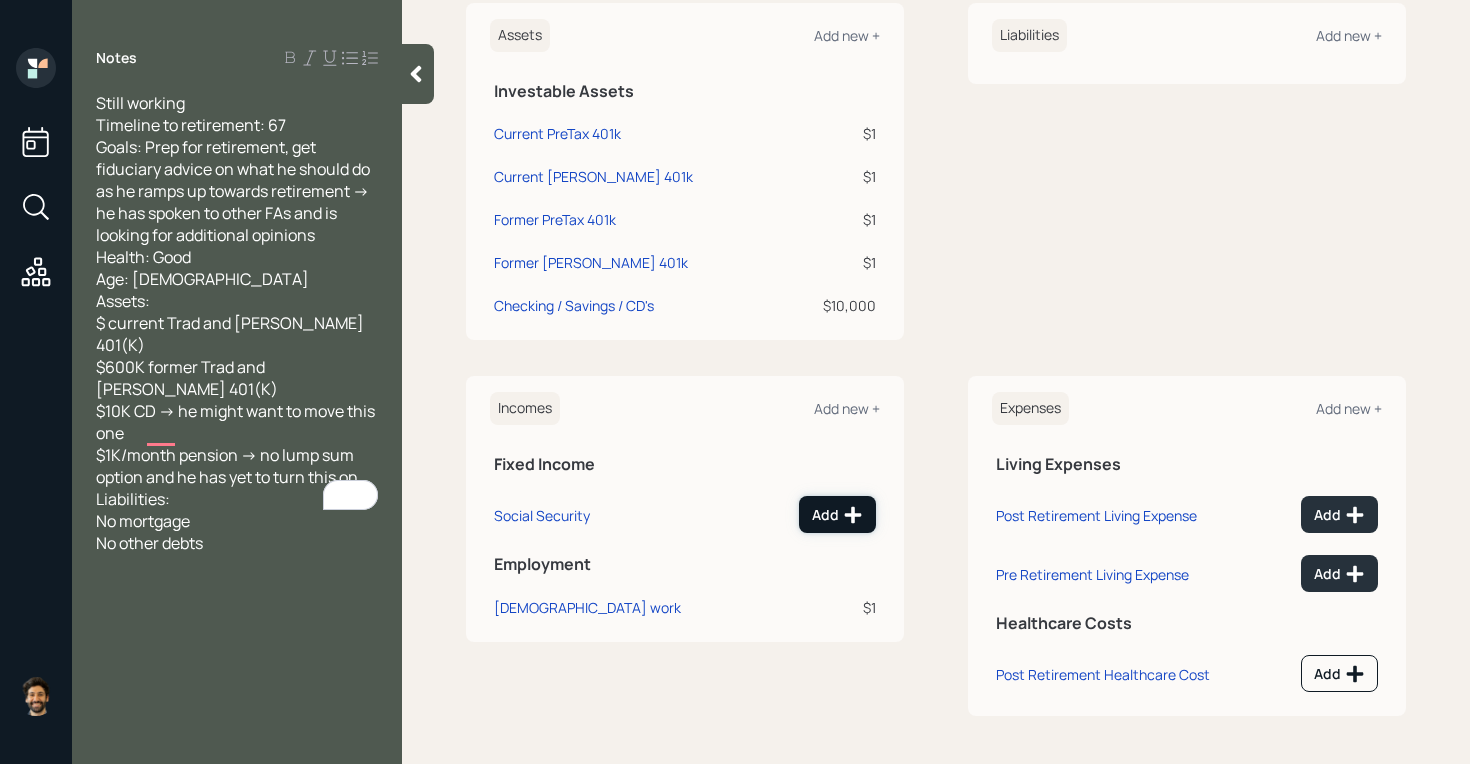 click on "Add" at bounding box center (837, 514) 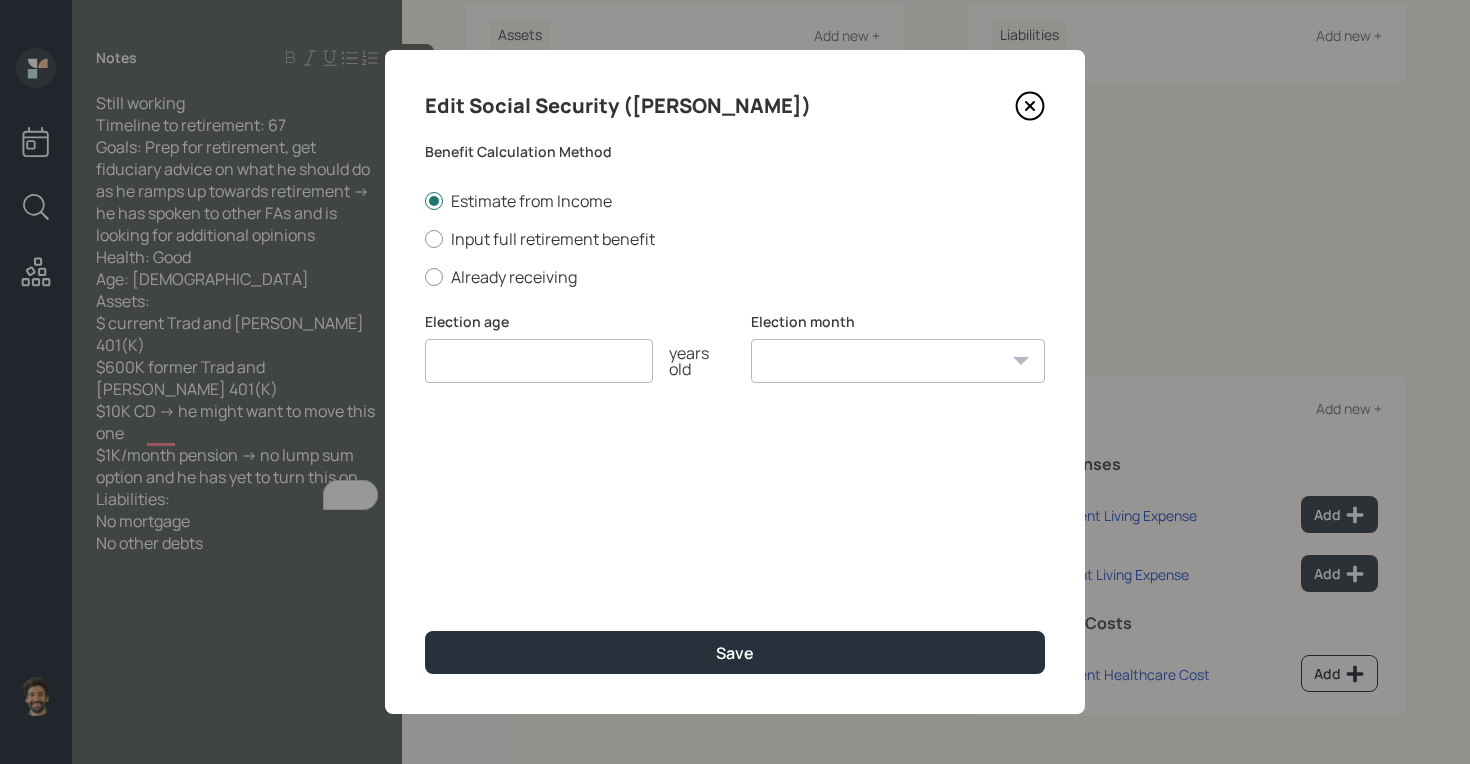 click at bounding box center [539, 361] 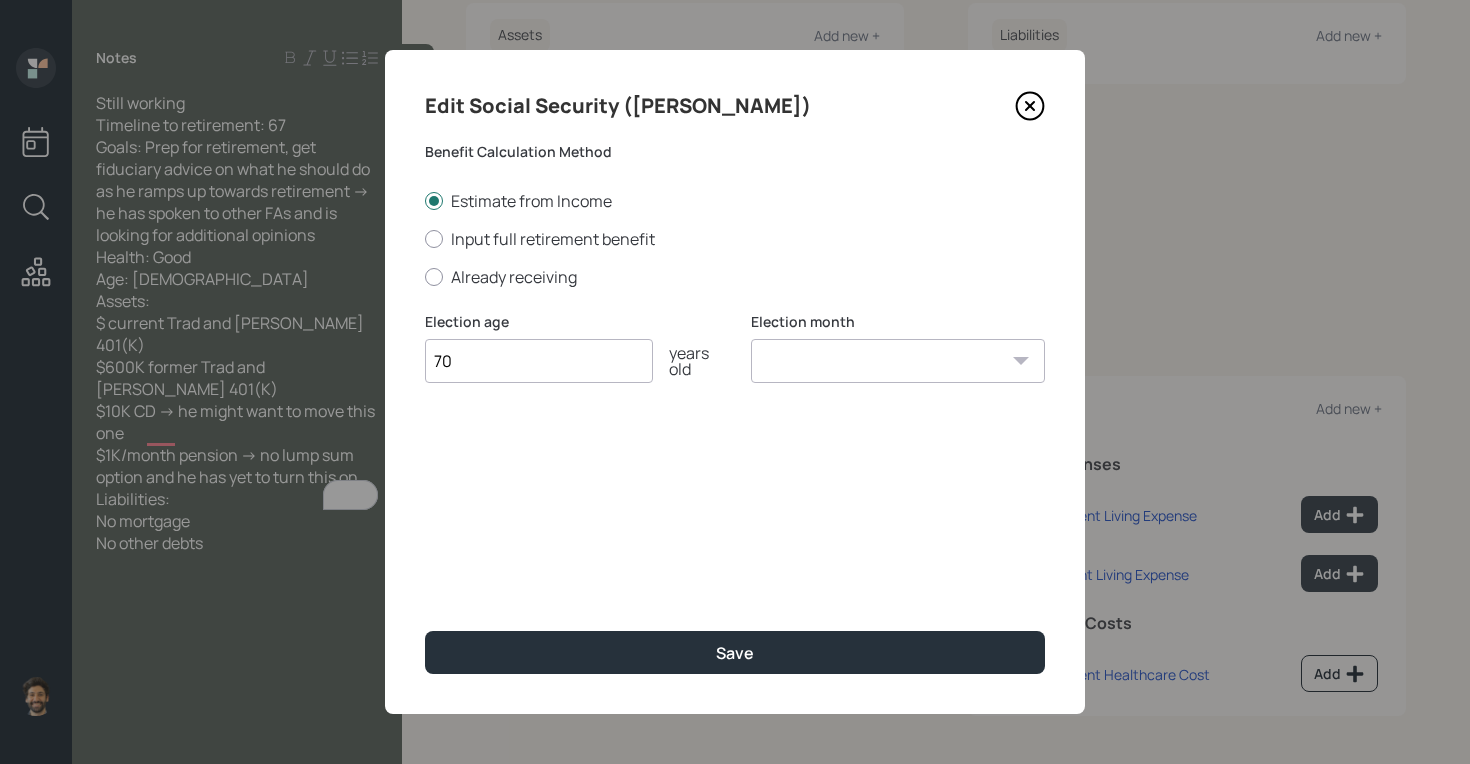 type on "70" 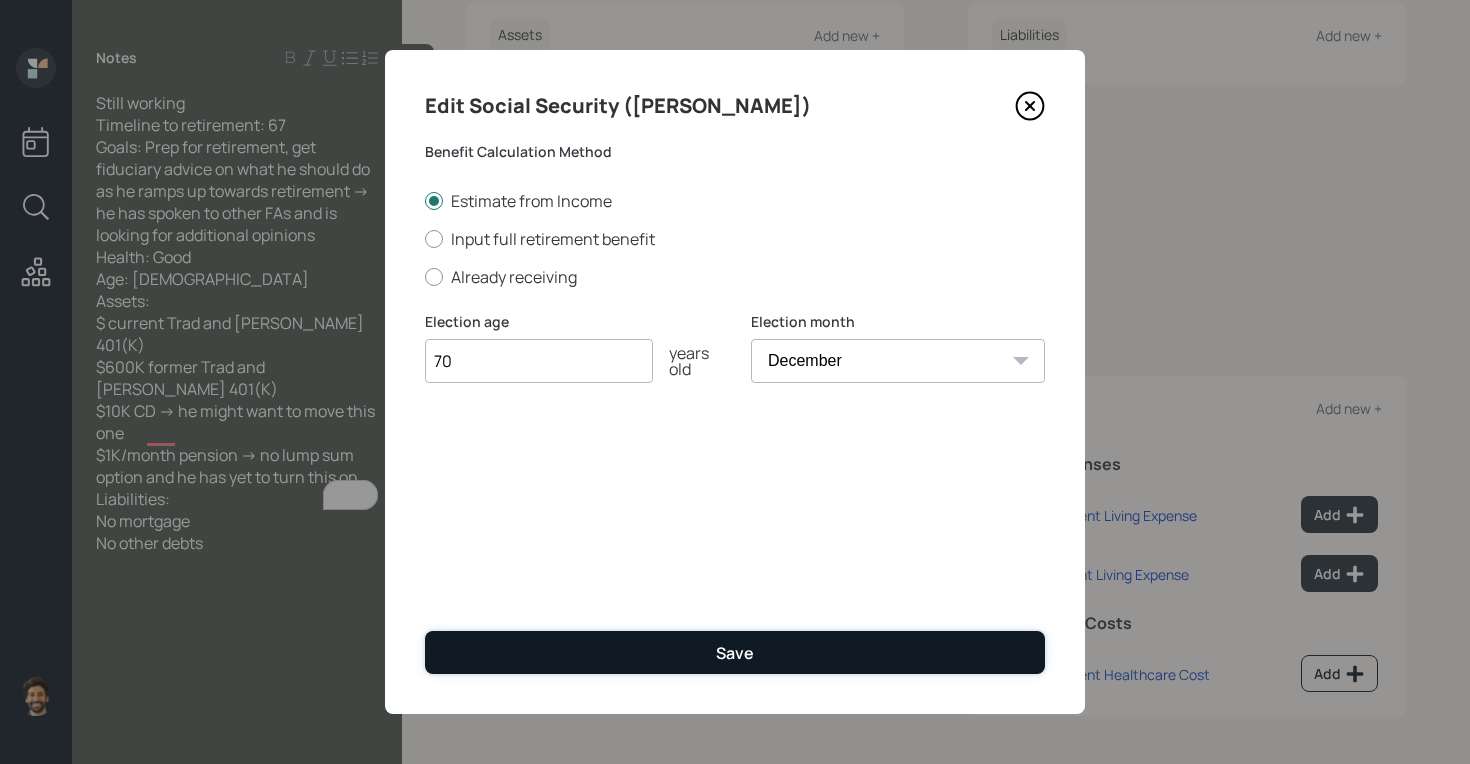 click on "Save" at bounding box center (735, 652) 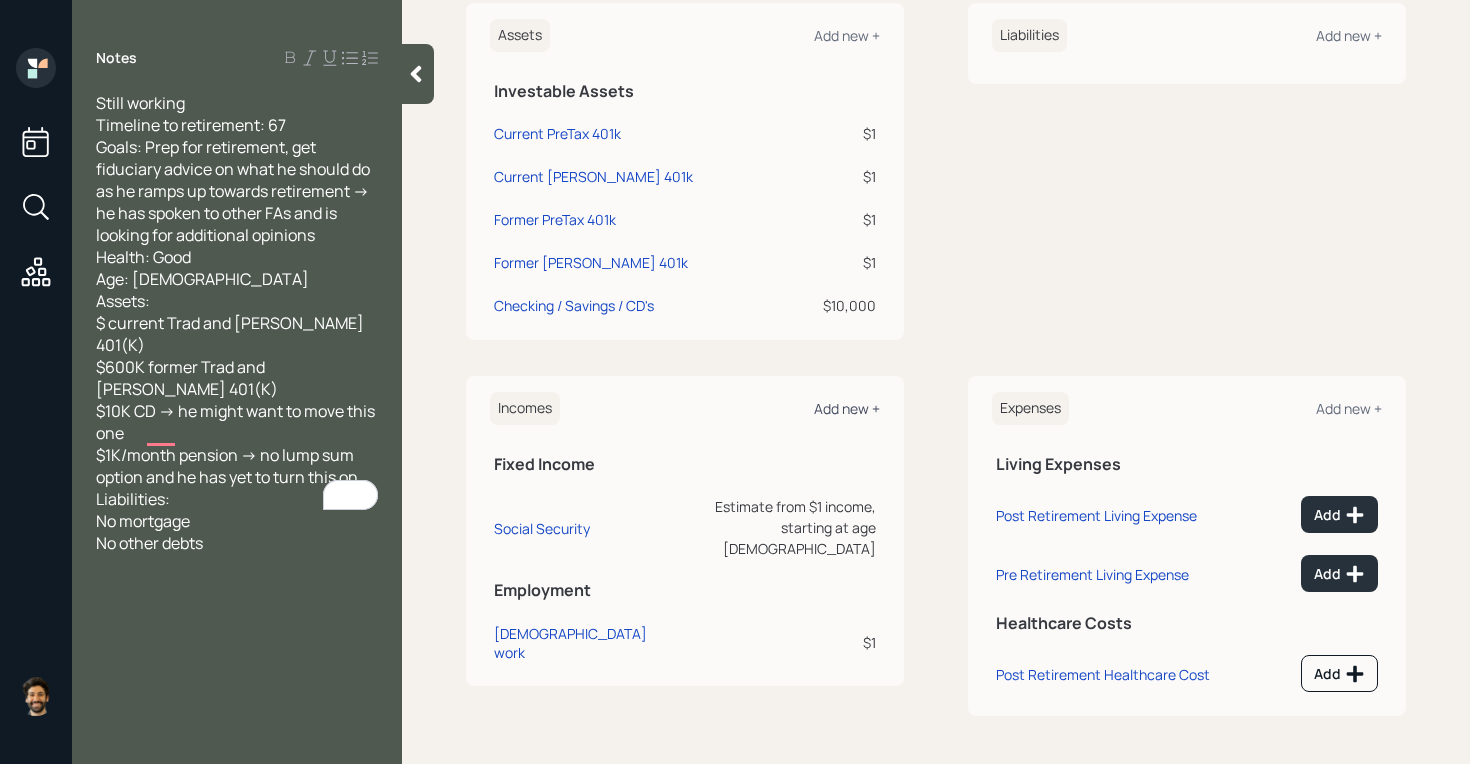 click on "Add new +" at bounding box center (847, 408) 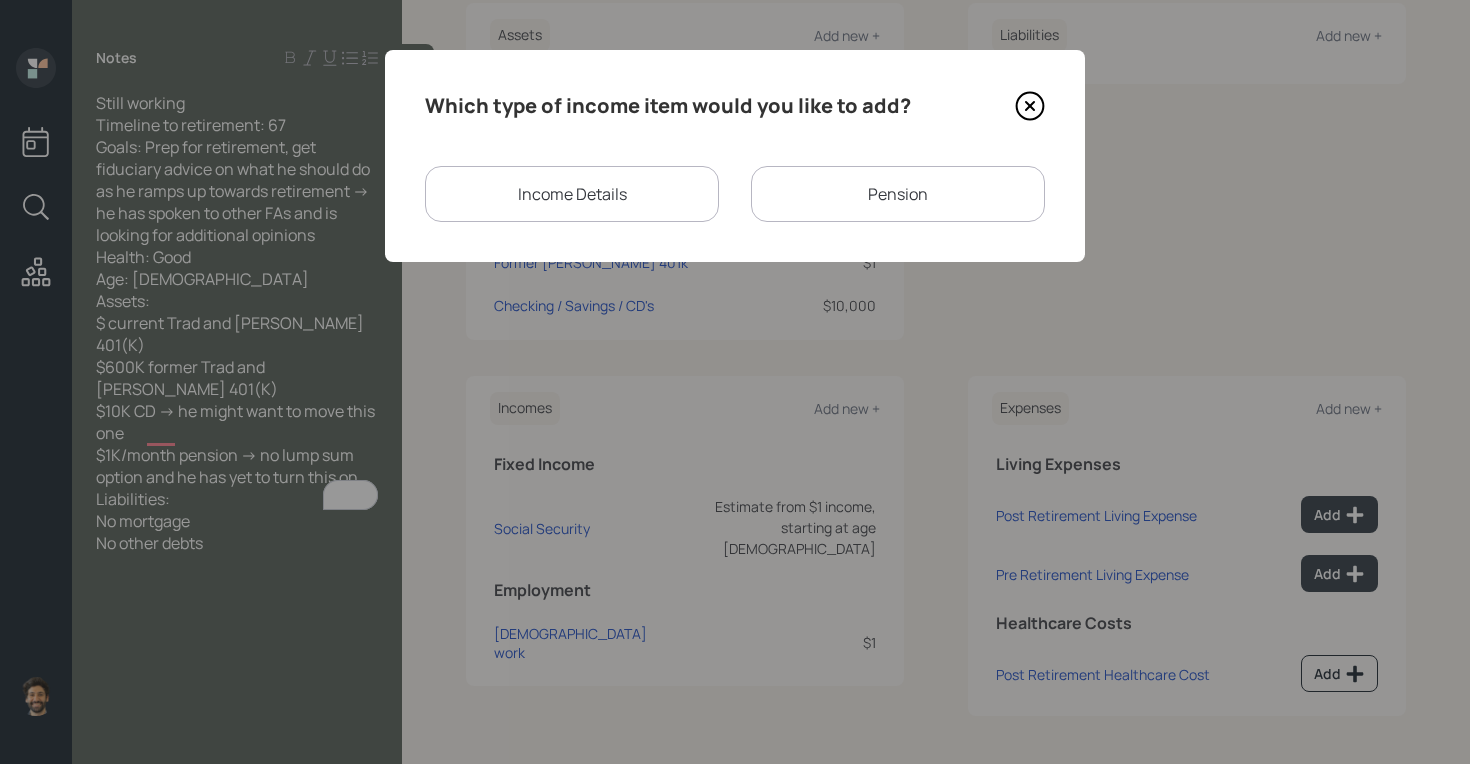 click on "Pension" at bounding box center (898, 194) 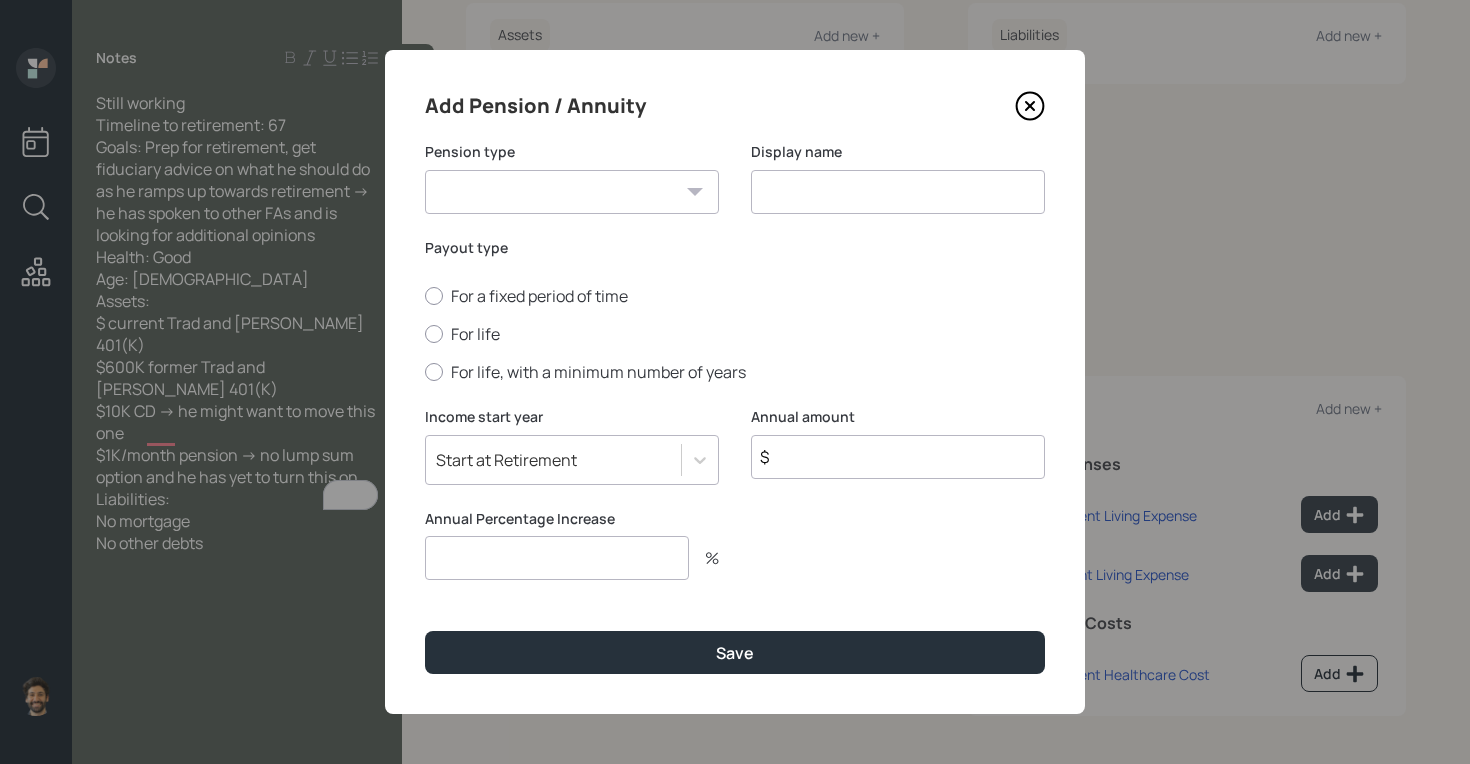 click on "Pension Annuity" at bounding box center [572, 192] 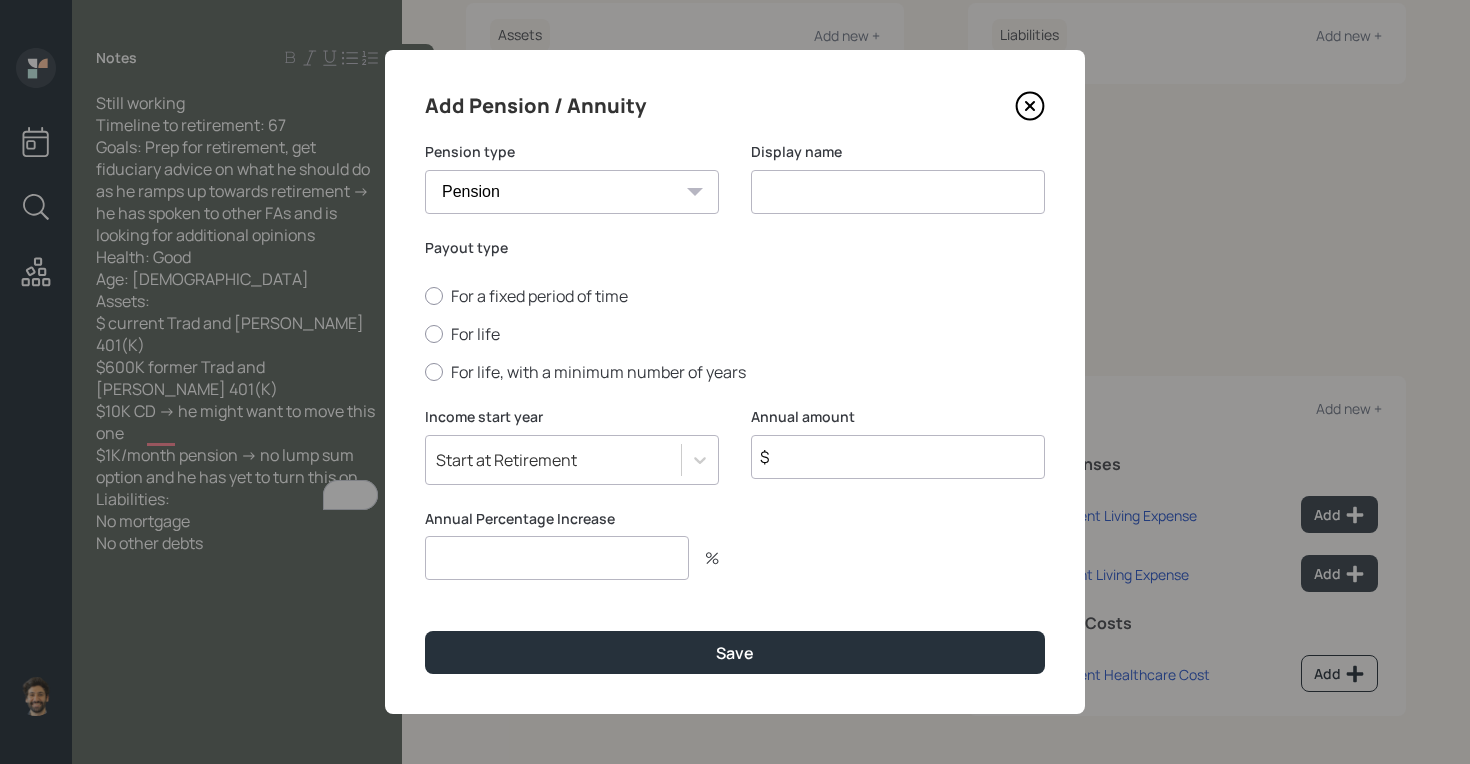 click at bounding box center [898, 192] 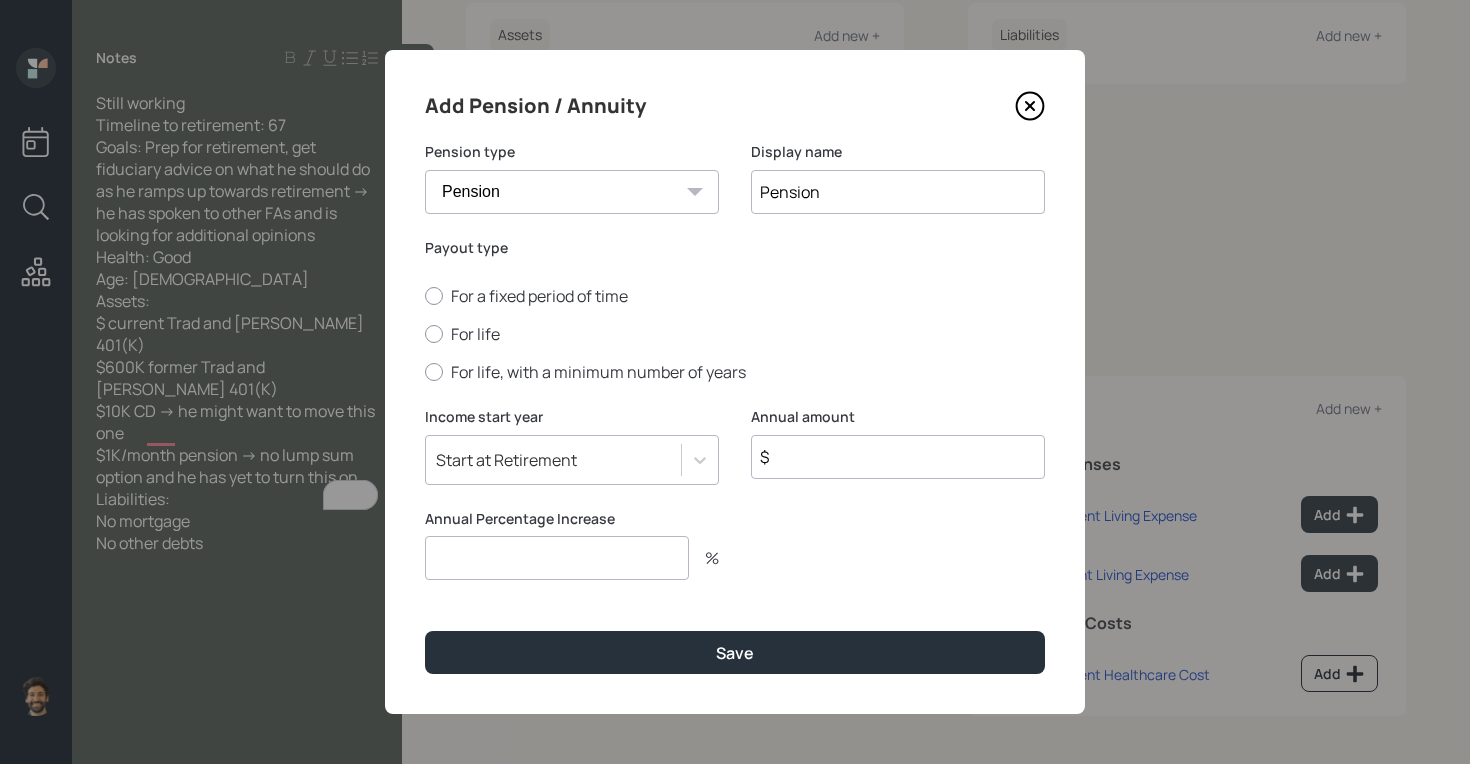 type on "Pension" 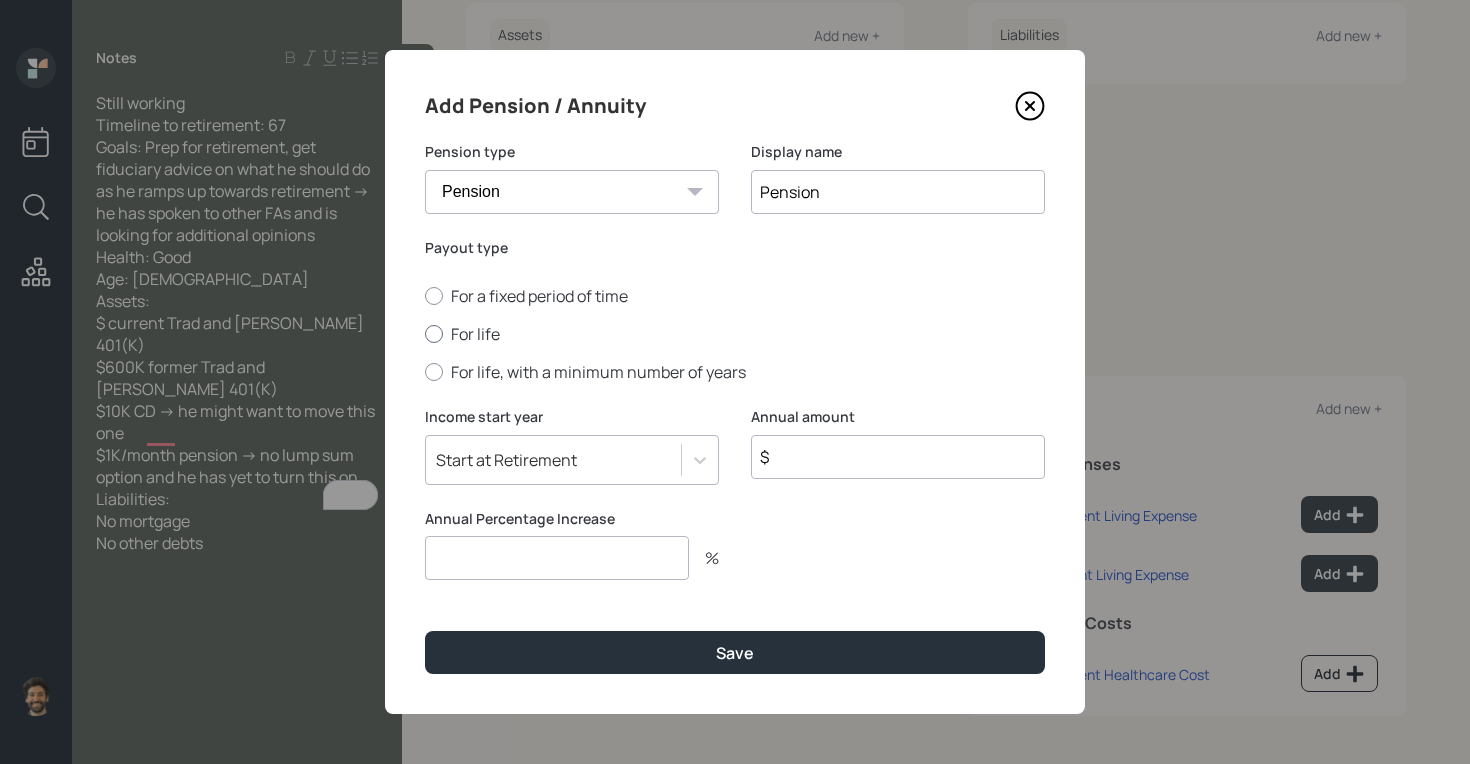 click on "For life" at bounding box center (735, 334) 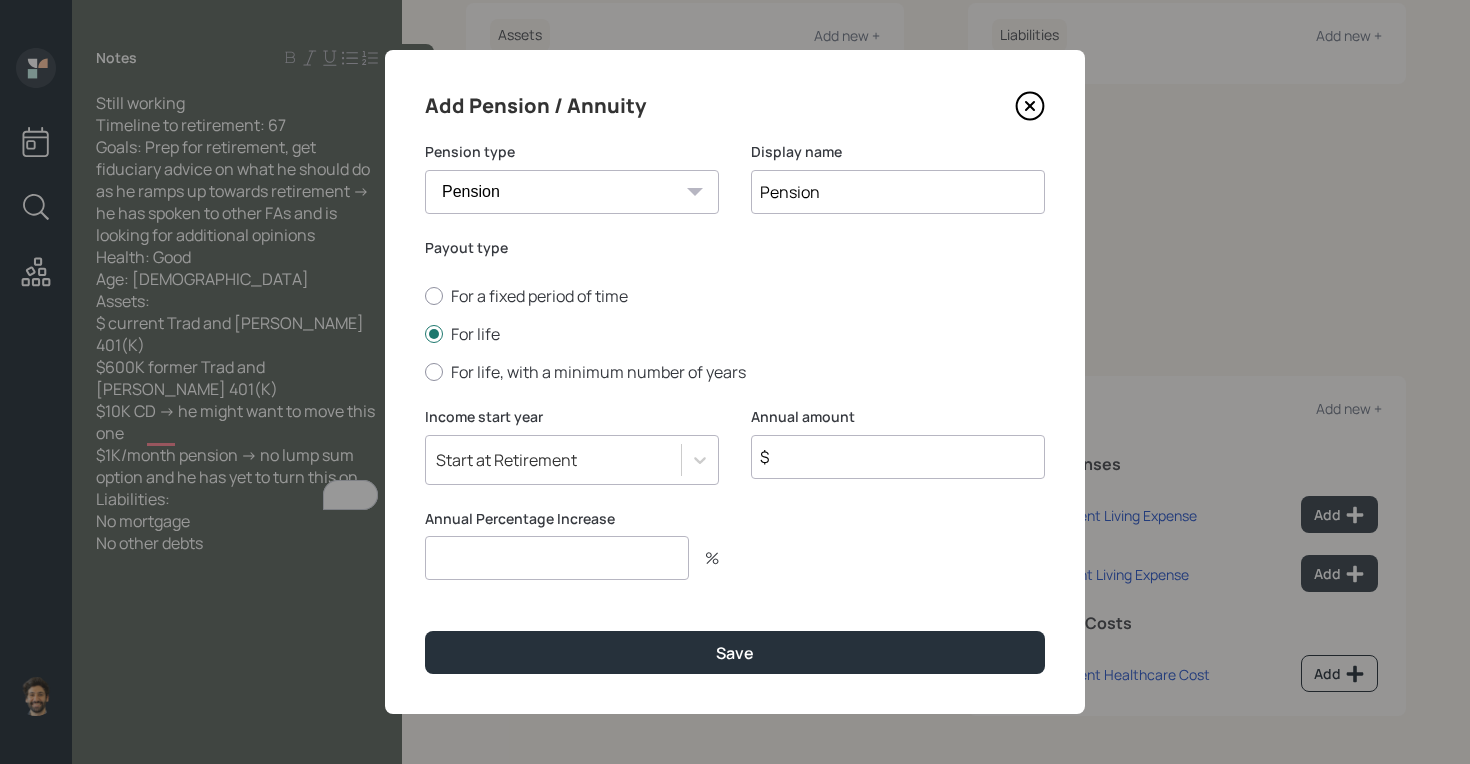 click on "$" at bounding box center (898, 457) 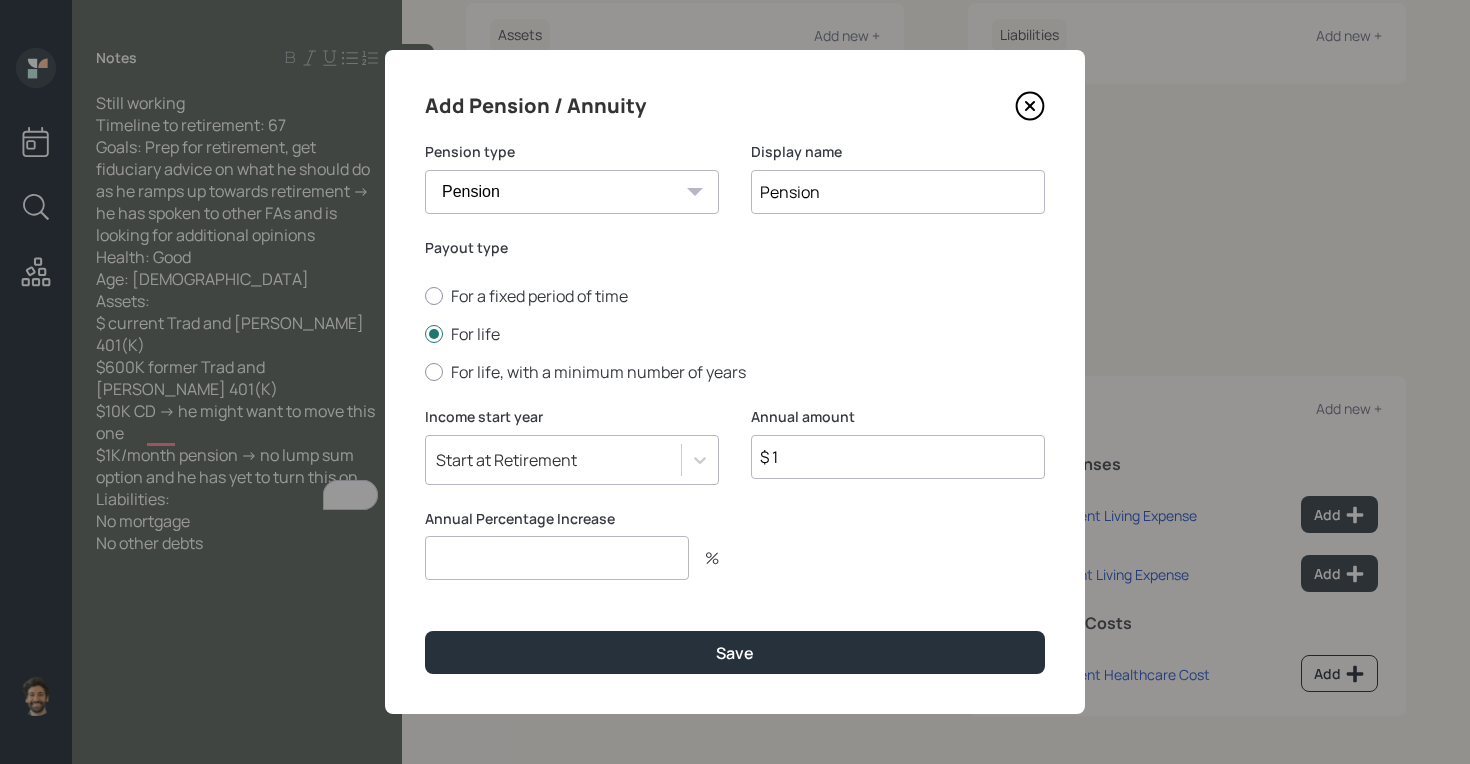 type on "$ 1" 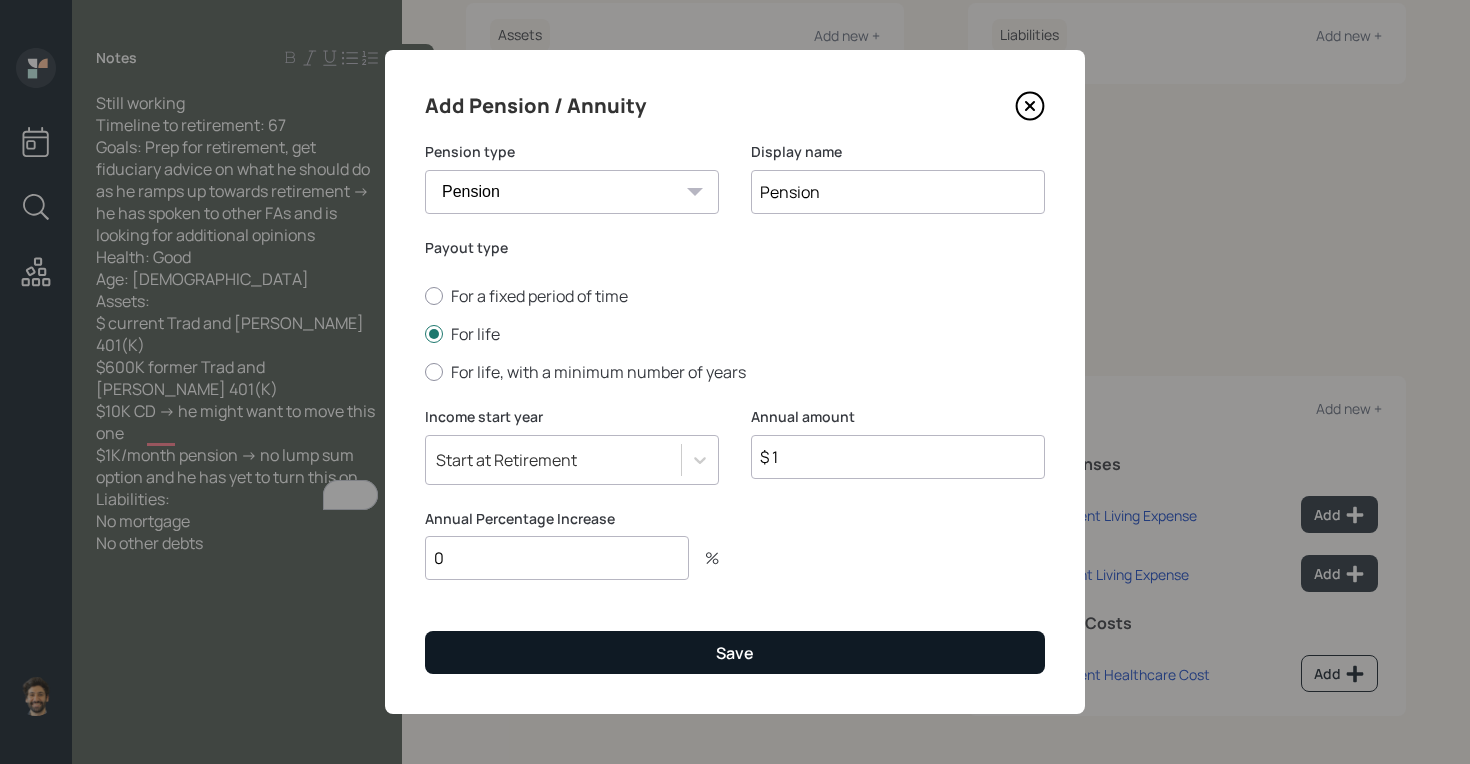type on "0" 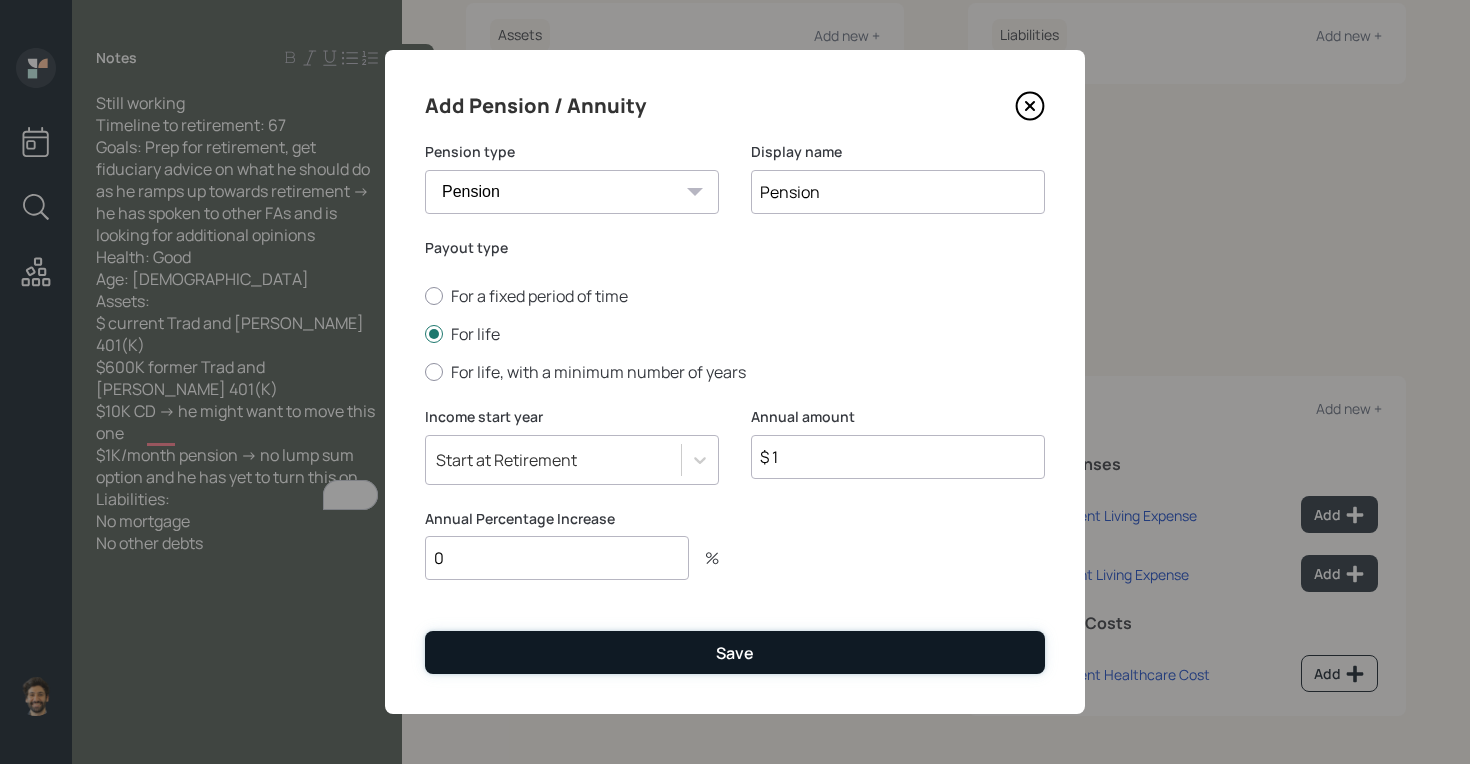 click on "Save" at bounding box center (735, 652) 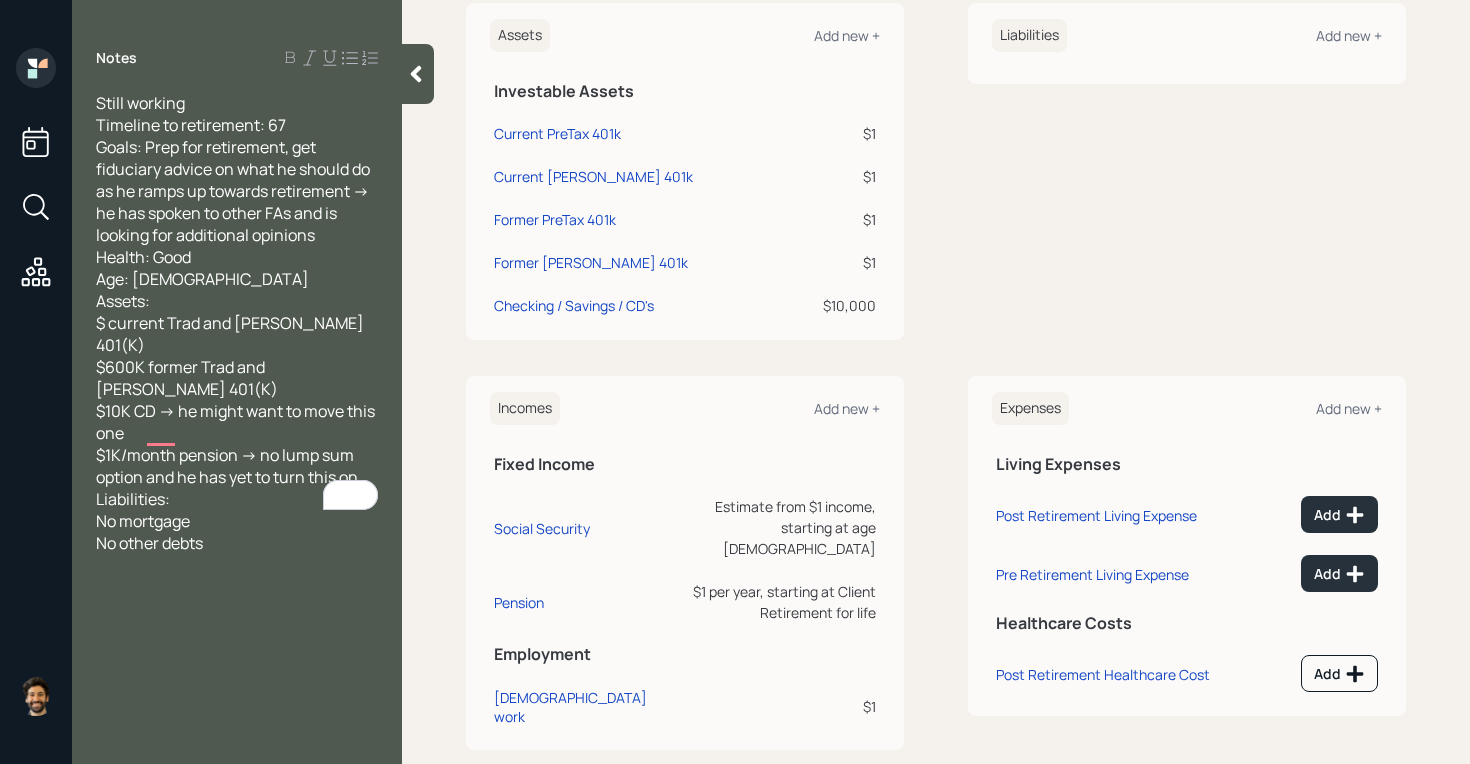 click at bounding box center [418, 74] 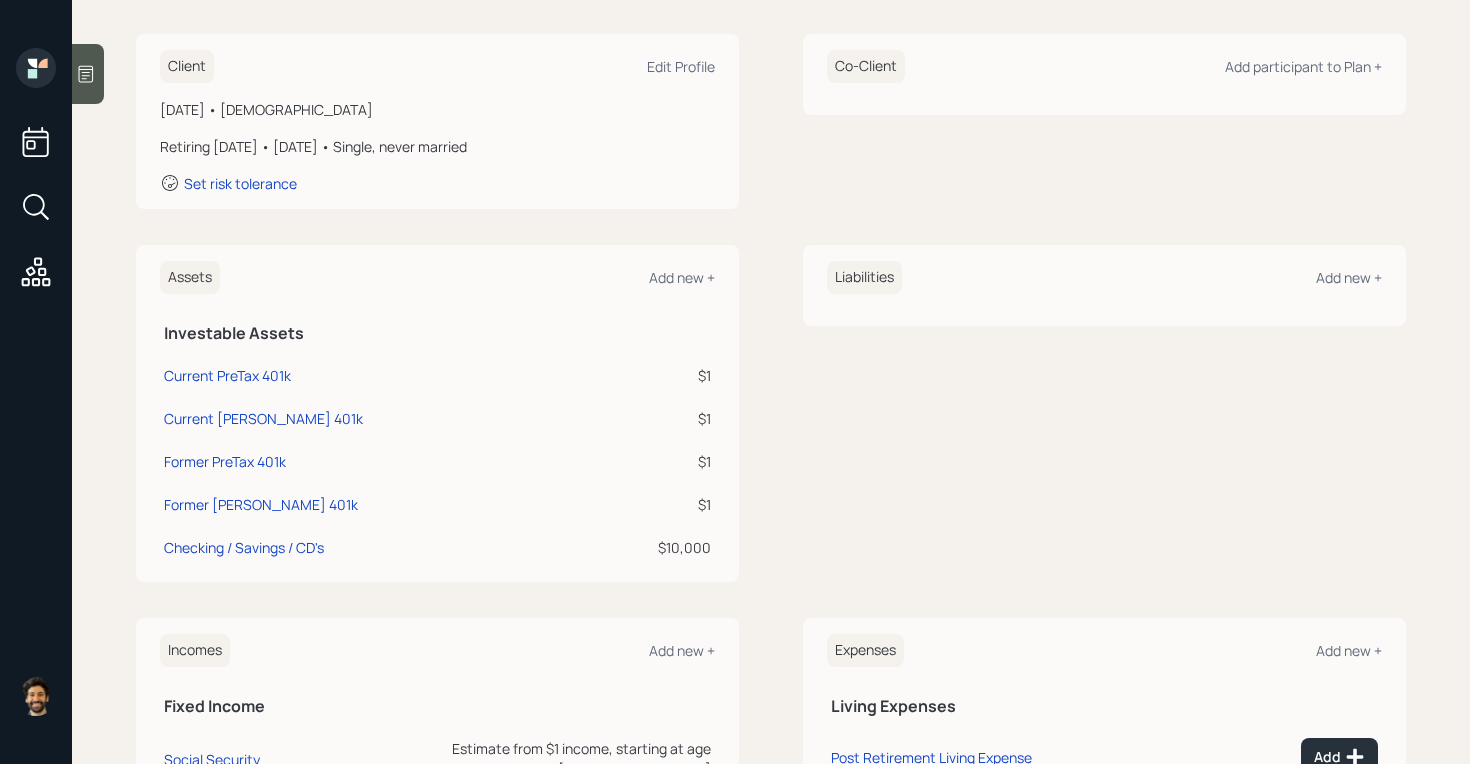 scroll, scrollTop: 0, scrollLeft: 0, axis: both 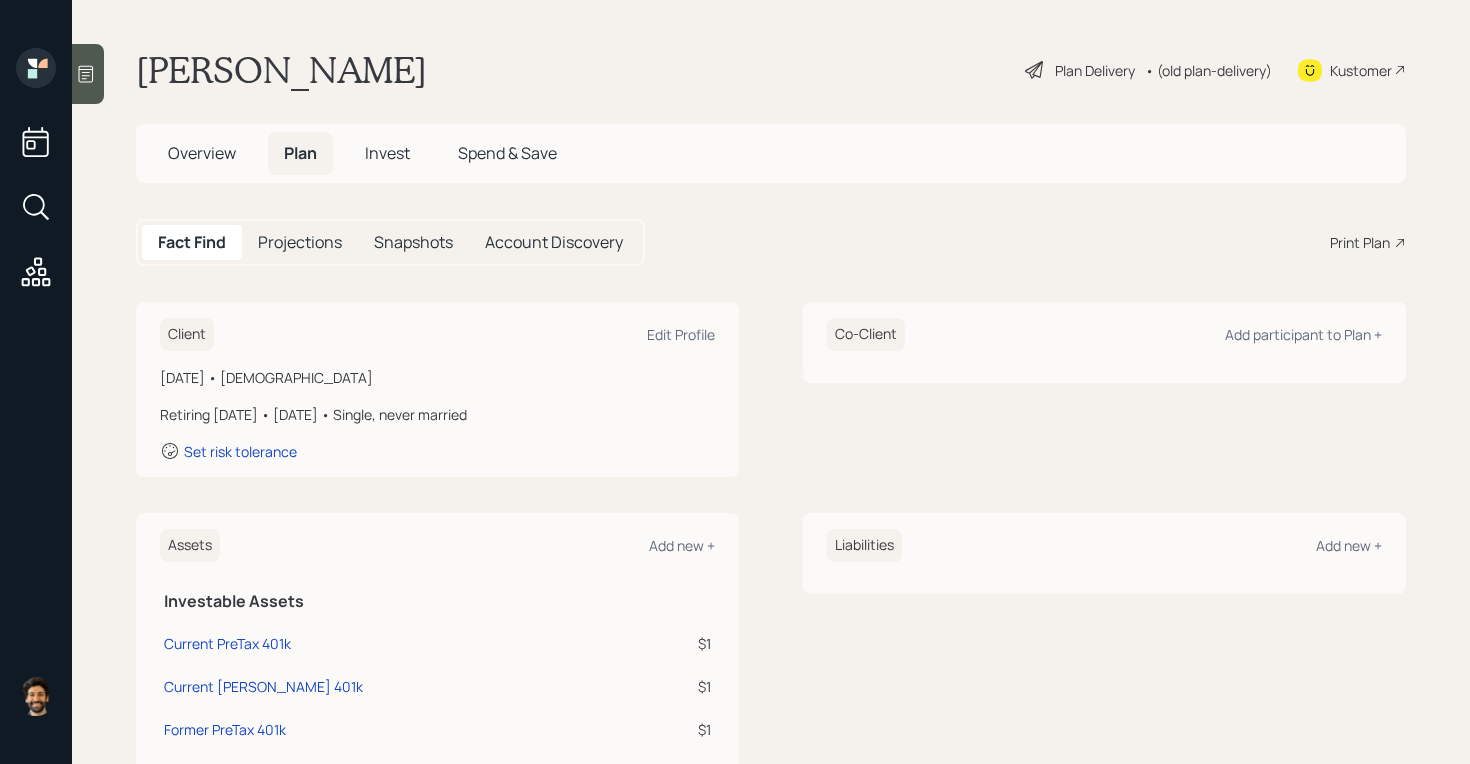 click on "Overview" at bounding box center [202, 153] 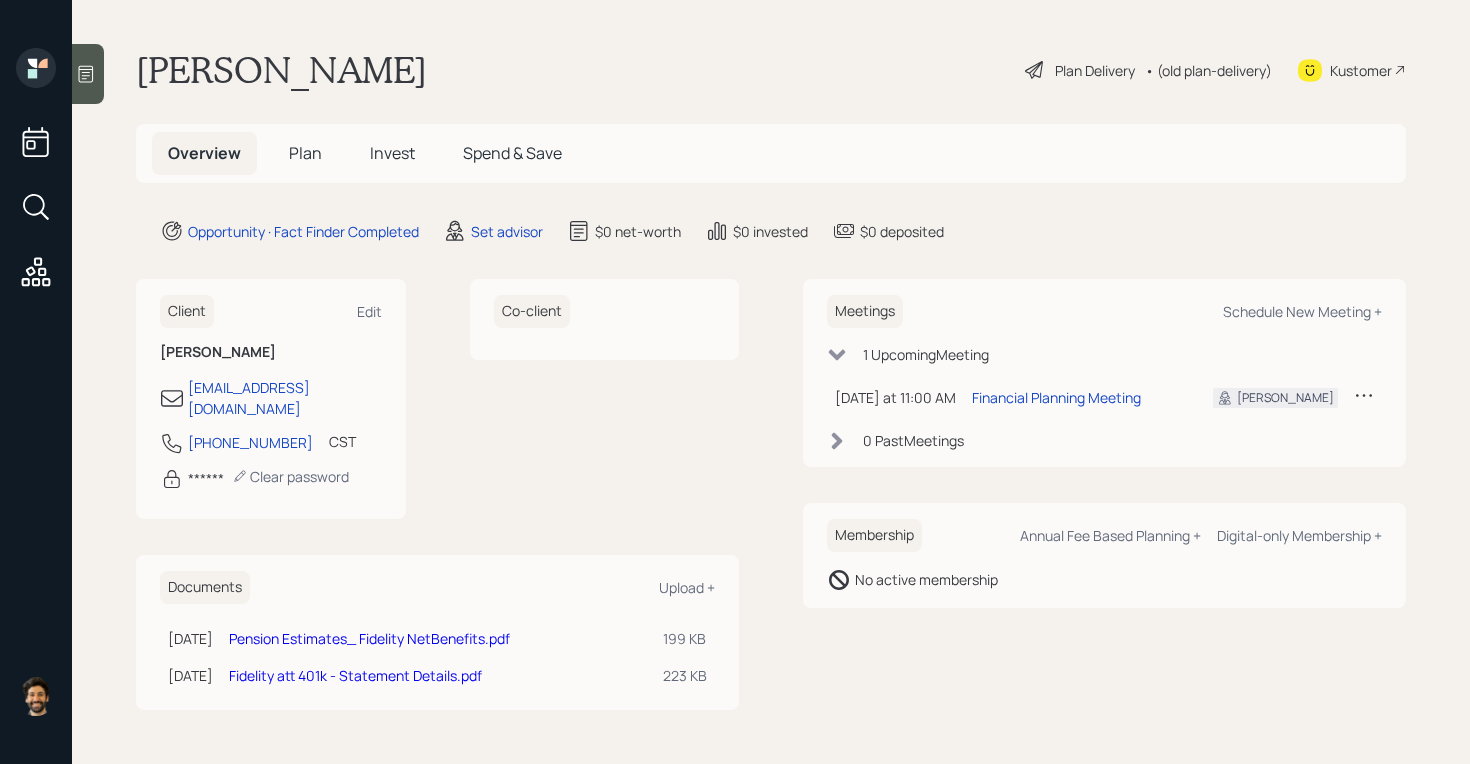 click on "Pension Estimates_ Fidelity NetBenefits.pdf" at bounding box center [438, 638] 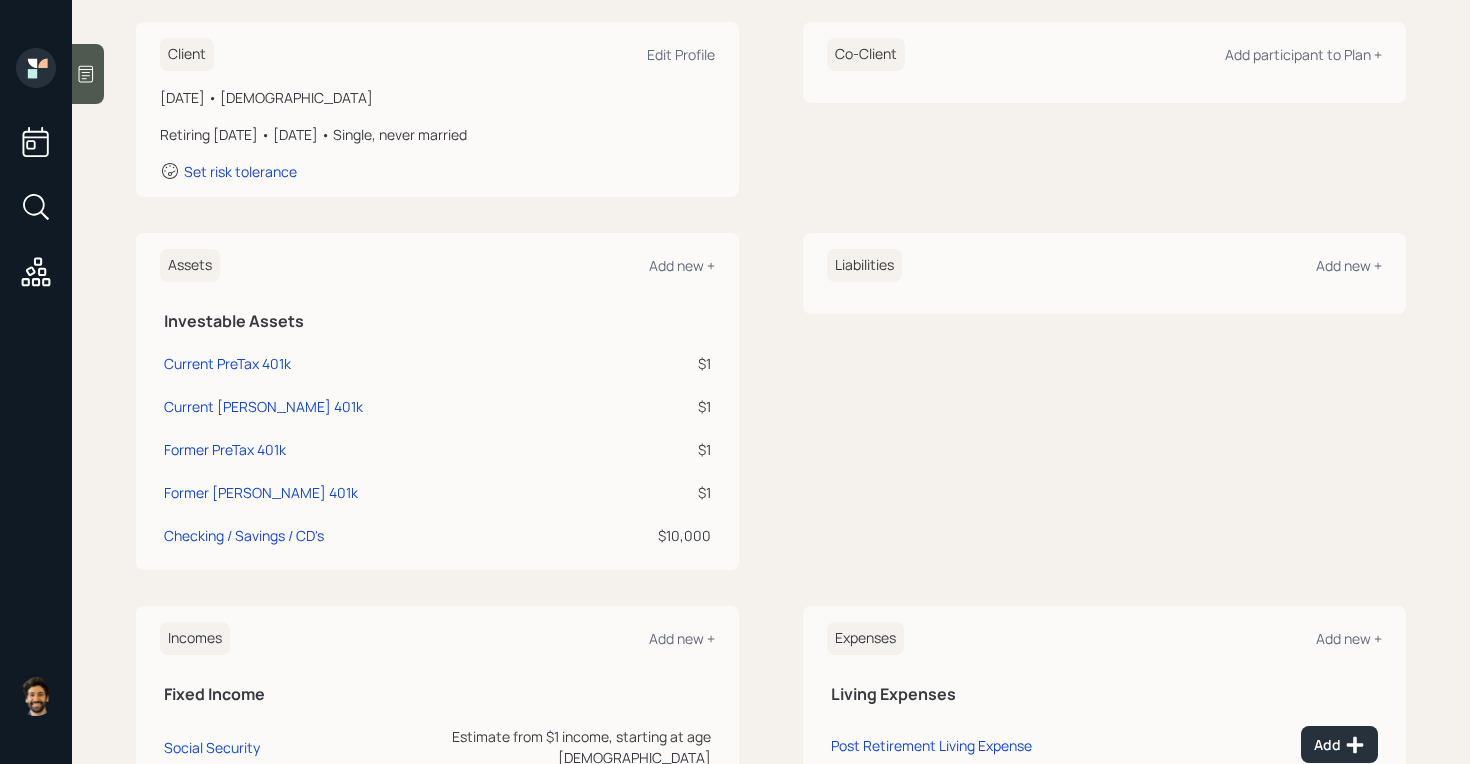 scroll, scrollTop: 280, scrollLeft: 0, axis: vertical 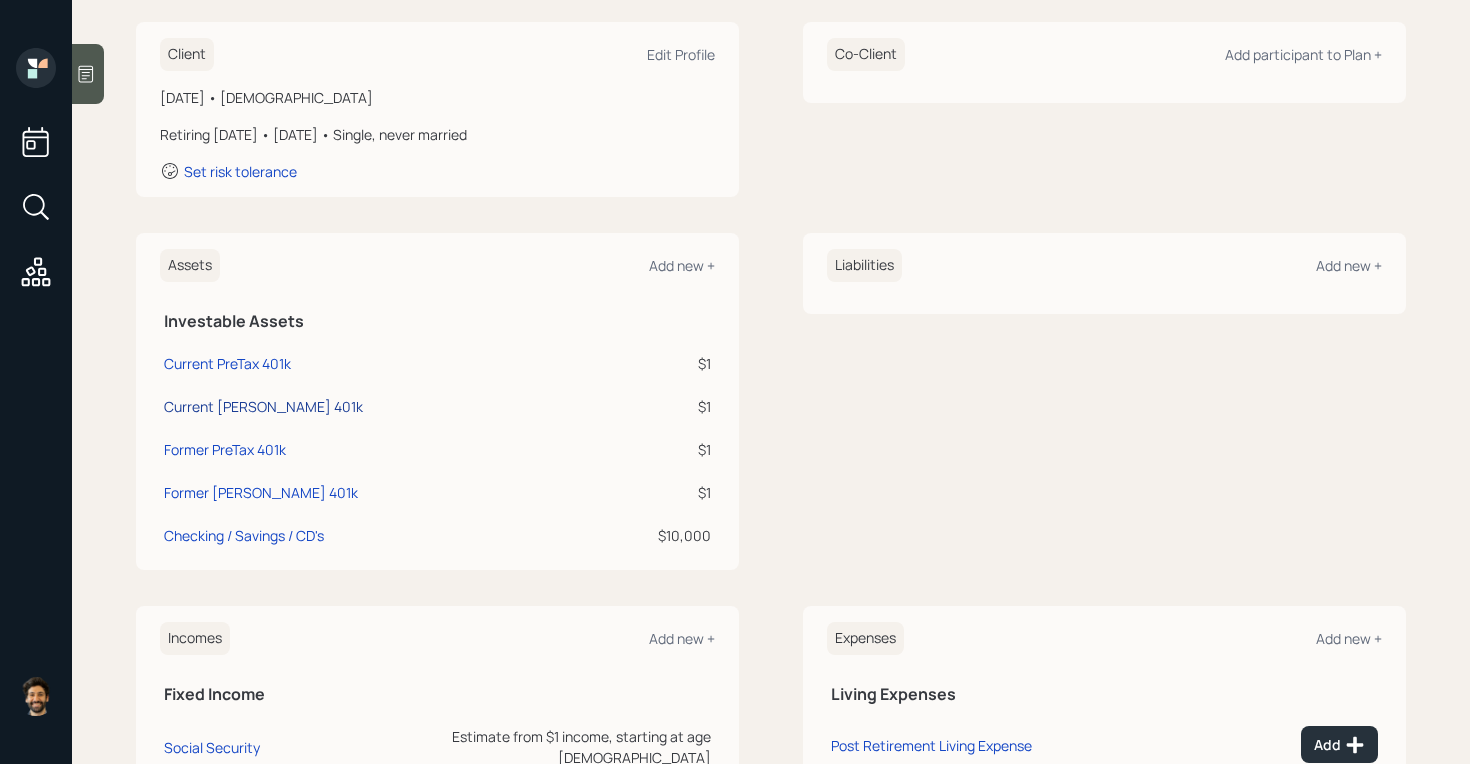 click on "Current [PERSON_NAME] 401k" at bounding box center [263, 406] 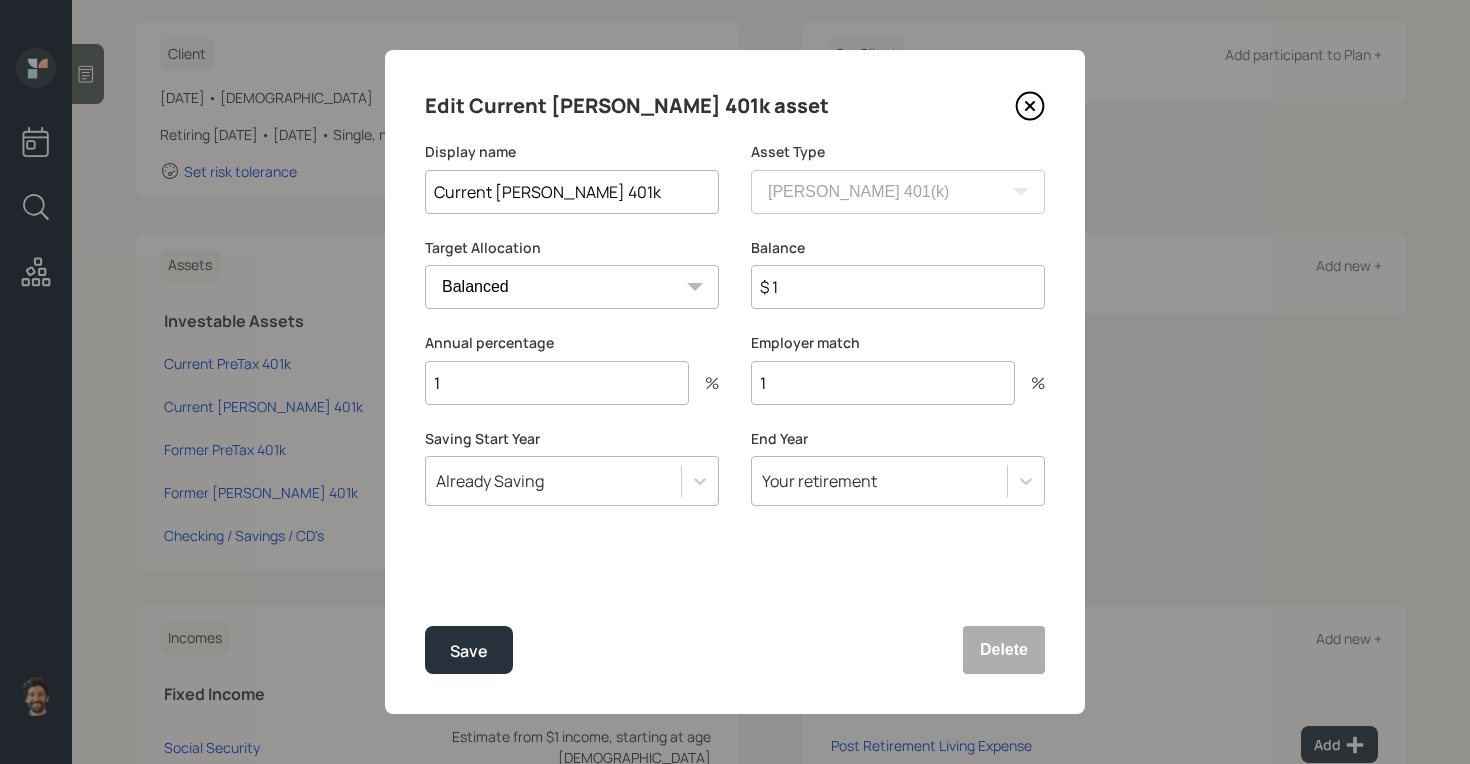 click on "$ 1" at bounding box center [898, 287] 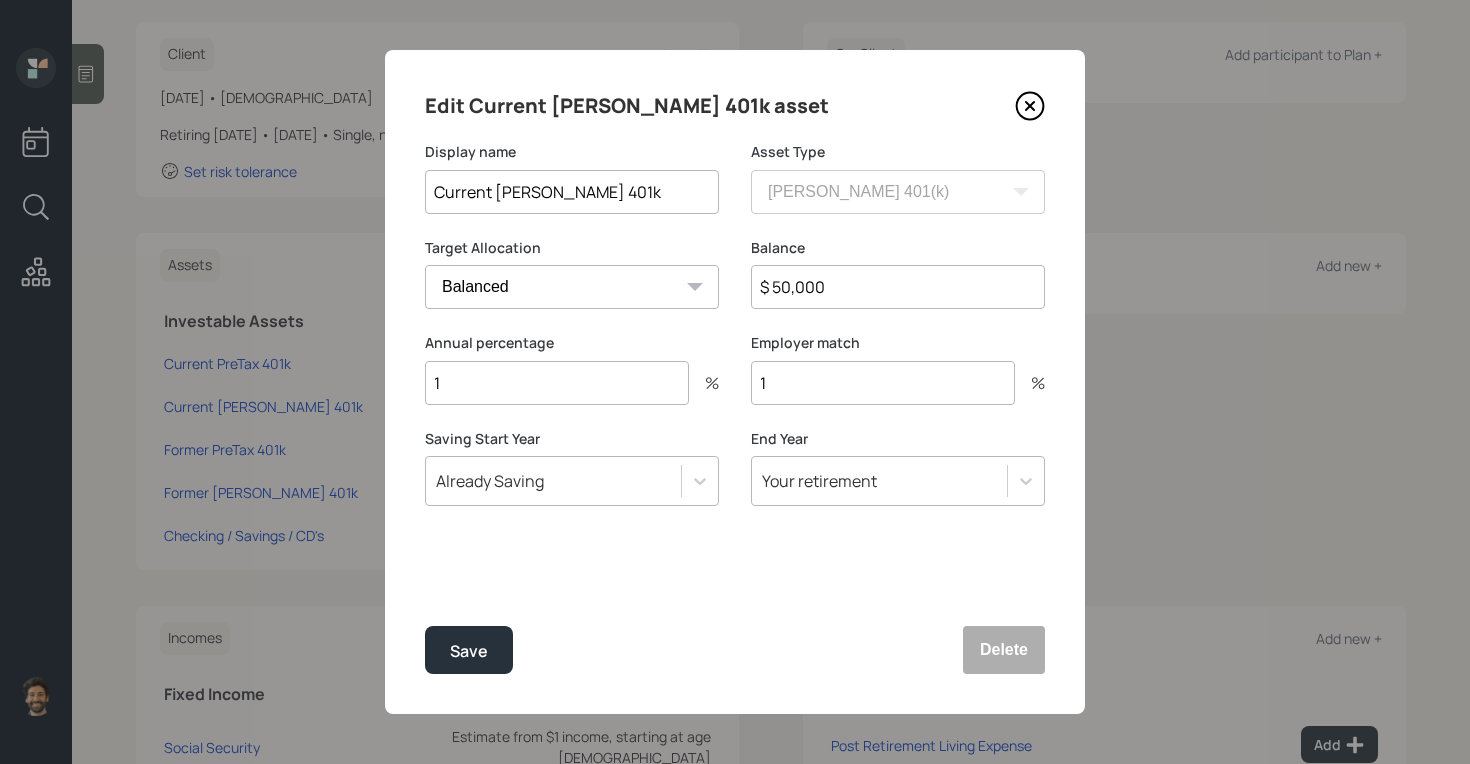 type on "$ 50,000" 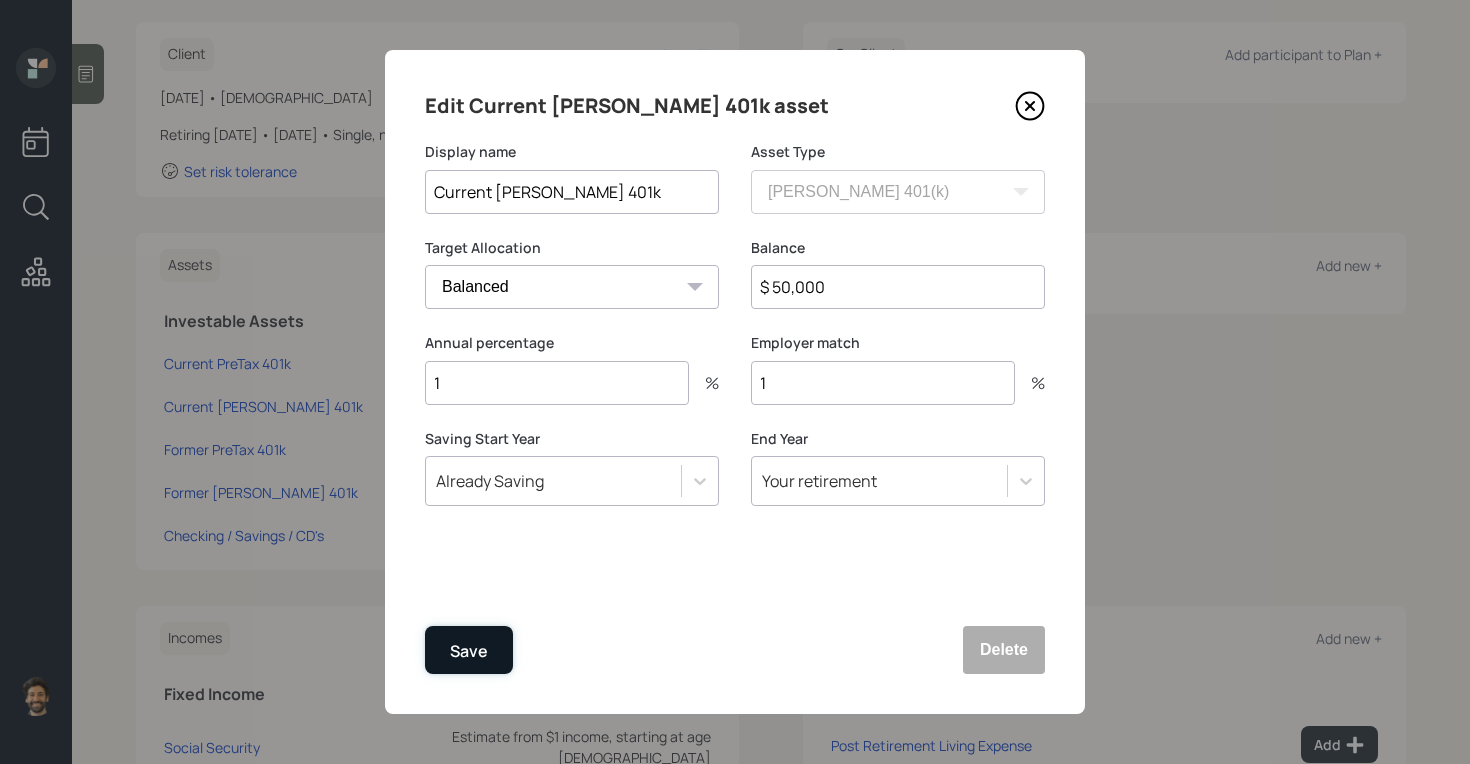 click on "Save" at bounding box center (469, 651) 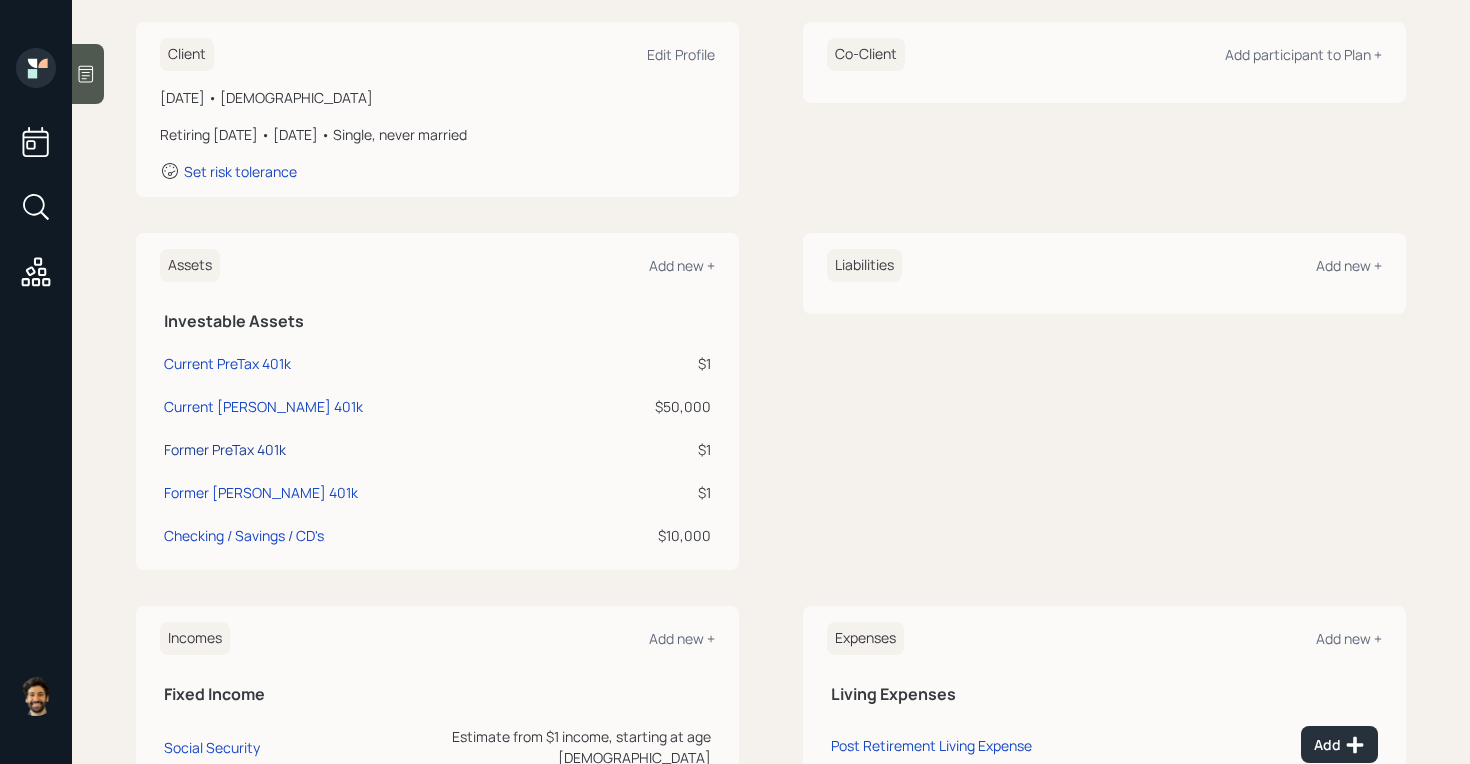 click on "Former PreTax 401k" at bounding box center (225, 449) 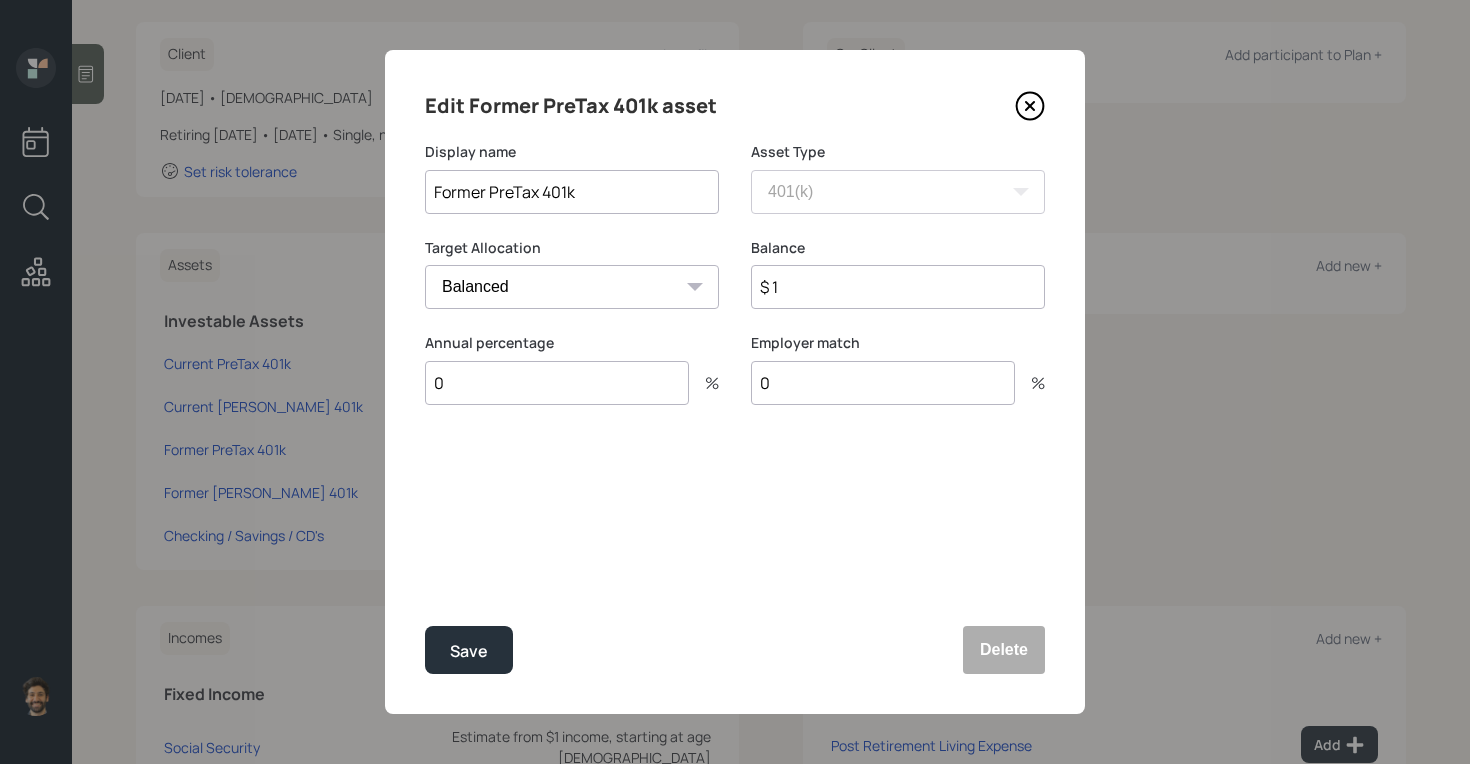 click on "$ 1" at bounding box center [898, 287] 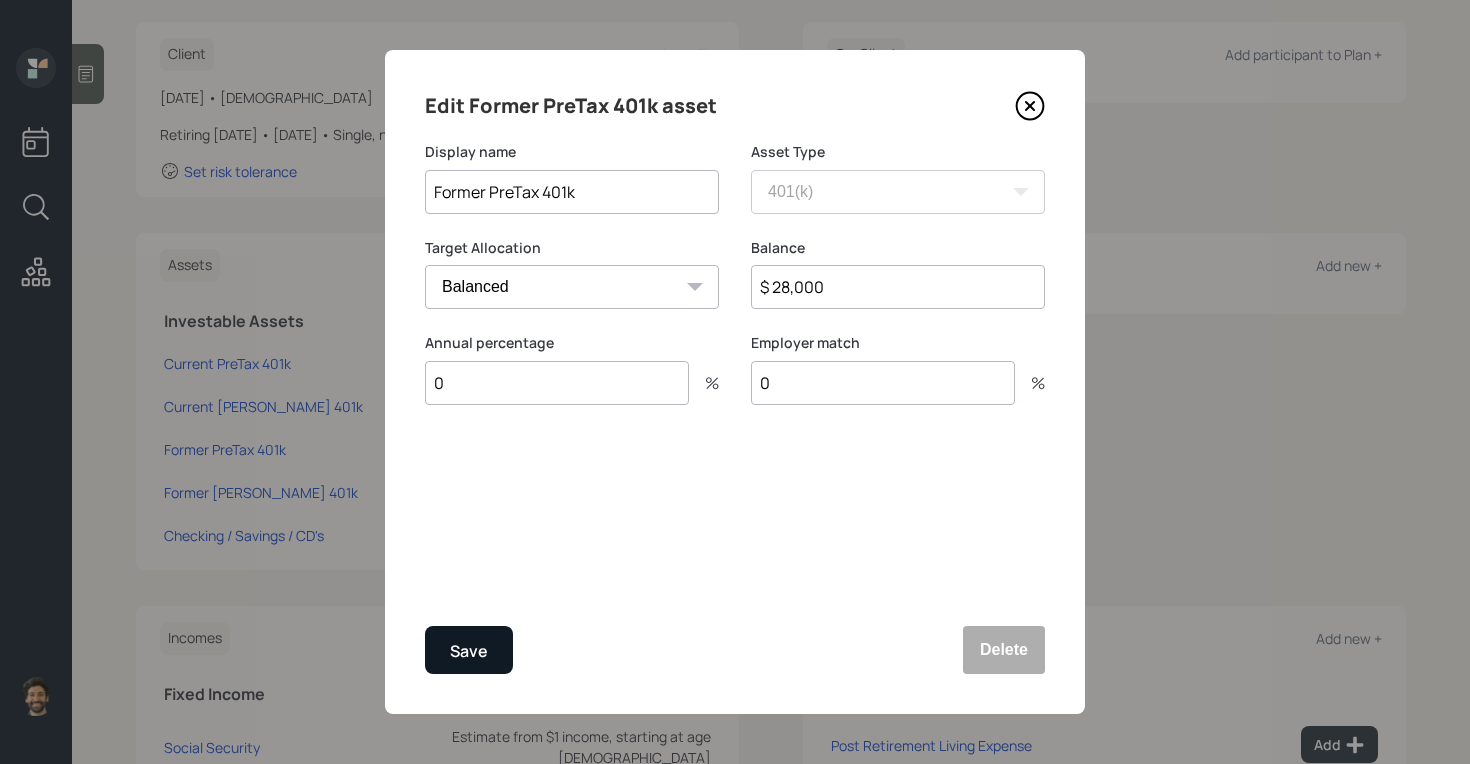 type on "$ 28,000" 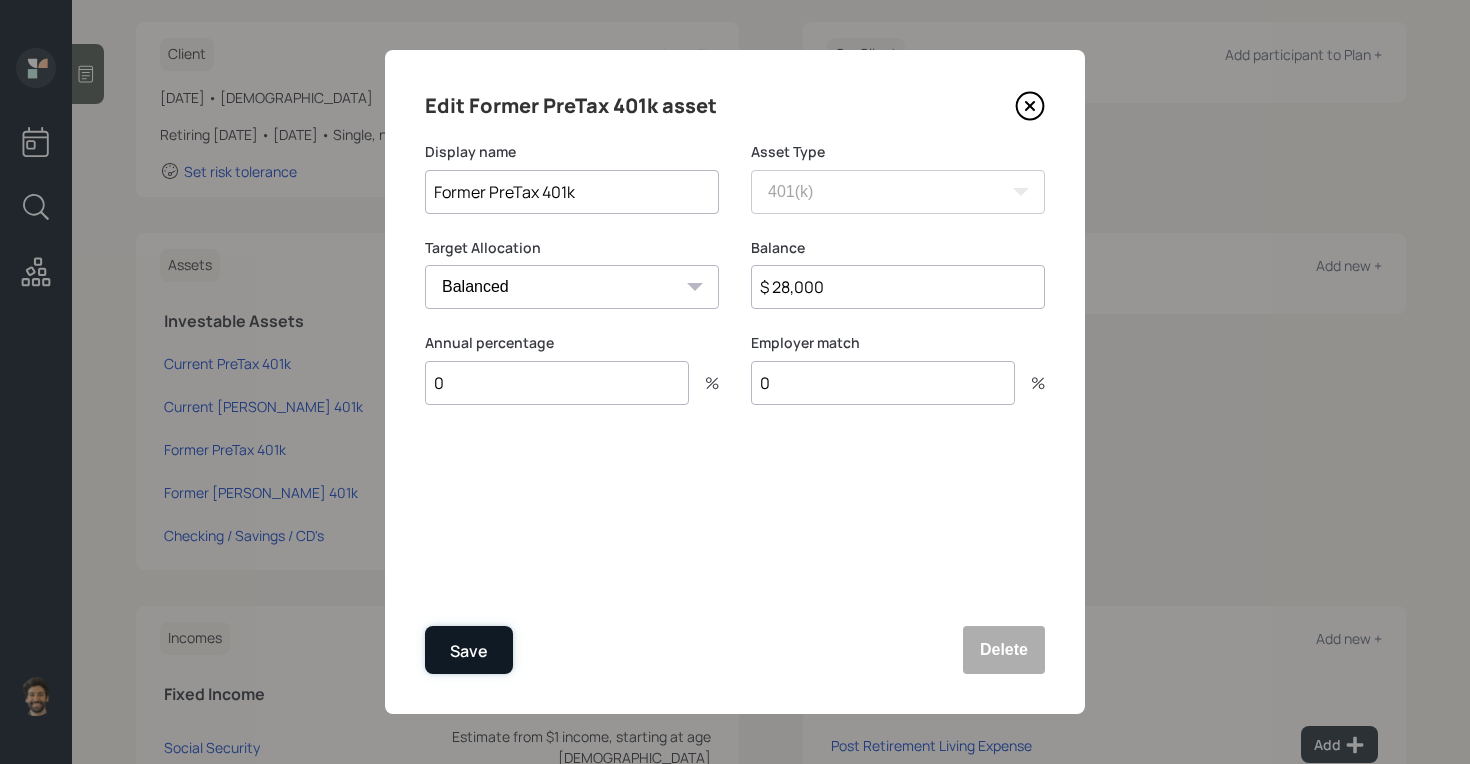 click on "Save" at bounding box center [469, 651] 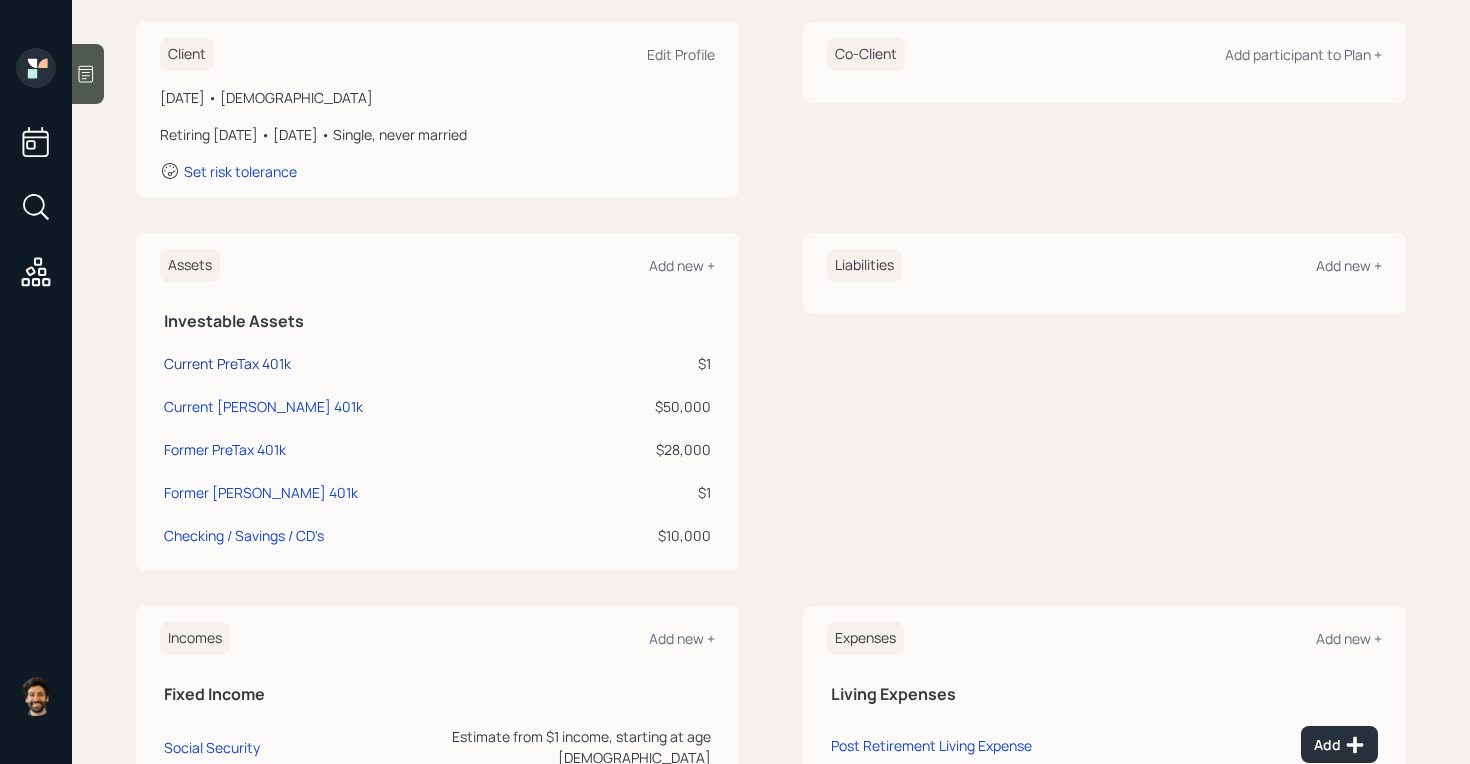 click on "Current PreTax 401k" at bounding box center (227, 363) 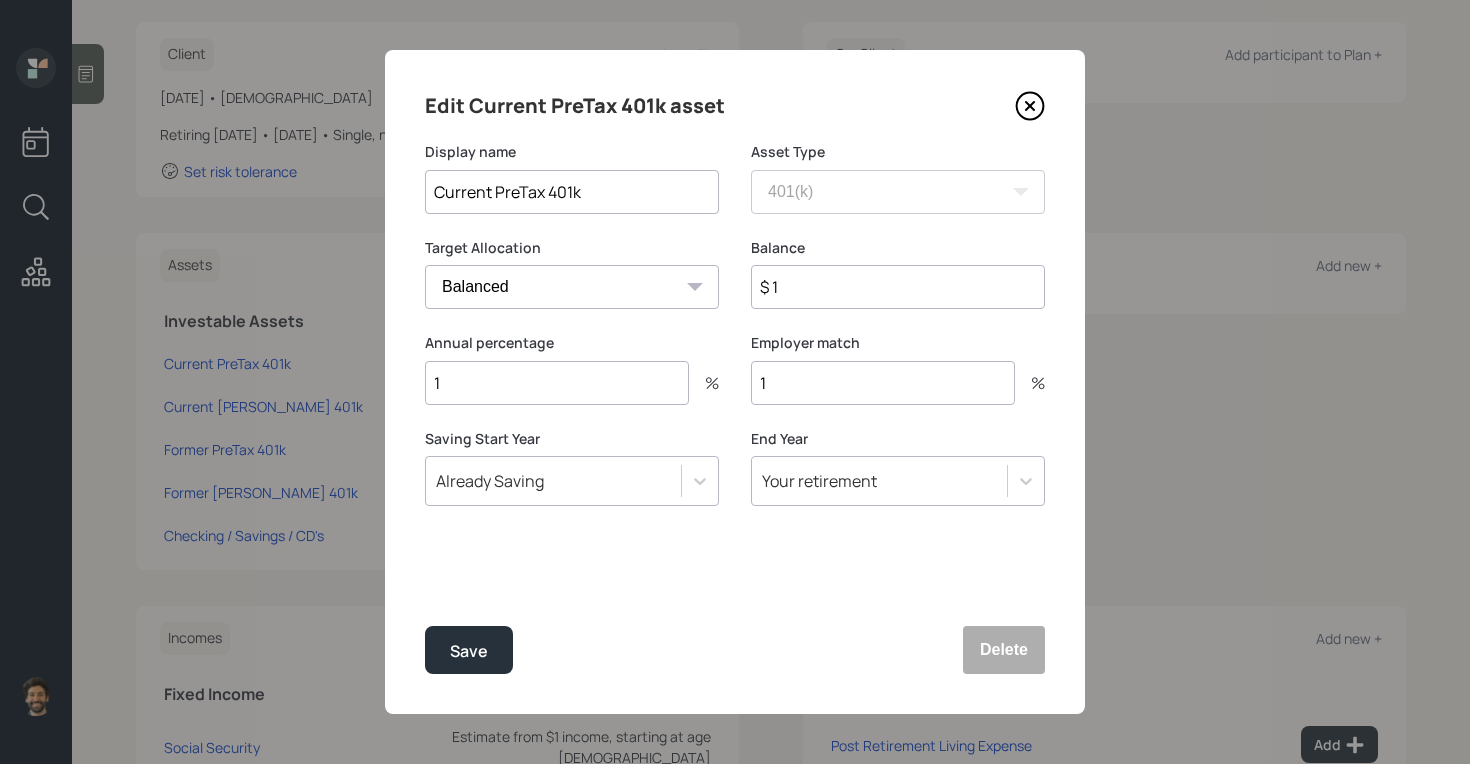 click on "$ 1" at bounding box center [898, 287] 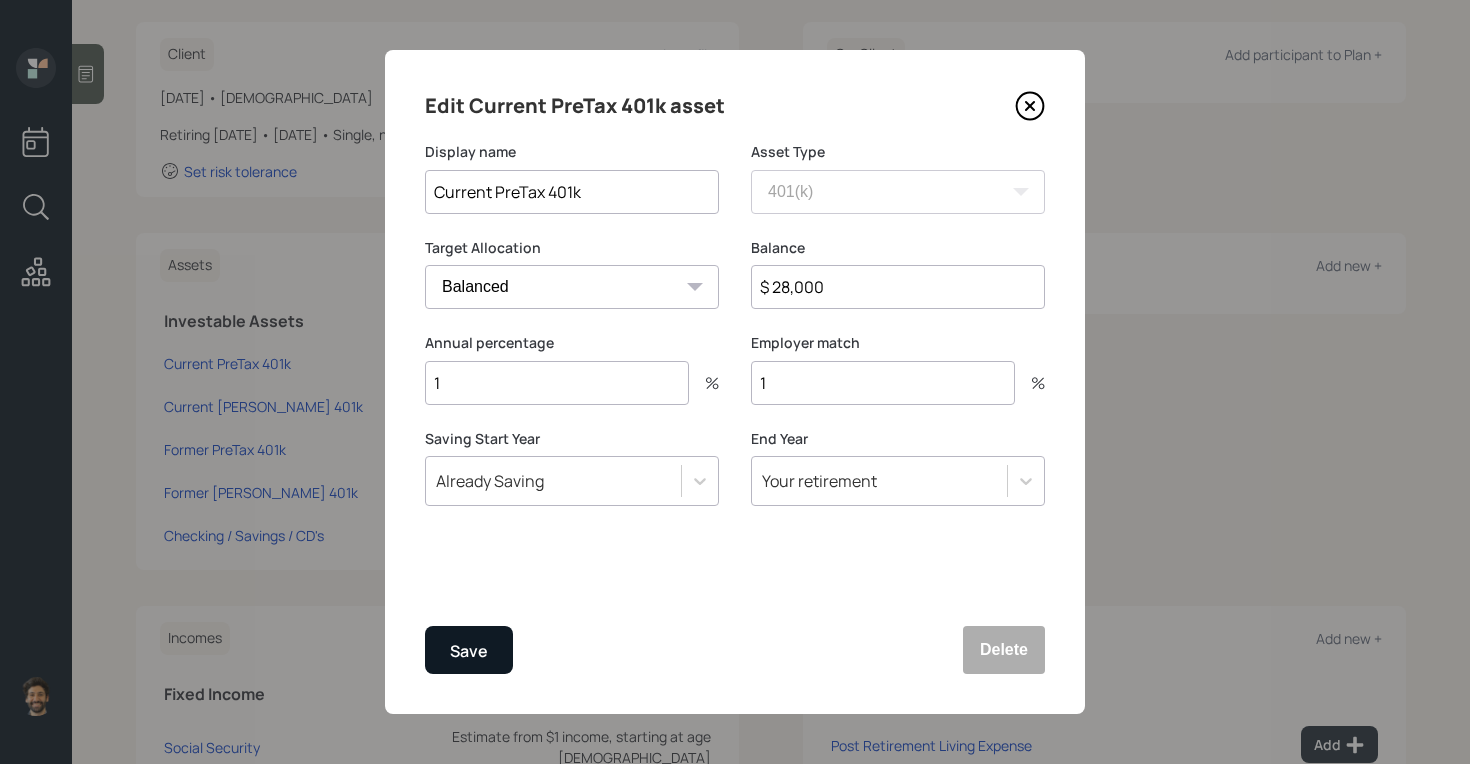 type on "$ 28,000" 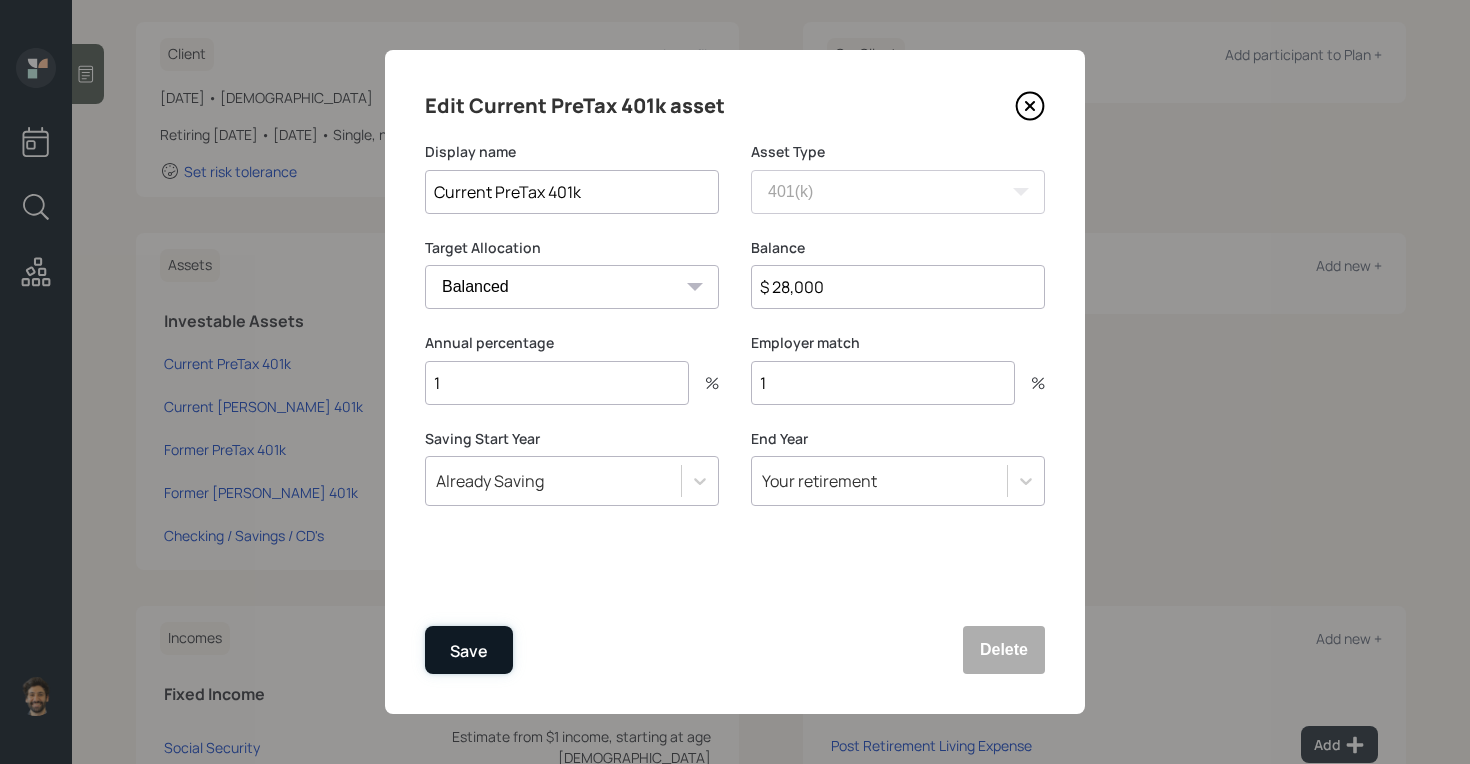 click on "Save" at bounding box center [469, 650] 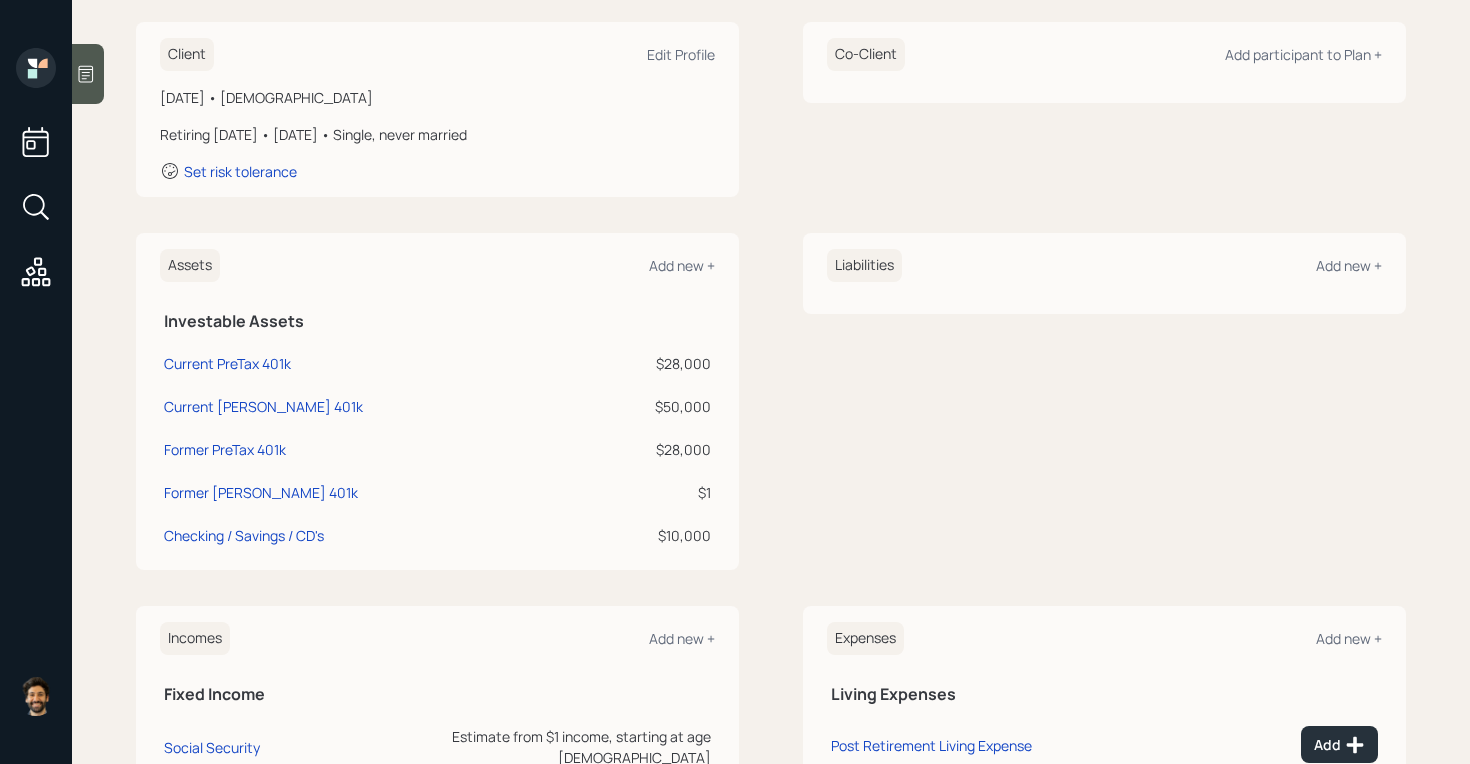 scroll, scrollTop: 248, scrollLeft: 0, axis: vertical 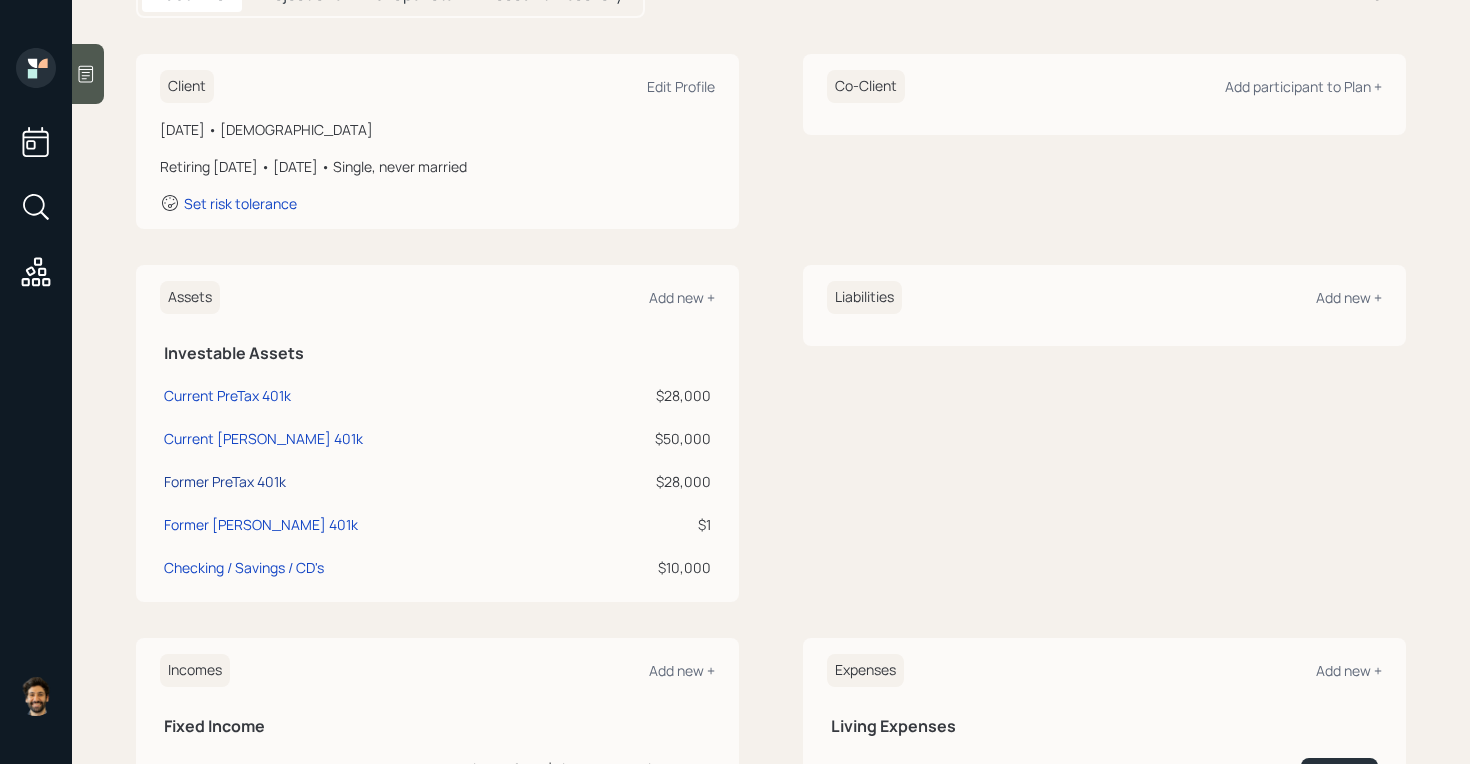 click on "Former PreTax 401k" at bounding box center (225, 481) 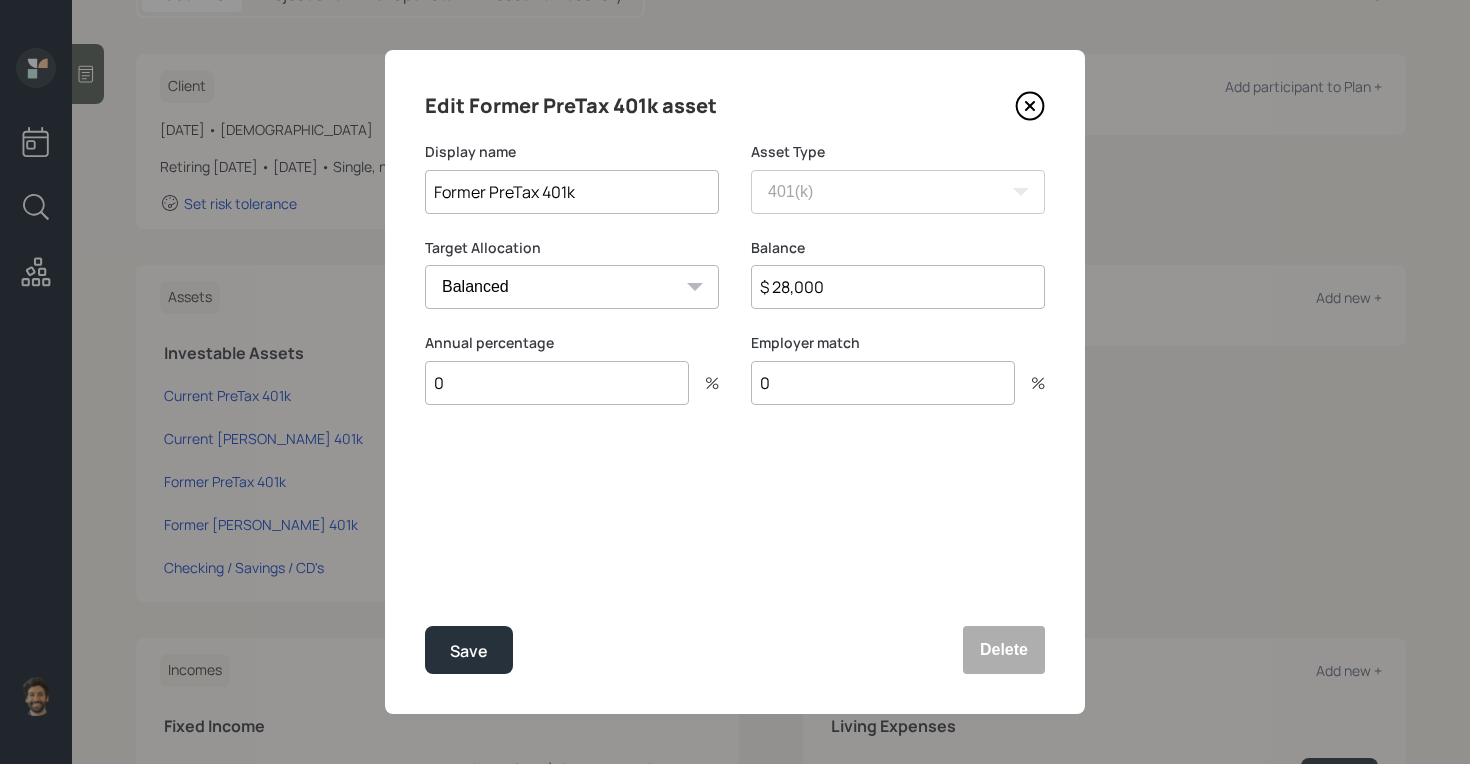 click on "$ 28,000" at bounding box center [898, 287] 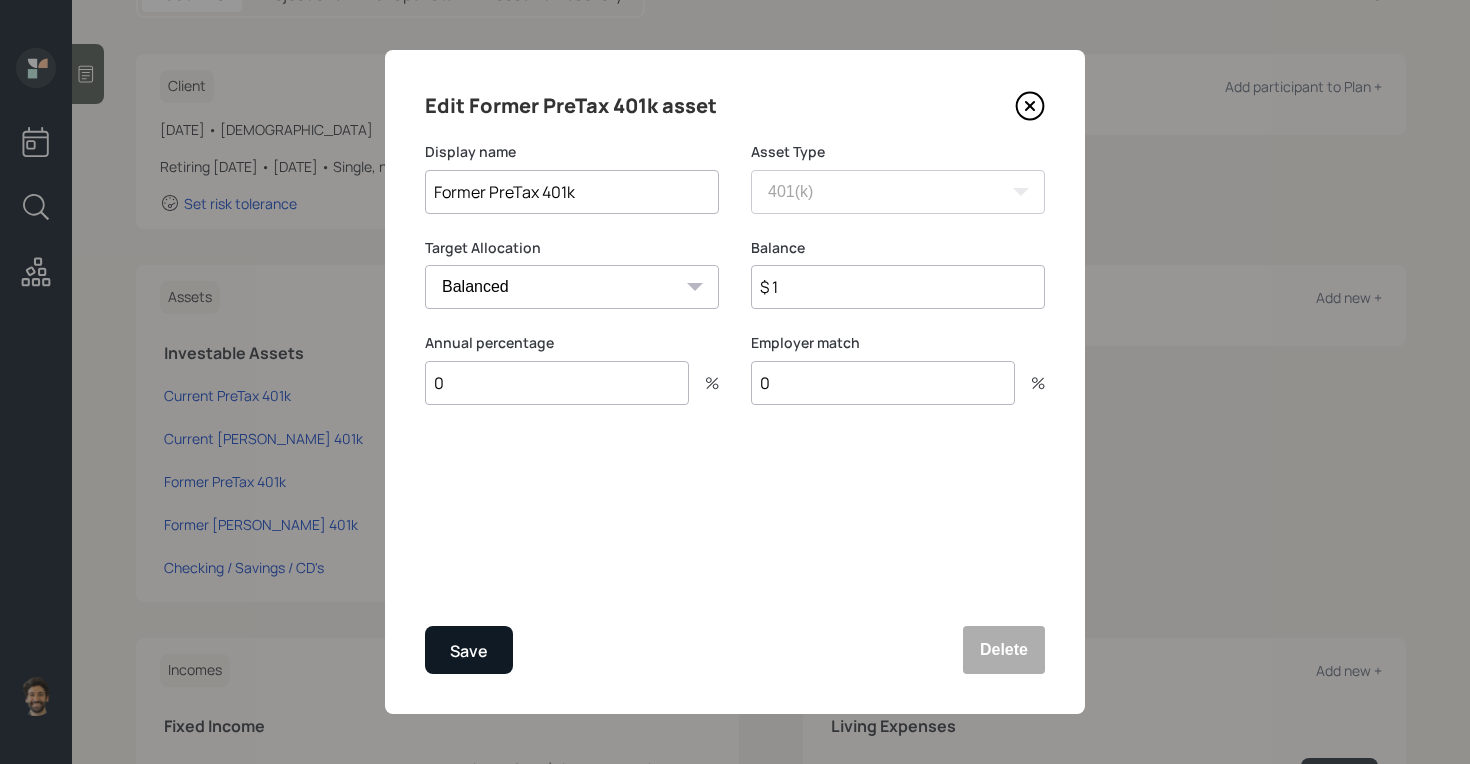 type on "$ 1" 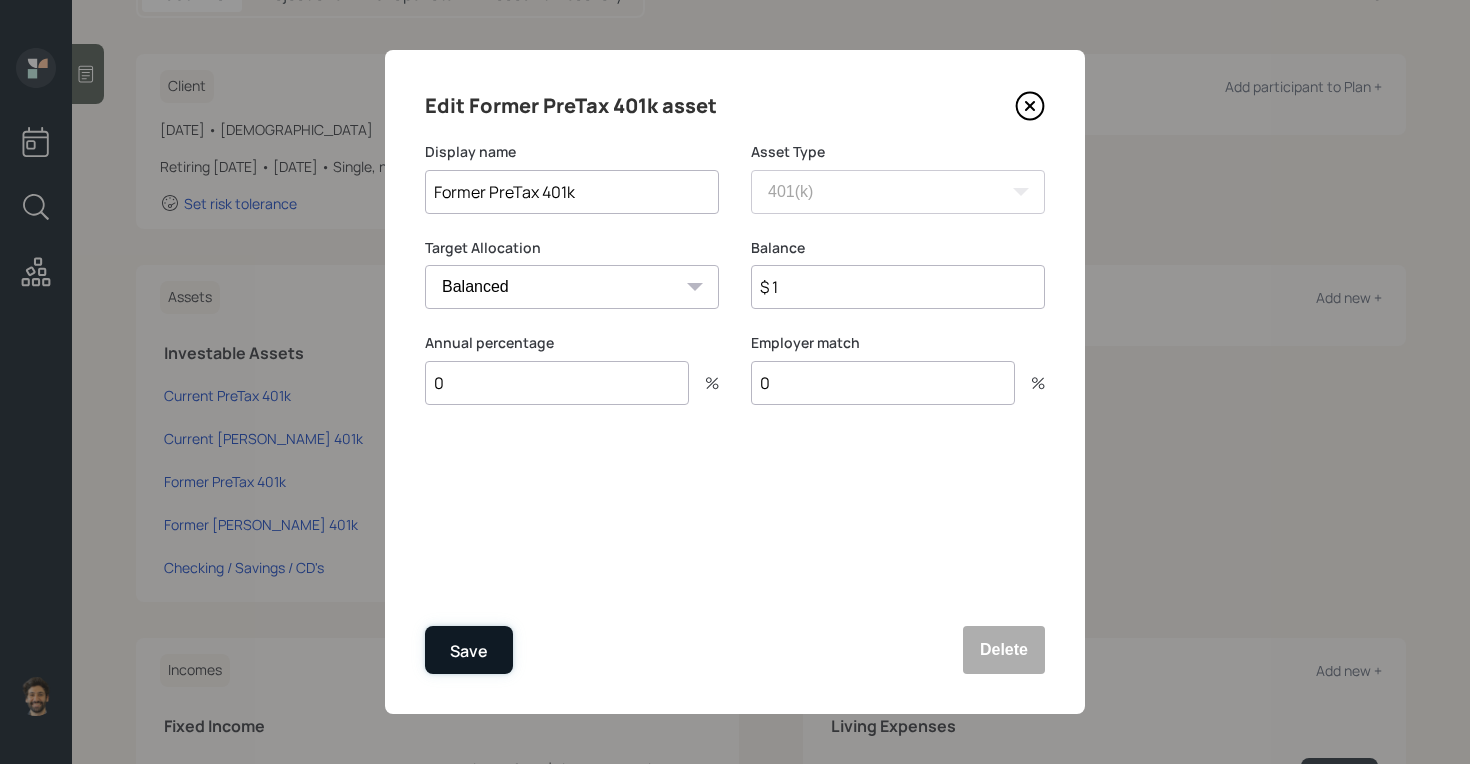 click on "Save" at bounding box center (469, 650) 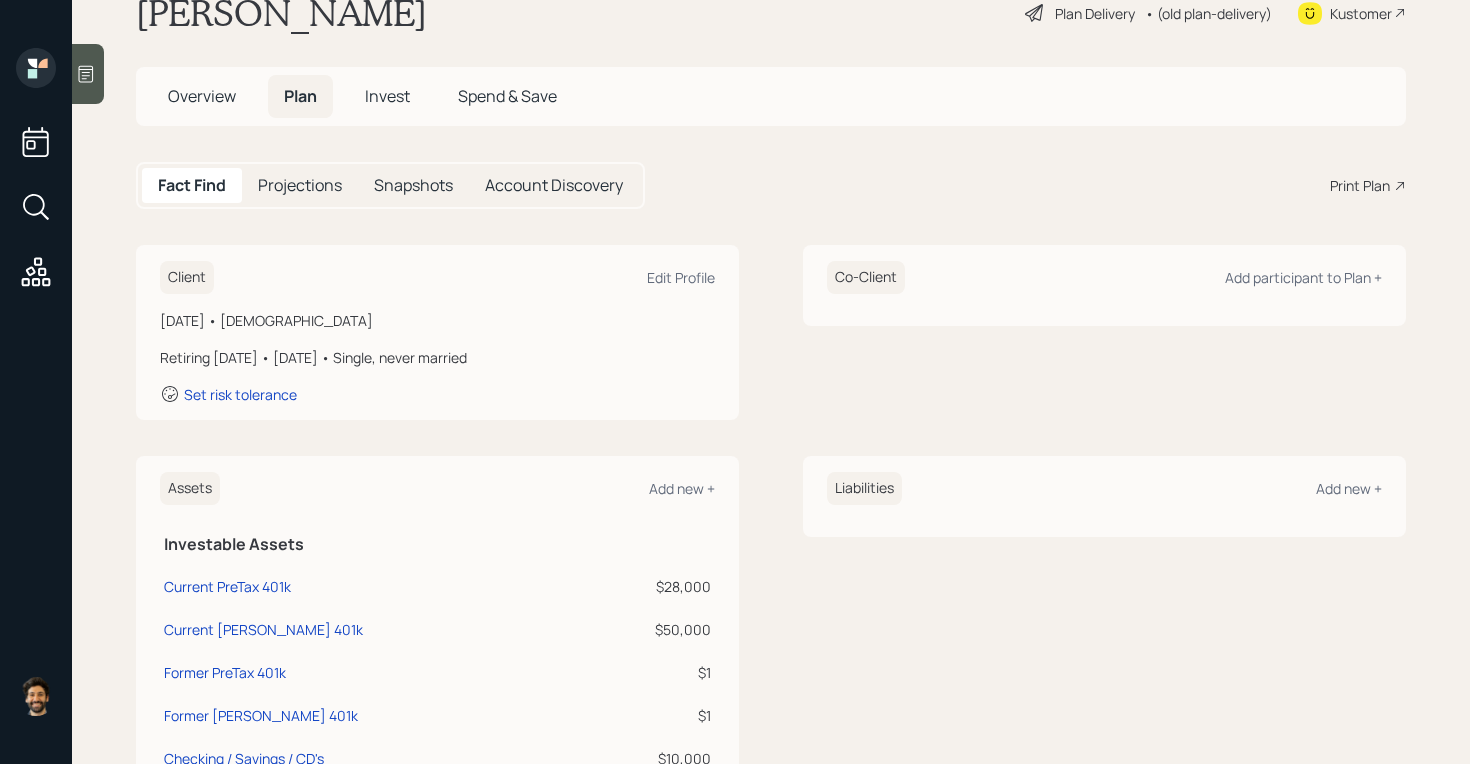scroll, scrollTop: 6, scrollLeft: 0, axis: vertical 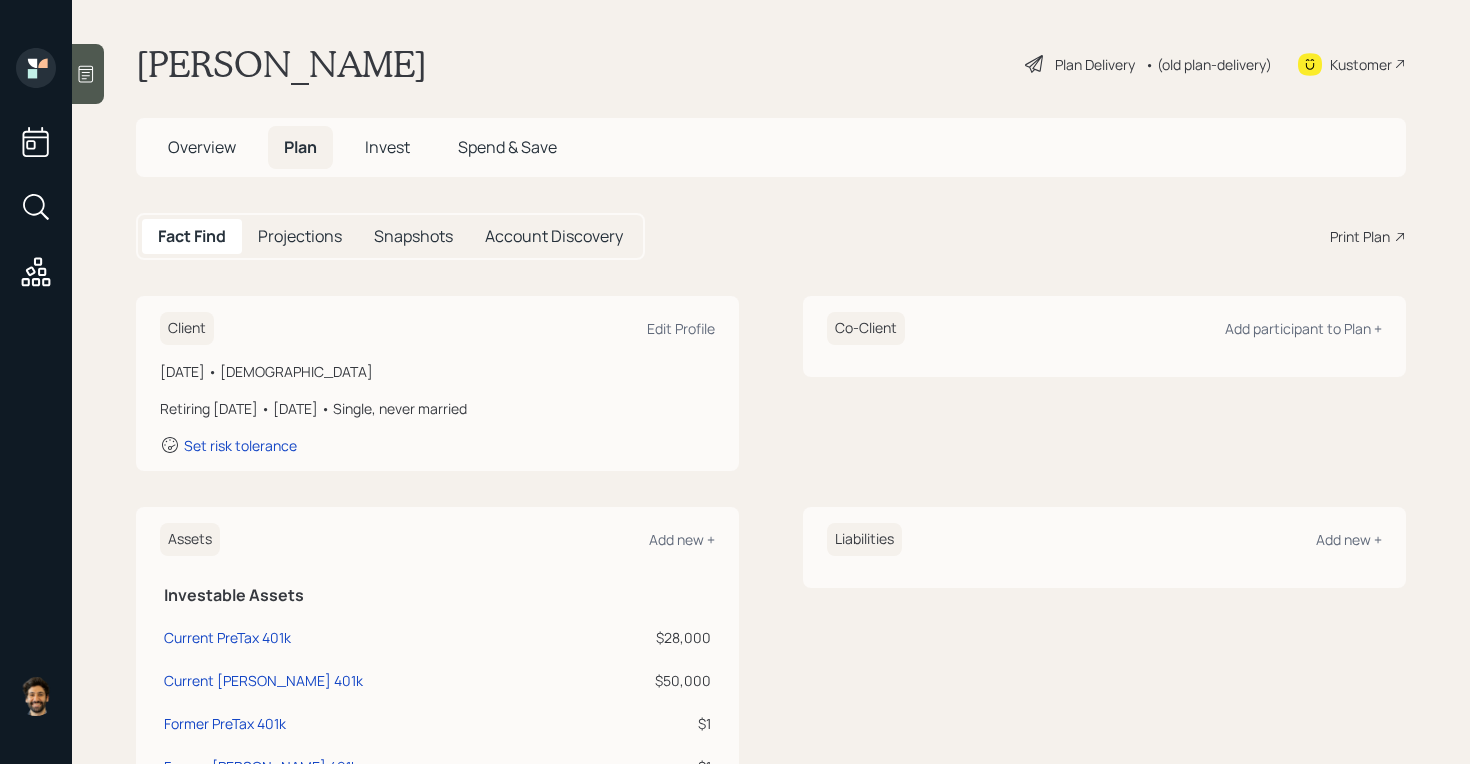 click on "Overview" at bounding box center (202, 147) 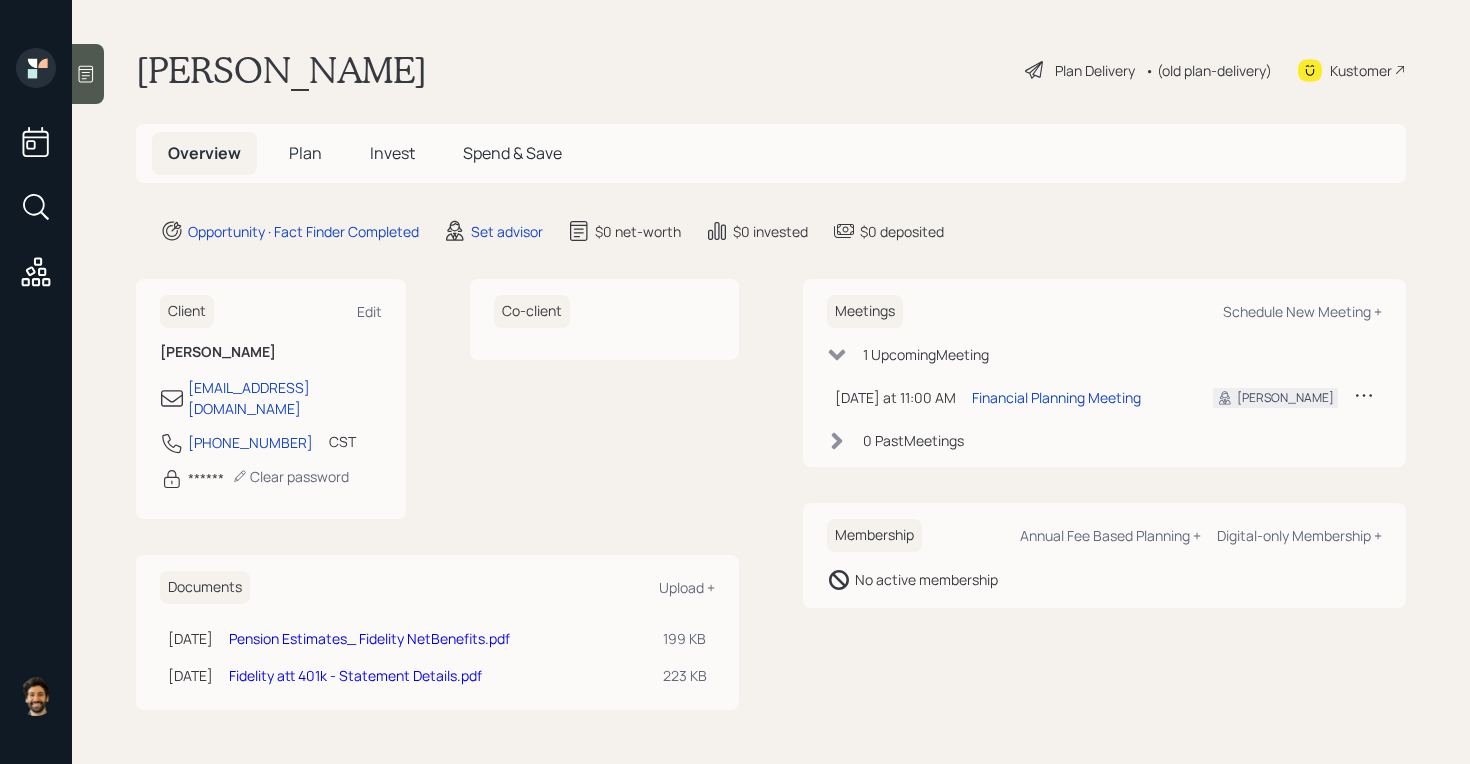 click on "Fidelity att 401k - Statement Details.pdf" at bounding box center (355, 675) 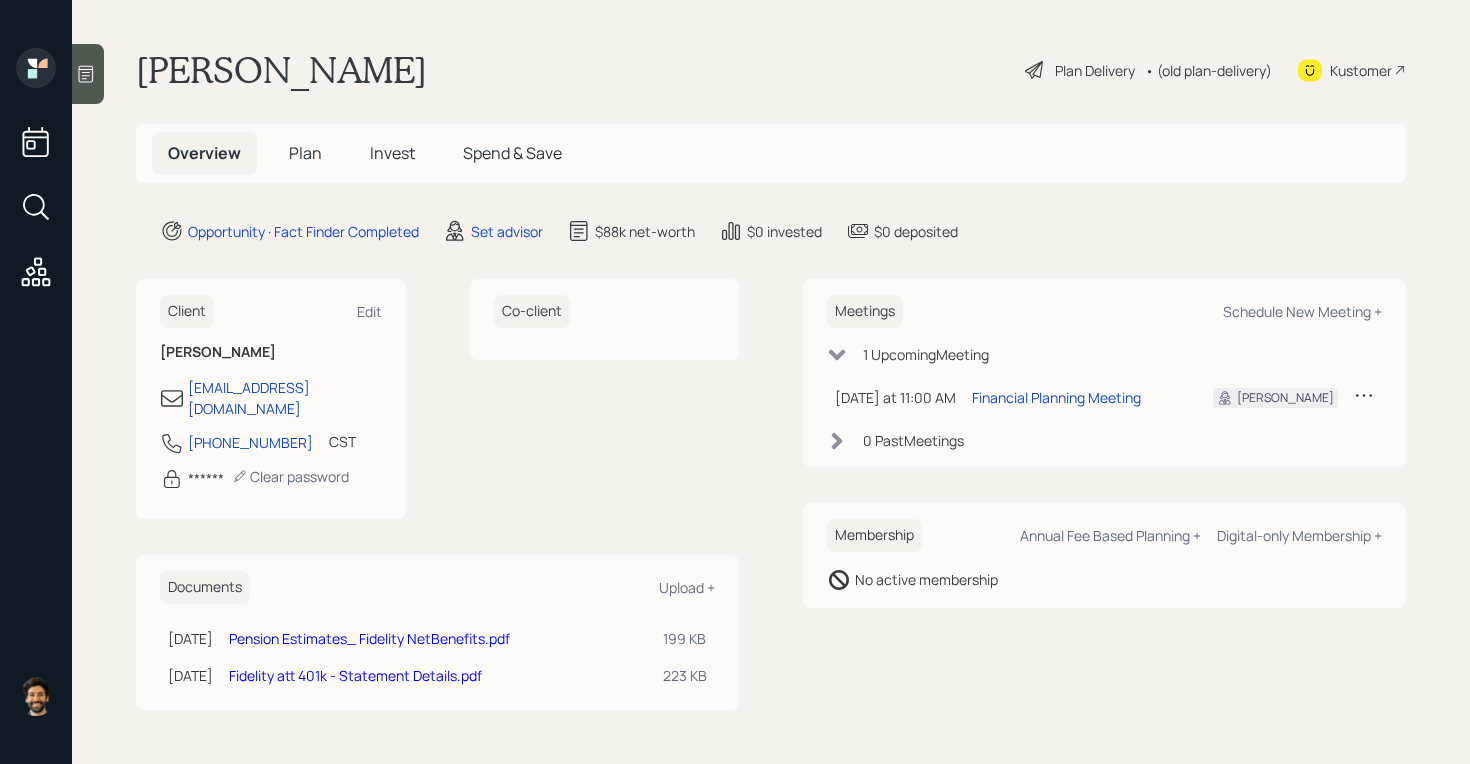 scroll, scrollTop: 0, scrollLeft: 0, axis: both 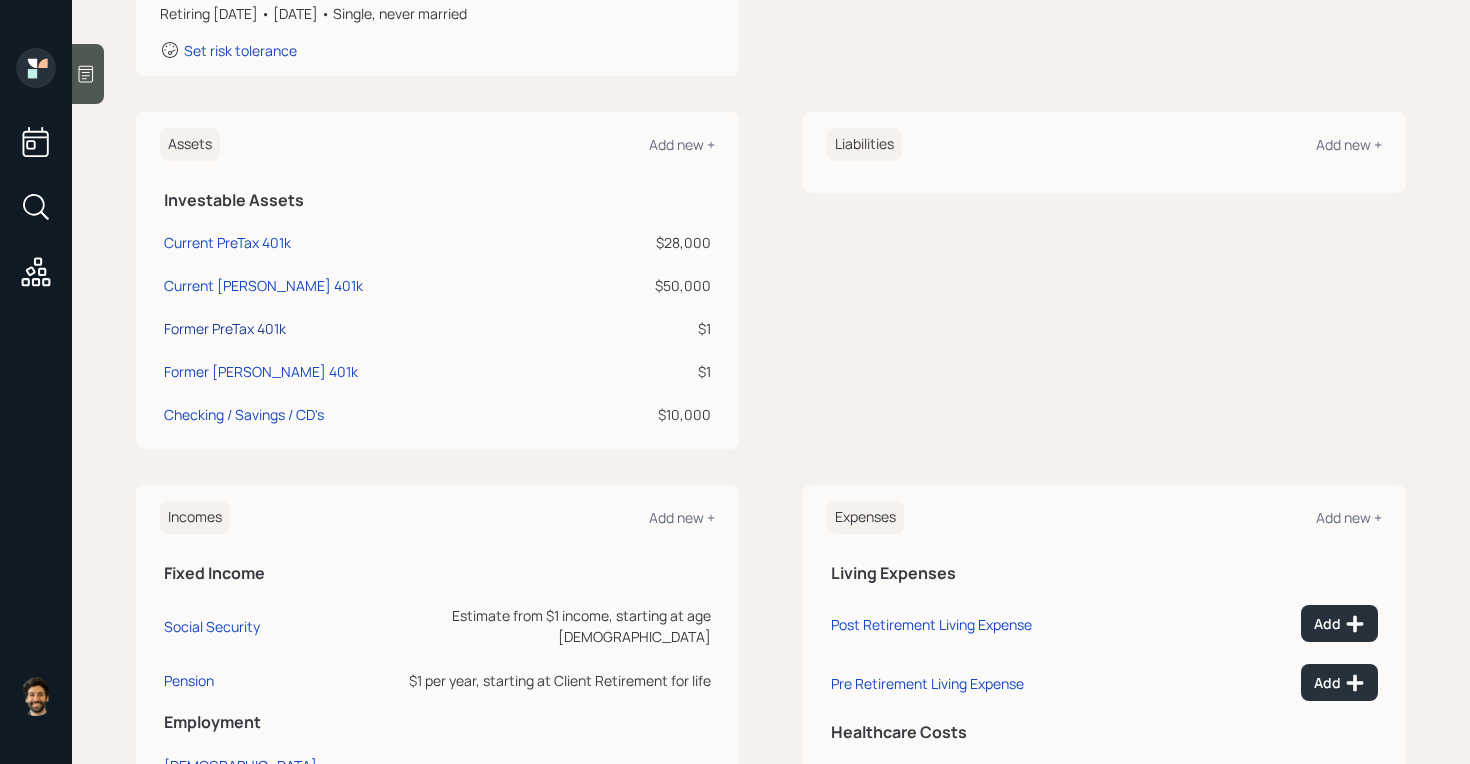 click on "Former PreTax 401k" at bounding box center (225, 328) 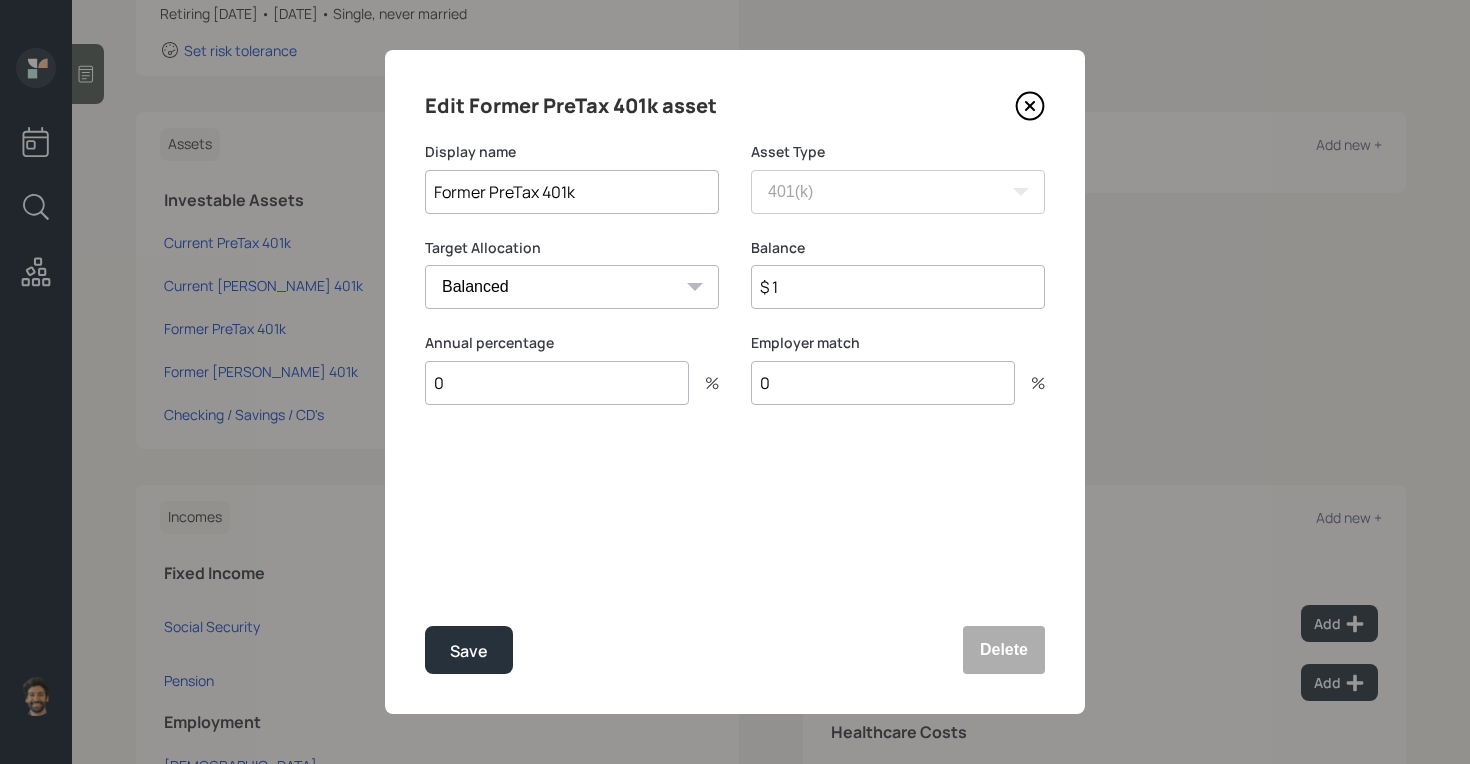 click on "$ 1" at bounding box center (898, 287) 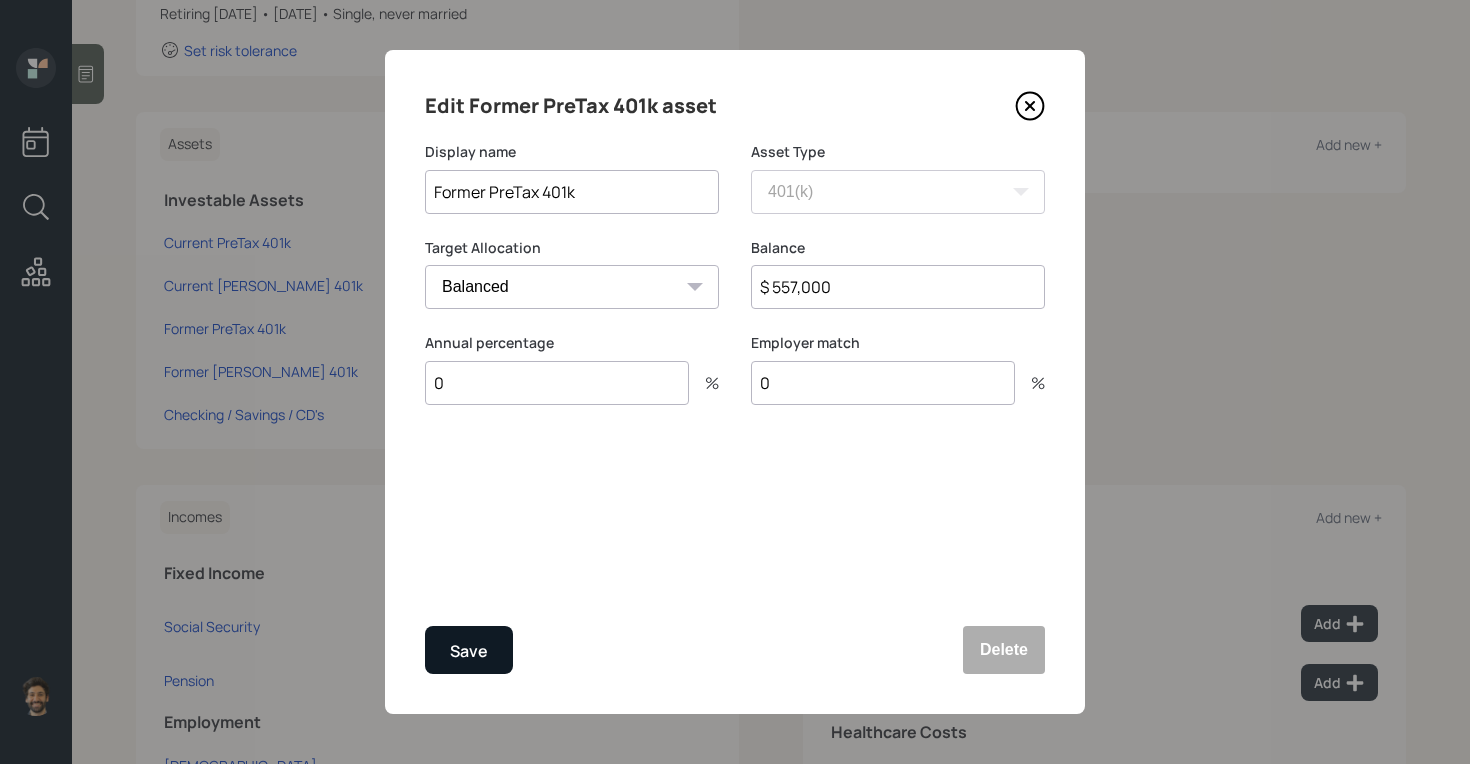 type on "$ 557,000" 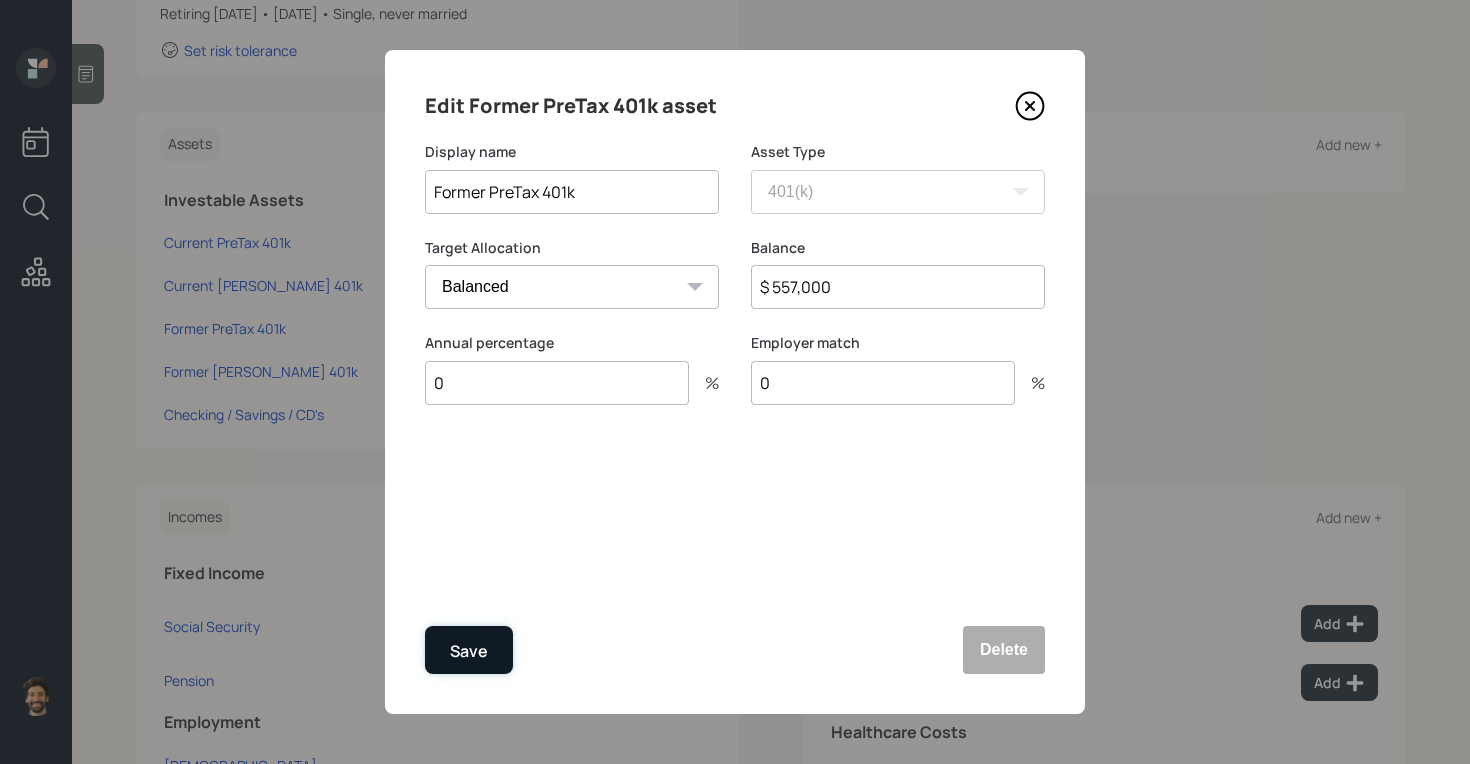 click on "Save" at bounding box center [469, 651] 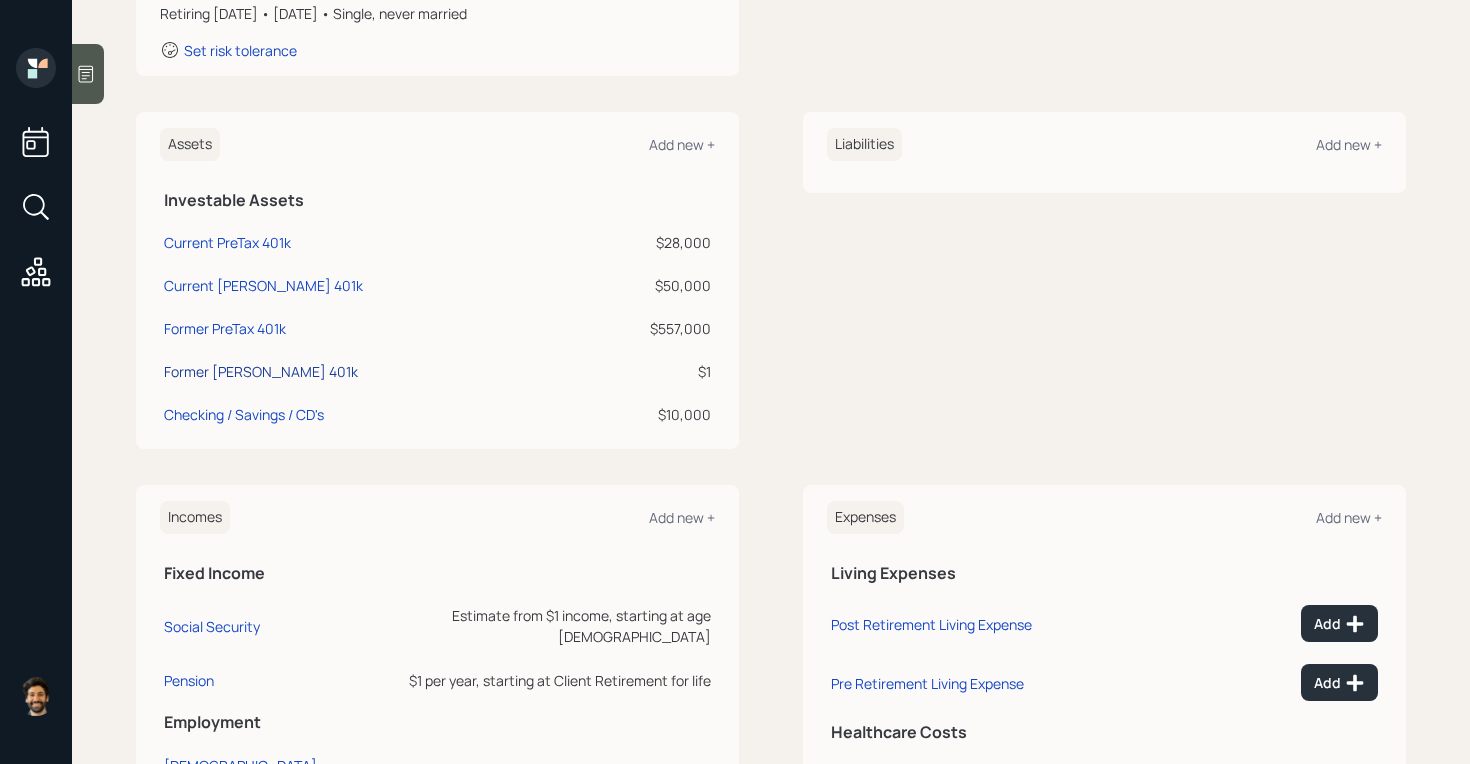 click on "Former [PERSON_NAME] 401k" at bounding box center (261, 371) 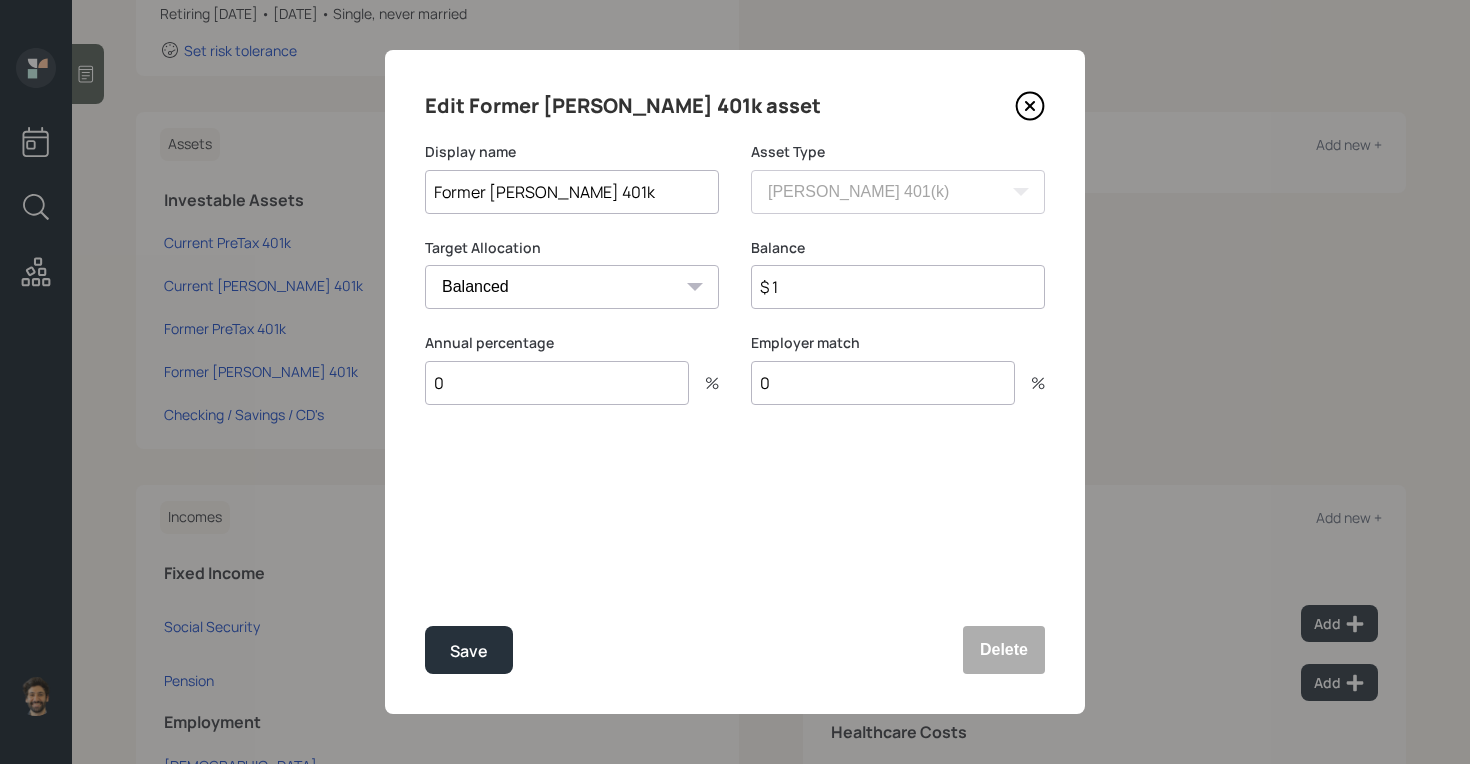 click on "$ 1" at bounding box center [898, 287] 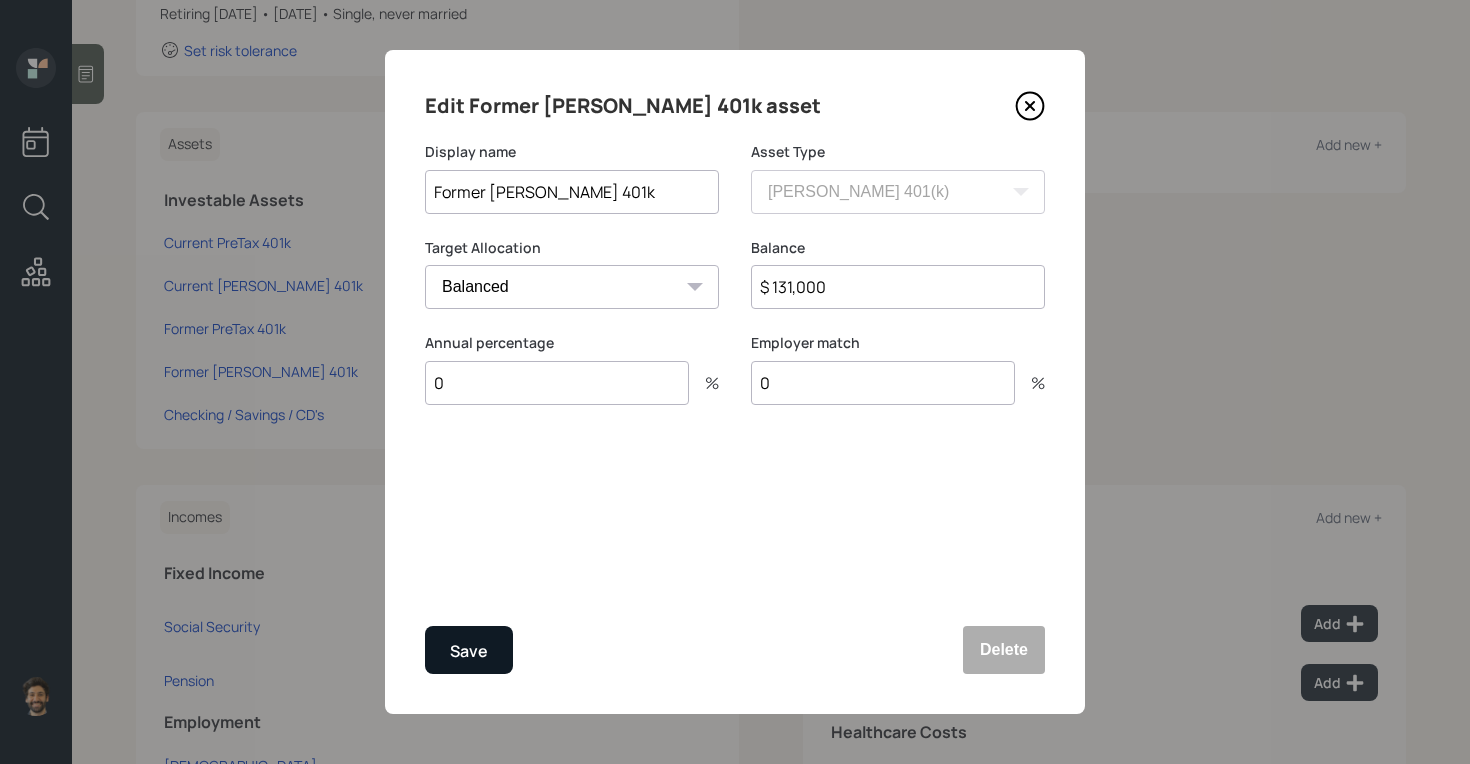 type on "$ 131,000" 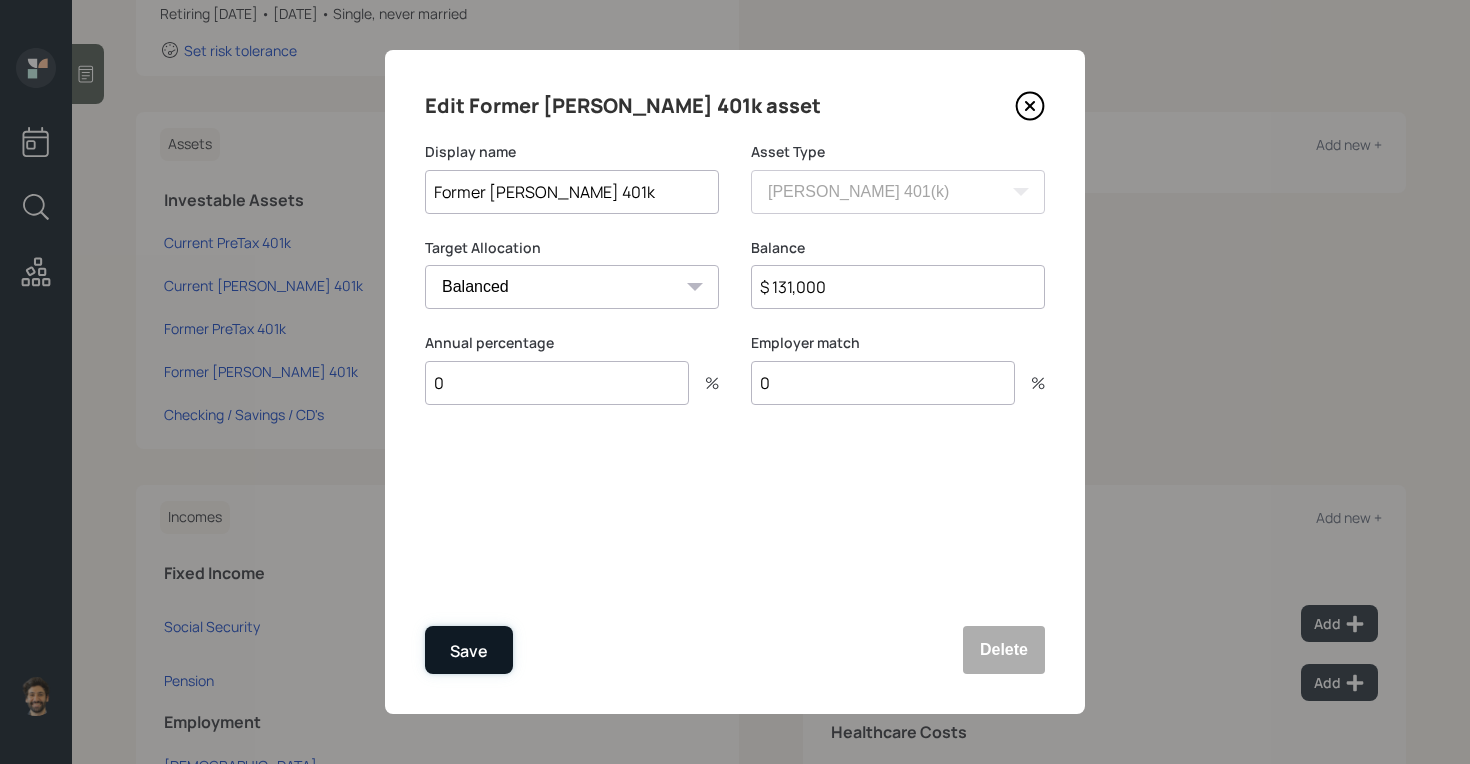 click on "Save" at bounding box center (469, 650) 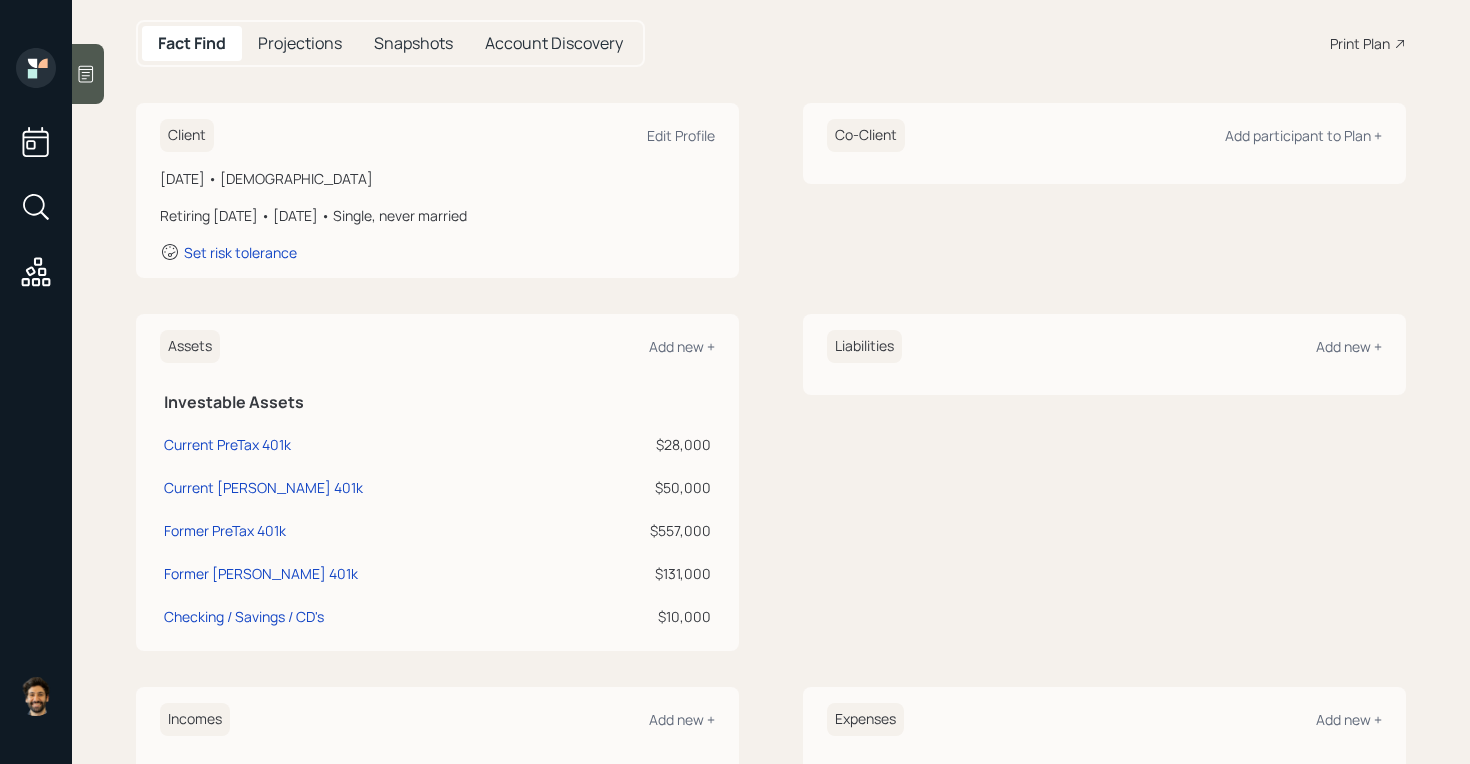 scroll, scrollTop: 214, scrollLeft: 0, axis: vertical 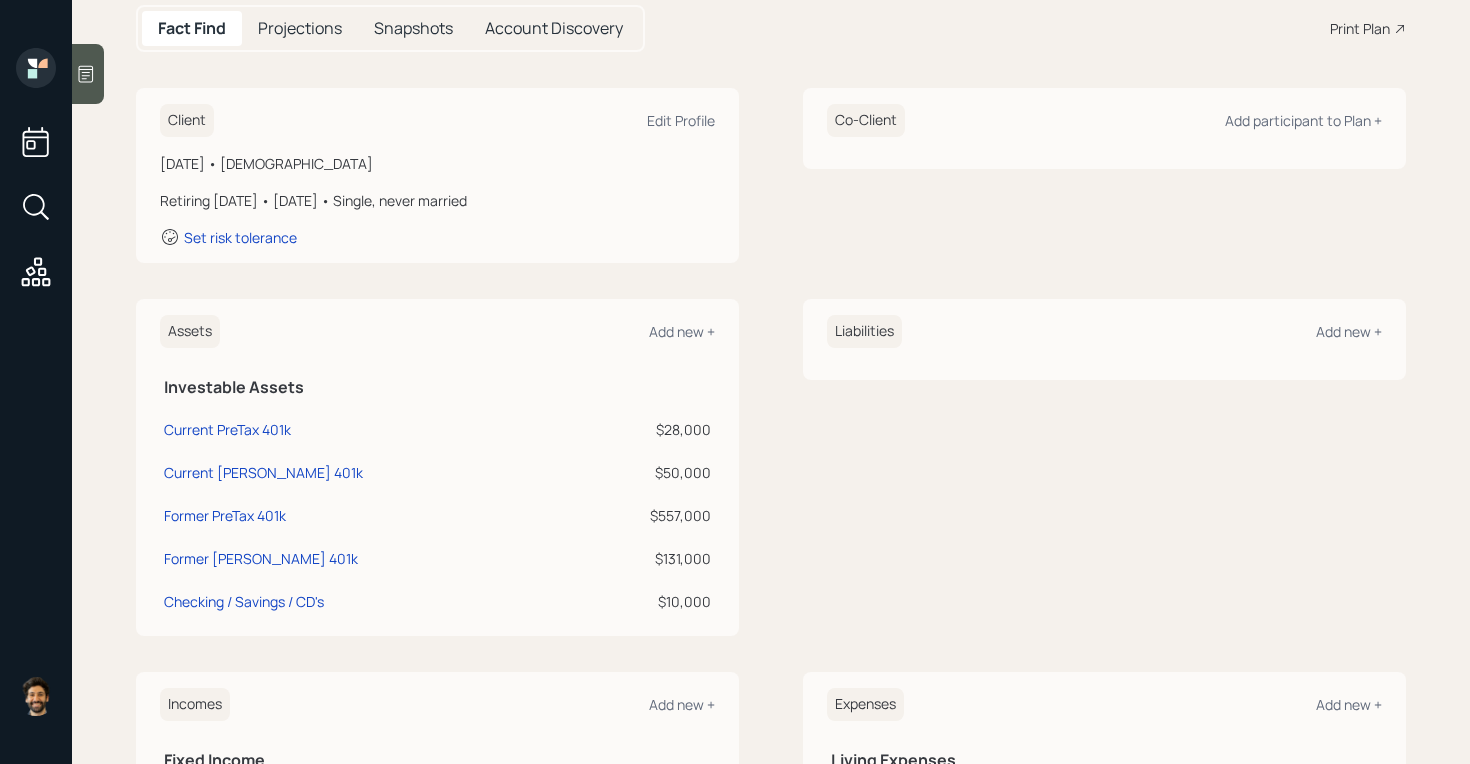 click 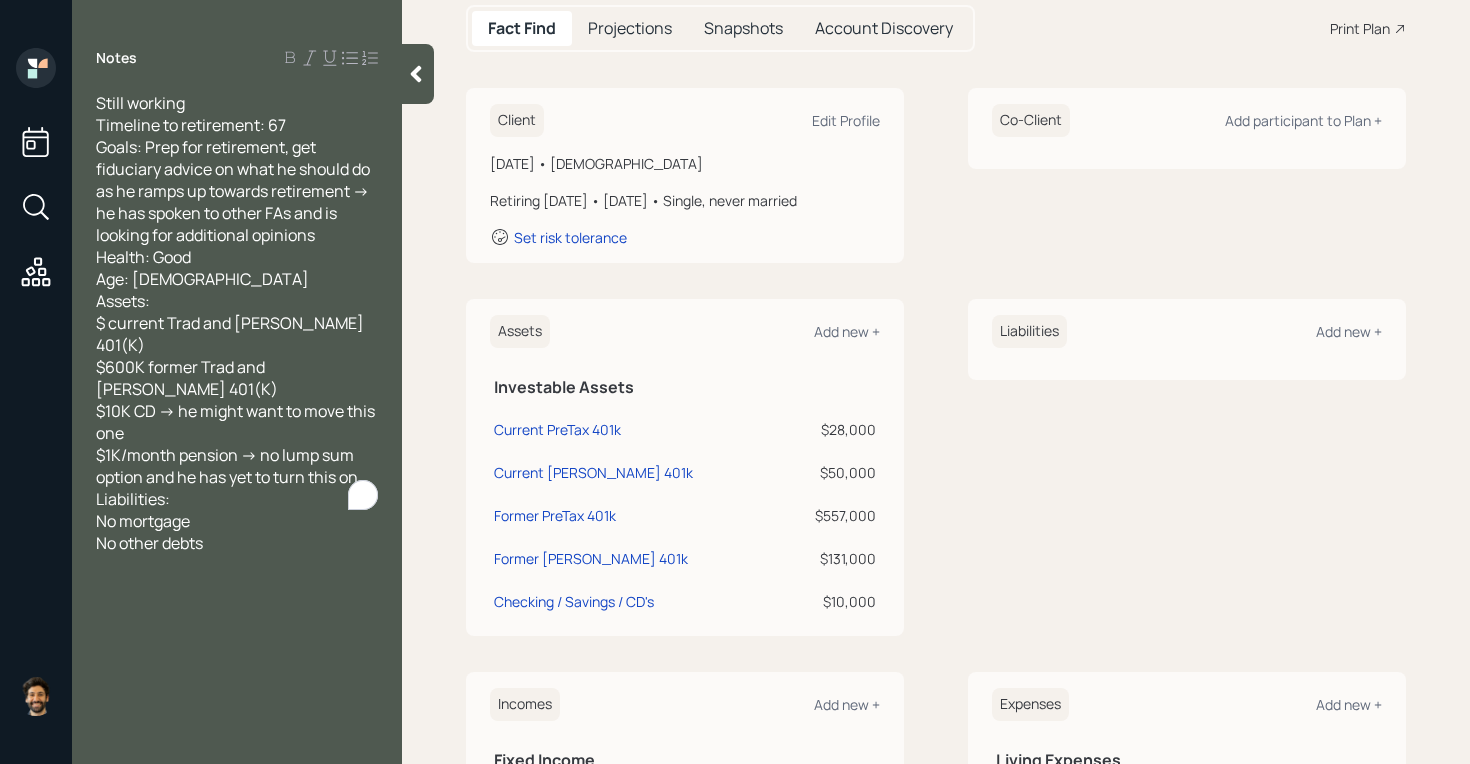 click 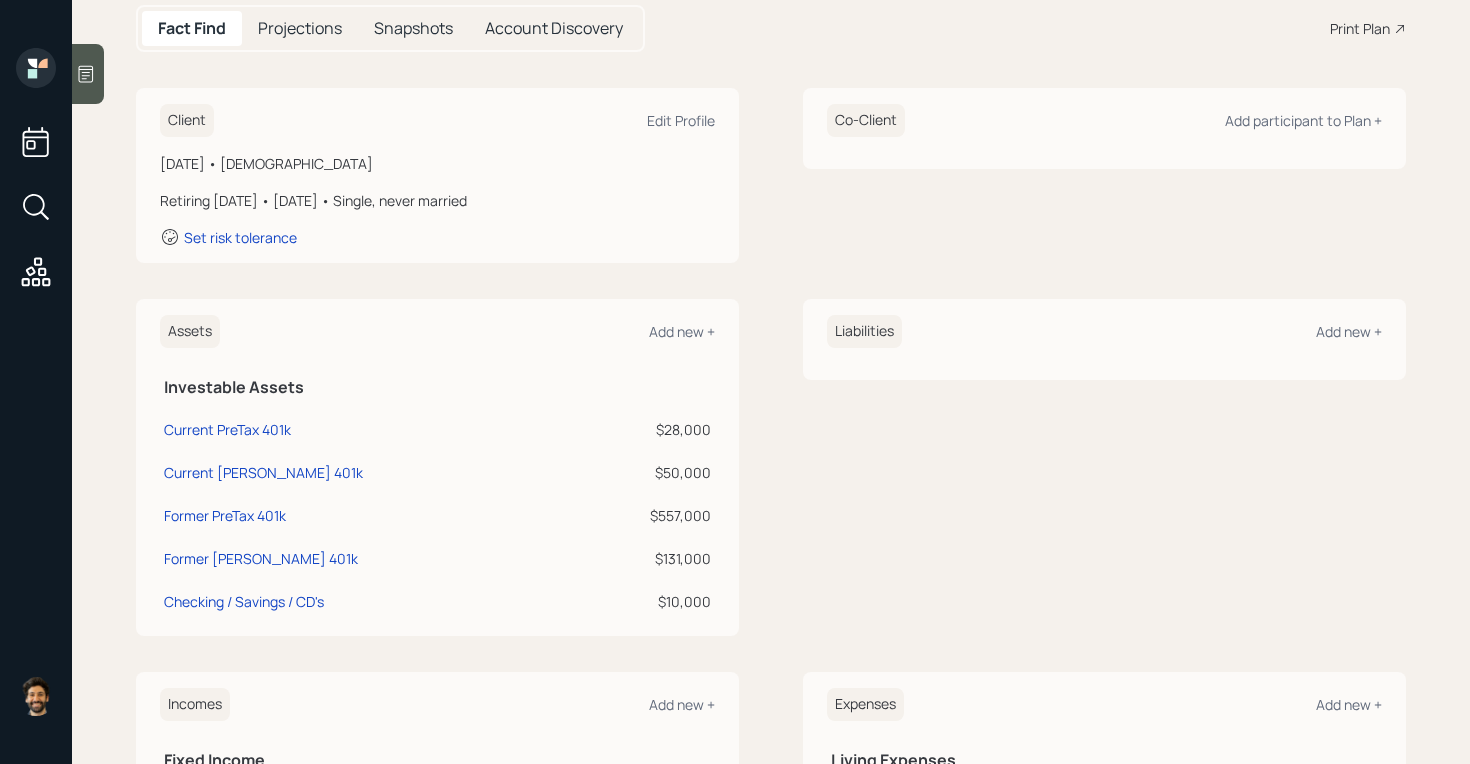 scroll, scrollTop: 0, scrollLeft: 0, axis: both 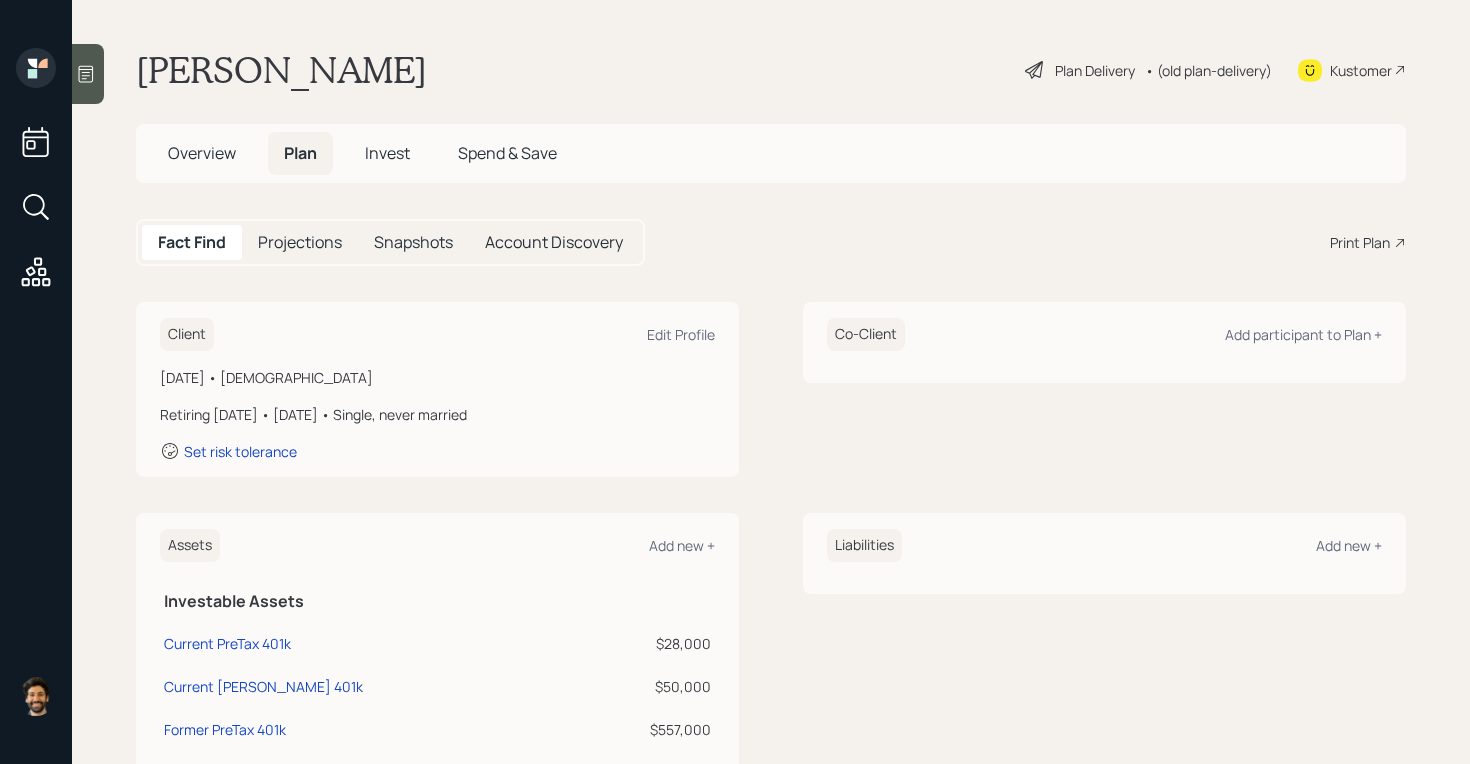 click on "[PERSON_NAME]" at bounding box center [281, 70] 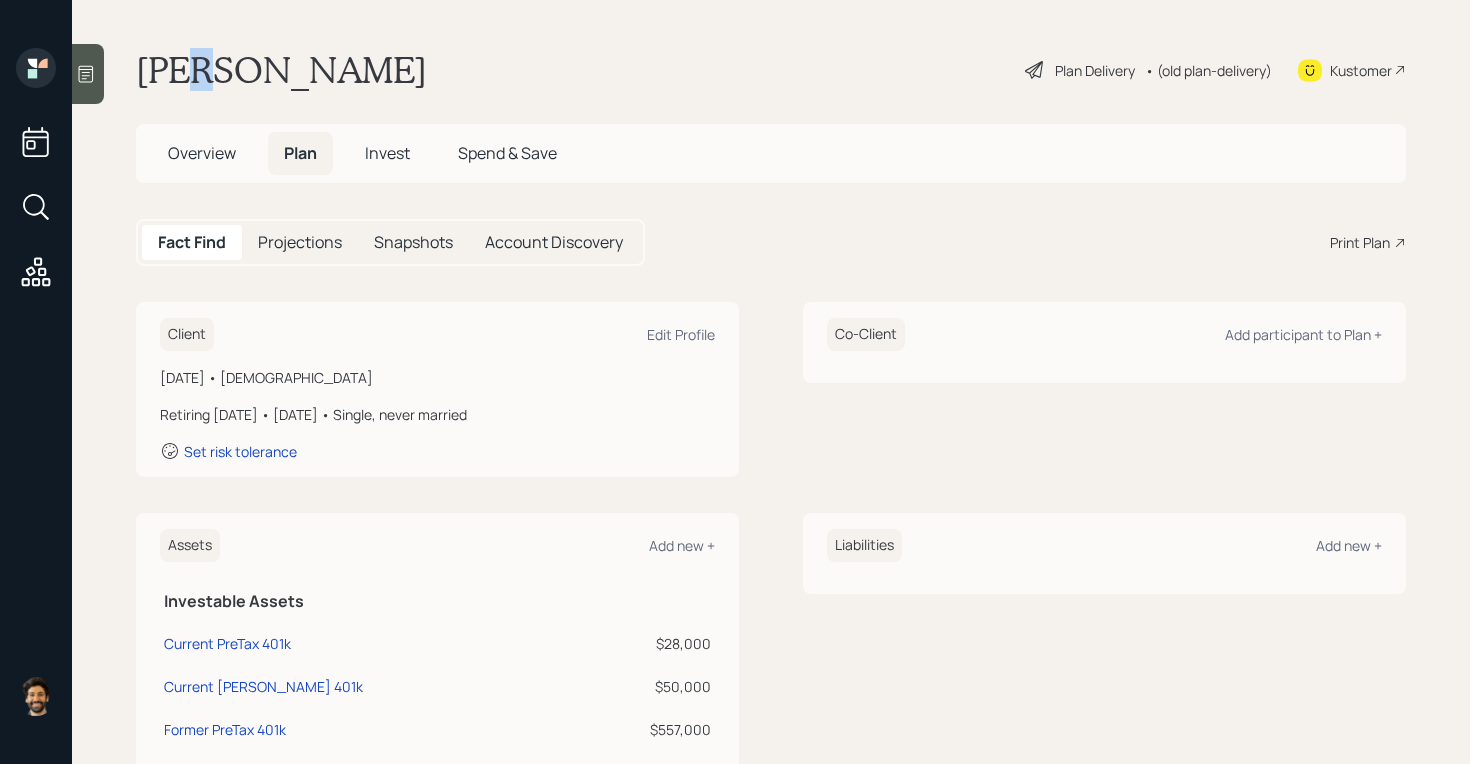 click on "[PERSON_NAME]" at bounding box center [281, 70] 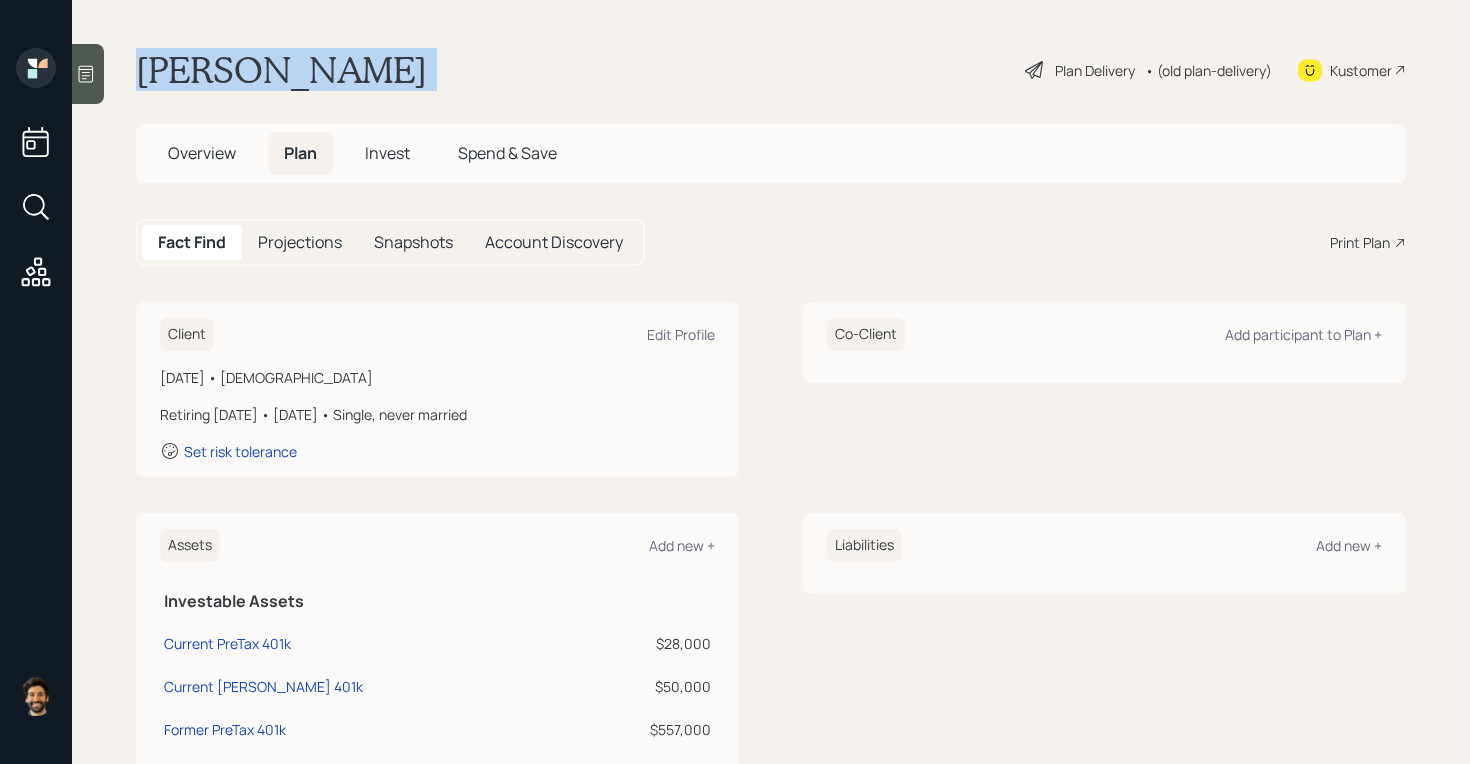 click on "[PERSON_NAME]" at bounding box center (281, 70) 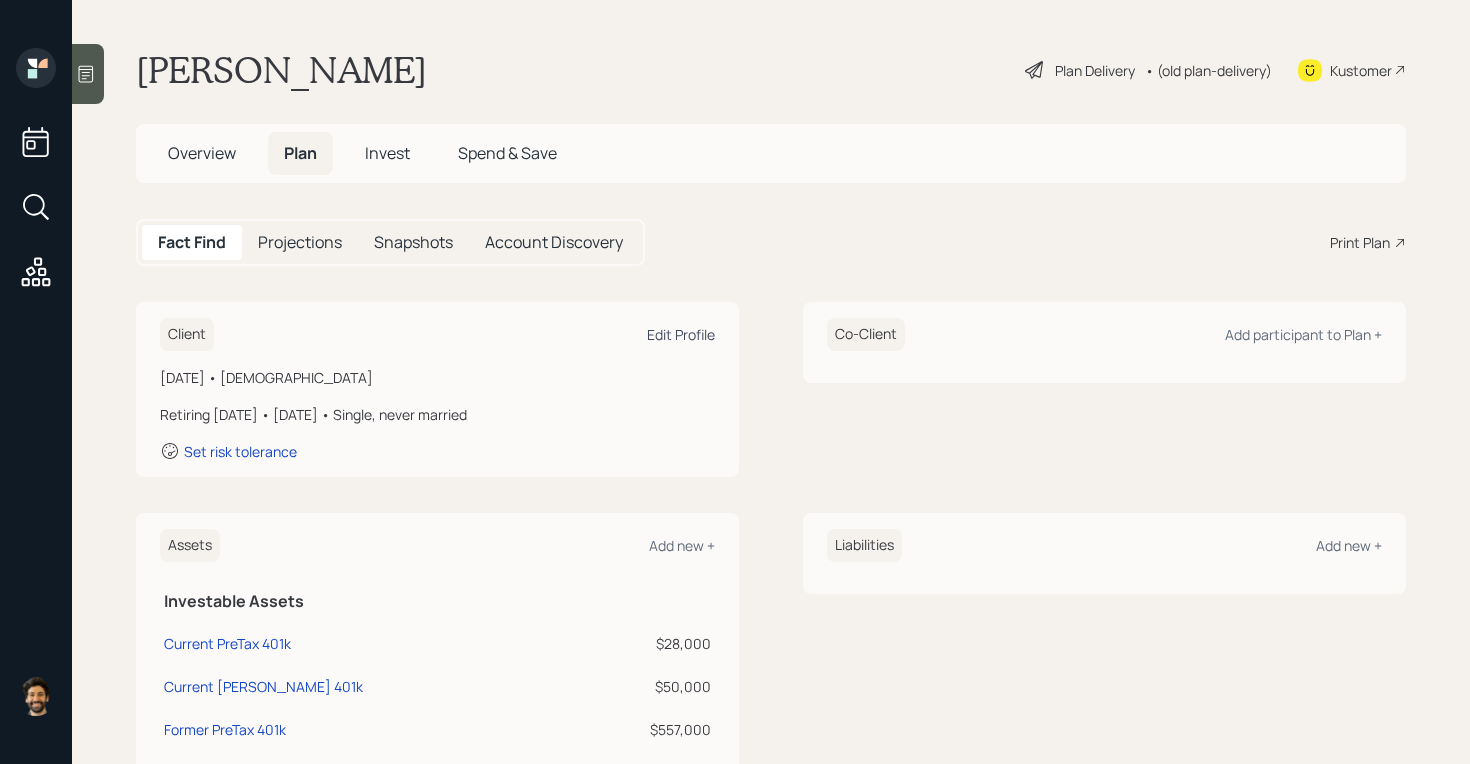 click on "Edit Profile" at bounding box center (681, 334) 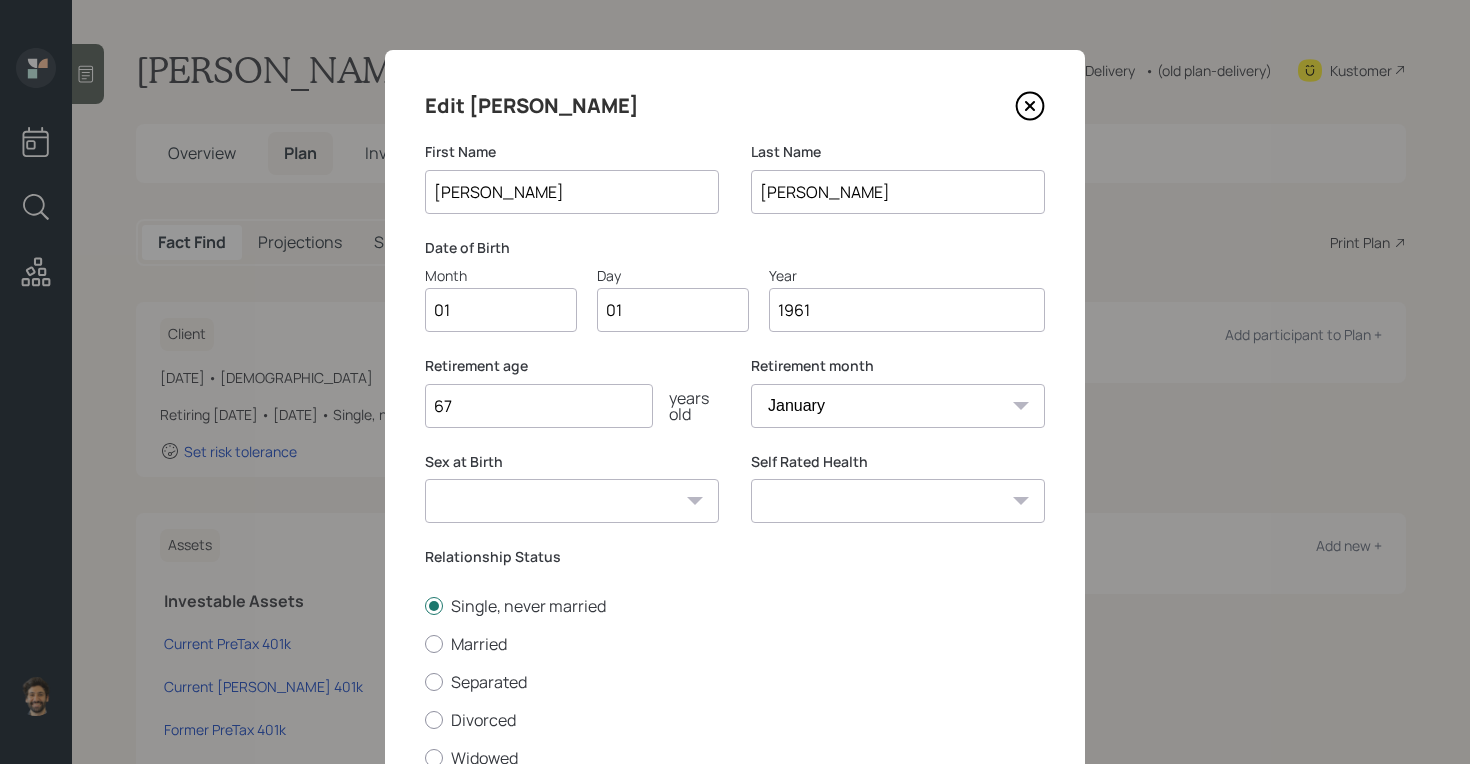 click on "01" at bounding box center (501, 310) 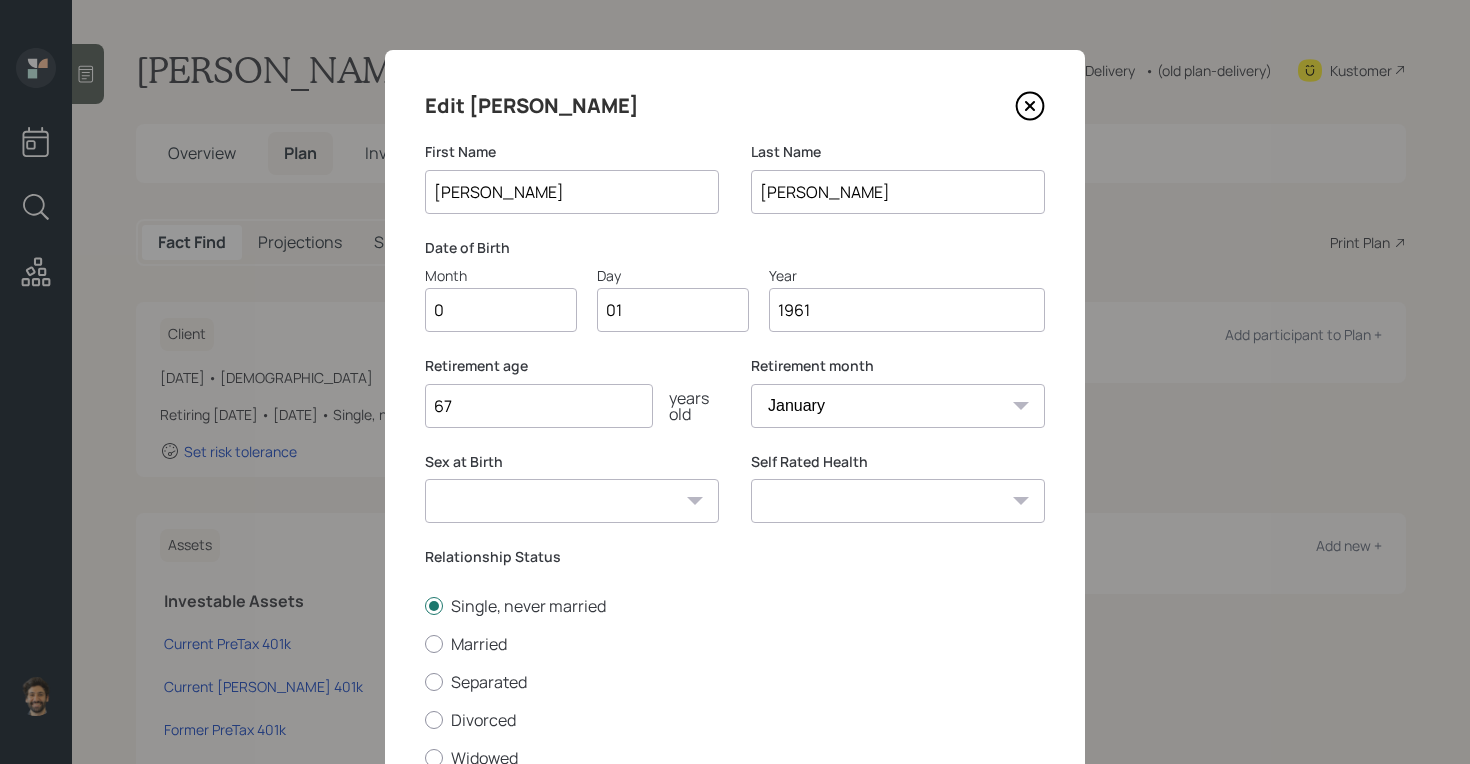 type on "05" 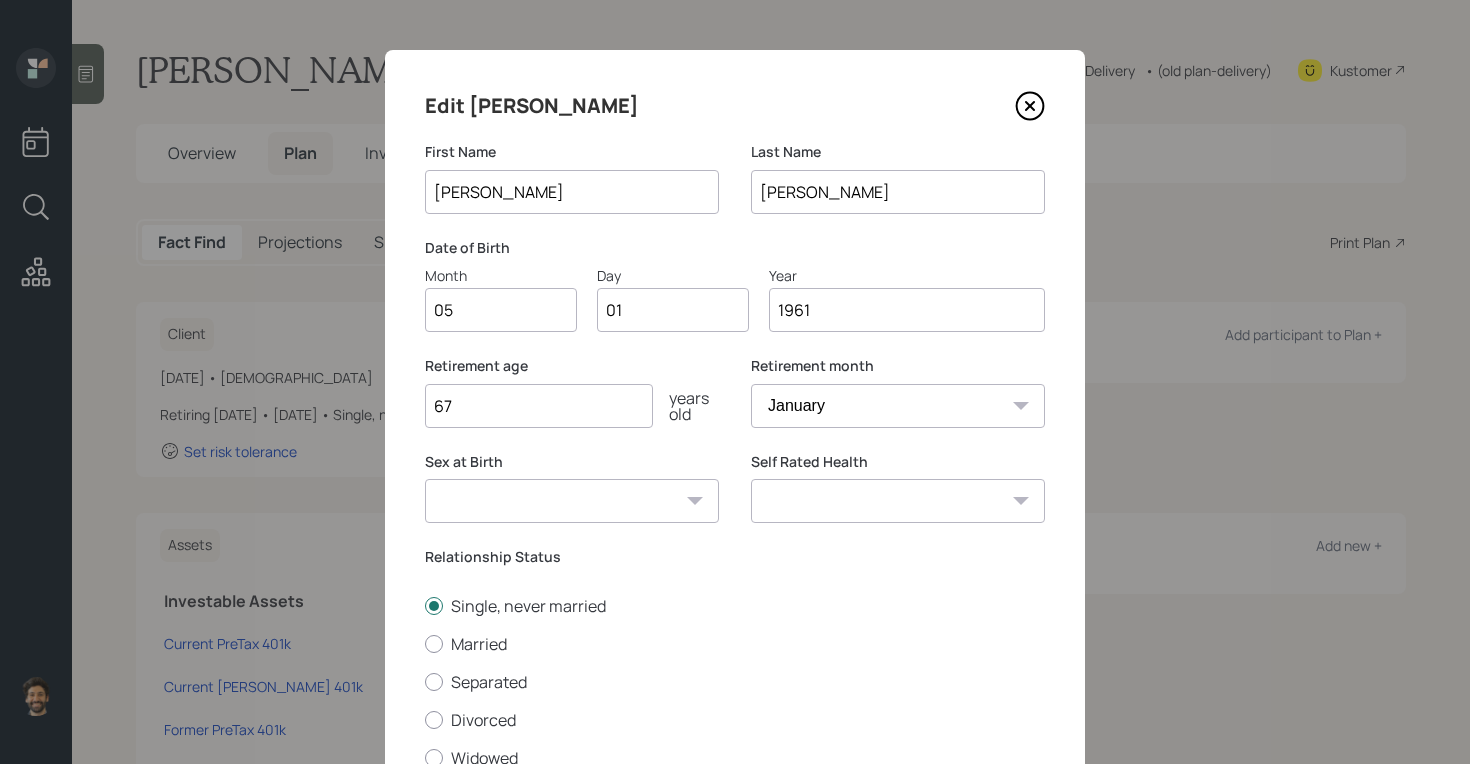 type on "0" 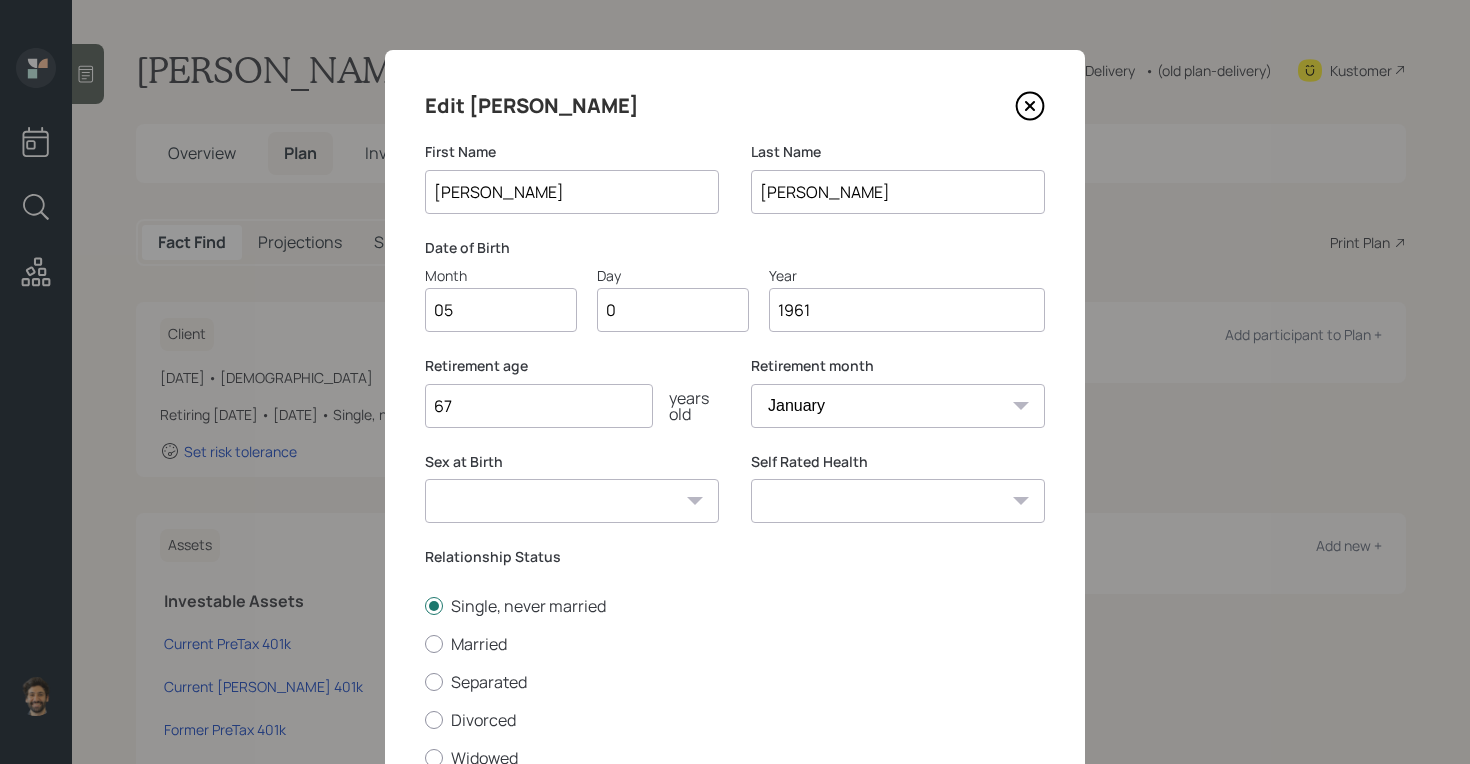type on "09" 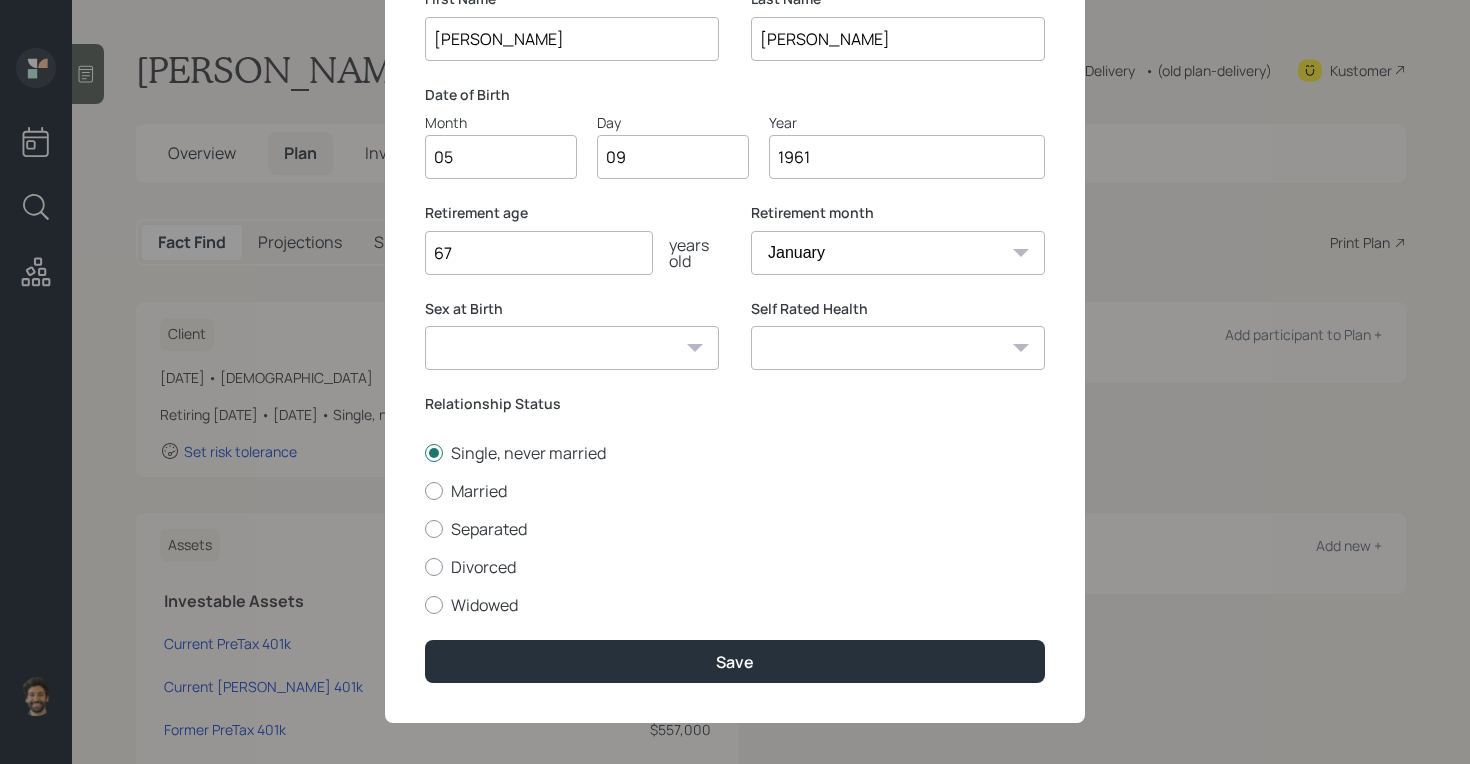 scroll, scrollTop: 163, scrollLeft: 0, axis: vertical 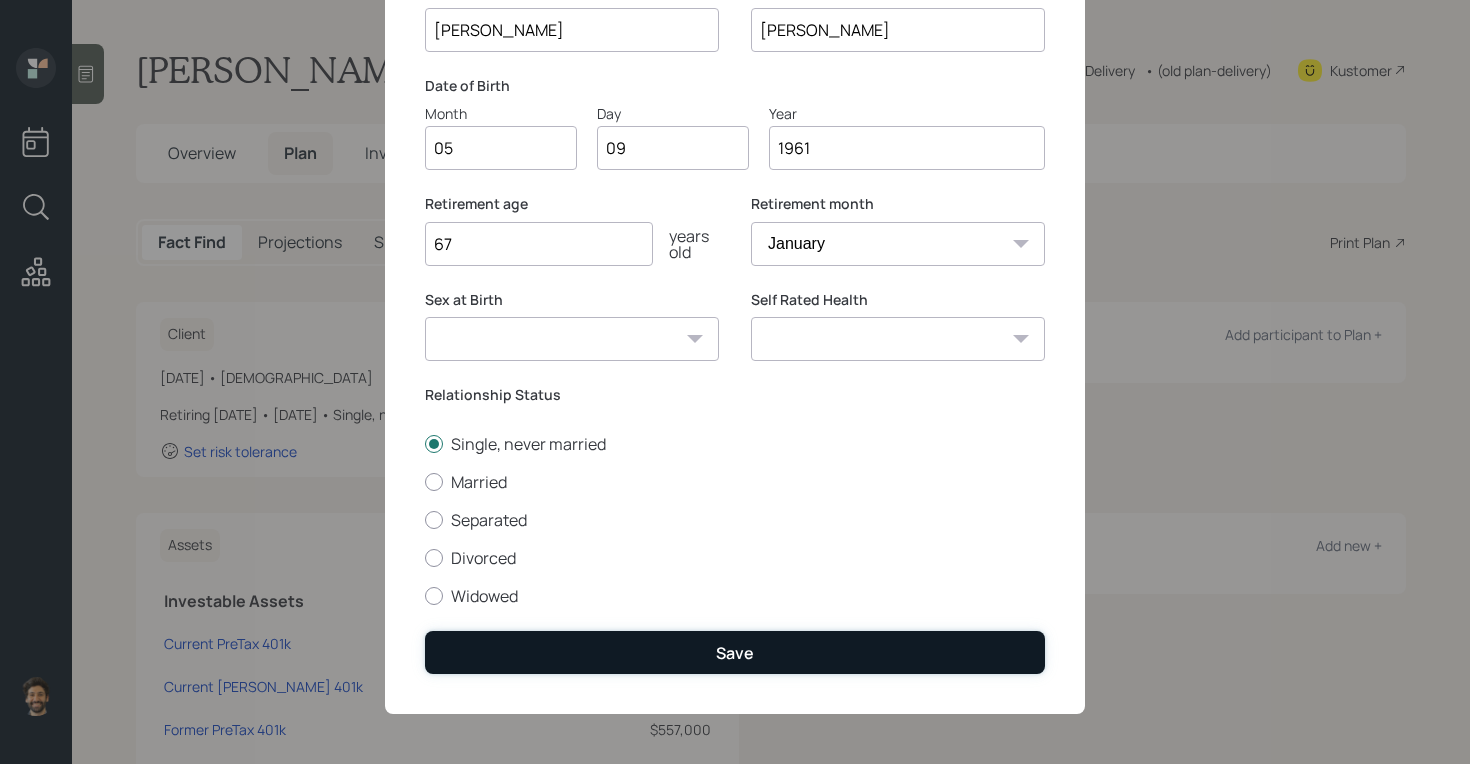 click on "Save" at bounding box center [735, 652] 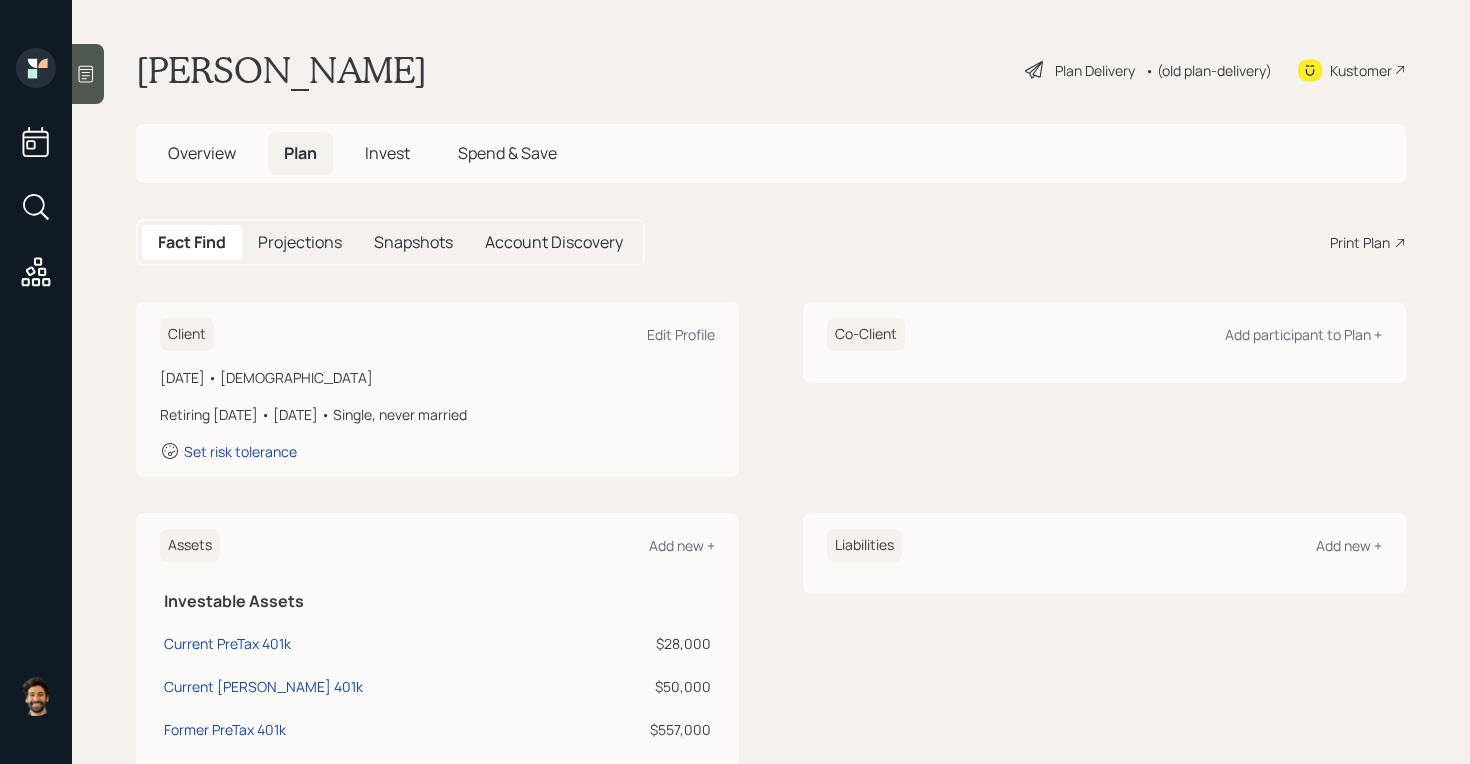 click on "Retiring in 3 years • January 2028 • Single, never married" at bounding box center (437, 414) 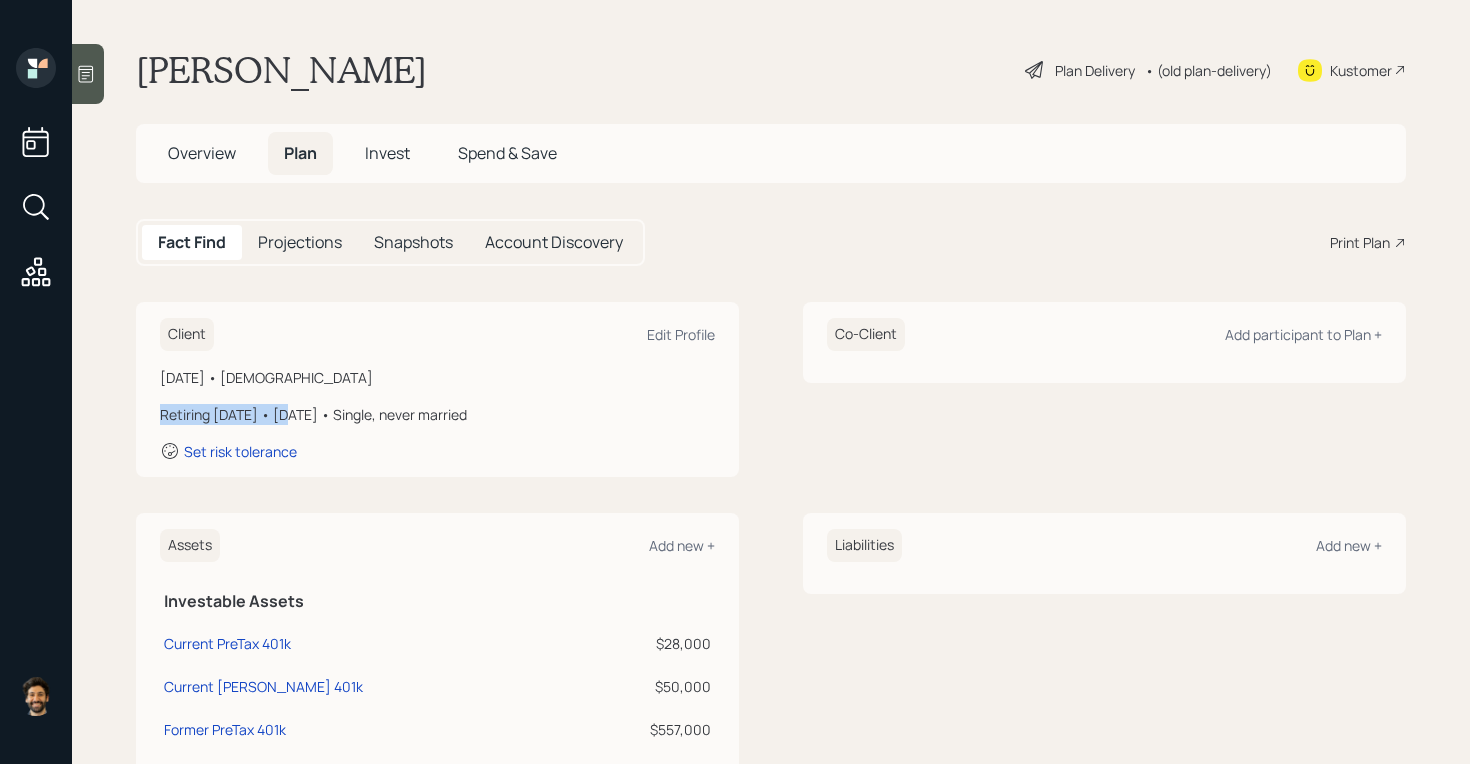 drag, startPoint x: 275, startPoint y: 416, endPoint x: 163, endPoint y: 413, distance: 112.04017 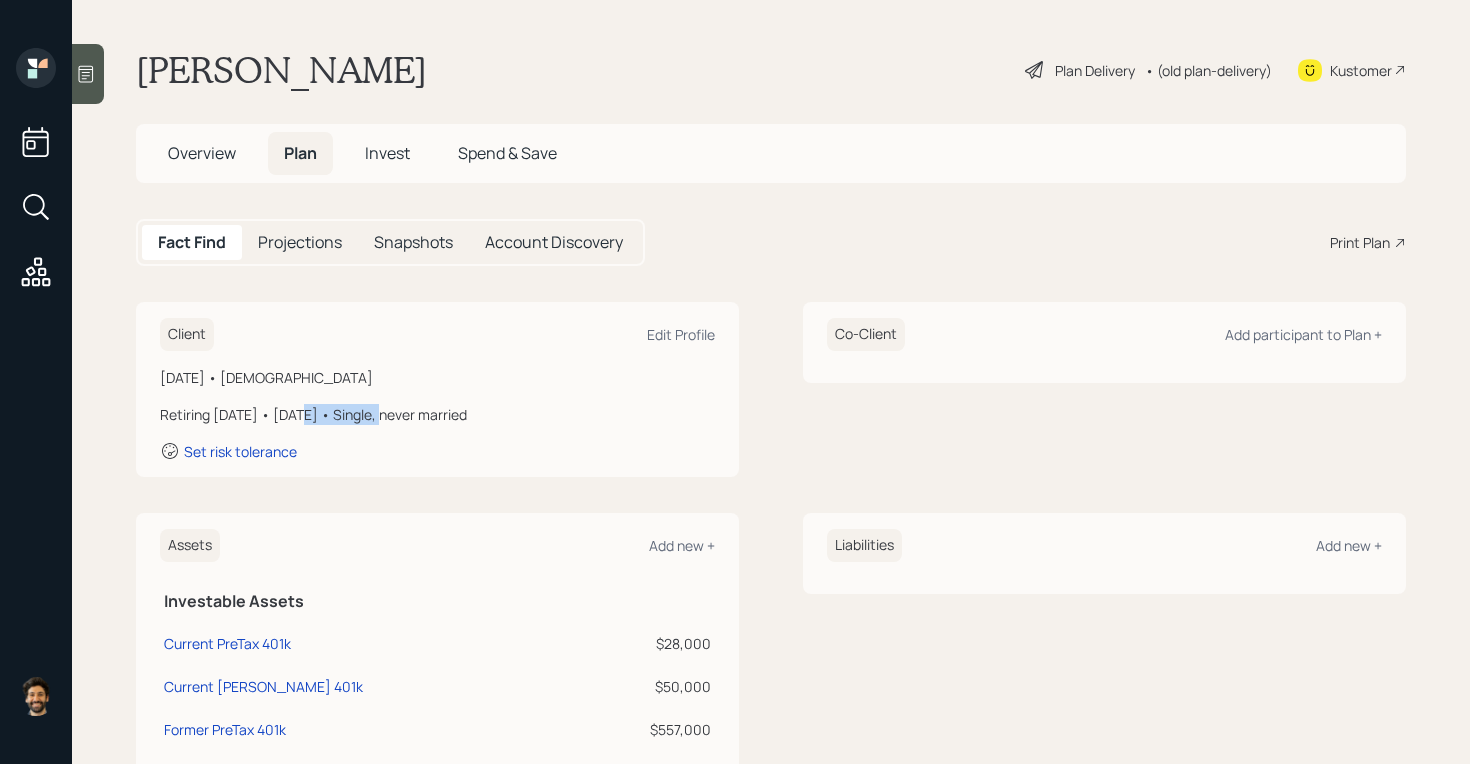 drag, startPoint x: 376, startPoint y: 412, endPoint x: 288, endPoint y: 413, distance: 88.005684 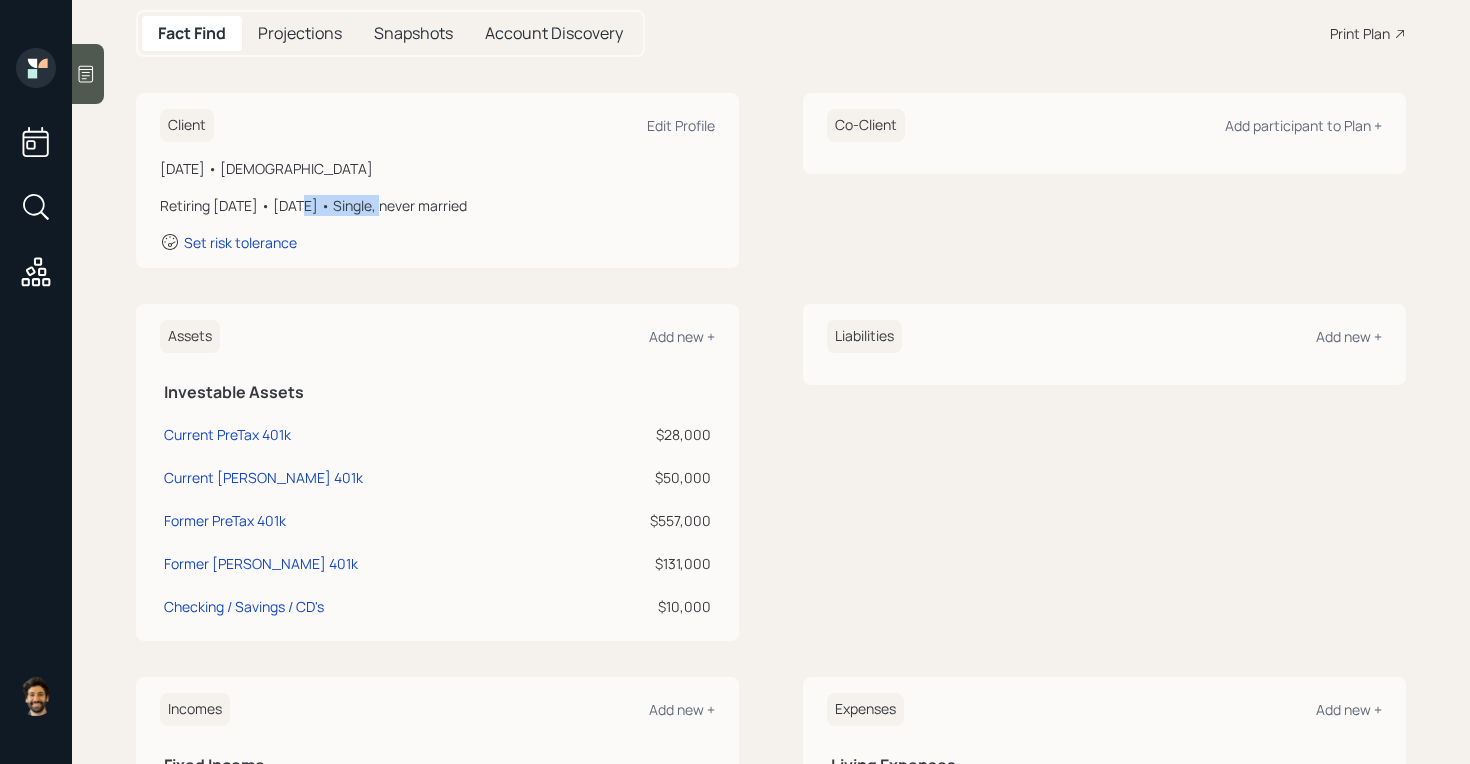 scroll, scrollTop: 217, scrollLeft: 0, axis: vertical 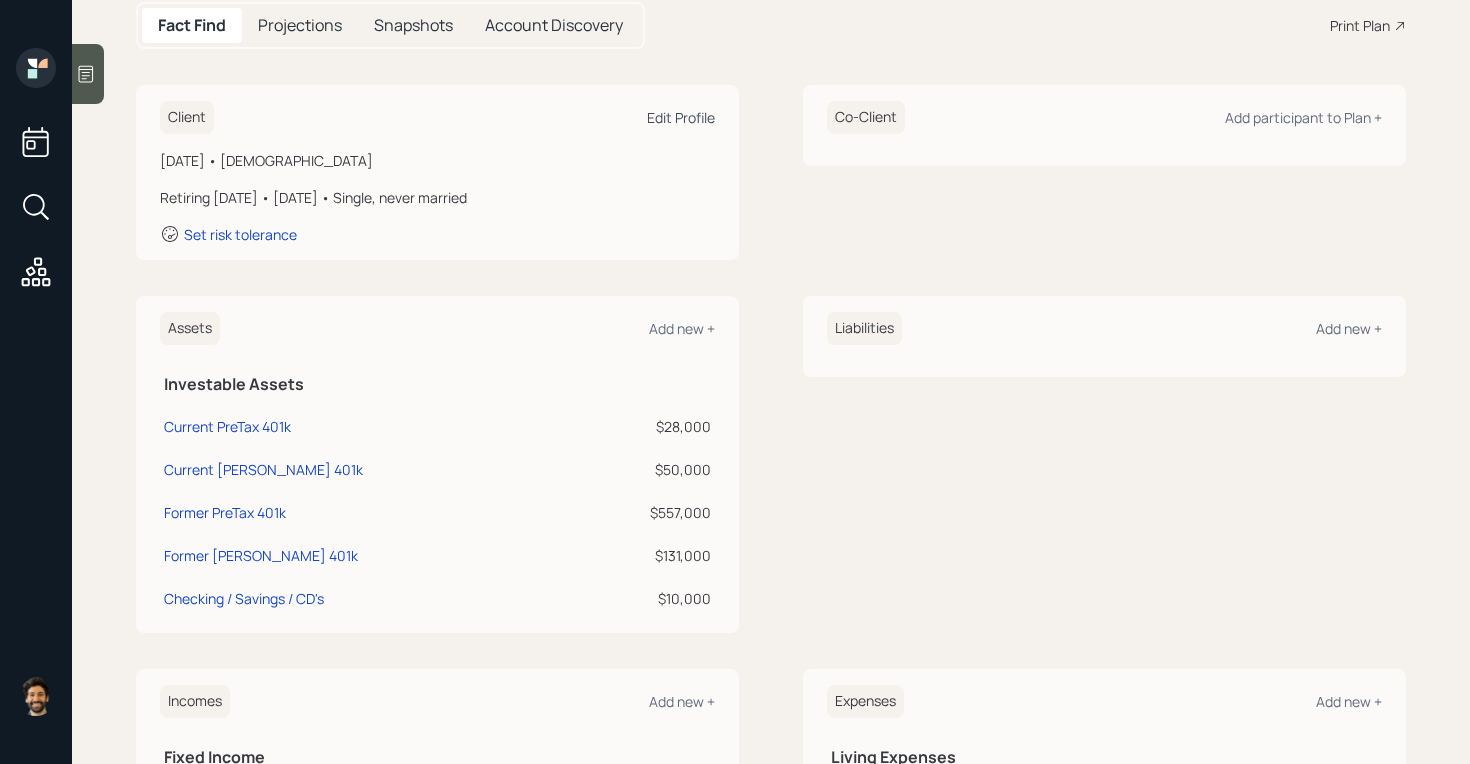 click on "Edit Profile" at bounding box center (681, 117) 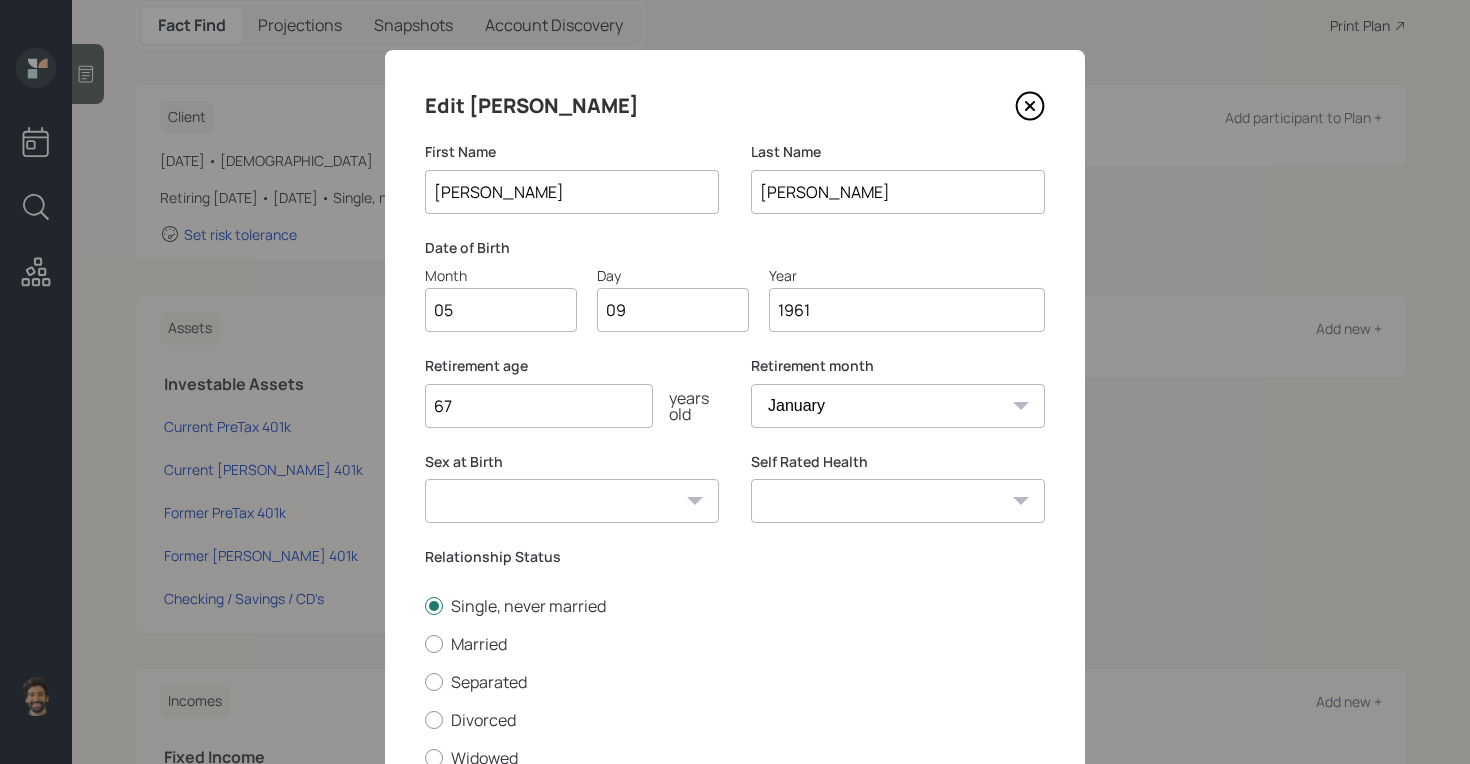 click on "January February March April May June July August September October November December" at bounding box center [898, 406] 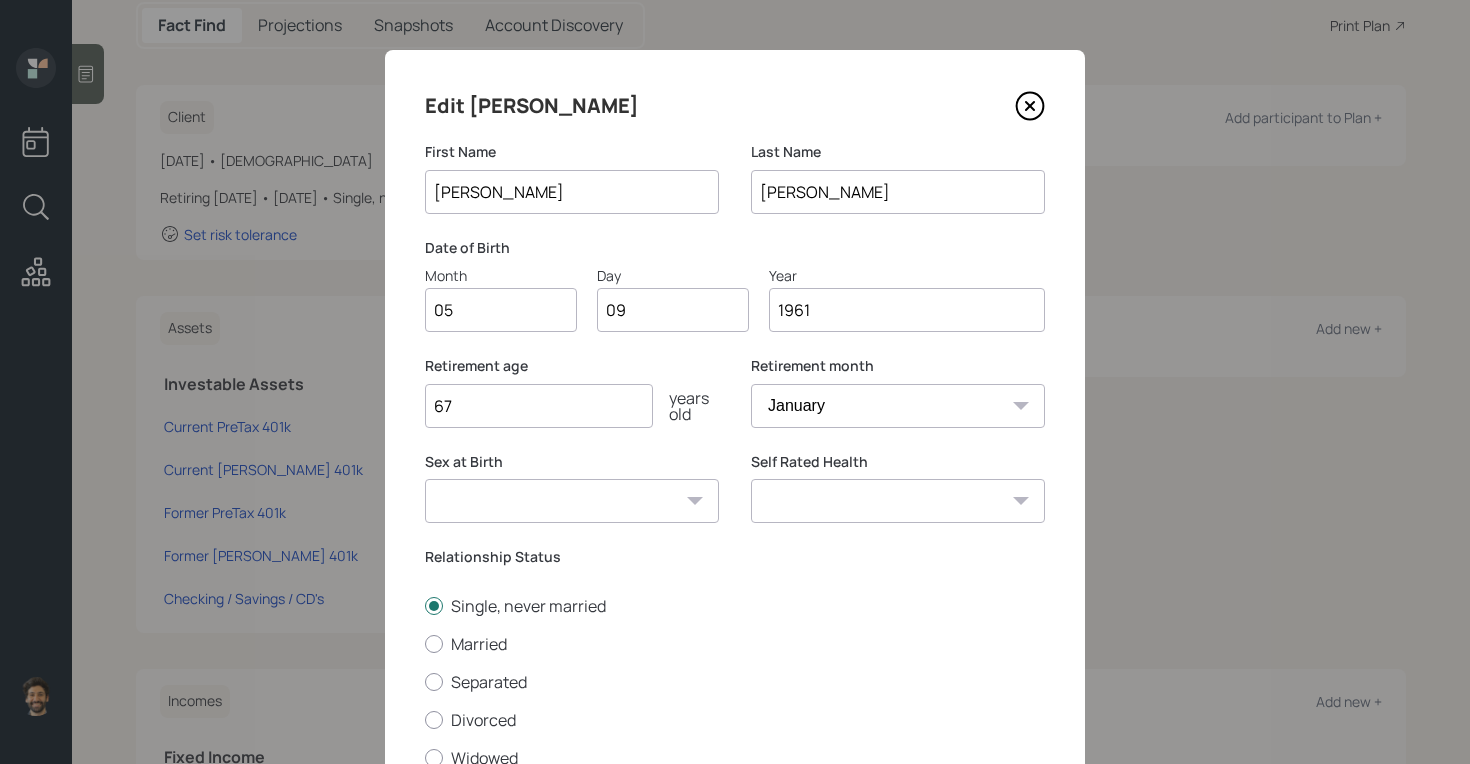 select on "6" 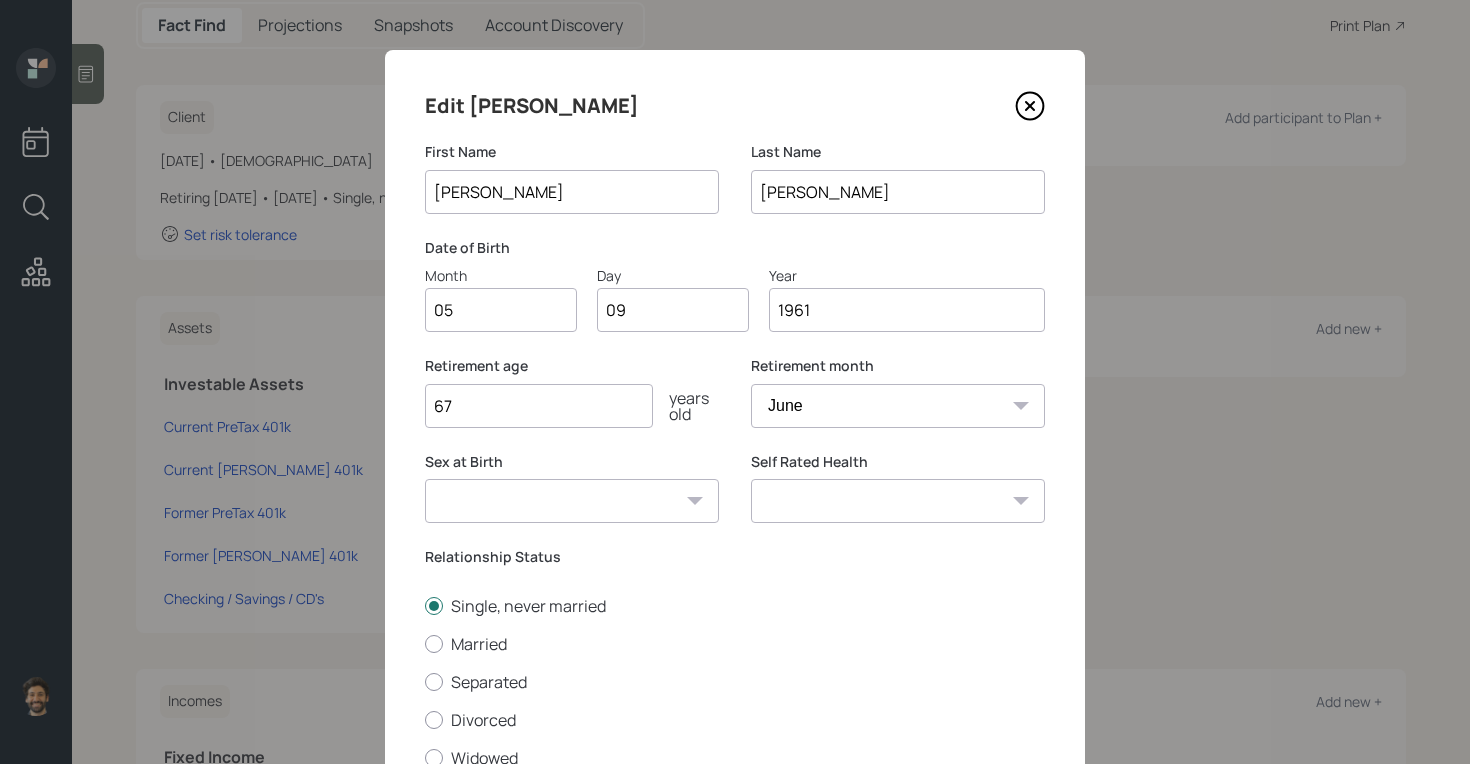scroll, scrollTop: 163, scrollLeft: 0, axis: vertical 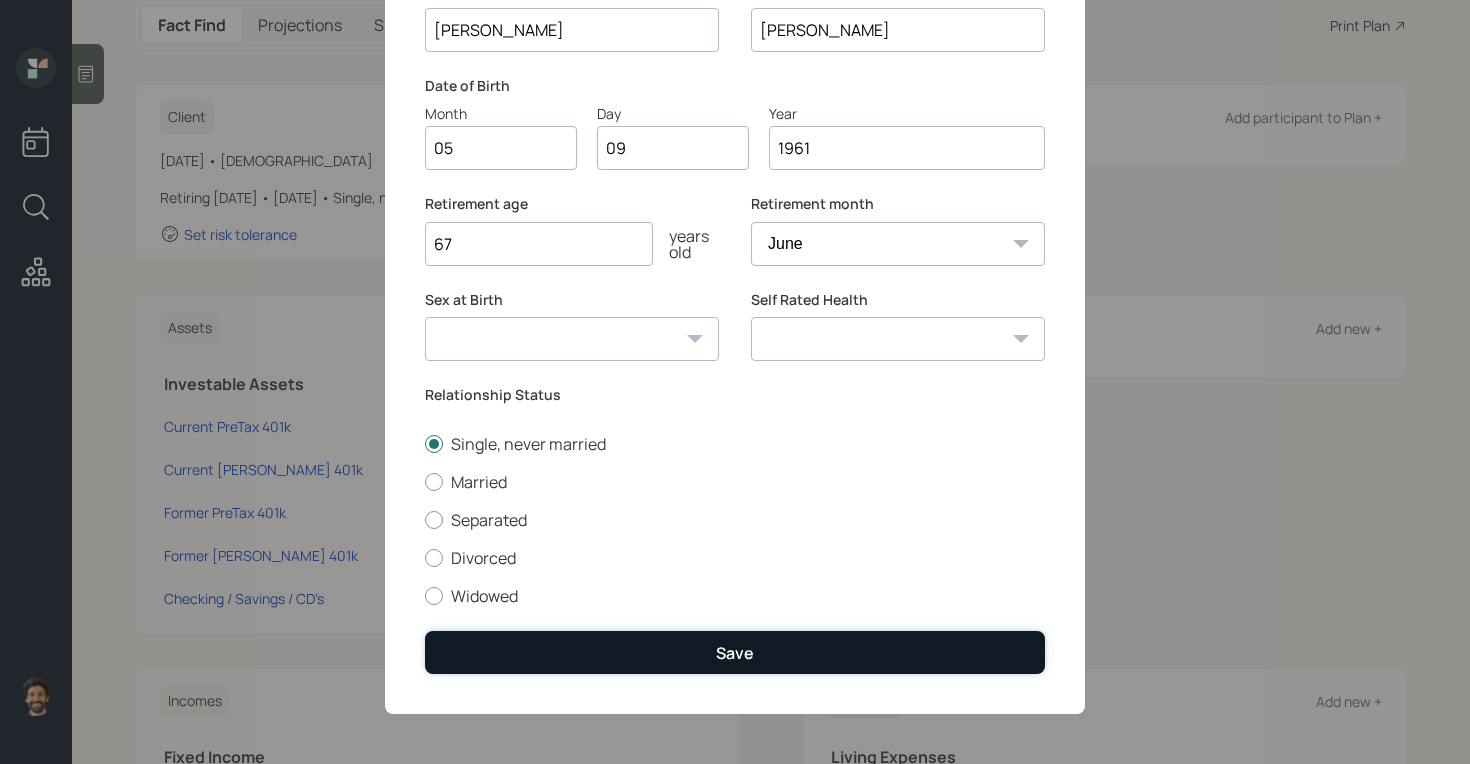click on "Save" at bounding box center [735, 652] 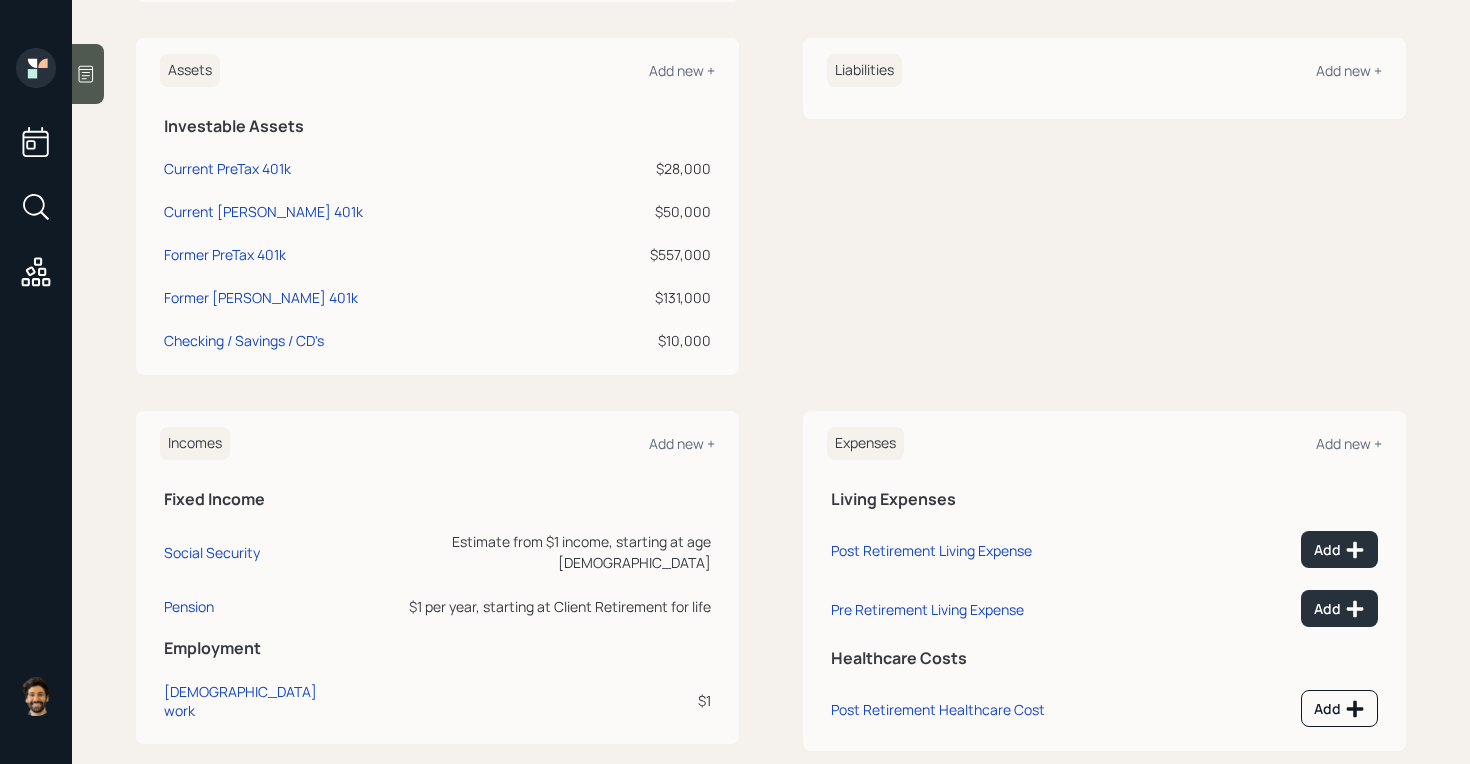 scroll, scrollTop: 510, scrollLeft: 0, axis: vertical 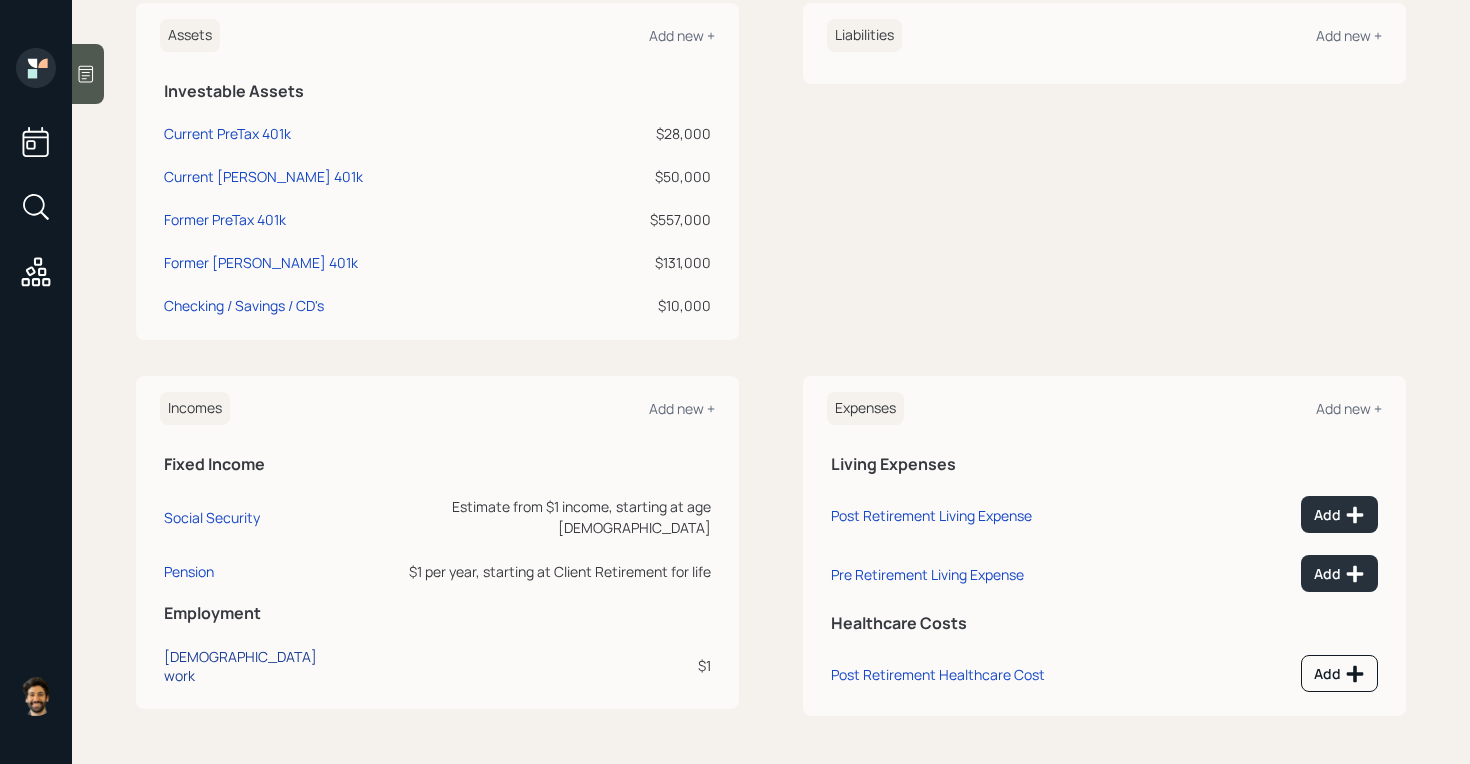 click on "[DEMOGRAPHIC_DATA] work" at bounding box center [254, 666] 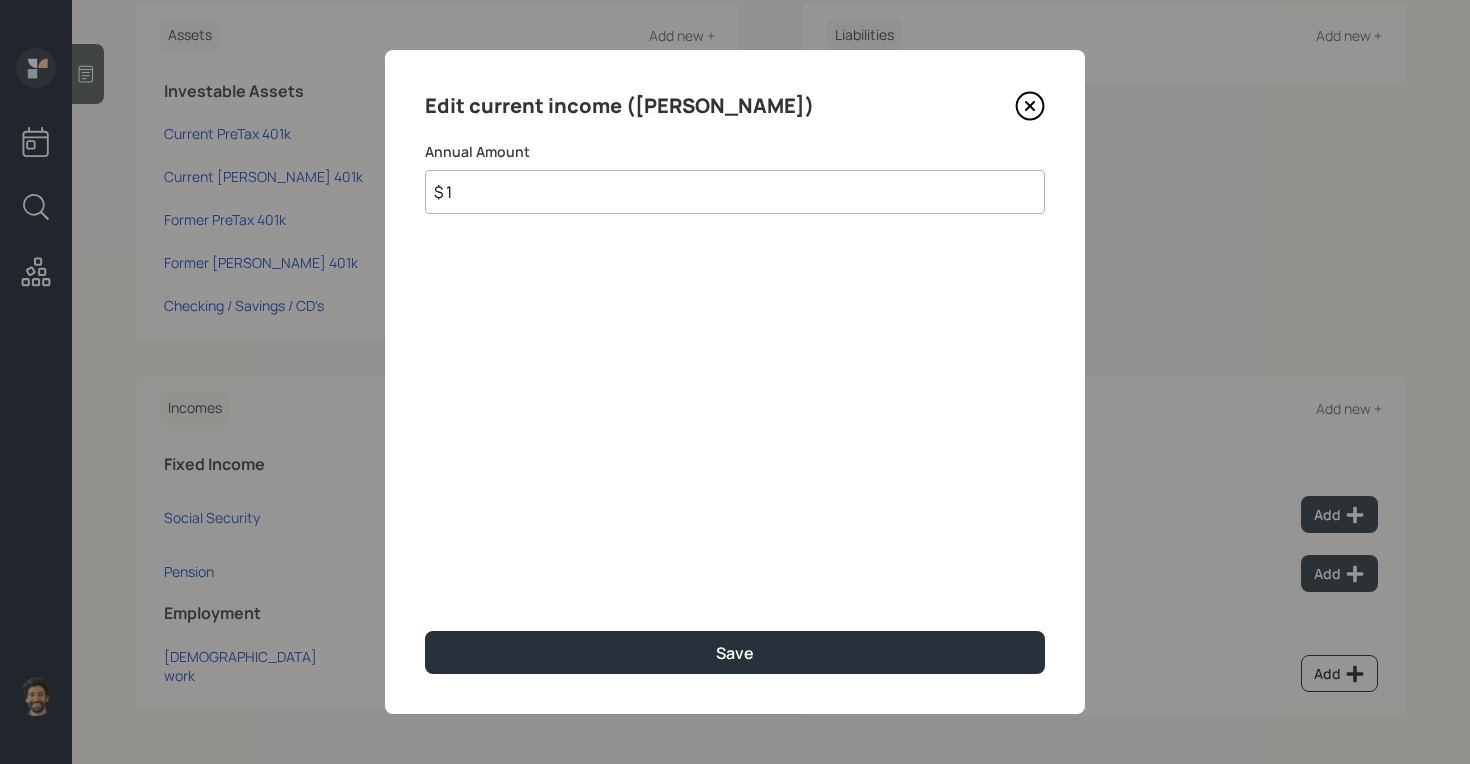 click on "$ 1" at bounding box center [735, 192] 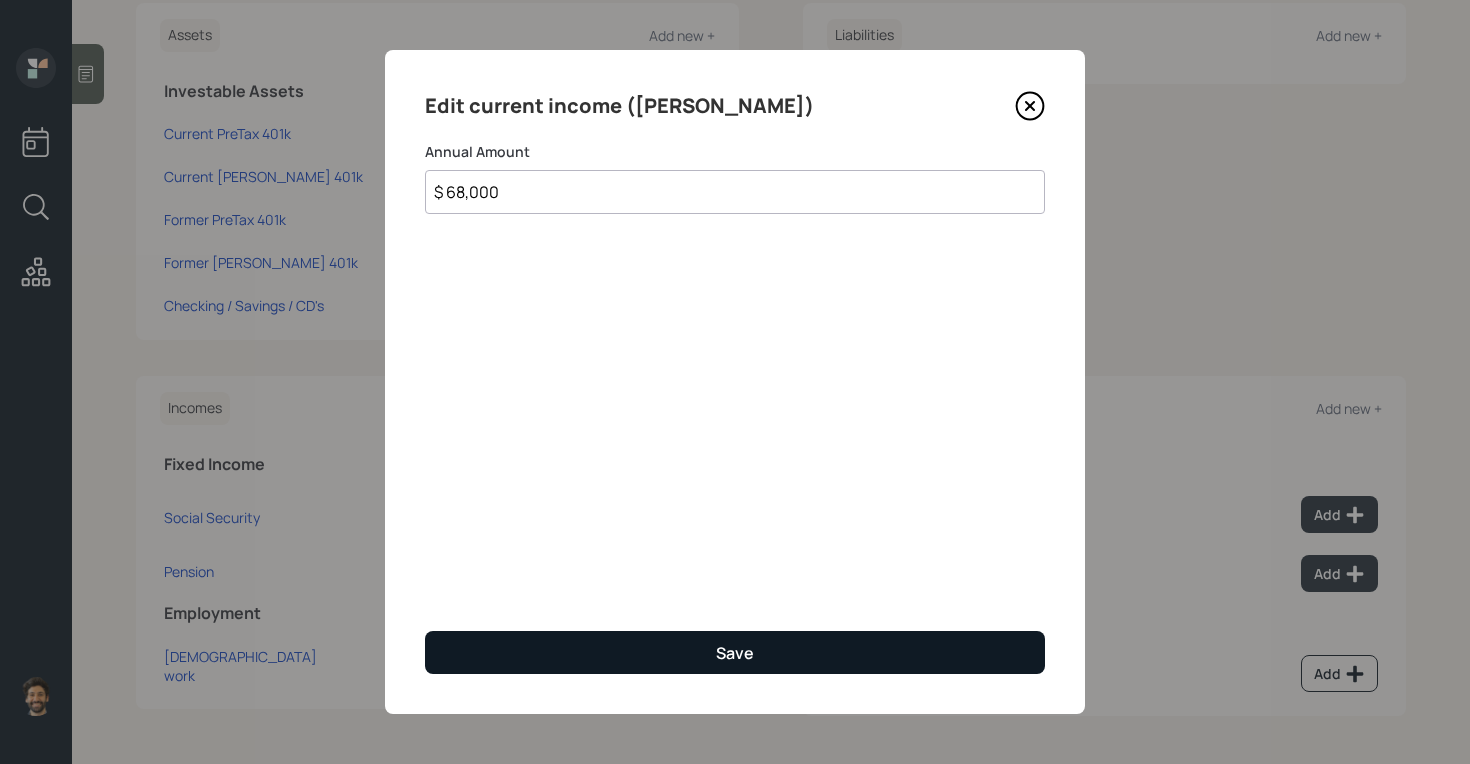 type on "$ 68,000" 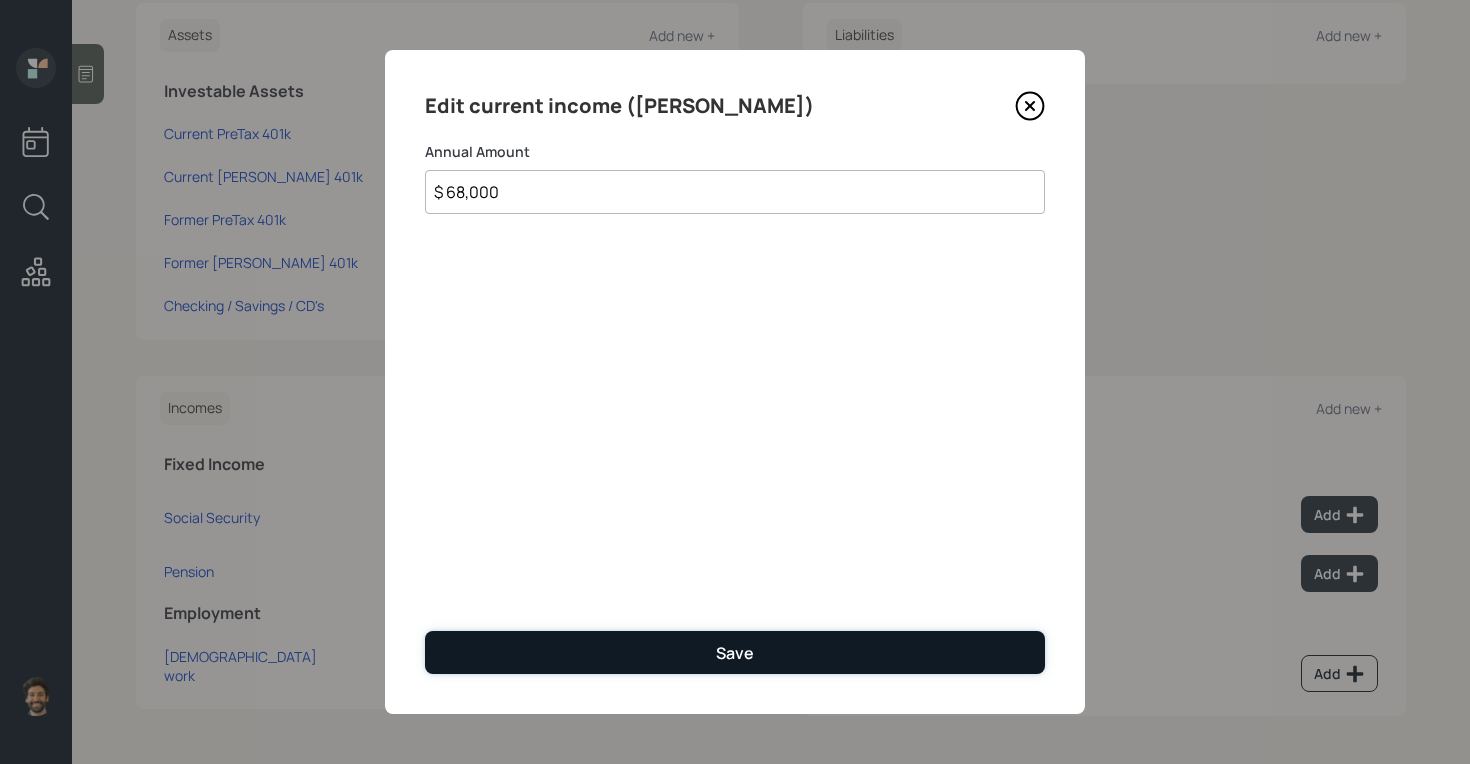 click on "Save" at bounding box center [735, 652] 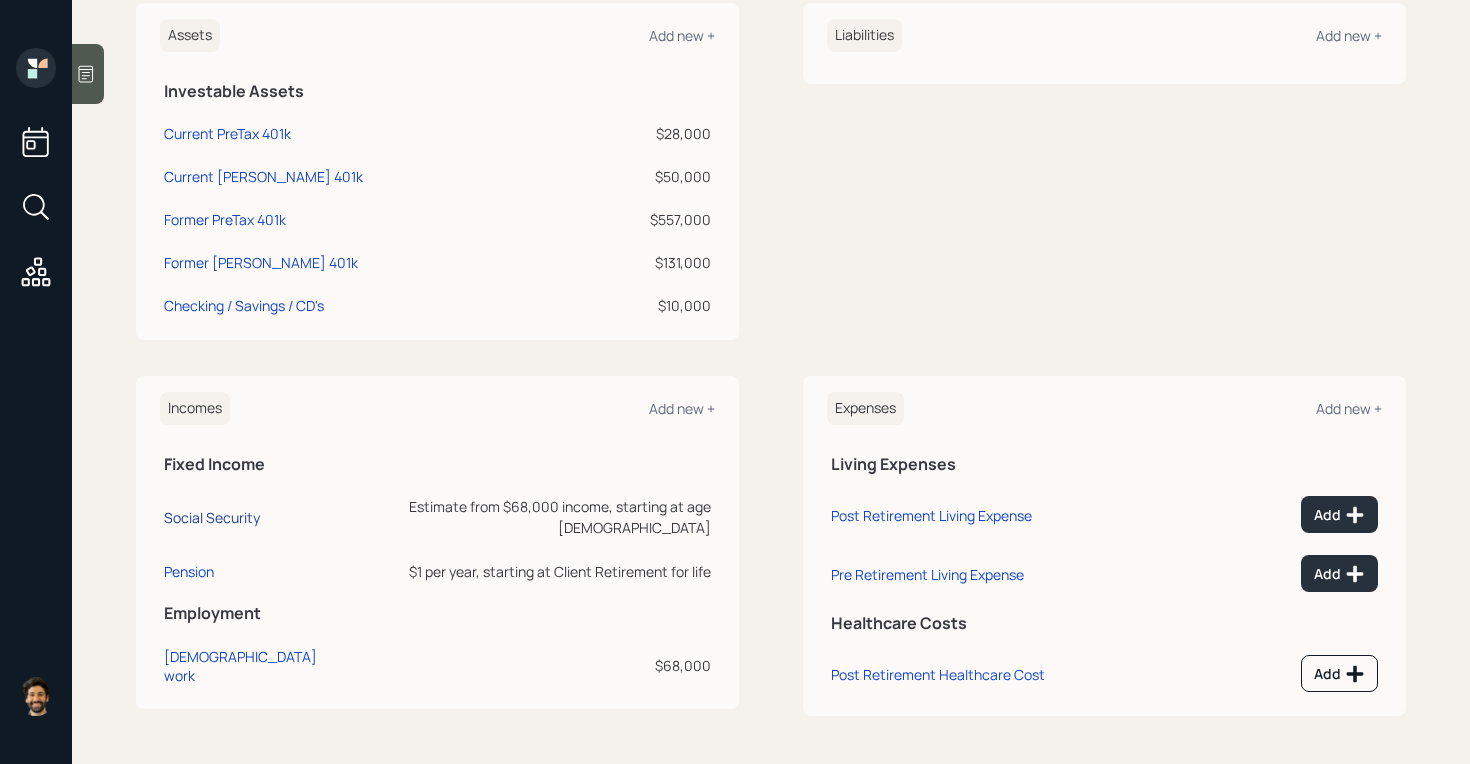 click on "Social Security" at bounding box center (212, 517) 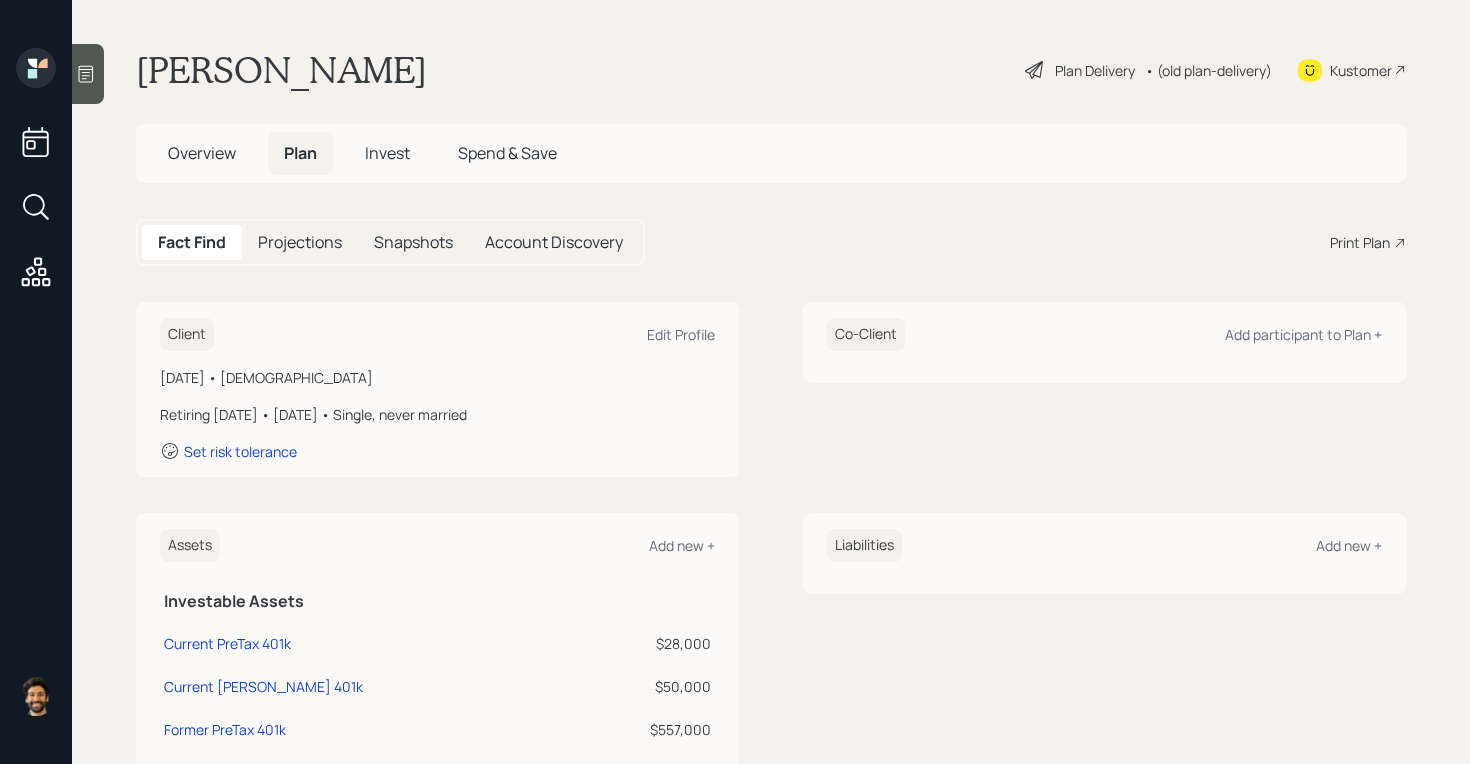 click on "Projections" at bounding box center (300, 242) 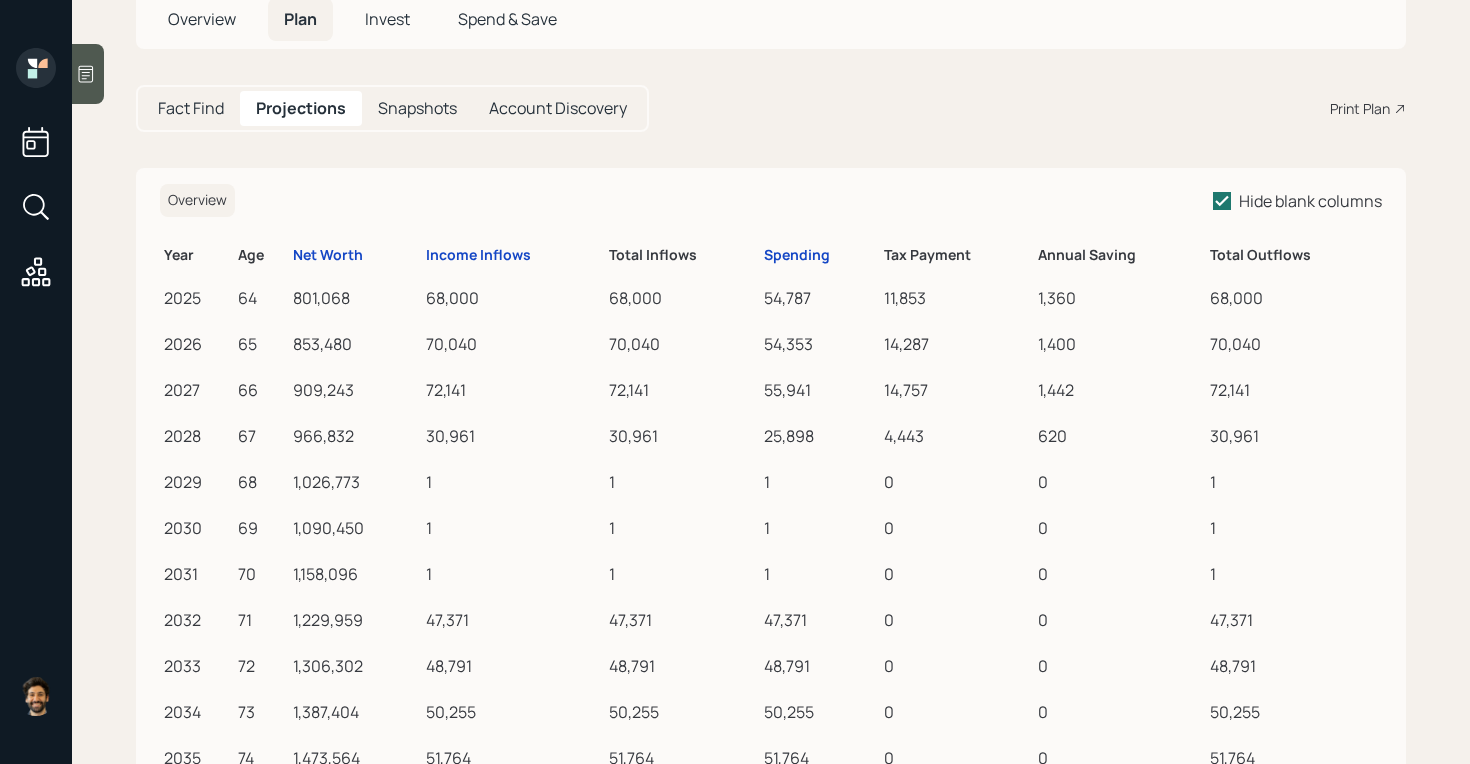 scroll, scrollTop: 146, scrollLeft: 0, axis: vertical 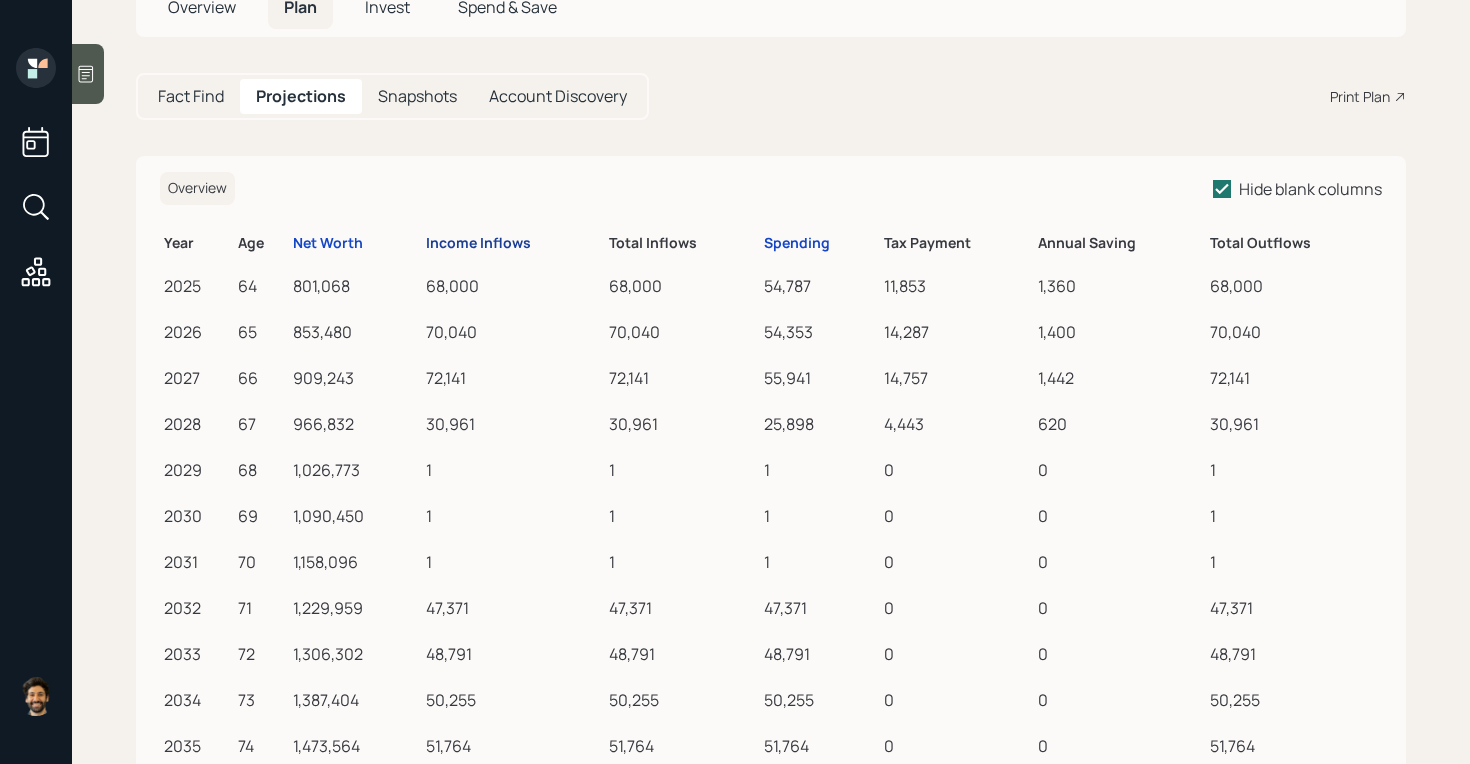 click on "Income Inflows" at bounding box center (478, 243) 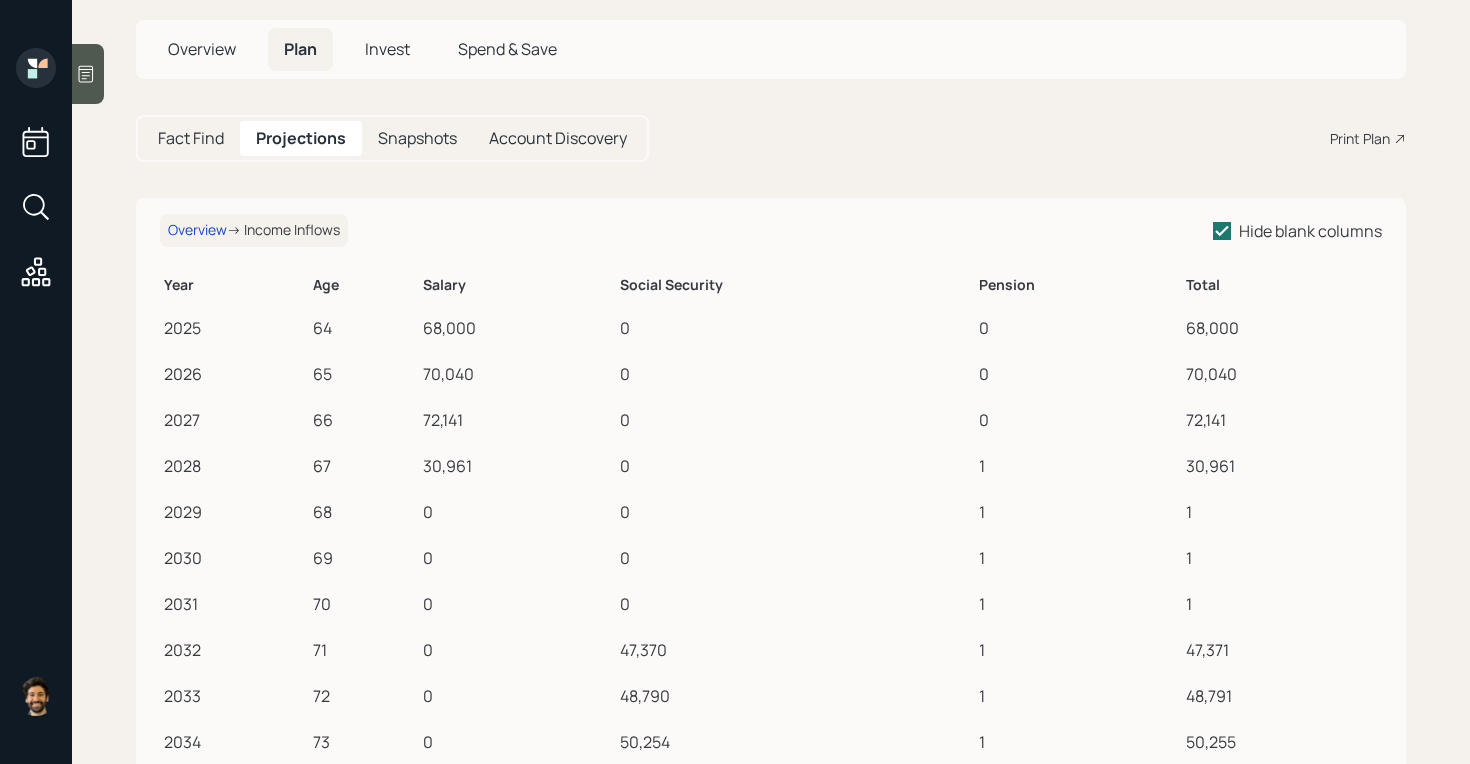 scroll, scrollTop: 87, scrollLeft: 0, axis: vertical 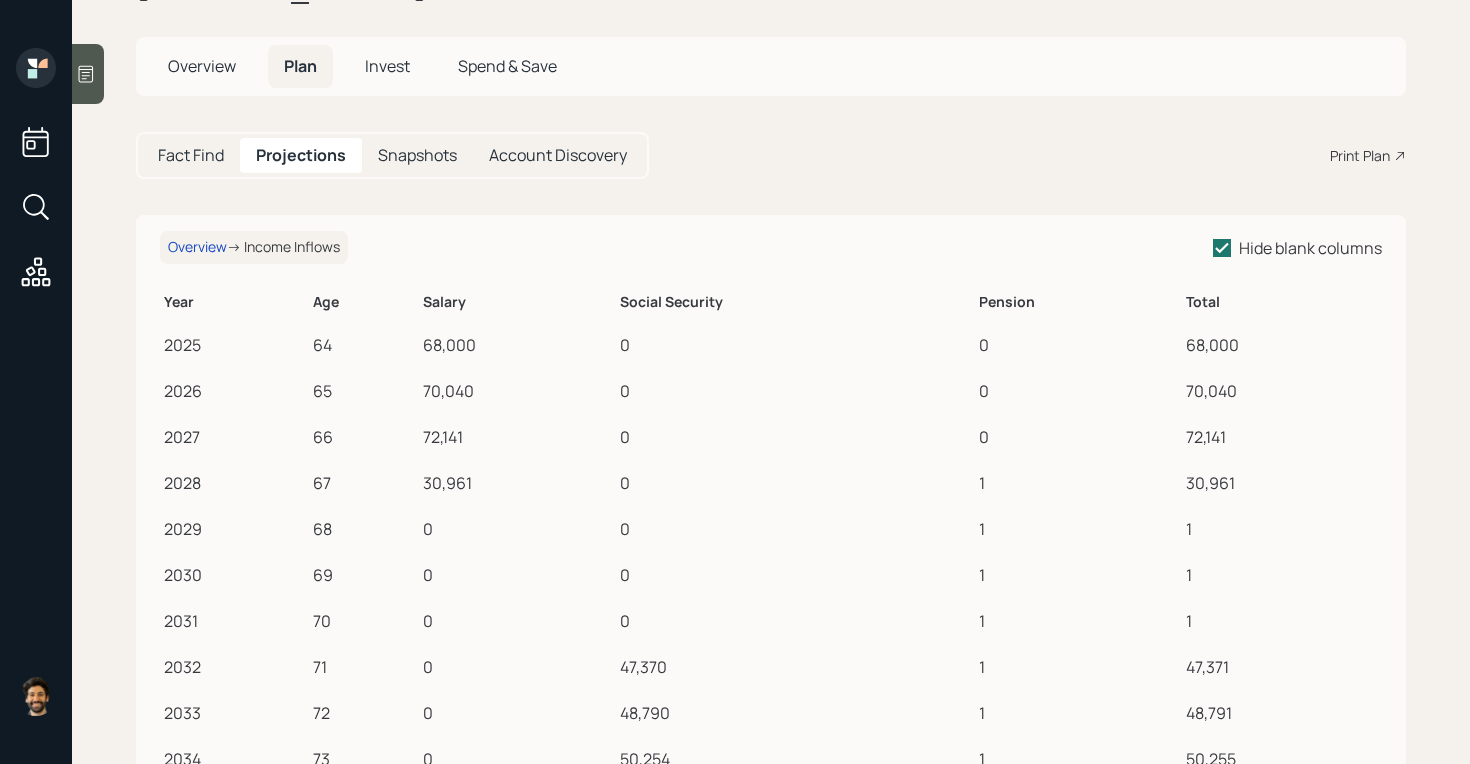 click on "Fact Find" at bounding box center [191, 155] 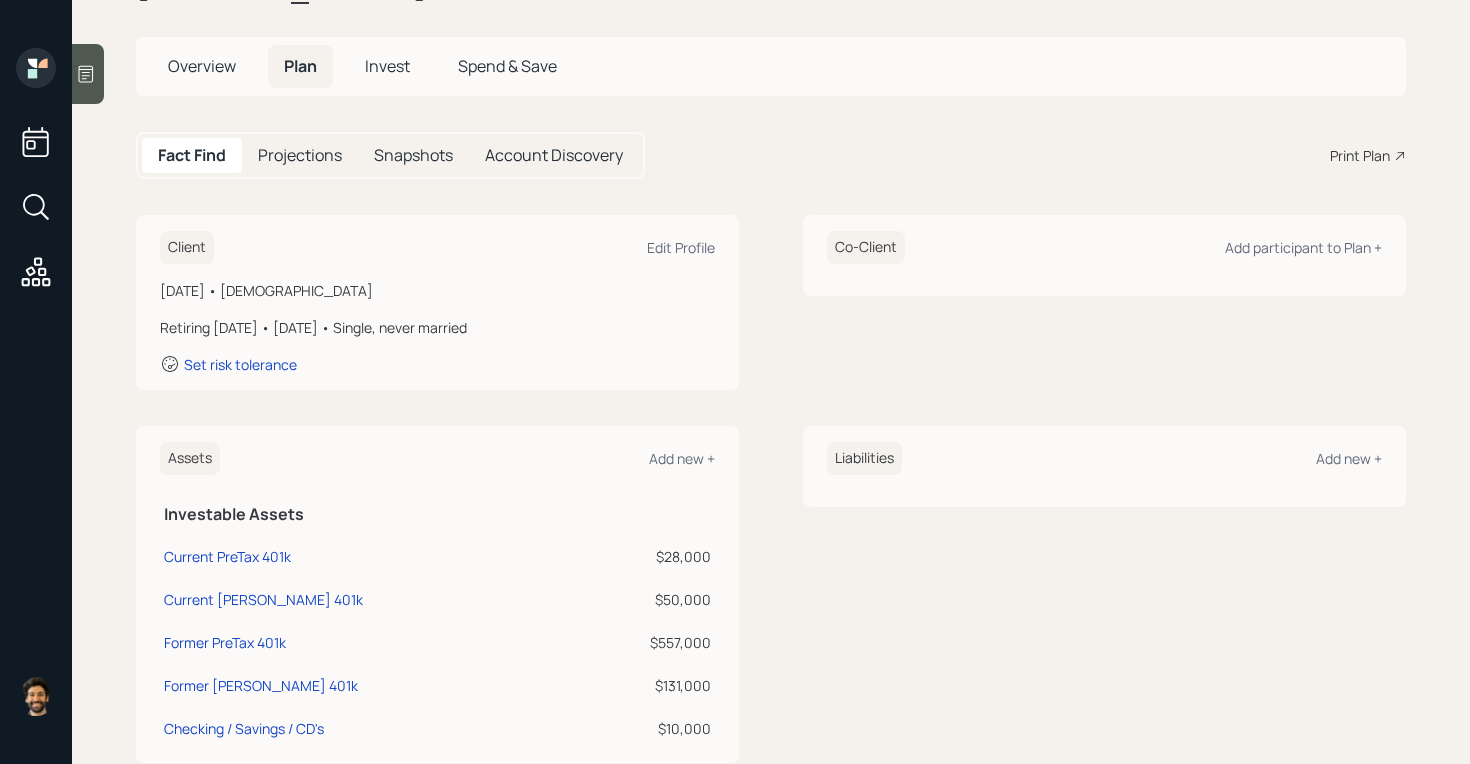scroll, scrollTop: 510, scrollLeft: 0, axis: vertical 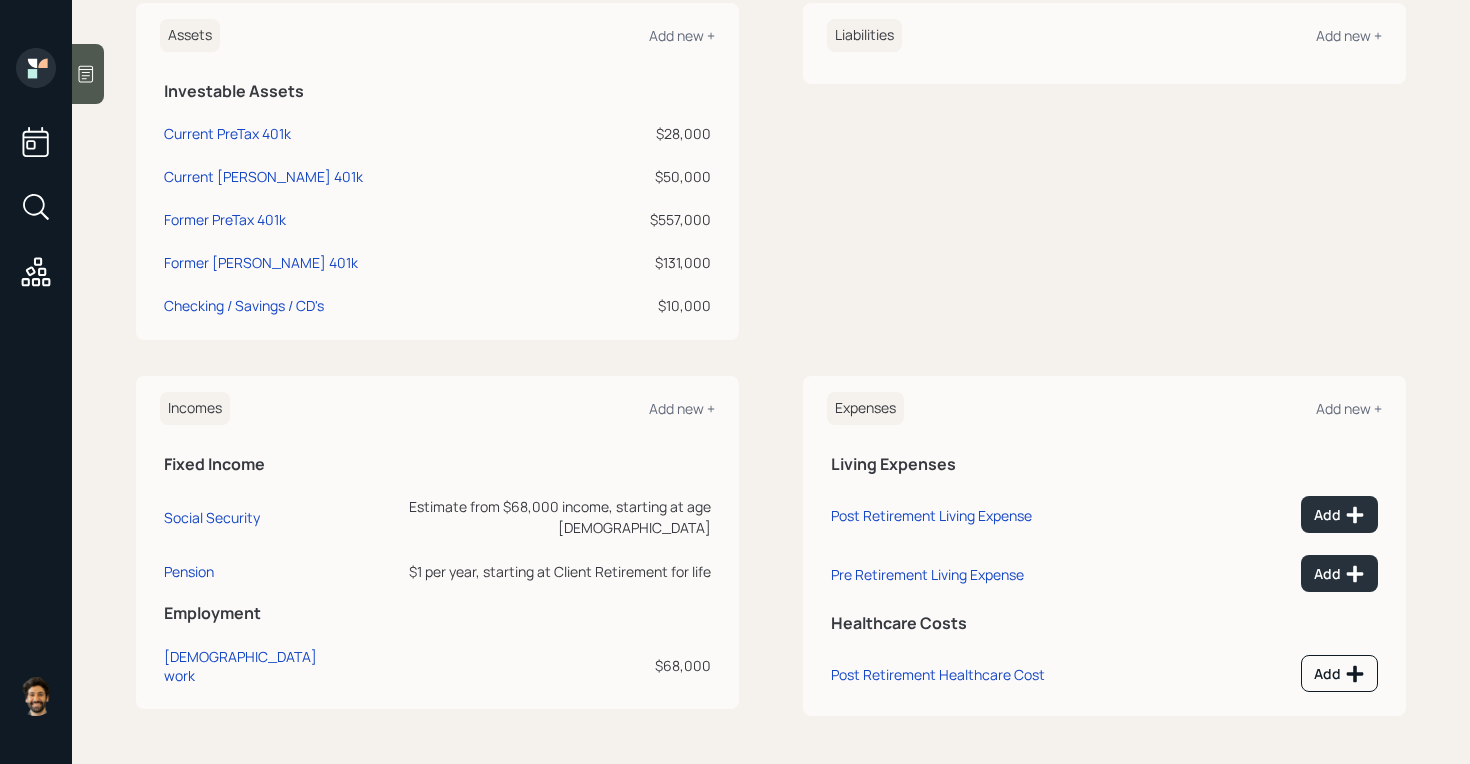 click at bounding box center (88, 74) 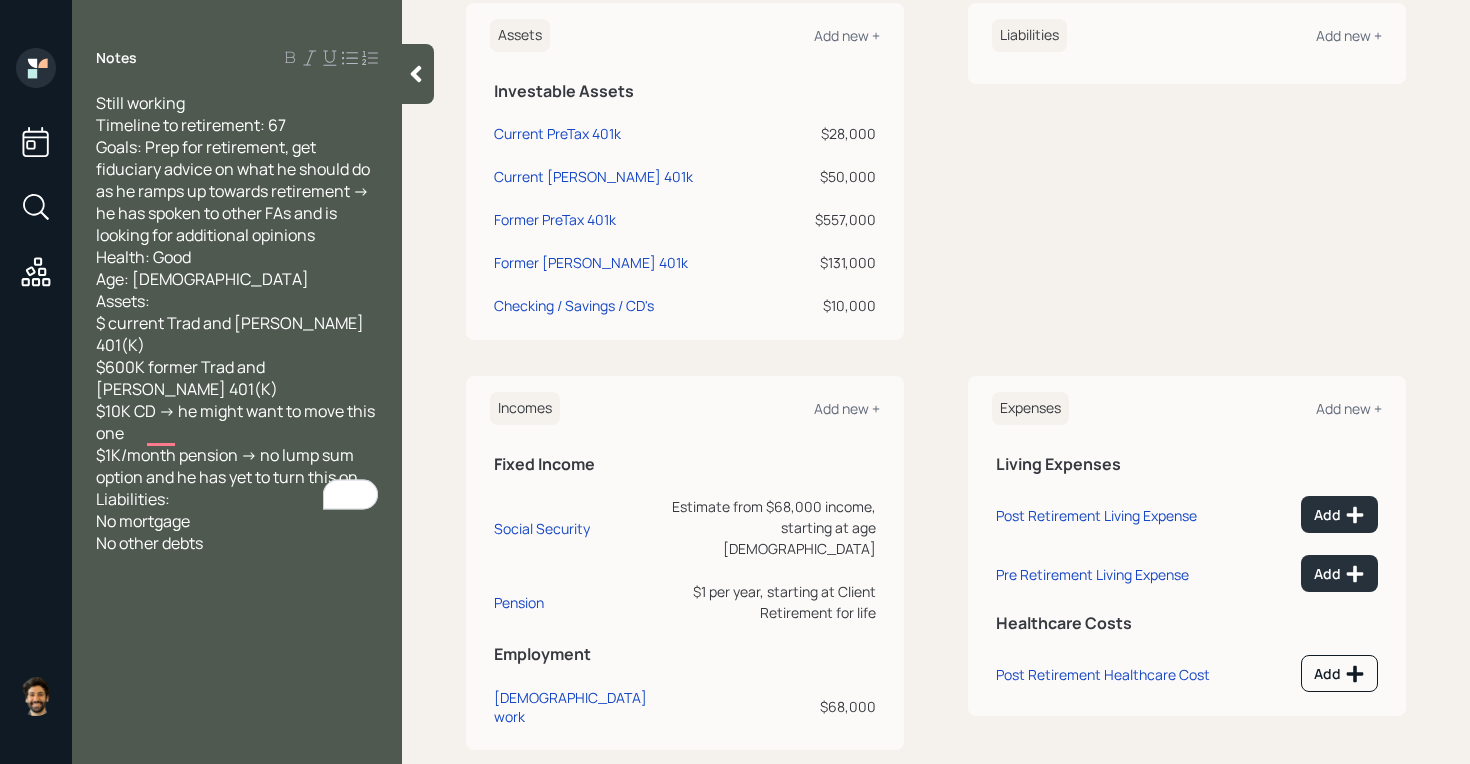 click 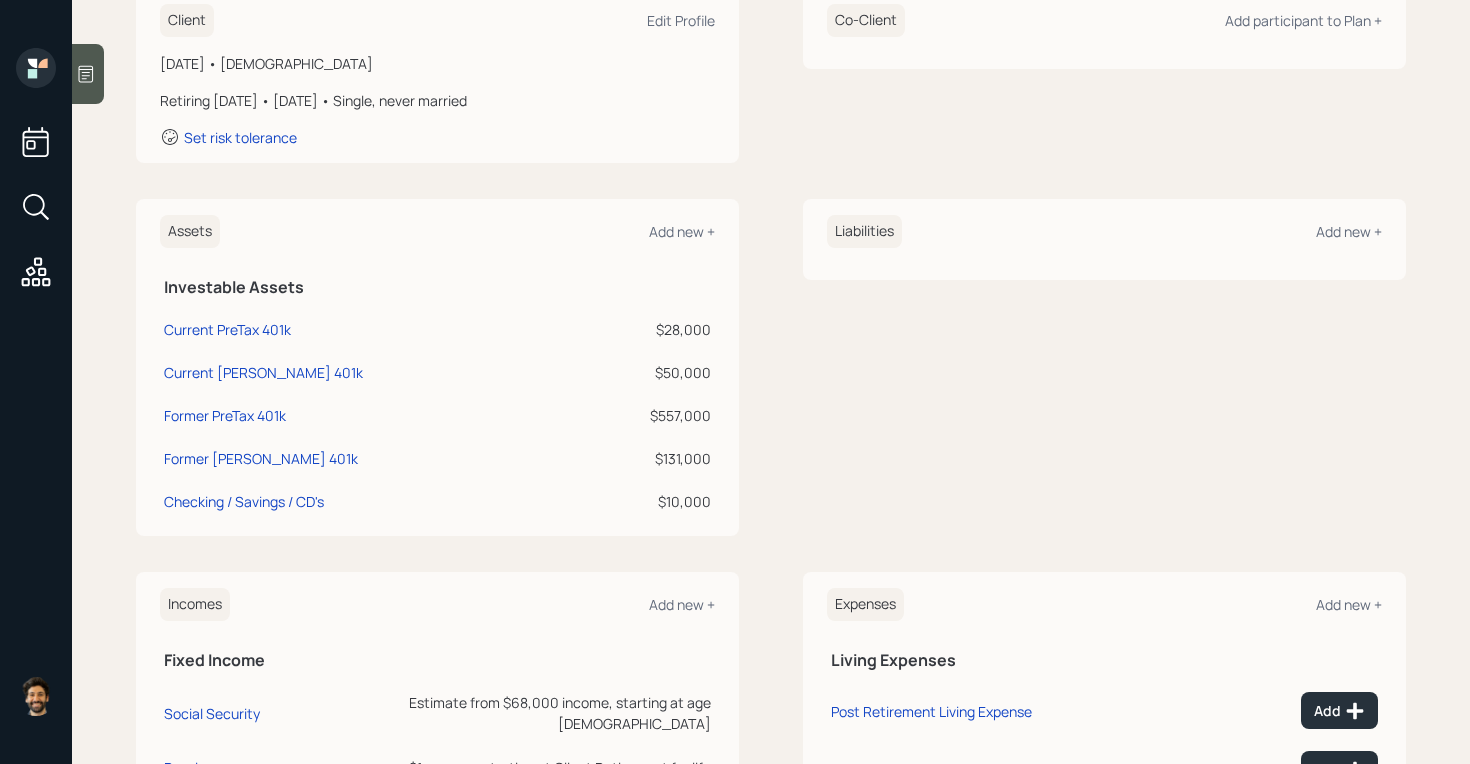 scroll, scrollTop: 0, scrollLeft: 0, axis: both 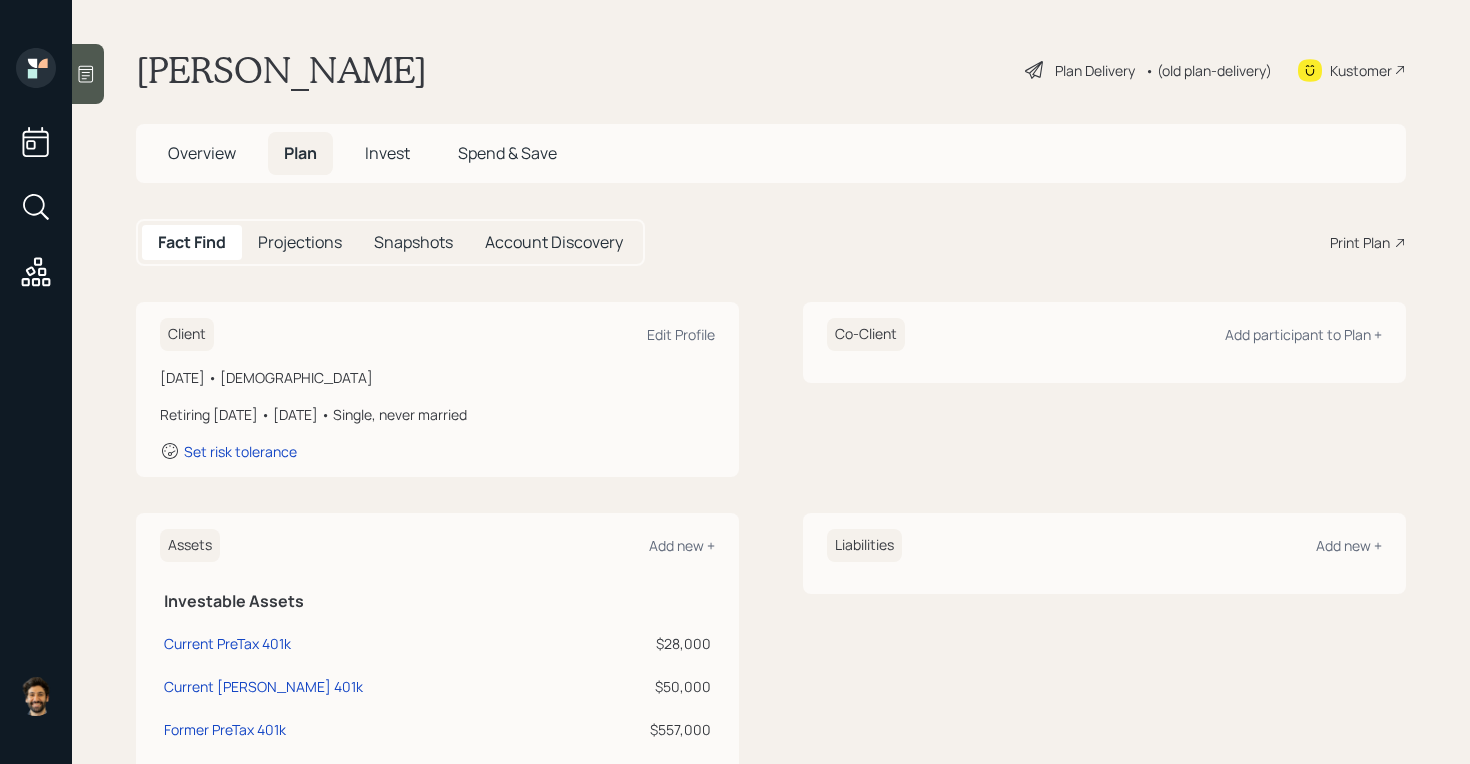click on "Overview" at bounding box center [202, 153] 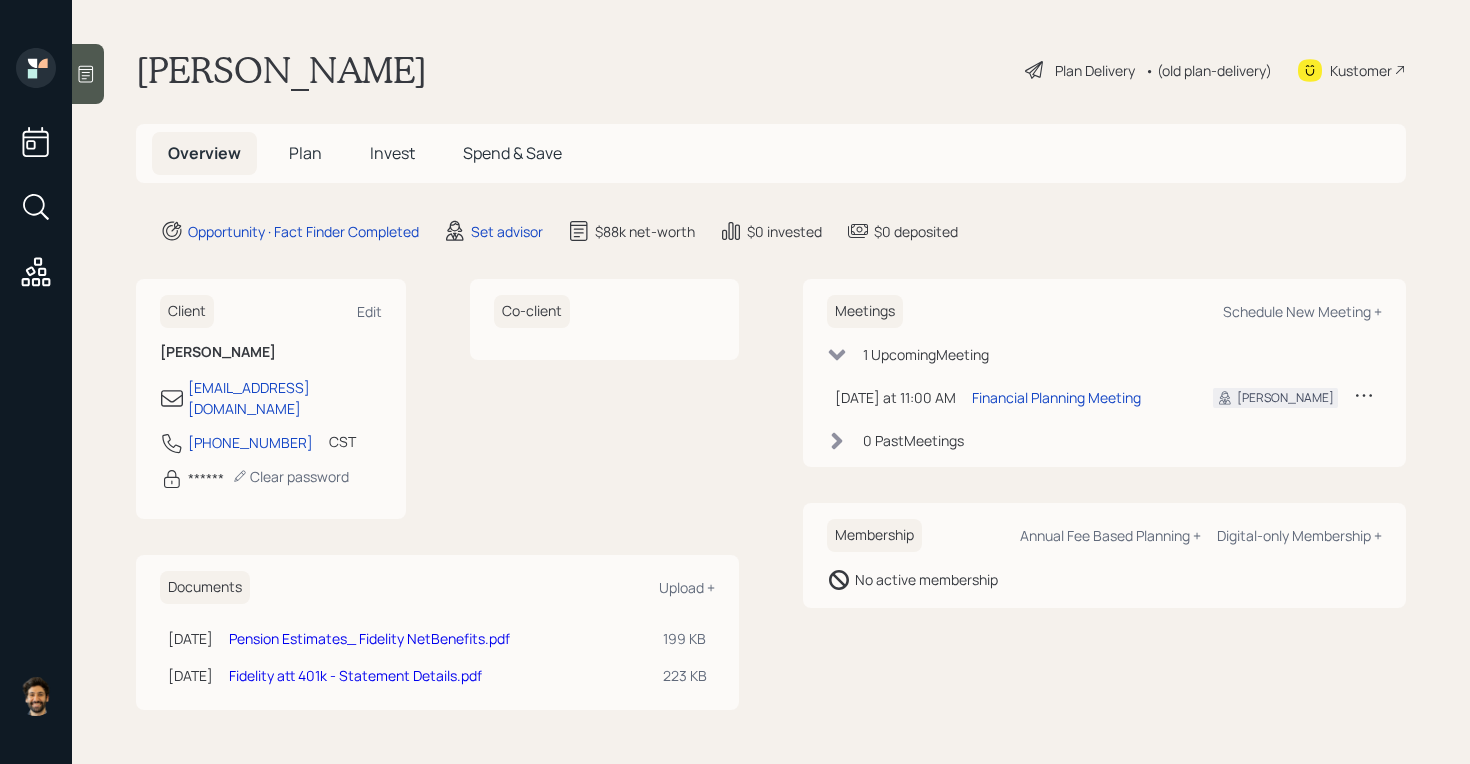 click on "Pension Estimates_ Fidelity NetBenefits.pdf" at bounding box center (369, 638) 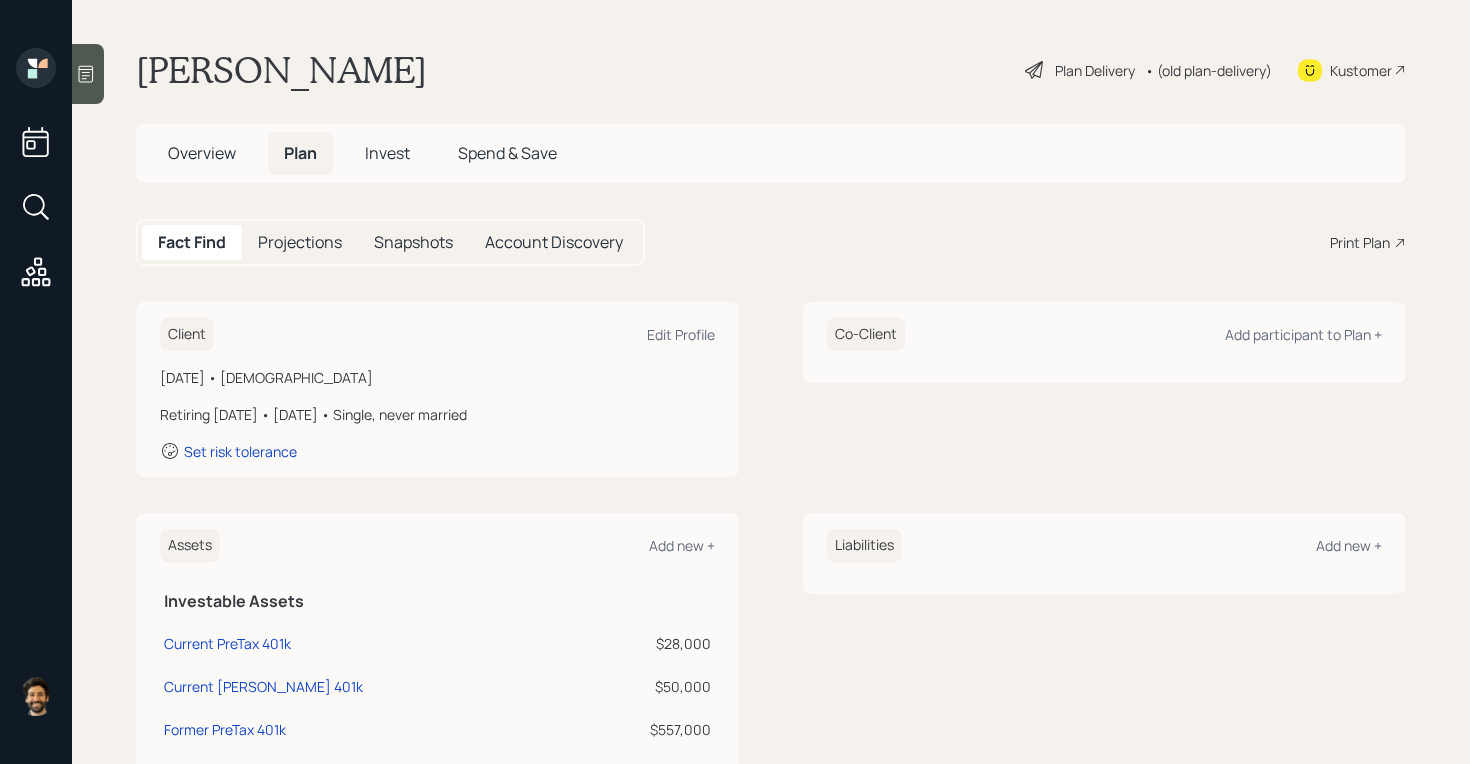 scroll, scrollTop: 510, scrollLeft: 0, axis: vertical 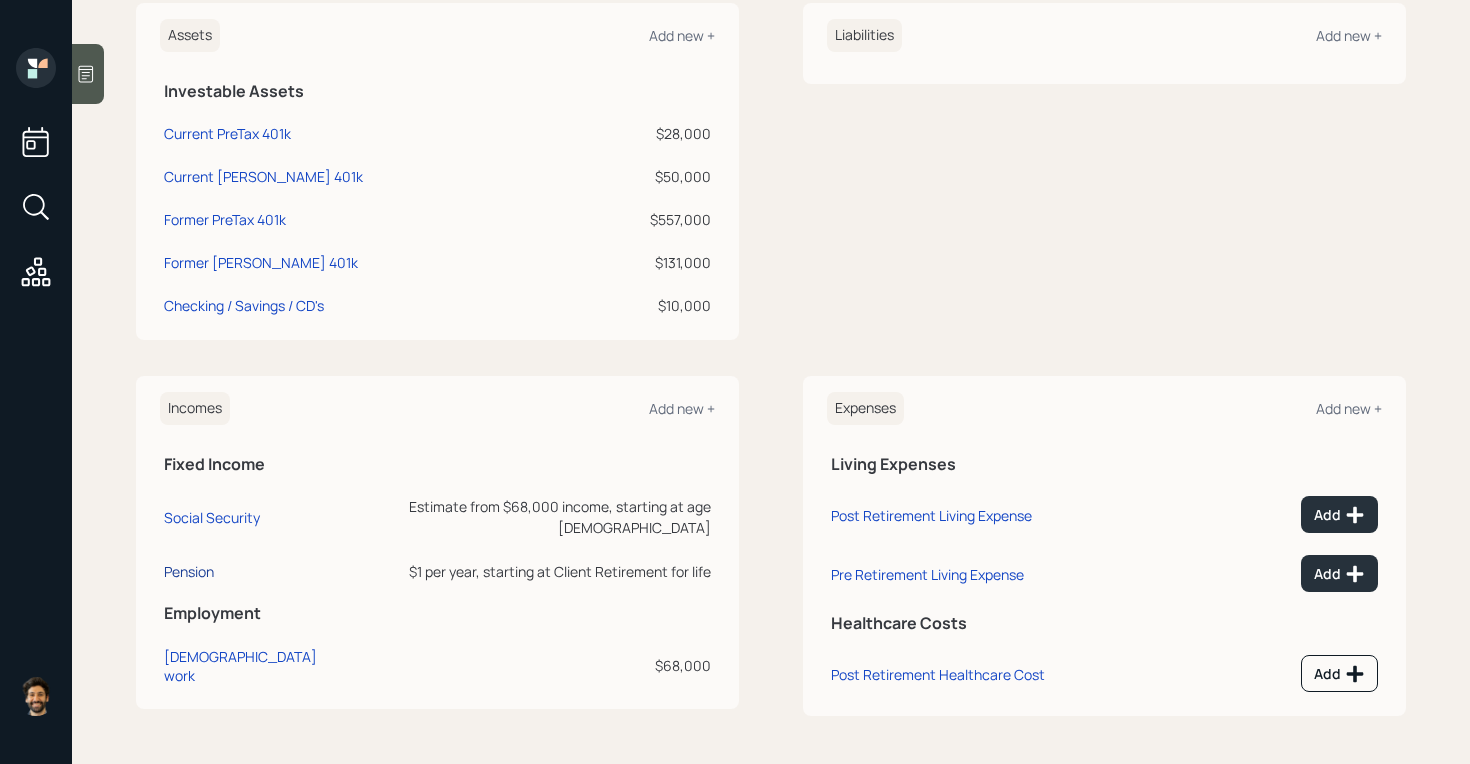 click on "Pension" at bounding box center [189, 571] 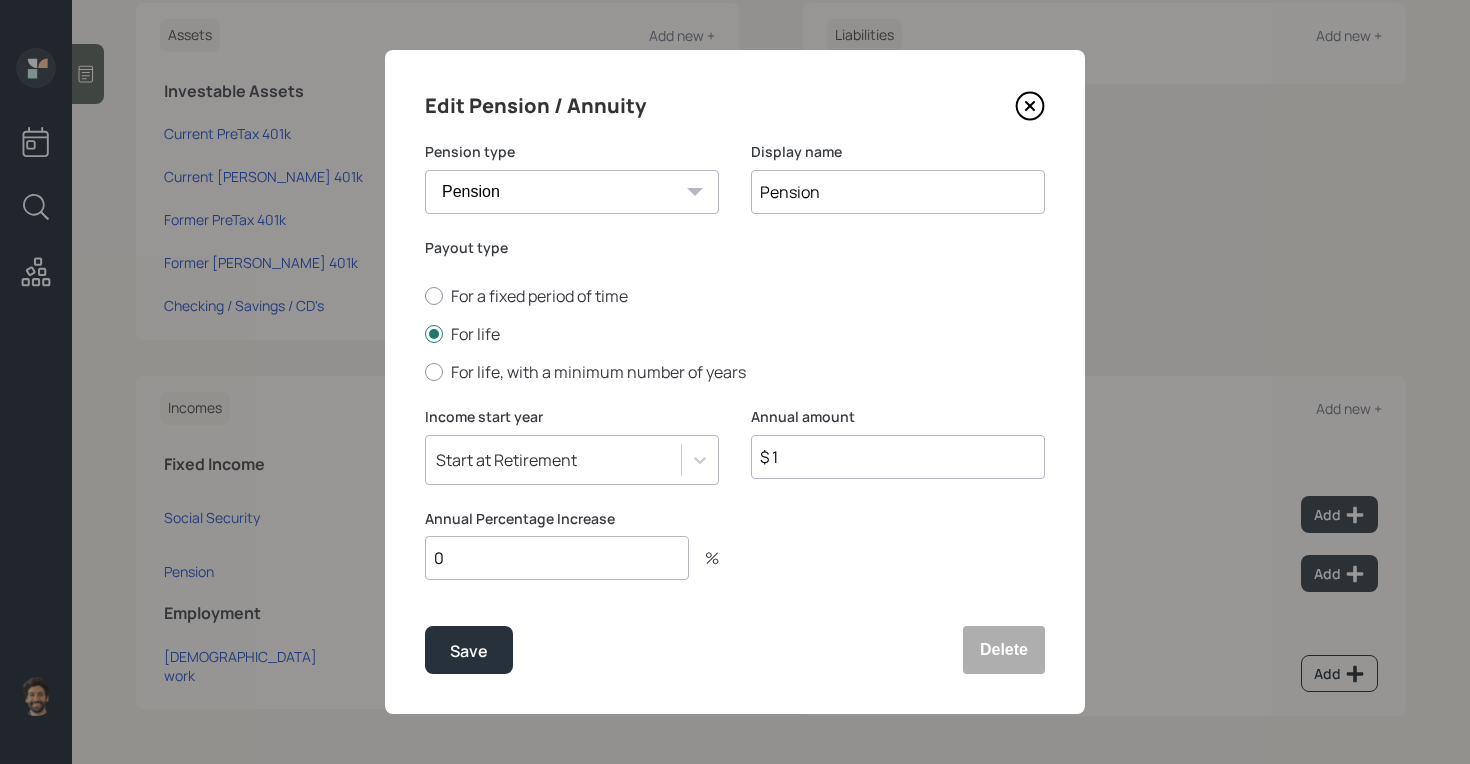click on "$ 1" at bounding box center (898, 457) 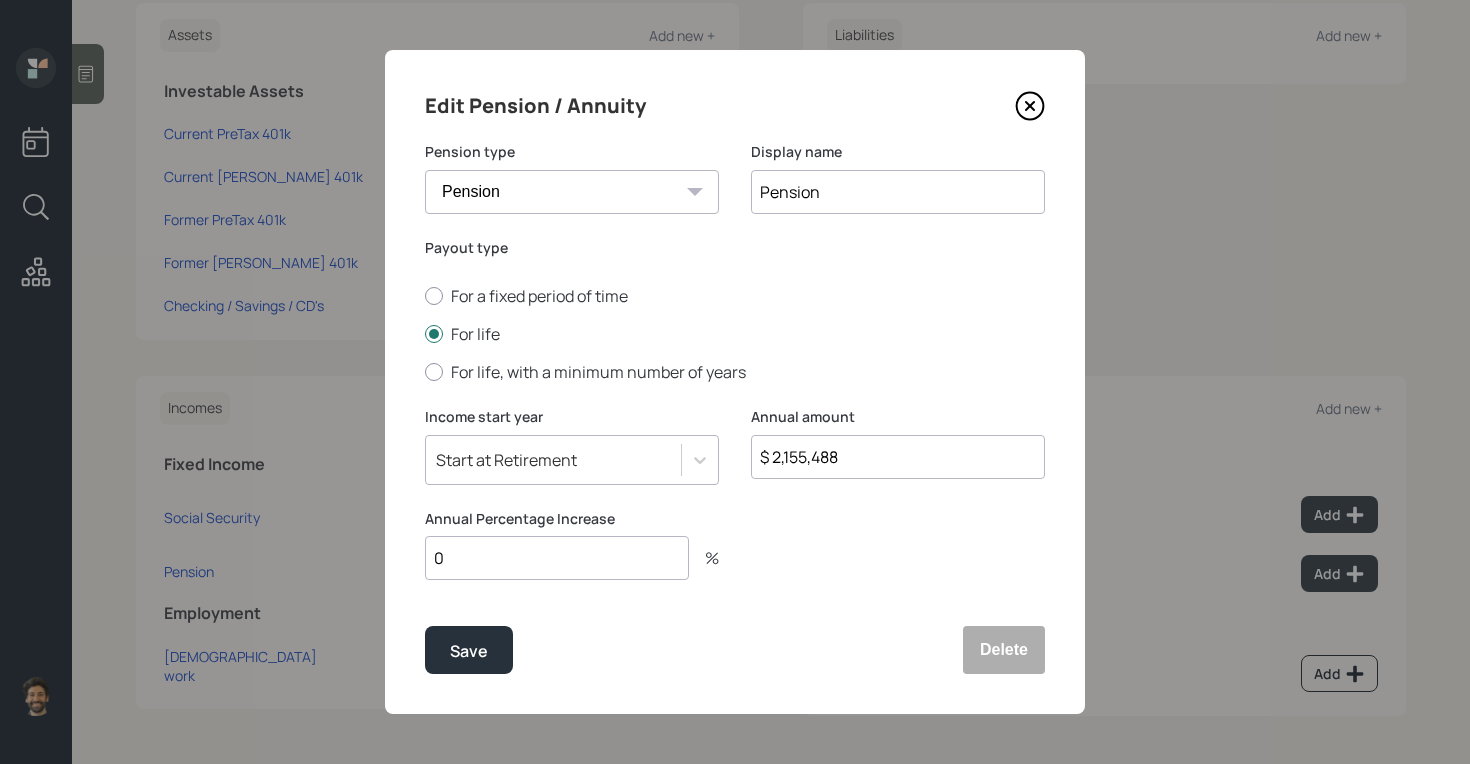 type on "$ 2,155,488" 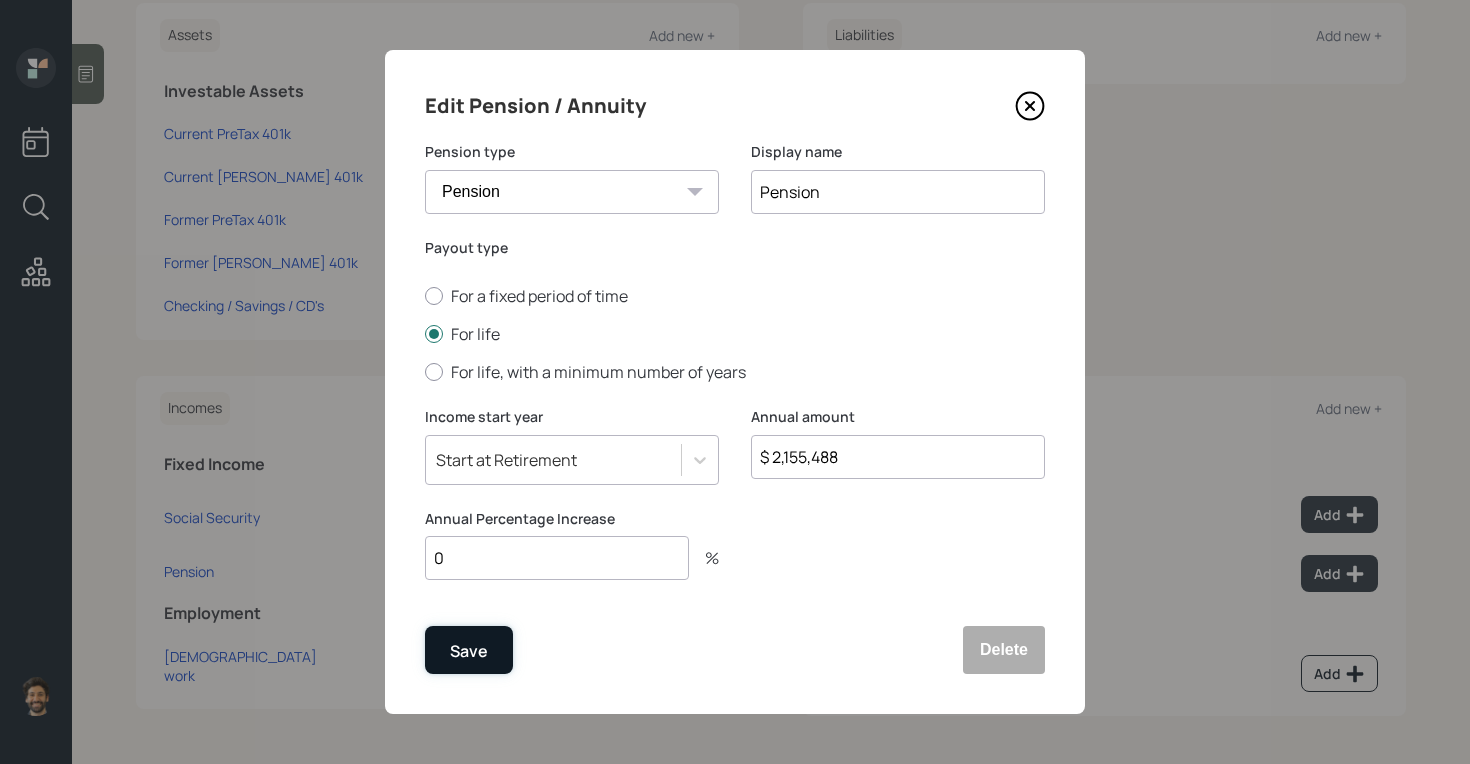 click on "Save" at bounding box center (469, 651) 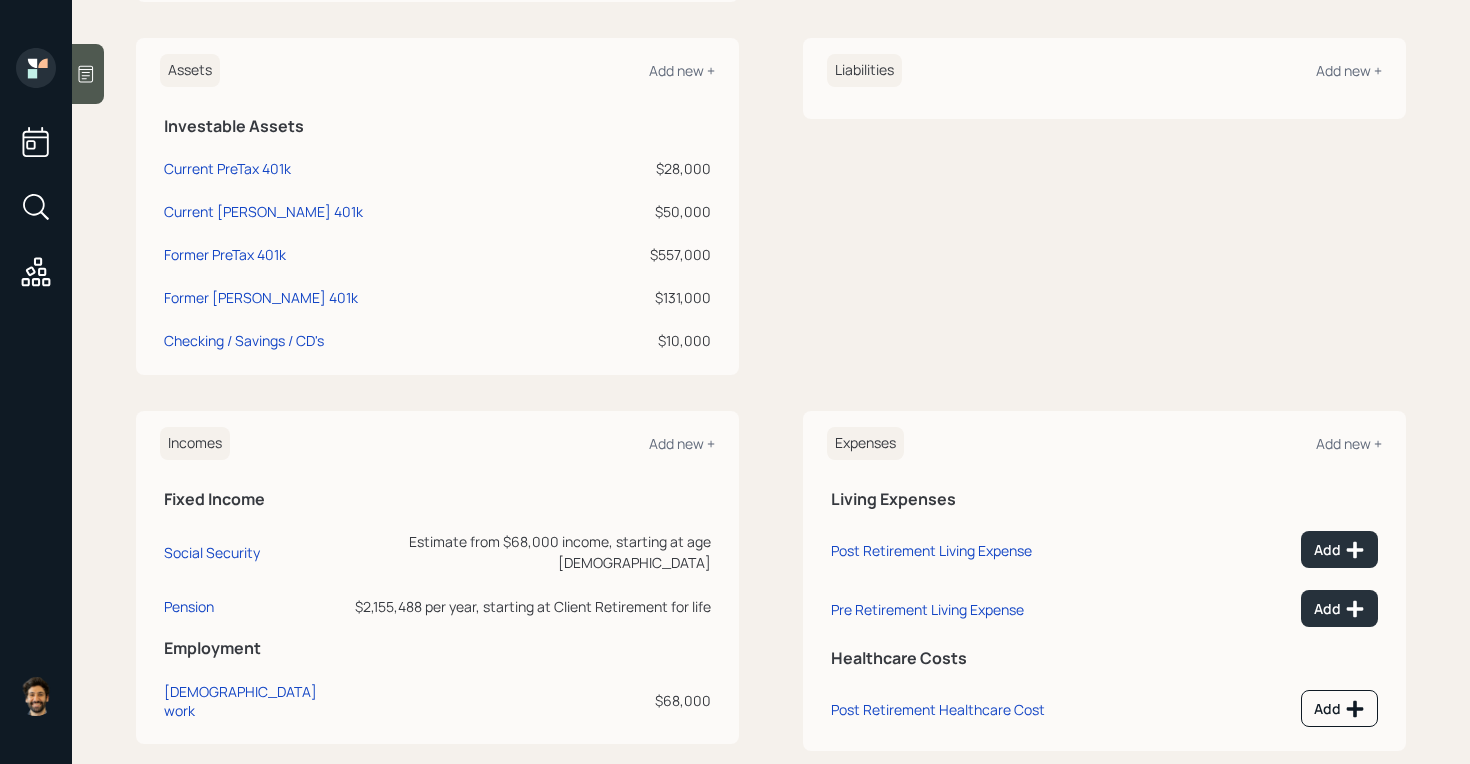 scroll, scrollTop: 476, scrollLeft: 0, axis: vertical 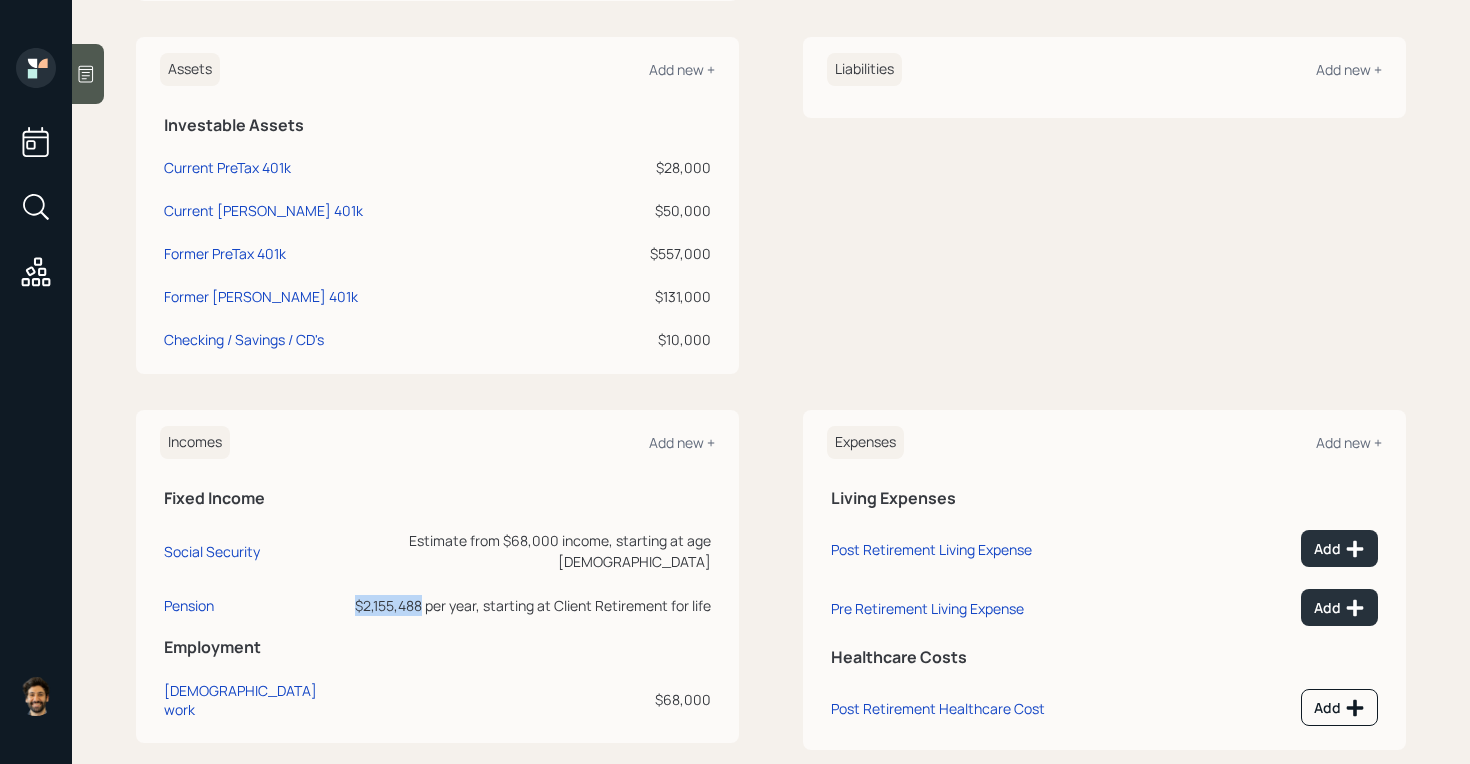 drag, startPoint x: 356, startPoint y: 581, endPoint x: 420, endPoint y: 581, distance: 64 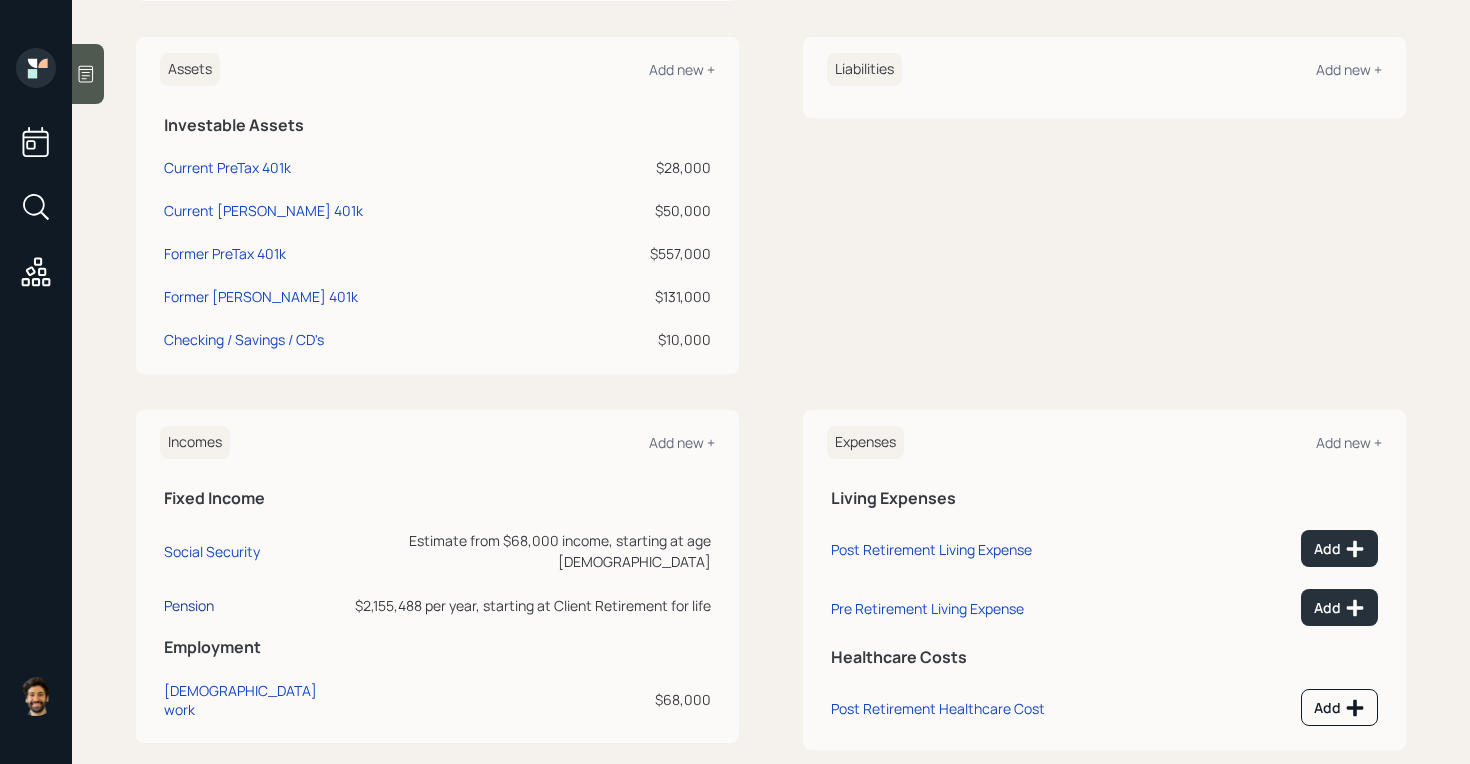 click on "Pension" at bounding box center [189, 605] 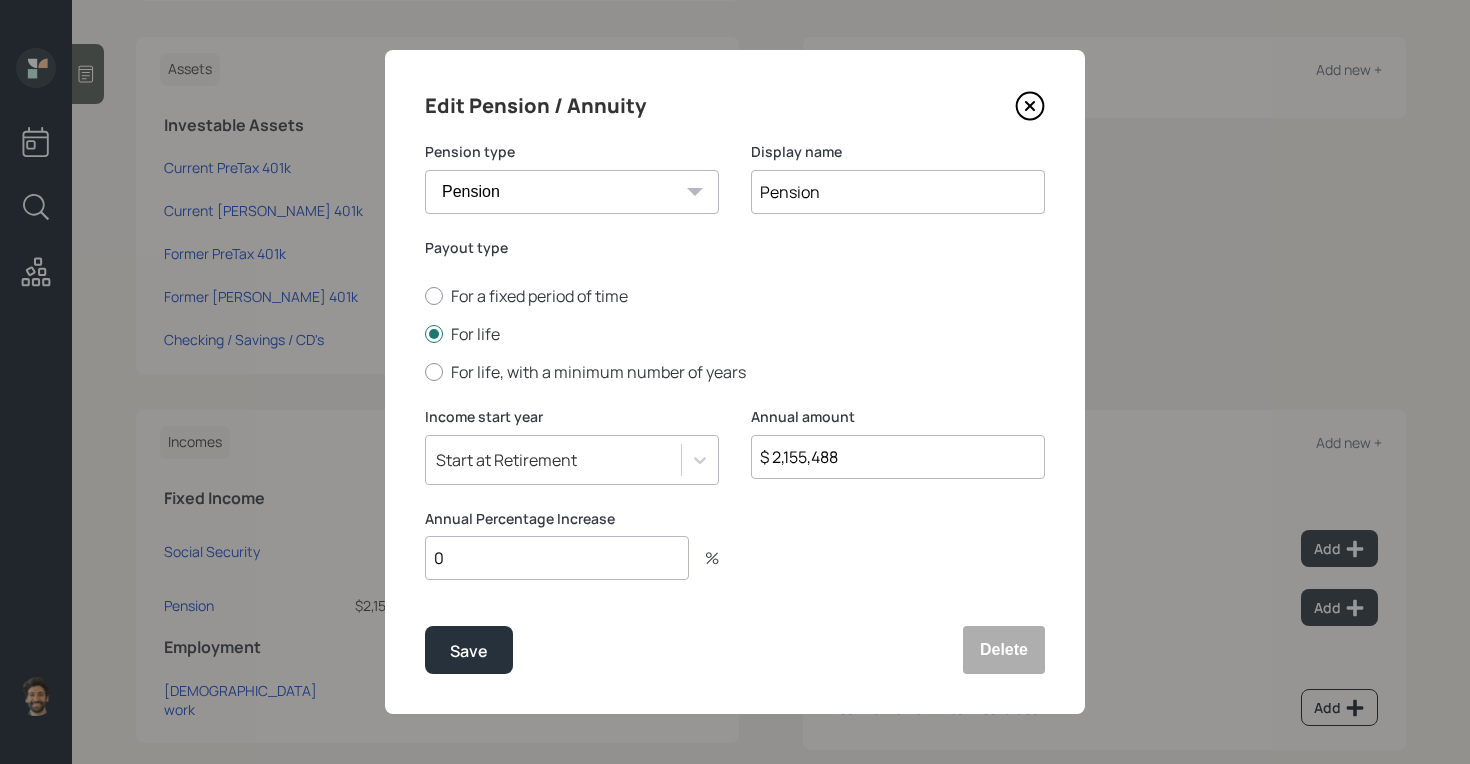 click on "$ 2,155,488" at bounding box center (898, 457) 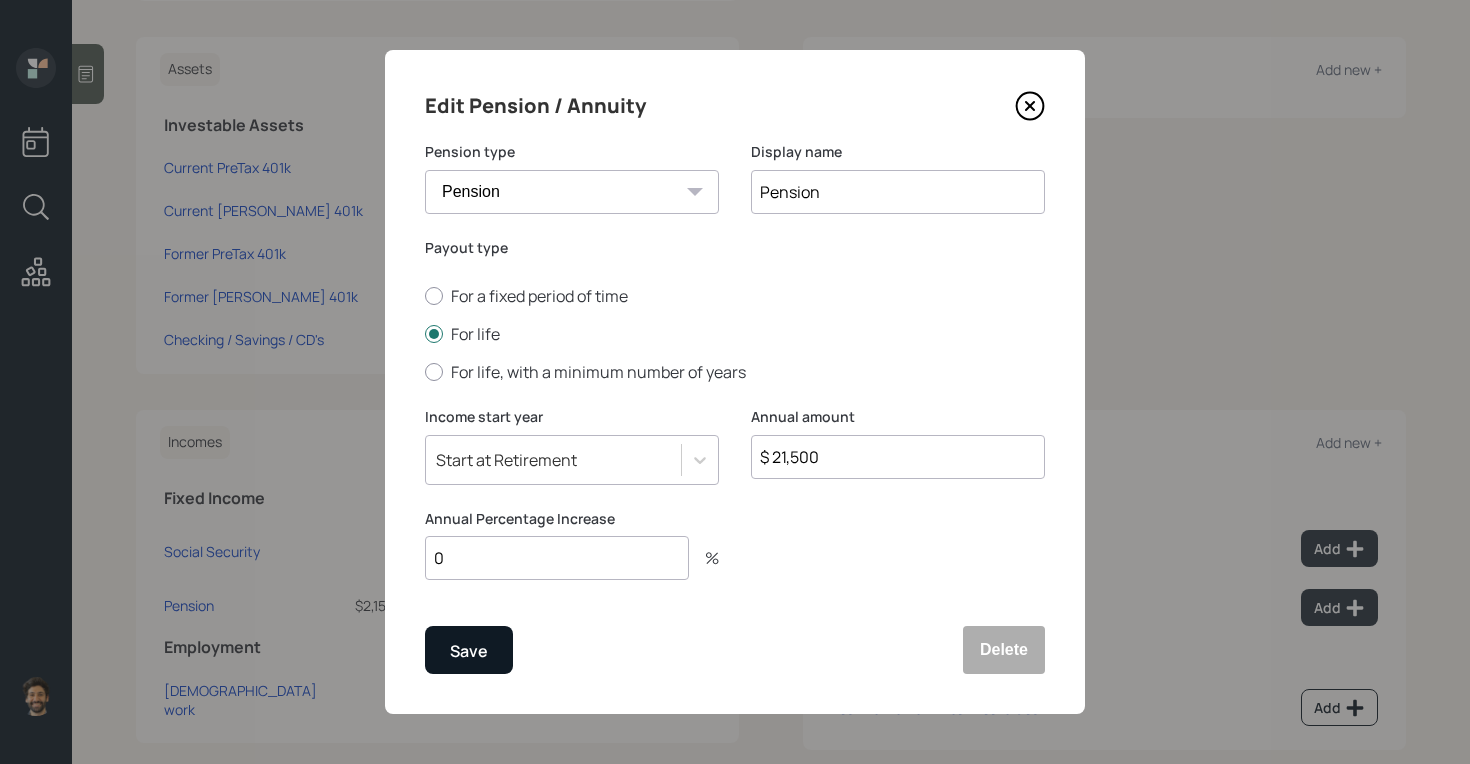 type on "$ 21,500" 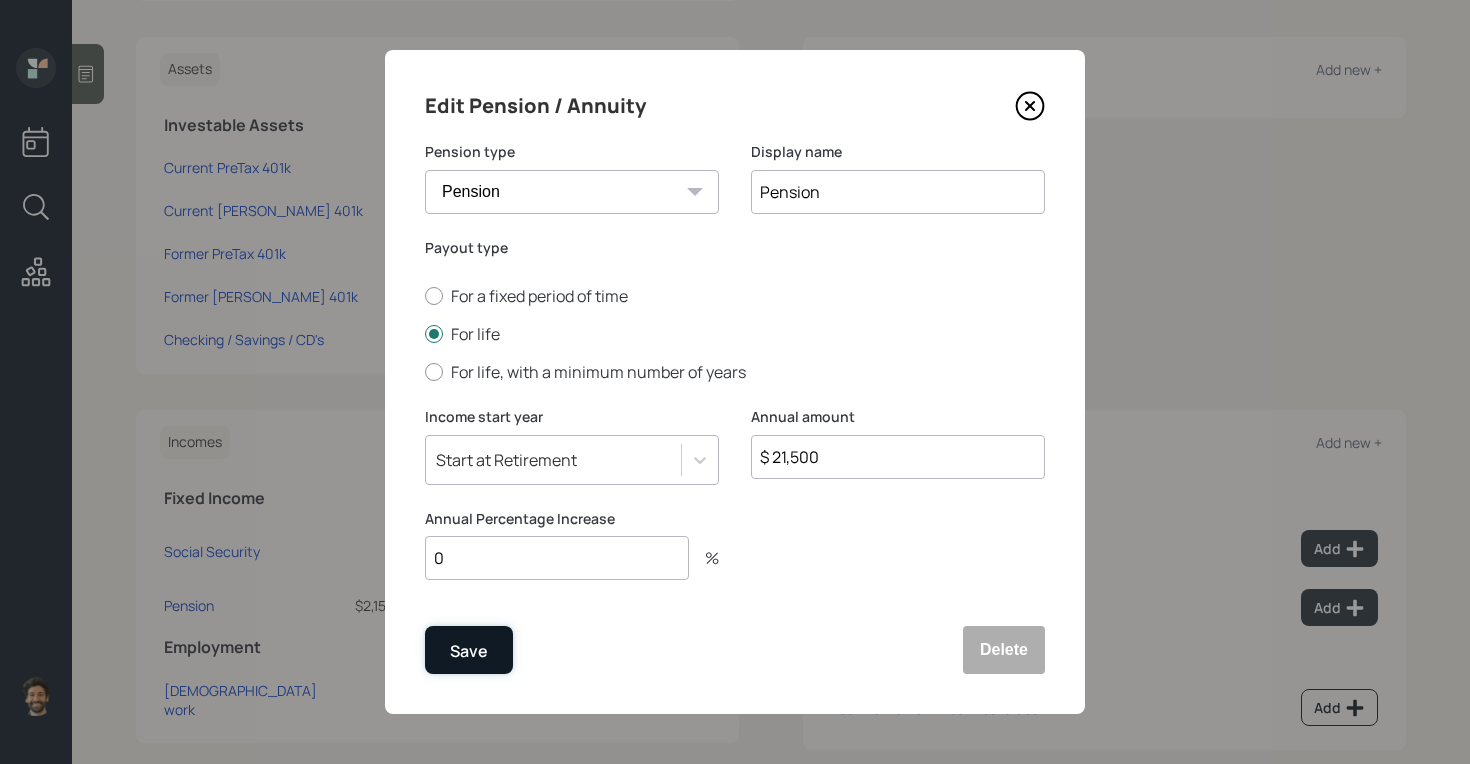 click on "Save" at bounding box center [469, 651] 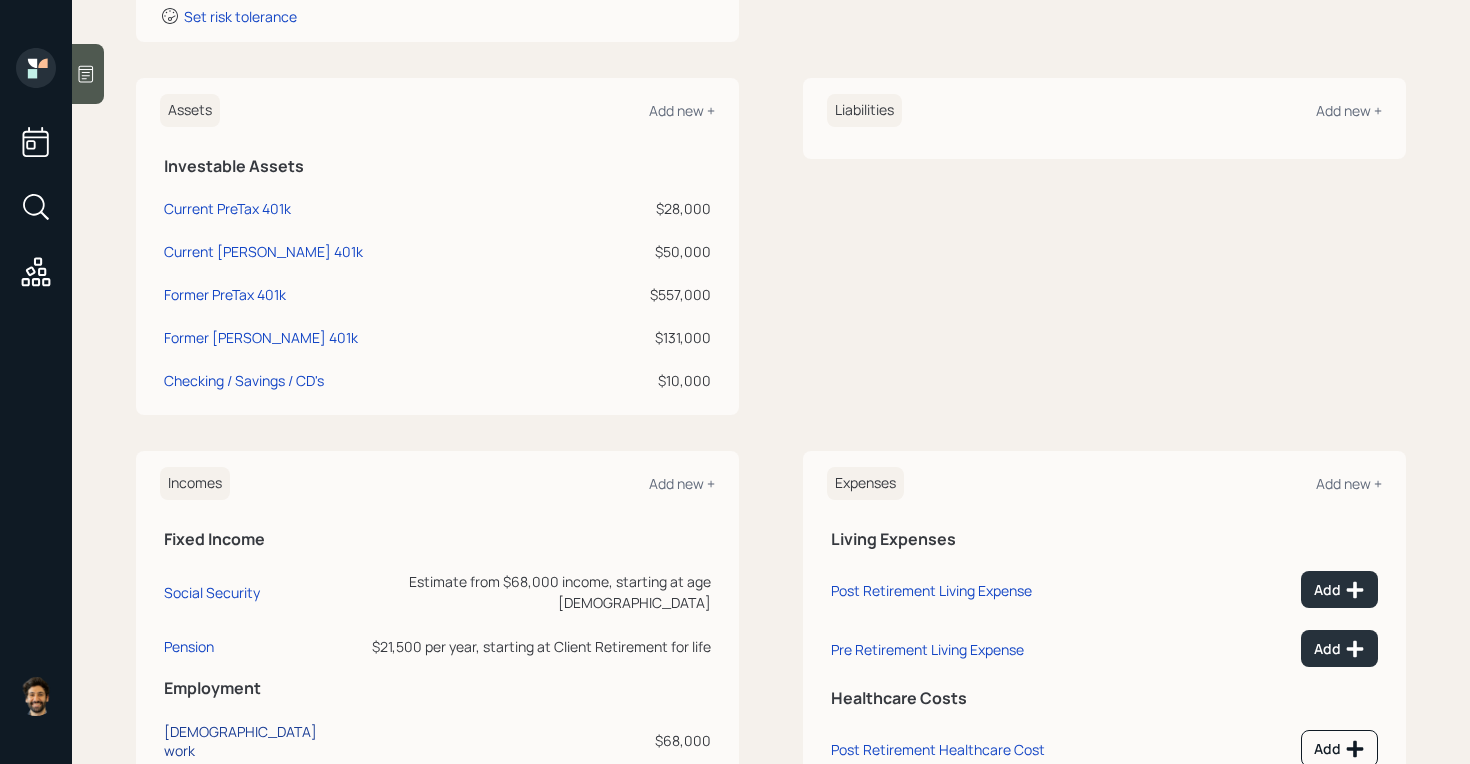 scroll, scrollTop: 430, scrollLeft: 0, axis: vertical 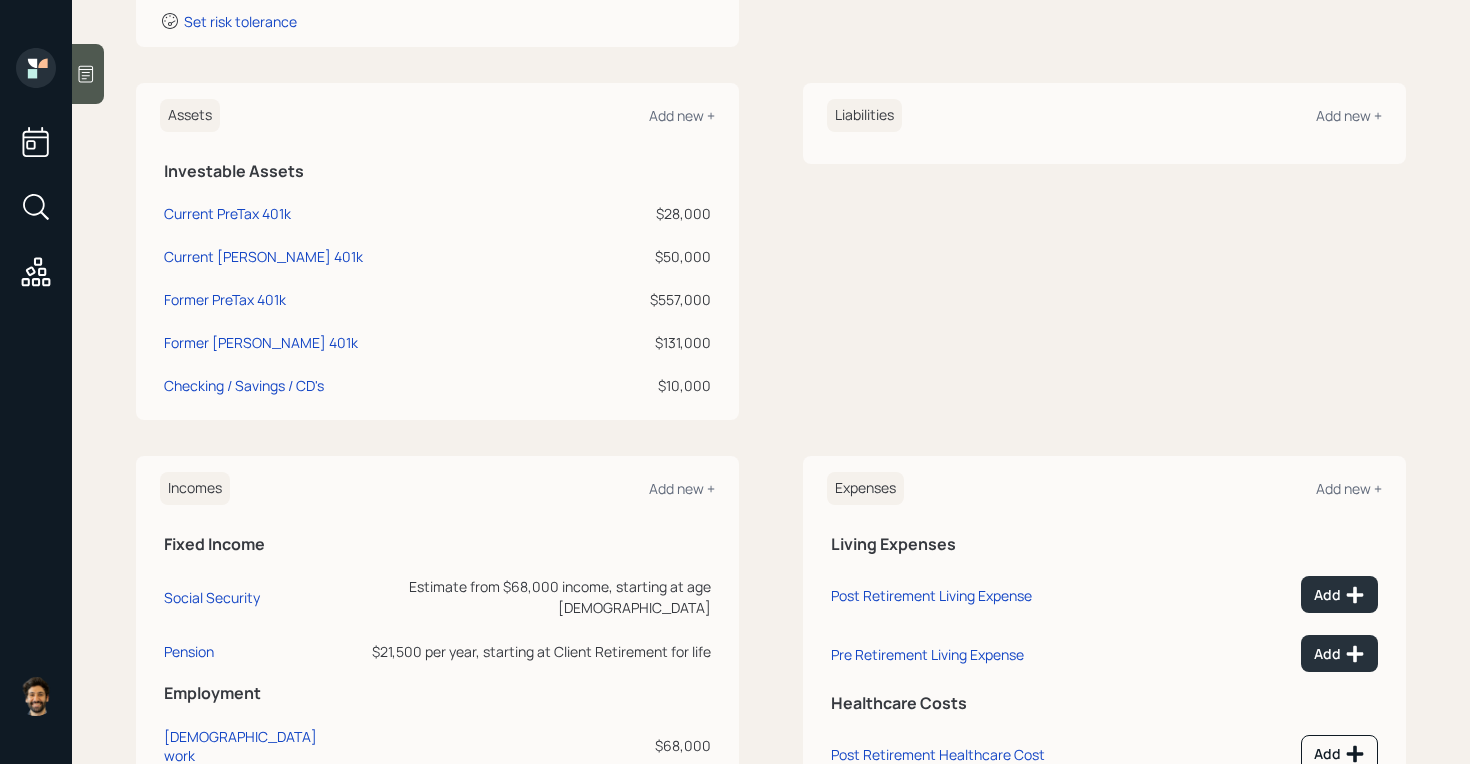 click on "Incomes" at bounding box center [195, 488] 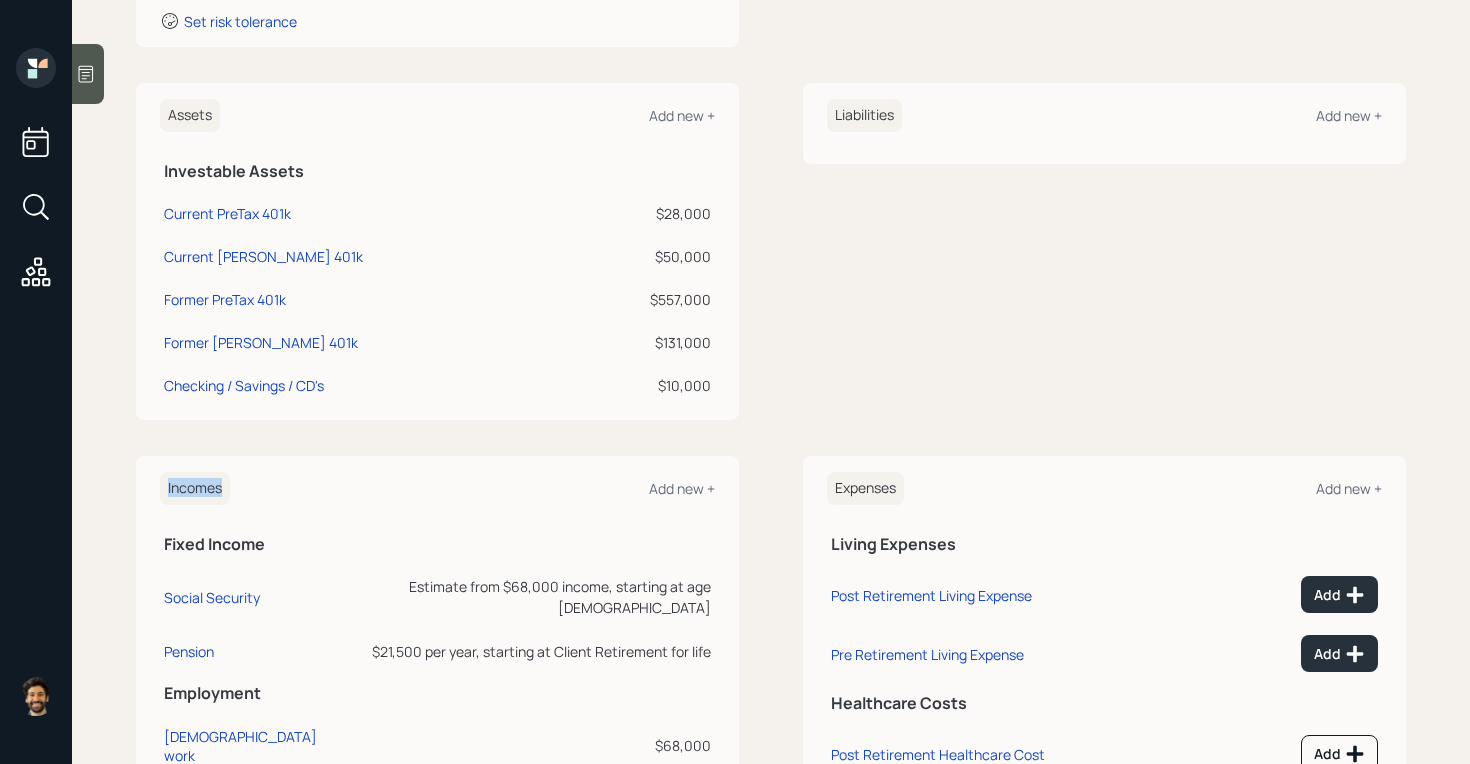 click on "Incomes" at bounding box center [195, 488] 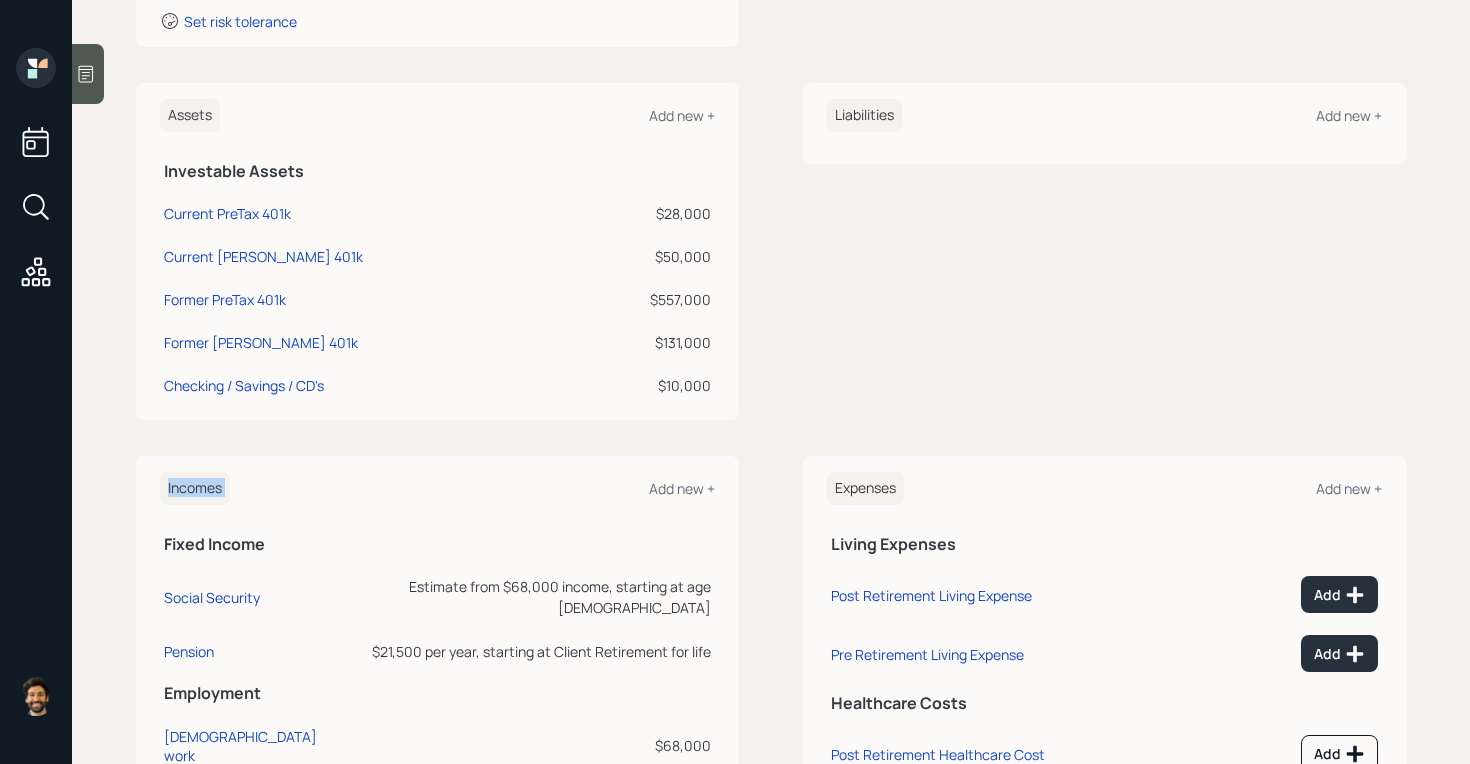 click on "Incomes" at bounding box center (195, 488) 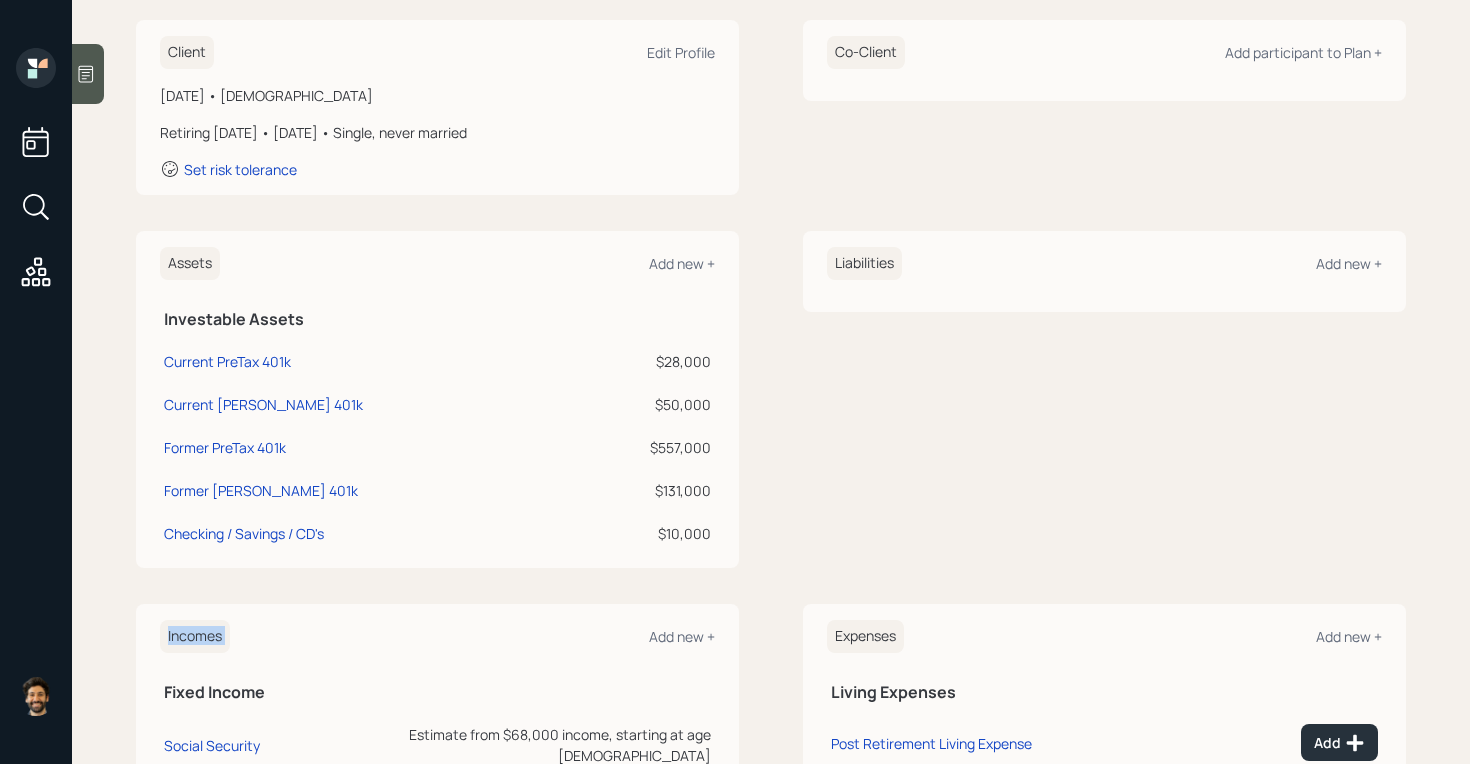 scroll, scrollTop: 233, scrollLeft: 0, axis: vertical 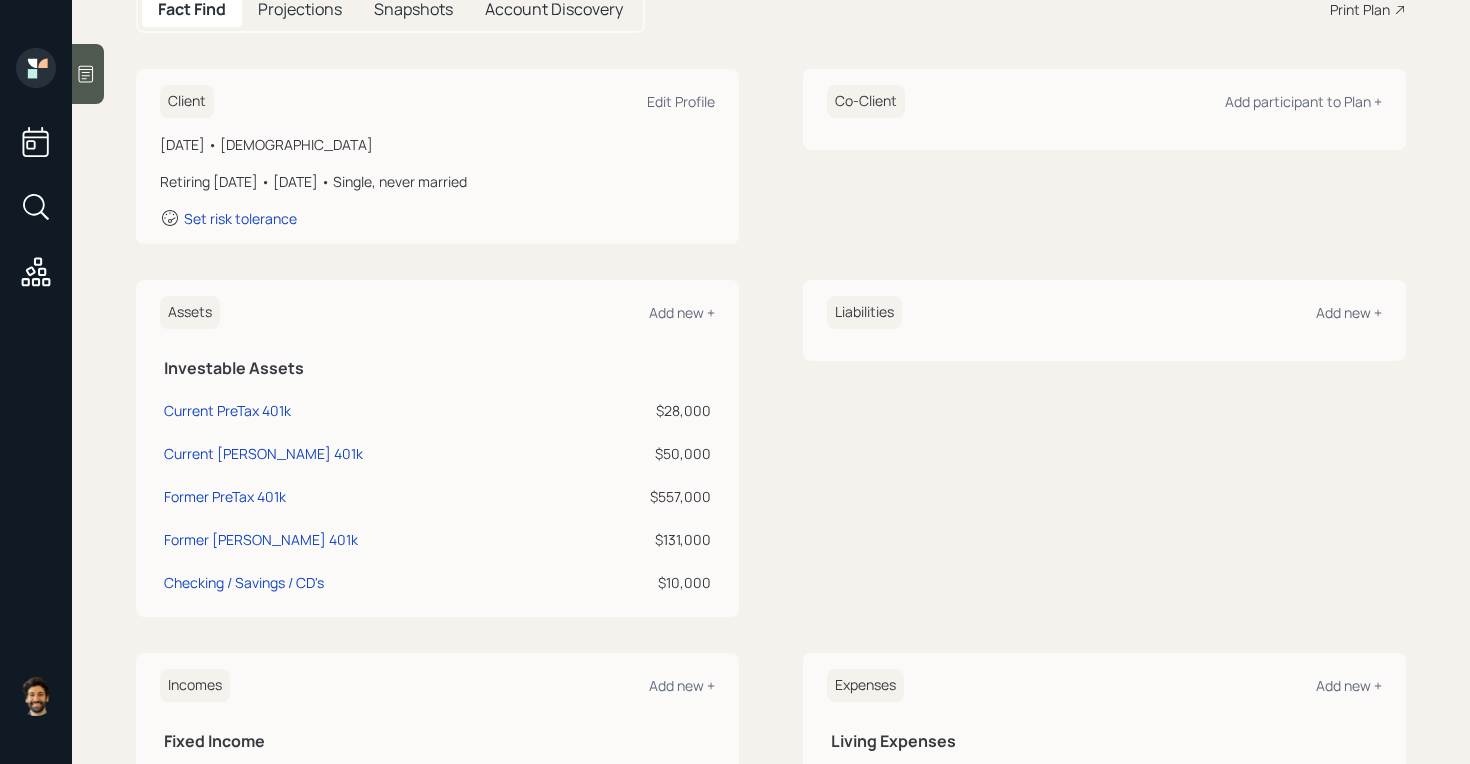 click on "Assets" at bounding box center [190, 312] 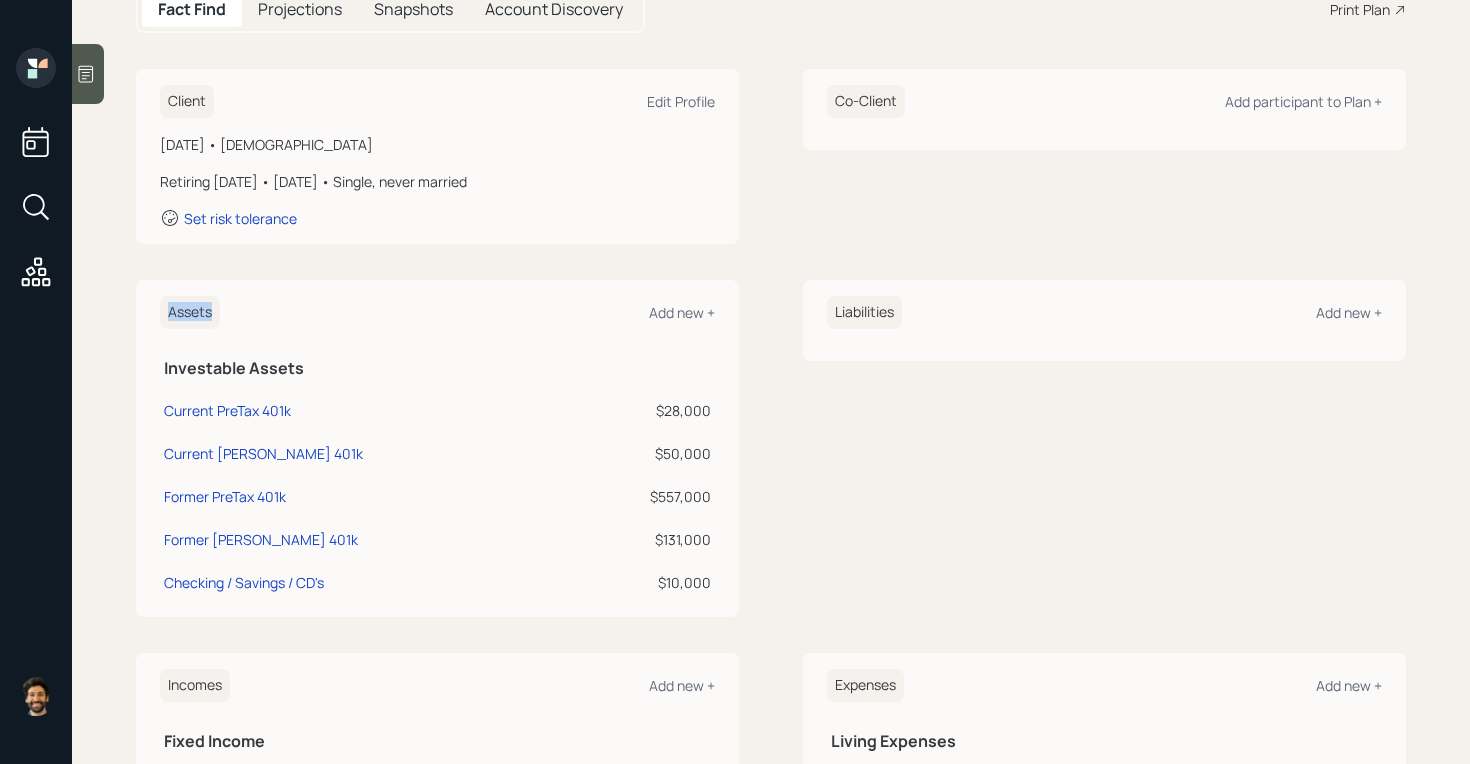 click on "Assets" at bounding box center [190, 312] 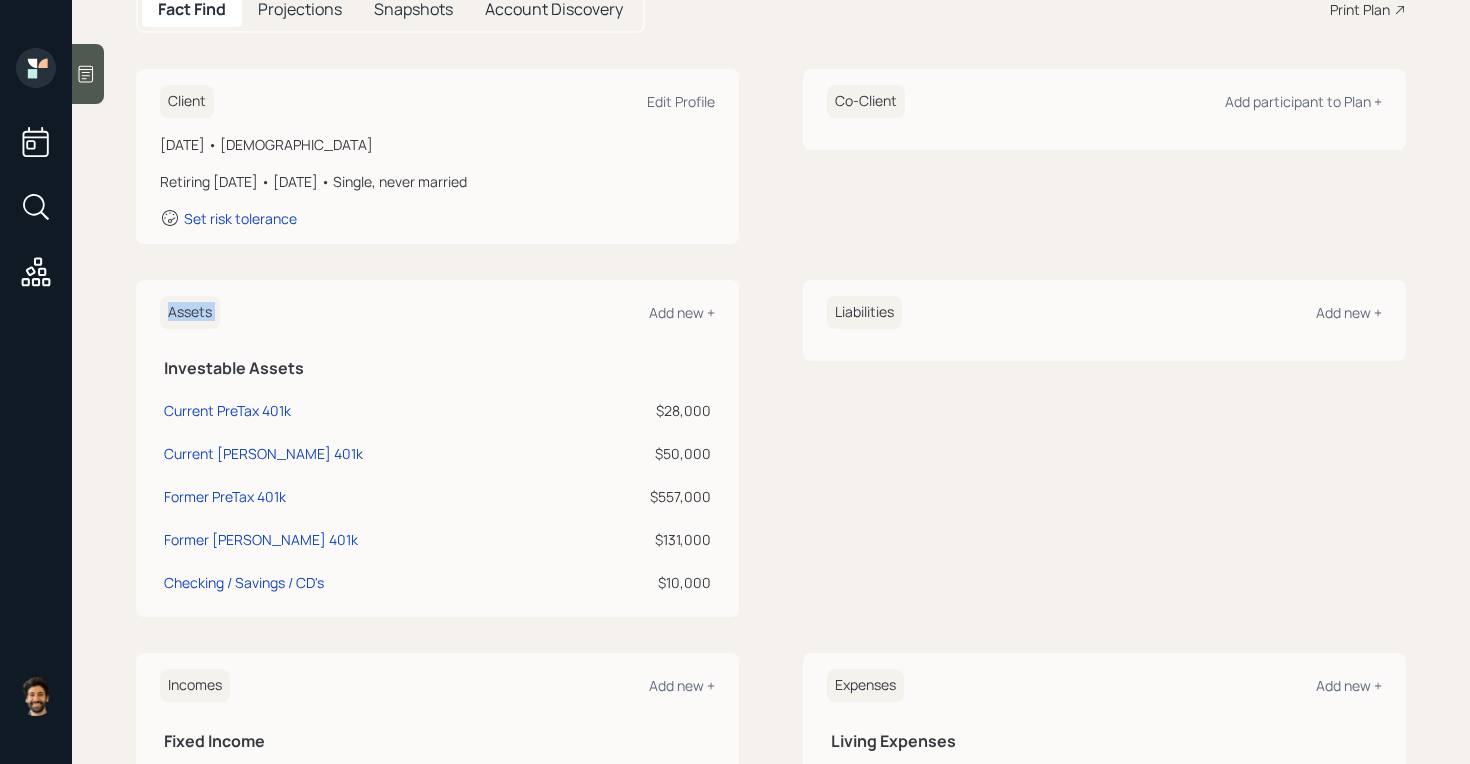 click on "Assets" at bounding box center [190, 312] 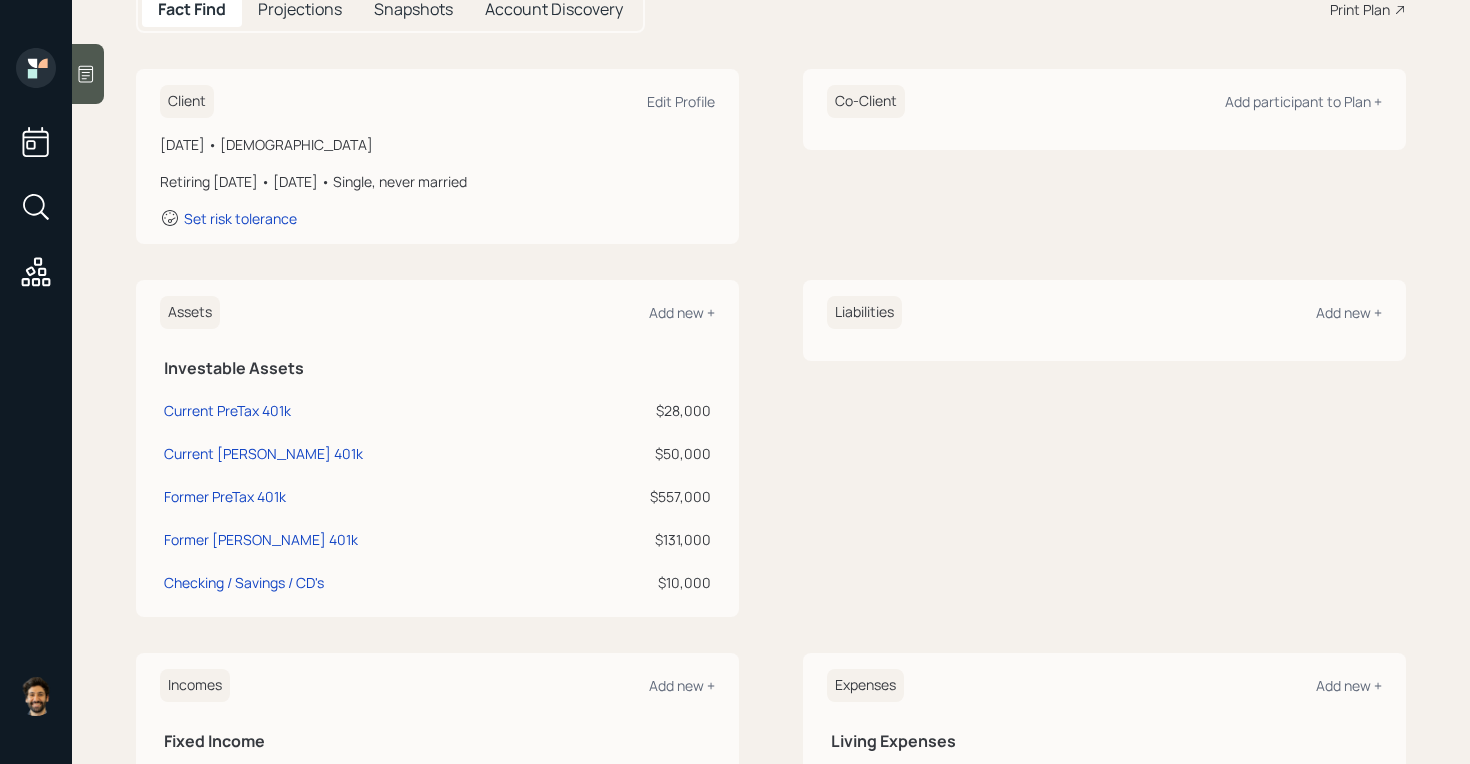 click on "$28,000" at bounding box center (645, 410) 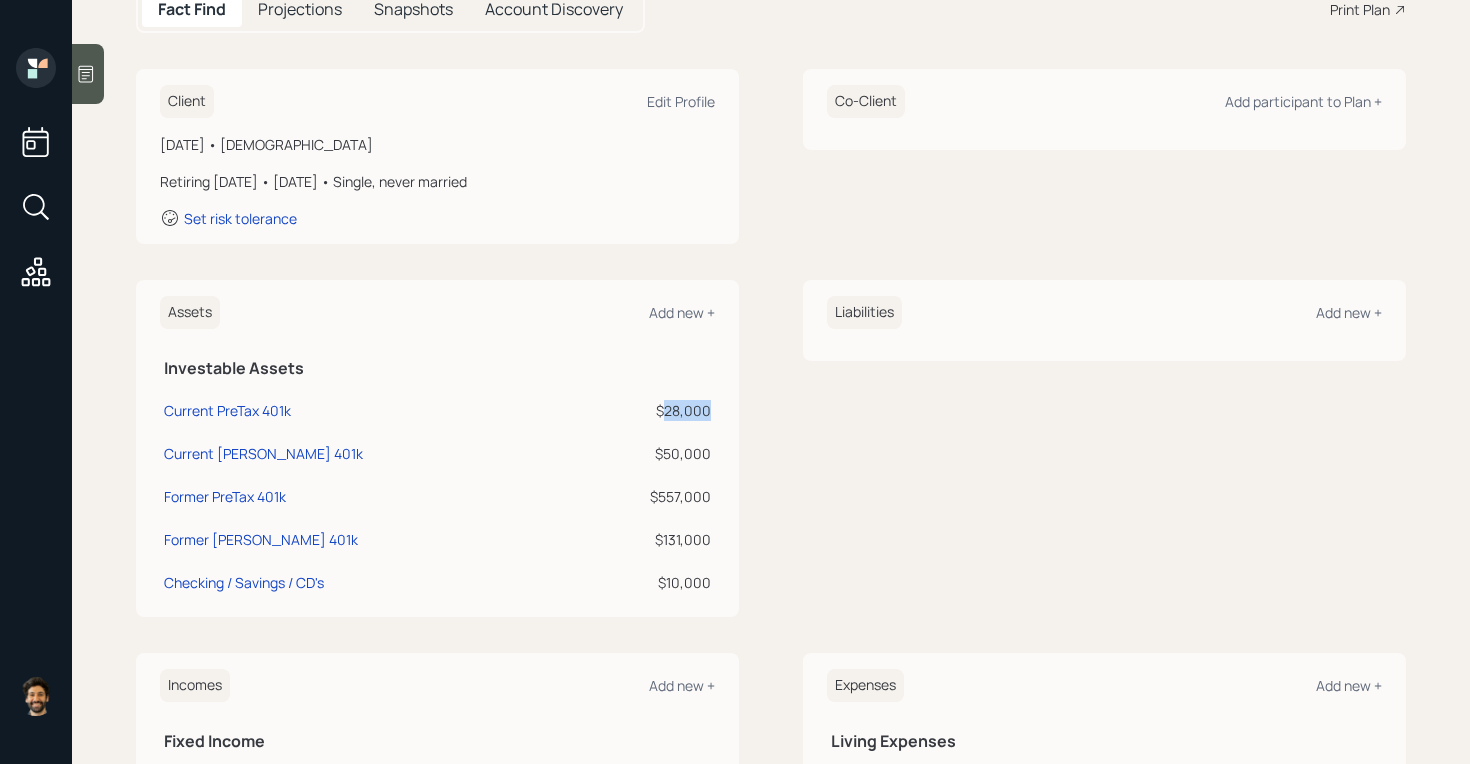 click on "$28,000" at bounding box center (645, 410) 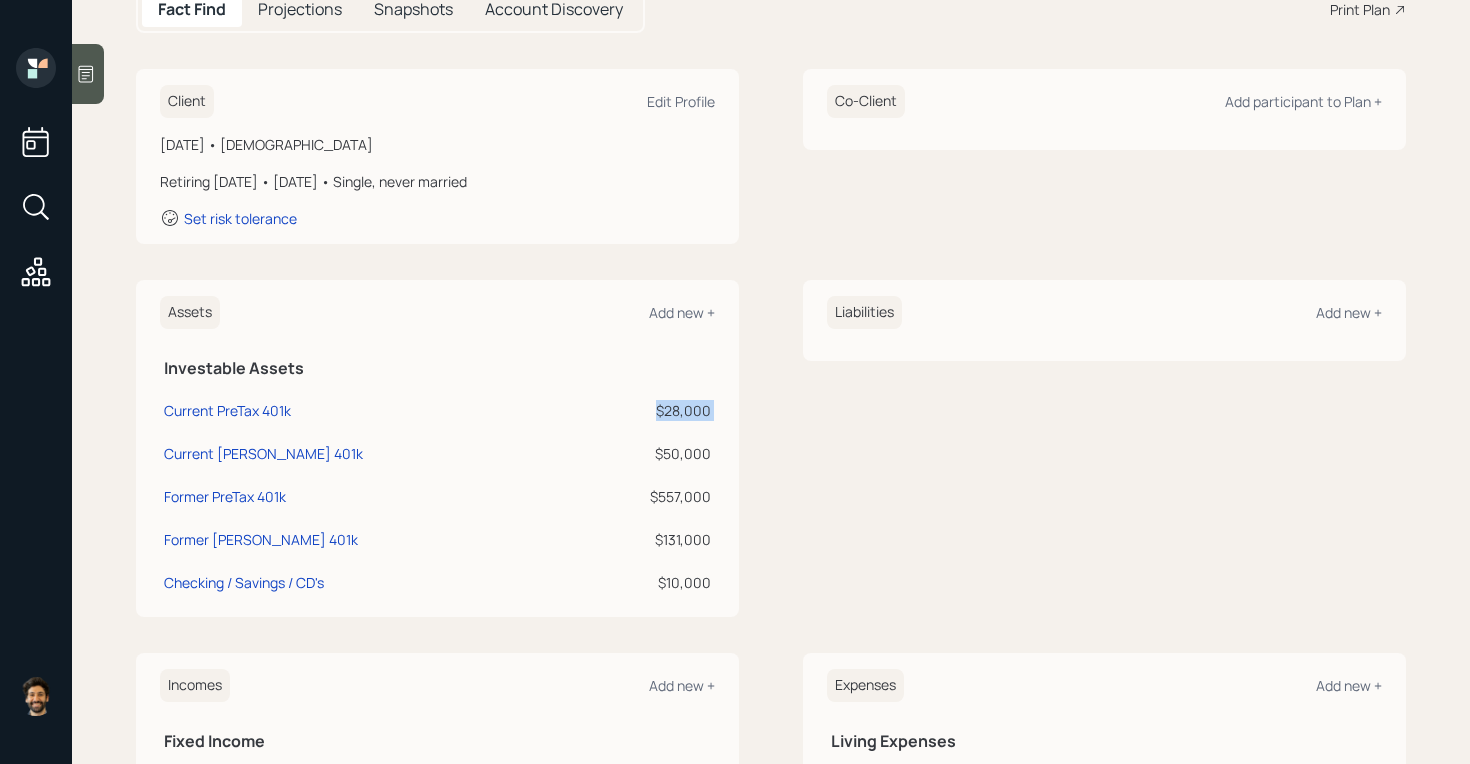 click on "$28,000" at bounding box center (645, 410) 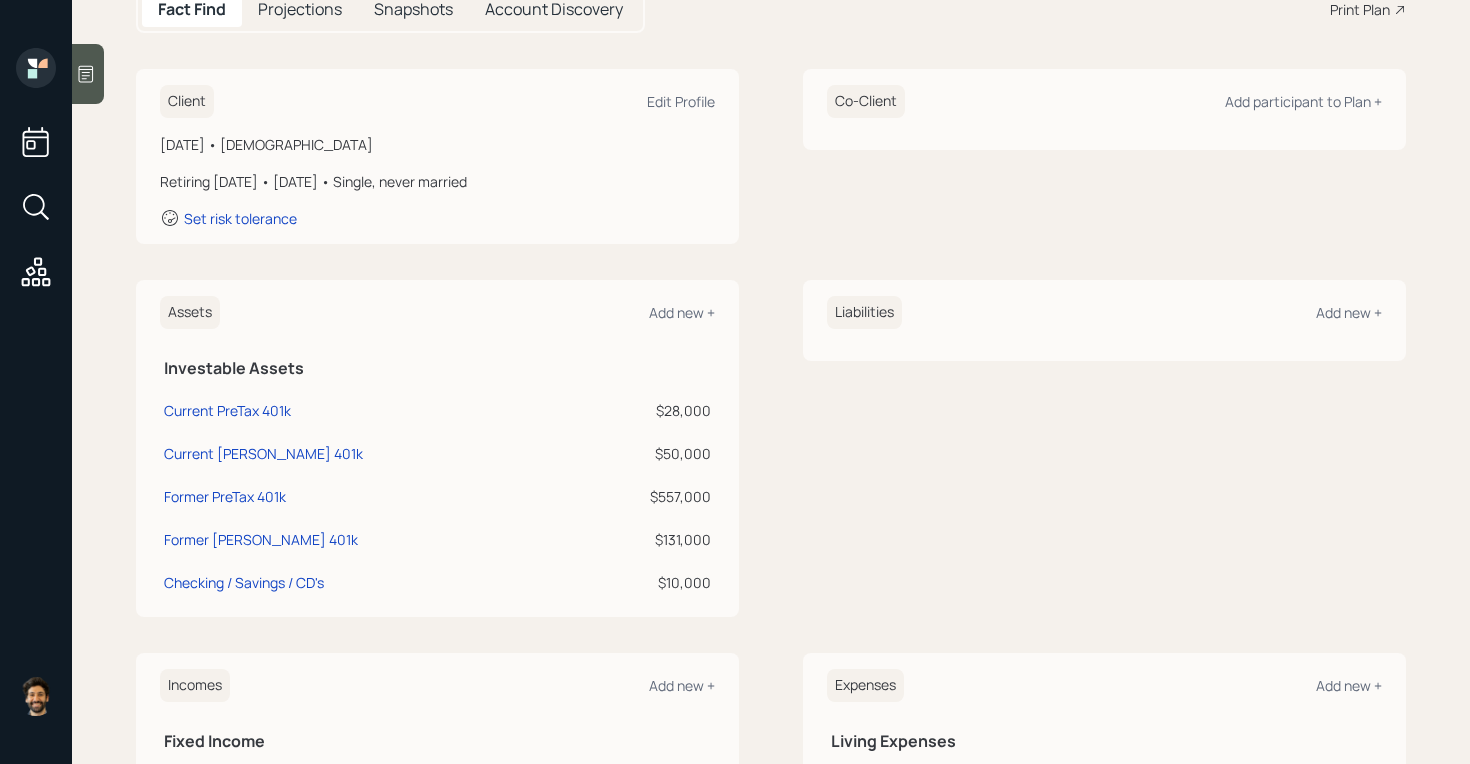click on "$50,000" at bounding box center [645, 453] 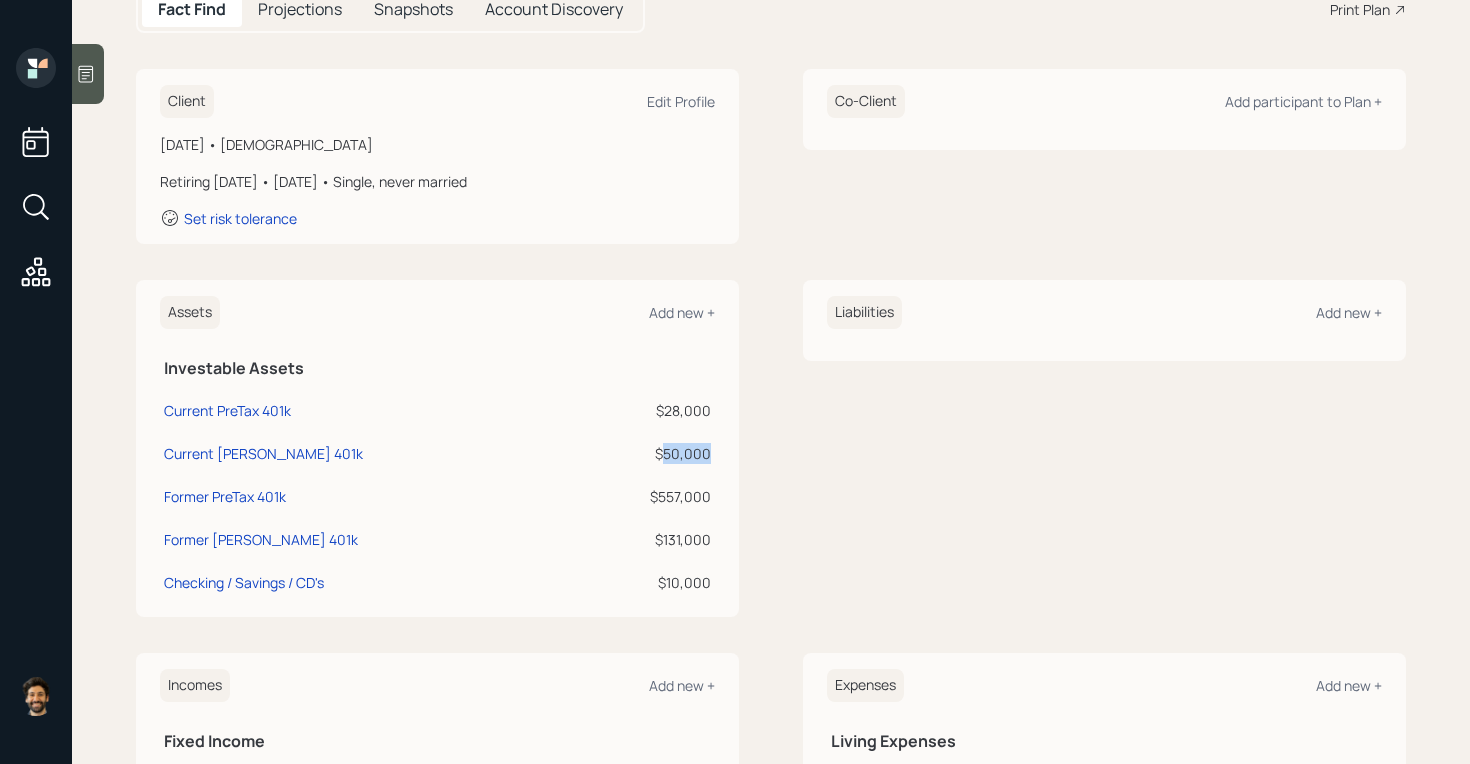 click on "$50,000" at bounding box center (645, 453) 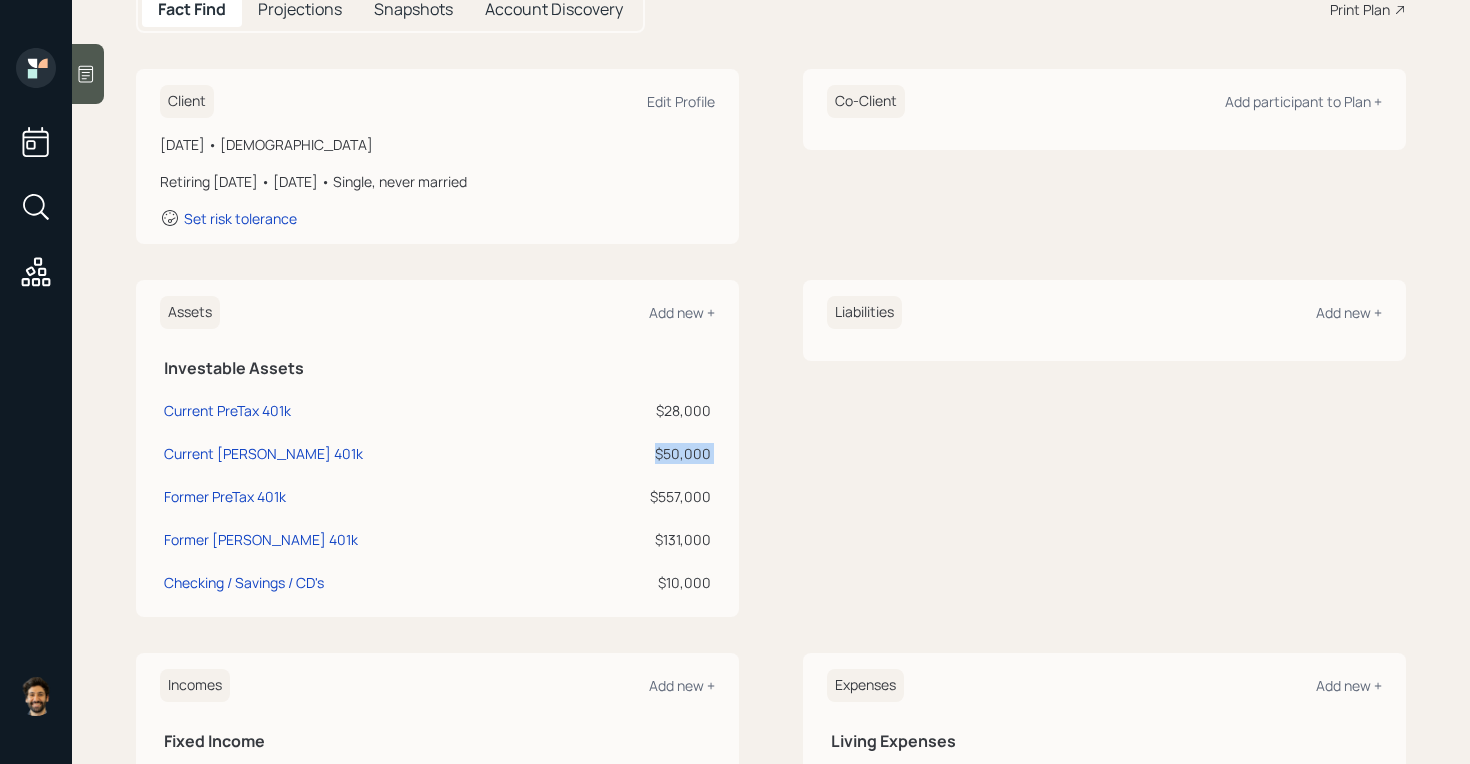 click on "$50,000" at bounding box center [645, 453] 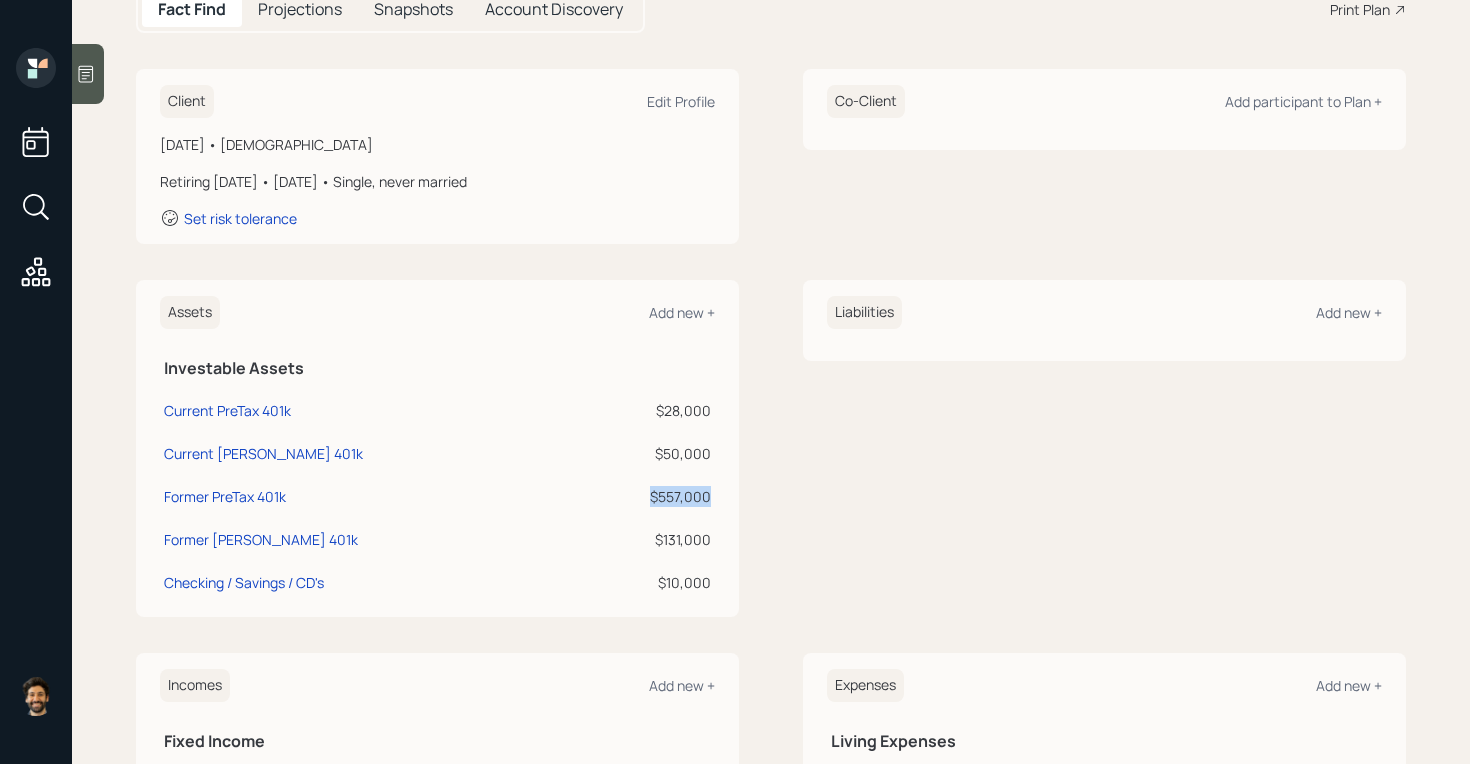 drag, startPoint x: 712, startPoint y: 501, endPoint x: 646, endPoint y: 498, distance: 66.068146 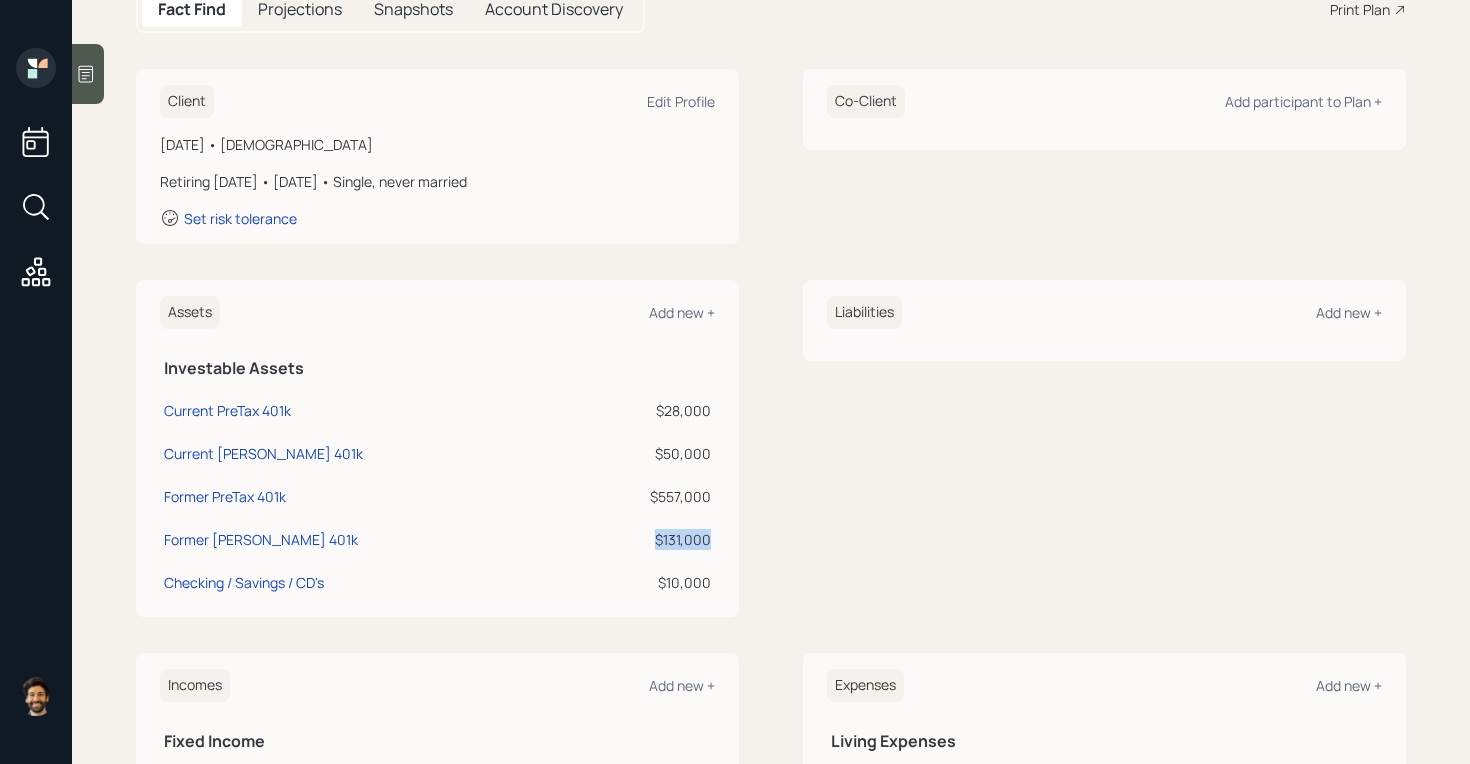 drag, startPoint x: 709, startPoint y: 542, endPoint x: 644, endPoint y: 539, distance: 65.06919 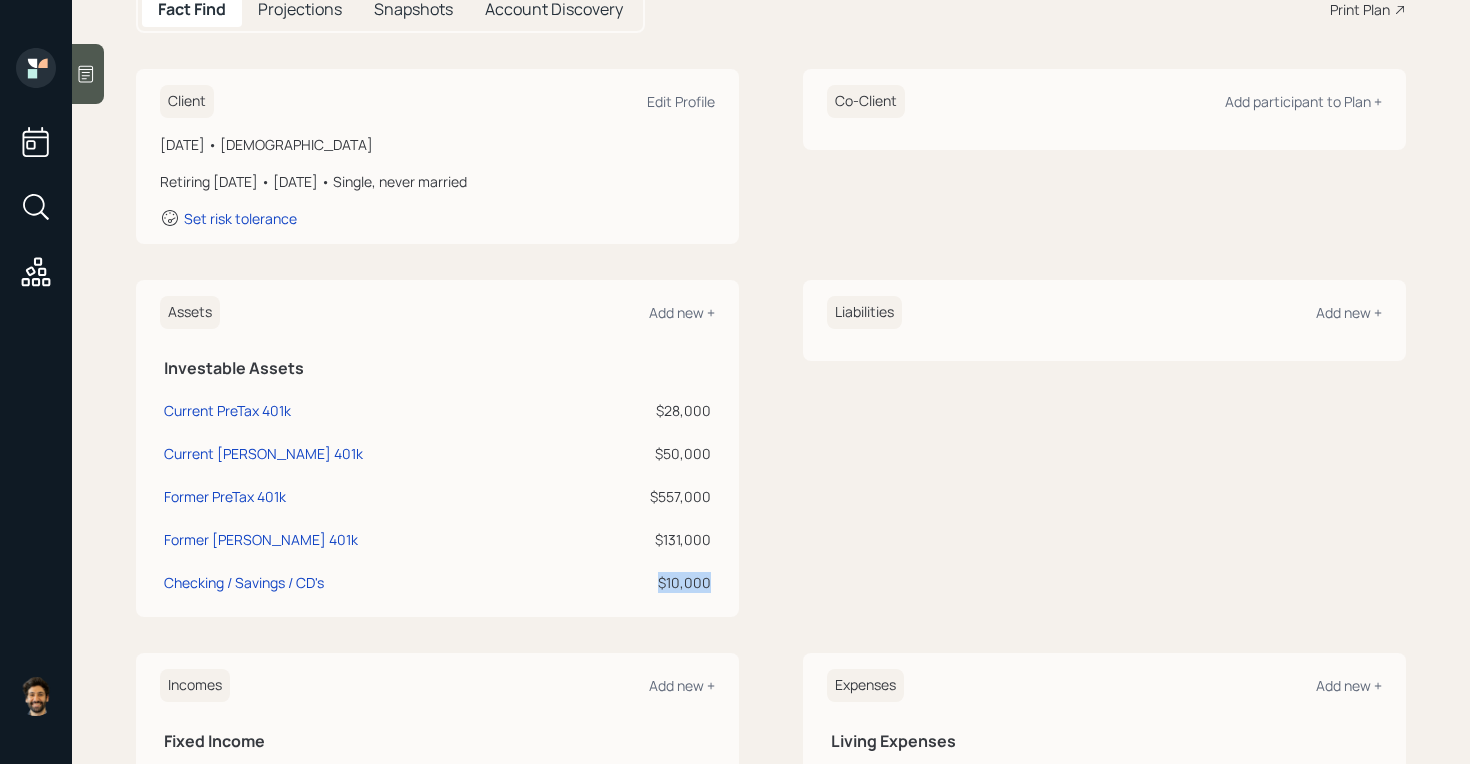 drag, startPoint x: 713, startPoint y: 585, endPoint x: 658, endPoint y: 583, distance: 55.03635 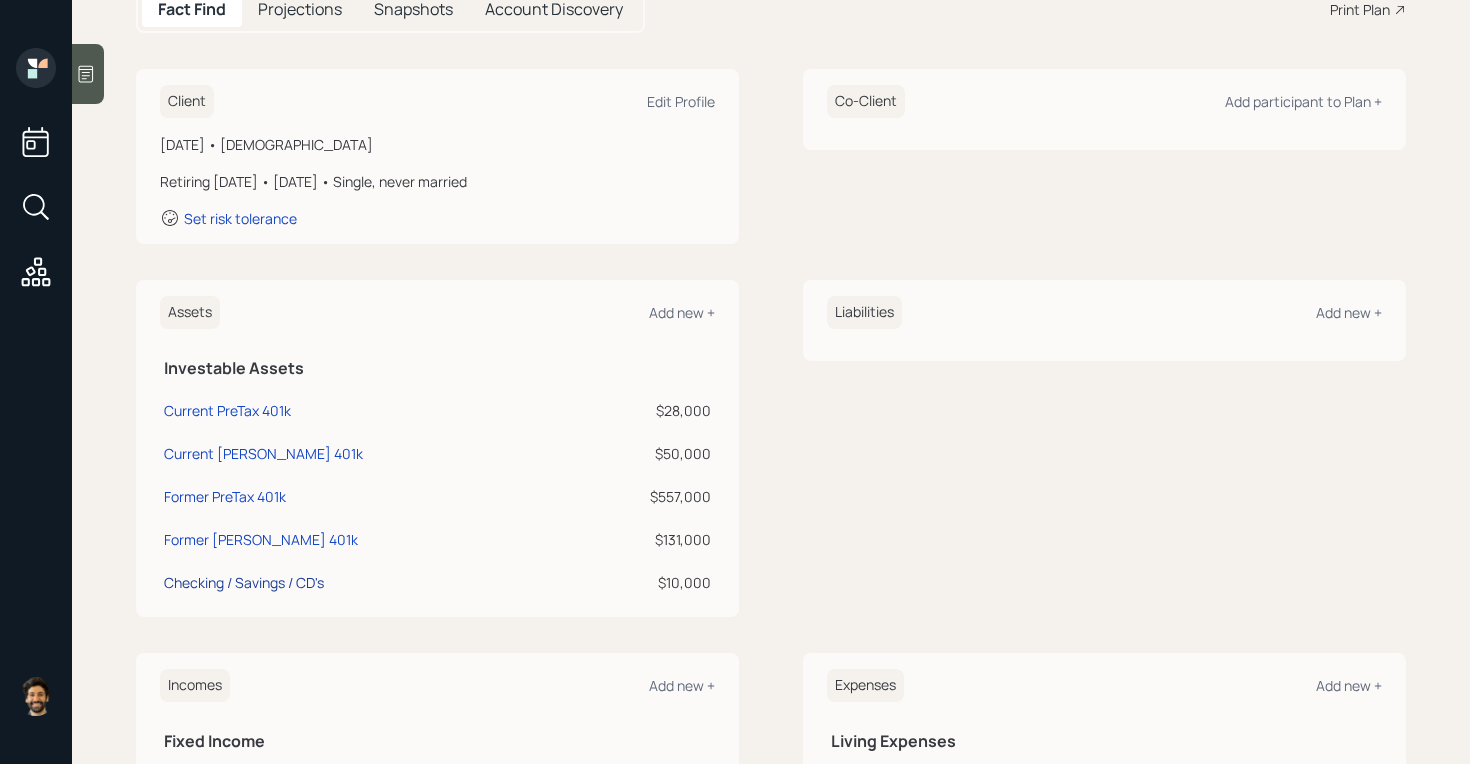click on "Checking / Savings / CD's" at bounding box center [244, 582] 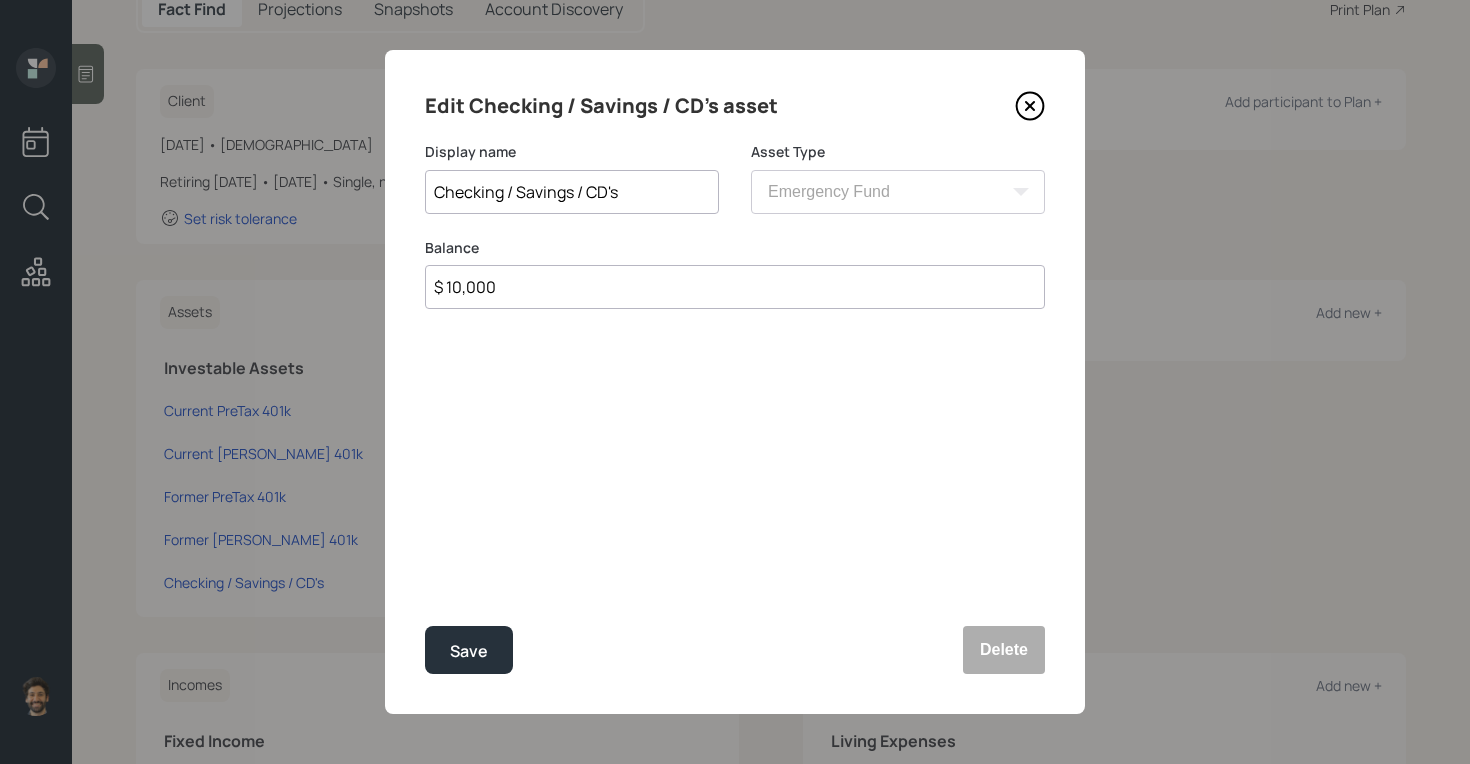 click on "$ 10,000" at bounding box center (735, 287) 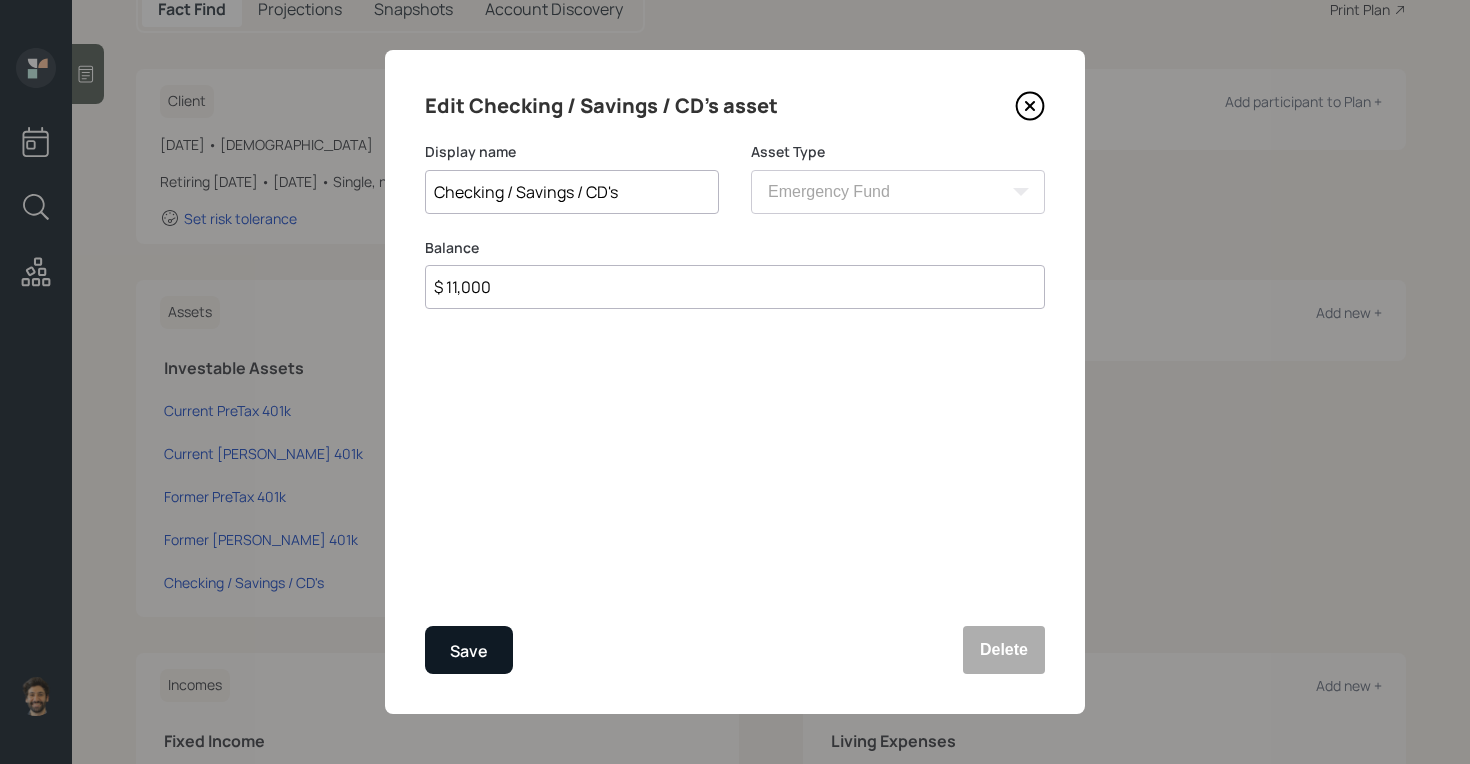 type on "$ 11,000" 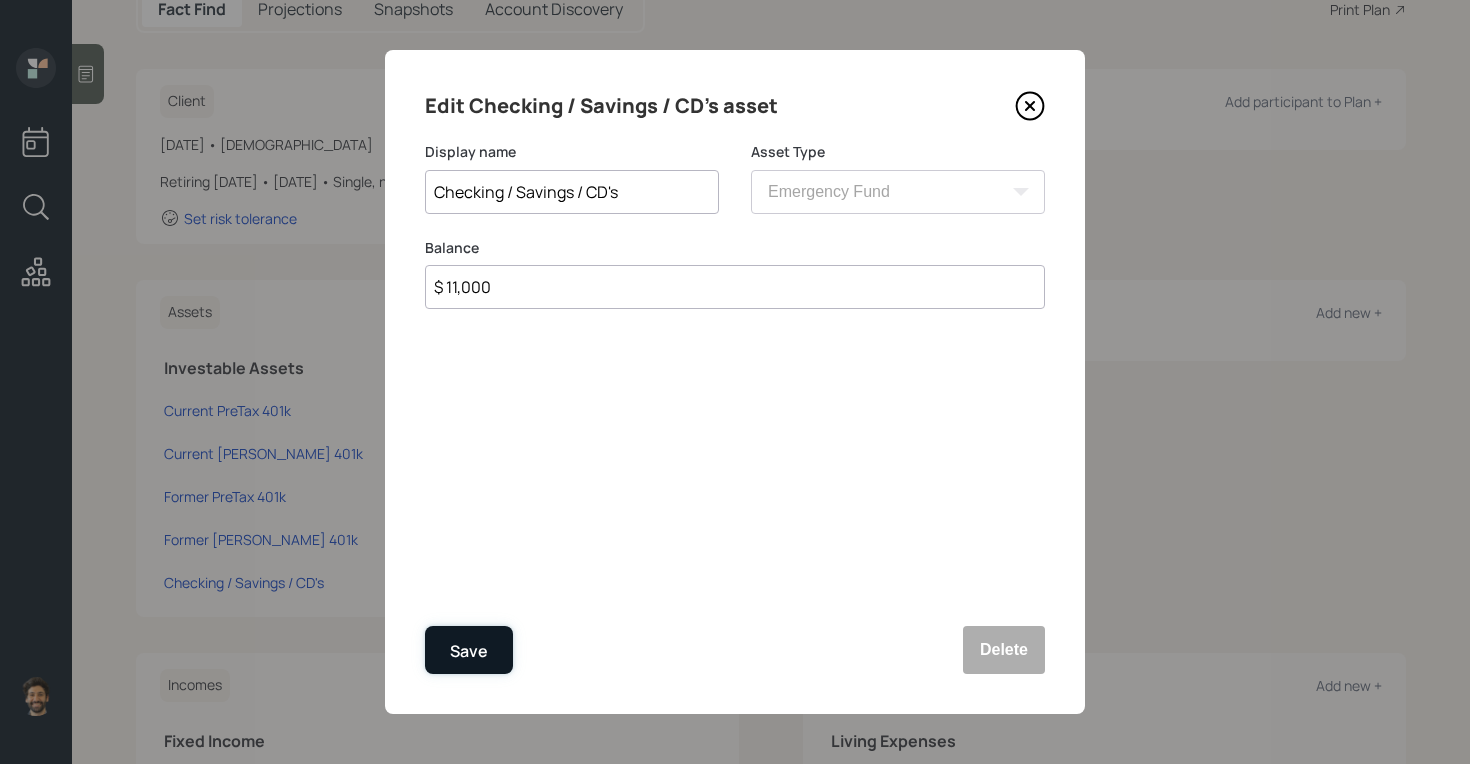 click on "Save" at bounding box center (469, 651) 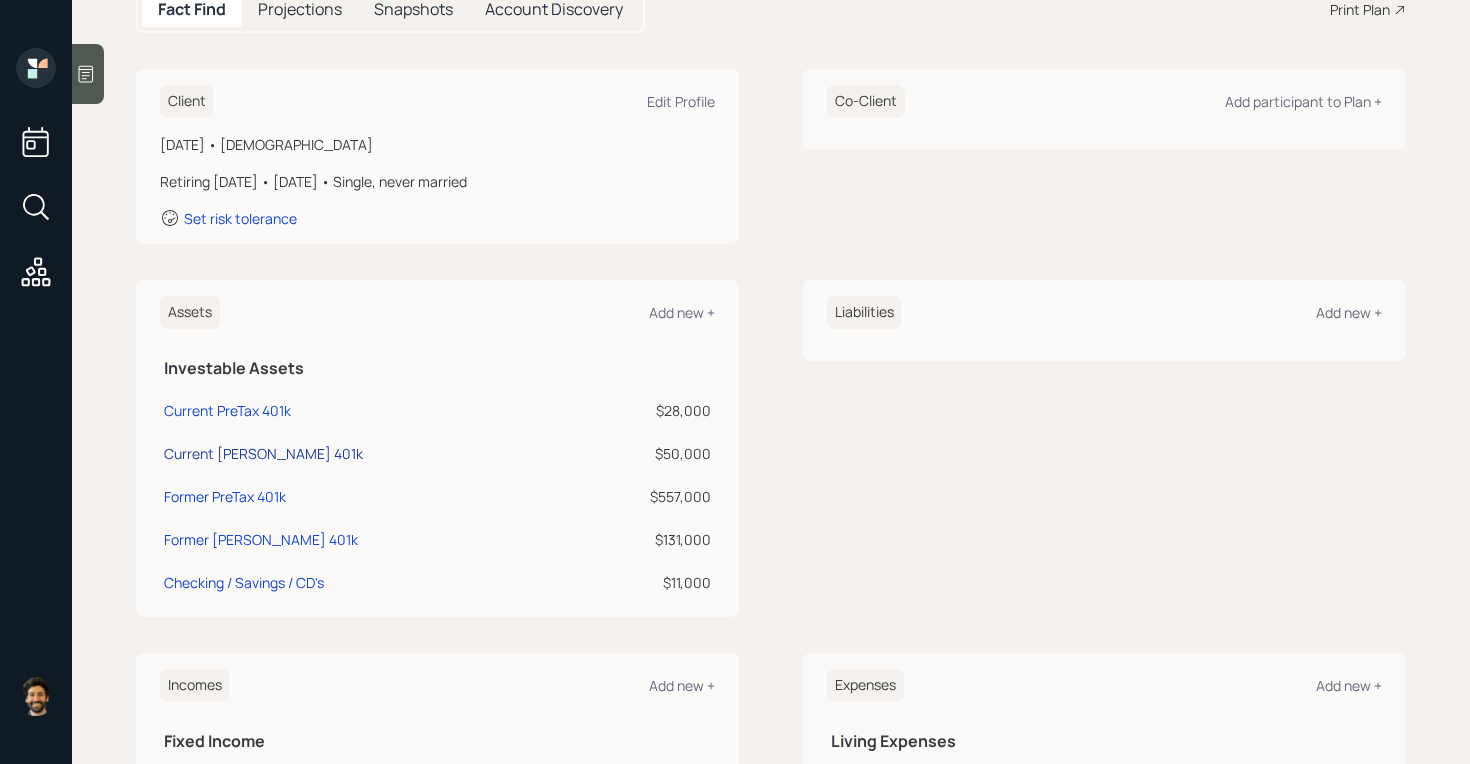 click on "Current [PERSON_NAME] 401k" at bounding box center [263, 453] 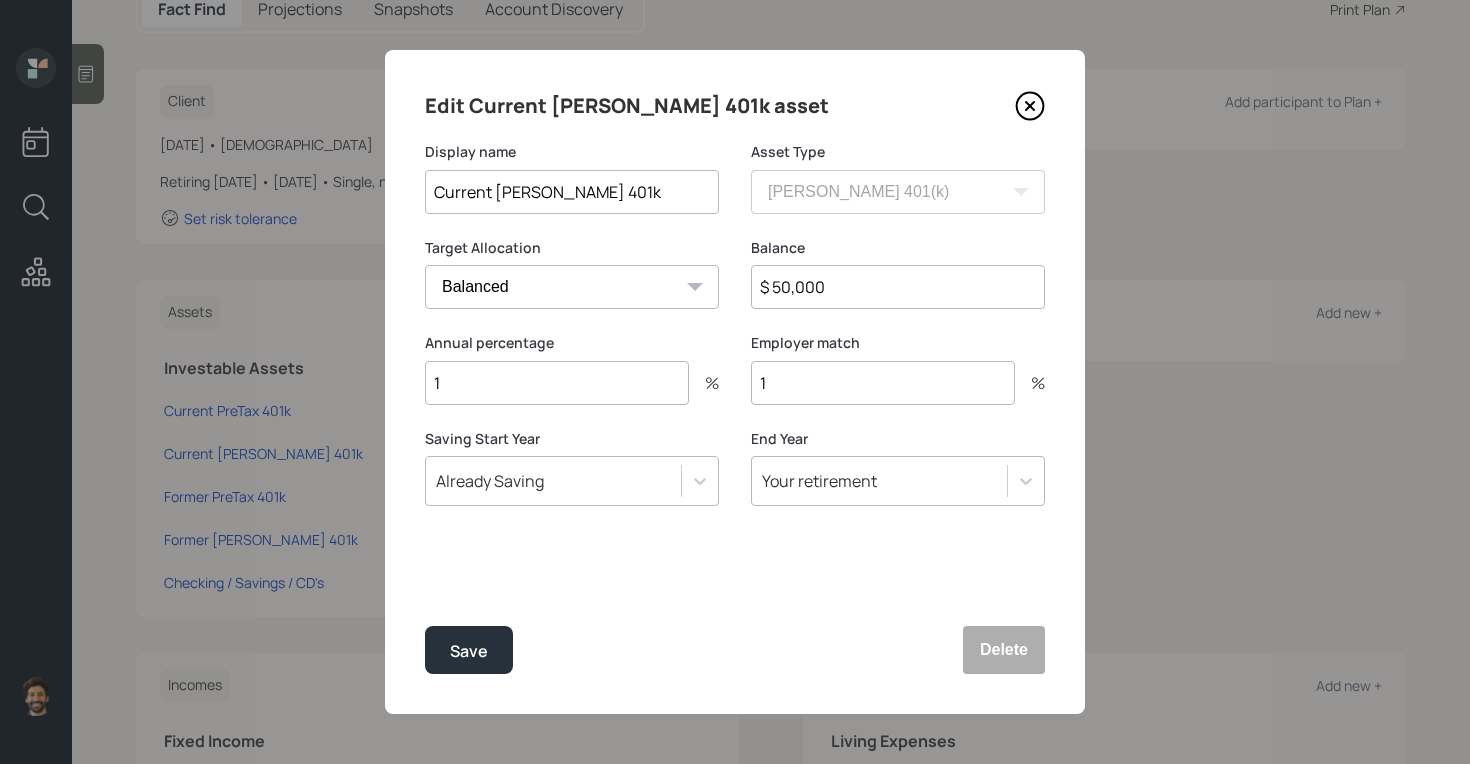 click on "1" at bounding box center (557, 383) 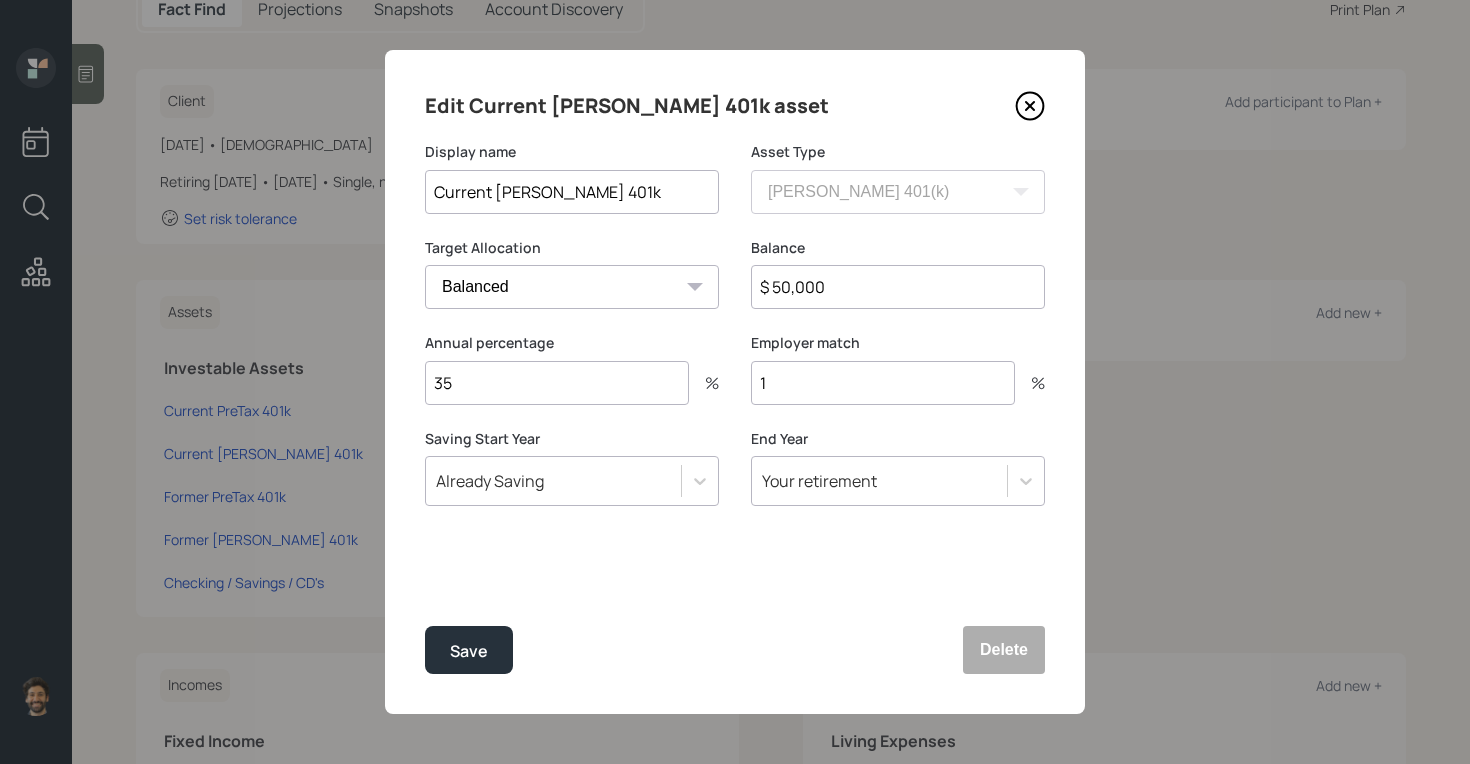 type on "3" 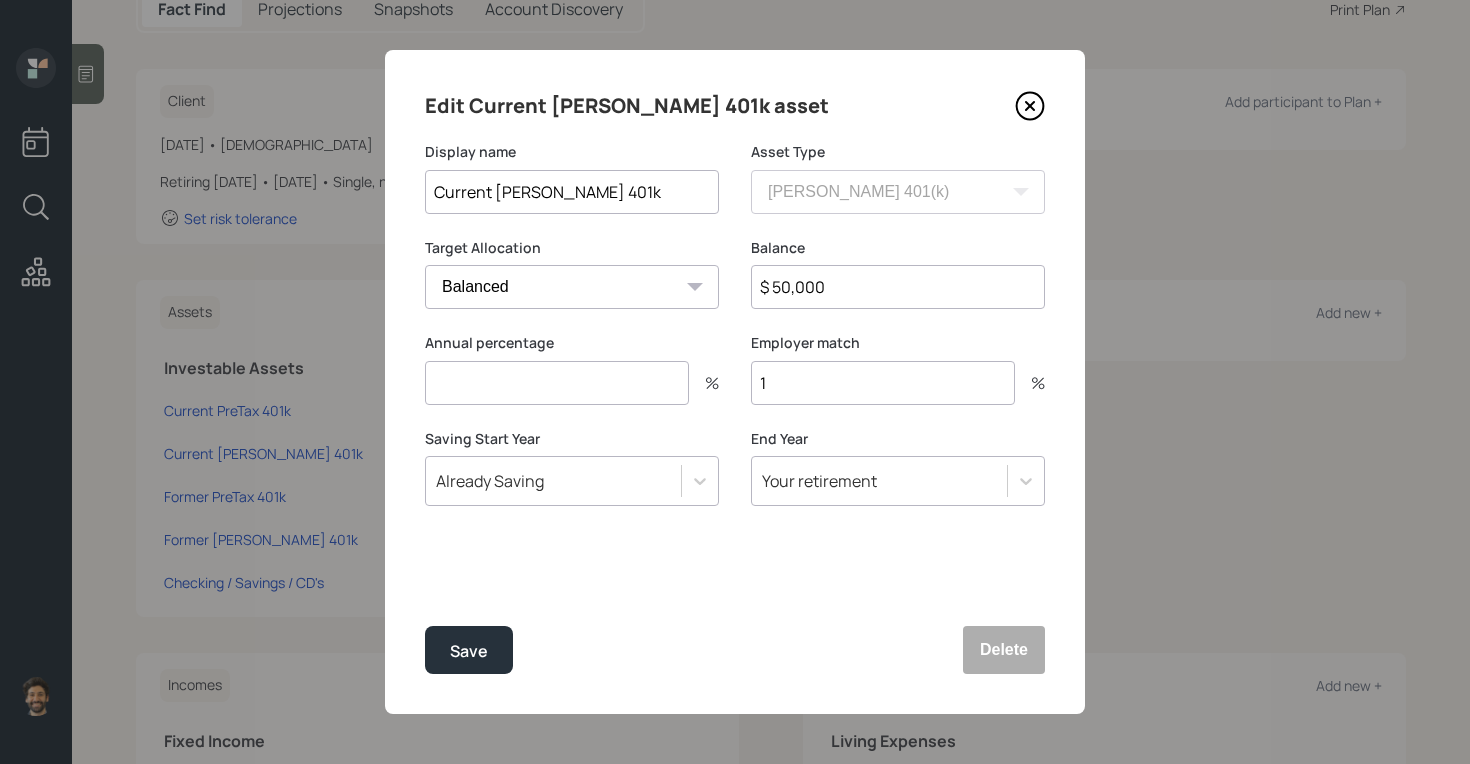 type on "1" 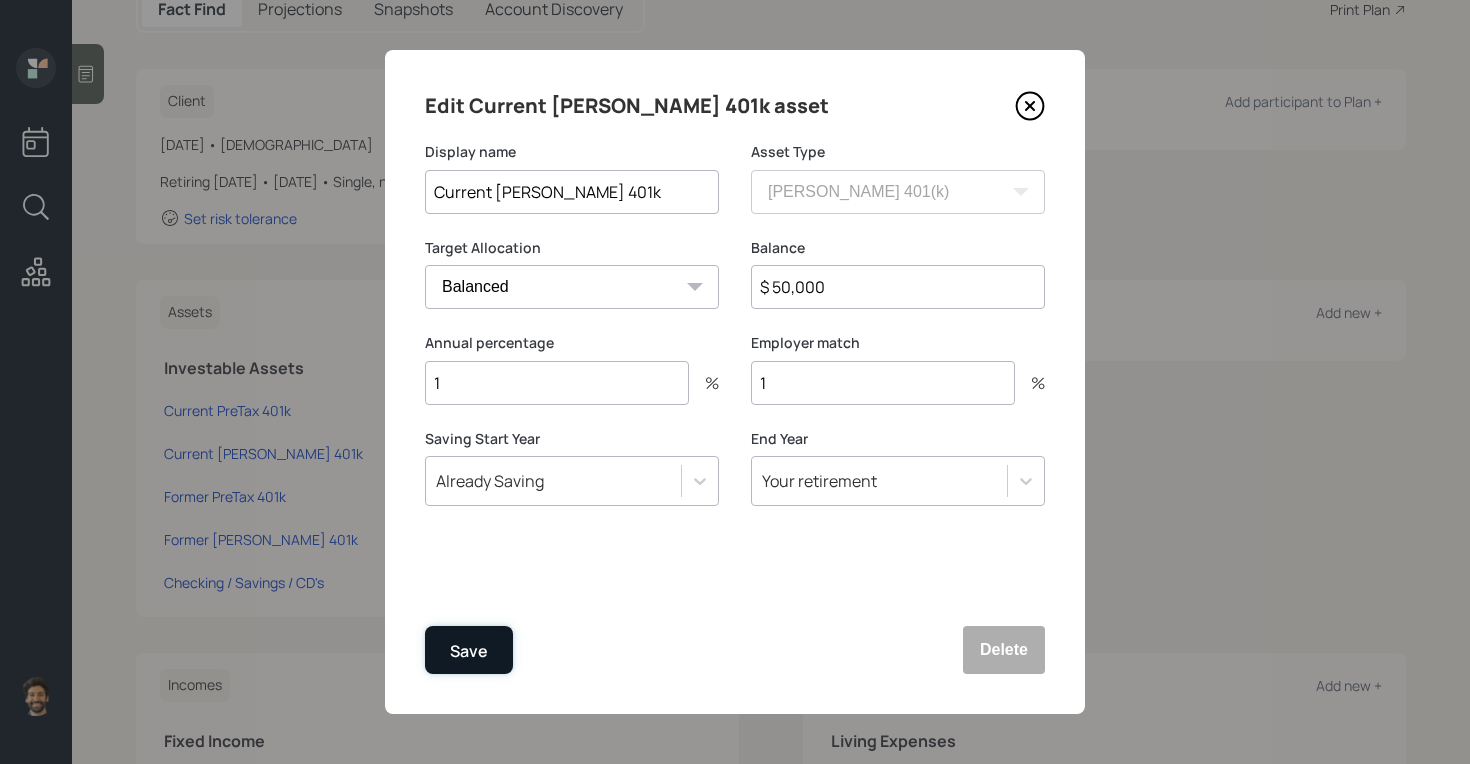 click on "Save" at bounding box center (469, 651) 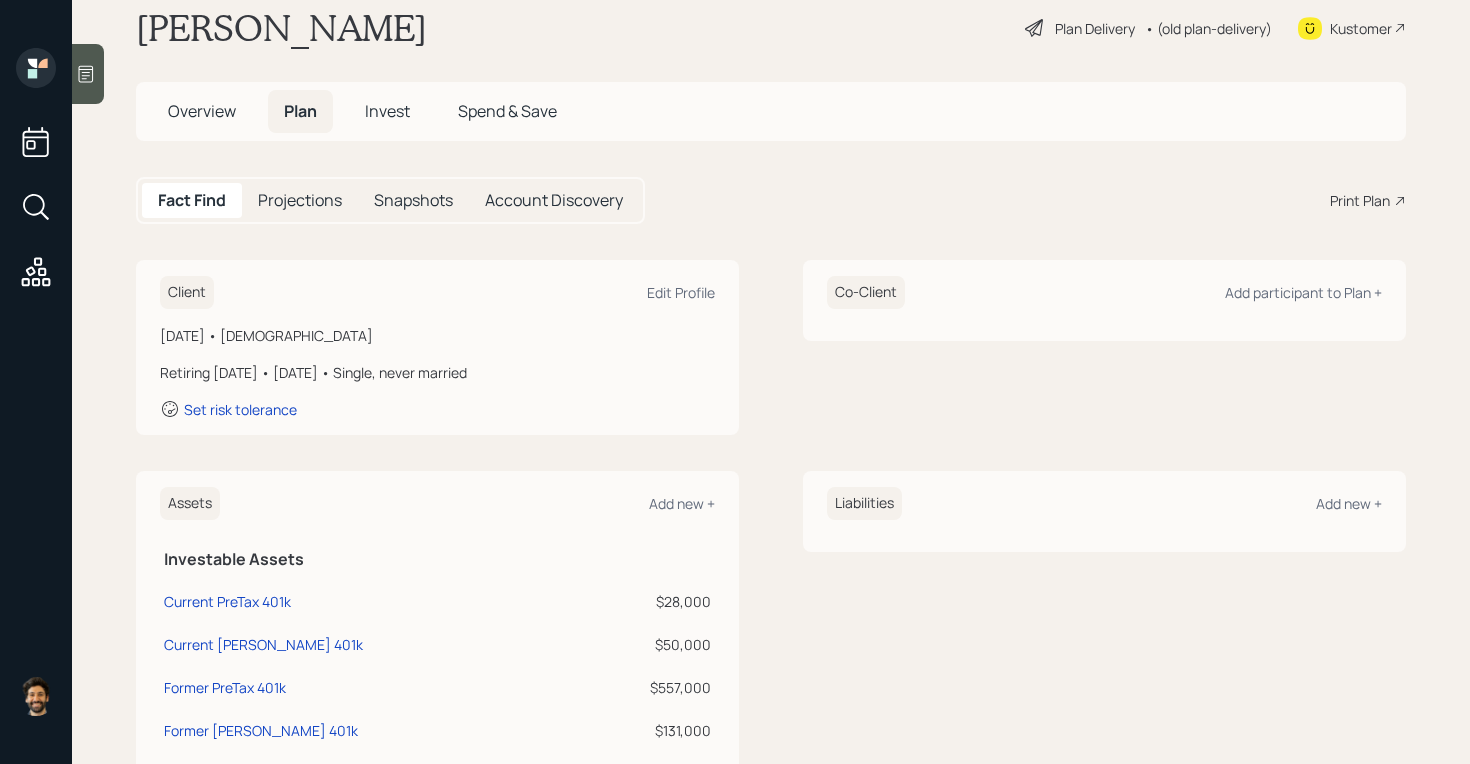scroll, scrollTop: 0, scrollLeft: 0, axis: both 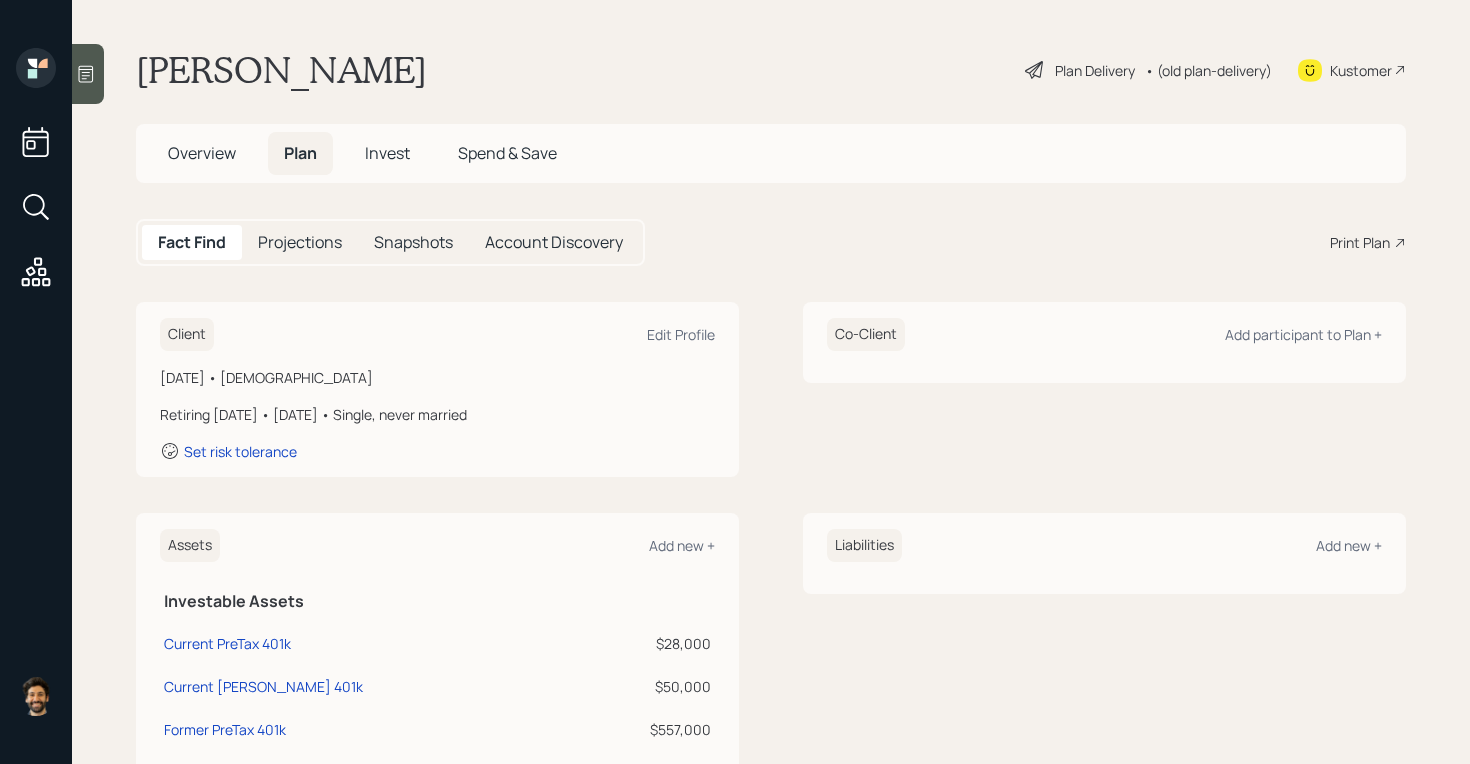 click on "Overview" at bounding box center [202, 153] 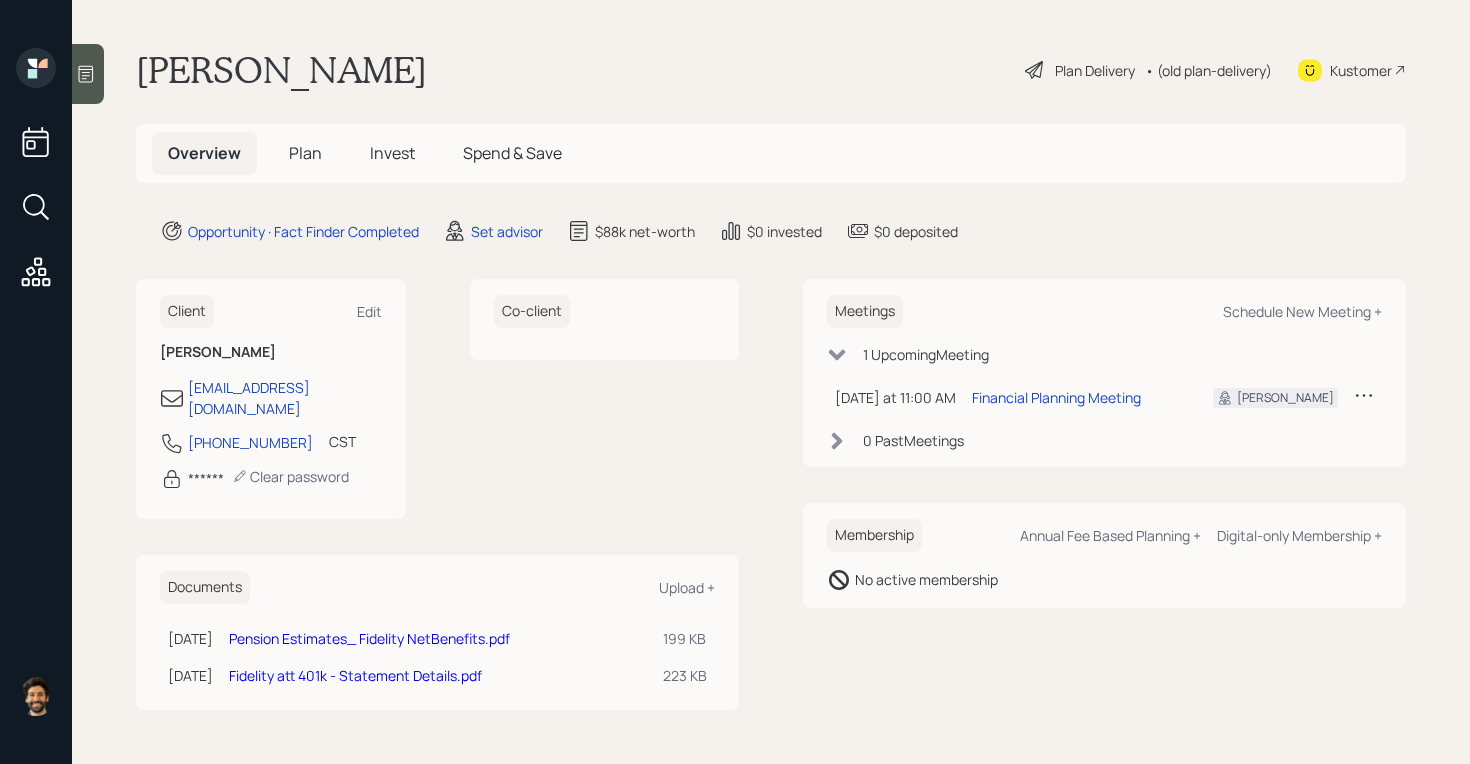 click on "Plan" at bounding box center (305, 153) 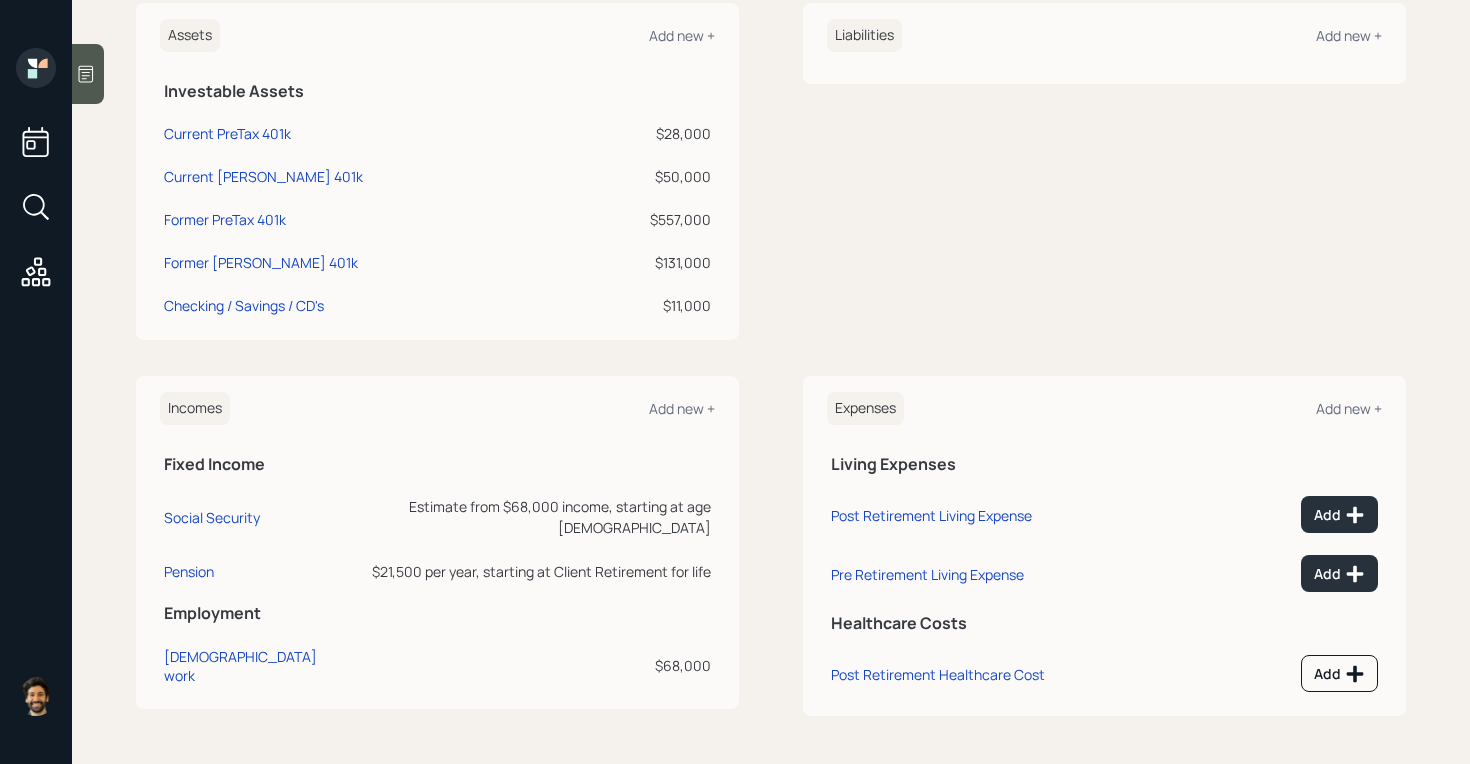 scroll, scrollTop: 440, scrollLeft: 0, axis: vertical 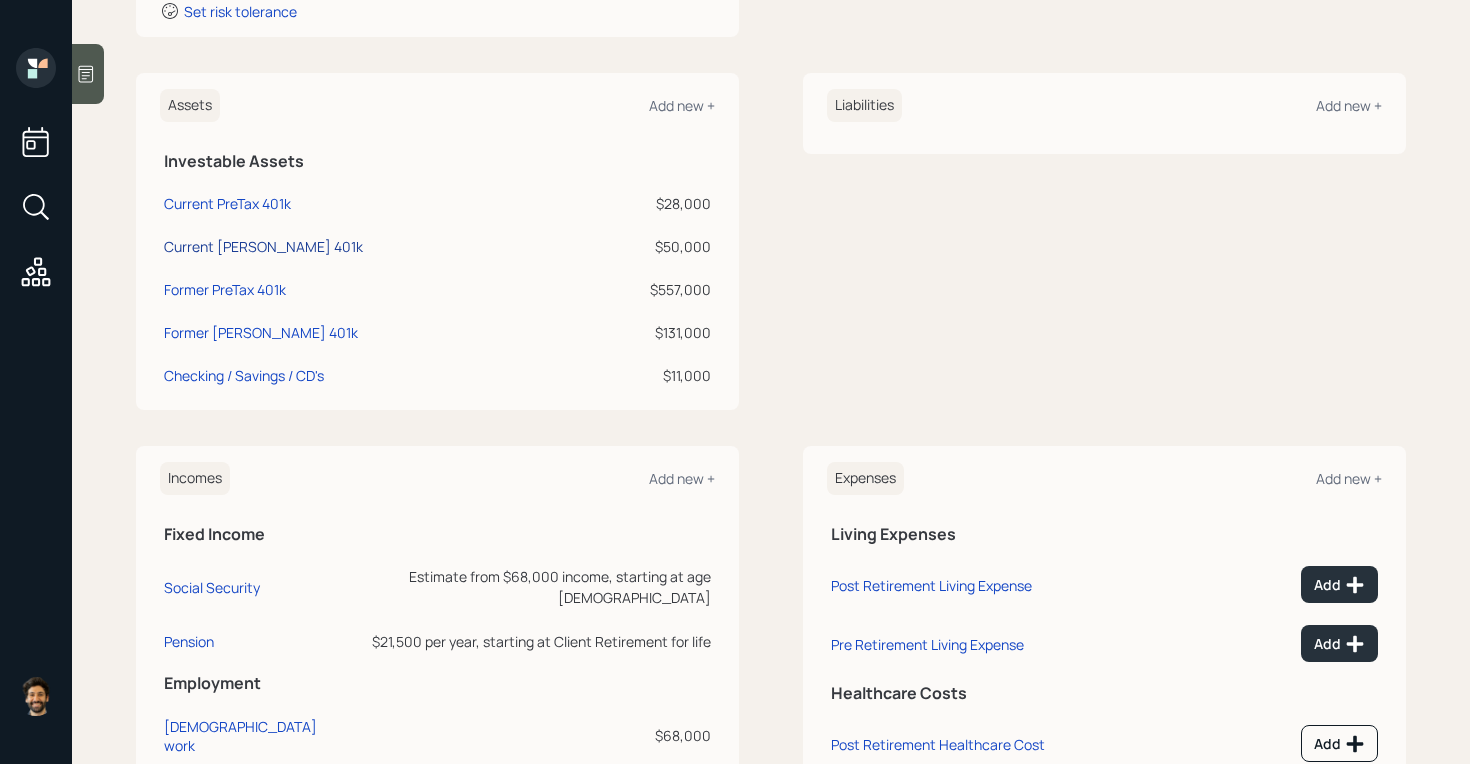 click on "Current [PERSON_NAME] 401k" at bounding box center [263, 246] 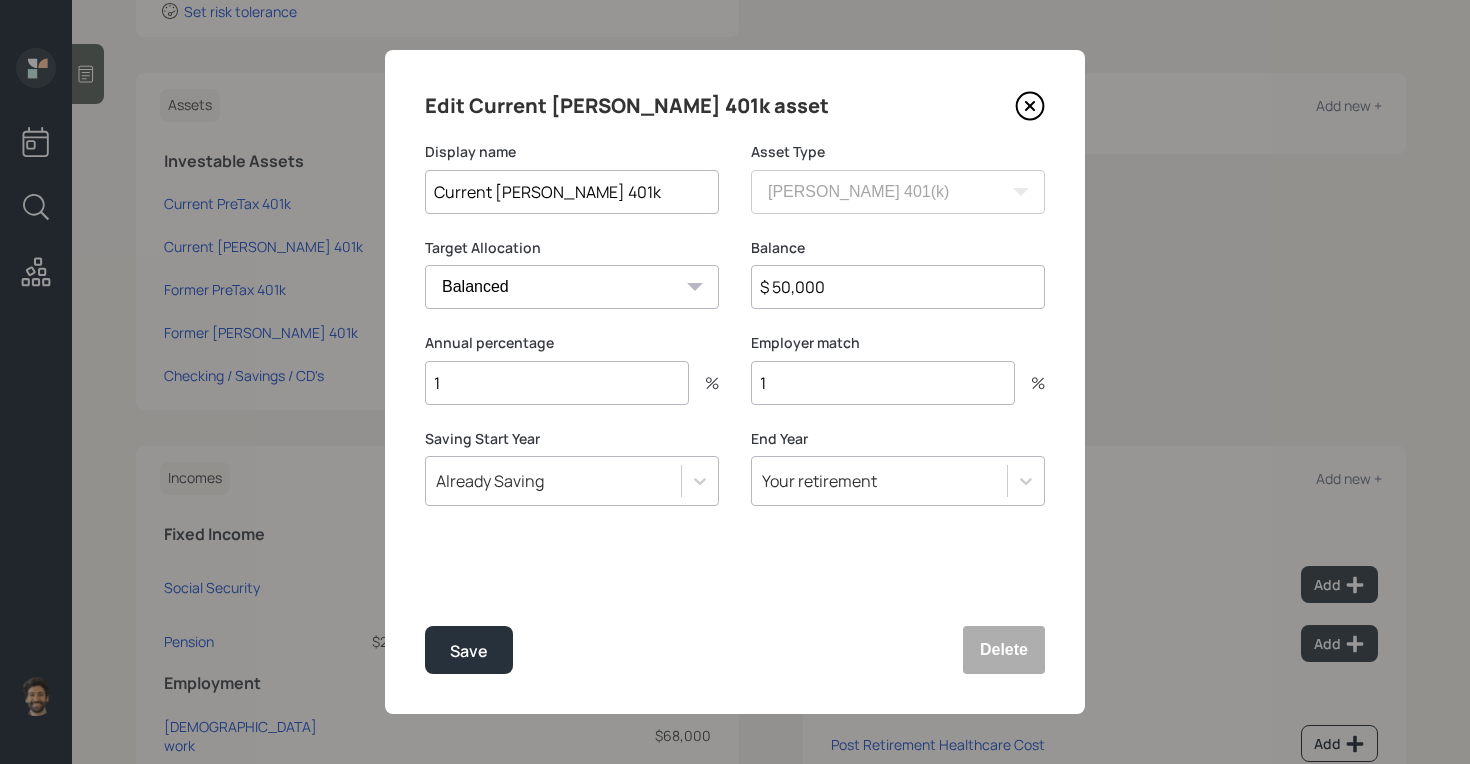click on "1" at bounding box center (557, 383) 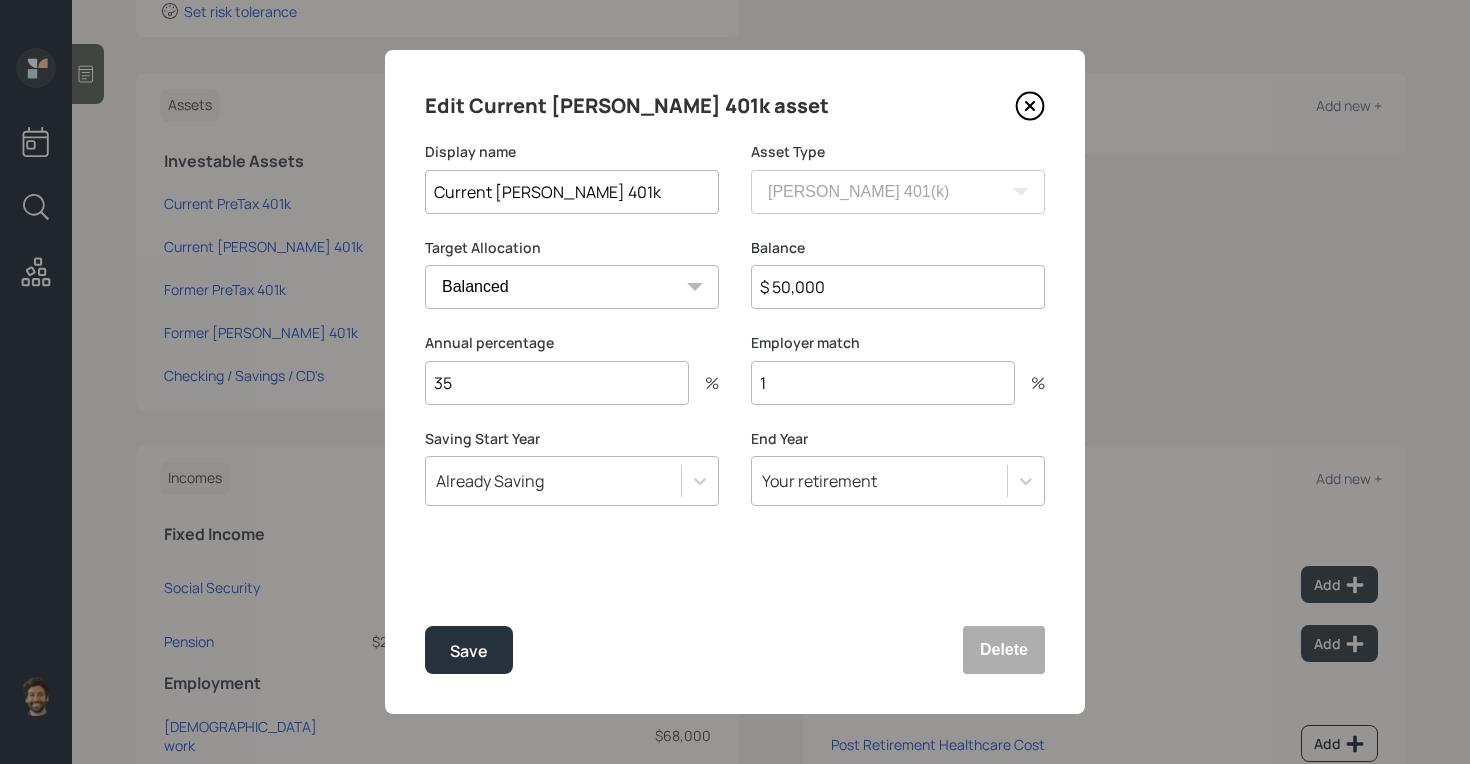 type on "35" 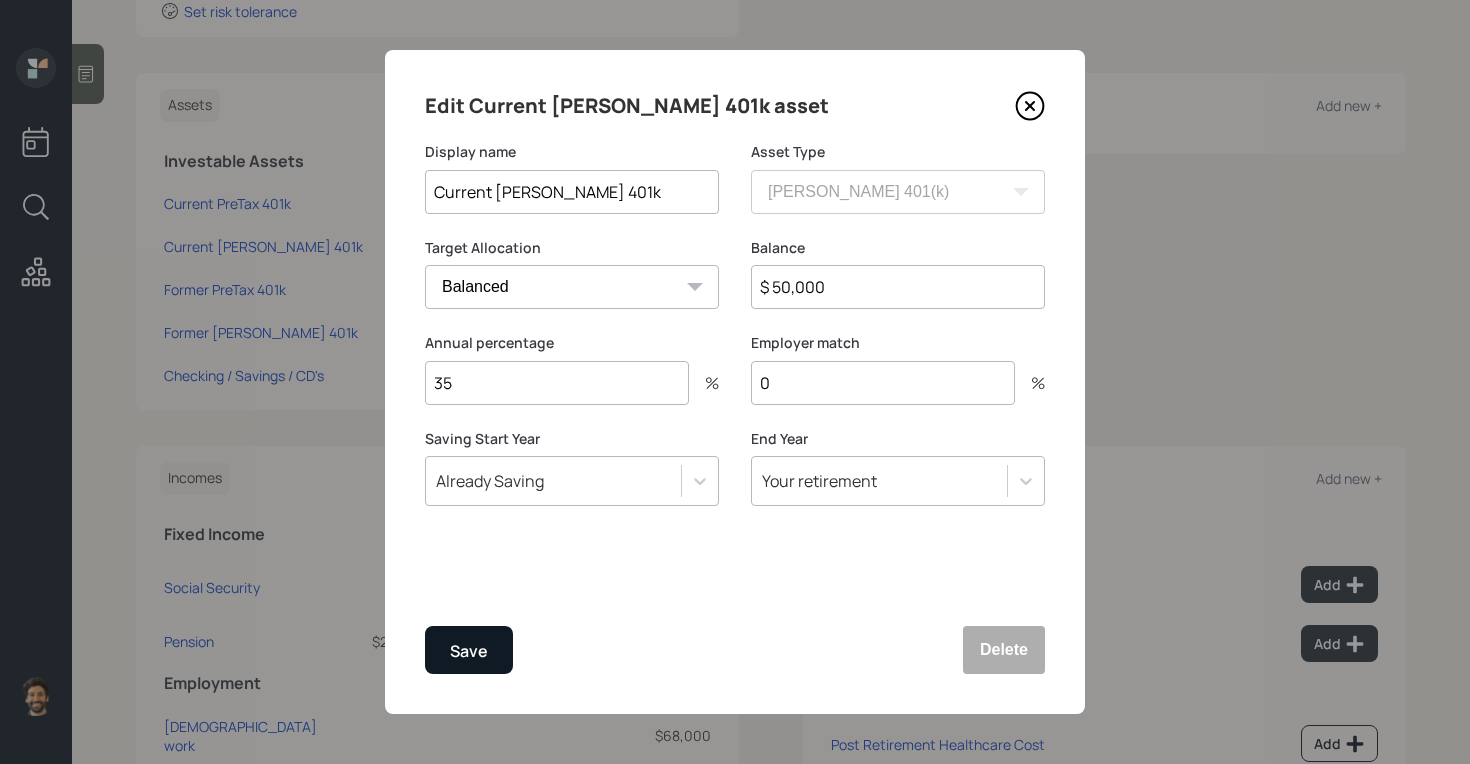 type on "0" 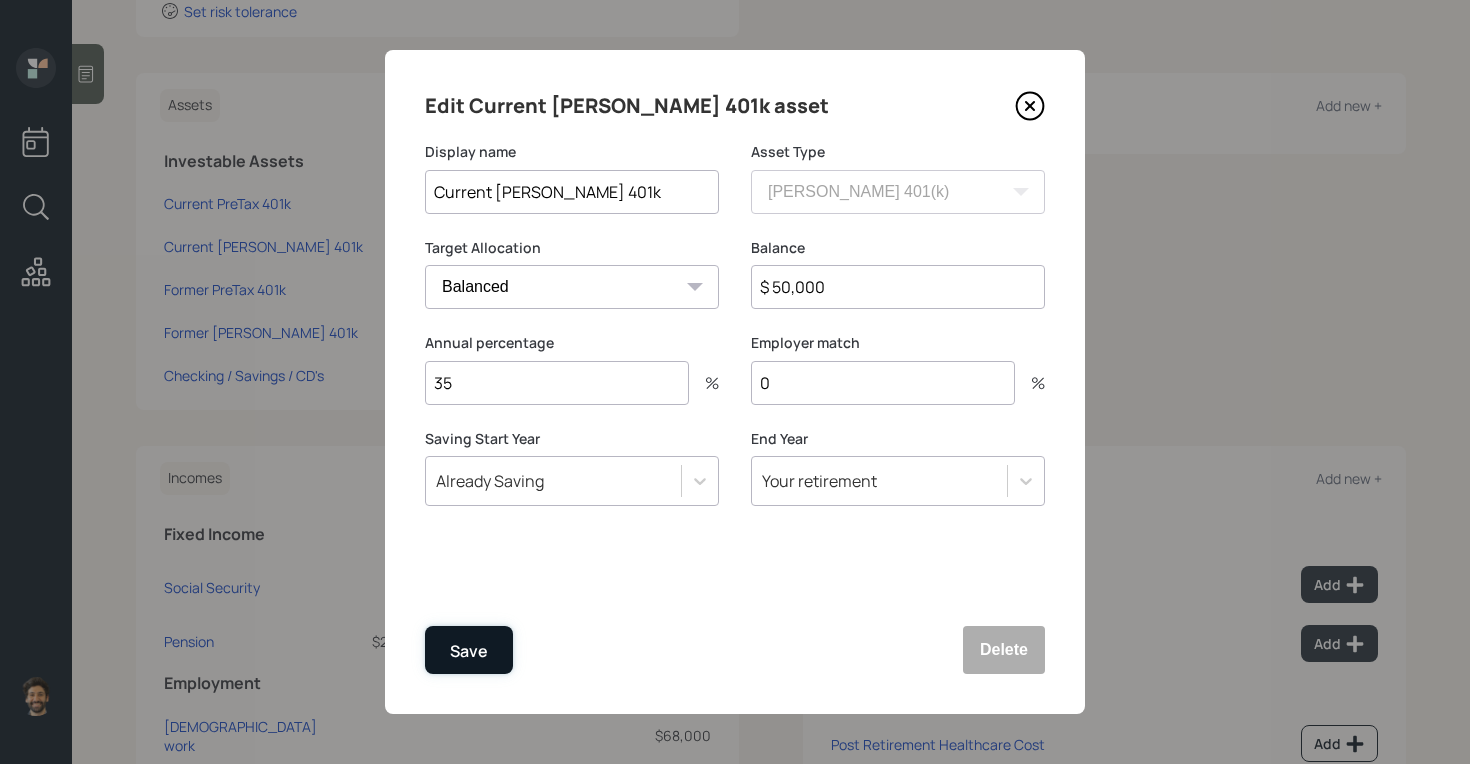 click on "Save" at bounding box center [469, 650] 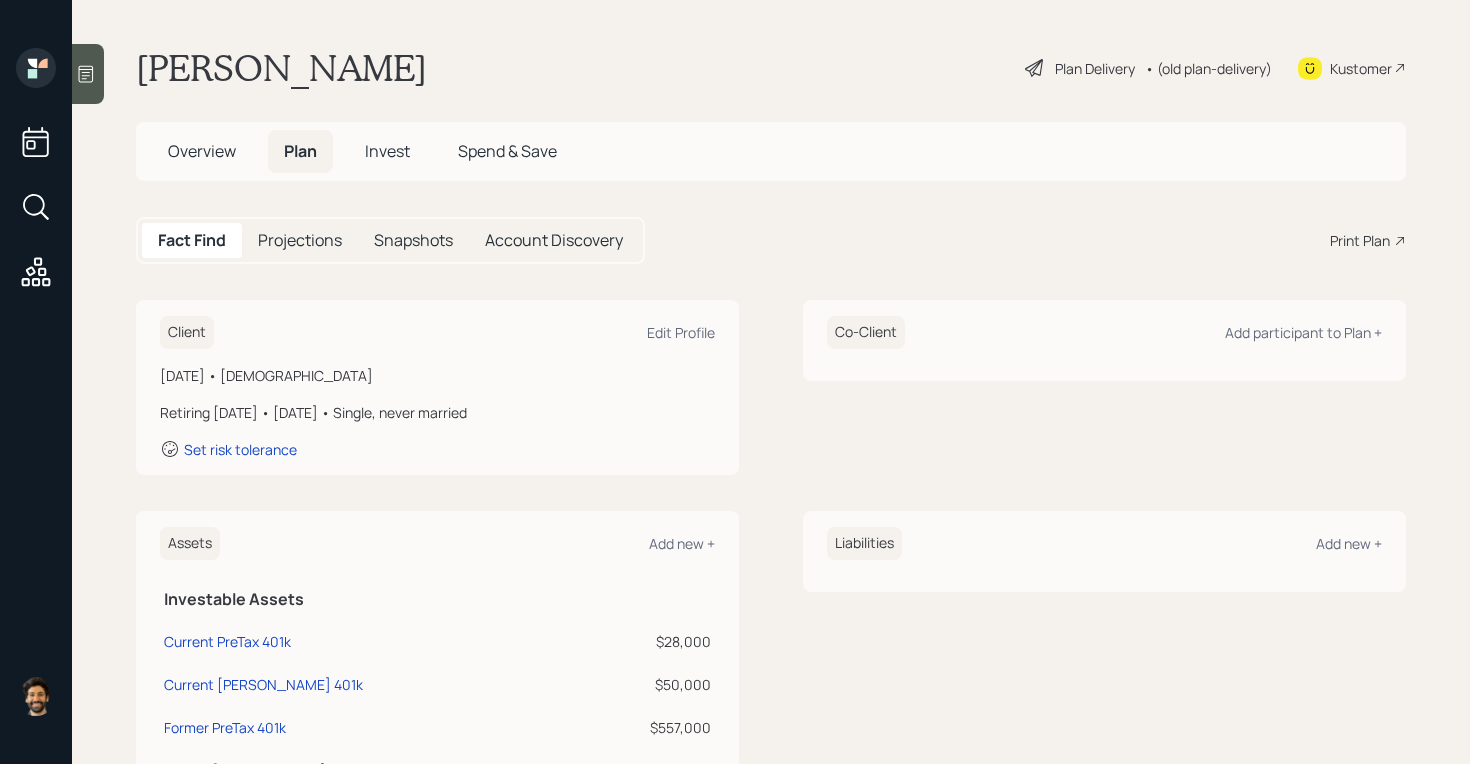 scroll, scrollTop: 0, scrollLeft: 0, axis: both 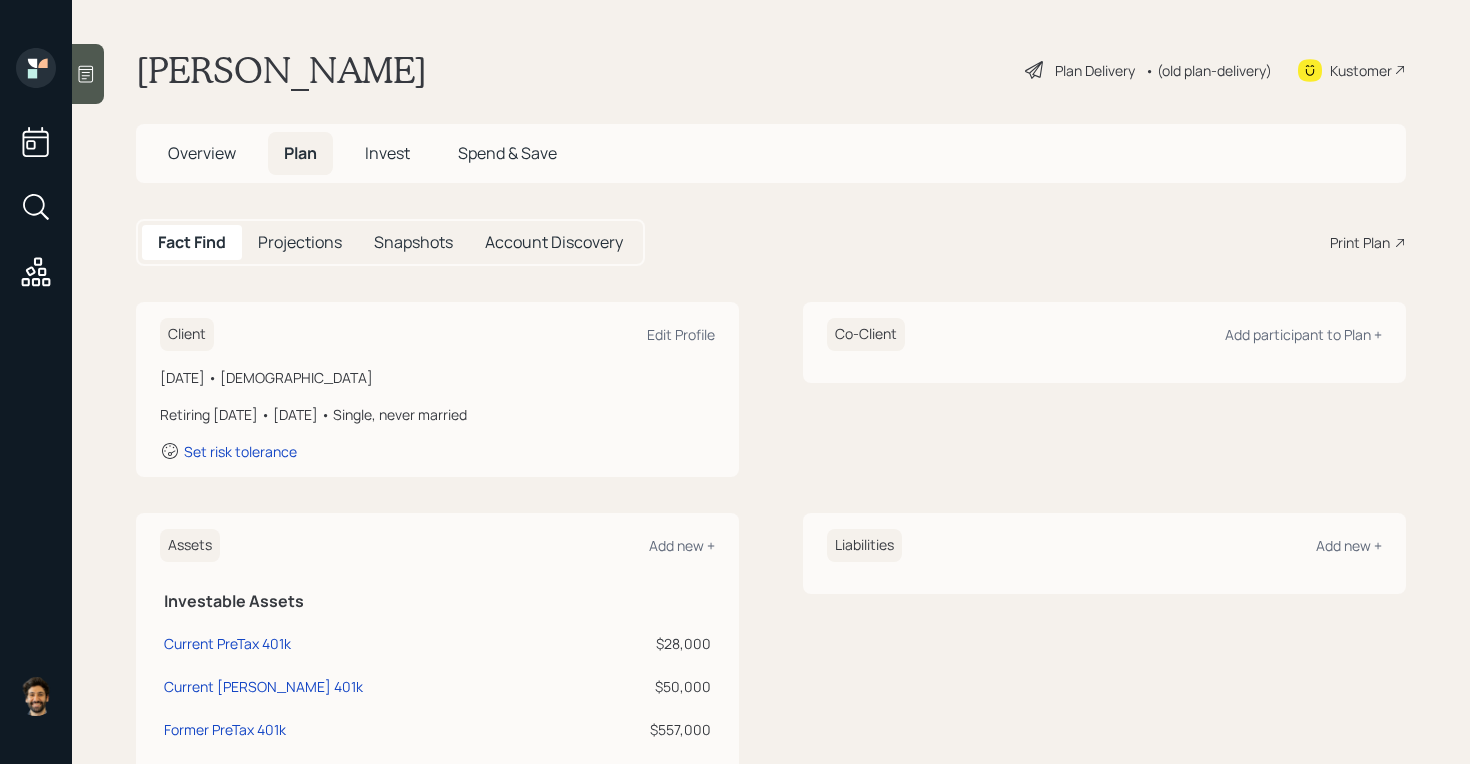 click on "Kustomer" at bounding box center [1361, 70] 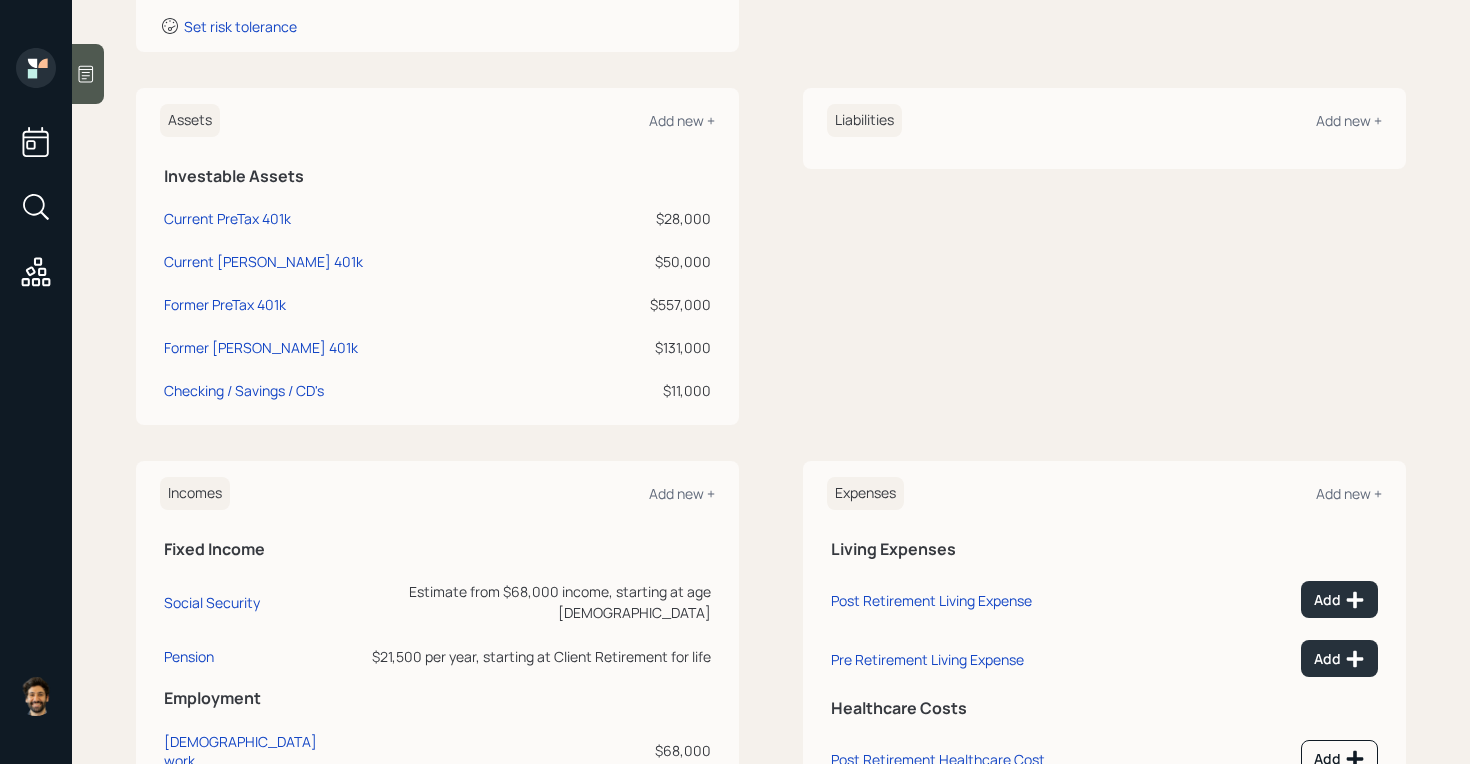 scroll, scrollTop: 510, scrollLeft: 0, axis: vertical 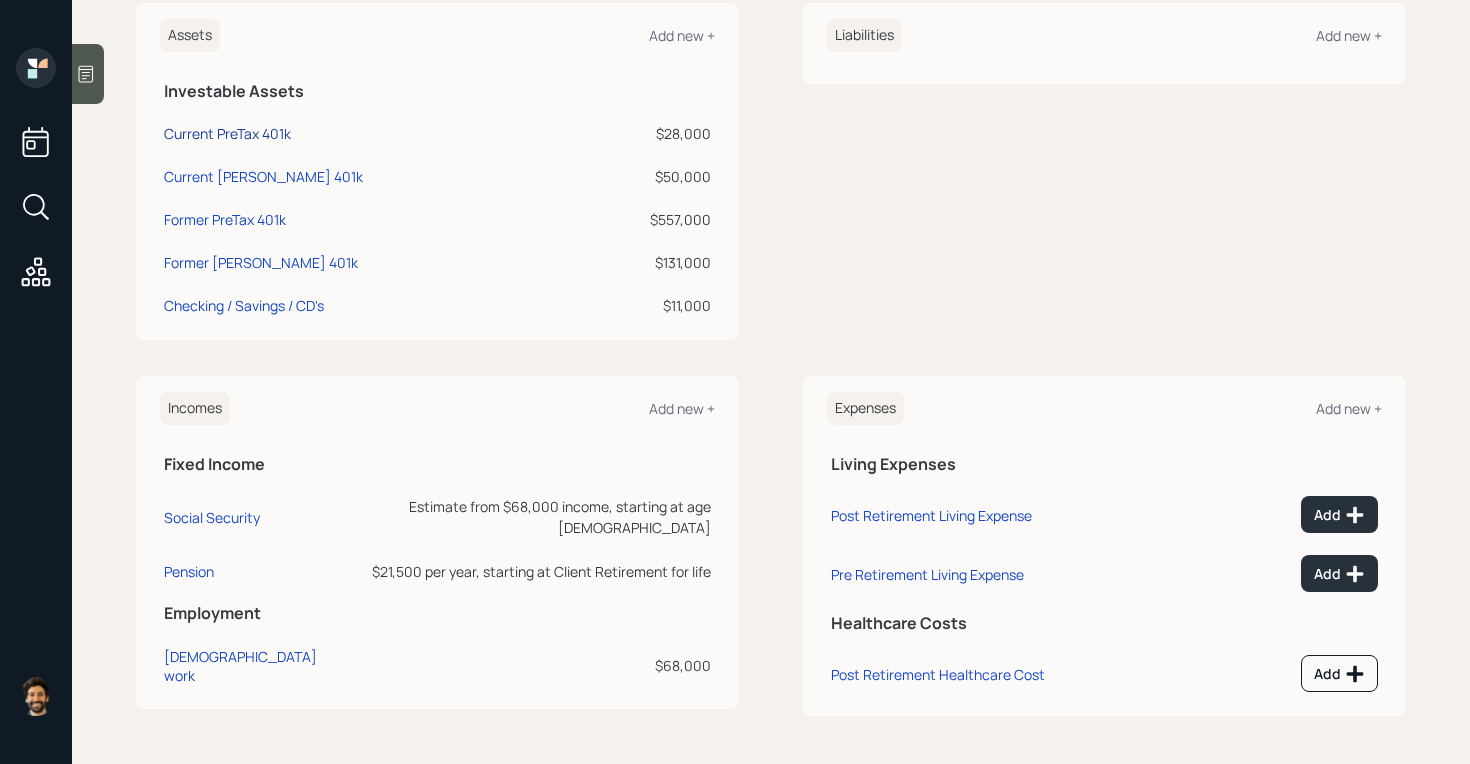 click on "Current PreTax 401k" at bounding box center [227, 133] 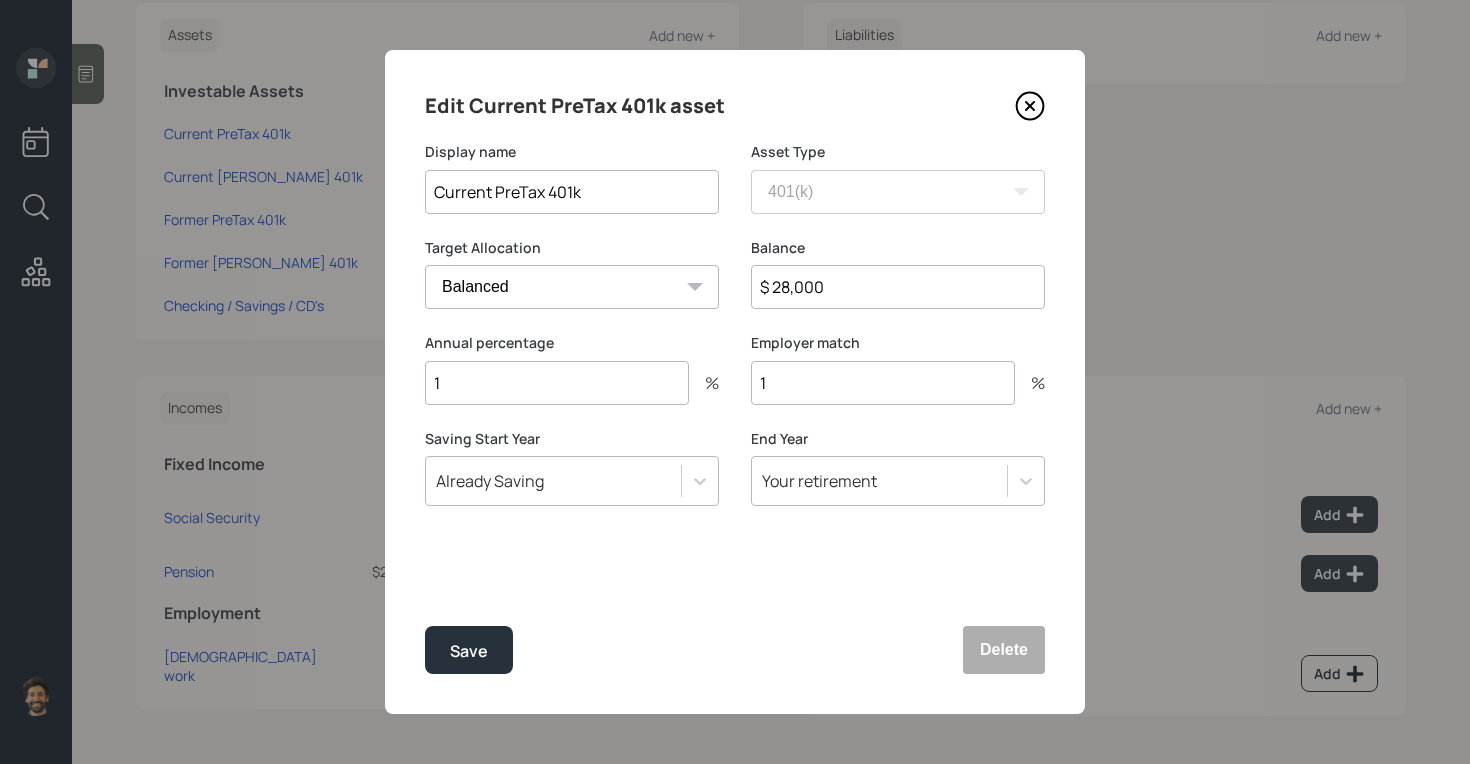 click on "1" at bounding box center (557, 383) 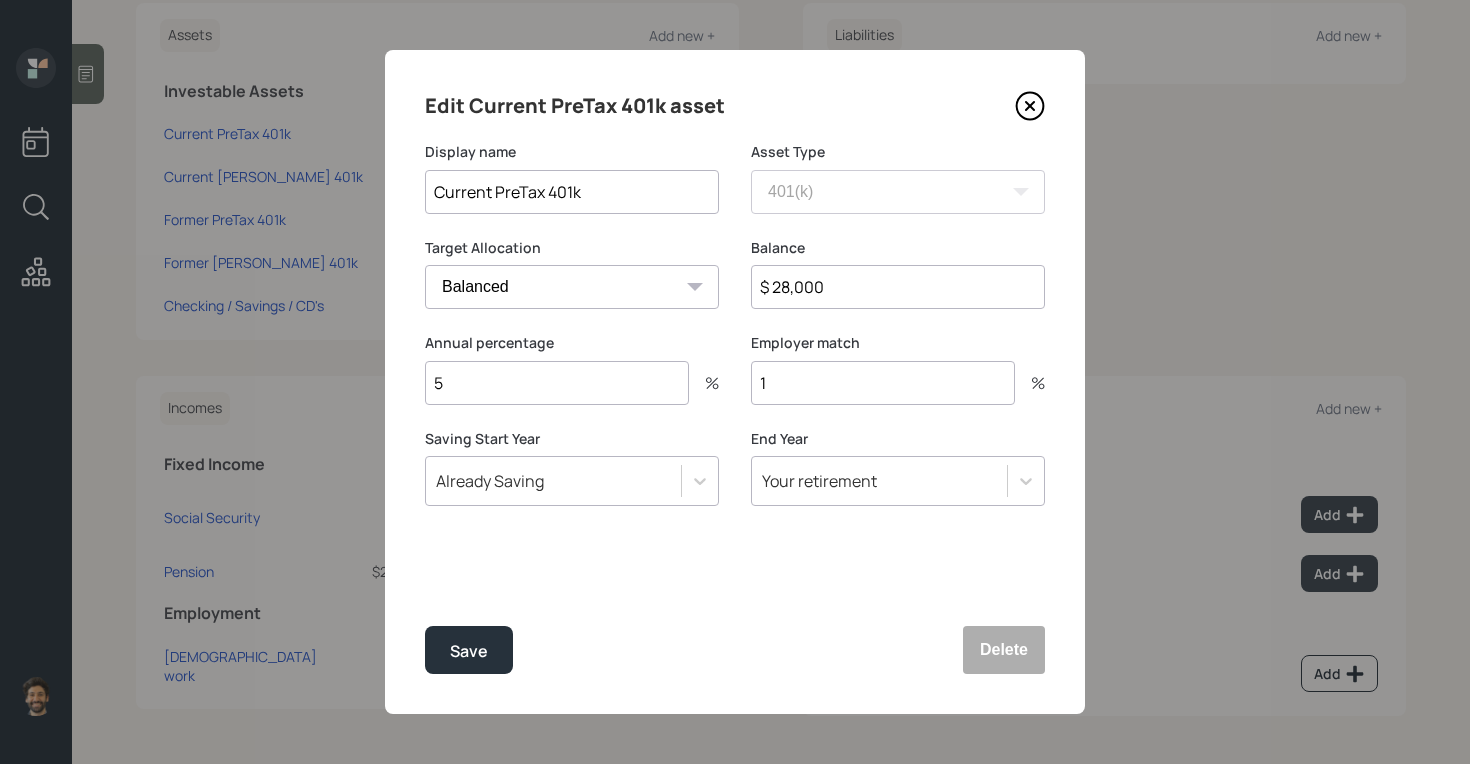 type on "5" 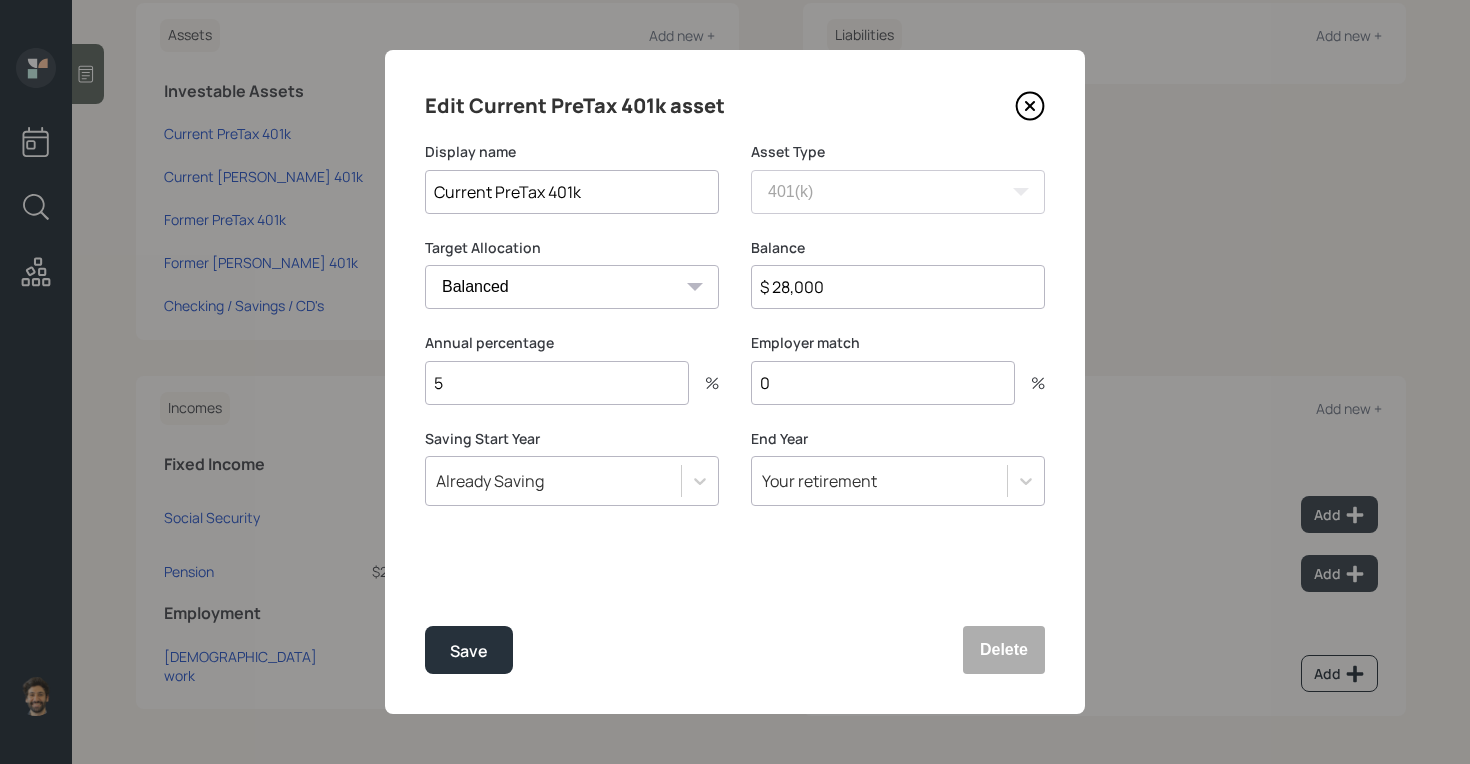 type on "0" 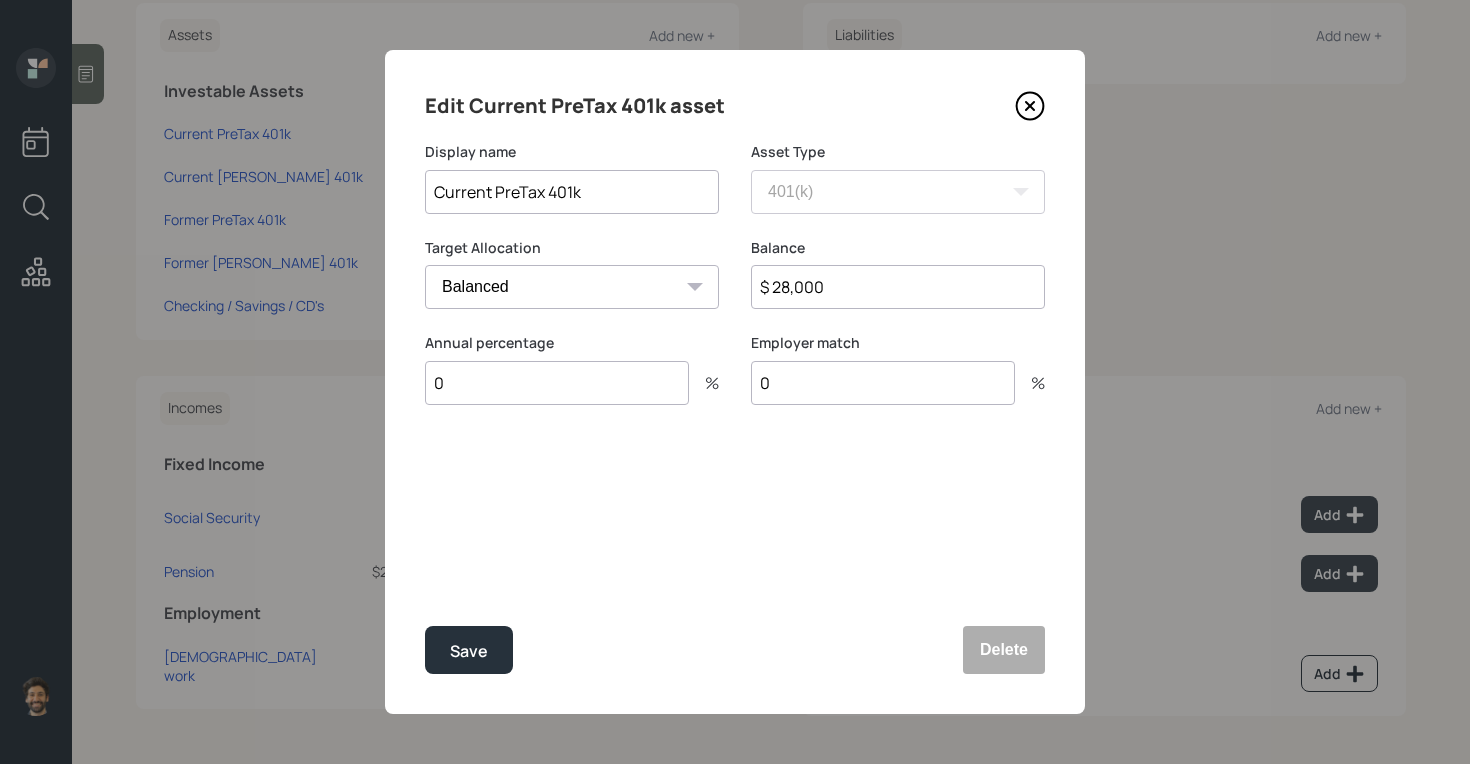 type on "0" 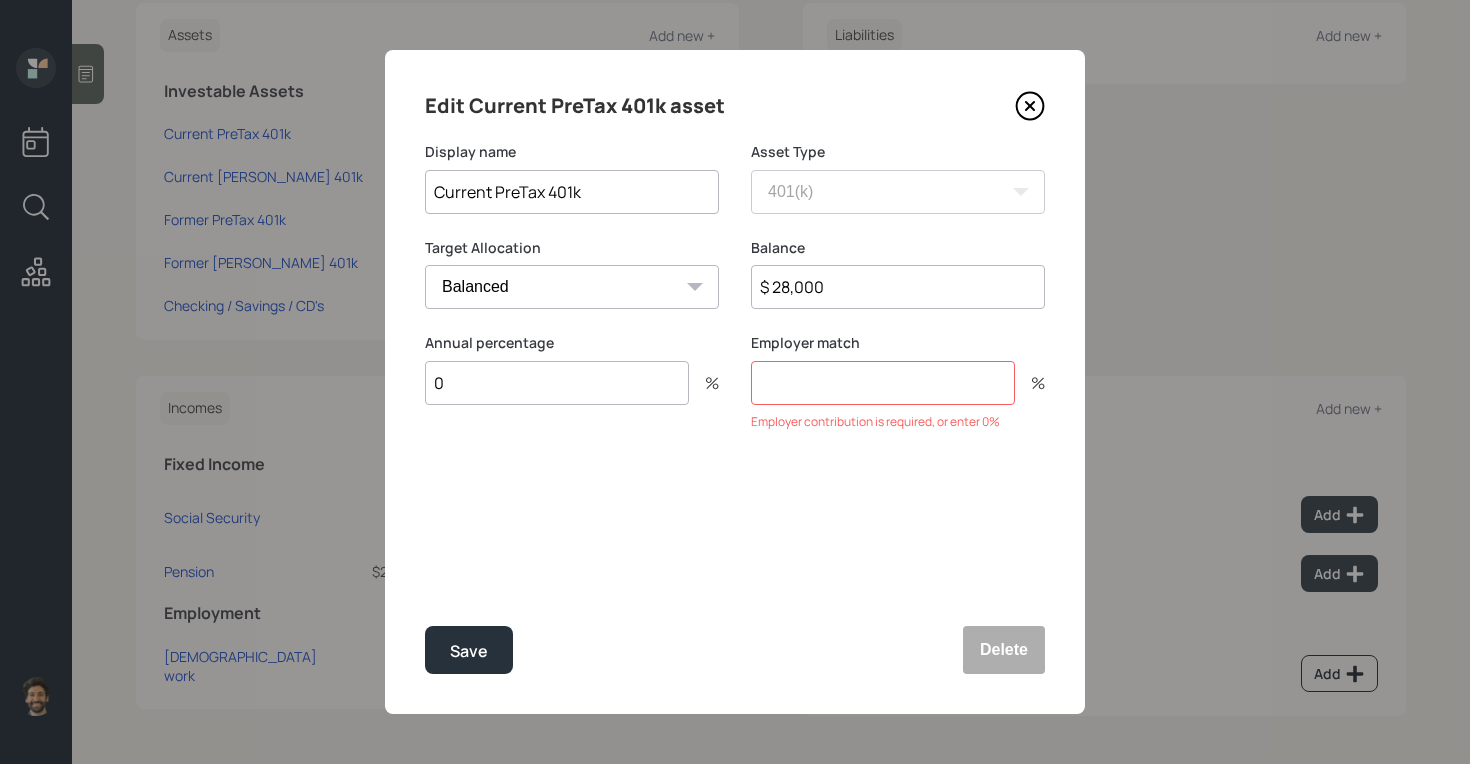 type on "0" 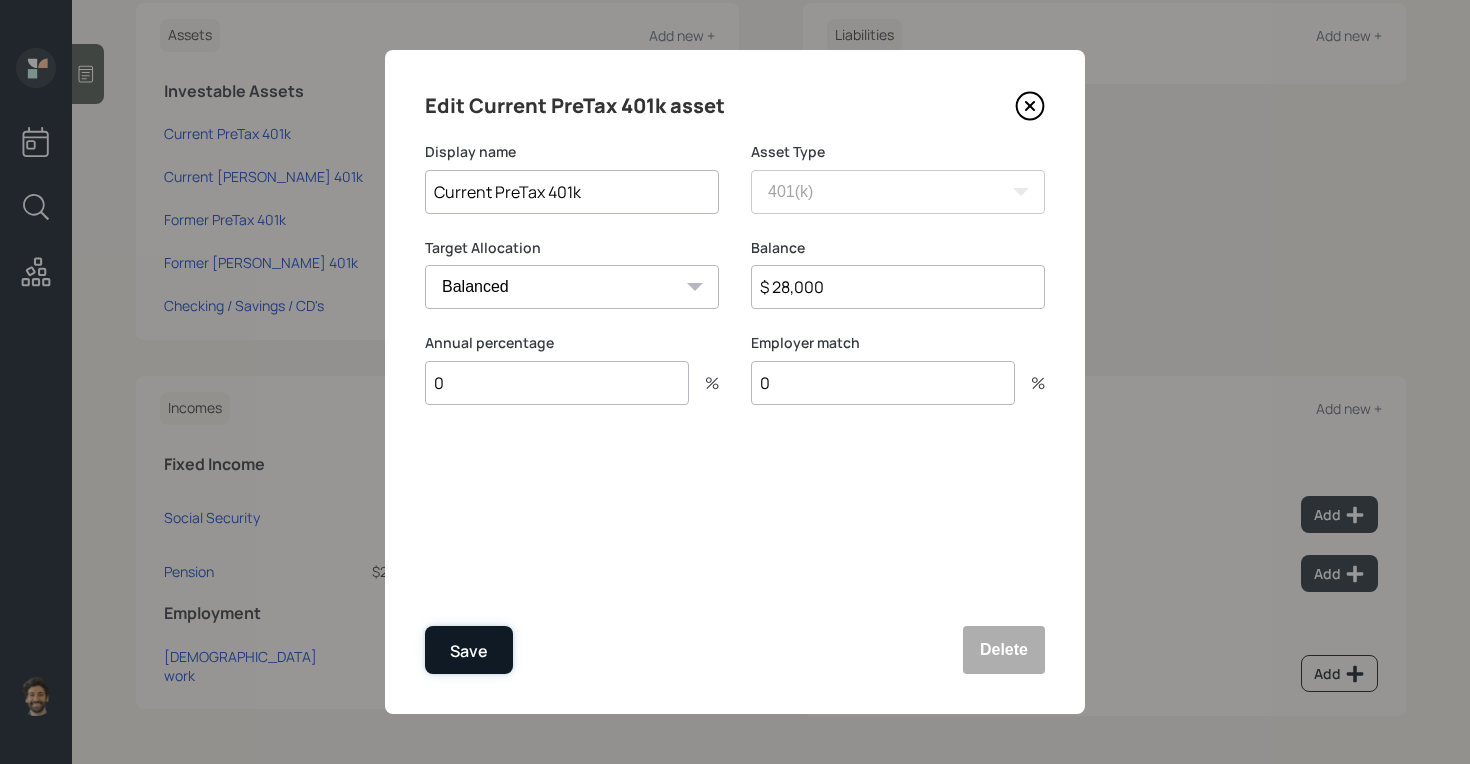click on "Save" at bounding box center (469, 651) 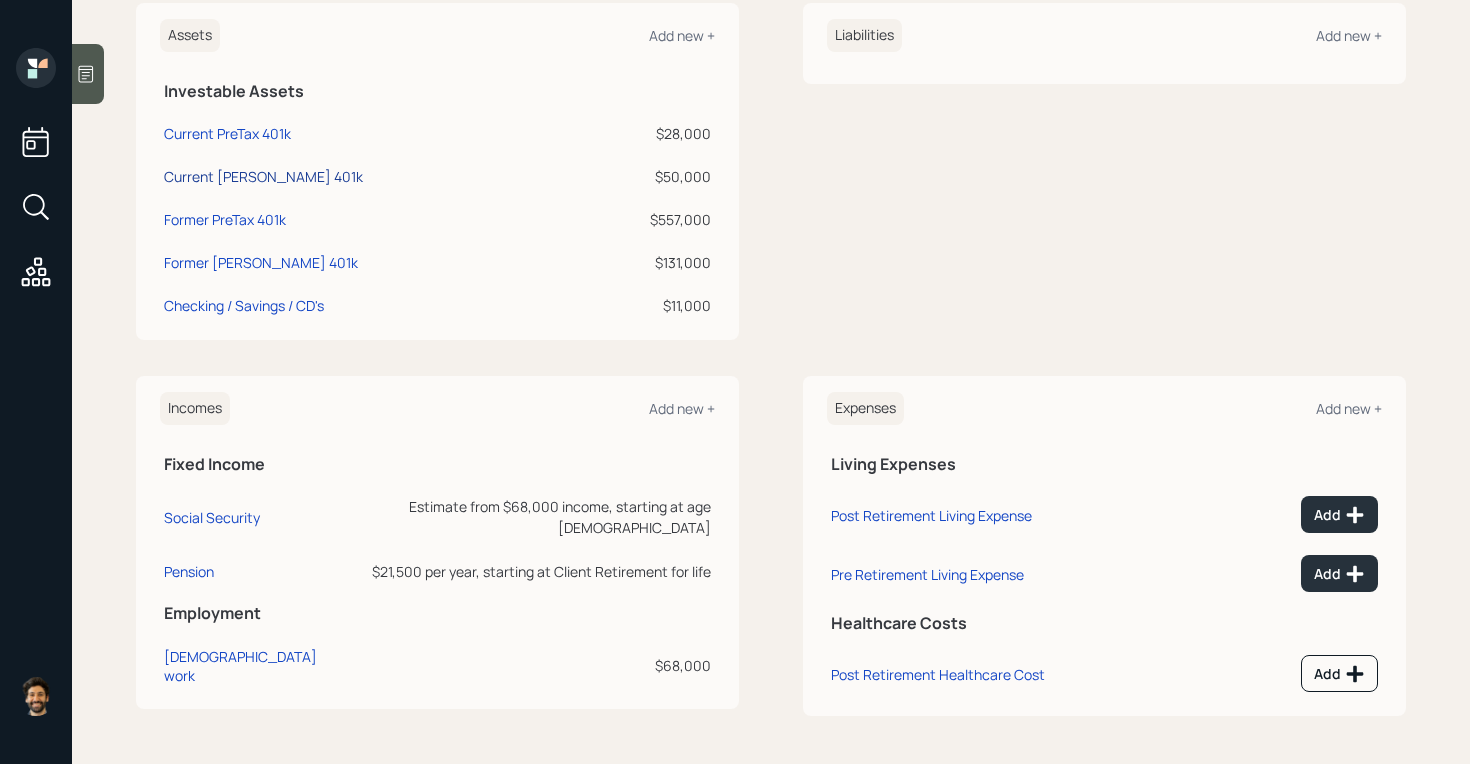 click on "Current [PERSON_NAME] 401k" at bounding box center [263, 176] 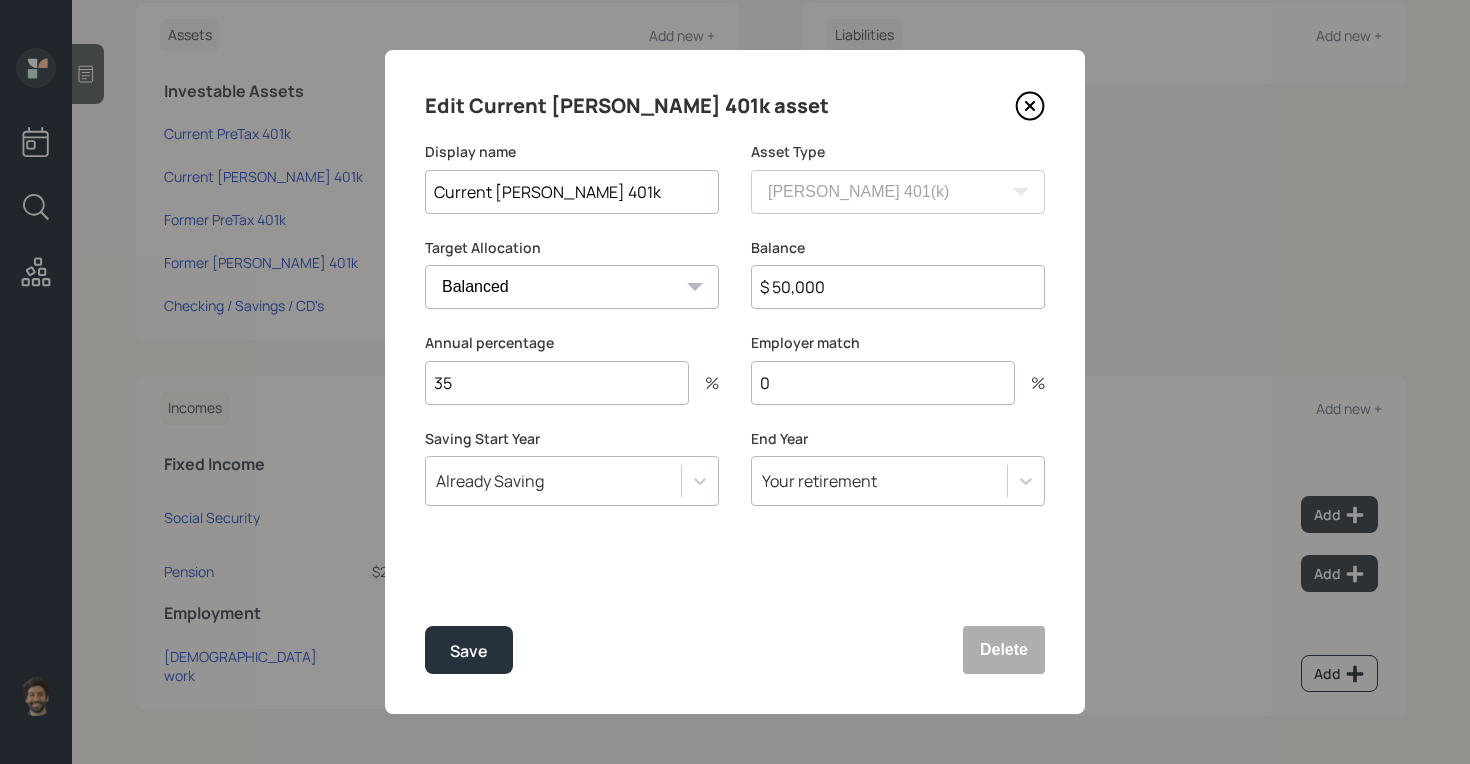 click on "0" at bounding box center [883, 383] 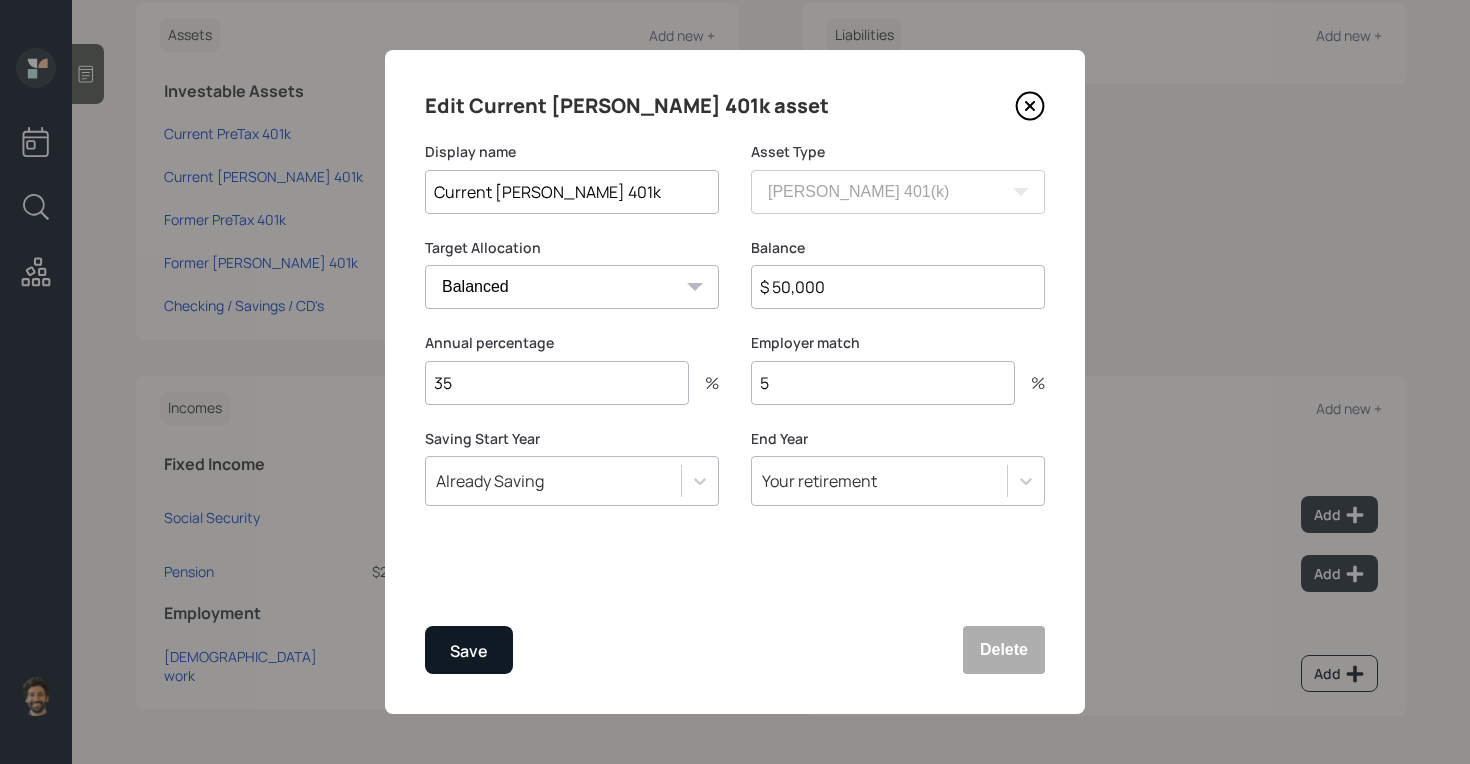 type on "5" 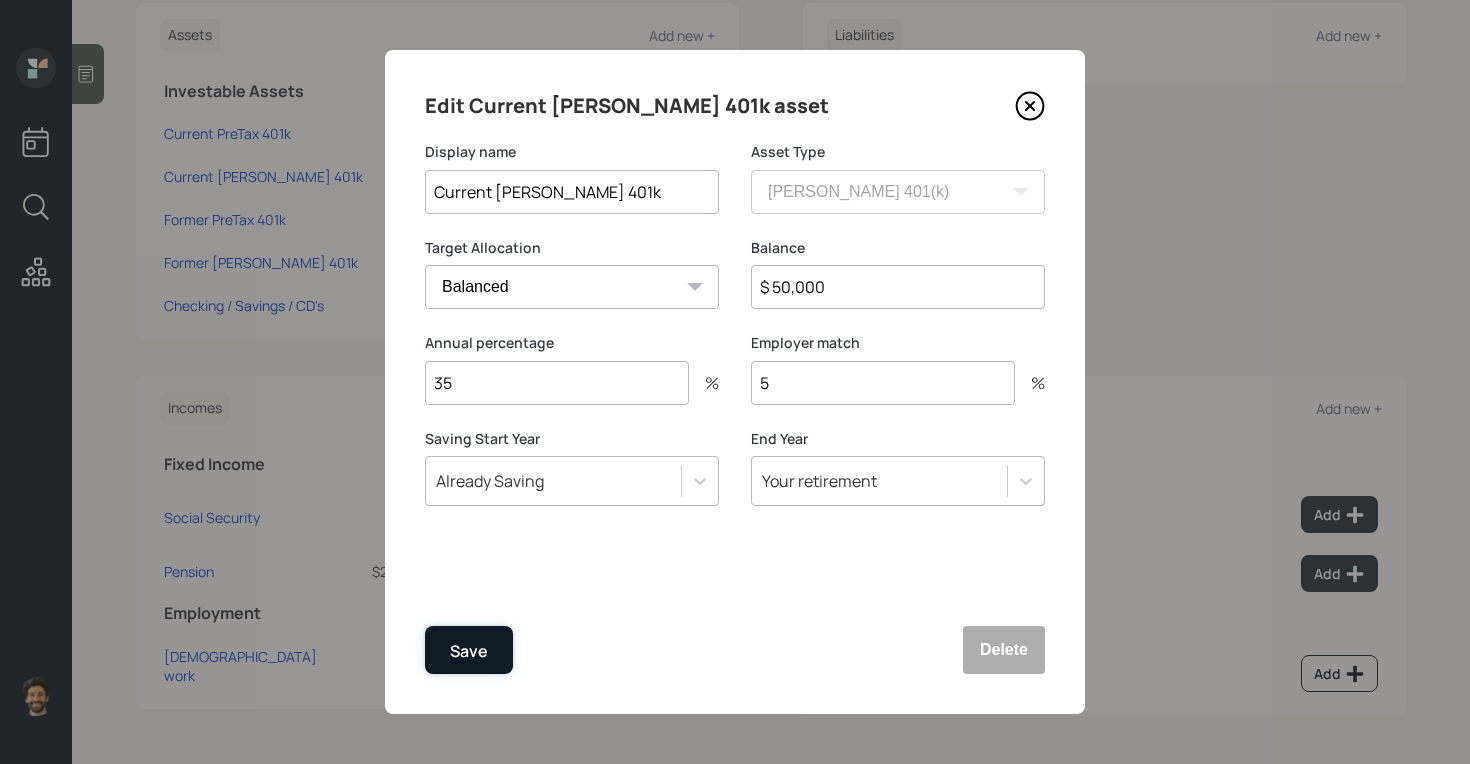 click on "Save" at bounding box center [469, 651] 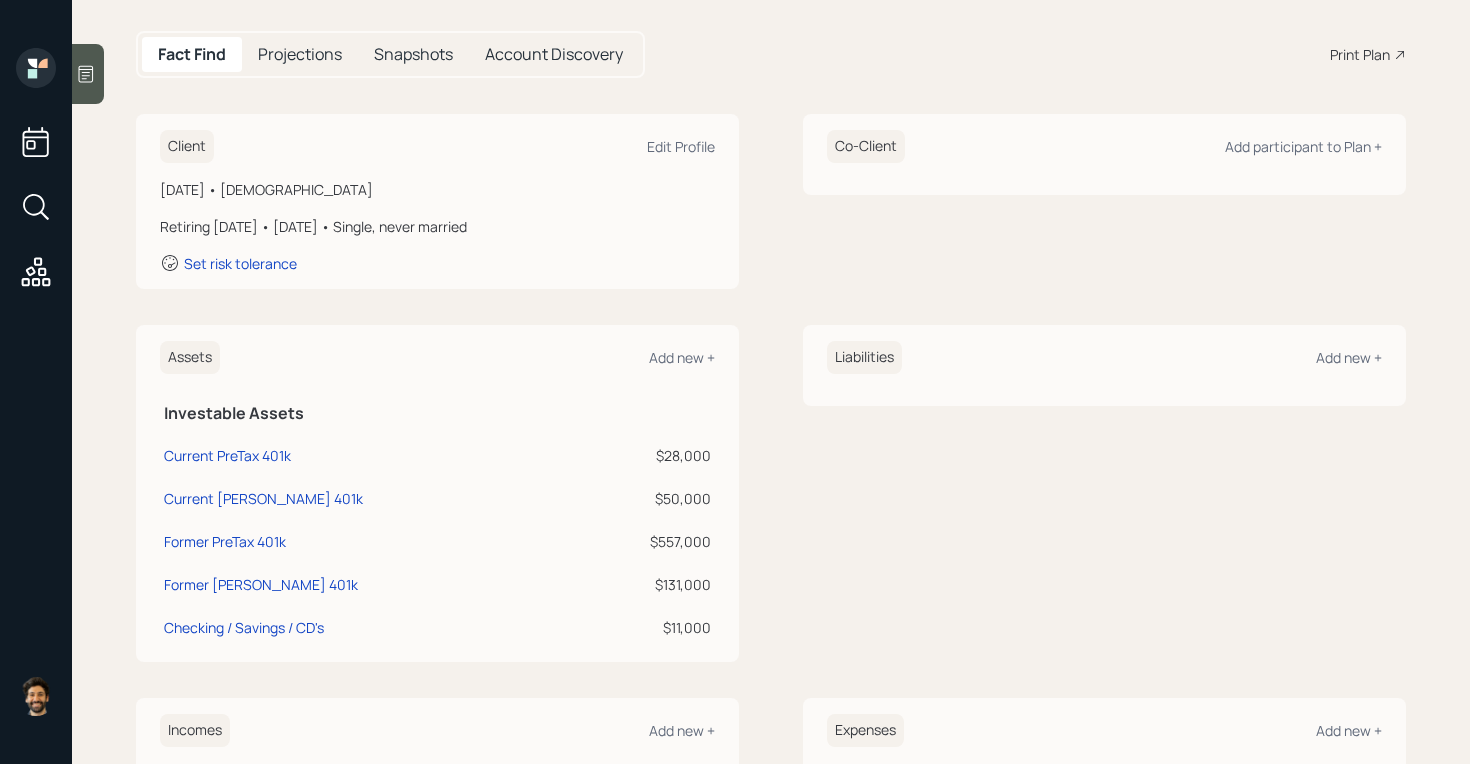 scroll, scrollTop: 0, scrollLeft: 0, axis: both 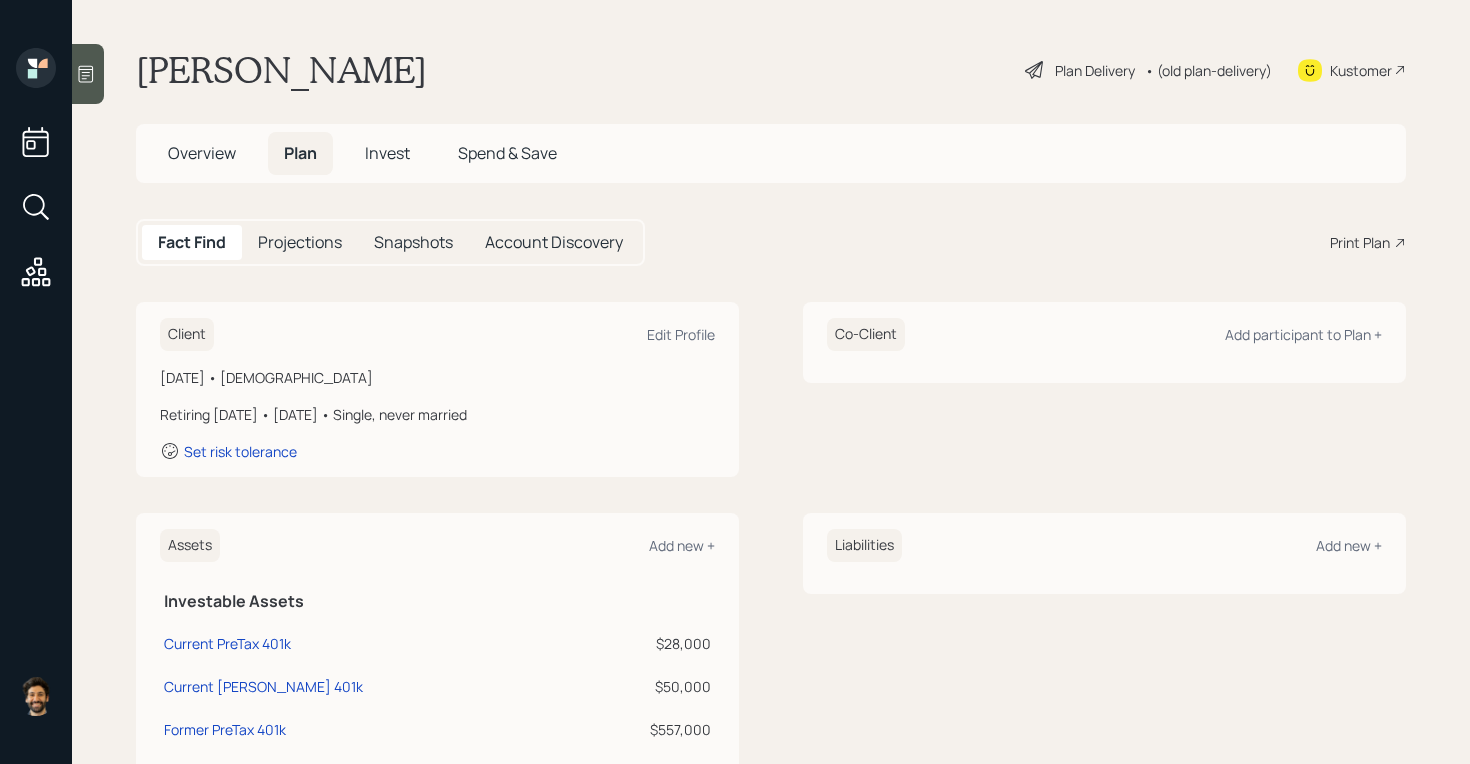 click on "Projections" at bounding box center [300, 242] 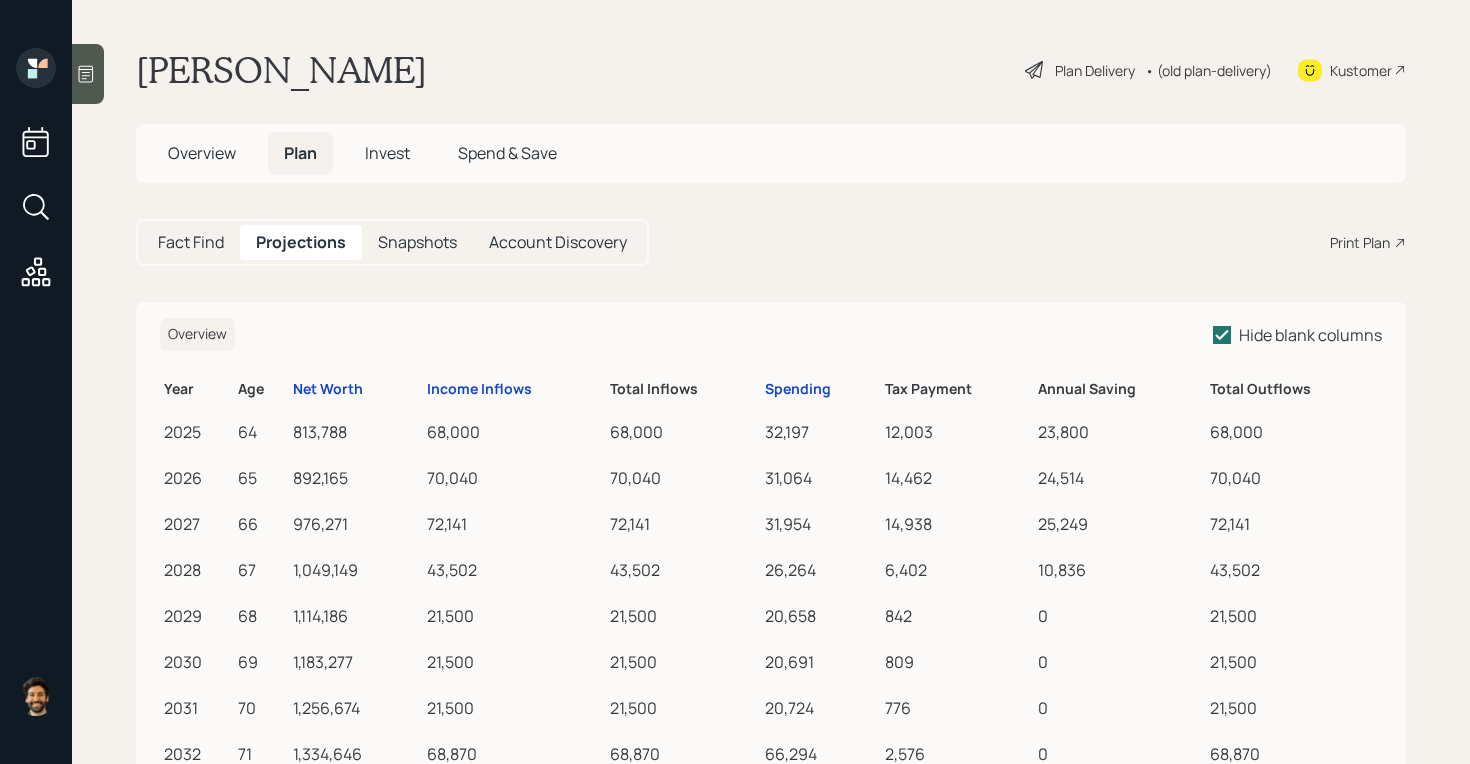 click on "Fact Find" at bounding box center (191, 242) 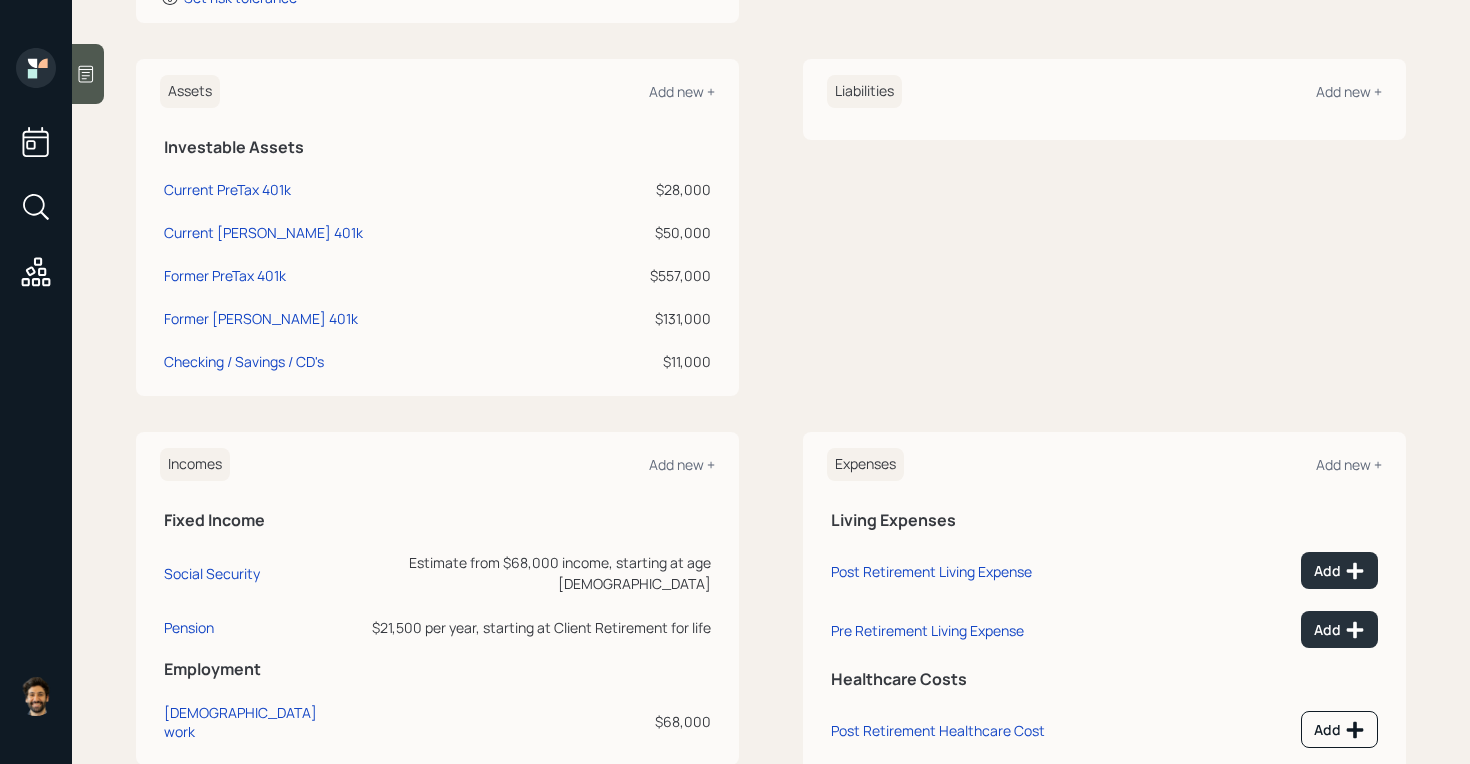 scroll, scrollTop: 0, scrollLeft: 0, axis: both 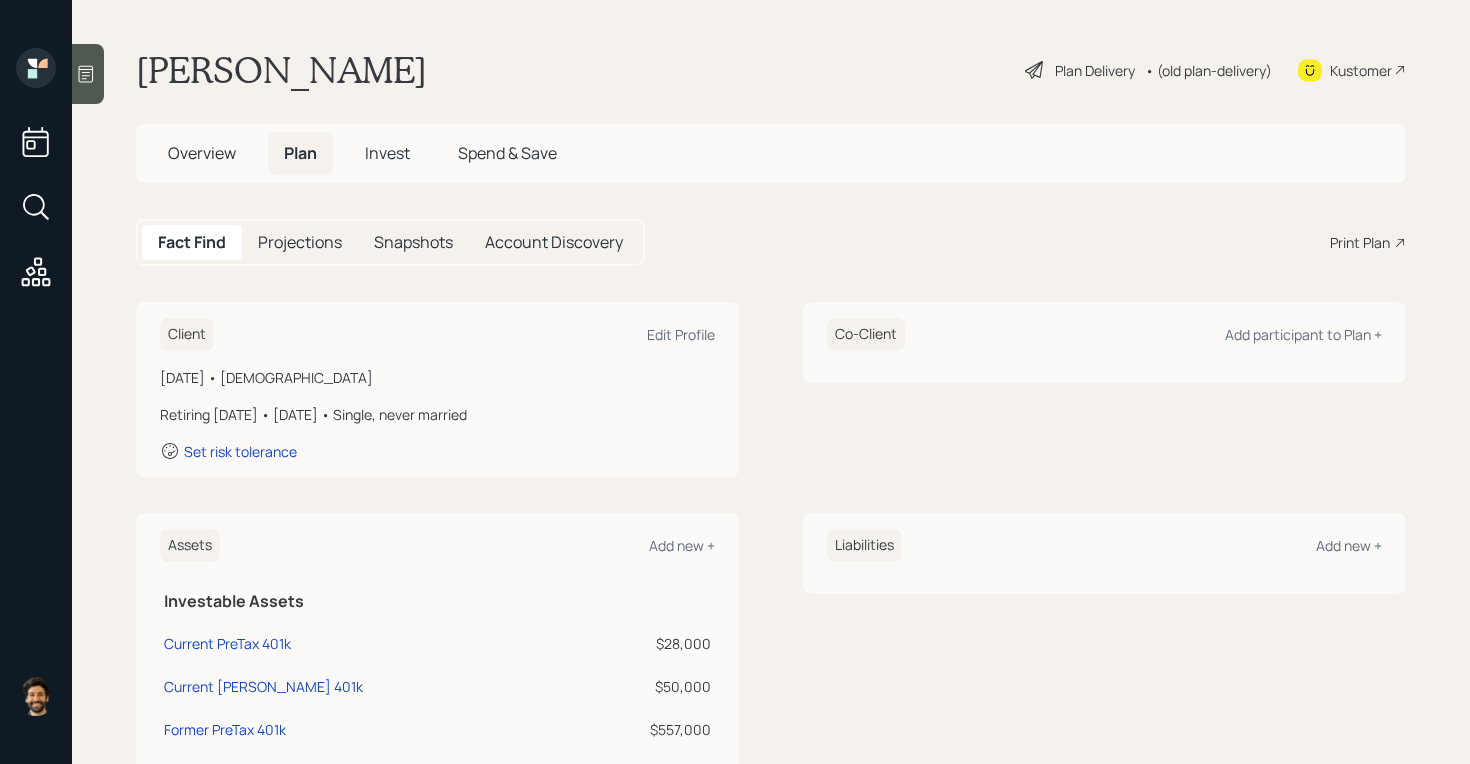click on "Projections" at bounding box center [300, 242] 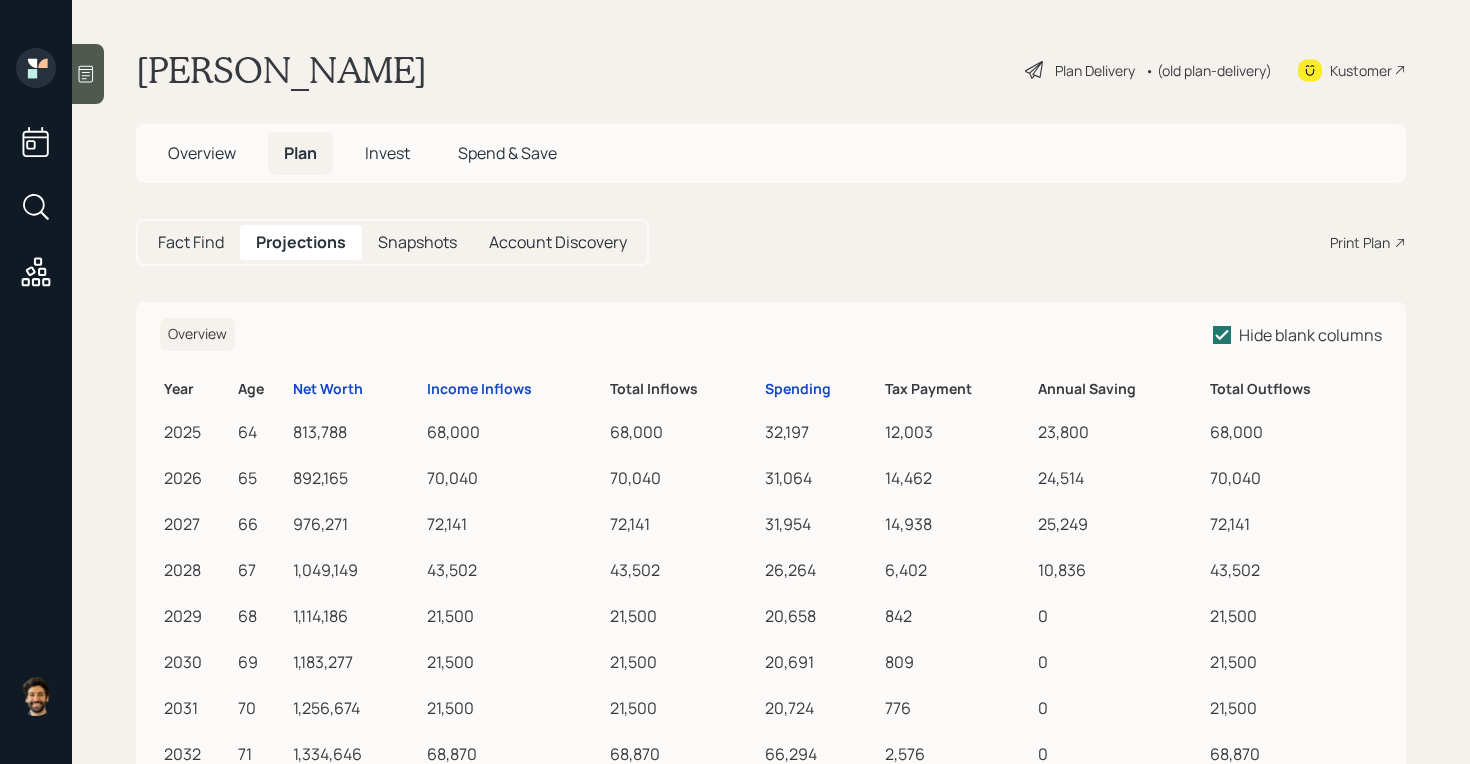 click on "Fact Find" at bounding box center (191, 242) 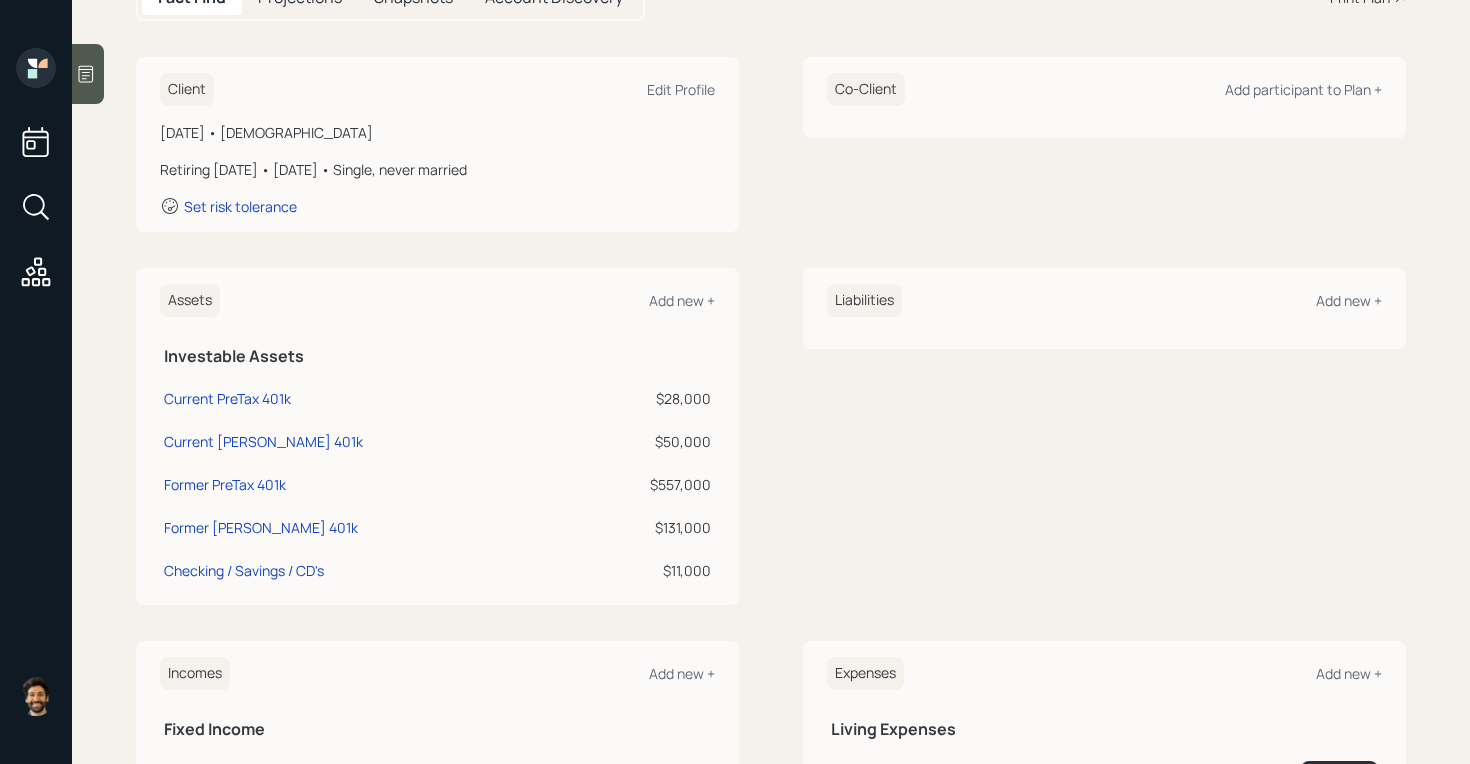 scroll, scrollTop: 378, scrollLeft: 0, axis: vertical 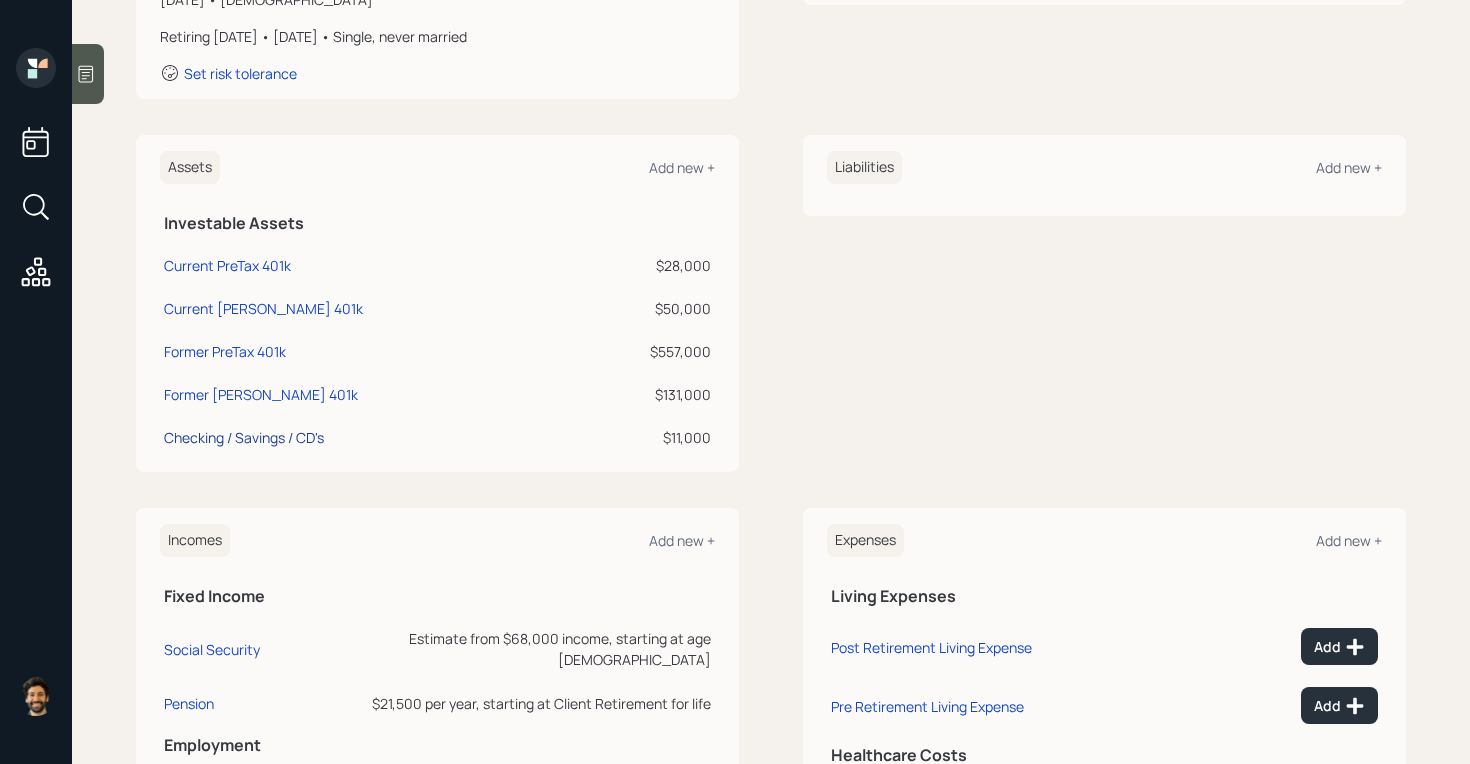 click on "Checking / Savings / CD's" at bounding box center [244, 437] 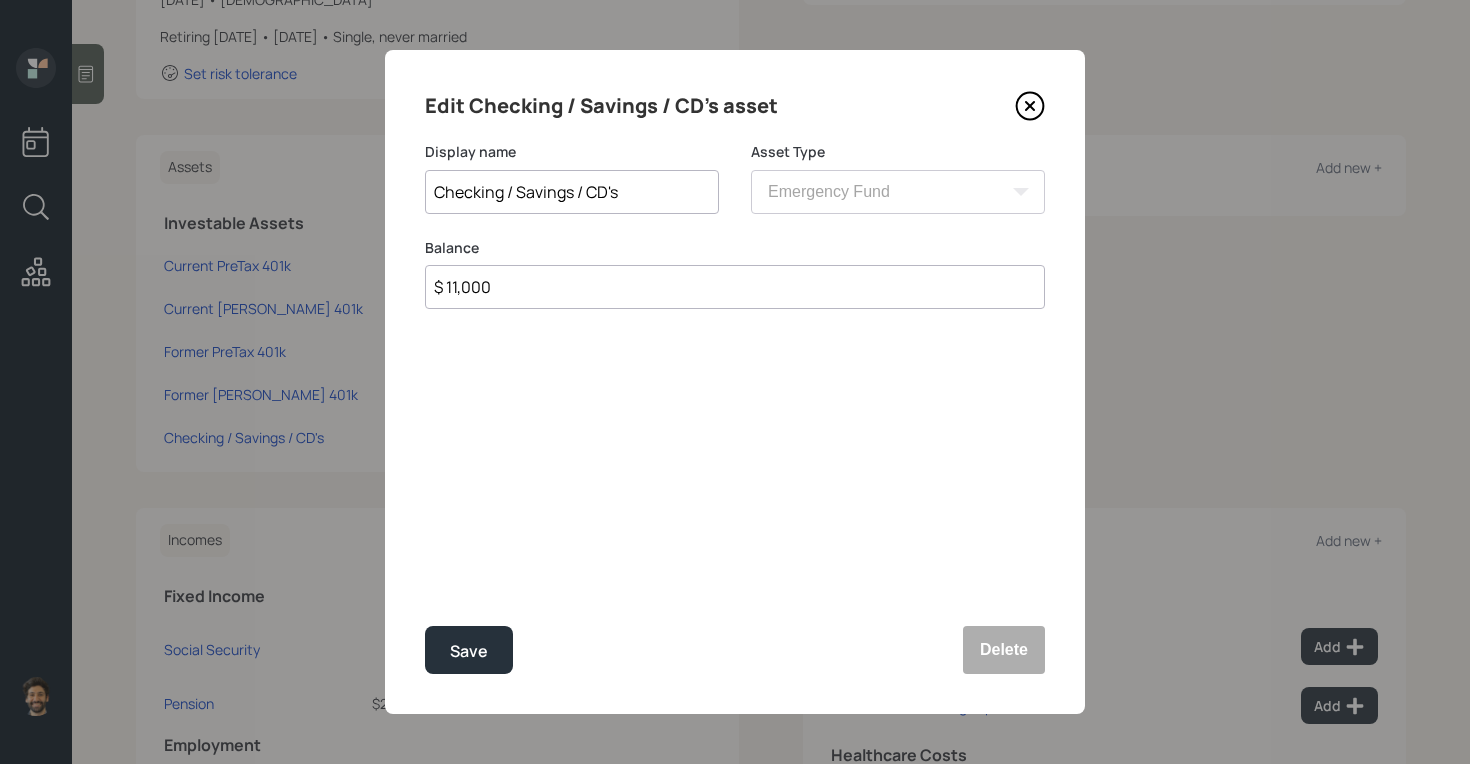 click on "$ 11,000" at bounding box center [735, 287] 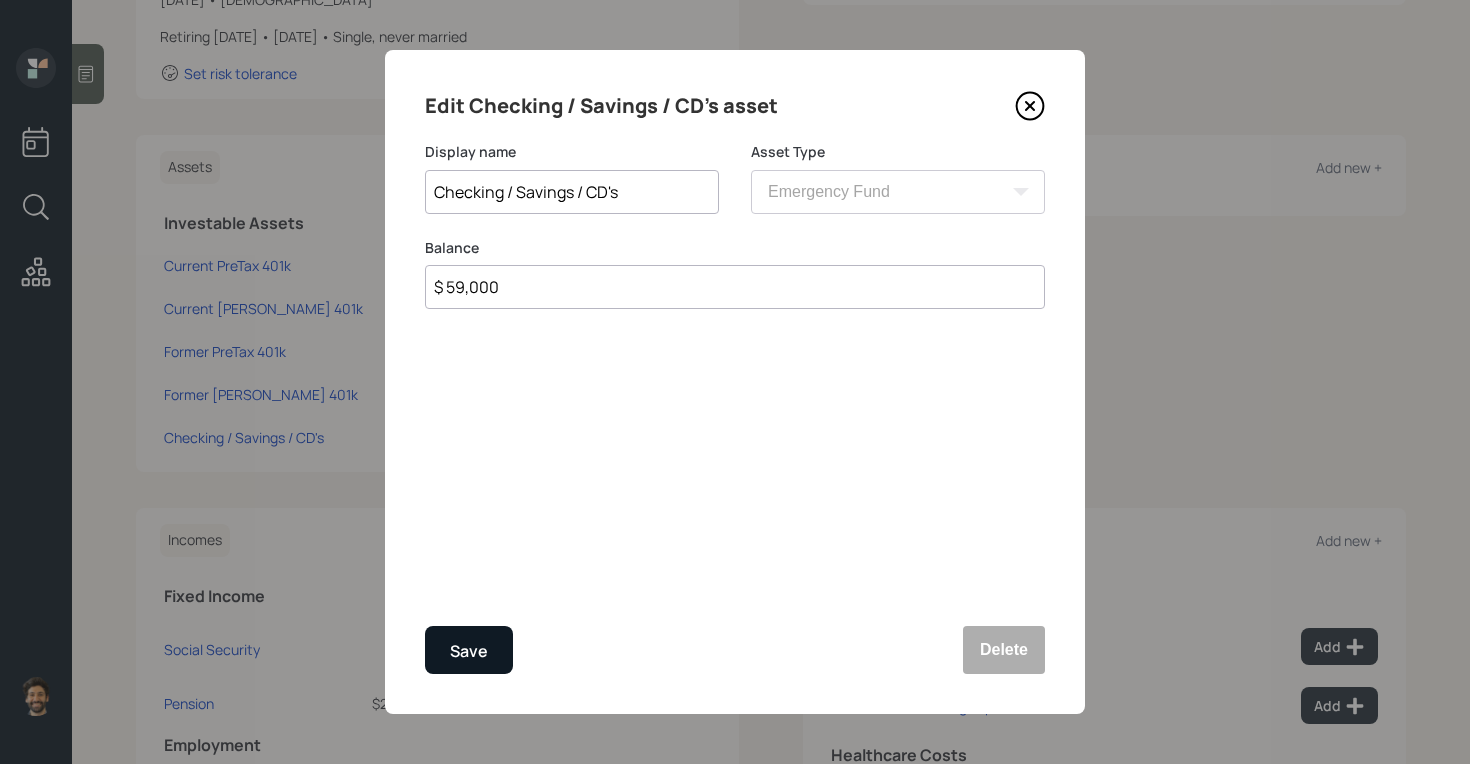 type on "$ 59,000" 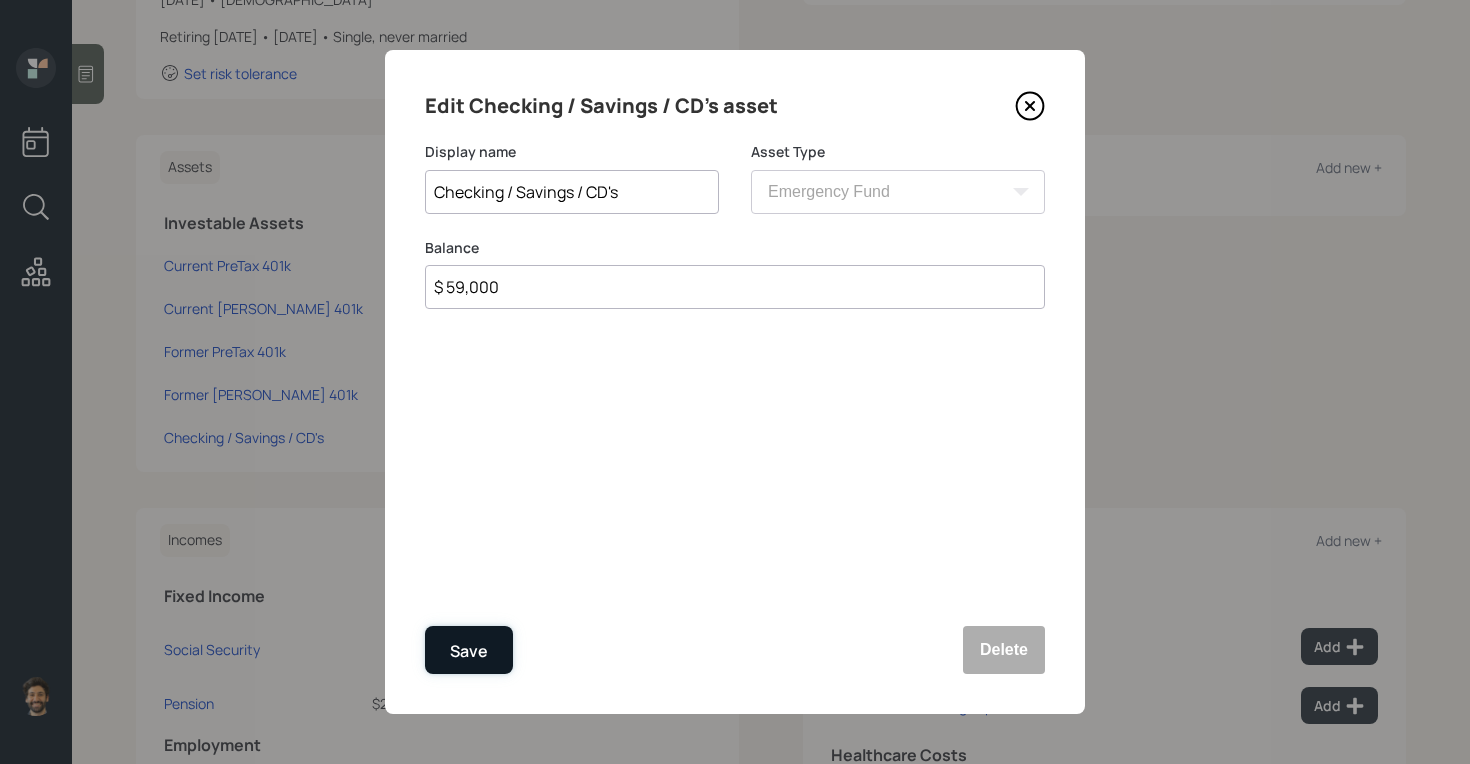 click on "Save" at bounding box center [469, 650] 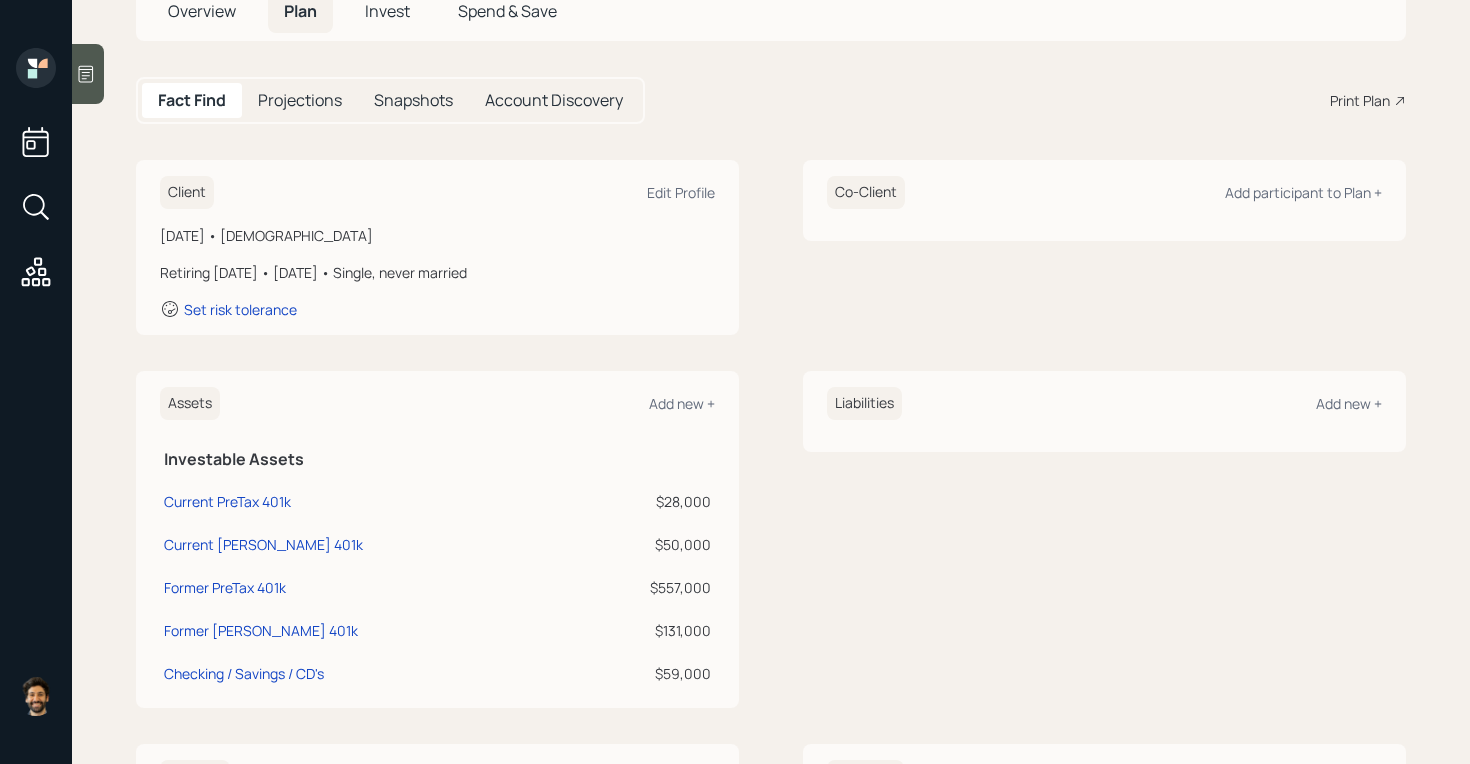 scroll, scrollTop: 0, scrollLeft: 0, axis: both 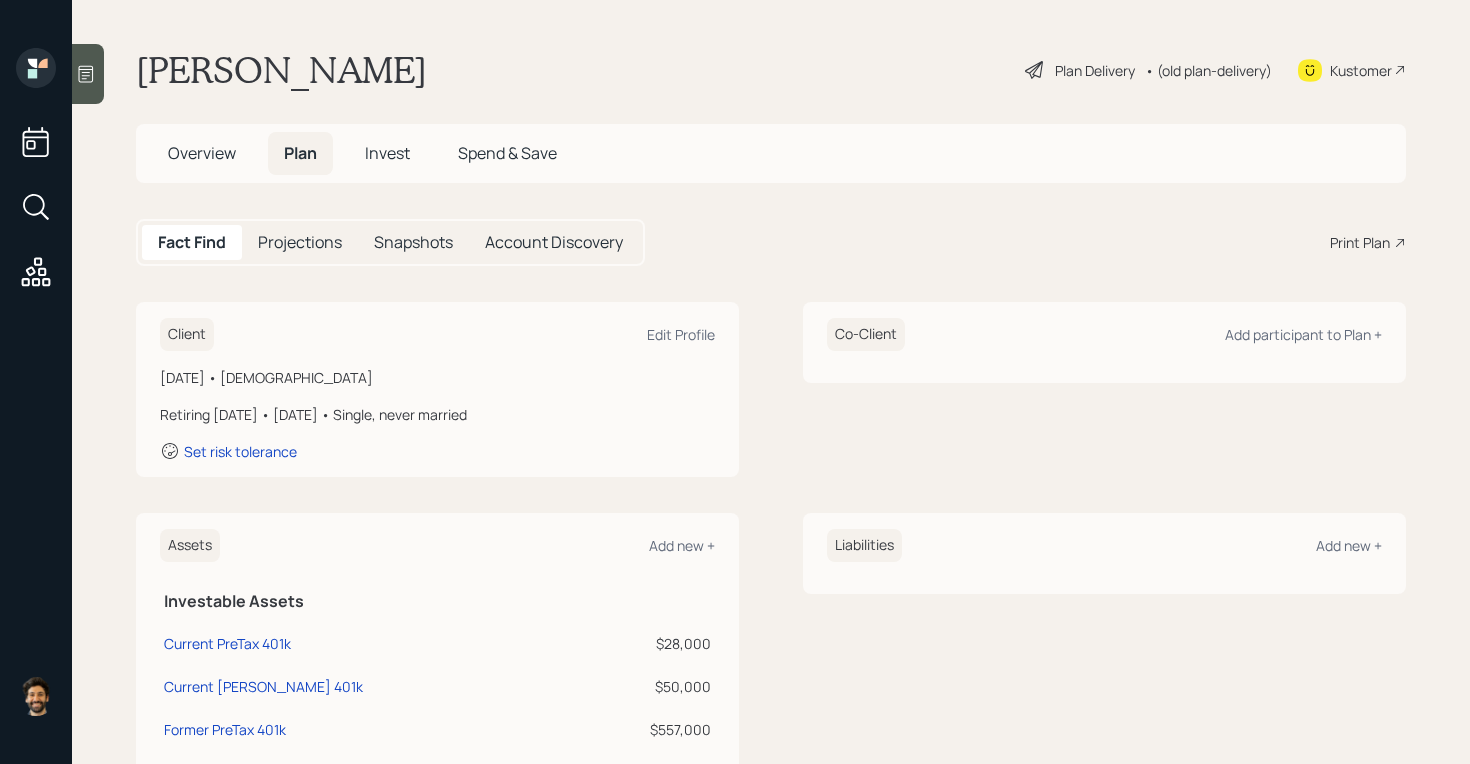 click on "Projections" at bounding box center (300, 242) 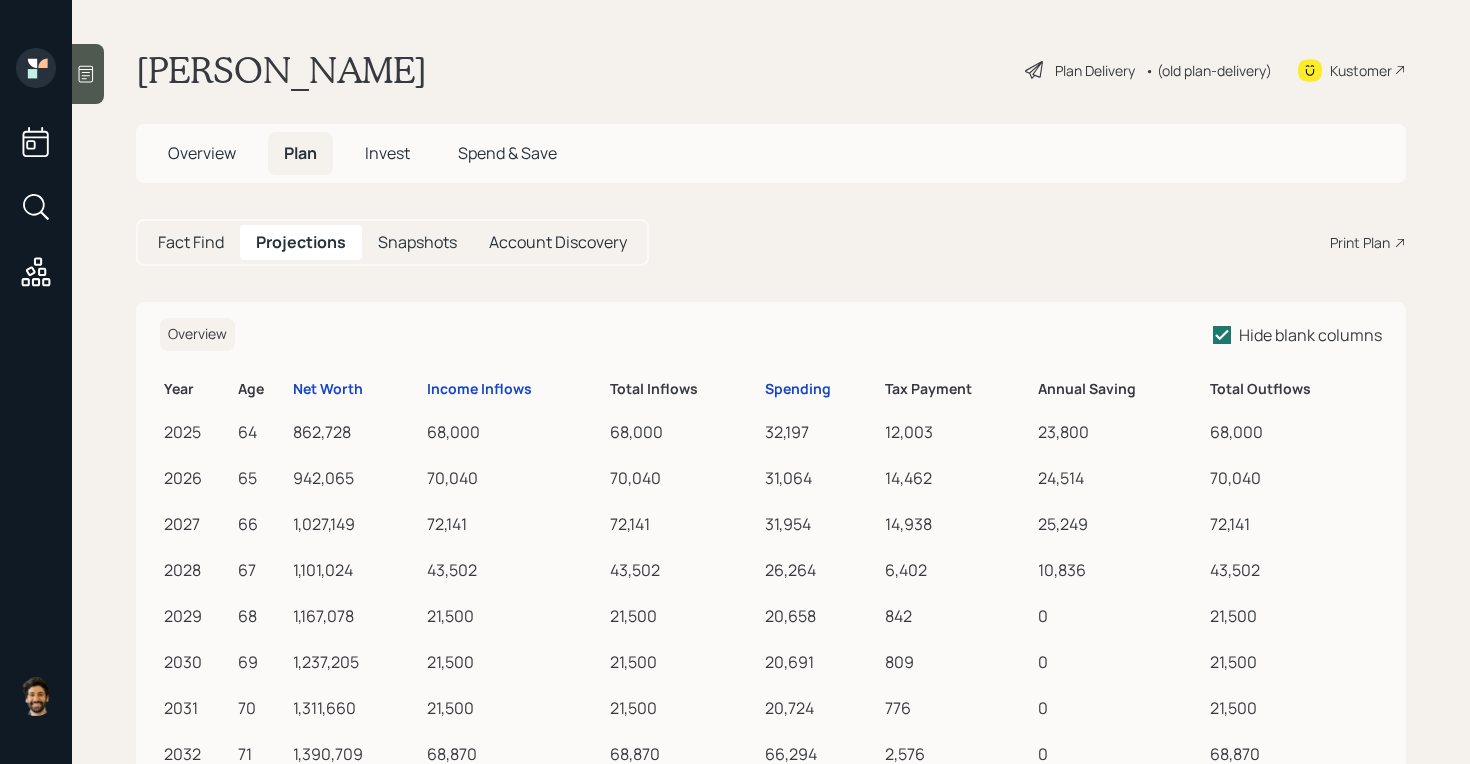 click on "68,000" at bounding box center [514, 432] 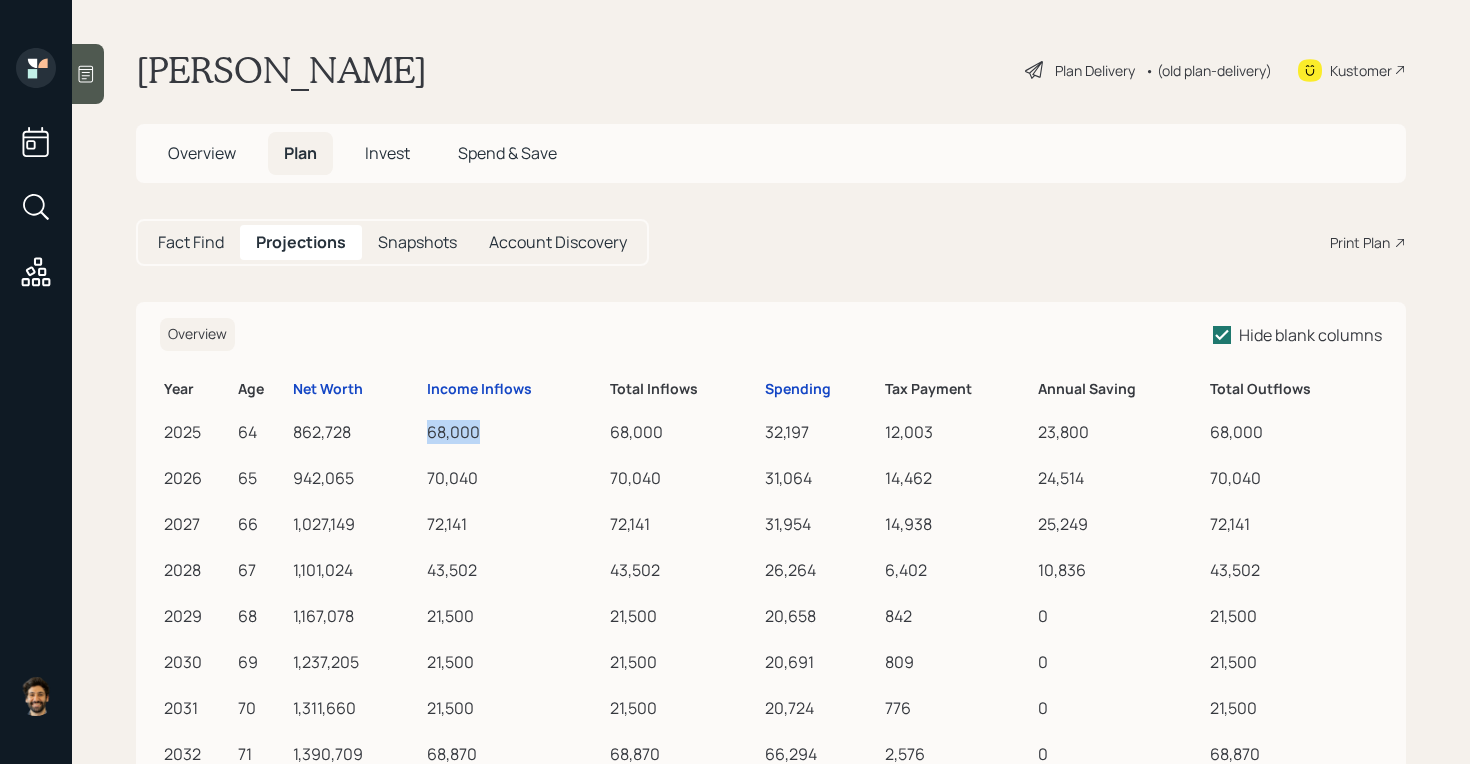 click on "68,000" at bounding box center [514, 432] 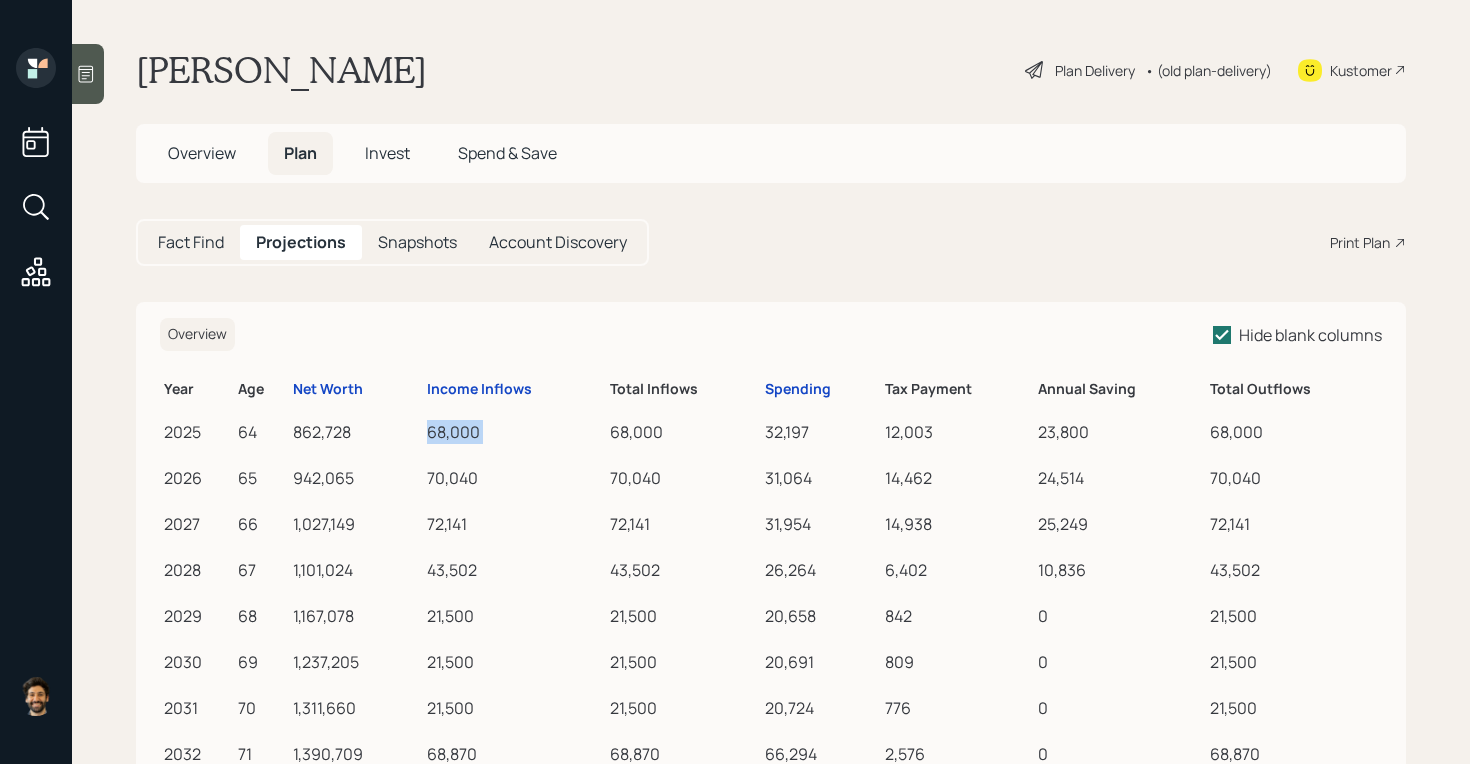 click on "68,000" at bounding box center (514, 432) 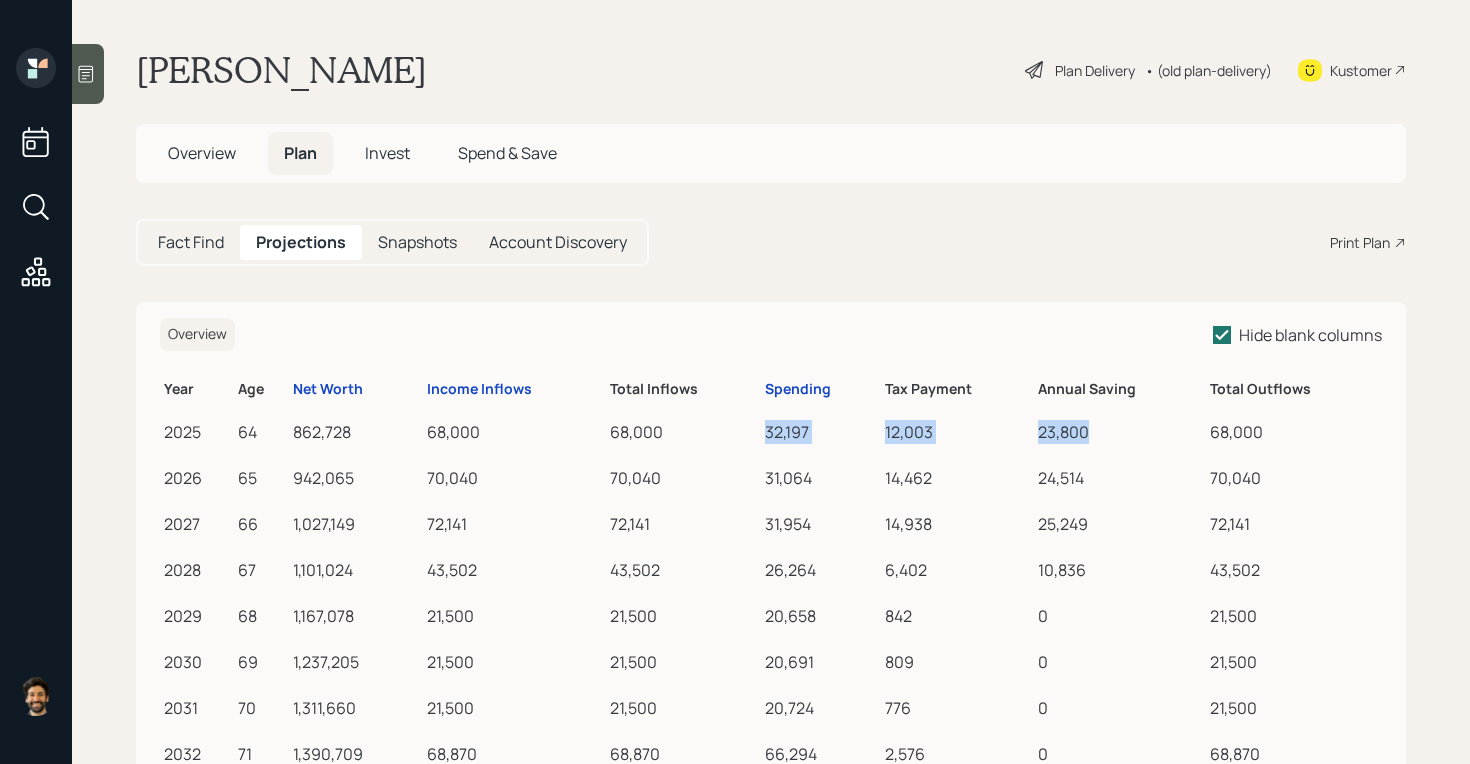 drag, startPoint x: 1097, startPoint y: 430, endPoint x: 764, endPoint y: 431, distance: 333.0015 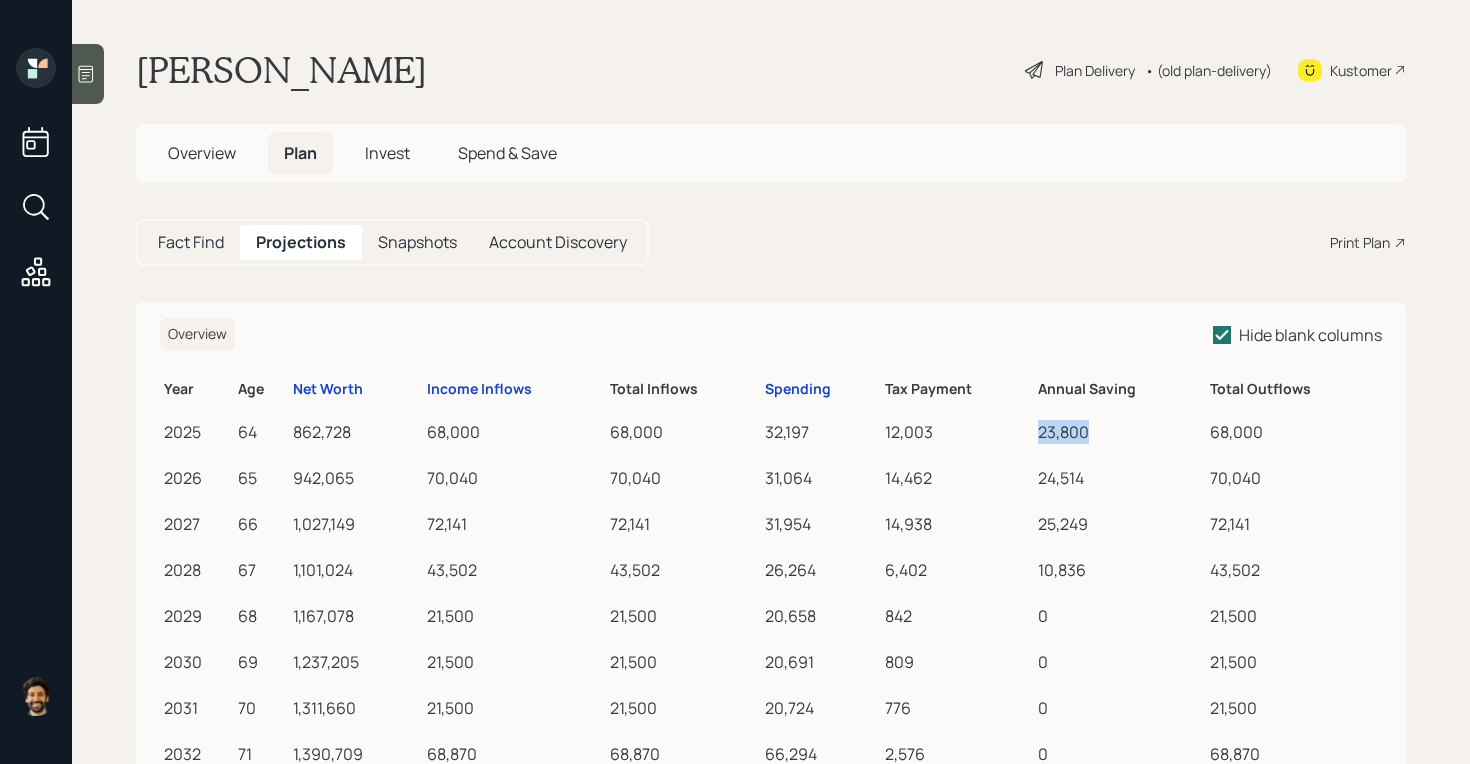 click on "23,800" at bounding box center [1119, 432] 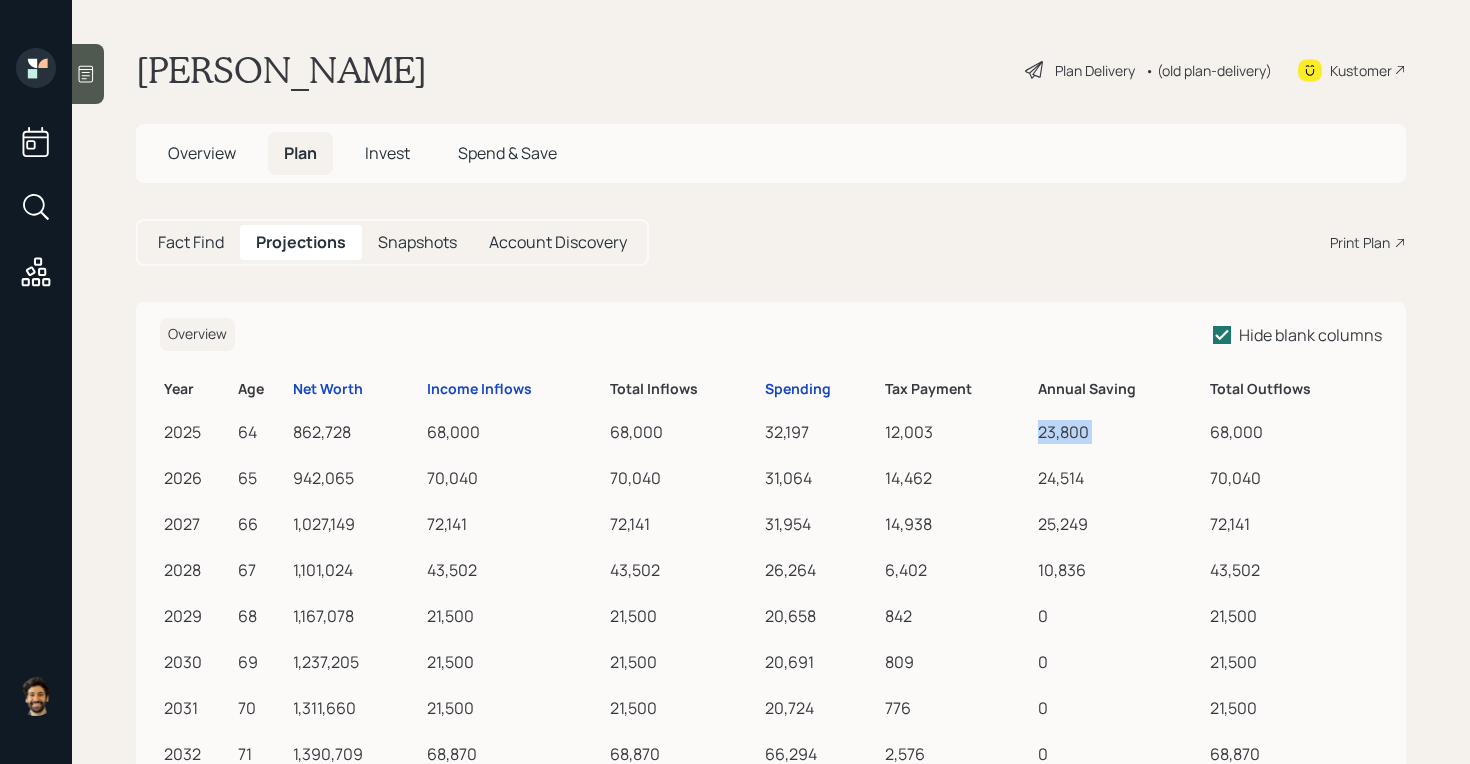 click on "23,800" at bounding box center (1119, 432) 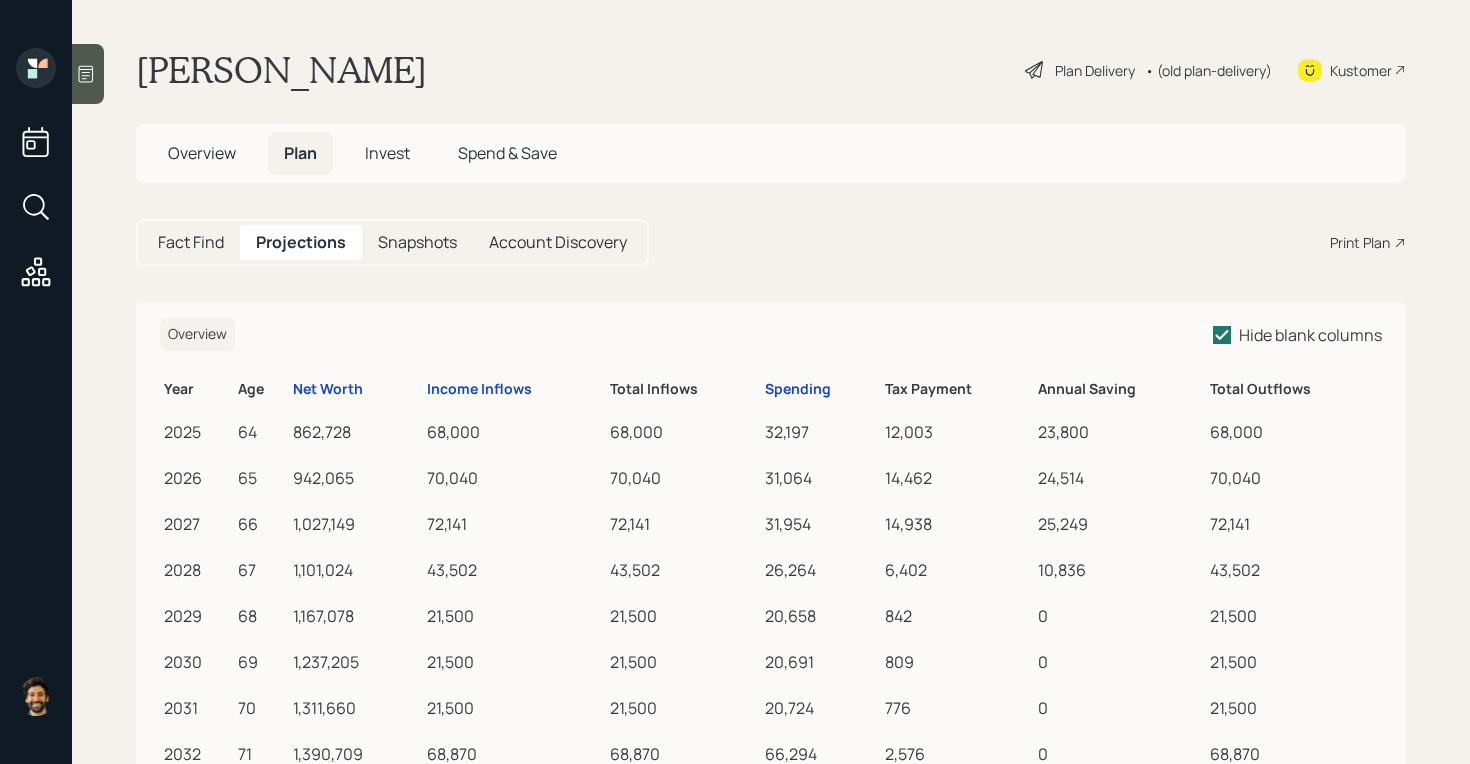 click on "12,003" at bounding box center (958, 432) 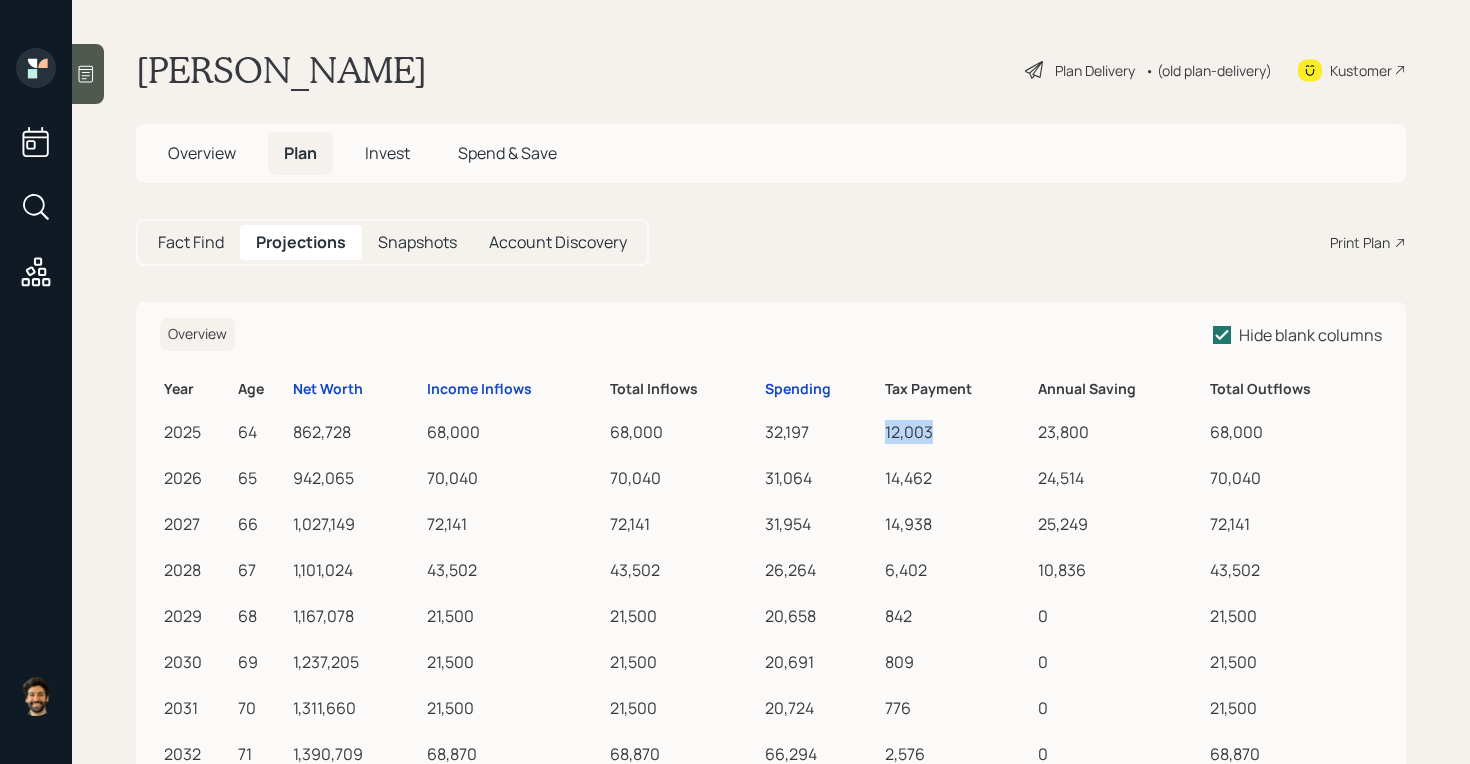 click on "12,003" at bounding box center [958, 432] 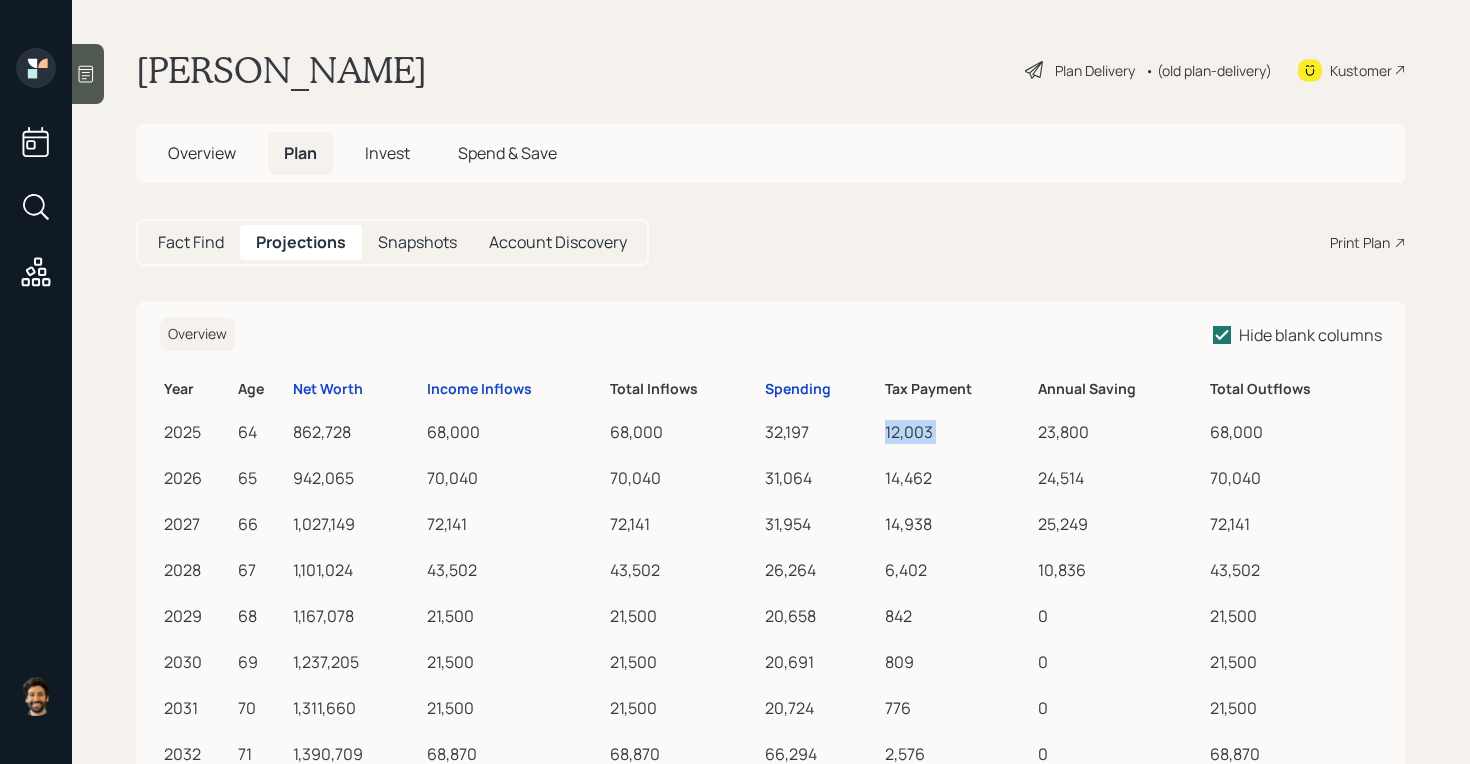 click on "12,003" at bounding box center (958, 432) 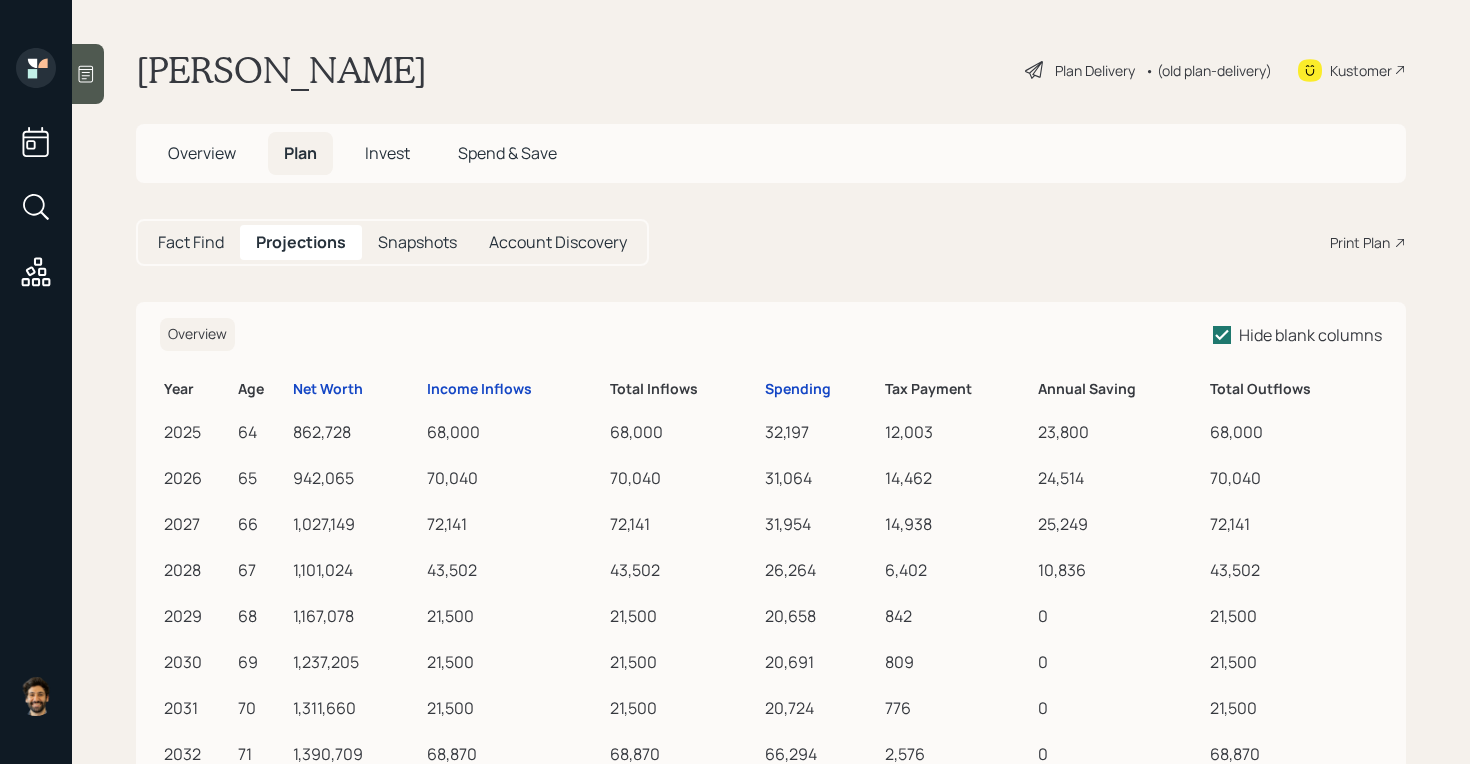 click on "32,197" at bounding box center [821, 429] 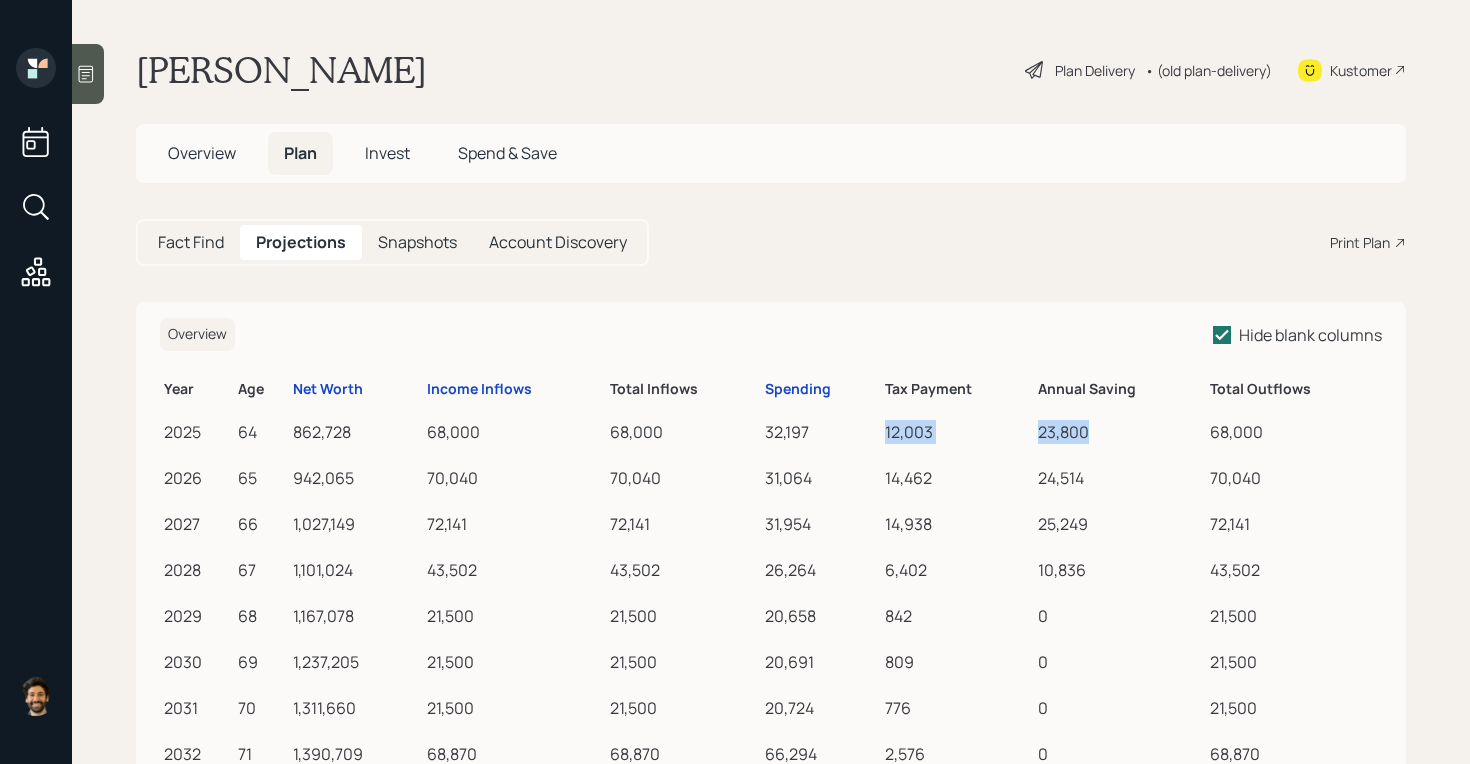 drag, startPoint x: 883, startPoint y: 430, endPoint x: 1112, endPoint y: 432, distance: 229.00873 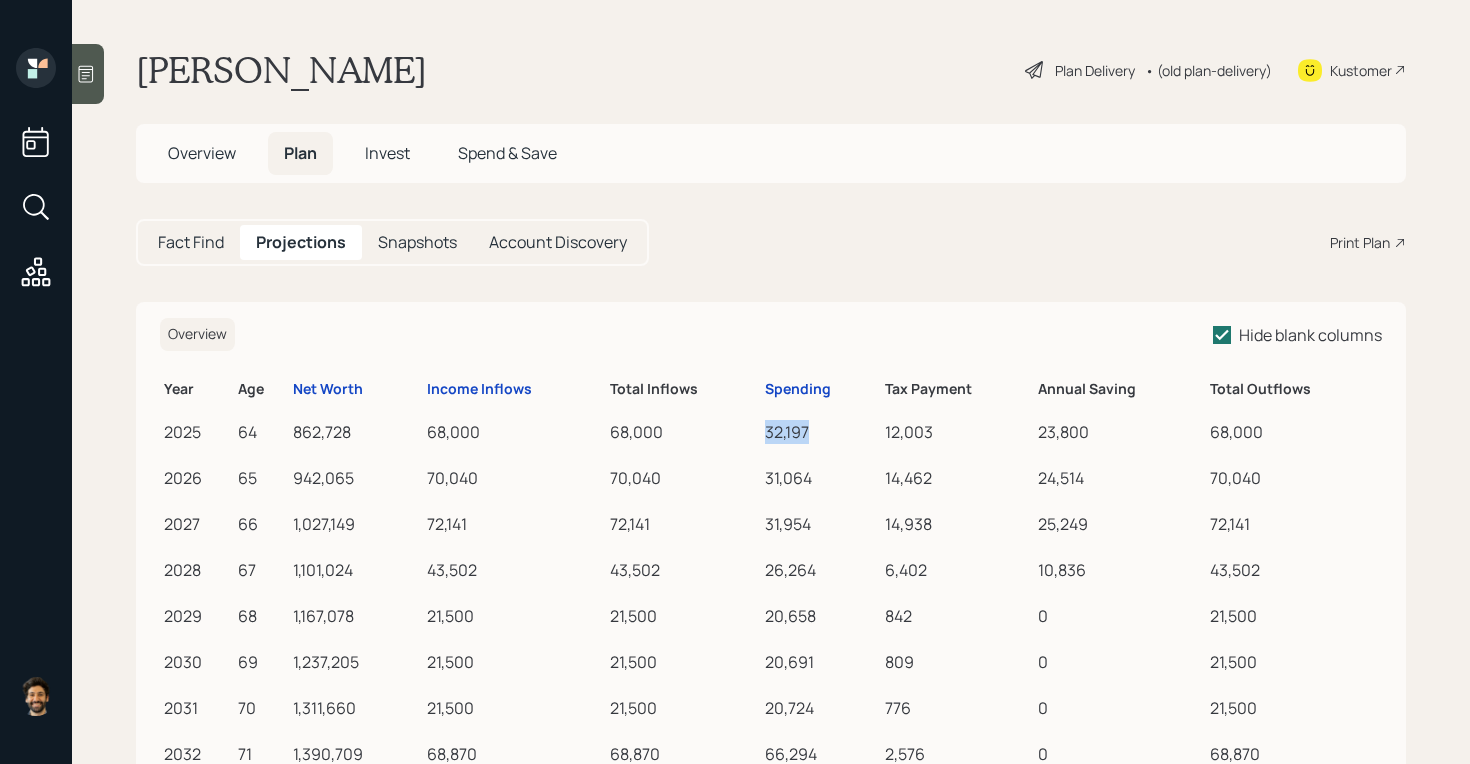 drag, startPoint x: 809, startPoint y: 435, endPoint x: 747, endPoint y: 435, distance: 62 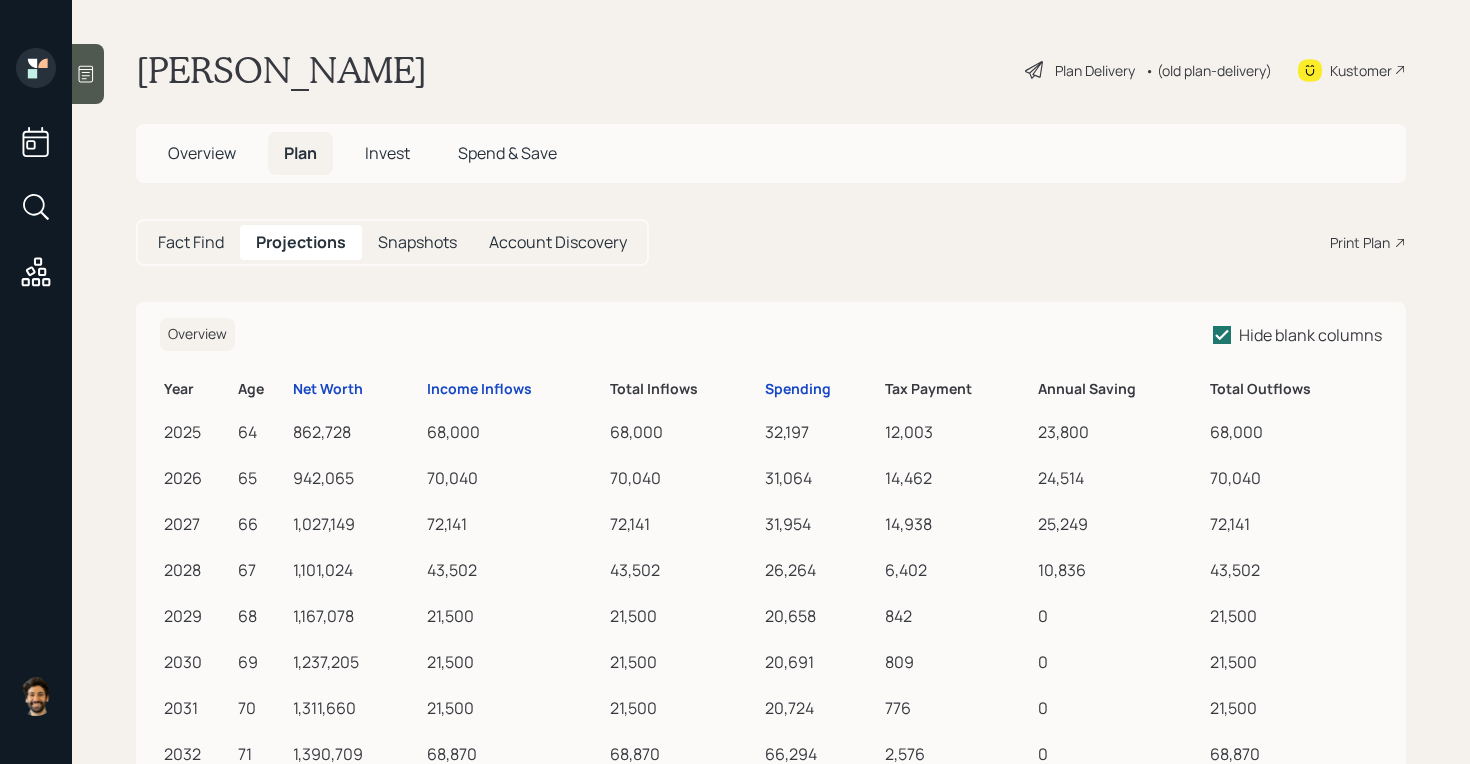 click on "Fact Find" at bounding box center (191, 242) 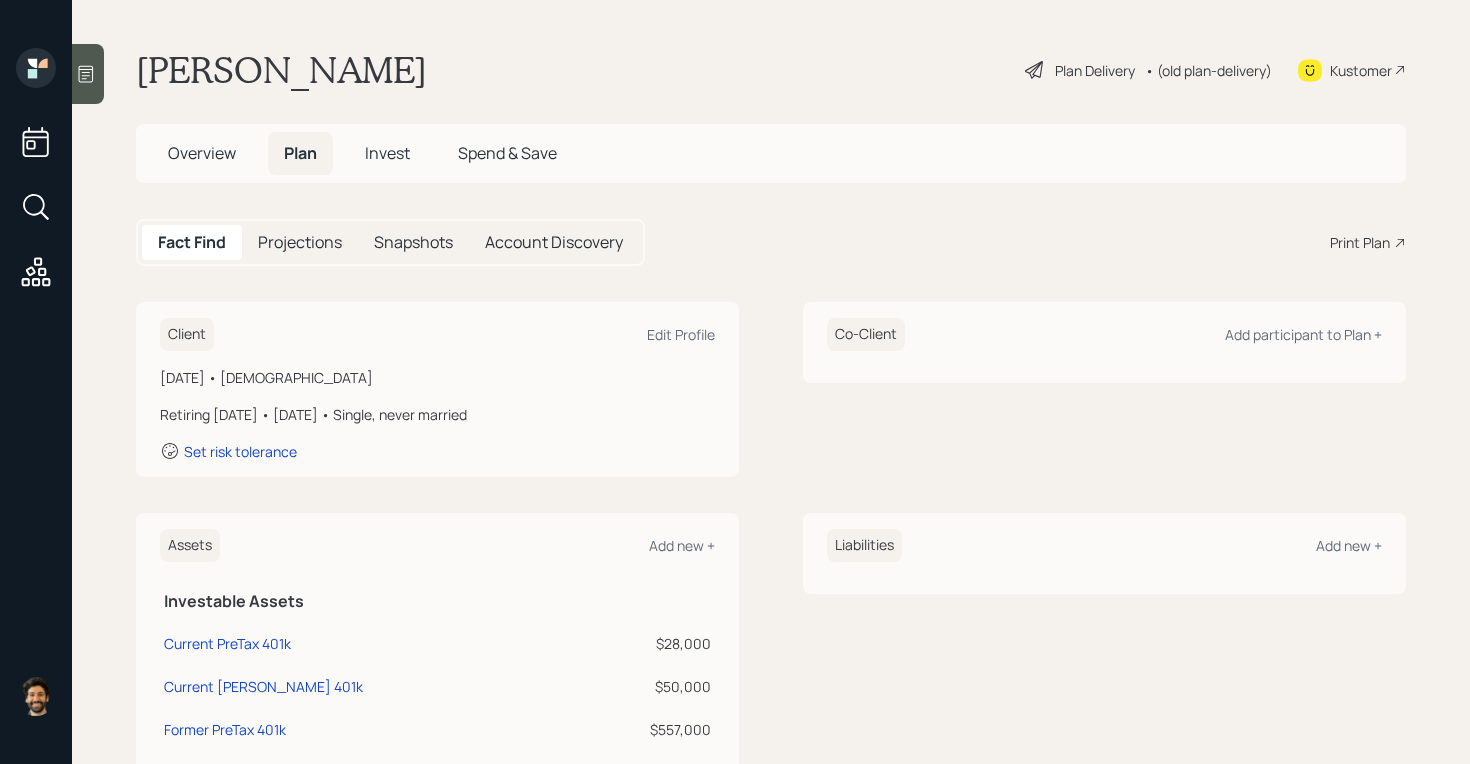 scroll, scrollTop: 510, scrollLeft: 0, axis: vertical 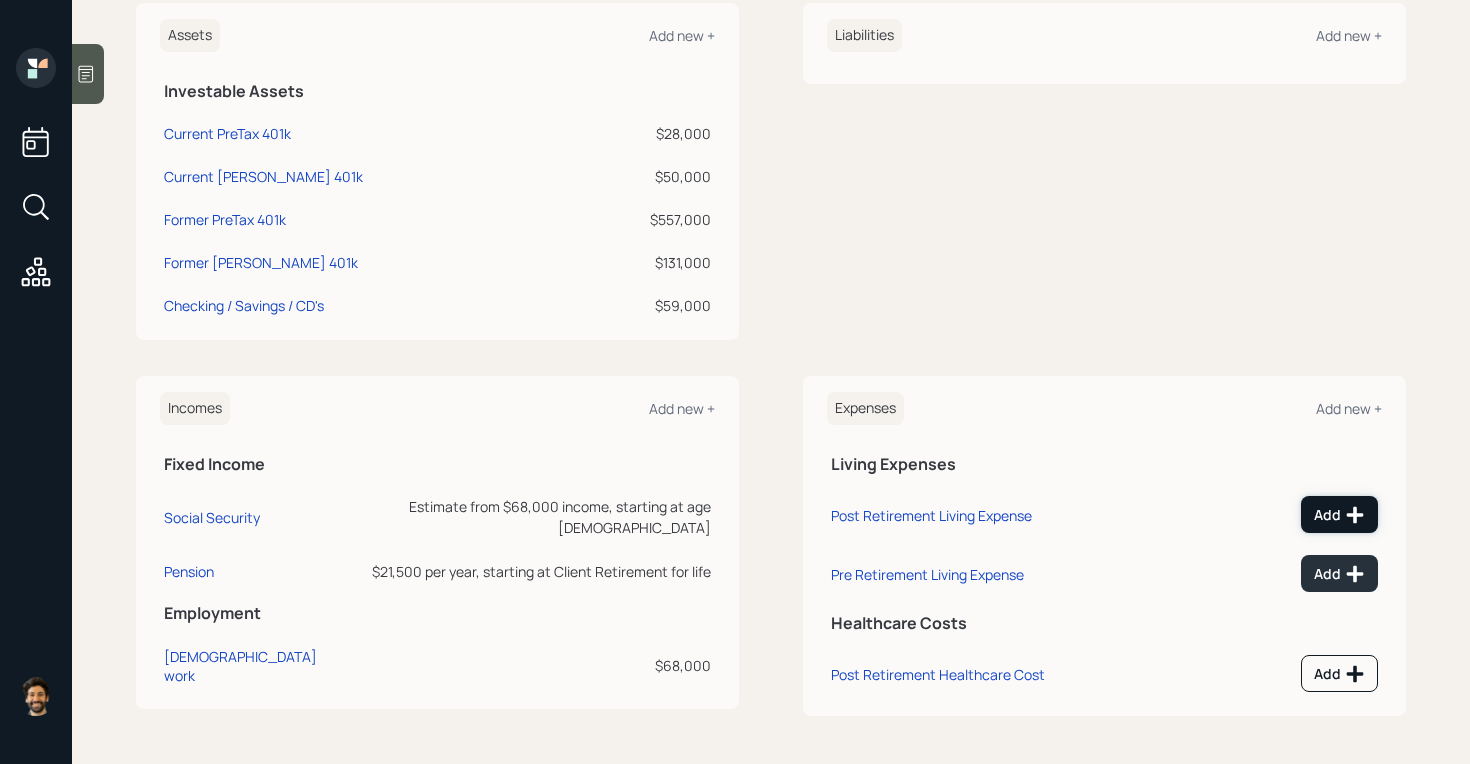click on "Add" at bounding box center [1339, 514] 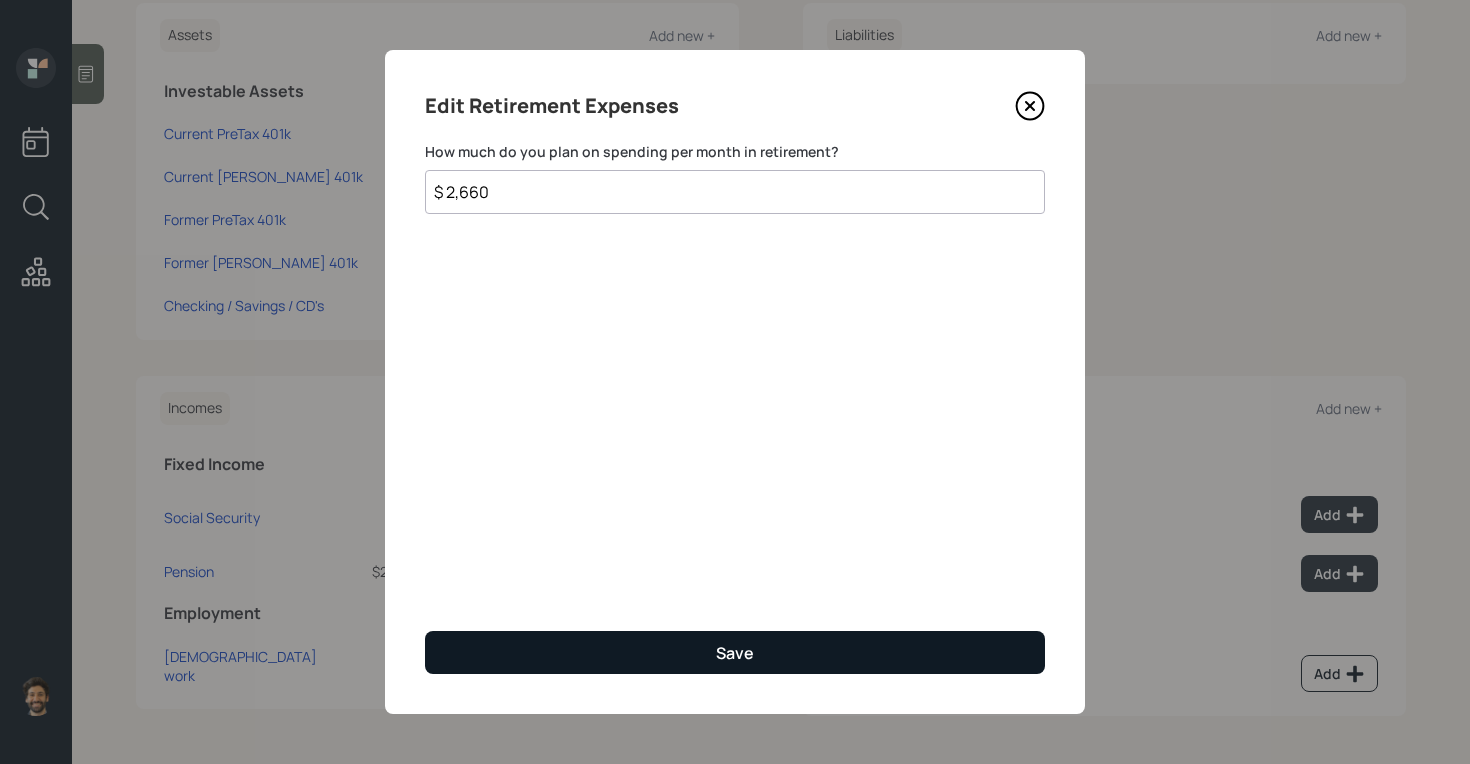 type on "$ 2,660" 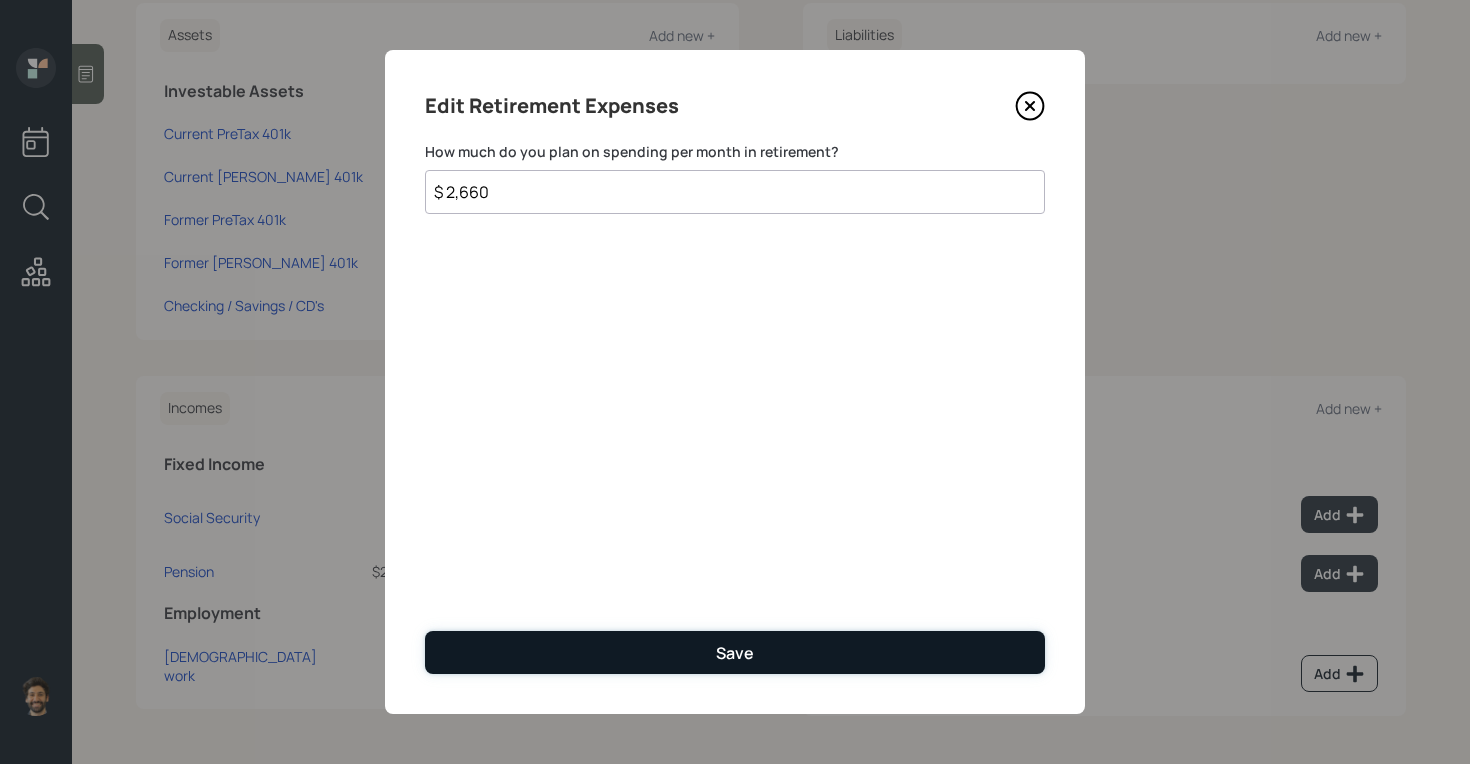 click on "Save" at bounding box center [735, 652] 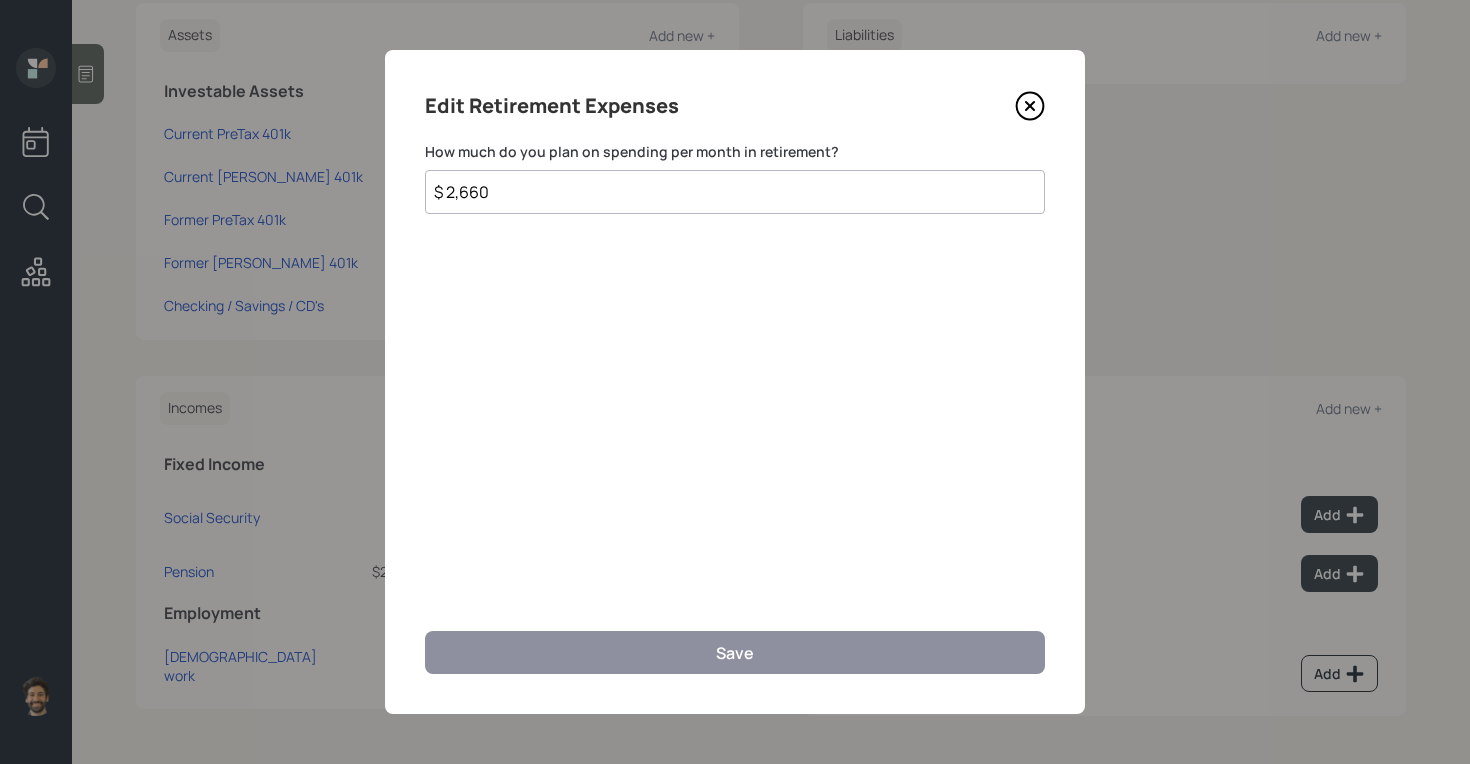 scroll, scrollTop: 495, scrollLeft: 0, axis: vertical 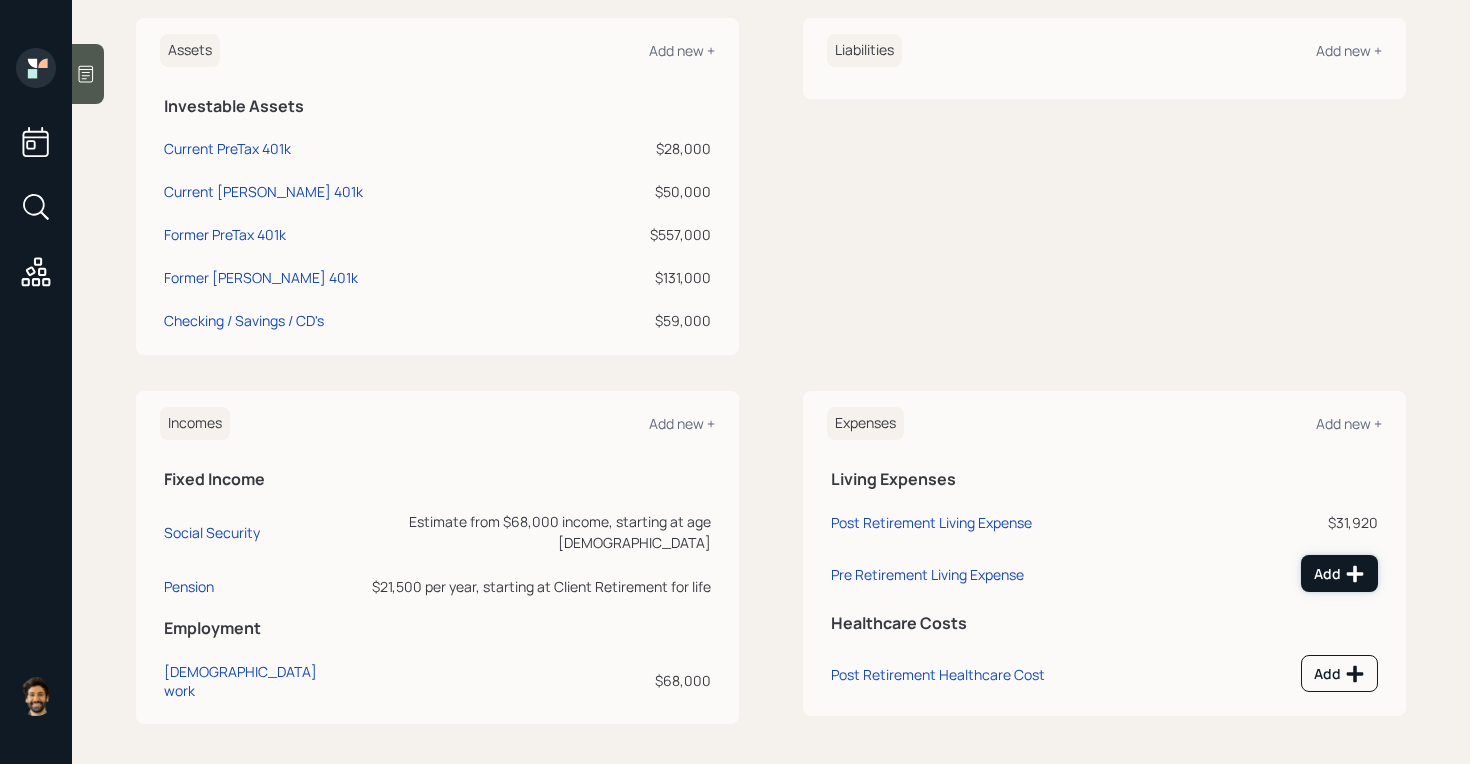 click on "Add" at bounding box center (1339, 574) 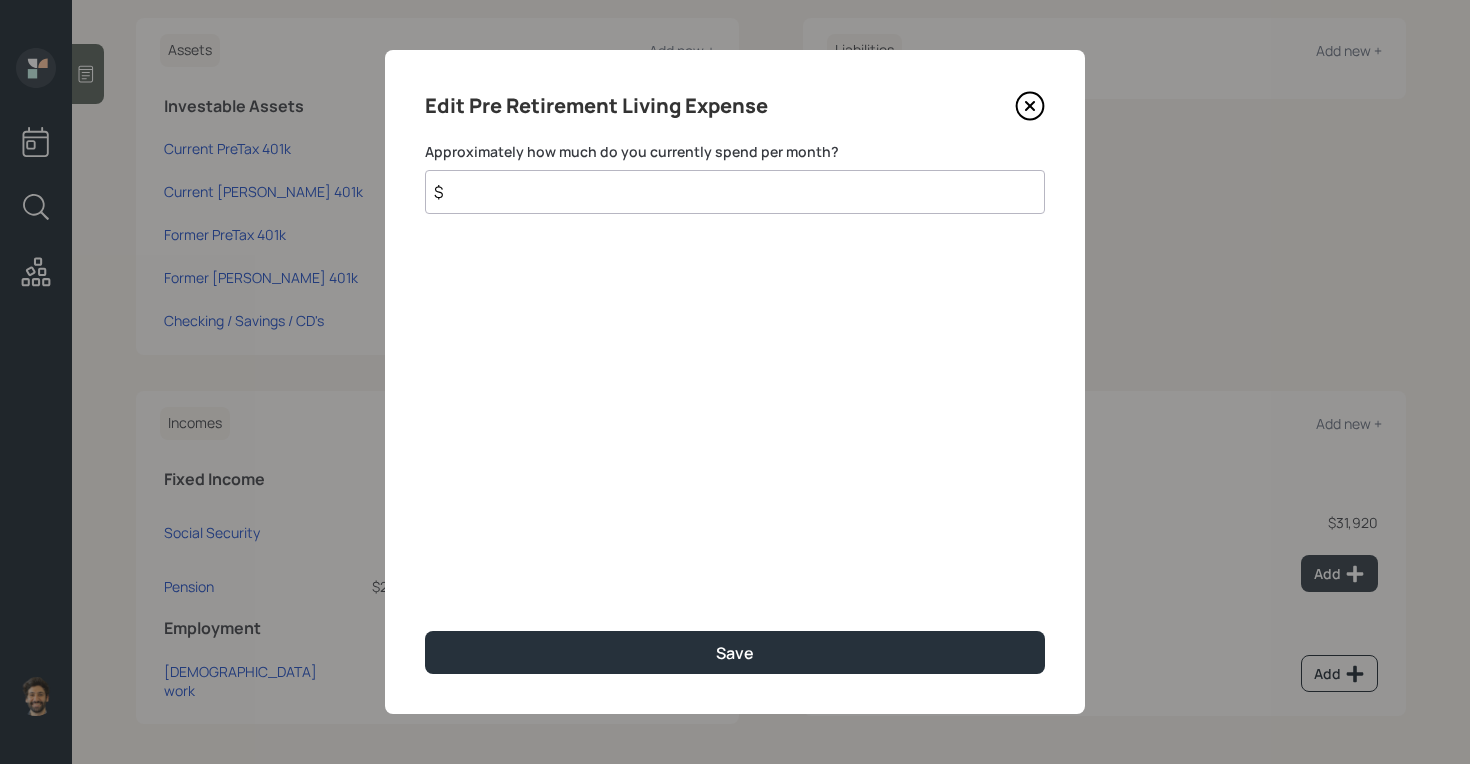 click on "$" at bounding box center (735, 192) 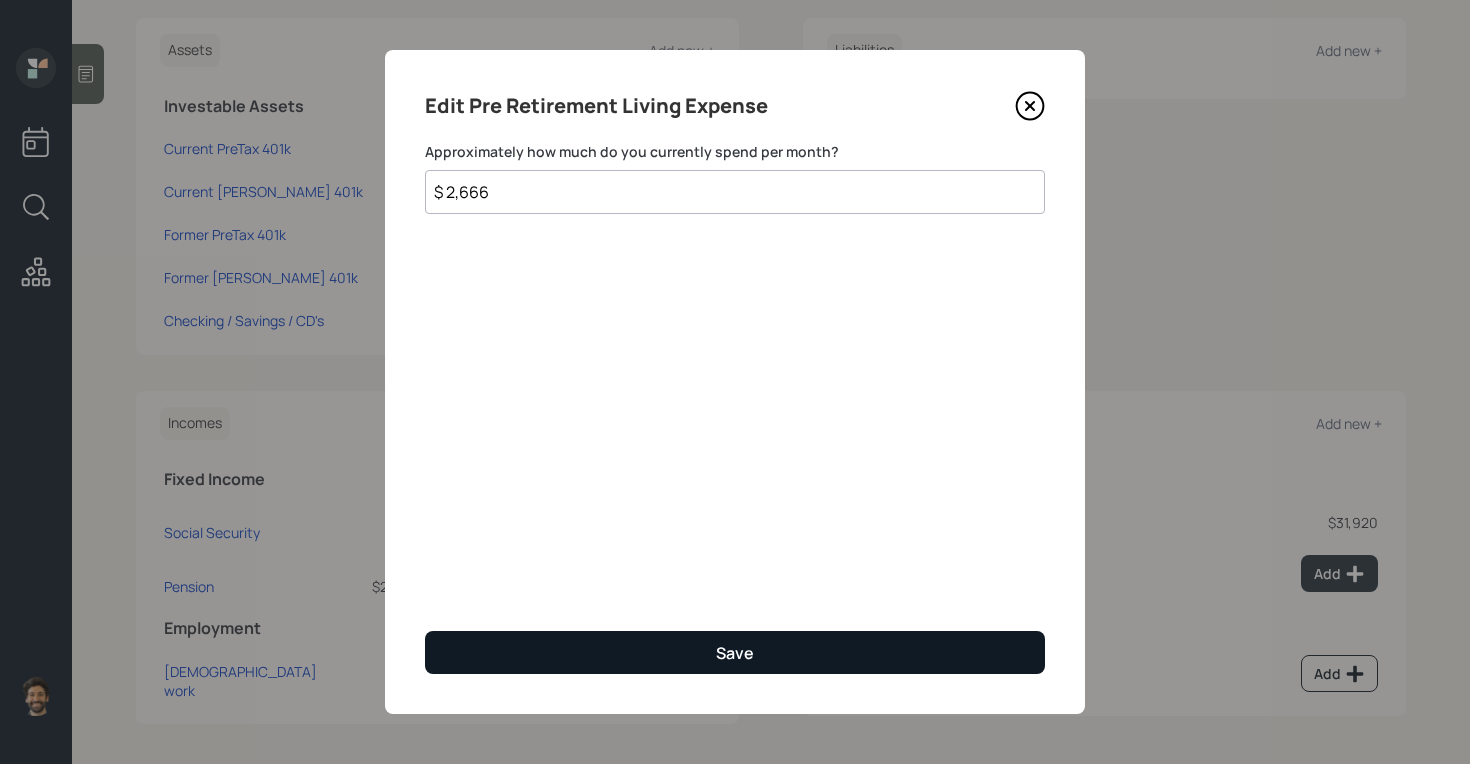 type on "$ 2,666" 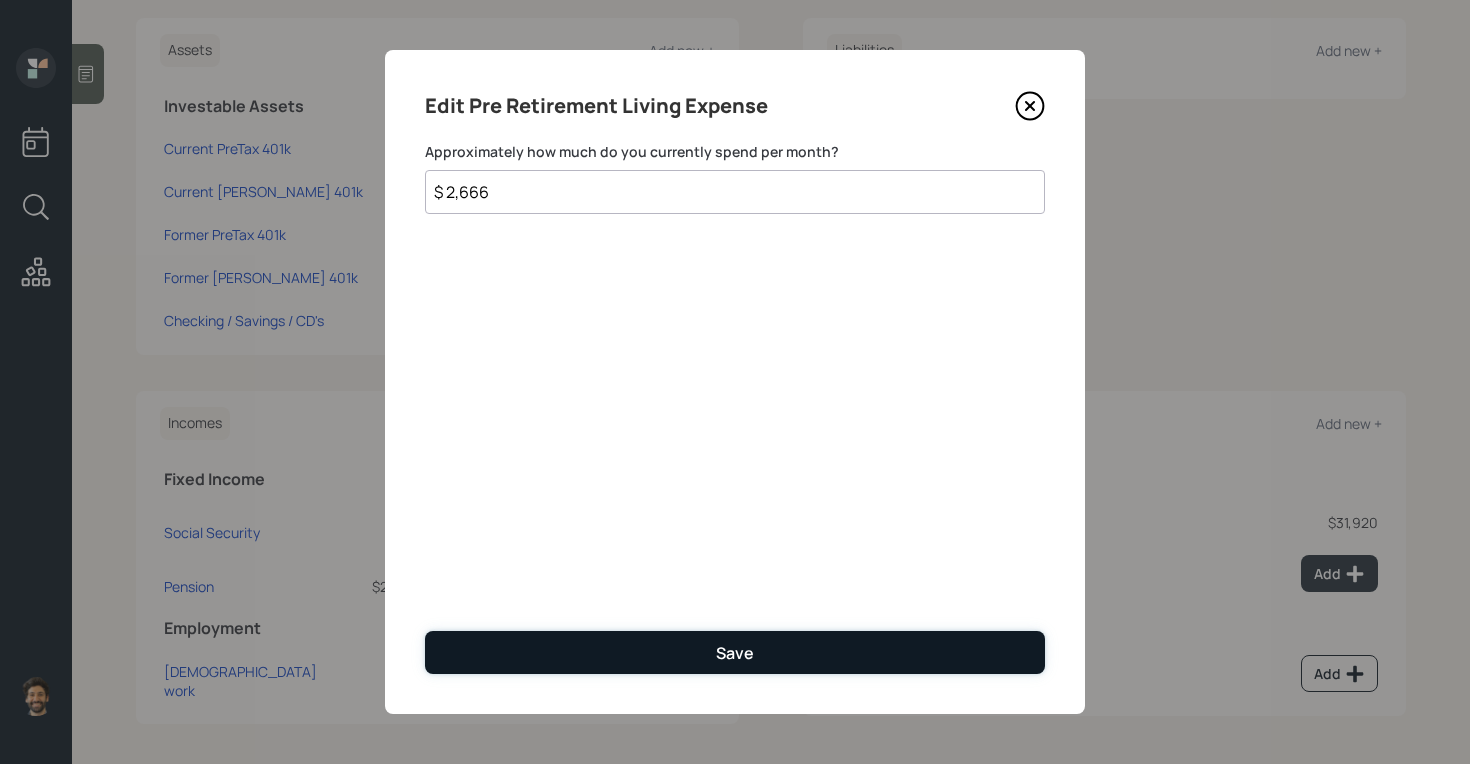 click on "Save" at bounding box center (735, 652) 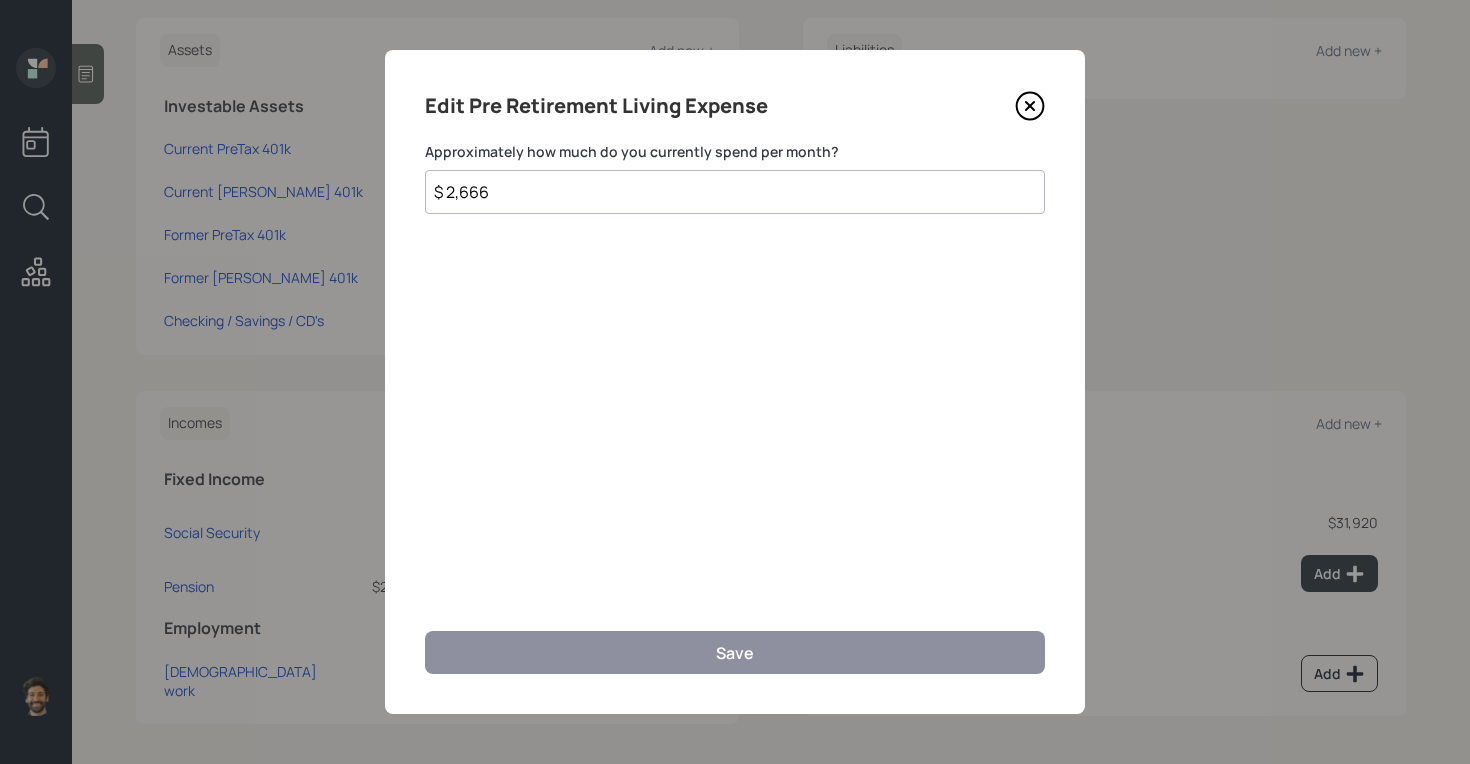 scroll, scrollTop: 480, scrollLeft: 0, axis: vertical 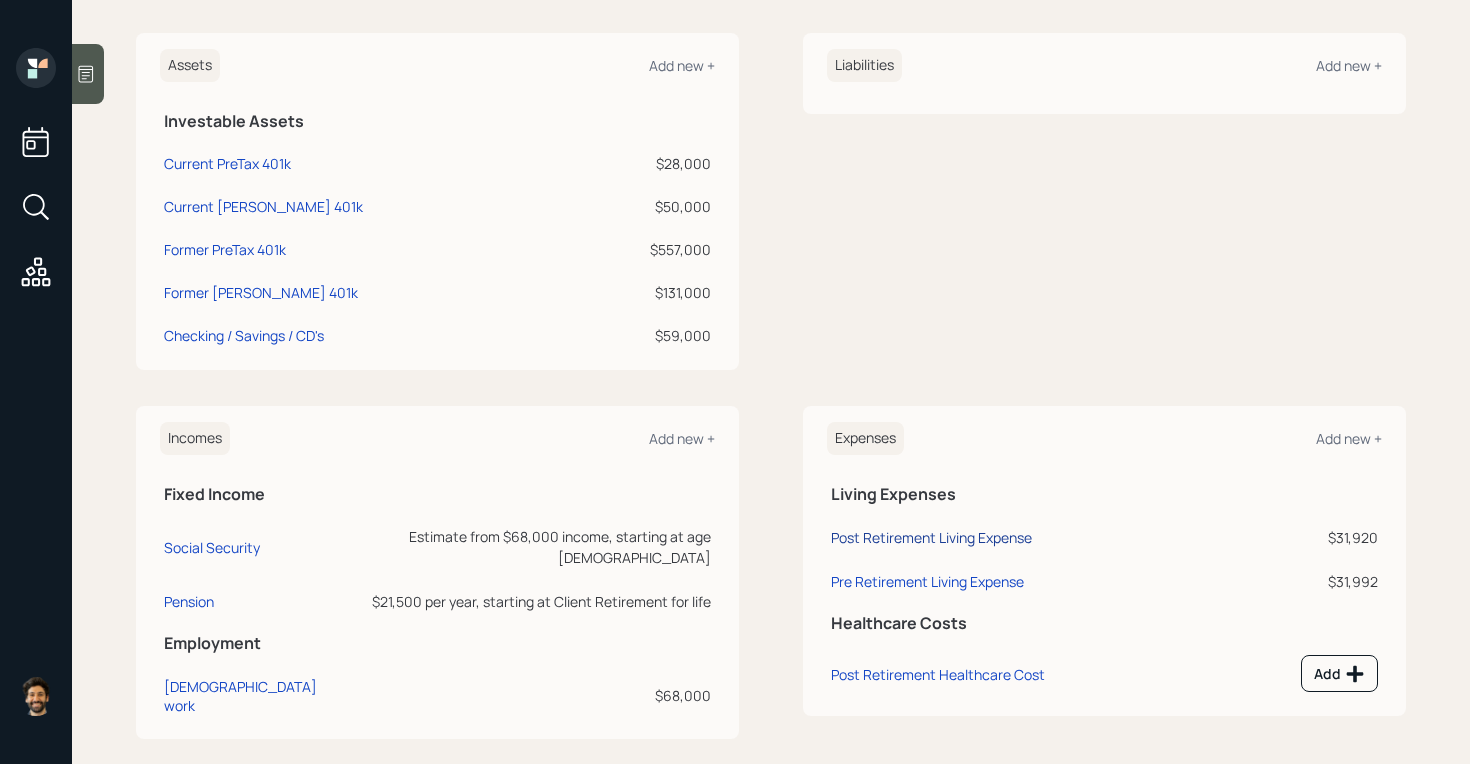 click on "Post Retirement Living Expense" at bounding box center (931, 537) 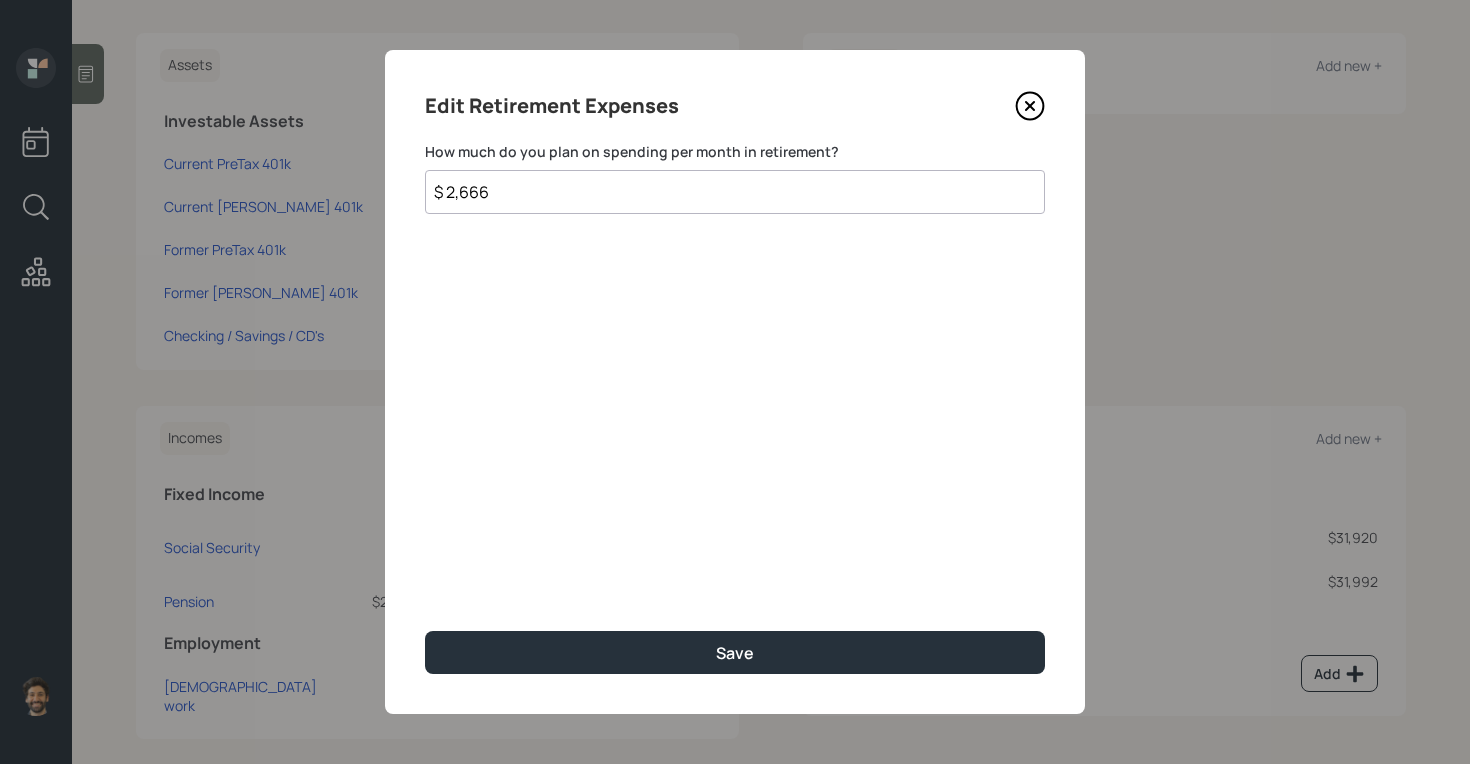 type on "$ 2,666" 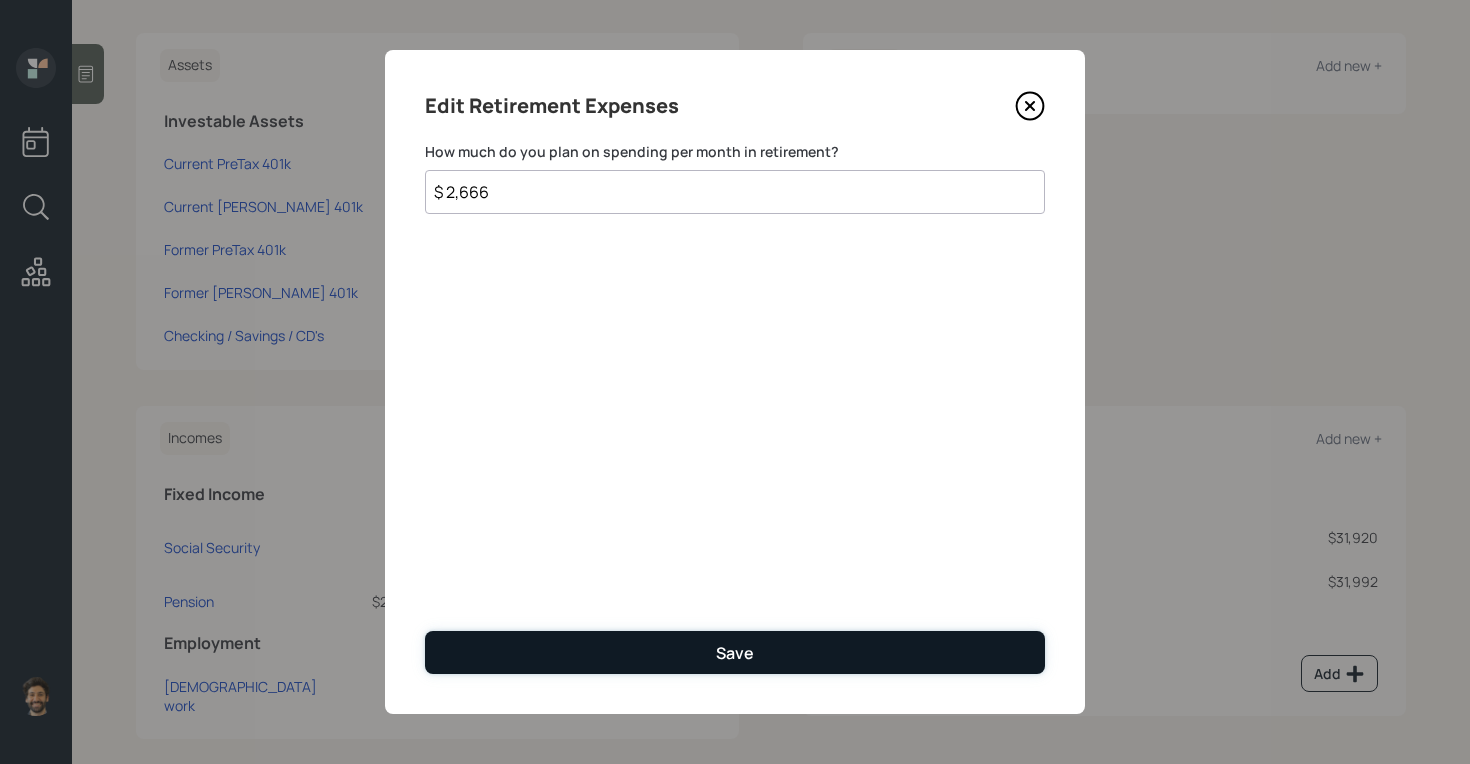 click on "Save" at bounding box center [735, 652] 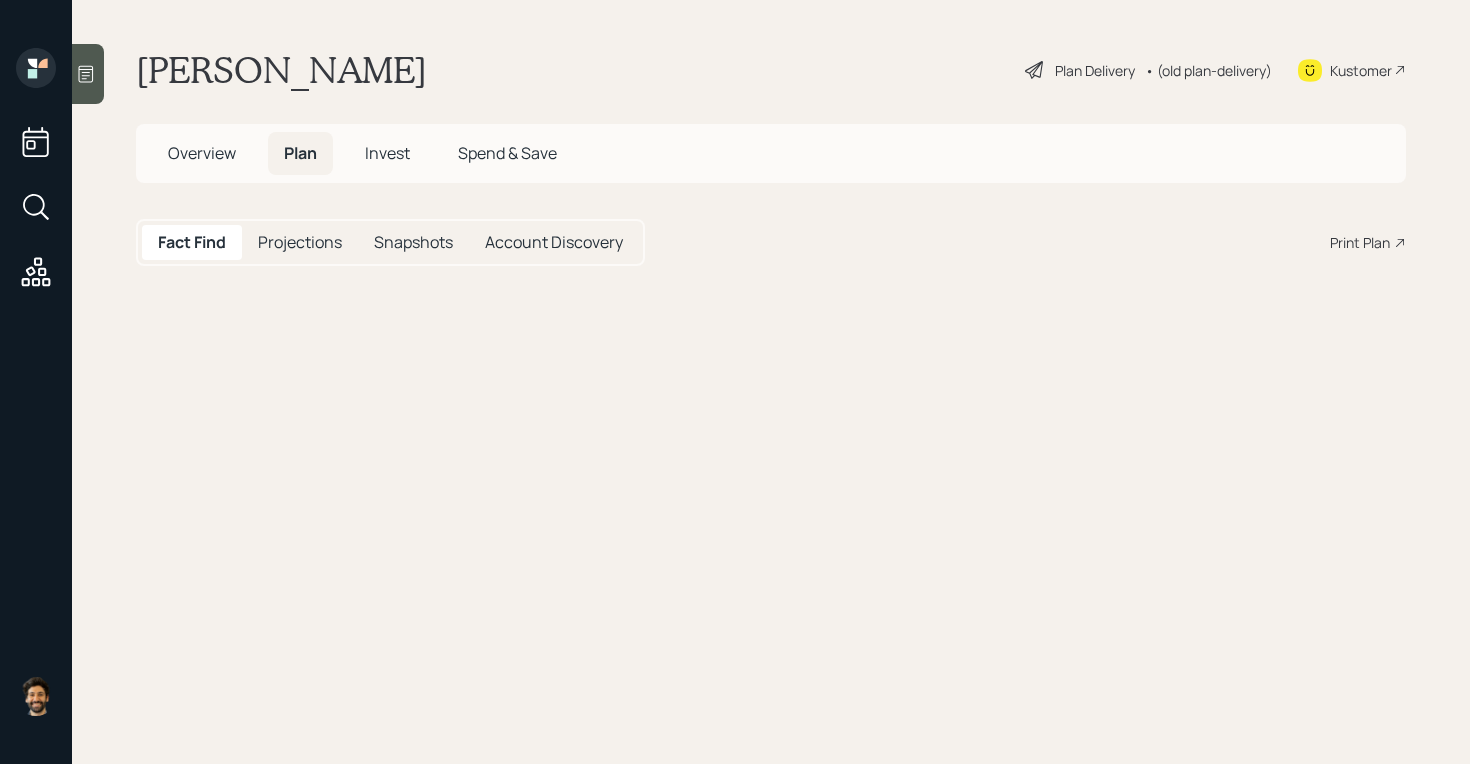 scroll, scrollTop: 0, scrollLeft: 0, axis: both 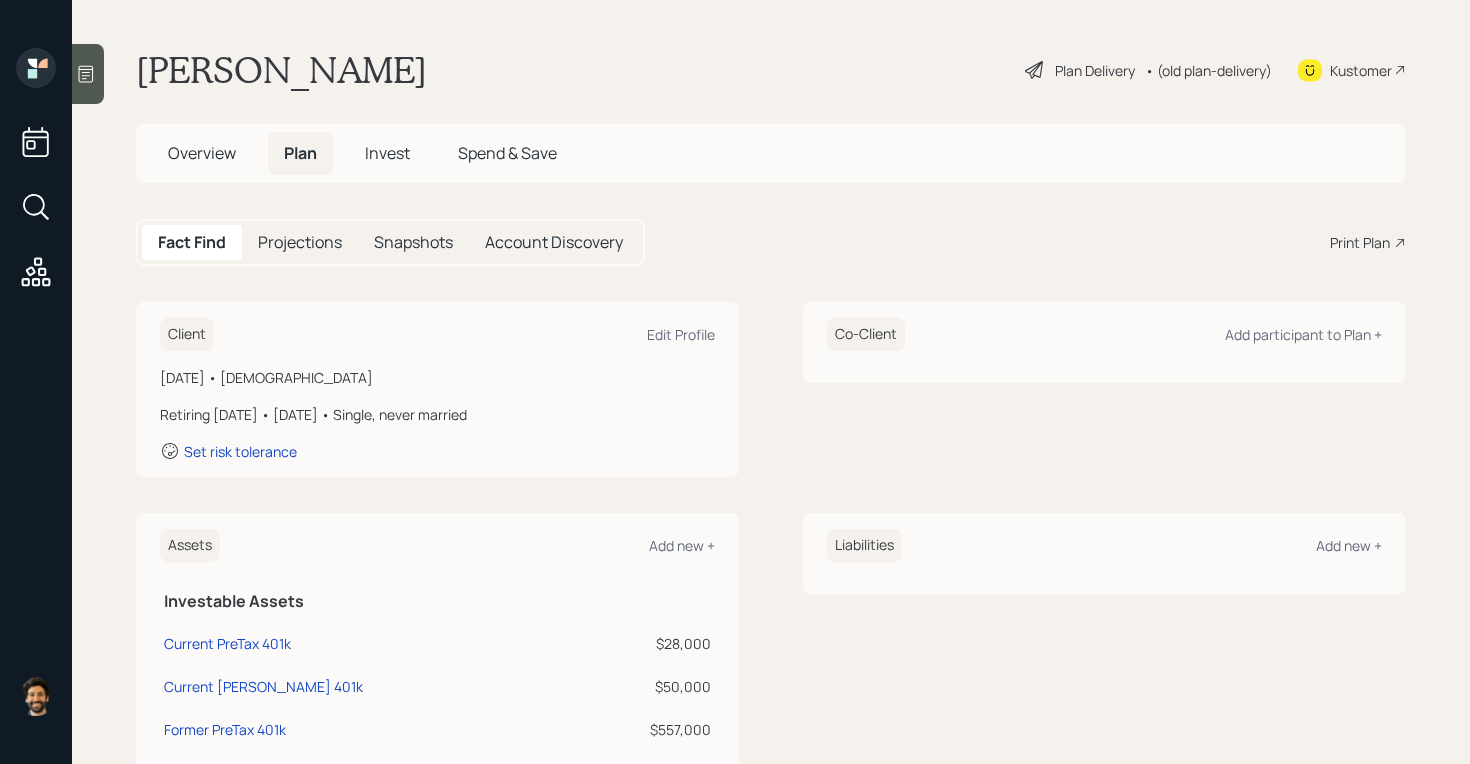 click on "• (old plan-delivery)" at bounding box center [1208, 70] 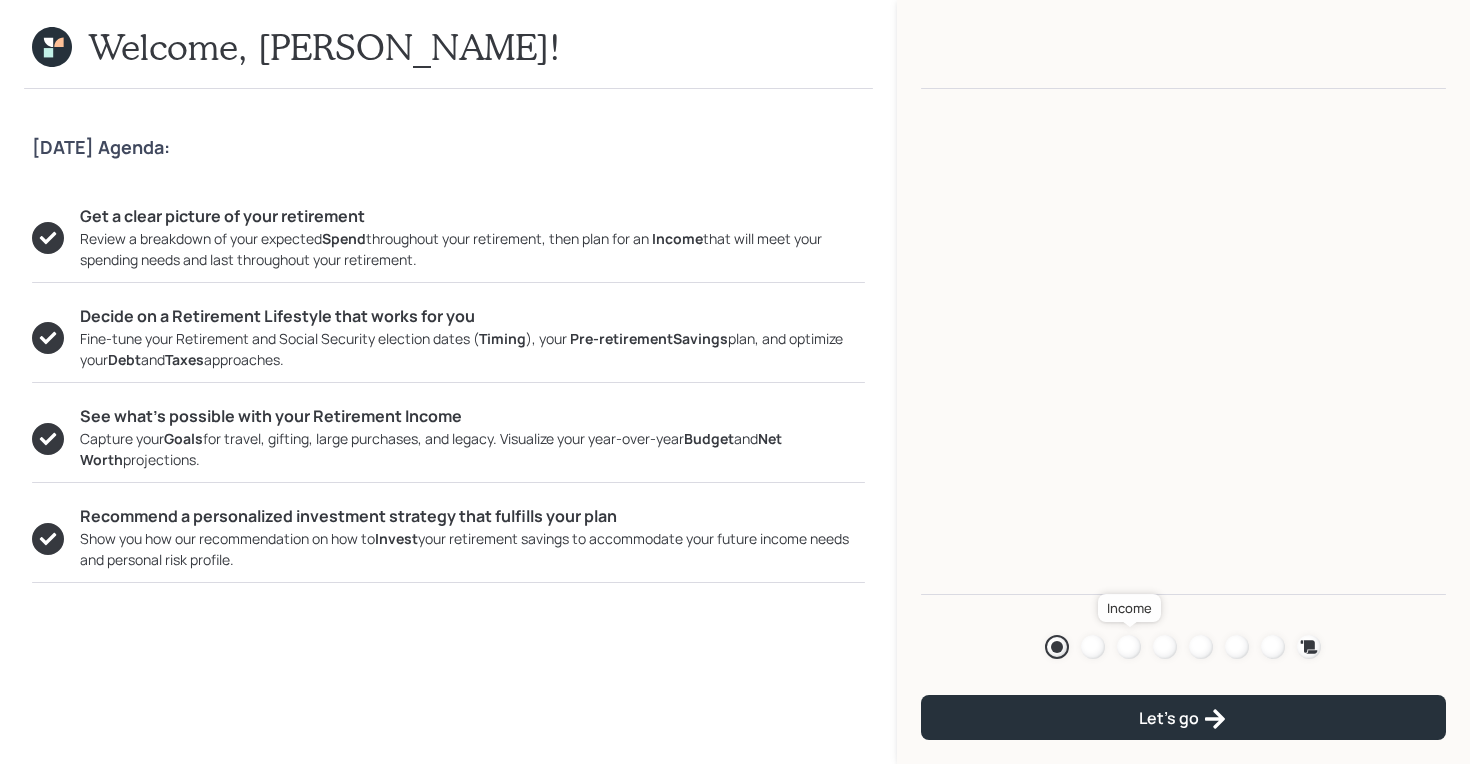 click at bounding box center [1129, 647] 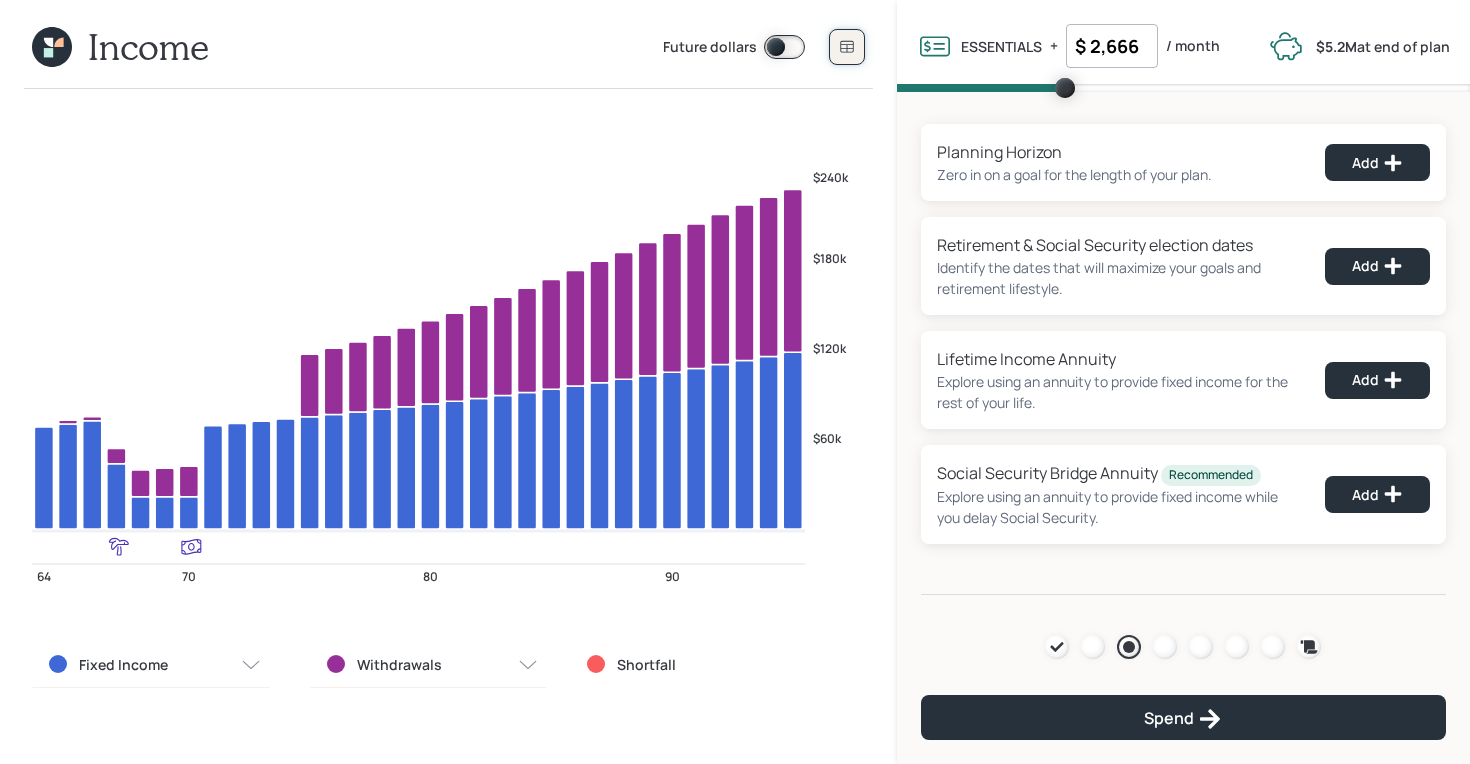 click 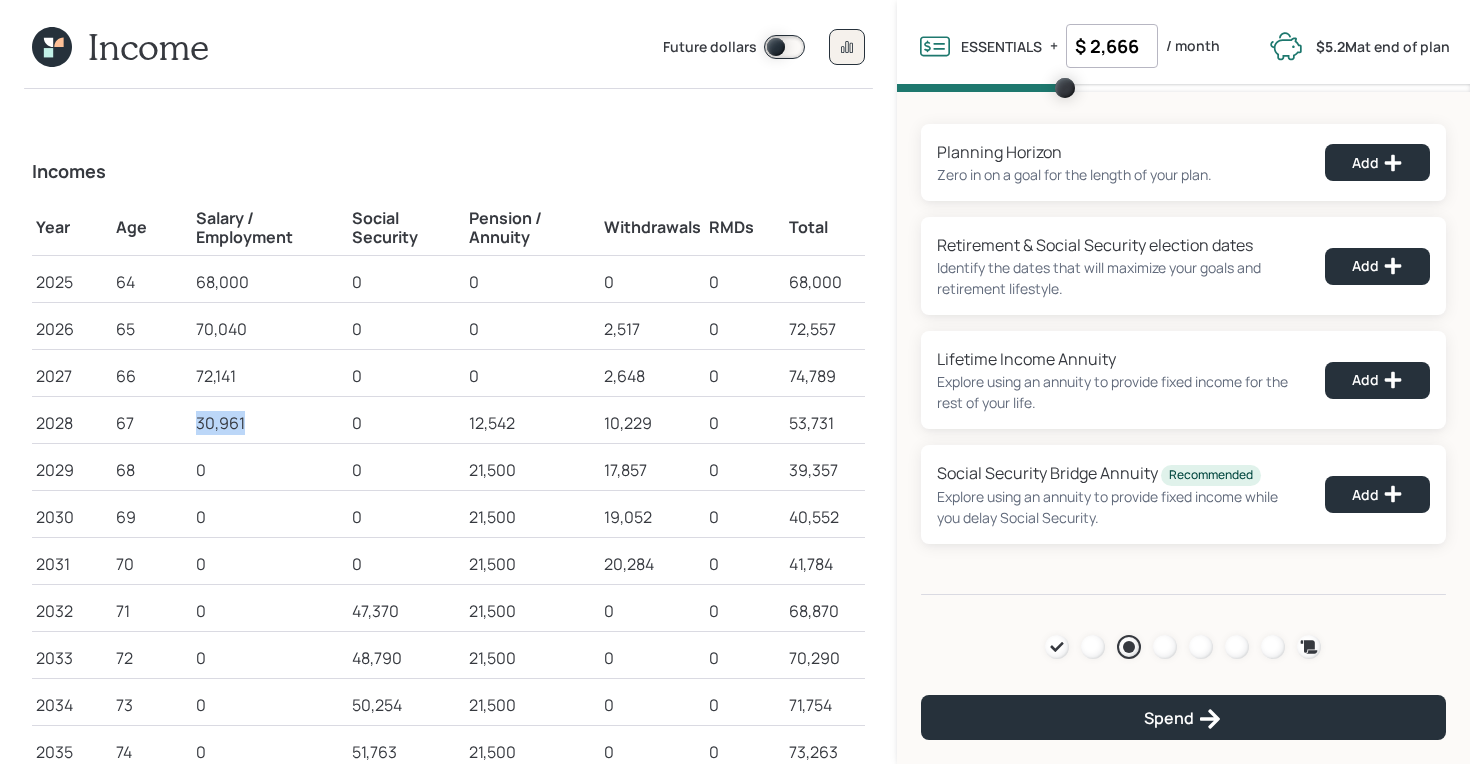 drag, startPoint x: 248, startPoint y: 421, endPoint x: 195, endPoint y: 419, distance: 53.037724 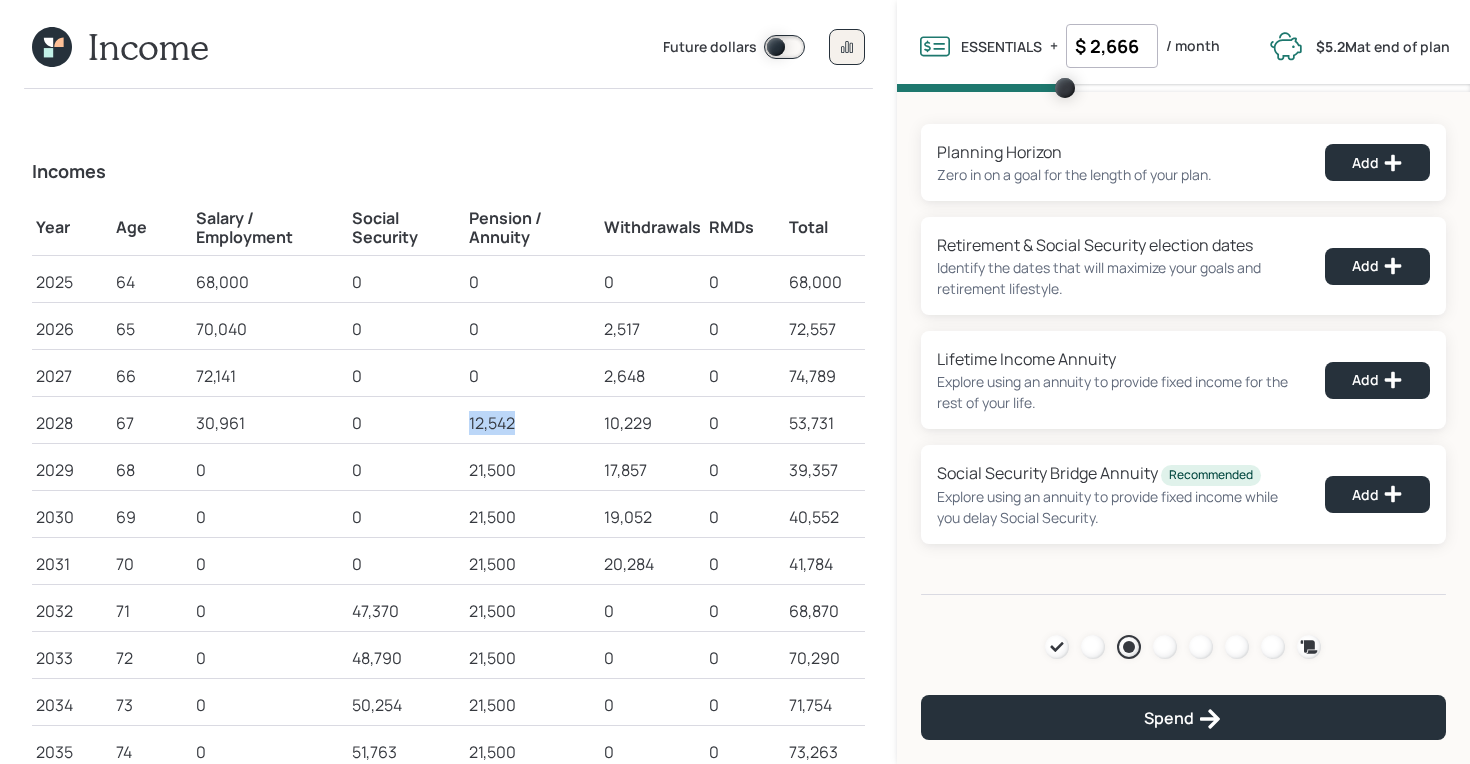 drag, startPoint x: 471, startPoint y: 422, endPoint x: 521, endPoint y: 421, distance: 50.01 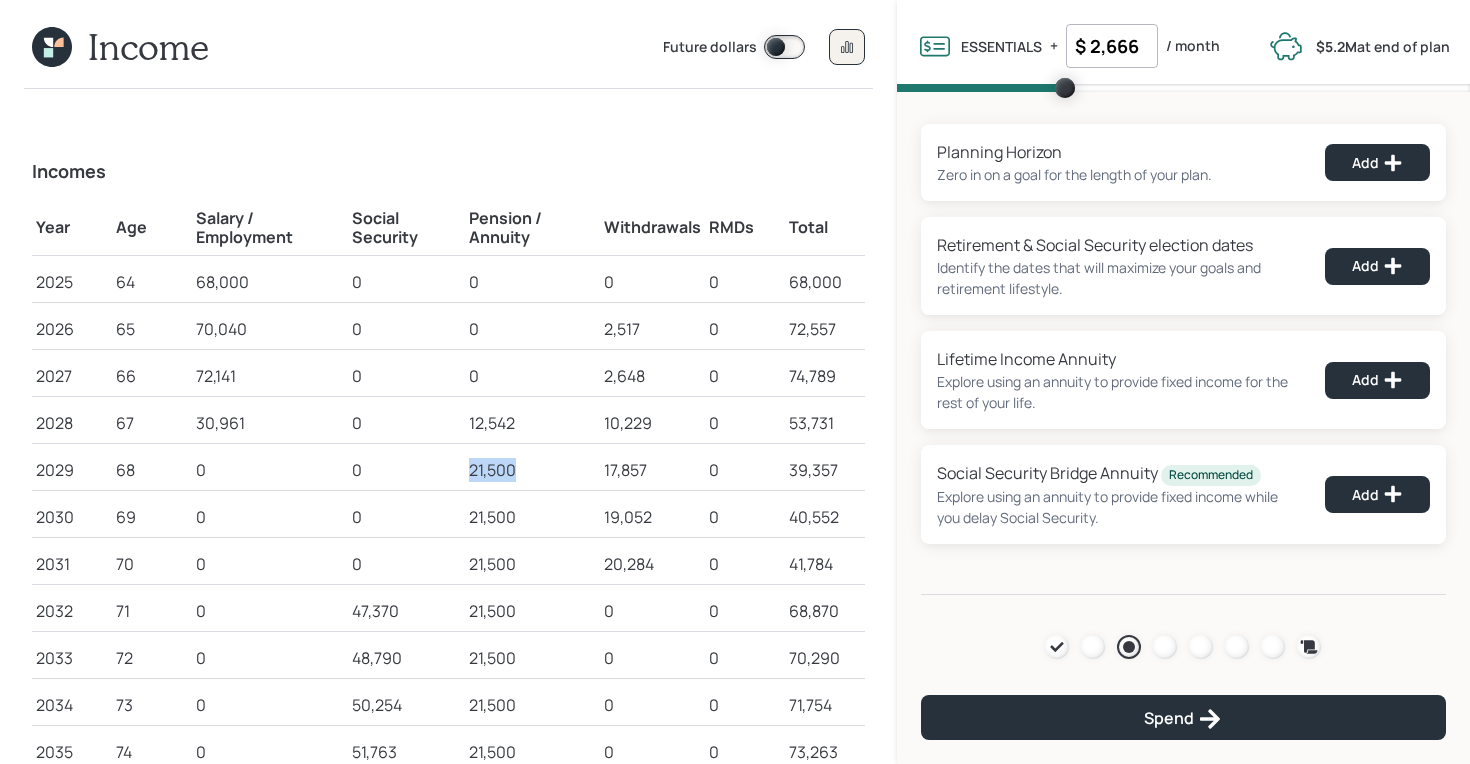 drag, startPoint x: 470, startPoint y: 470, endPoint x: 530, endPoint y: 470, distance: 60 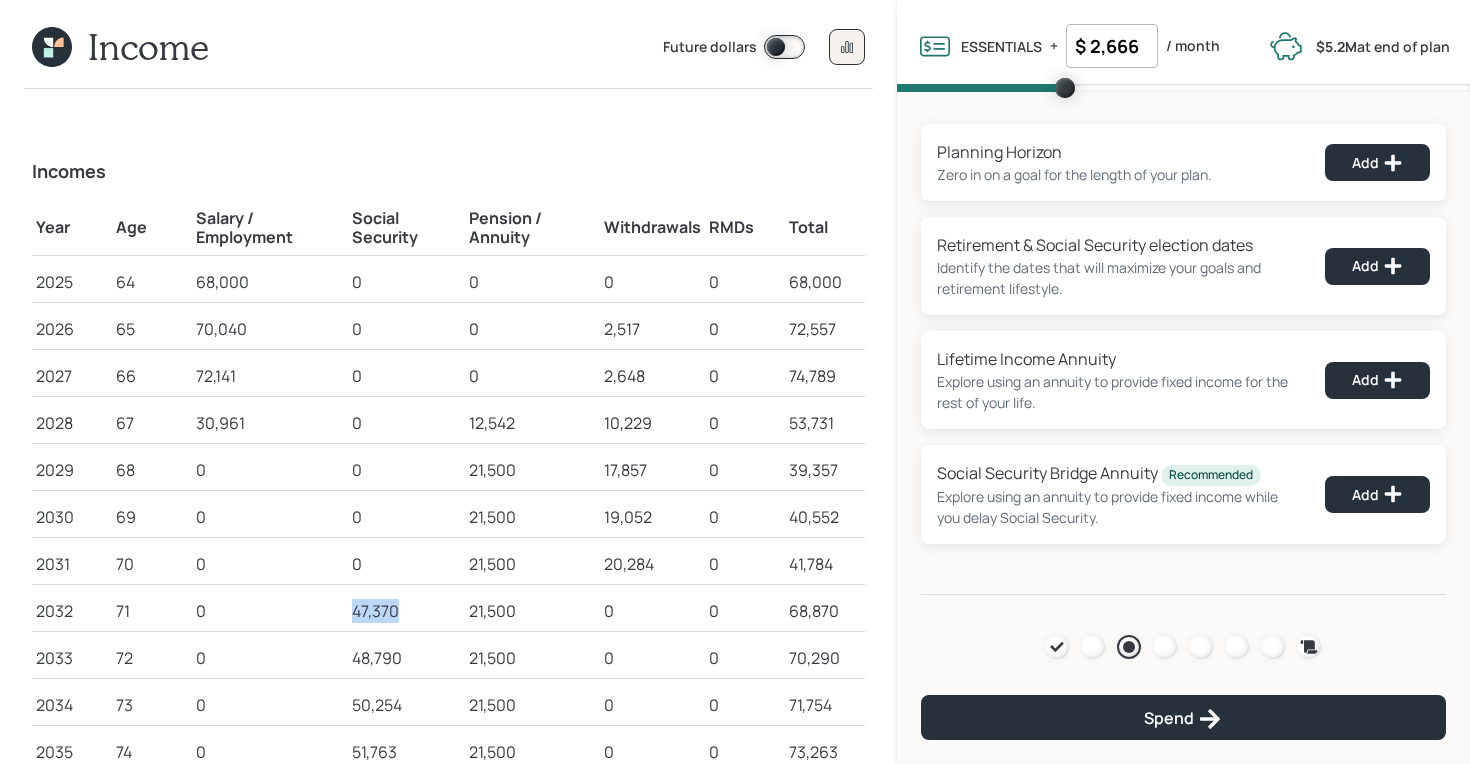 drag, startPoint x: 399, startPoint y: 612, endPoint x: 346, endPoint y: 612, distance: 53 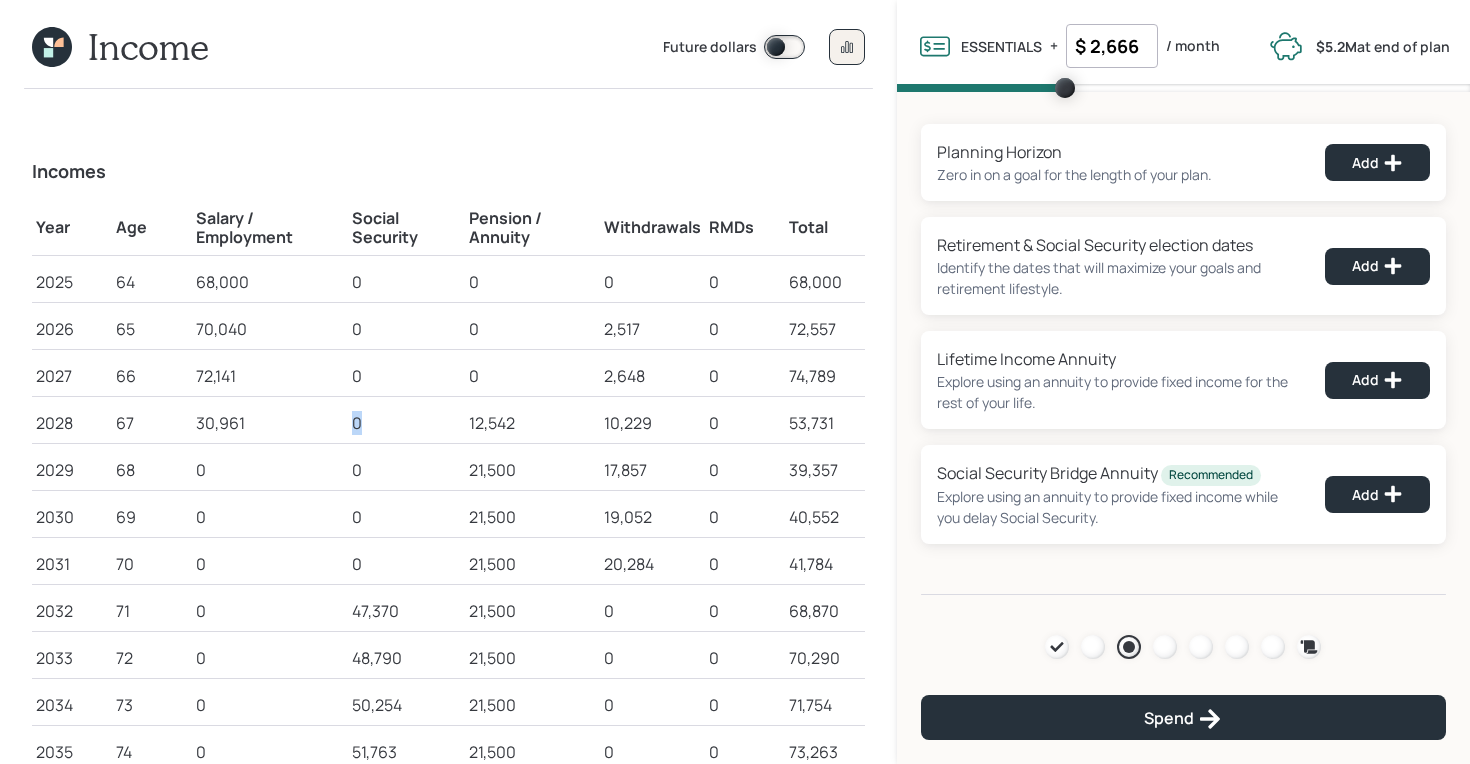 drag, startPoint x: 373, startPoint y: 423, endPoint x: 336, endPoint y: 422, distance: 37.01351 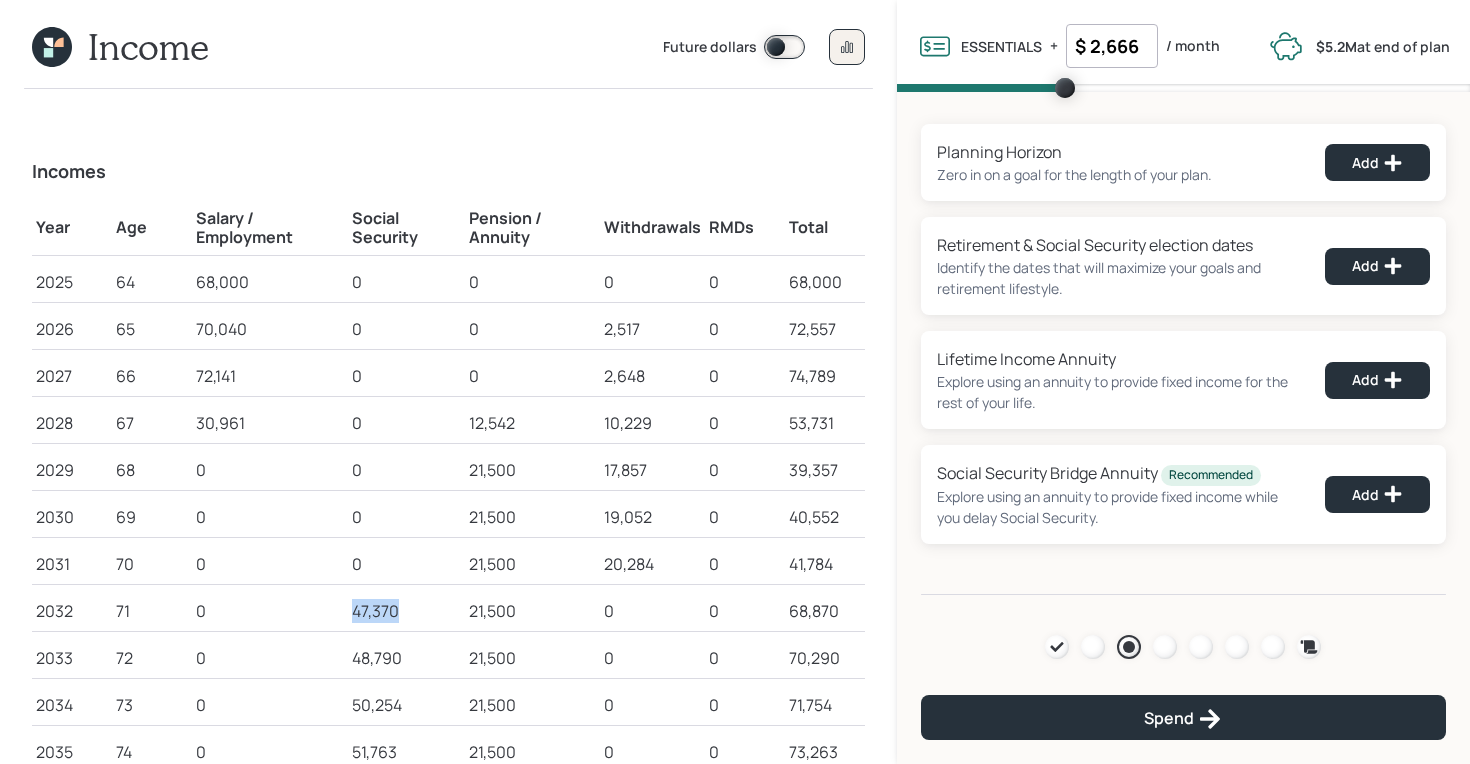 drag, startPoint x: 401, startPoint y: 606, endPoint x: 347, endPoint y: 606, distance: 54 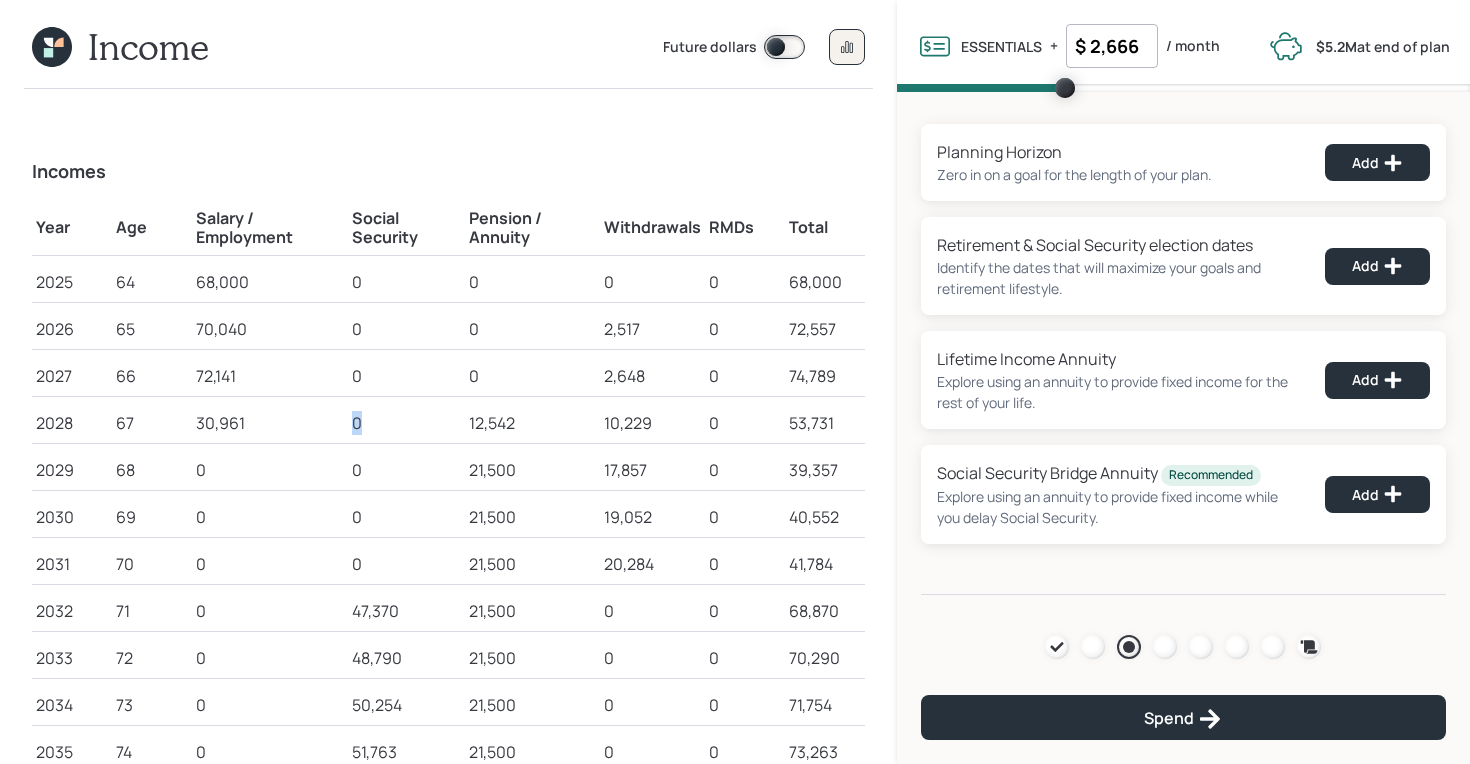 drag, startPoint x: 366, startPoint y: 424, endPoint x: 348, endPoint y: 423, distance: 18.027756 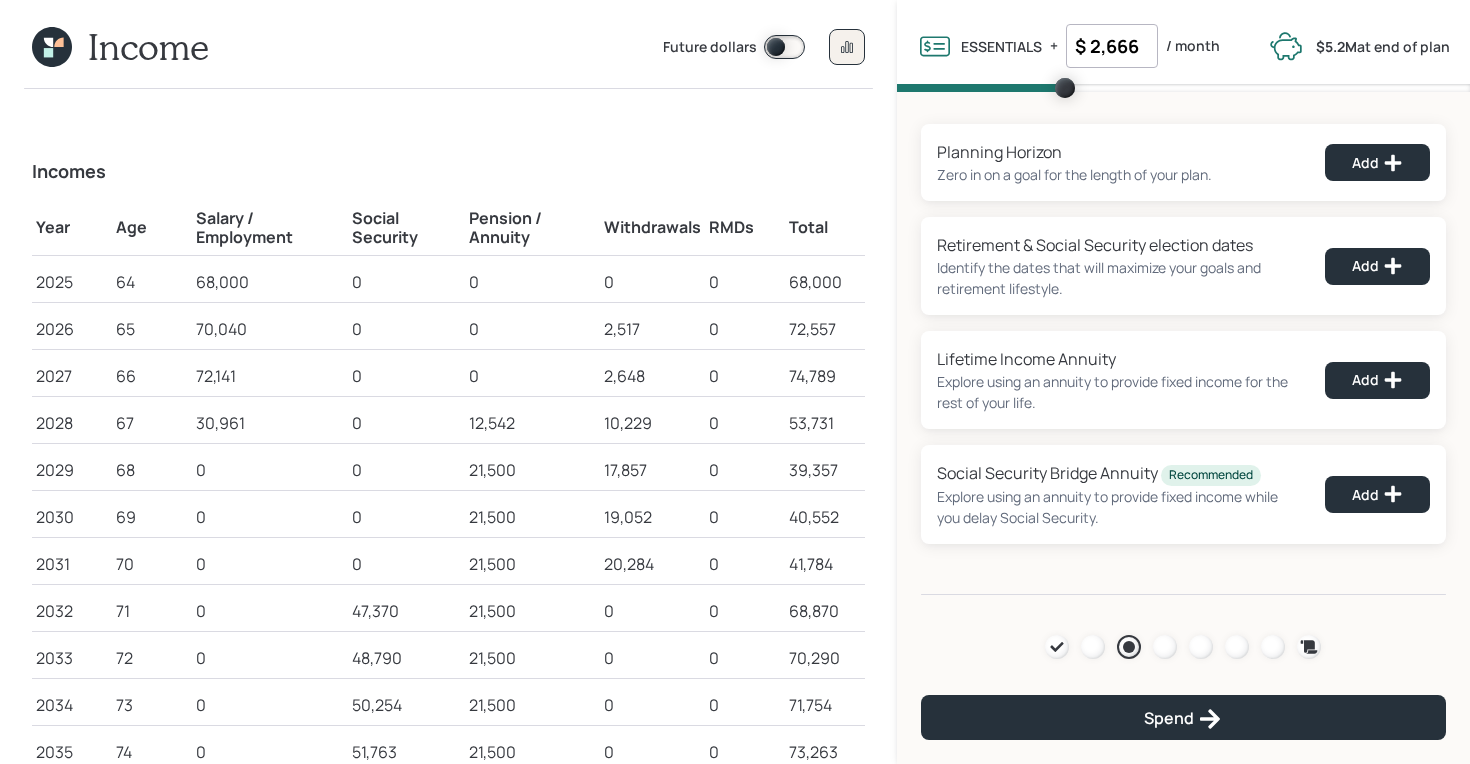 click on "Withdrawals" at bounding box center [652, 227] 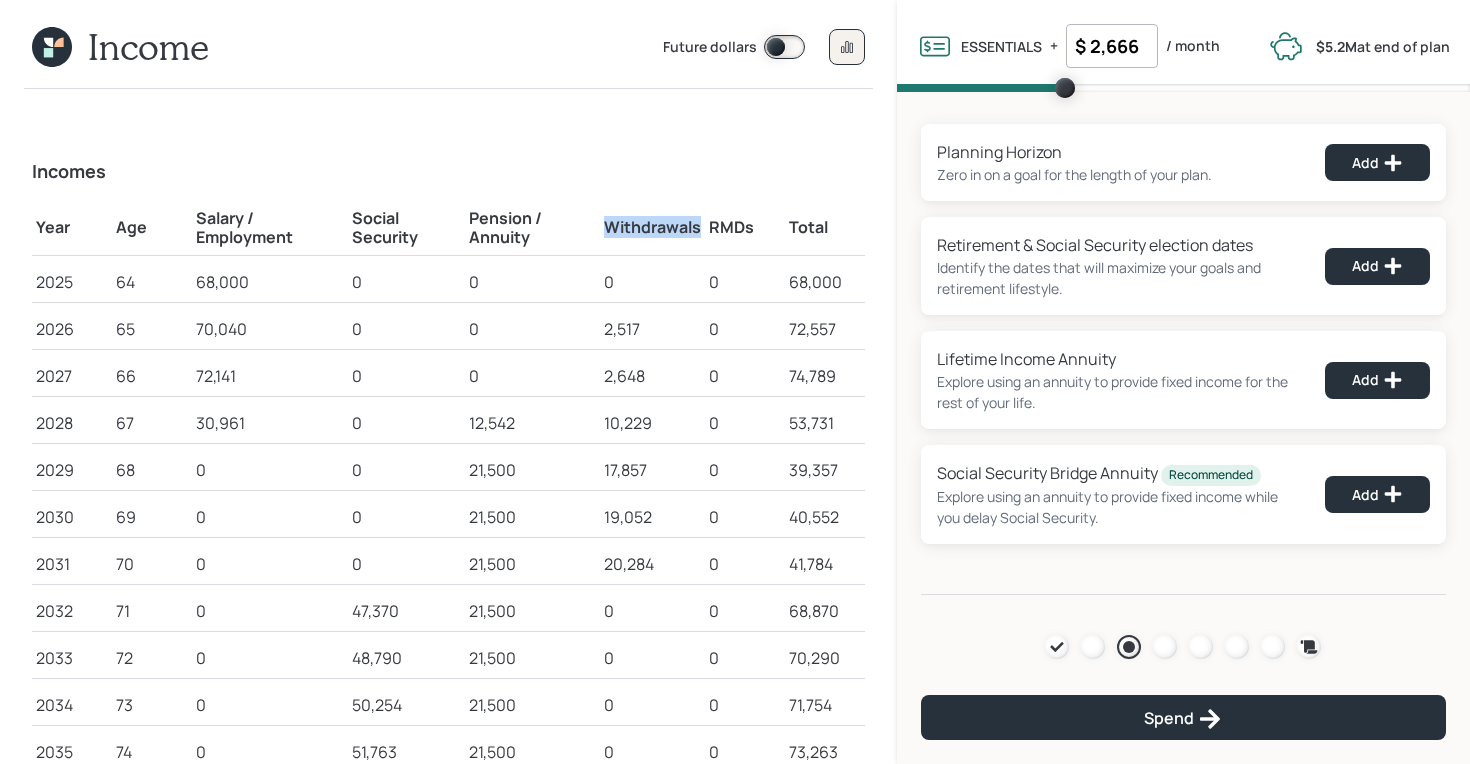 drag, startPoint x: 607, startPoint y: 221, endPoint x: 618, endPoint y: 221, distance: 11 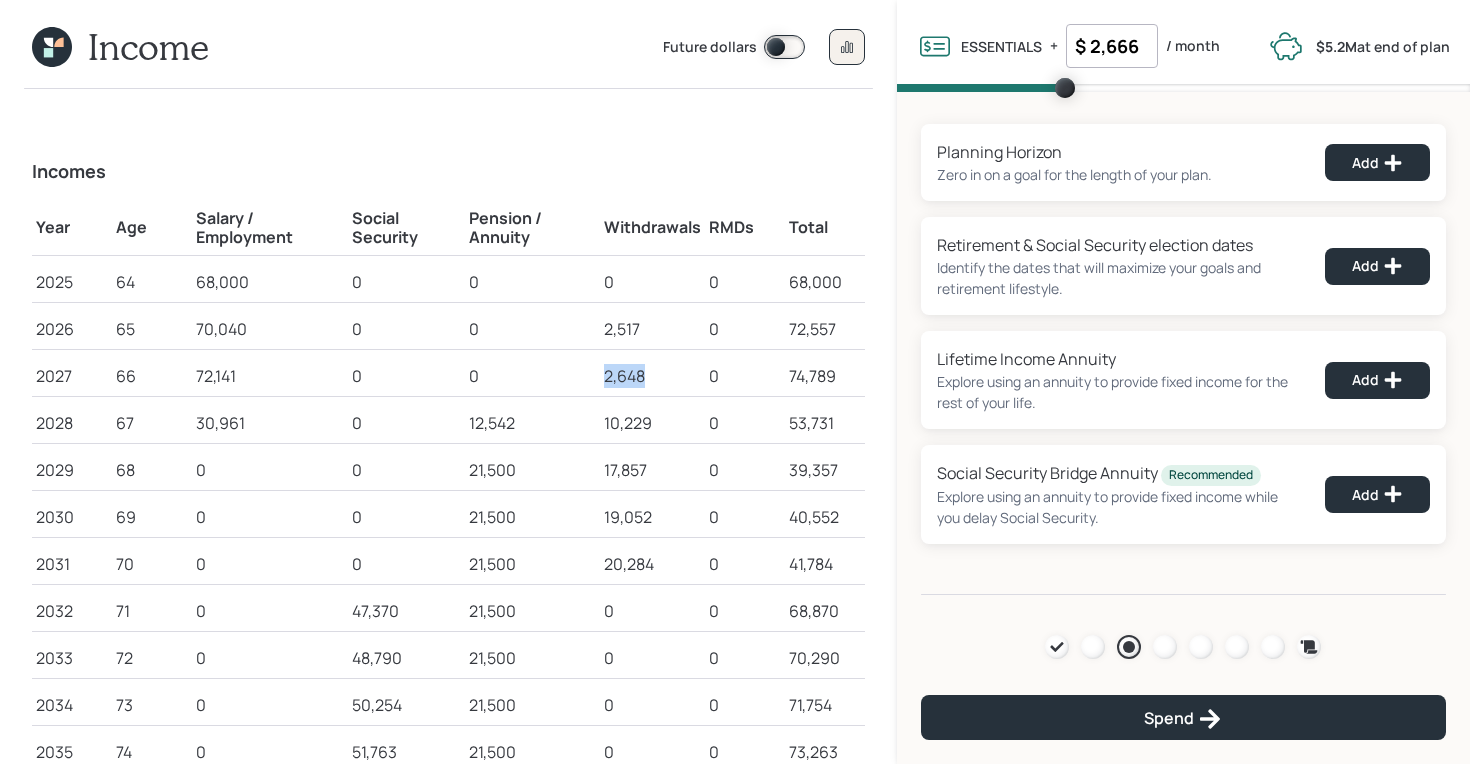 drag, startPoint x: 644, startPoint y: 374, endPoint x: 589, endPoint y: 372, distance: 55.03635 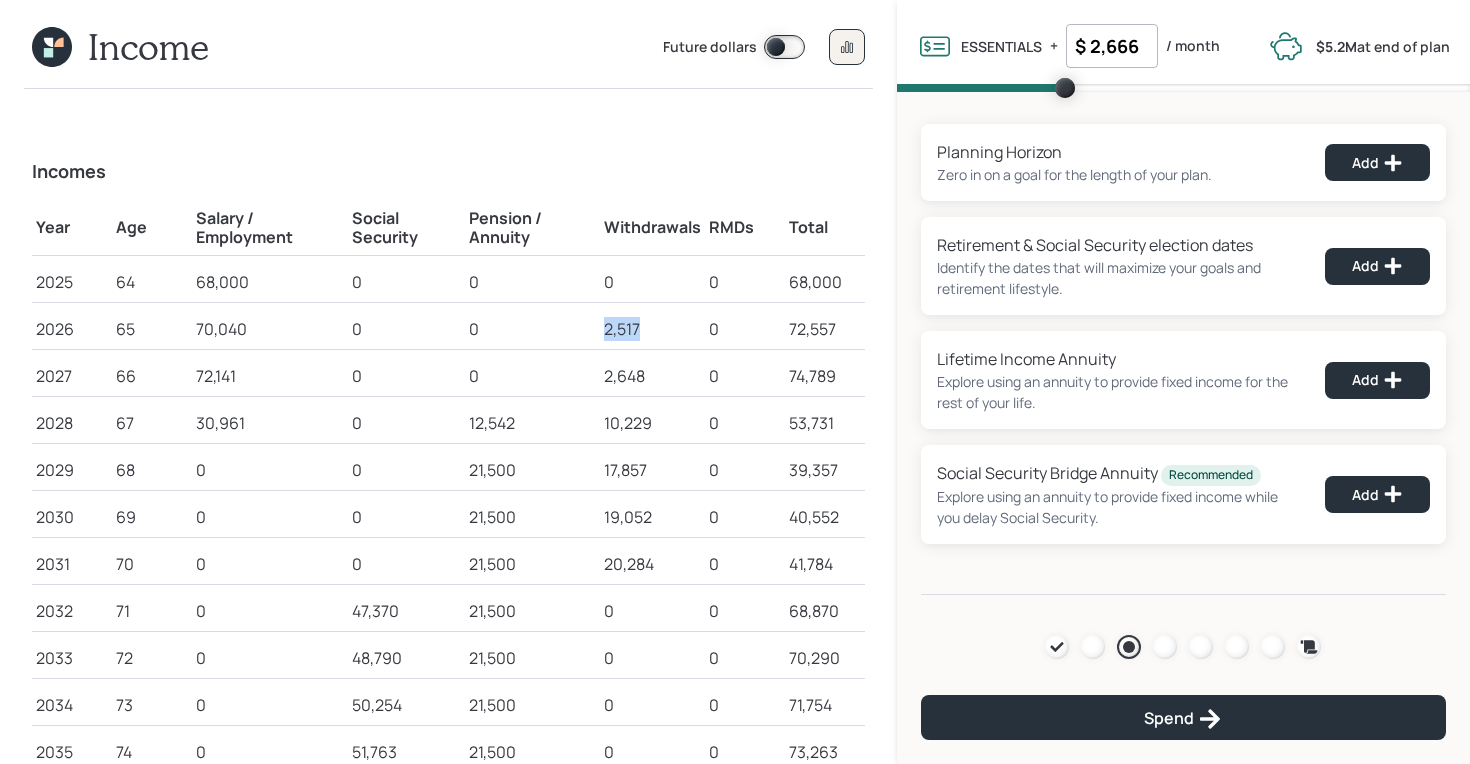 drag, startPoint x: 637, startPoint y: 324, endPoint x: 585, endPoint y: 327, distance: 52.086468 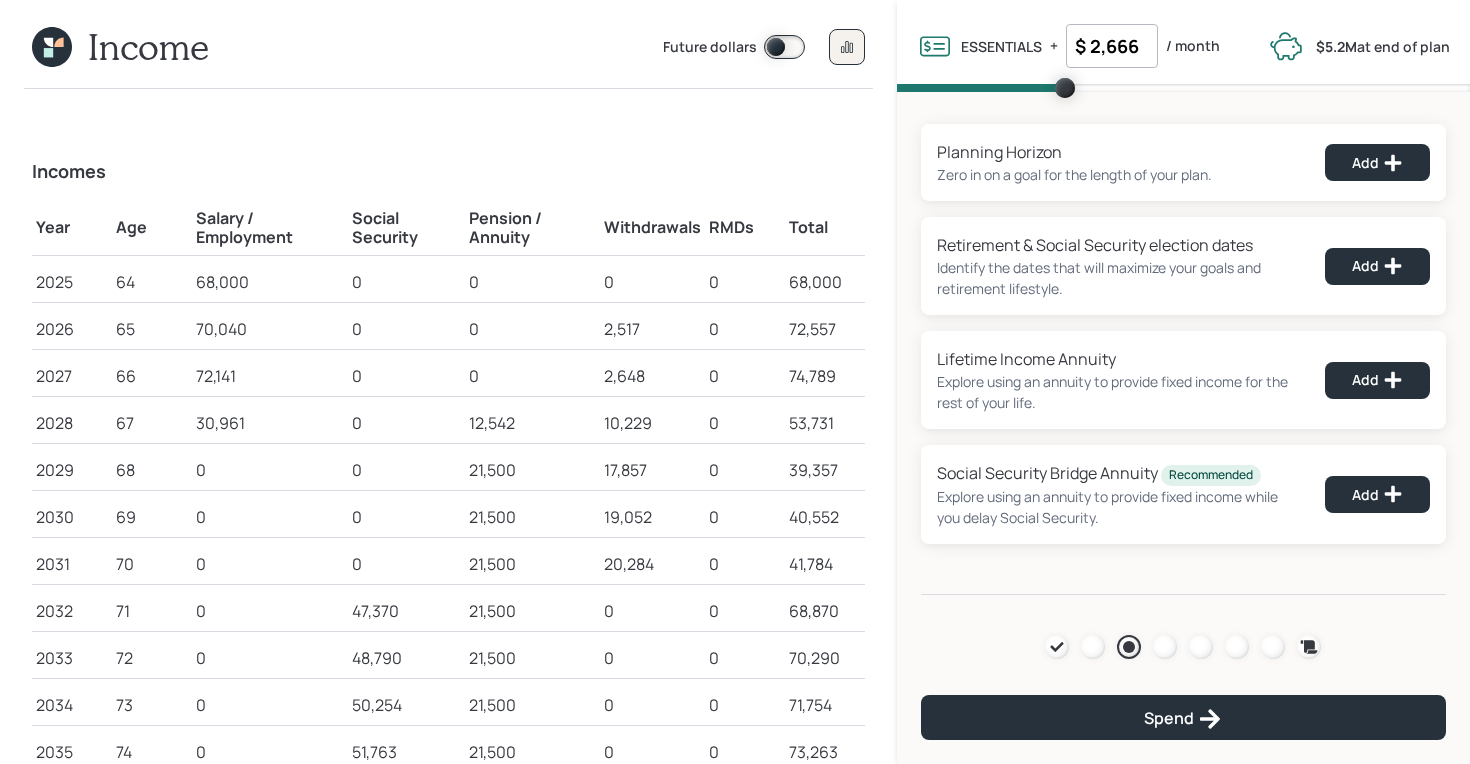 click on "$ 2,666" at bounding box center (1112, 46) 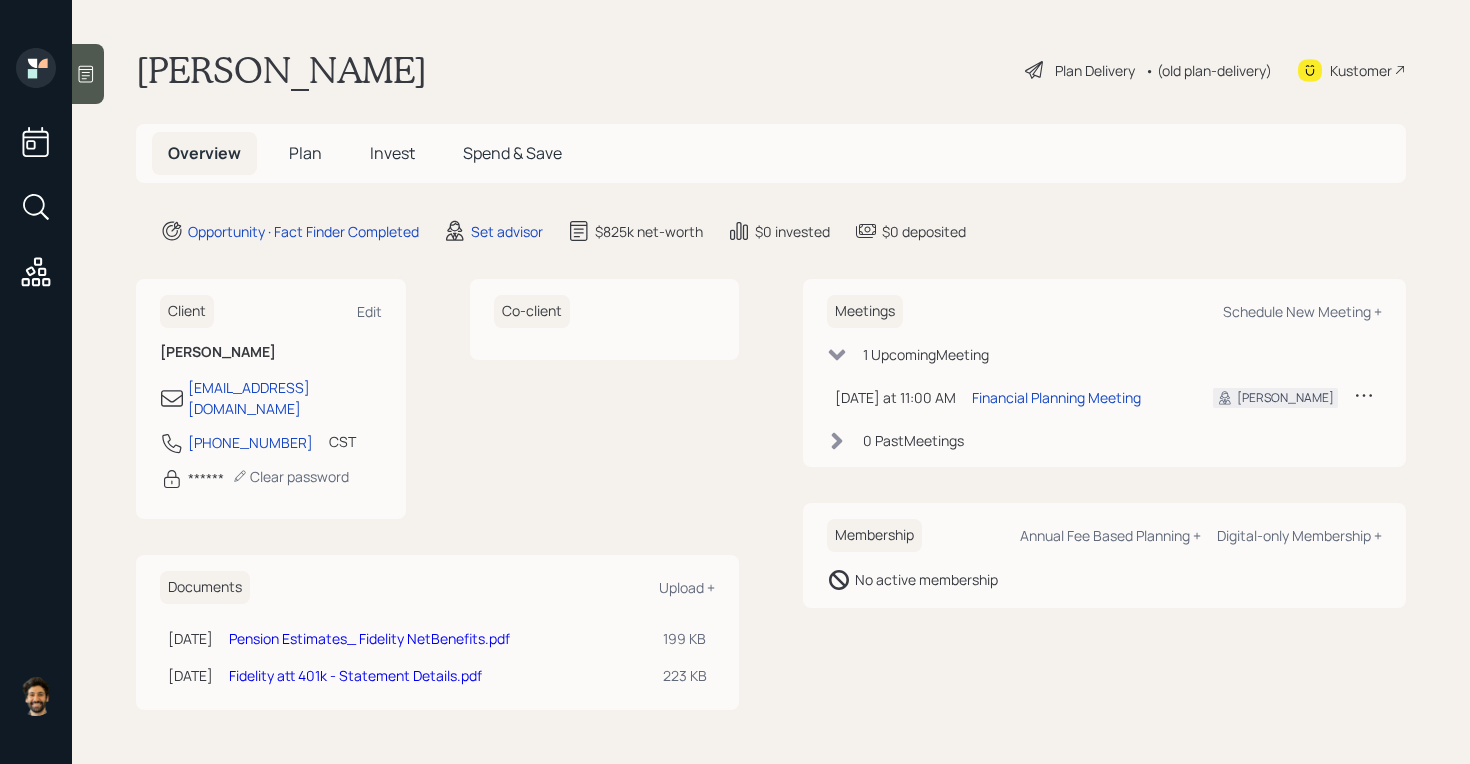 click on "Plan" at bounding box center (305, 153) 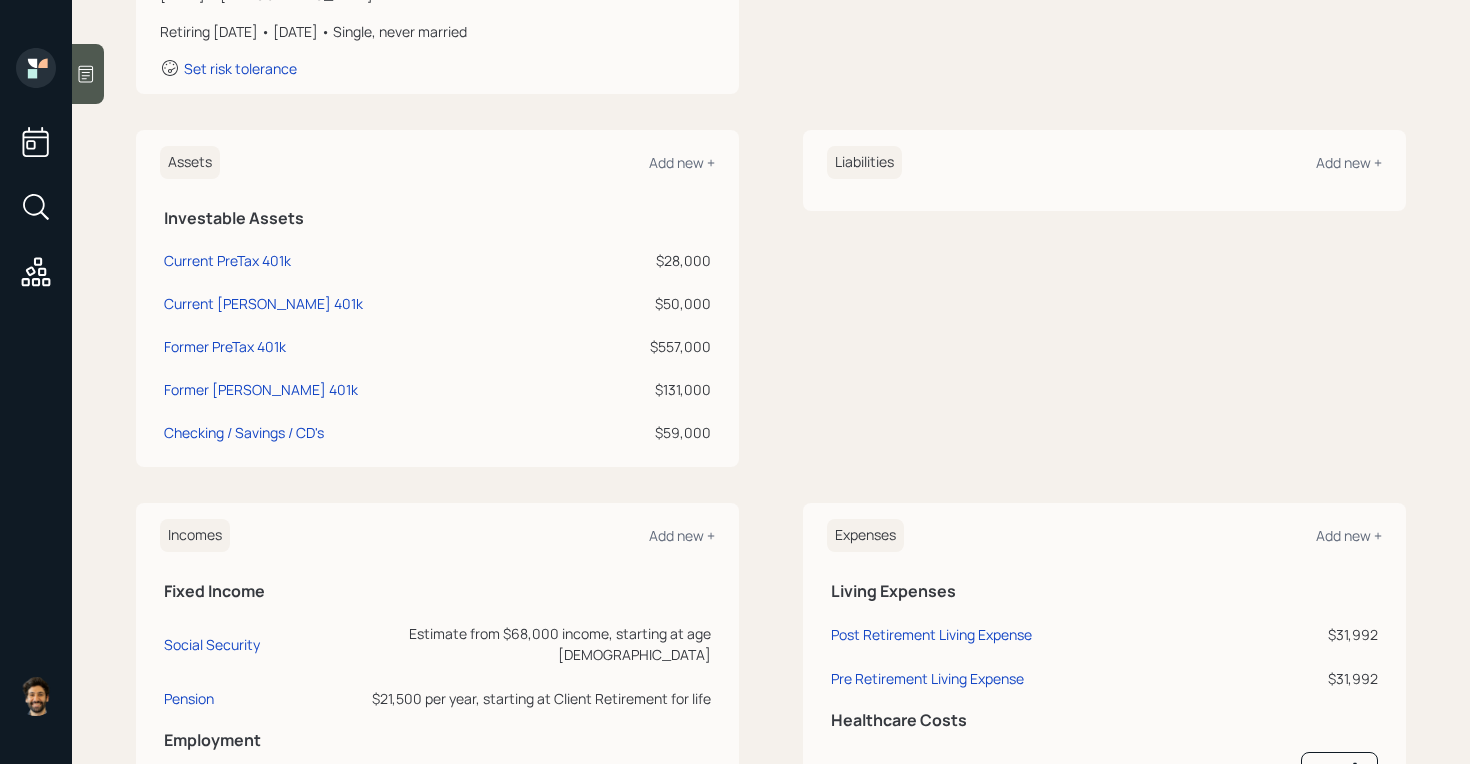 scroll, scrollTop: 480, scrollLeft: 0, axis: vertical 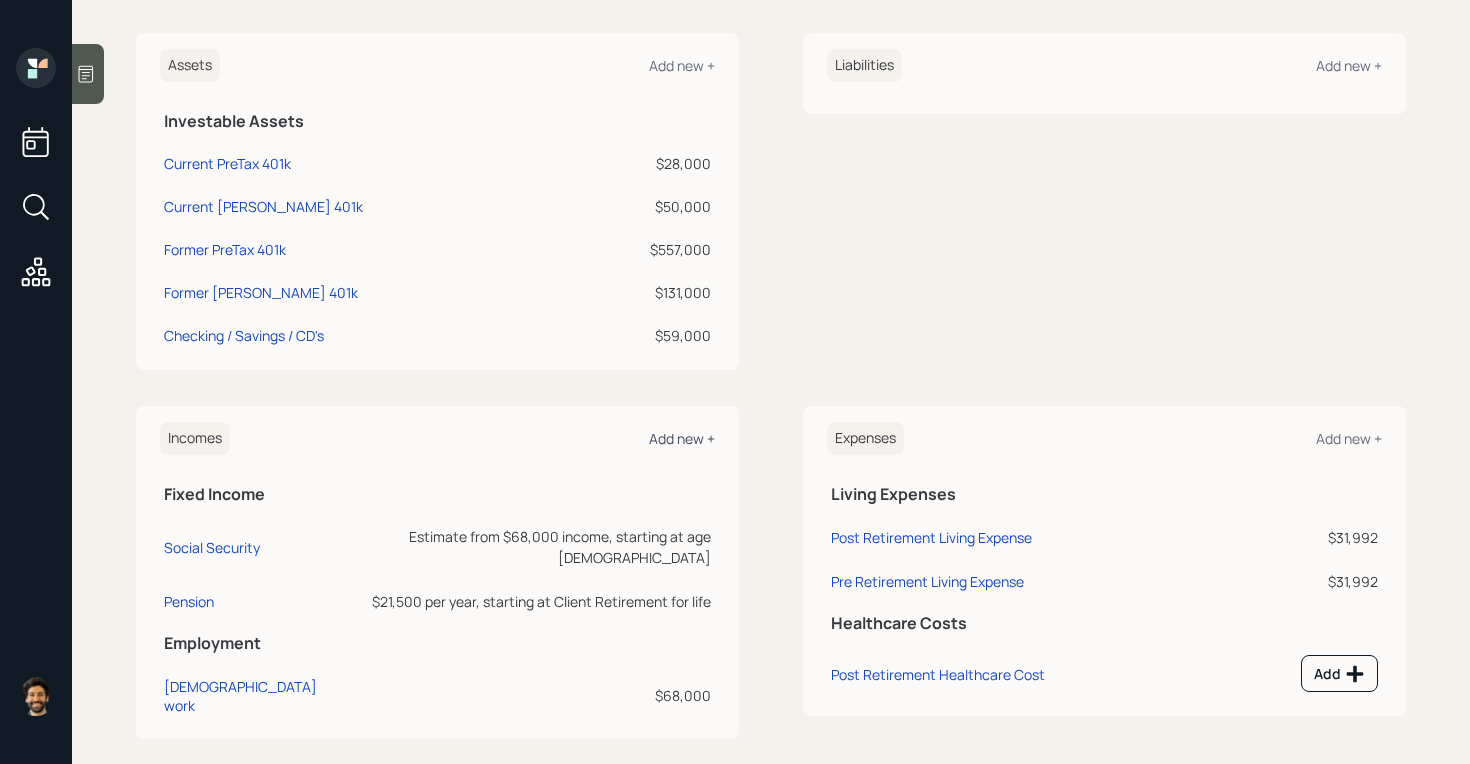click on "Add new +" at bounding box center (682, 438) 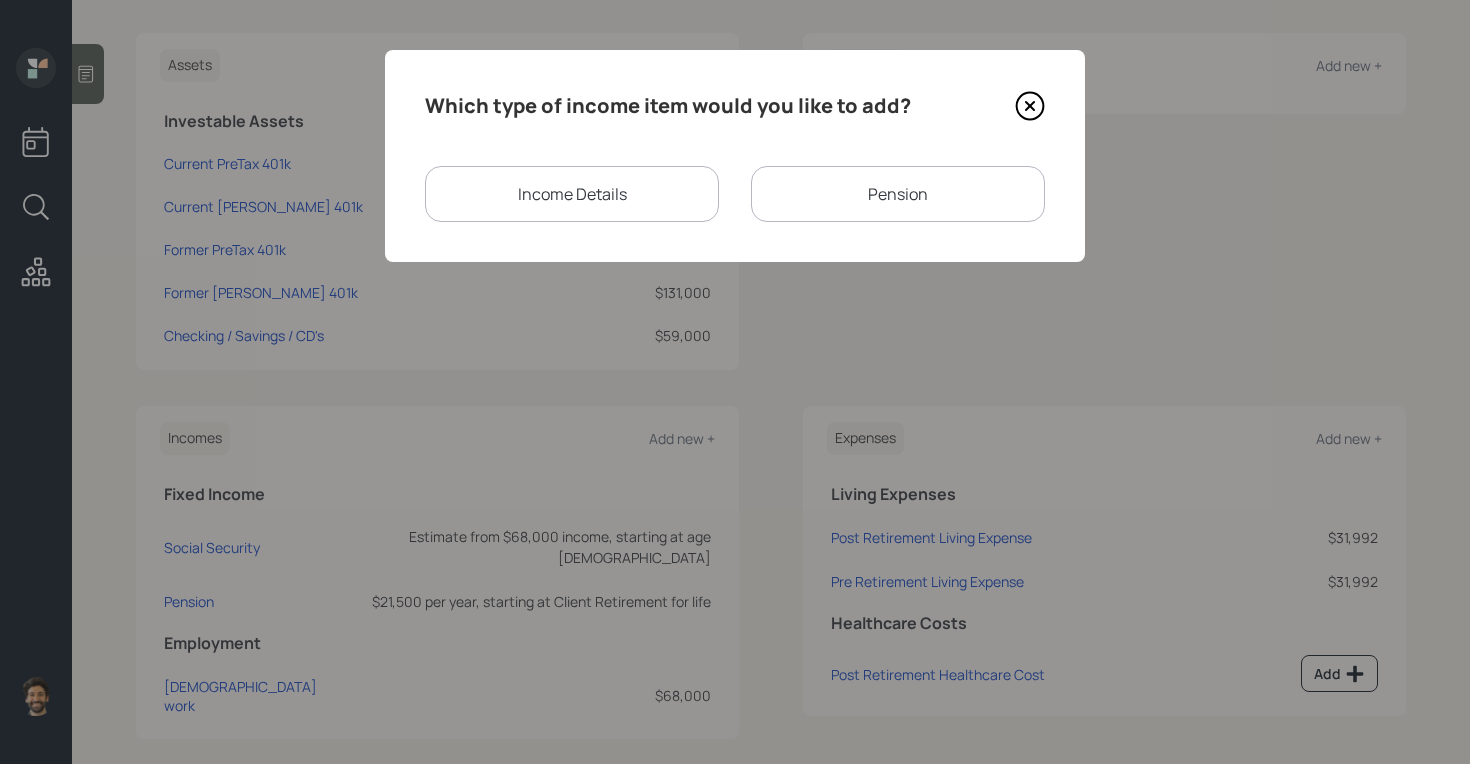 click on "Which type of income item would you like to add? Income Details Pension" at bounding box center [735, 156] 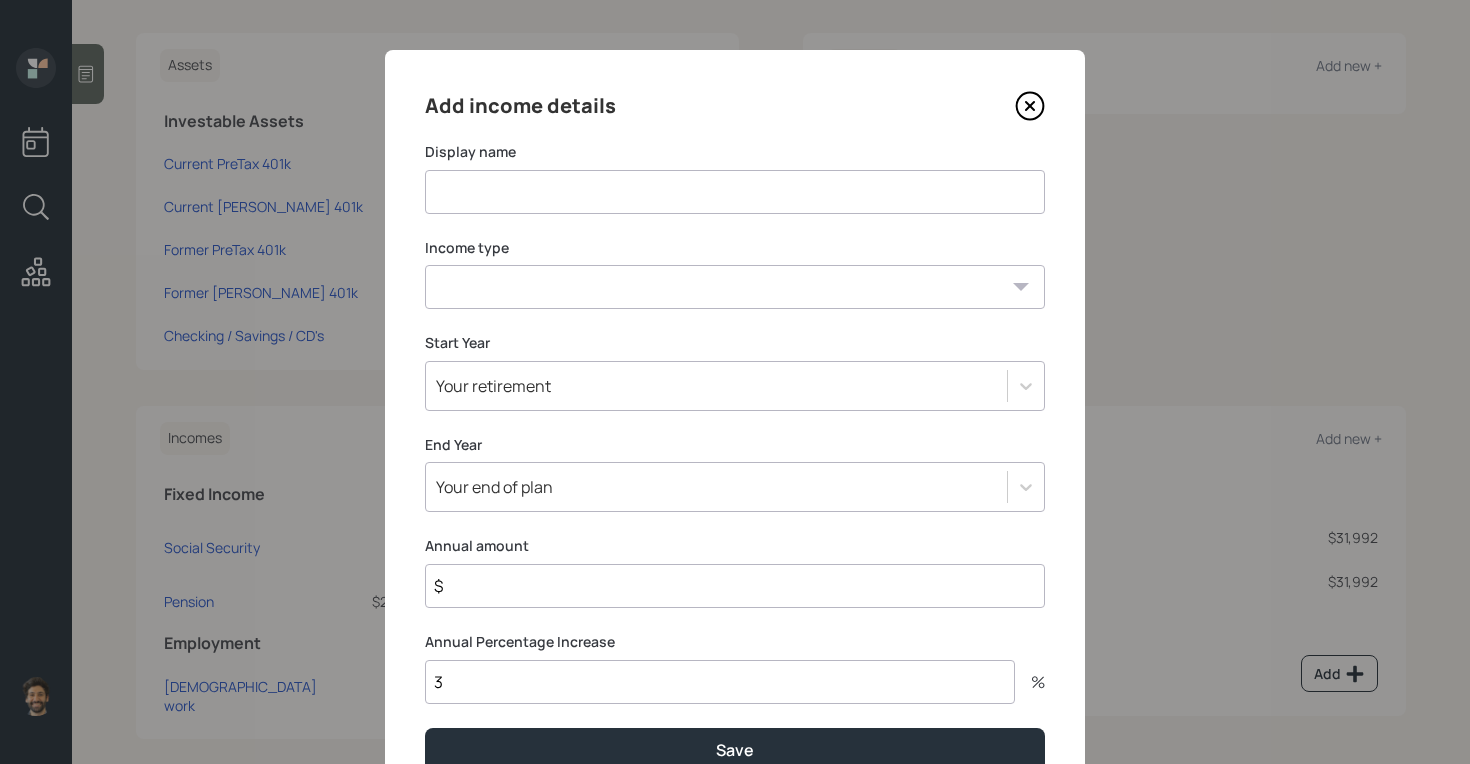 click at bounding box center [735, 192] 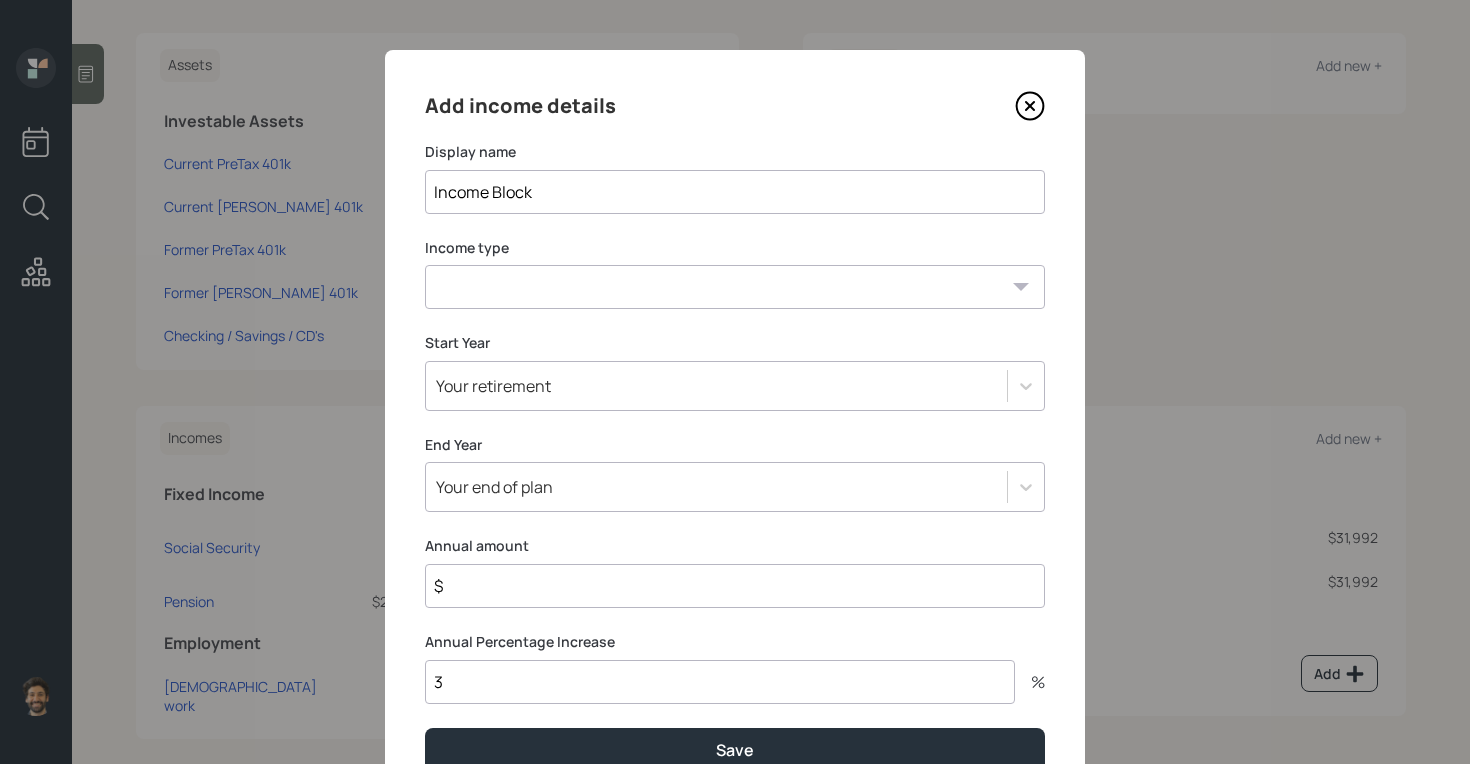 type on "Income Block" 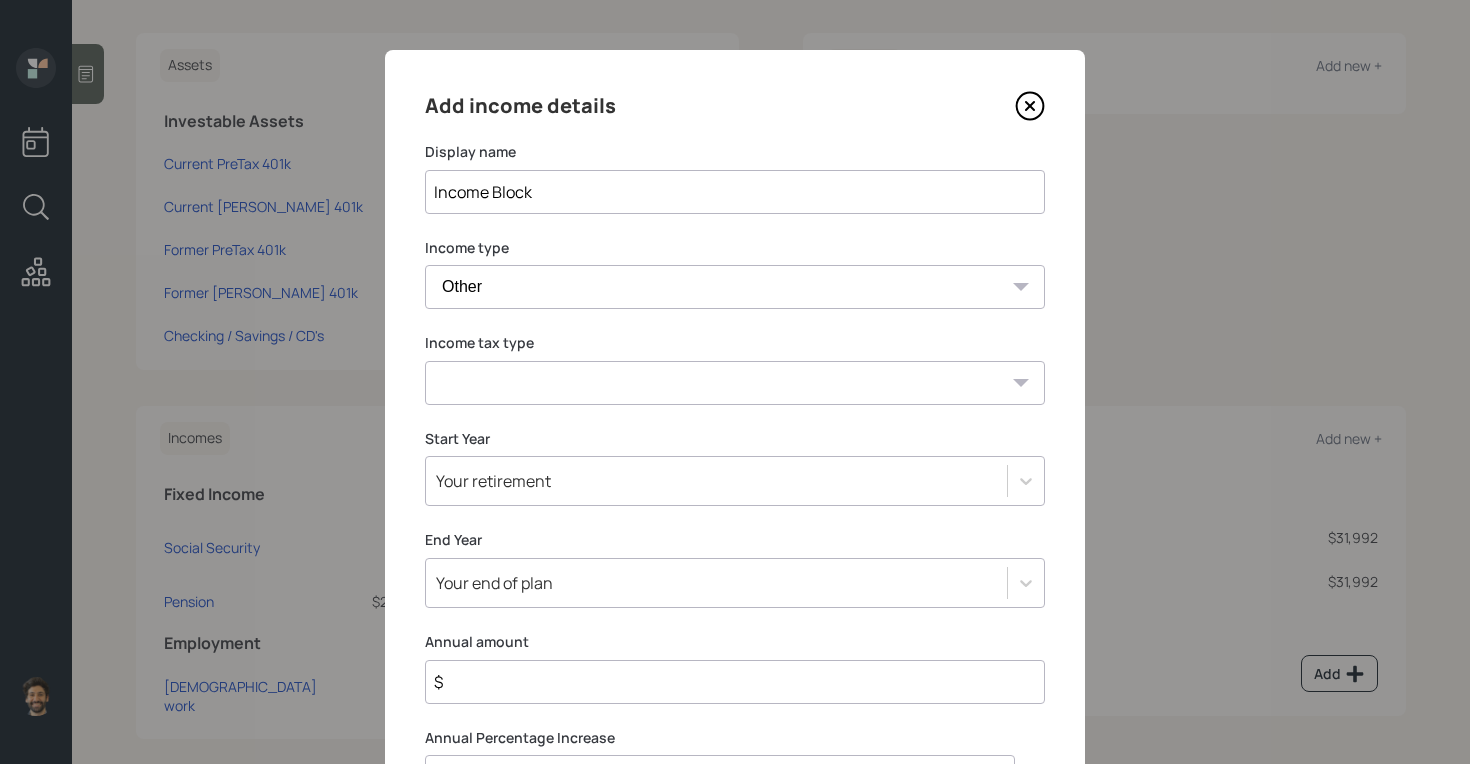 click on "Tax-free Earned Self Employment Alimony Royalties Pension / Annuity Interest Dividend Short-Term Gain Long-Term Gain Social Security" at bounding box center [735, 383] 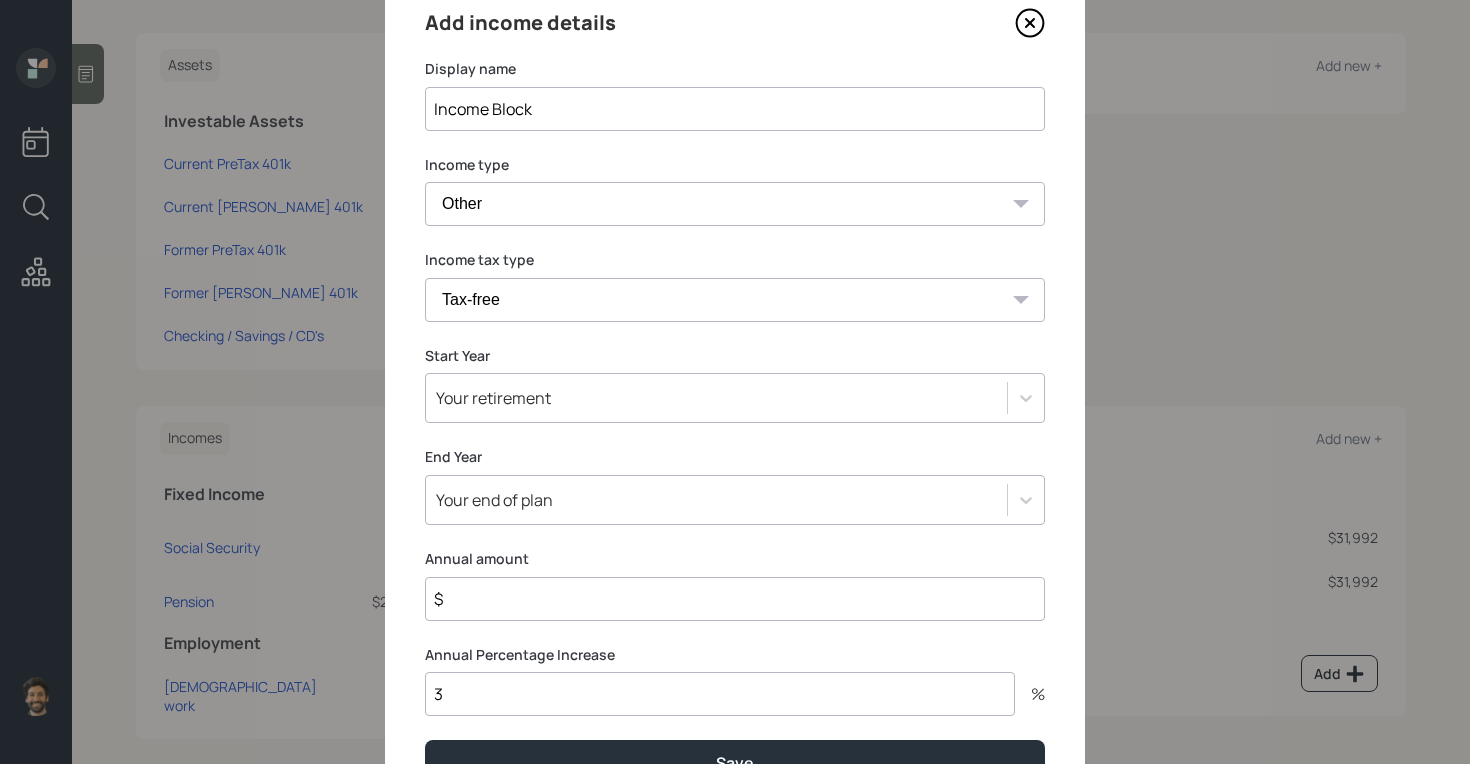 scroll, scrollTop: 193, scrollLeft: 0, axis: vertical 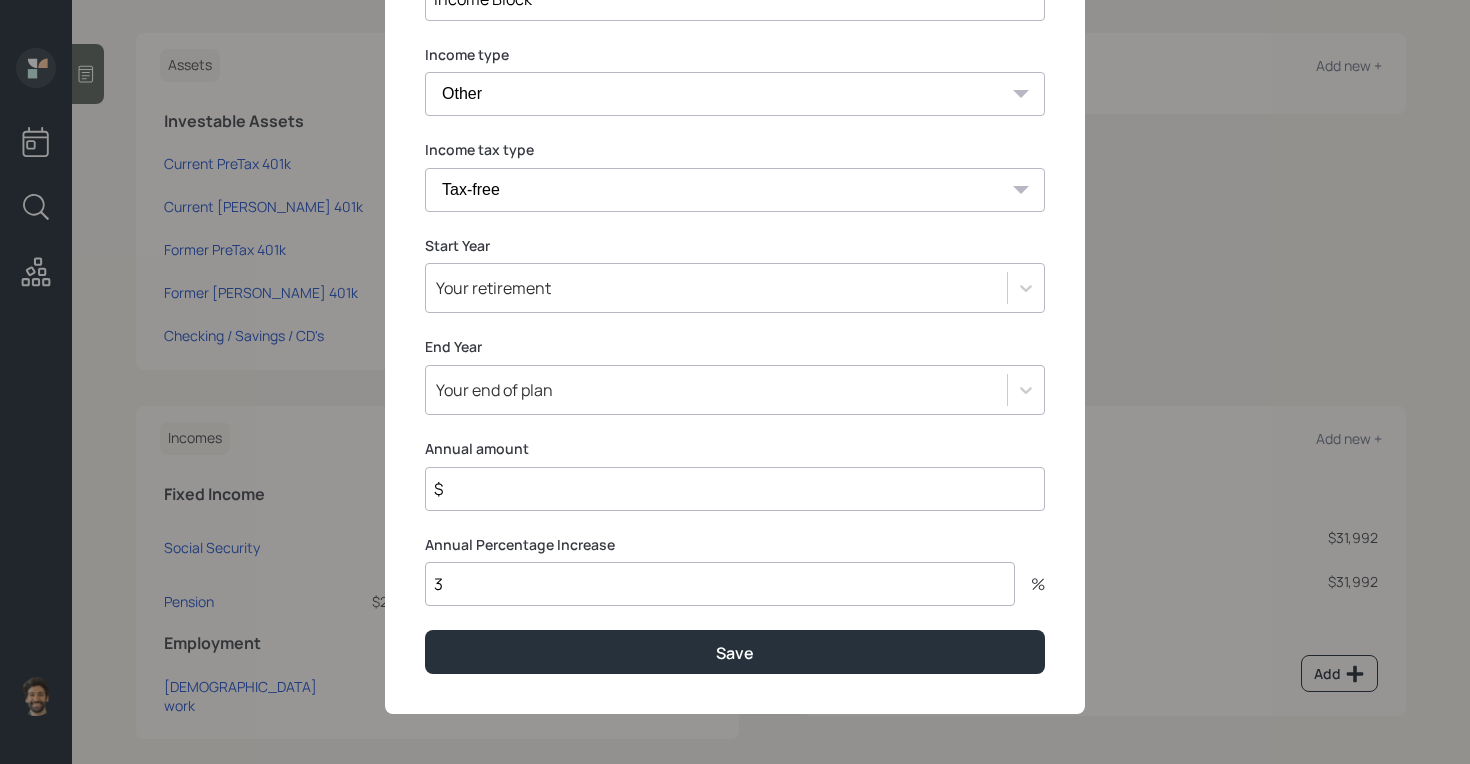 click on "$" at bounding box center [735, 489] 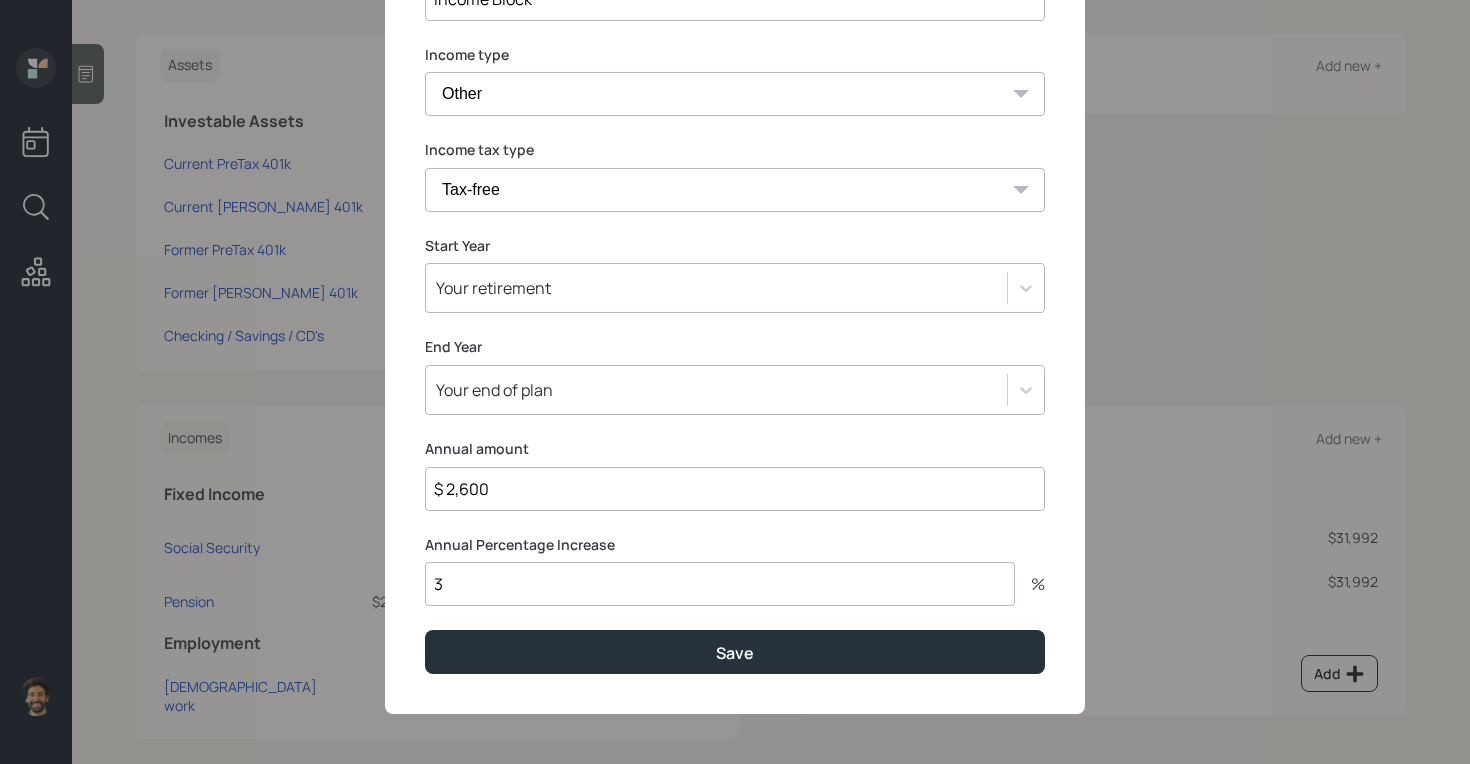 type on "$ 2,600" 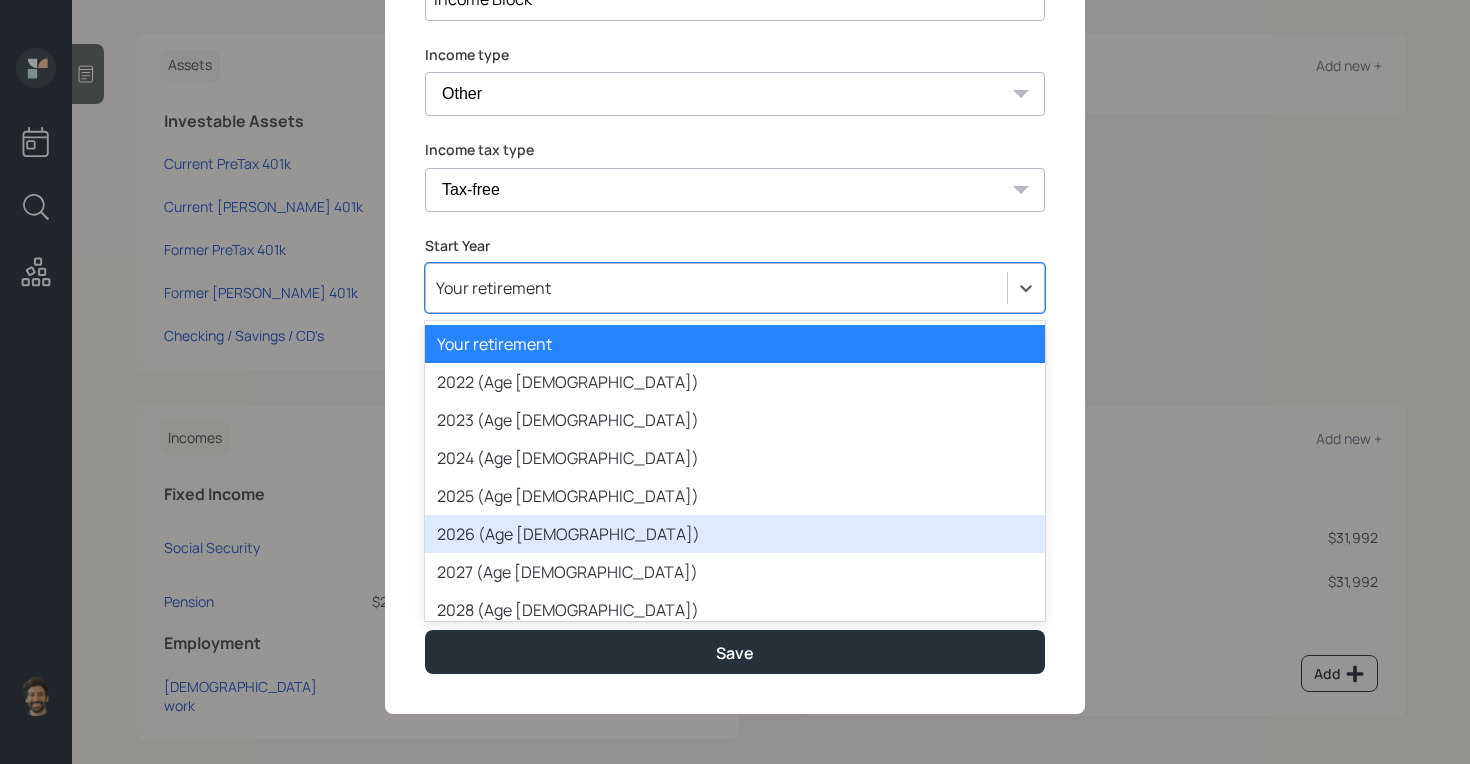 click on "2026 (Age 65)" at bounding box center (735, 534) 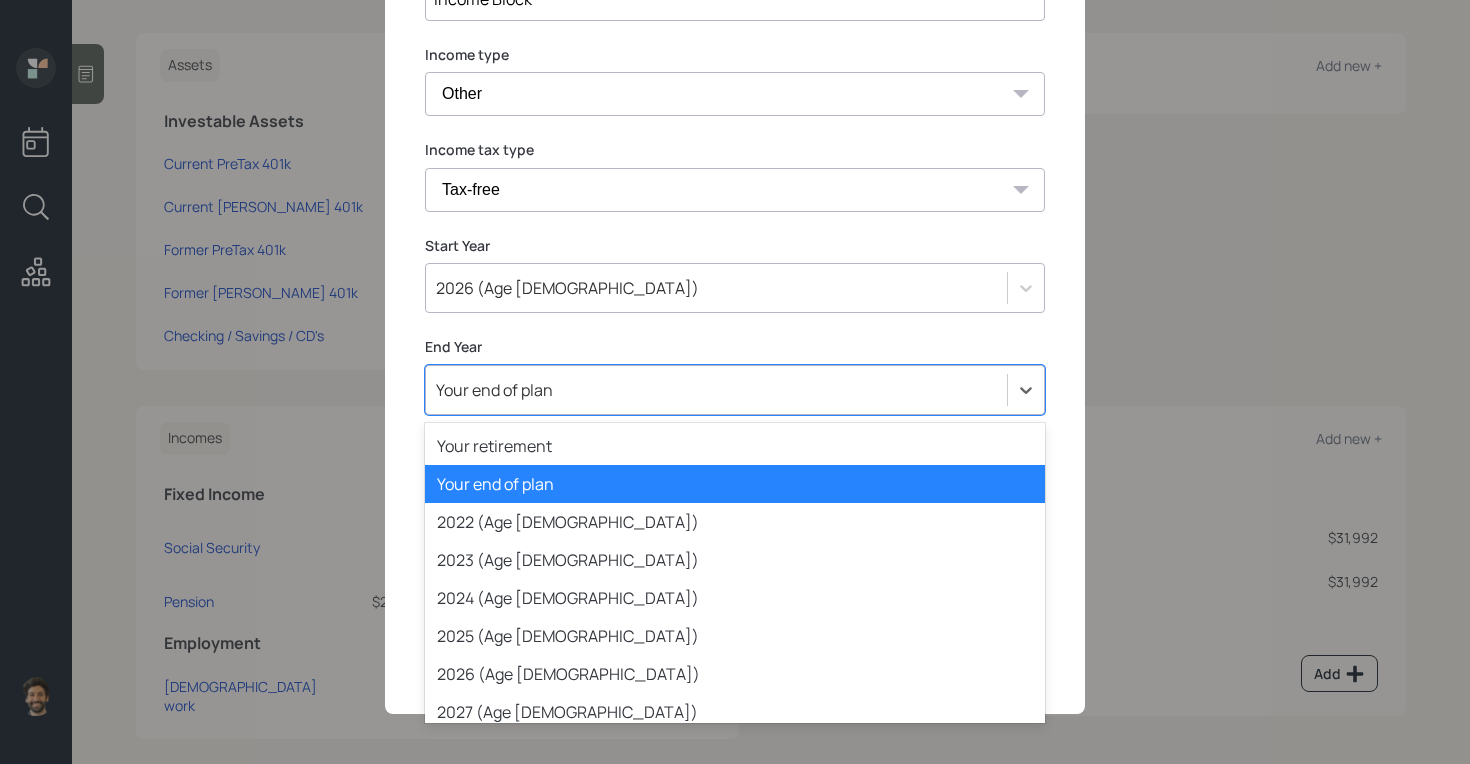 click on "Your end of plan" at bounding box center [735, 390] 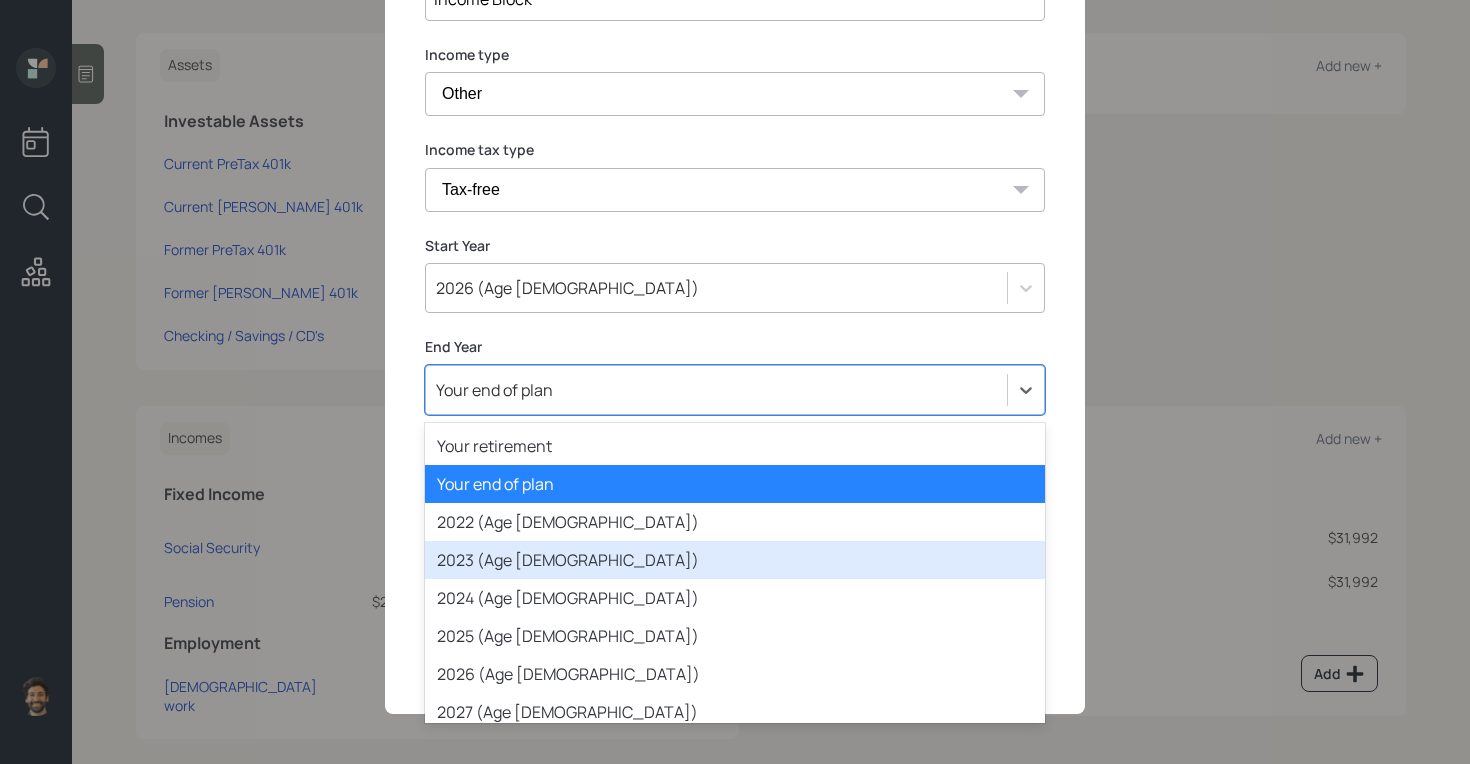 scroll, scrollTop: 57, scrollLeft: 0, axis: vertical 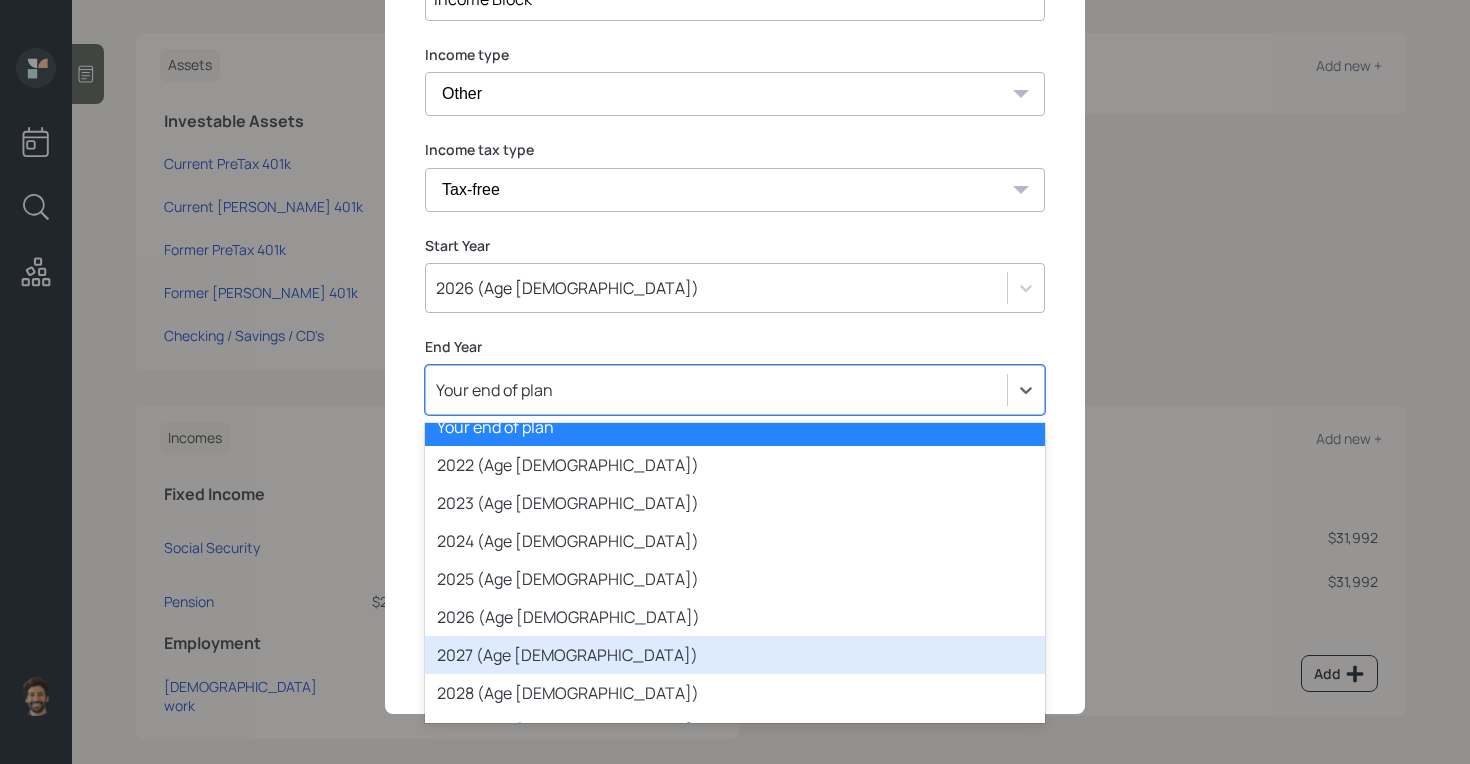 click on "2027 (Age 66)" at bounding box center (735, 655) 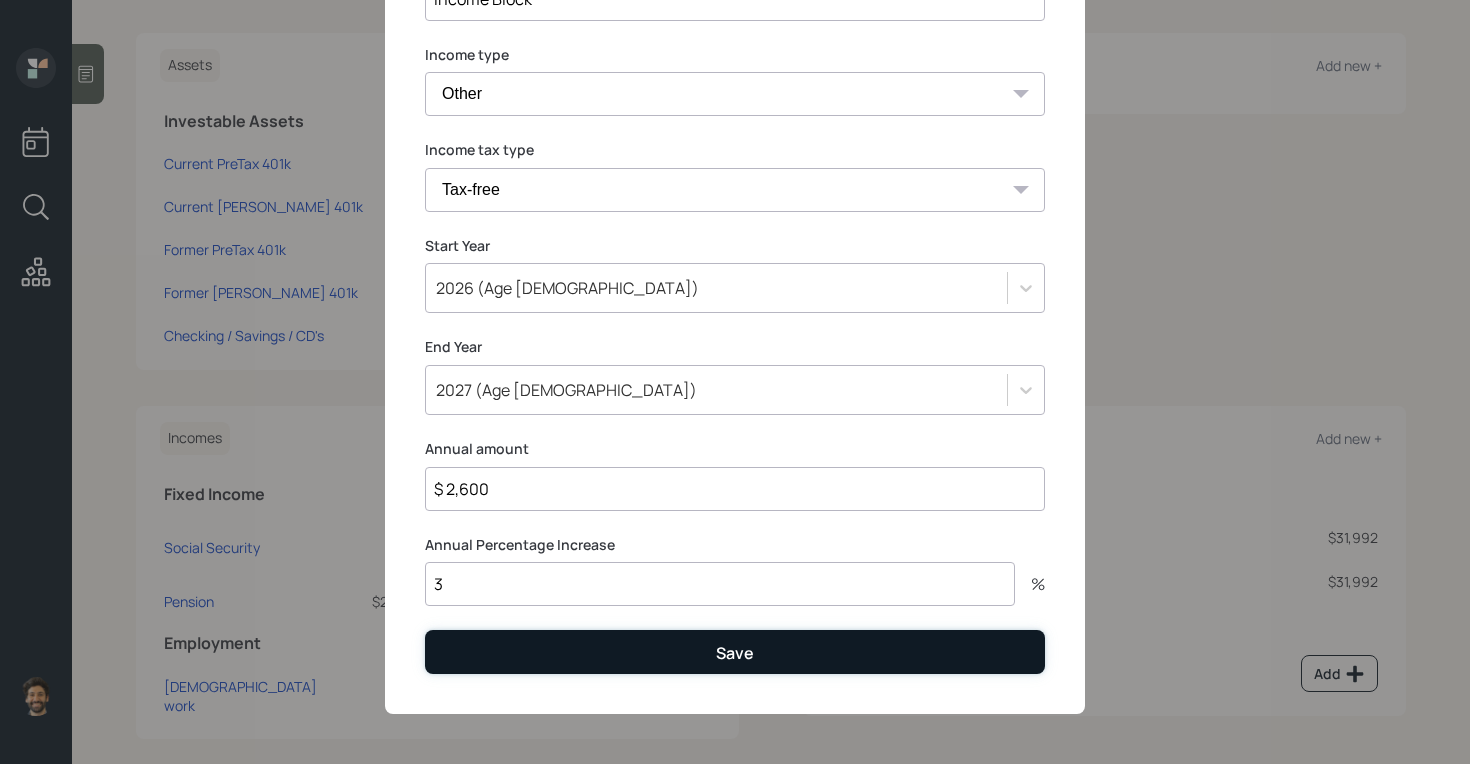 click on "Save" at bounding box center (735, 651) 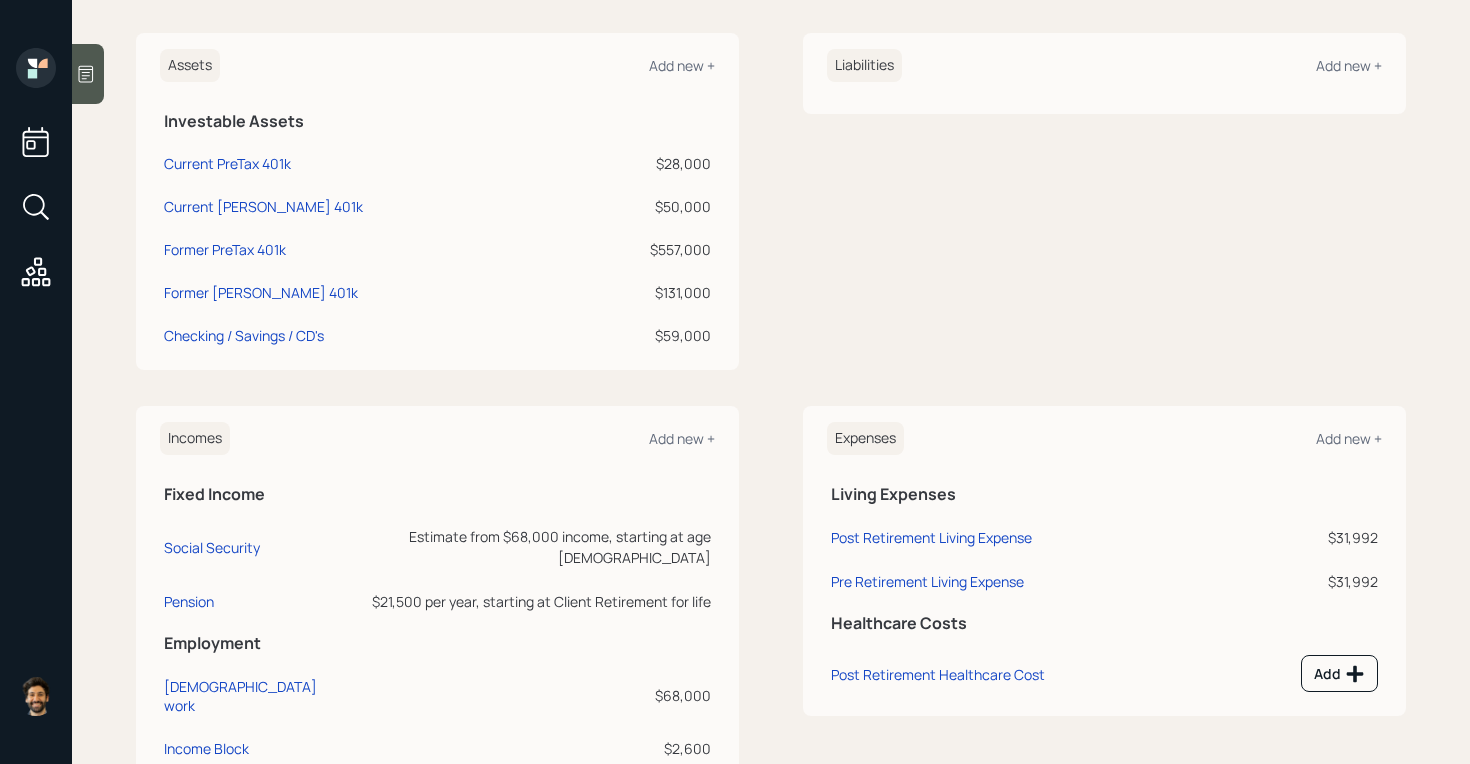 scroll, scrollTop: 0, scrollLeft: 0, axis: both 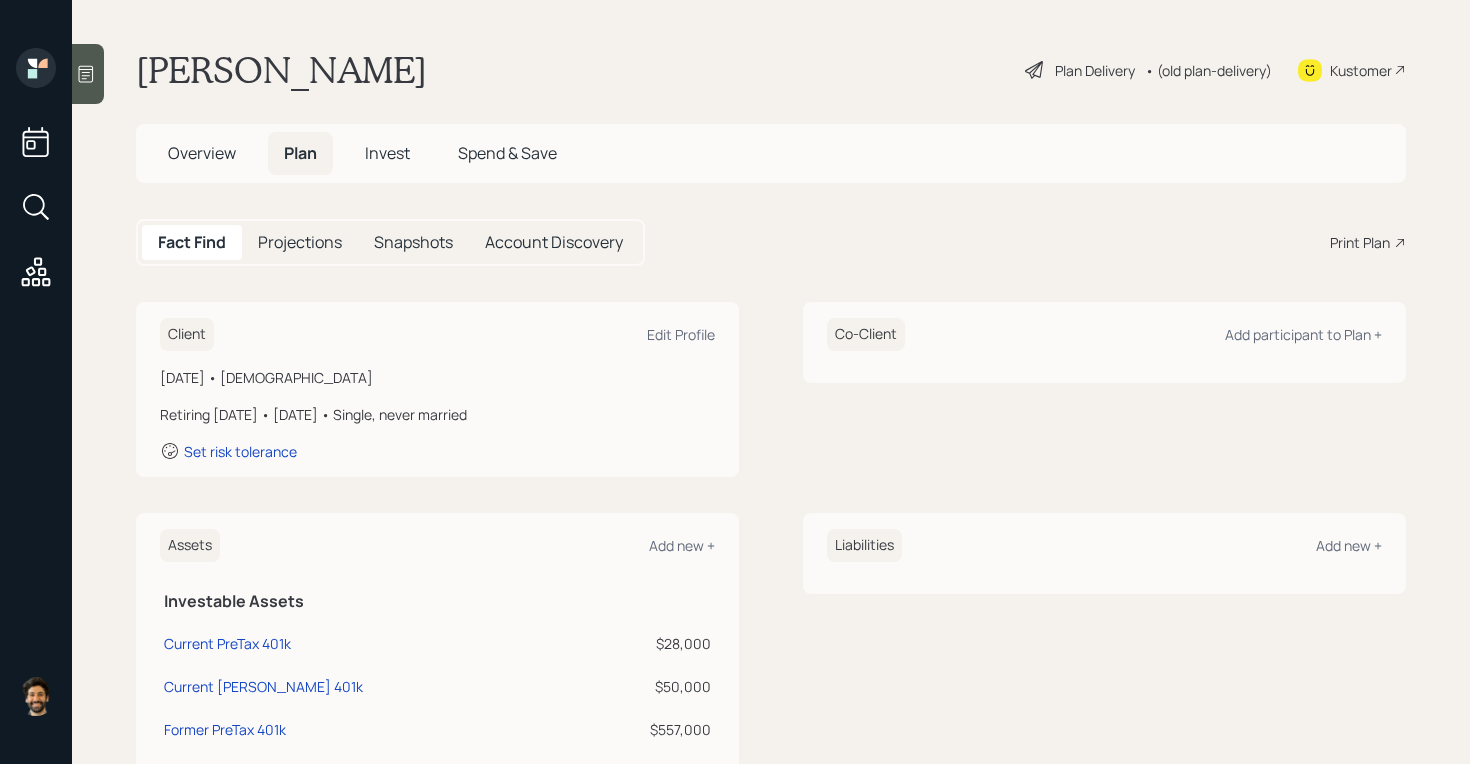 click on "• (old plan-delivery)" at bounding box center (1208, 70) 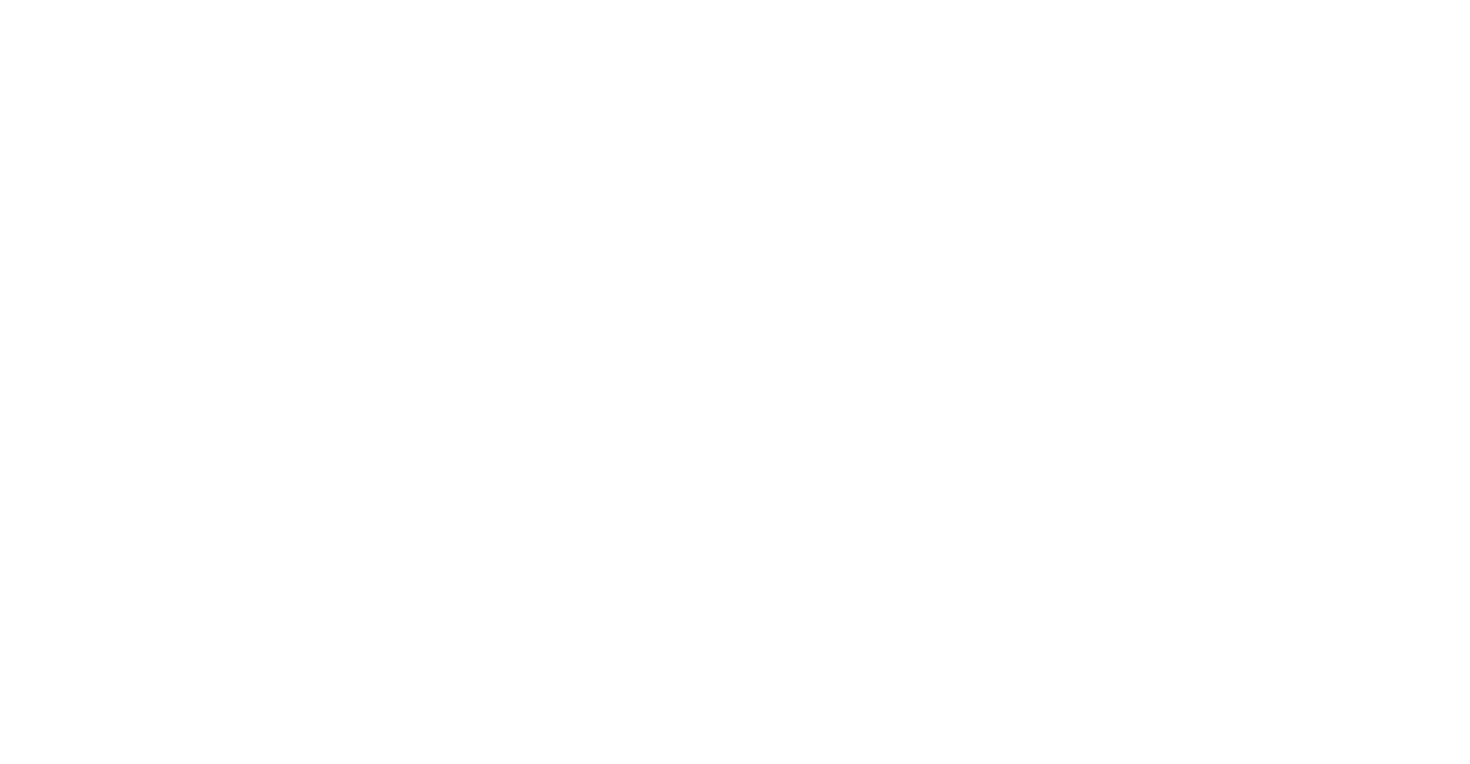 scroll, scrollTop: 0, scrollLeft: 0, axis: both 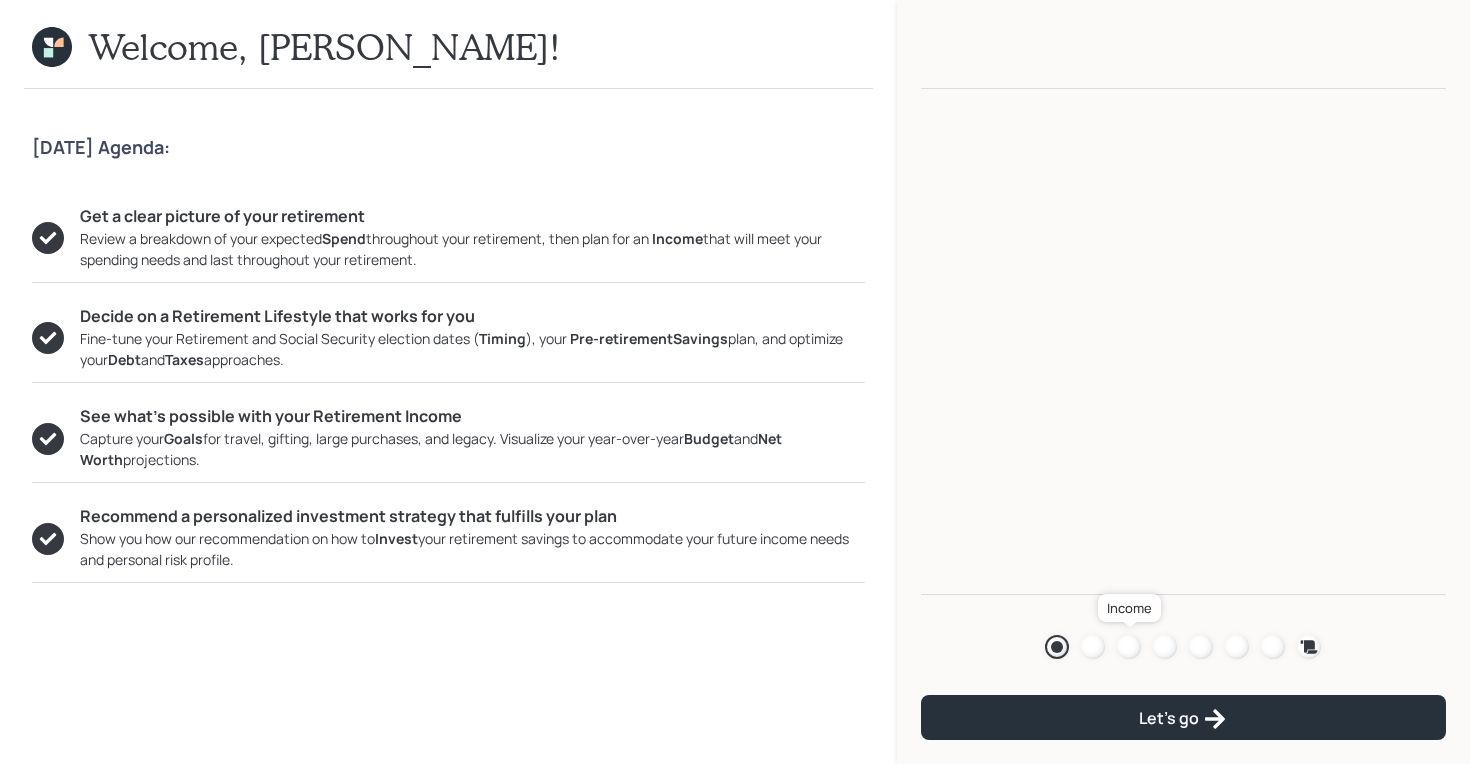 click at bounding box center (1129, 647) 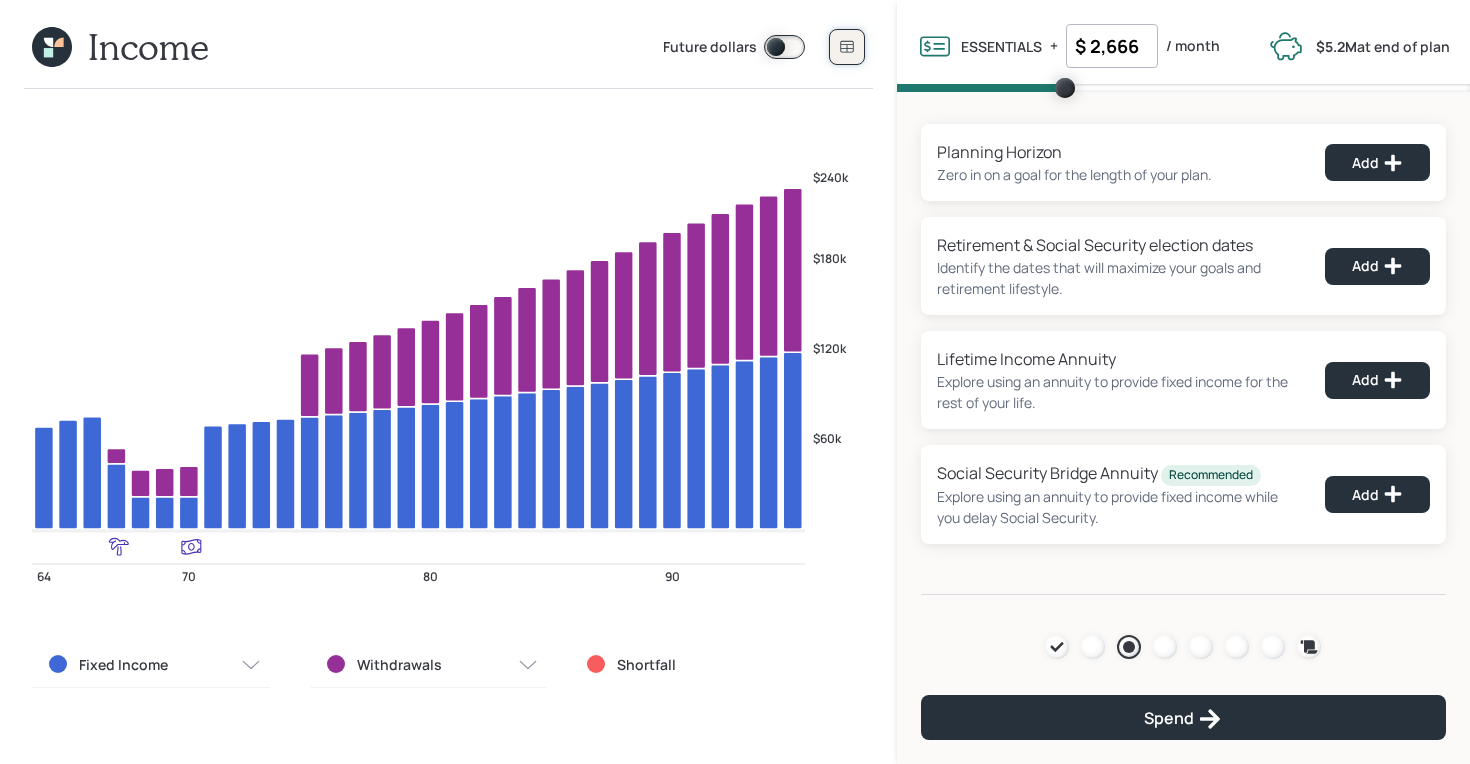 click at bounding box center (847, 47) 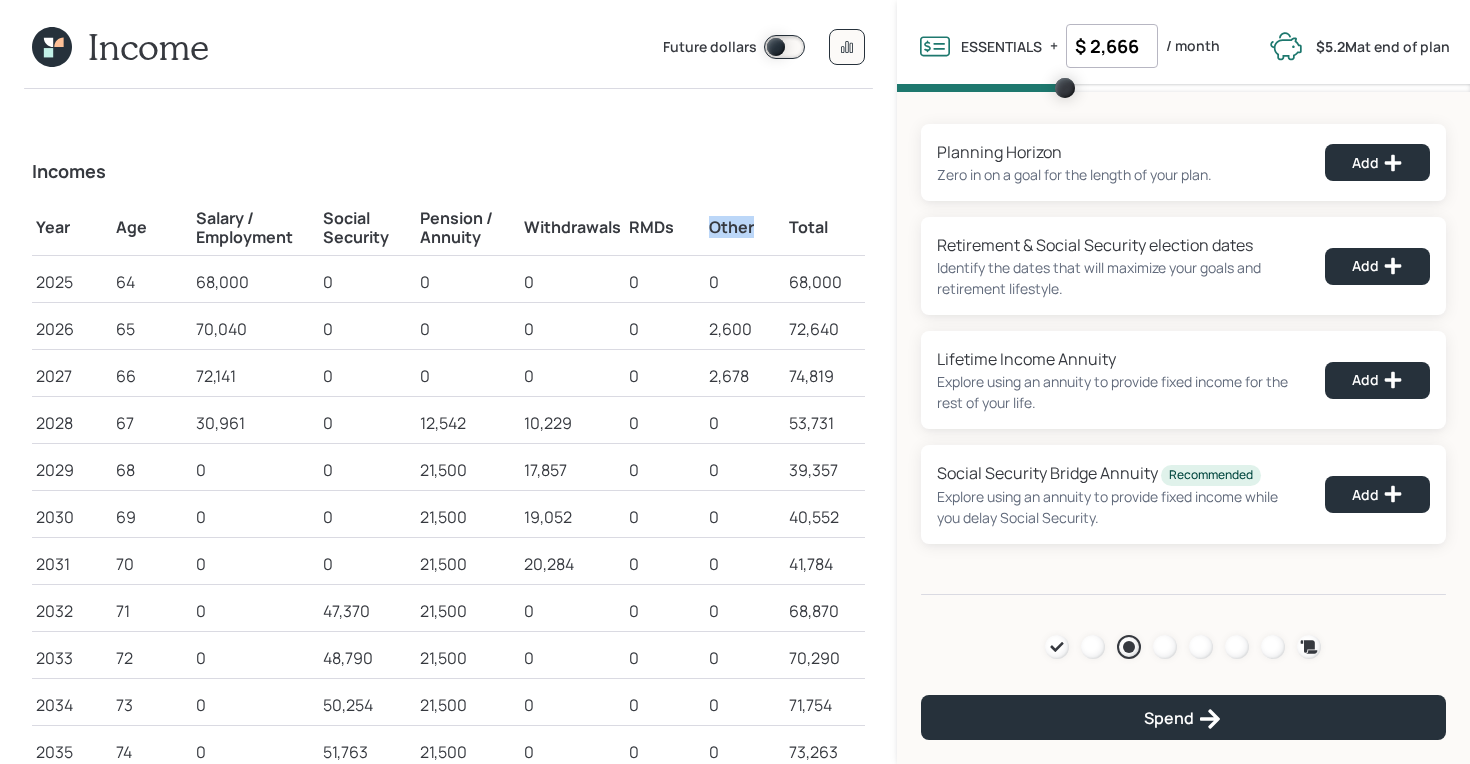 drag, startPoint x: 714, startPoint y: 222, endPoint x: 773, endPoint y: 222, distance: 59 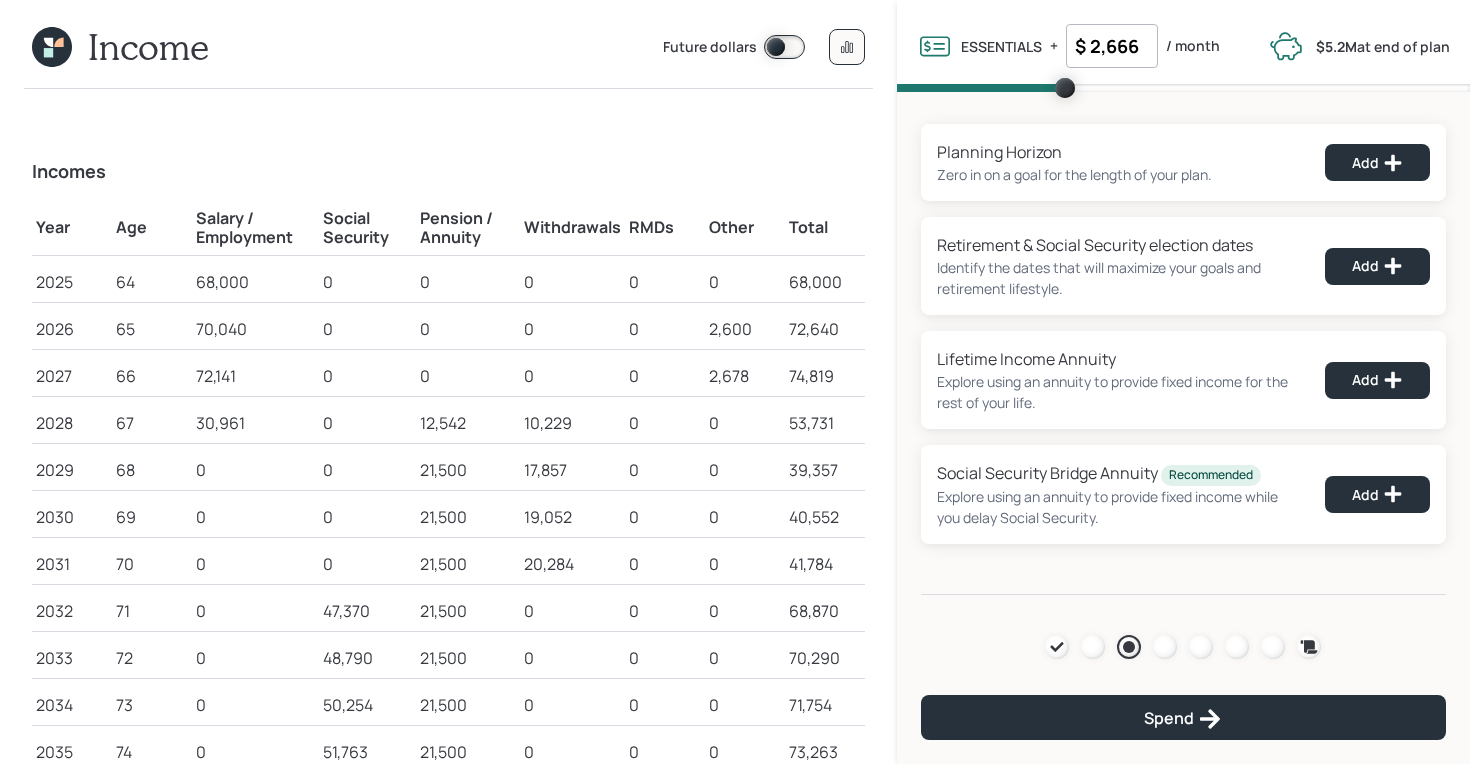 click on "Withdrawals" at bounding box center [572, 227] 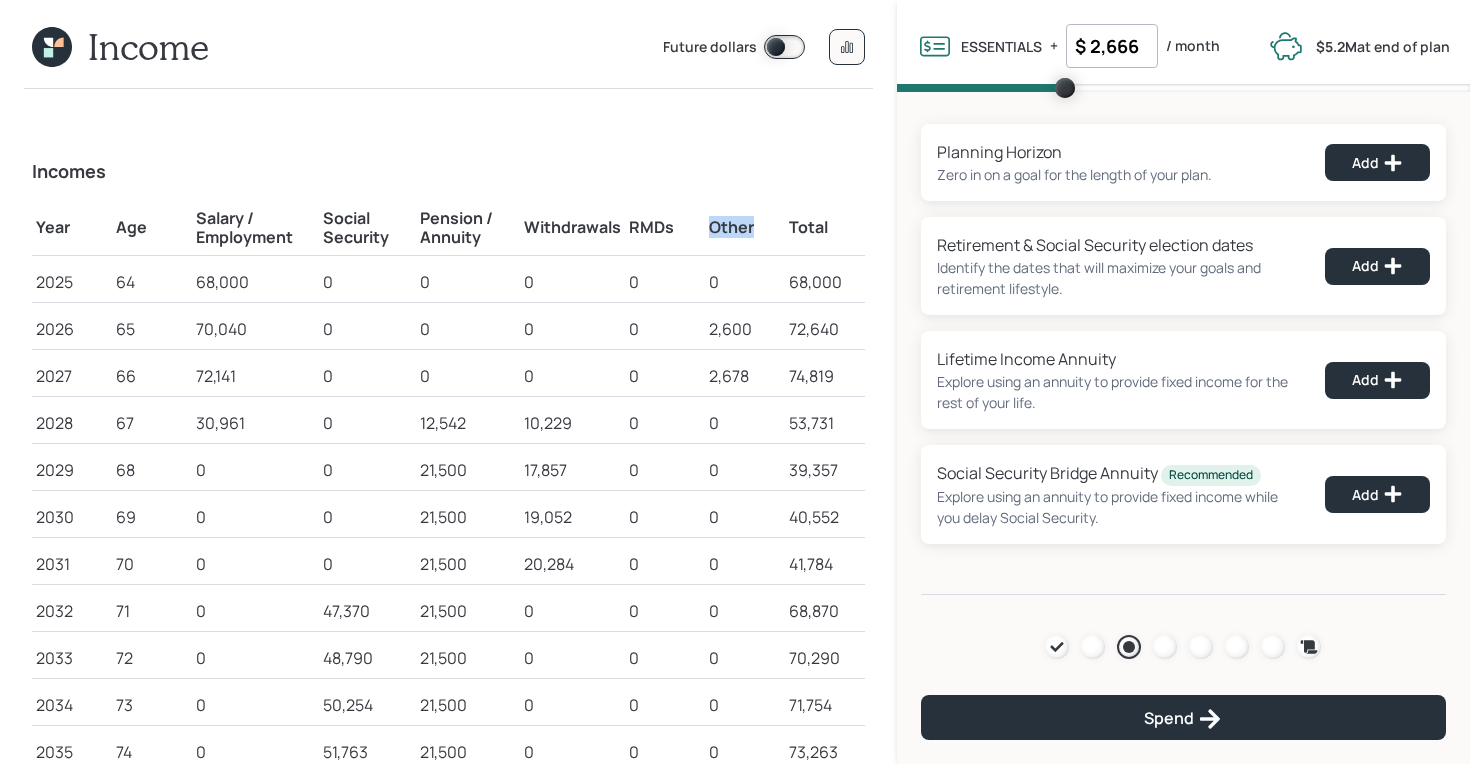 click on "Other" at bounding box center [745, 227] 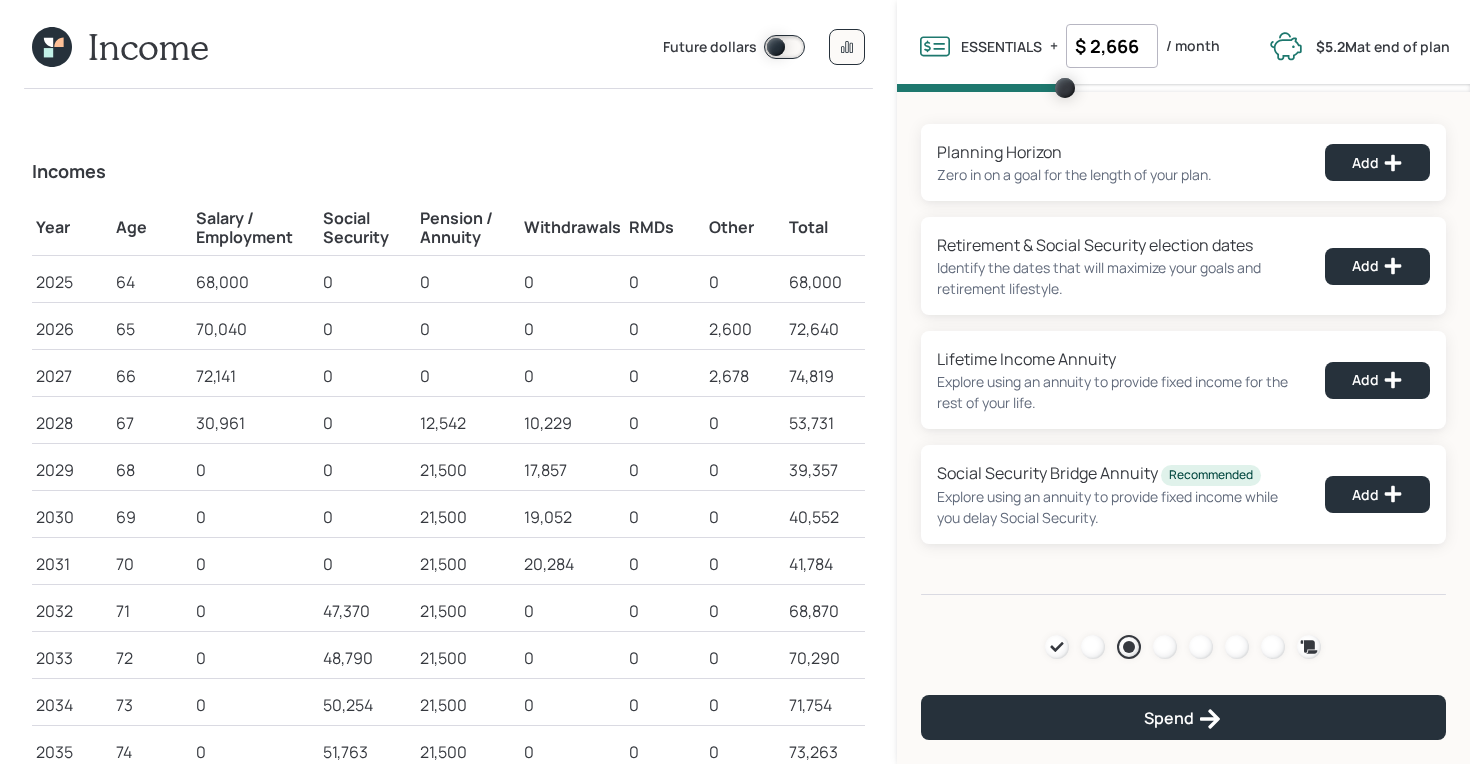 click on "Withdrawals" at bounding box center [572, 227] 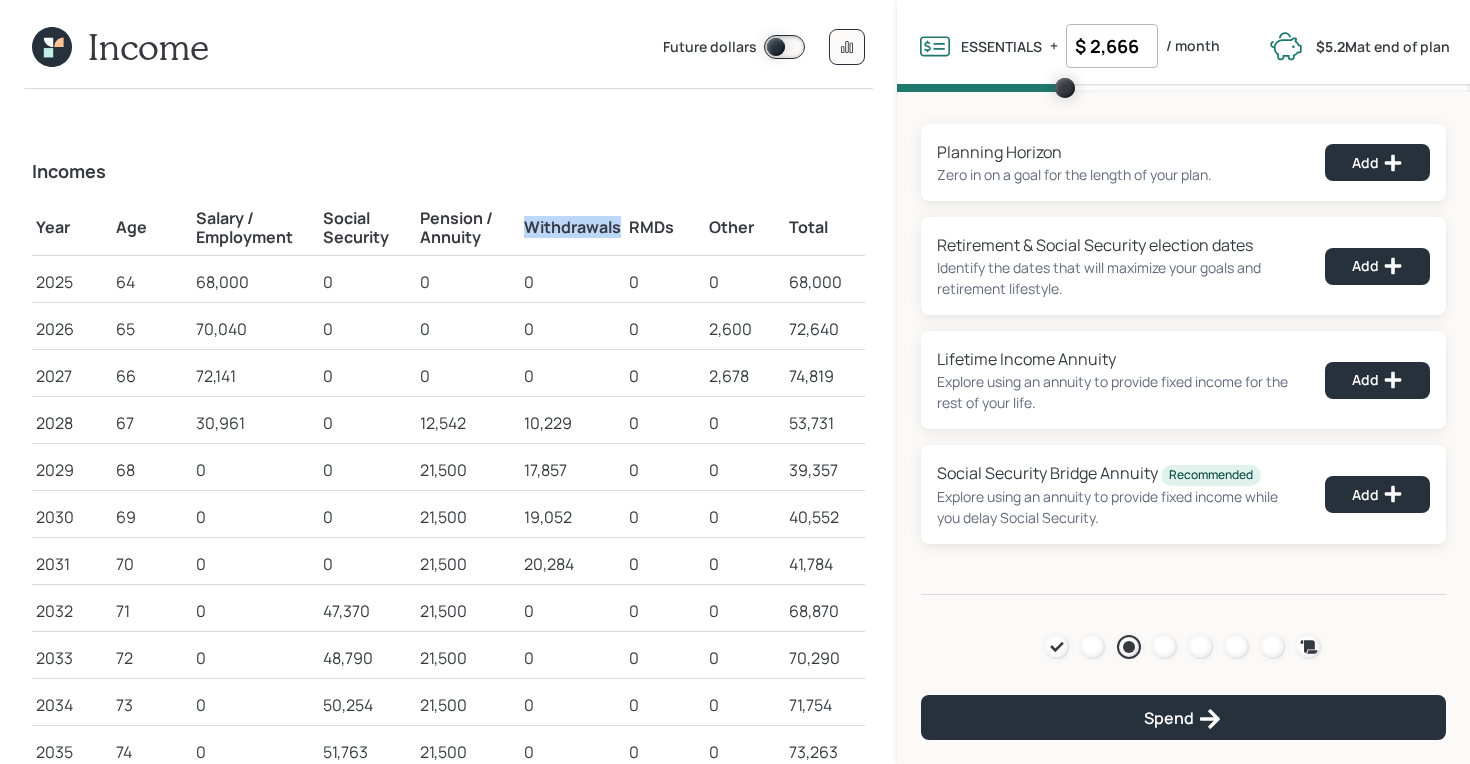 click on "Withdrawals" at bounding box center (572, 227) 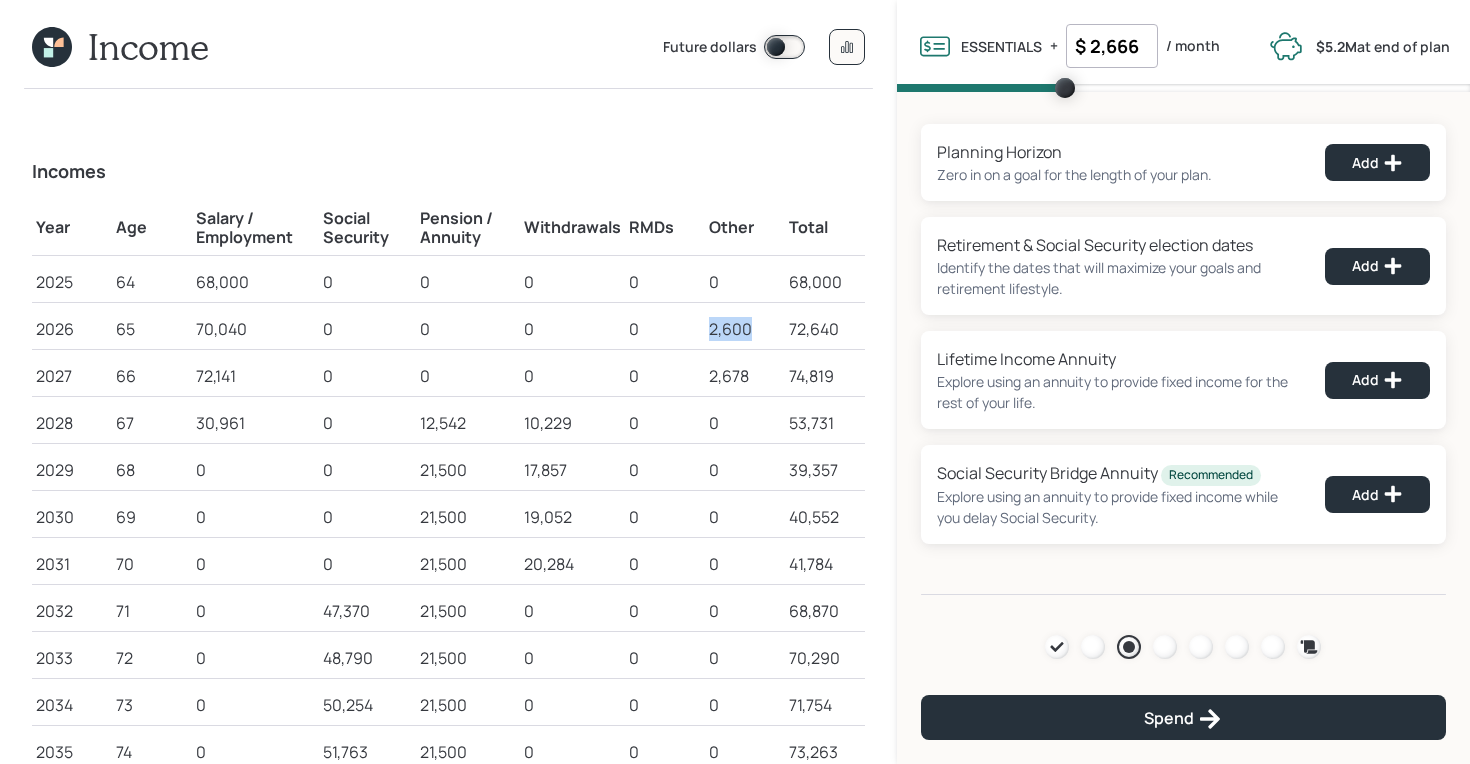 drag, startPoint x: 712, startPoint y: 336, endPoint x: 764, endPoint y: 337, distance: 52.009613 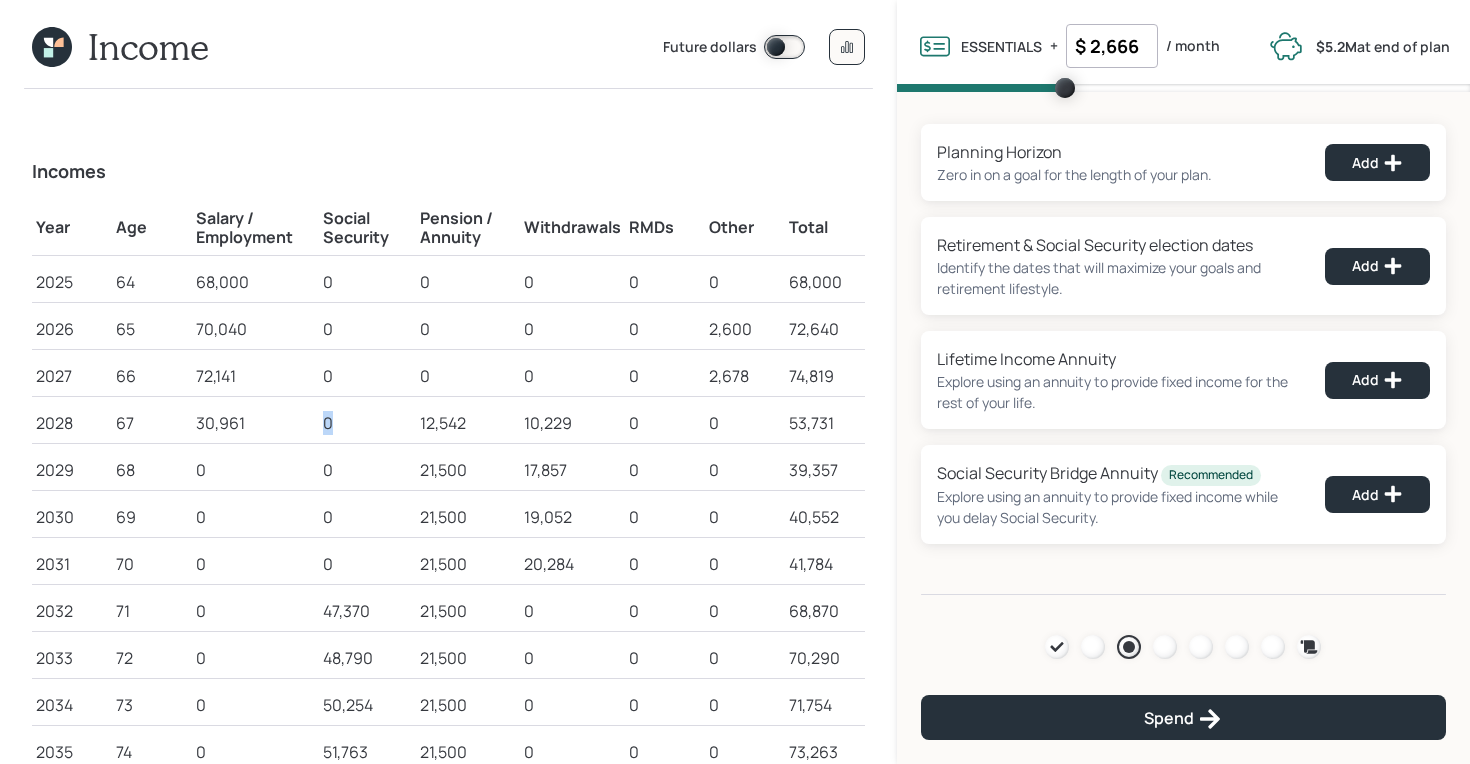 drag, startPoint x: 341, startPoint y: 424, endPoint x: 298, endPoint y: 424, distance: 43 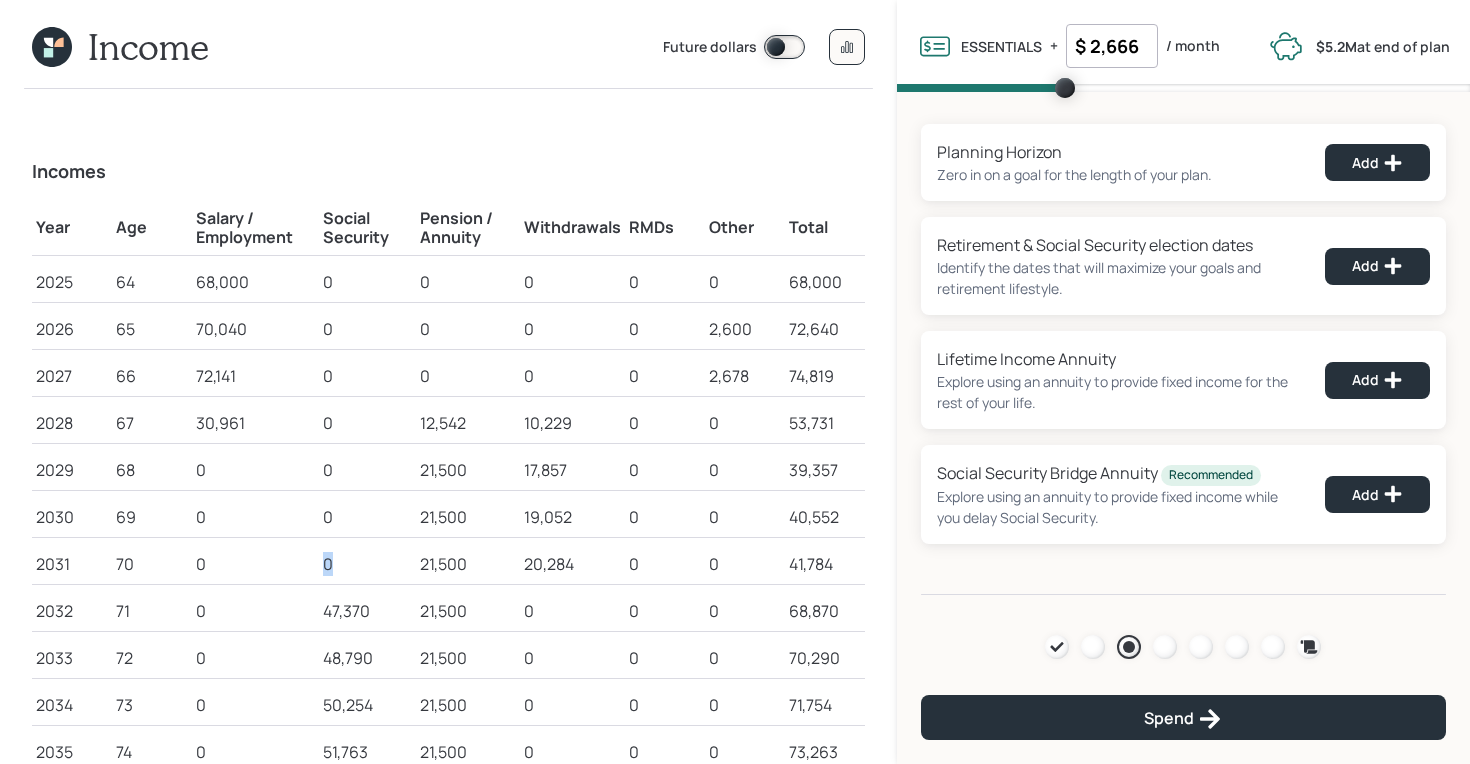 drag, startPoint x: 335, startPoint y: 570, endPoint x: 302, endPoint y: 570, distance: 33 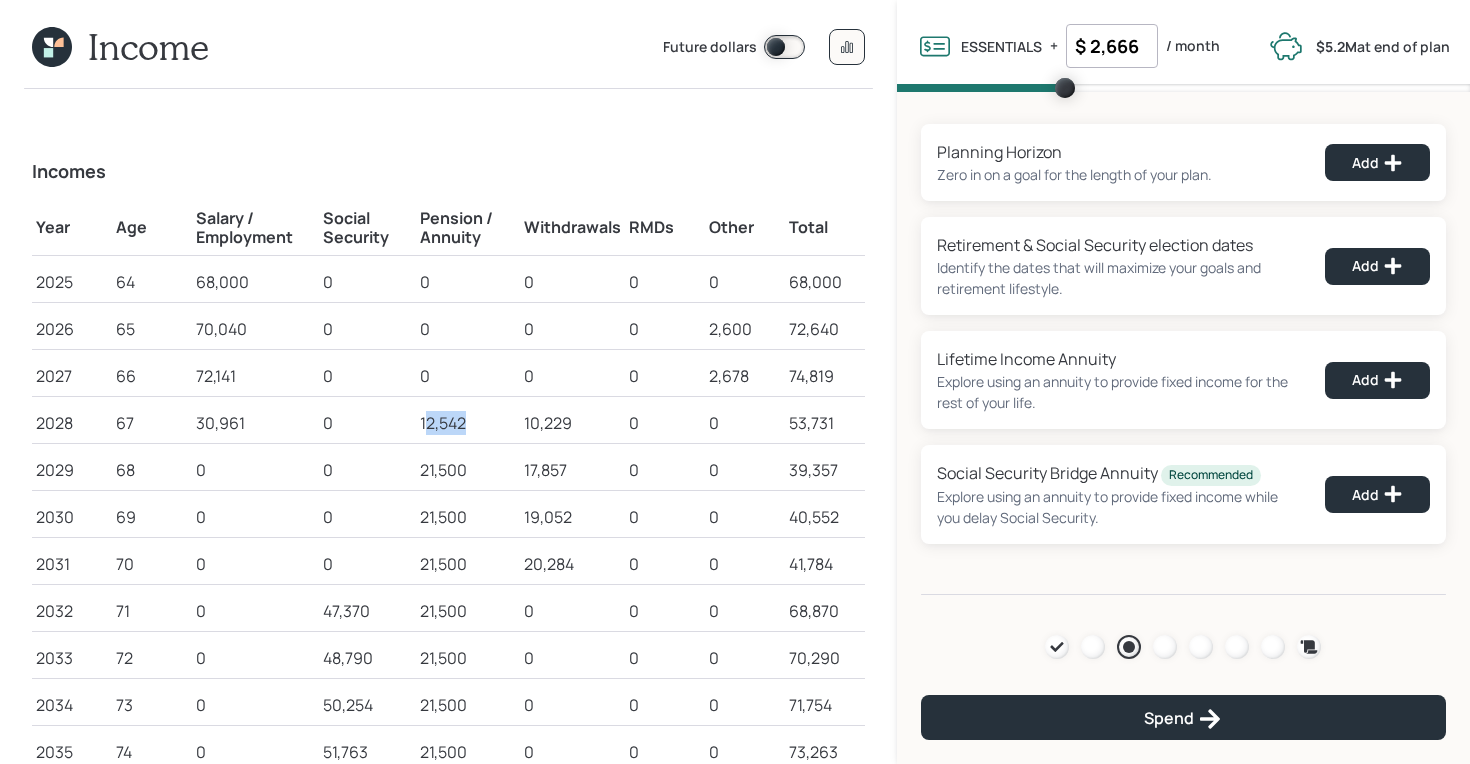 drag, startPoint x: 424, startPoint y: 423, endPoint x: 485, endPoint y: 423, distance: 61 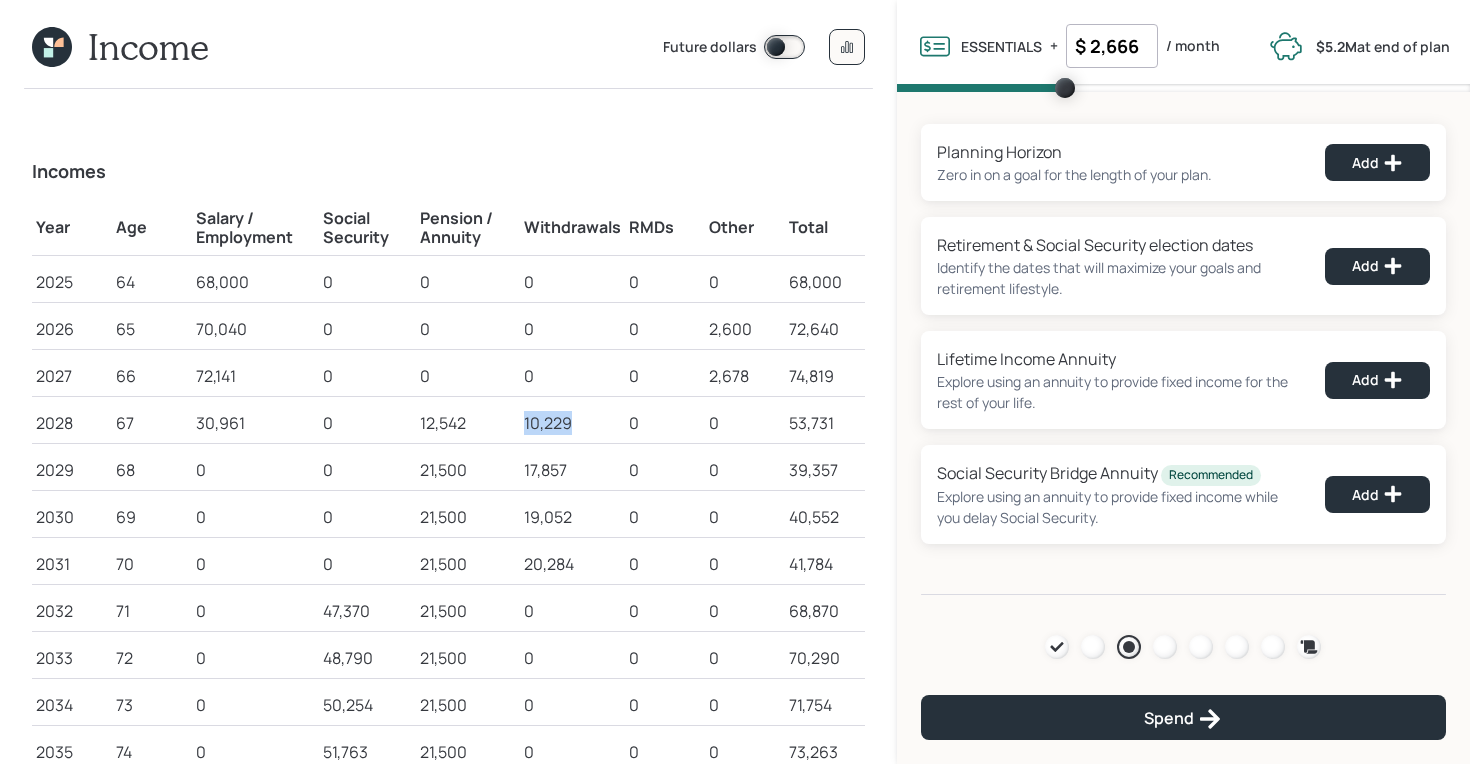 drag, startPoint x: 524, startPoint y: 423, endPoint x: 585, endPoint y: 423, distance: 61 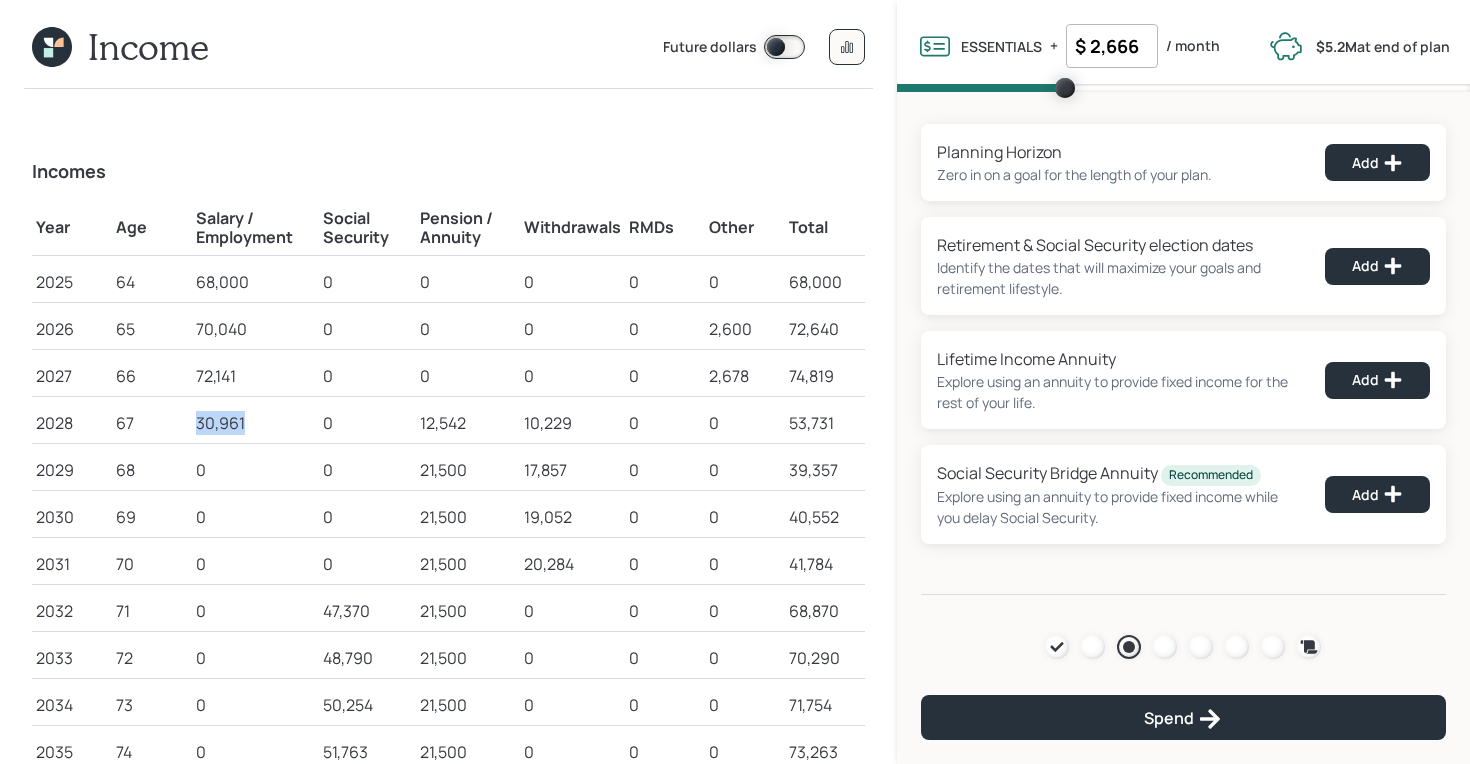drag, startPoint x: 196, startPoint y: 421, endPoint x: 261, endPoint y: 422, distance: 65.00769 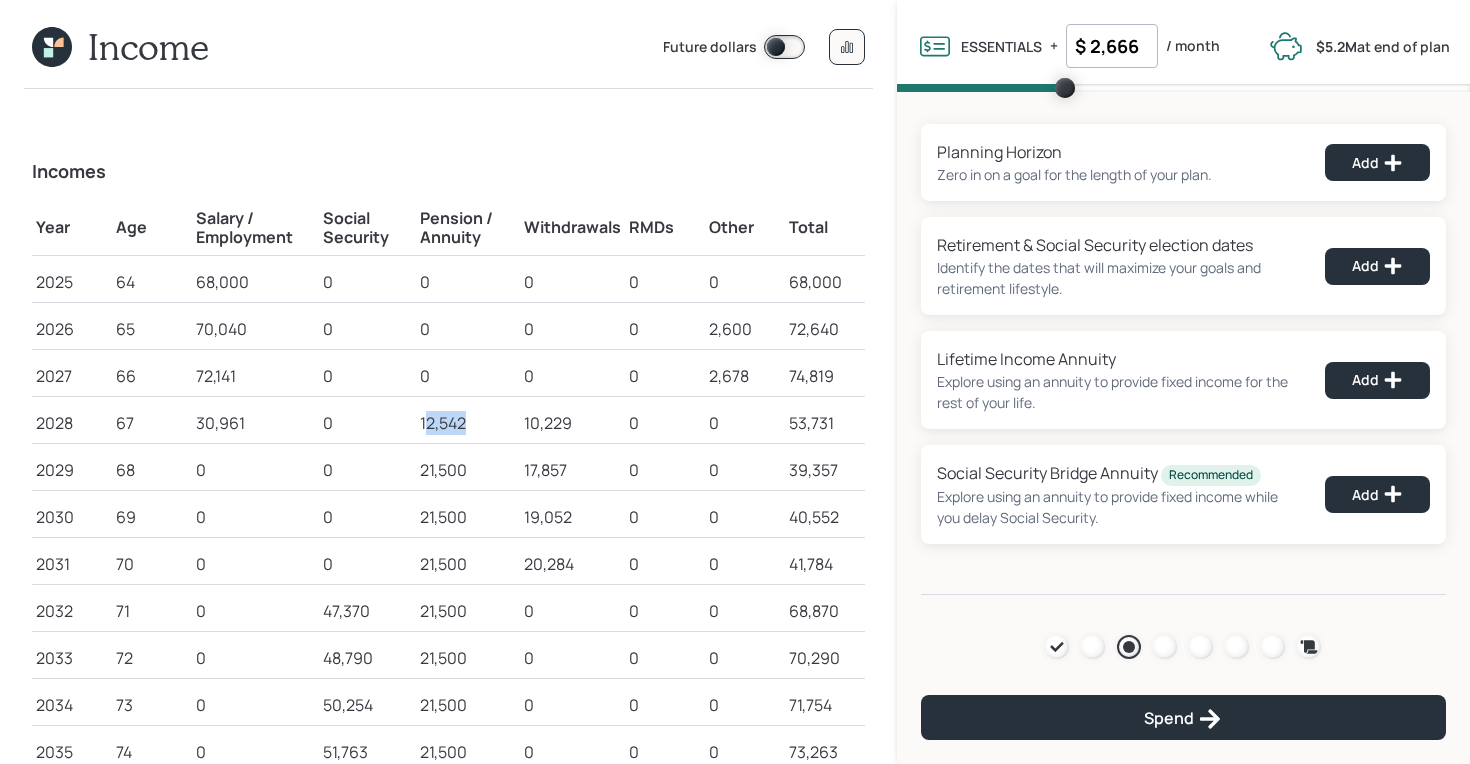 drag, startPoint x: 424, startPoint y: 431, endPoint x: 490, endPoint y: 429, distance: 66.0303 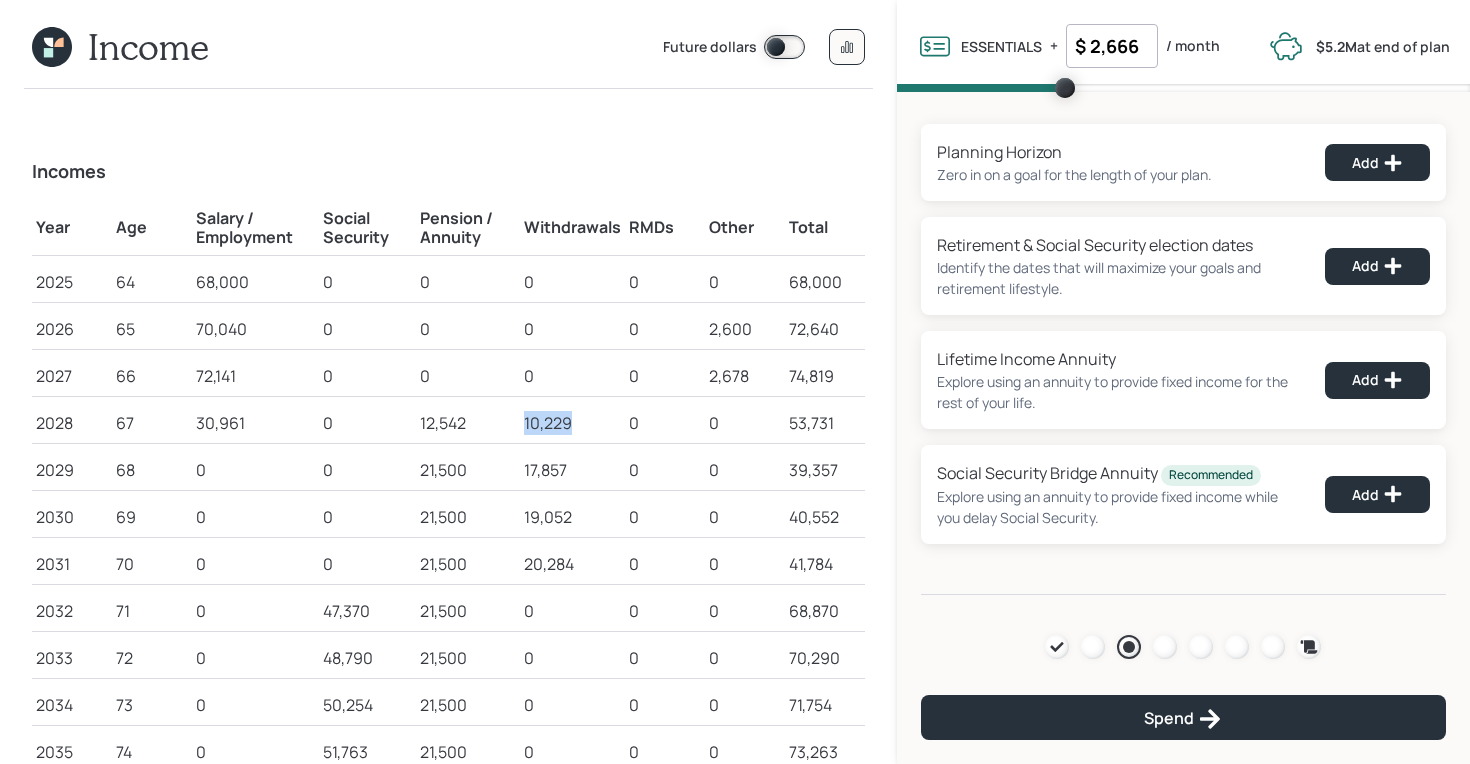 drag, startPoint x: 582, startPoint y: 422, endPoint x: 506, endPoint y: 423, distance: 76.00658 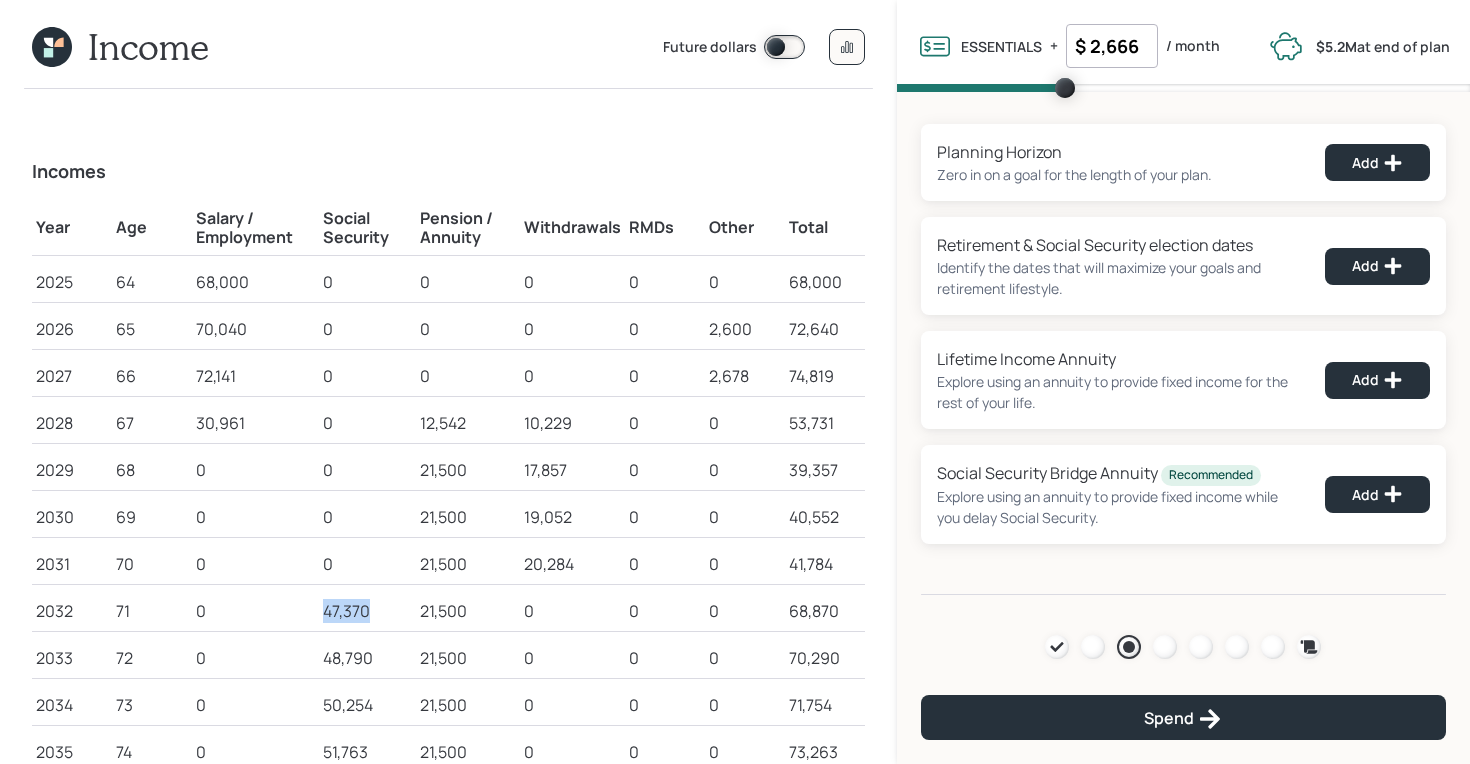 drag, startPoint x: 321, startPoint y: 614, endPoint x: 389, endPoint y: 614, distance: 68 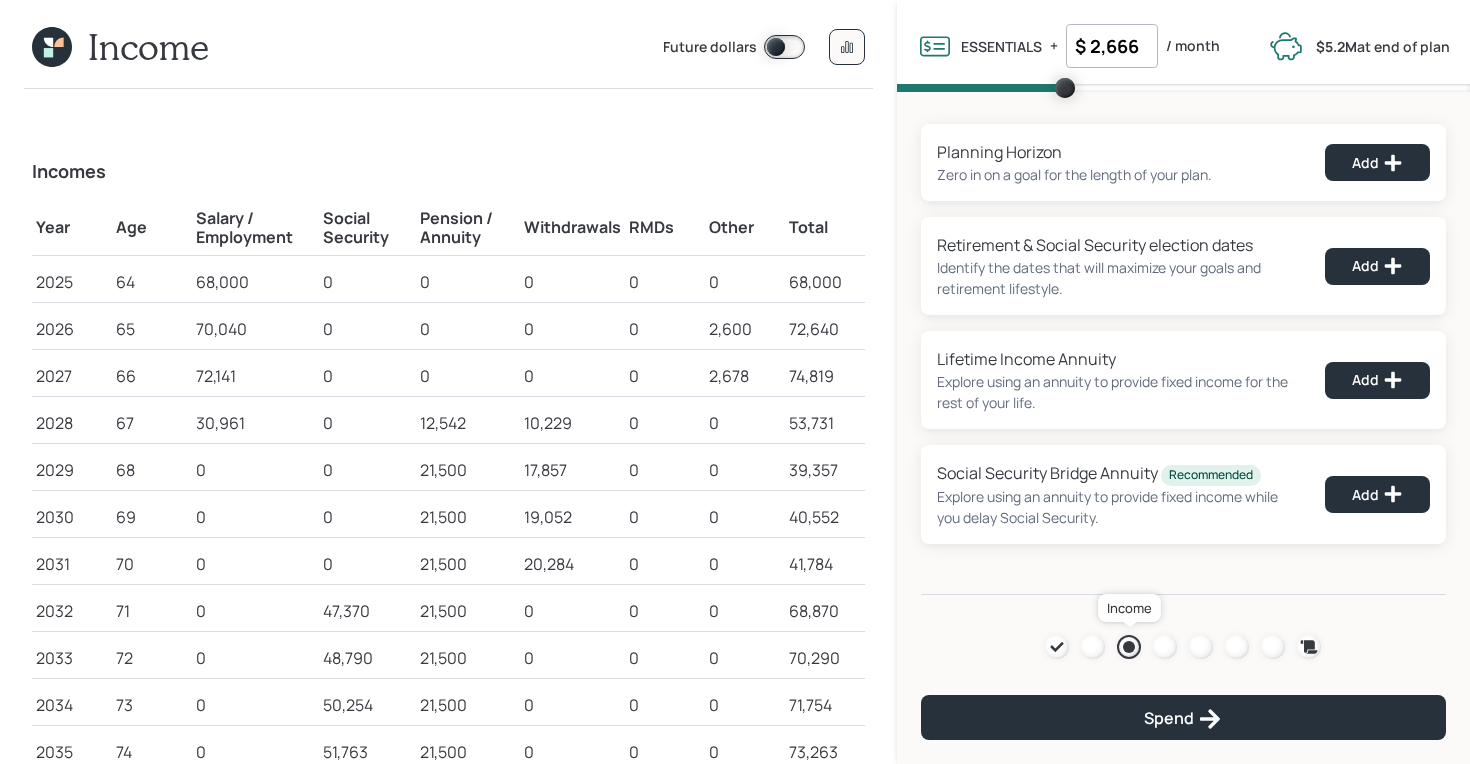 click at bounding box center [1129, 647] 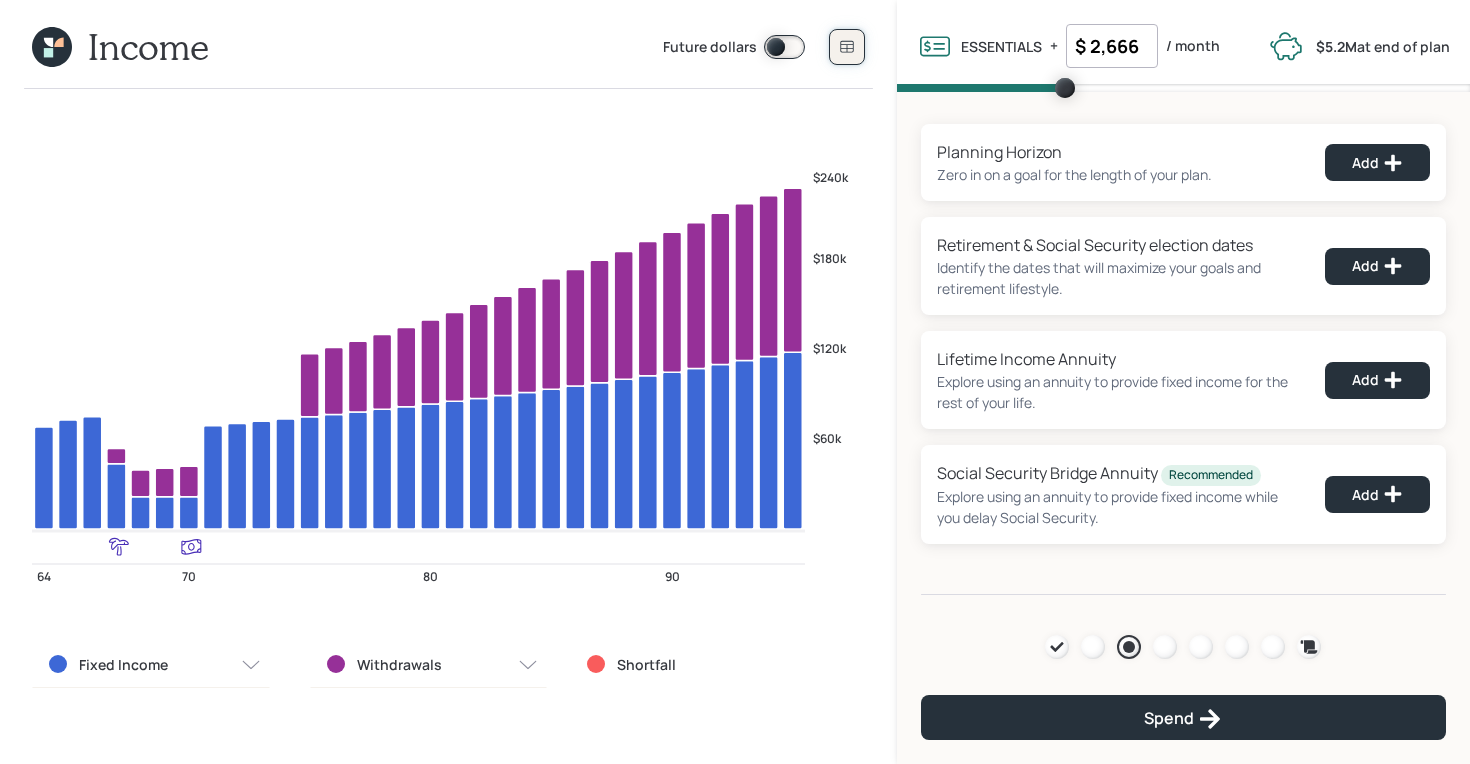 click 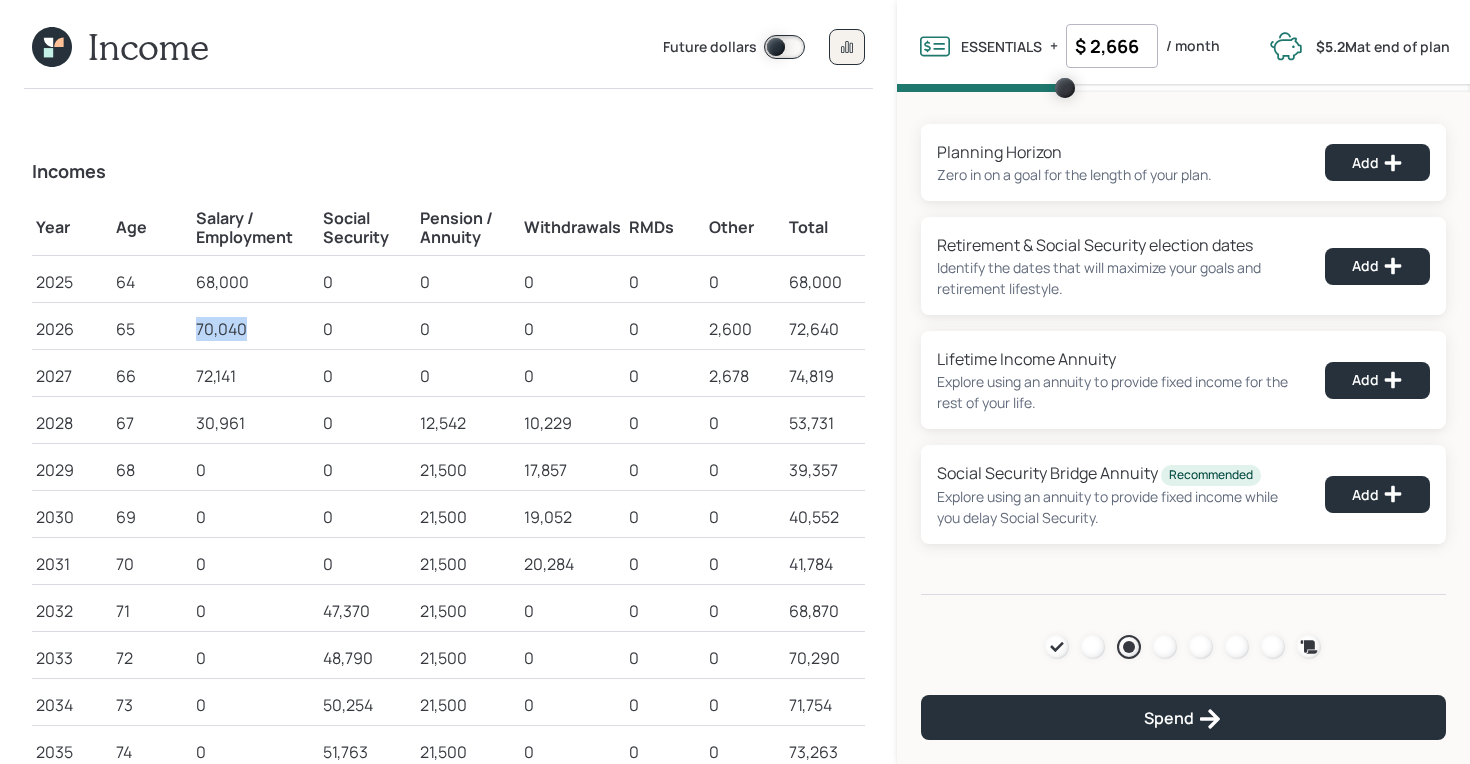 drag, startPoint x: 196, startPoint y: 326, endPoint x: 271, endPoint y: 329, distance: 75.059975 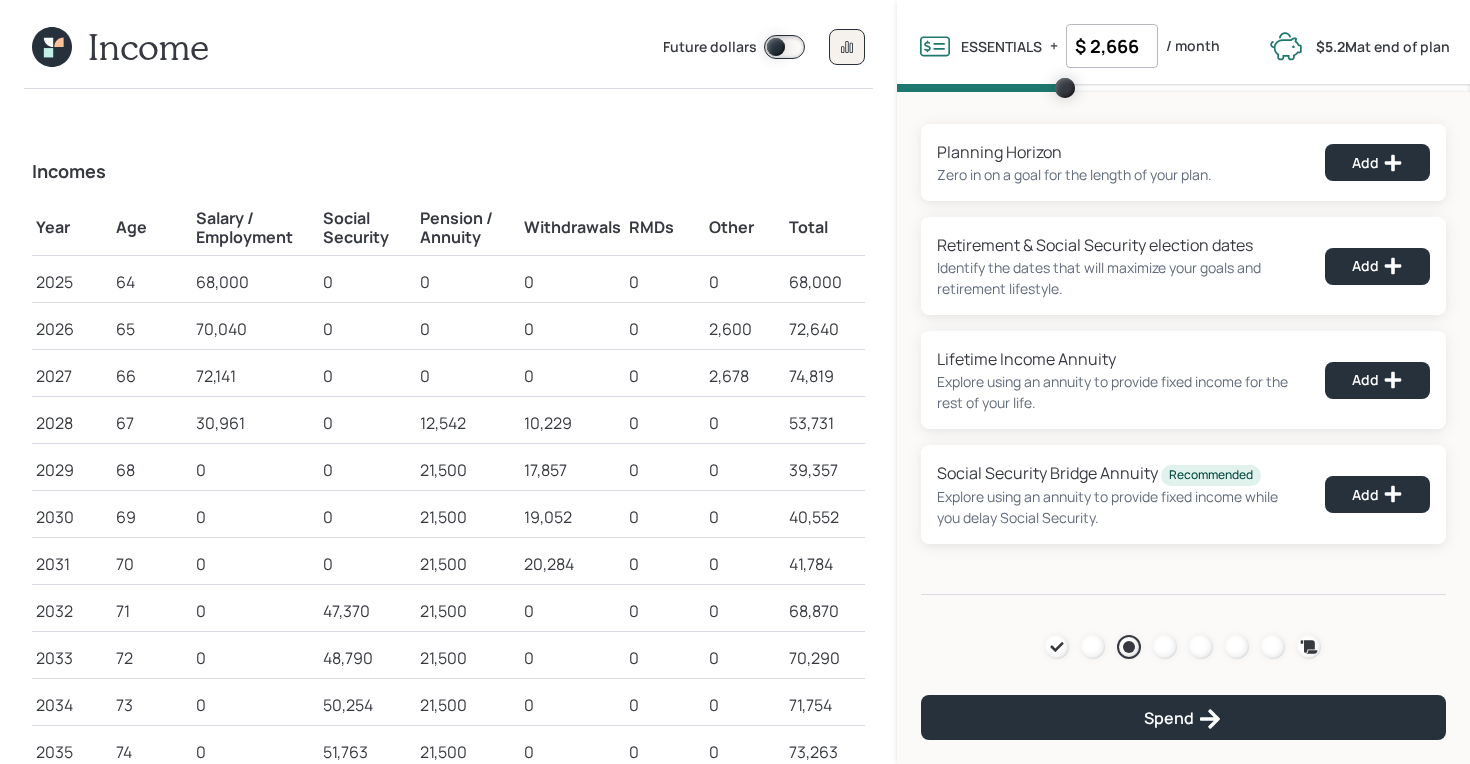click 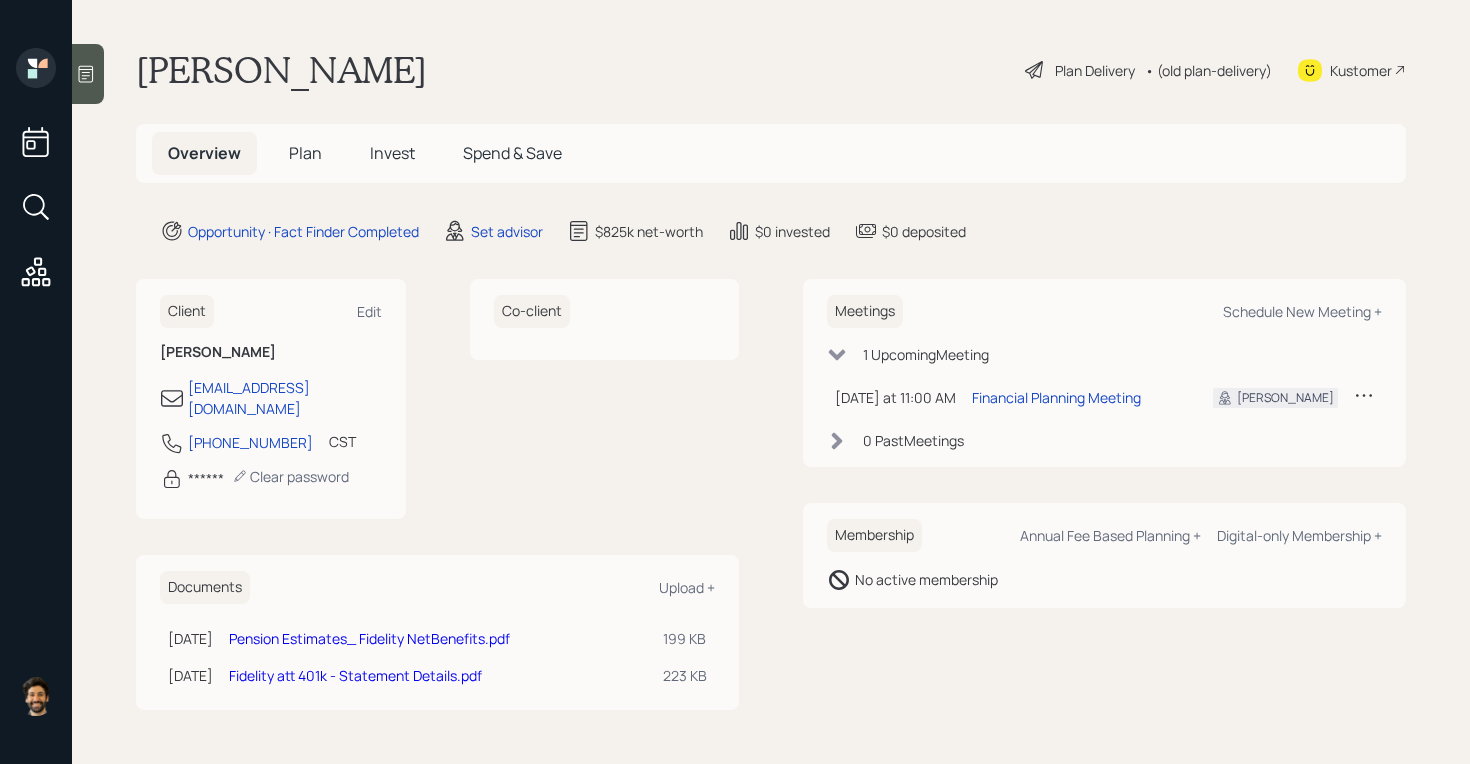 click on "• (old plan-delivery)" at bounding box center (1208, 70) 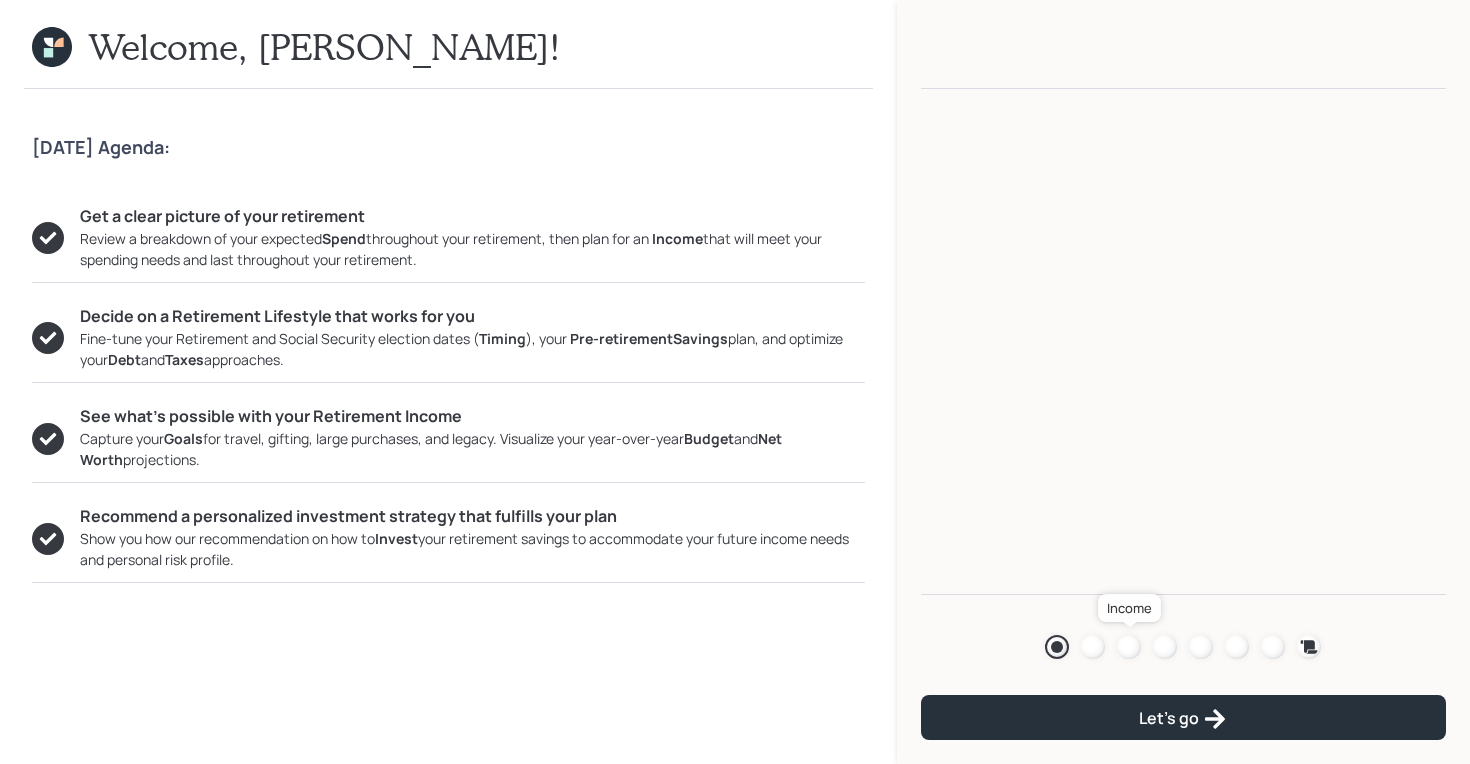 click at bounding box center (1129, 647) 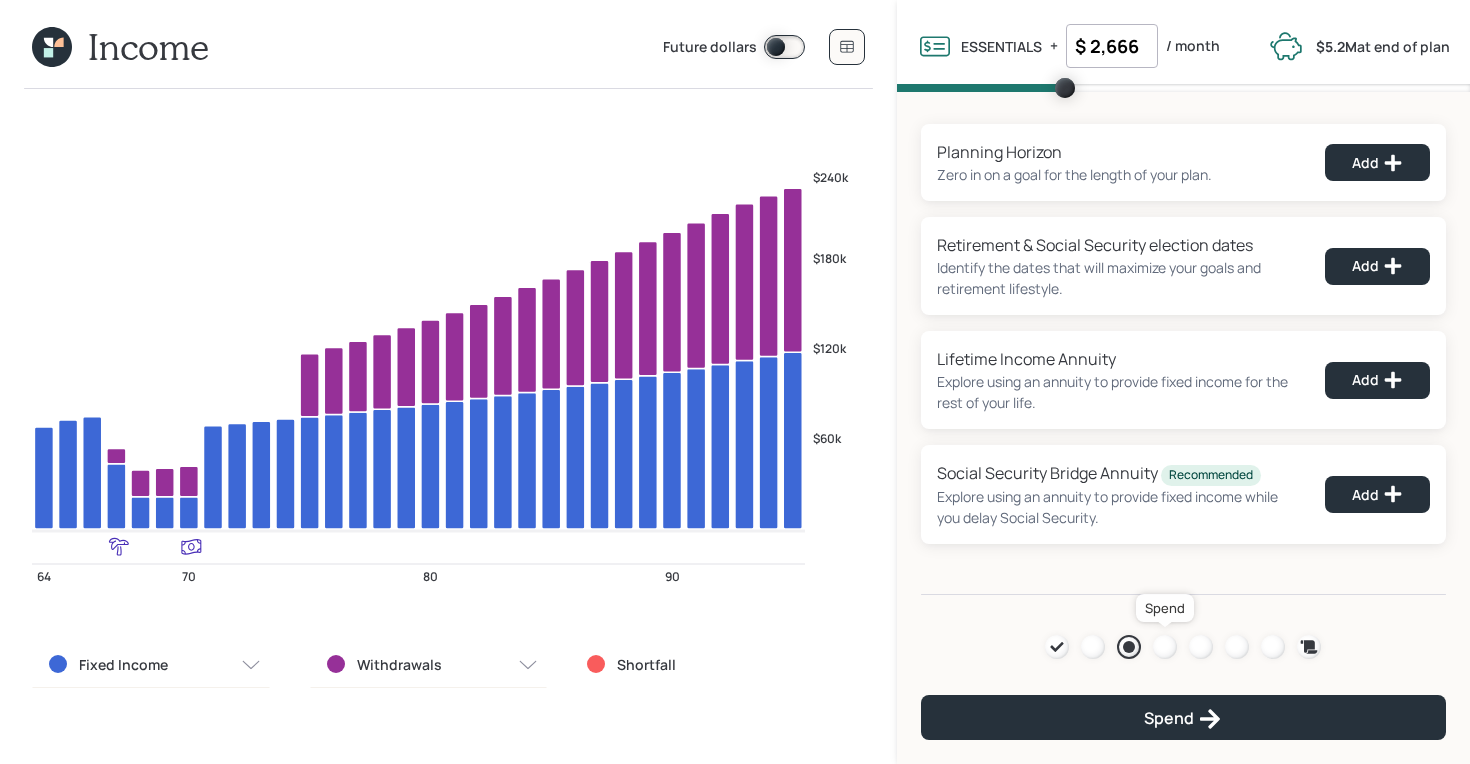 click at bounding box center (1165, 647) 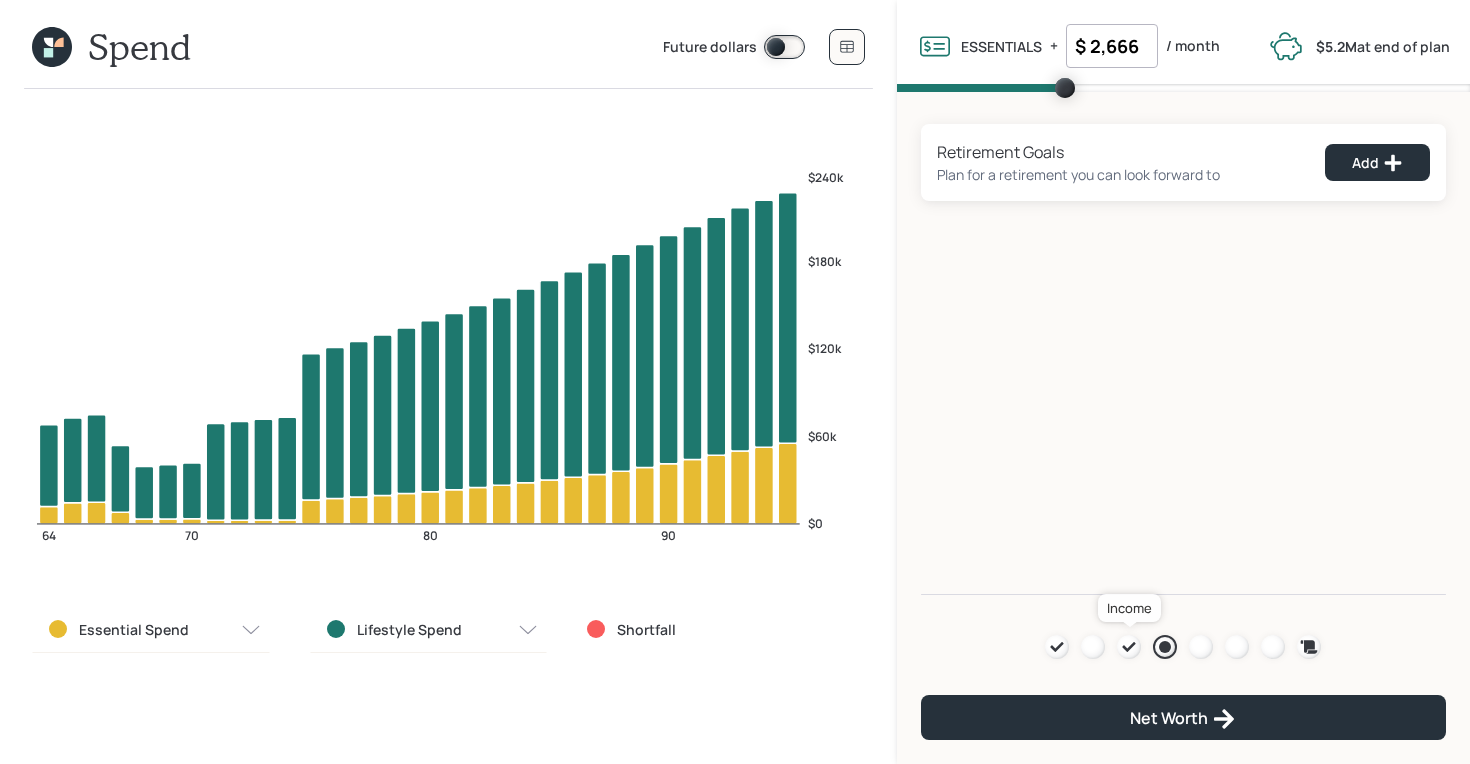 click 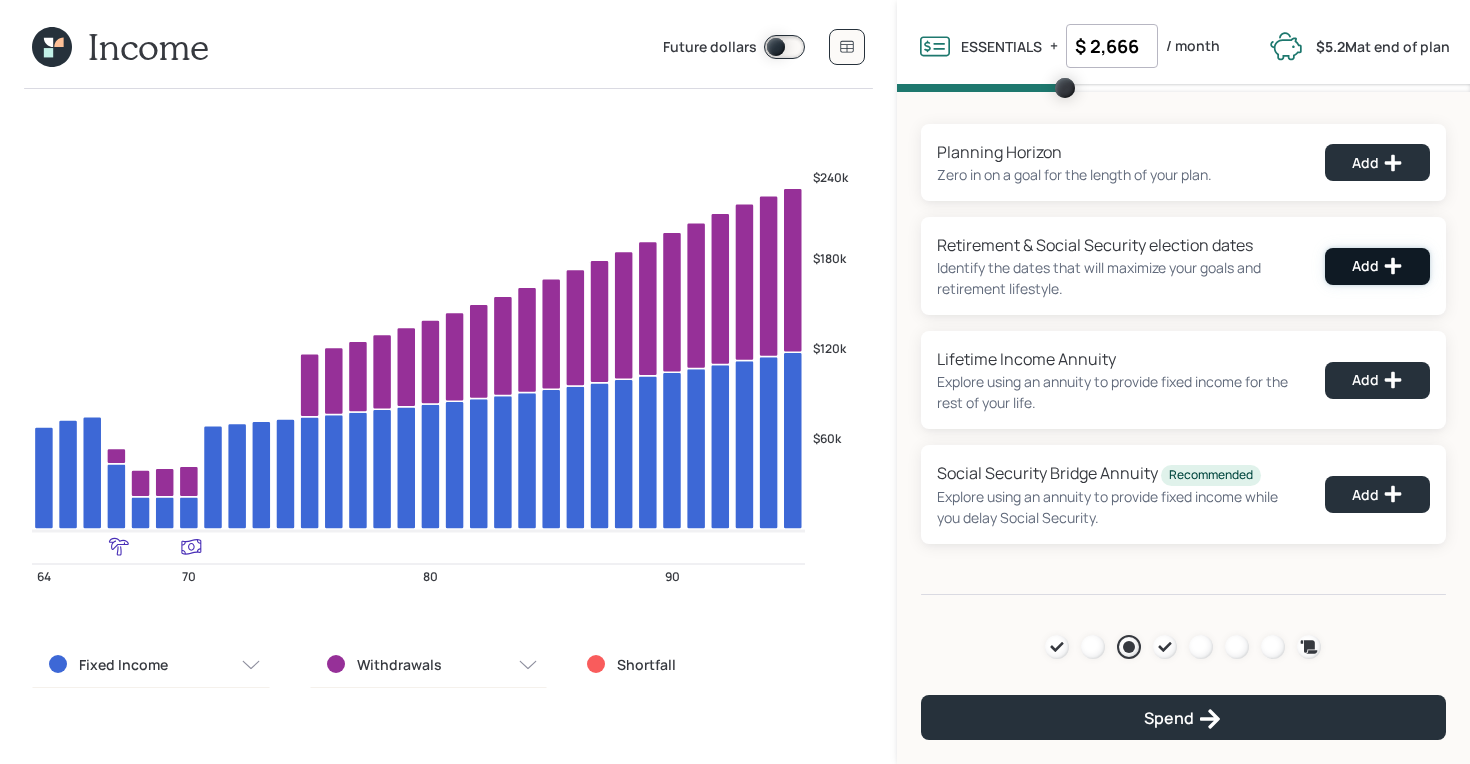 click on "Add" at bounding box center [1377, 266] 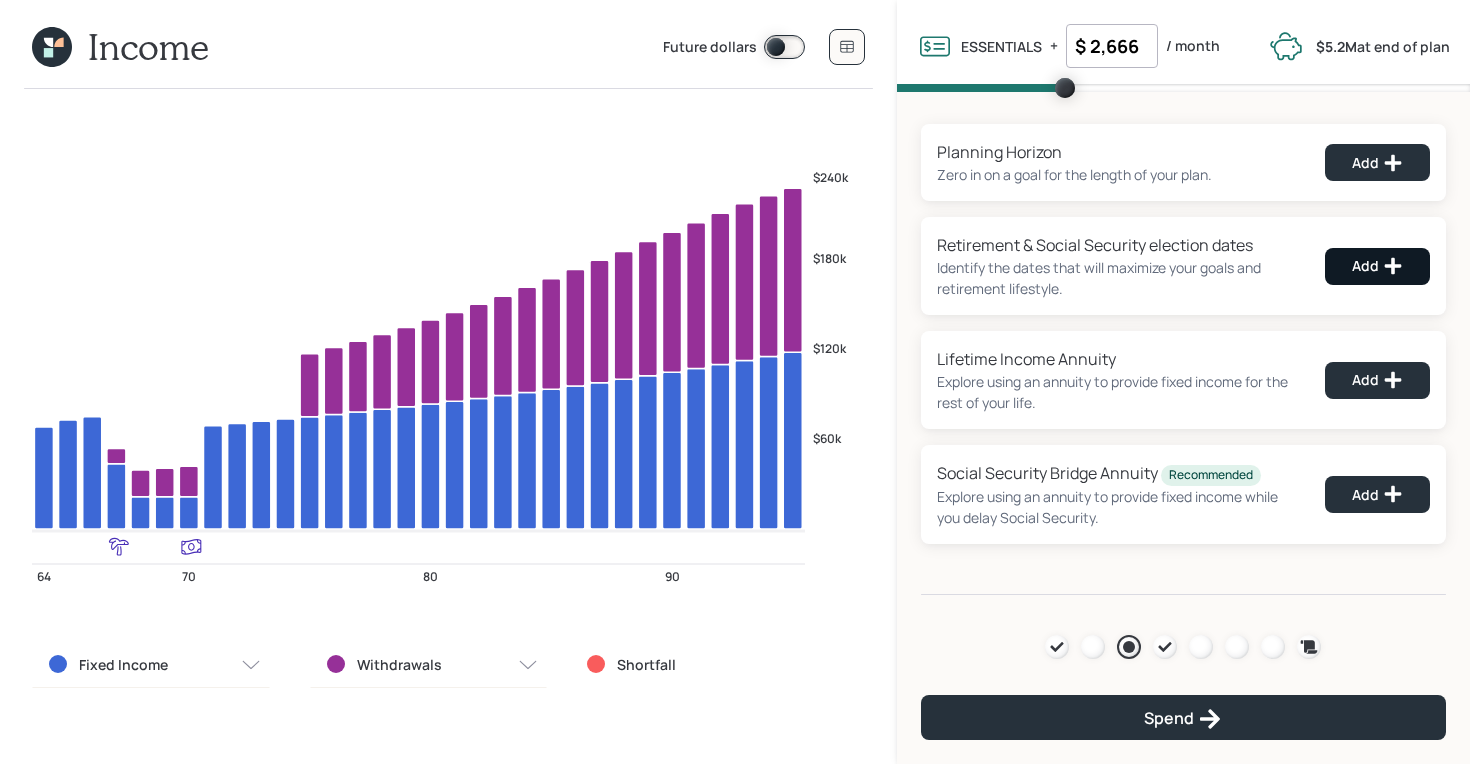 select on "6" 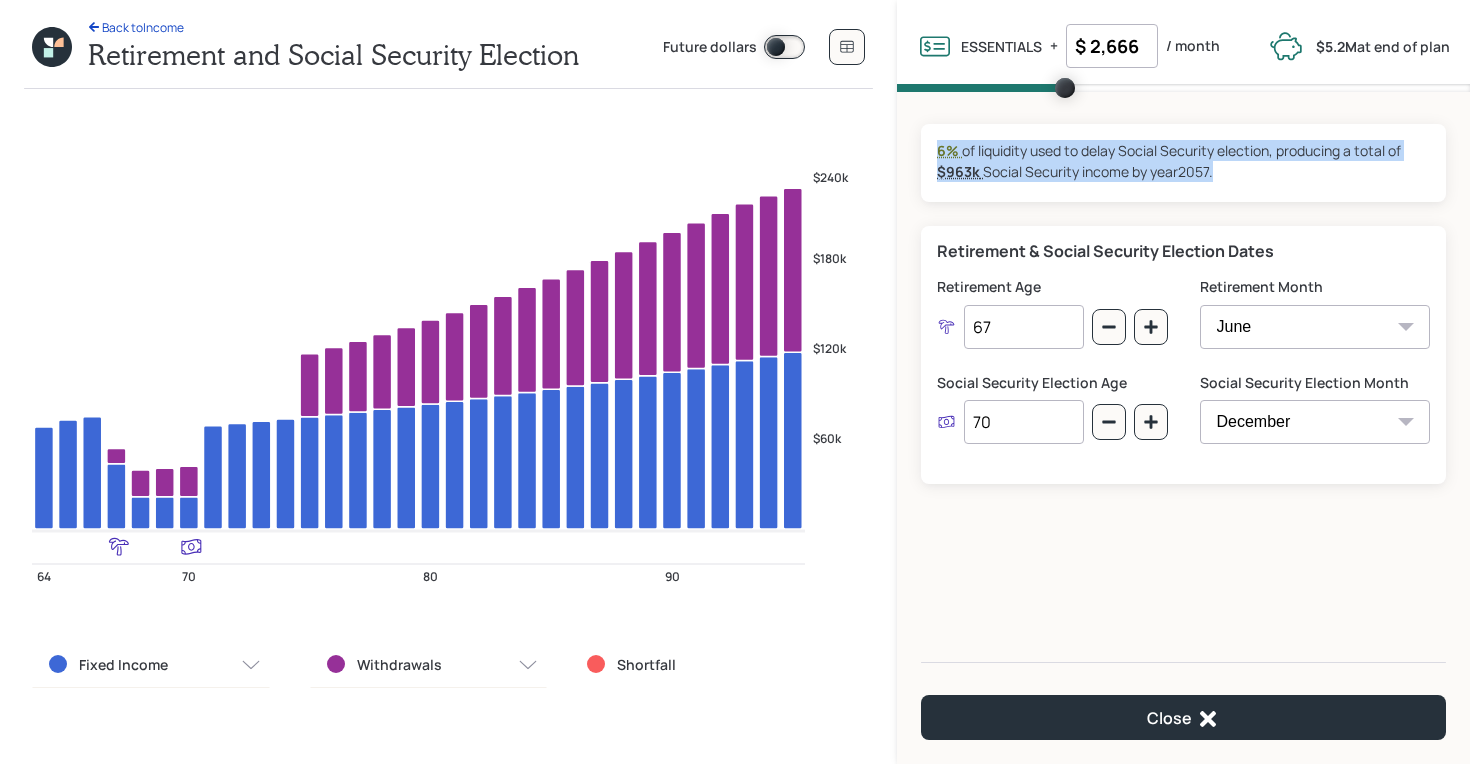 drag, startPoint x: 935, startPoint y: 151, endPoint x: 1222, endPoint y: 185, distance: 289.00693 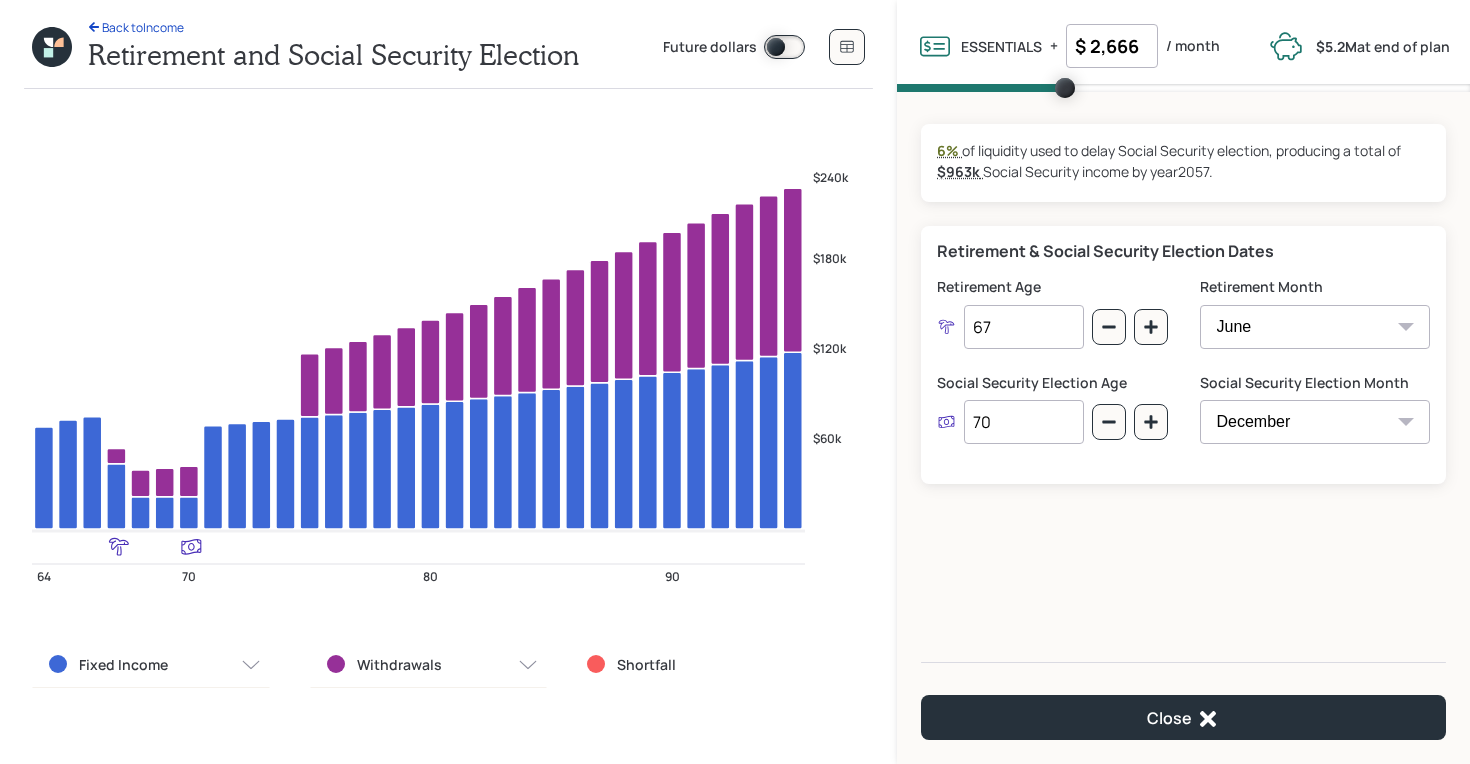 drag, startPoint x: 998, startPoint y: 420, endPoint x: 923, endPoint y: 417, distance: 75.059975 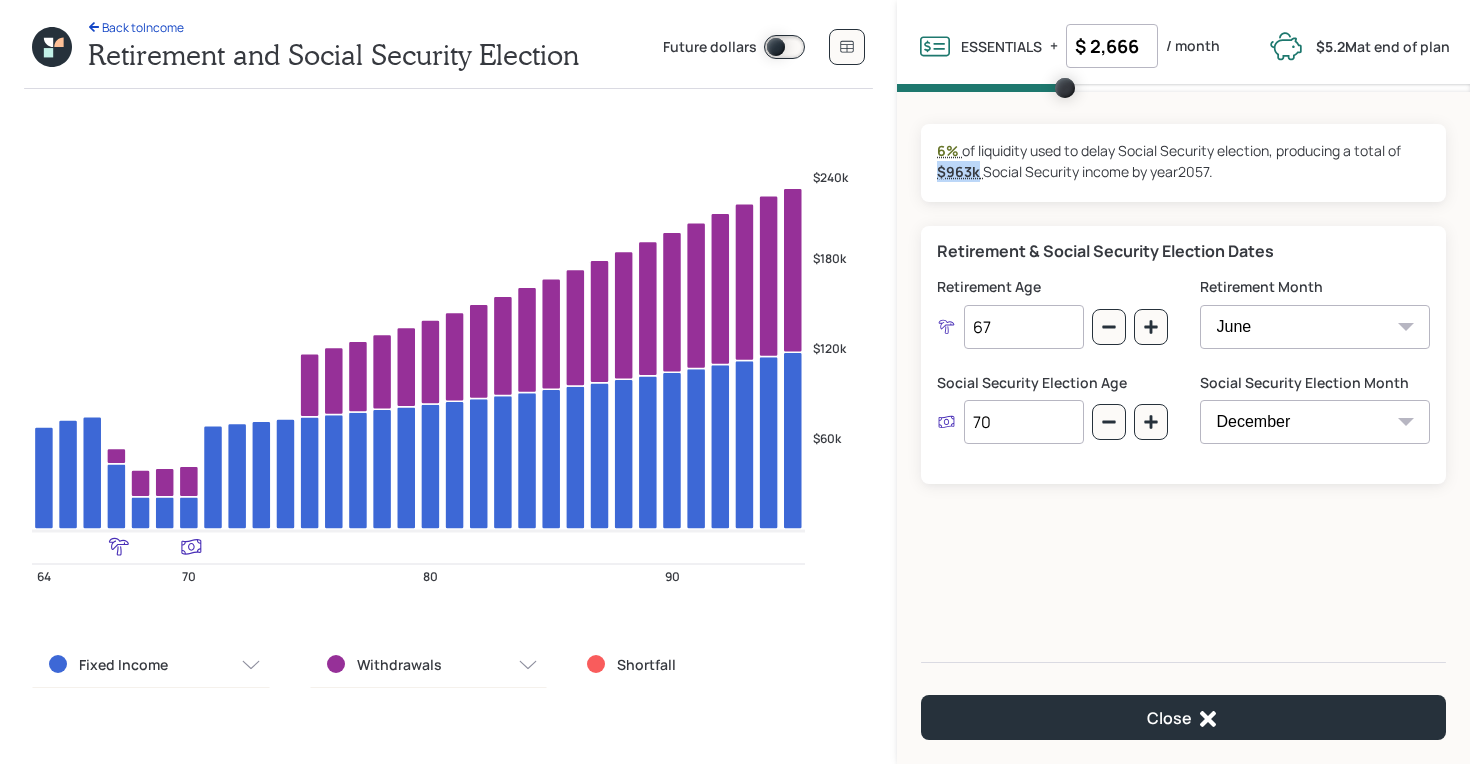 drag, startPoint x: 980, startPoint y: 177, endPoint x: 933, endPoint y: 174, distance: 47.095646 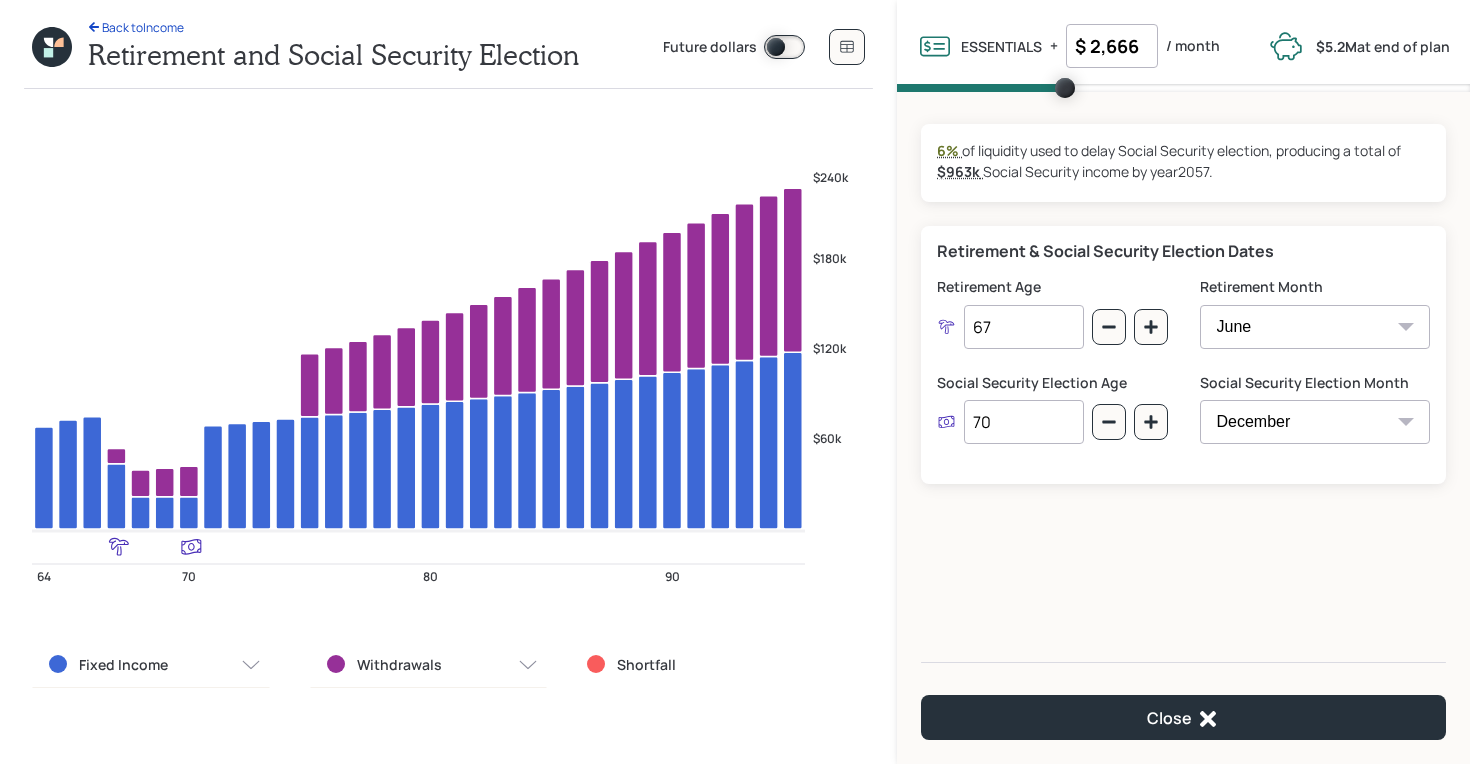 click on "6%   $49k used from your $766k current retirement savings   of liquidity used to delay Social Security election, producing a total of   $963k   $3,210 anticipated monthly at end of planning horizon Social Security income by year  [DATE] . Retirement & Social Security Election Dates Retirement Age [DEMOGRAPHIC_DATA] Retirement Month January February March April May June July August September October November December Social Security Election Age [DEMOGRAPHIC_DATA] Social Security Election Month January February March April May June July August September October November December Close" at bounding box center [1183, 369] 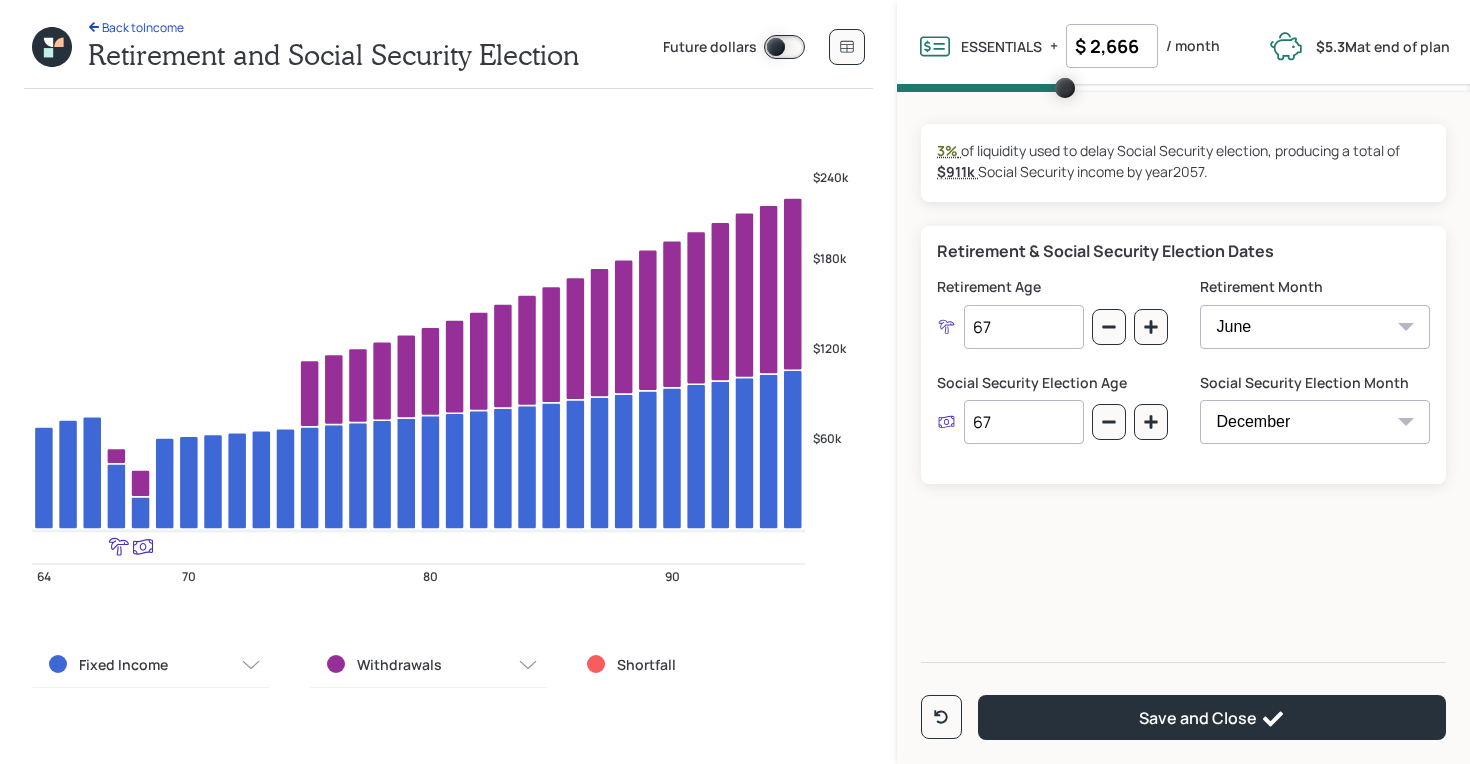 type on "67" 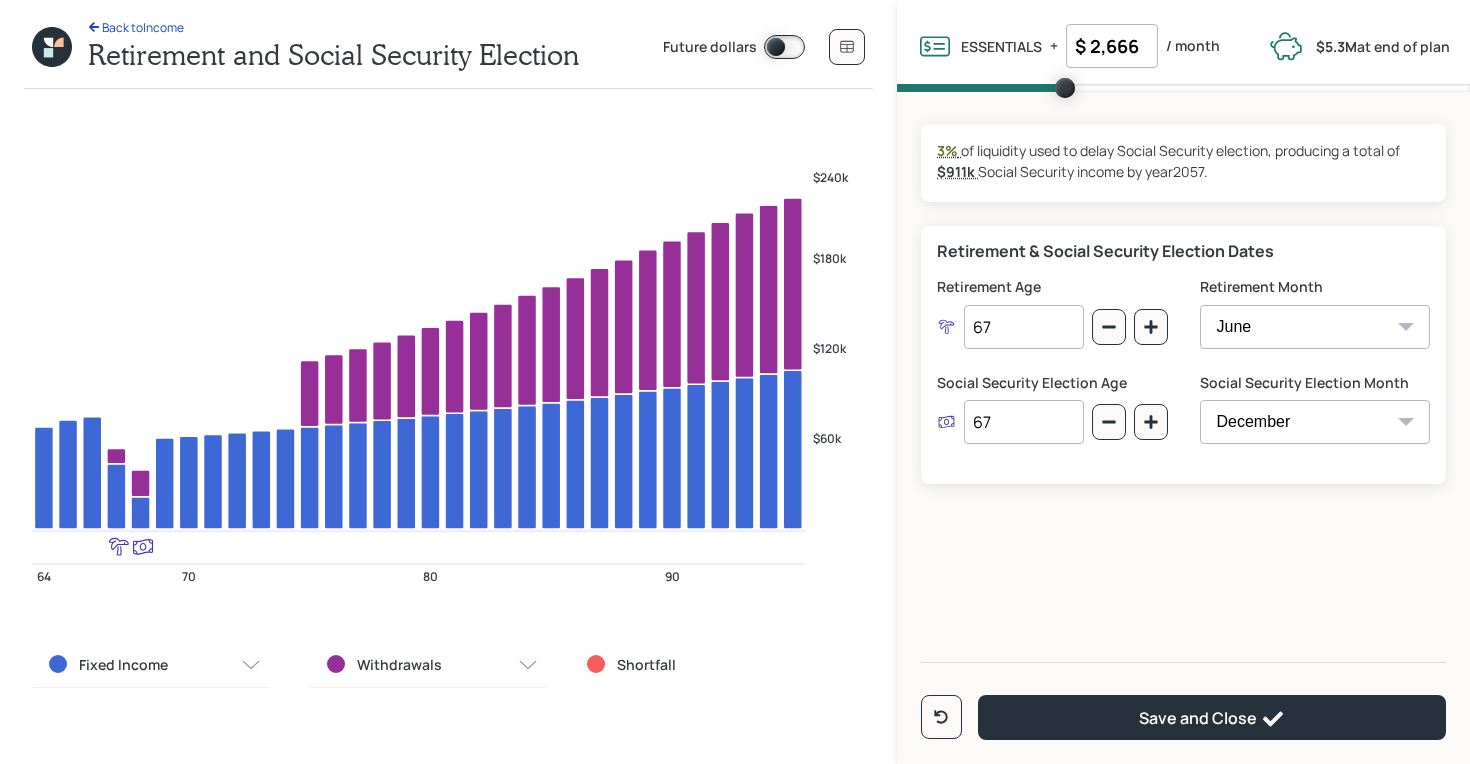 click on "January February March April May June July August September October November December" at bounding box center (1315, 422) 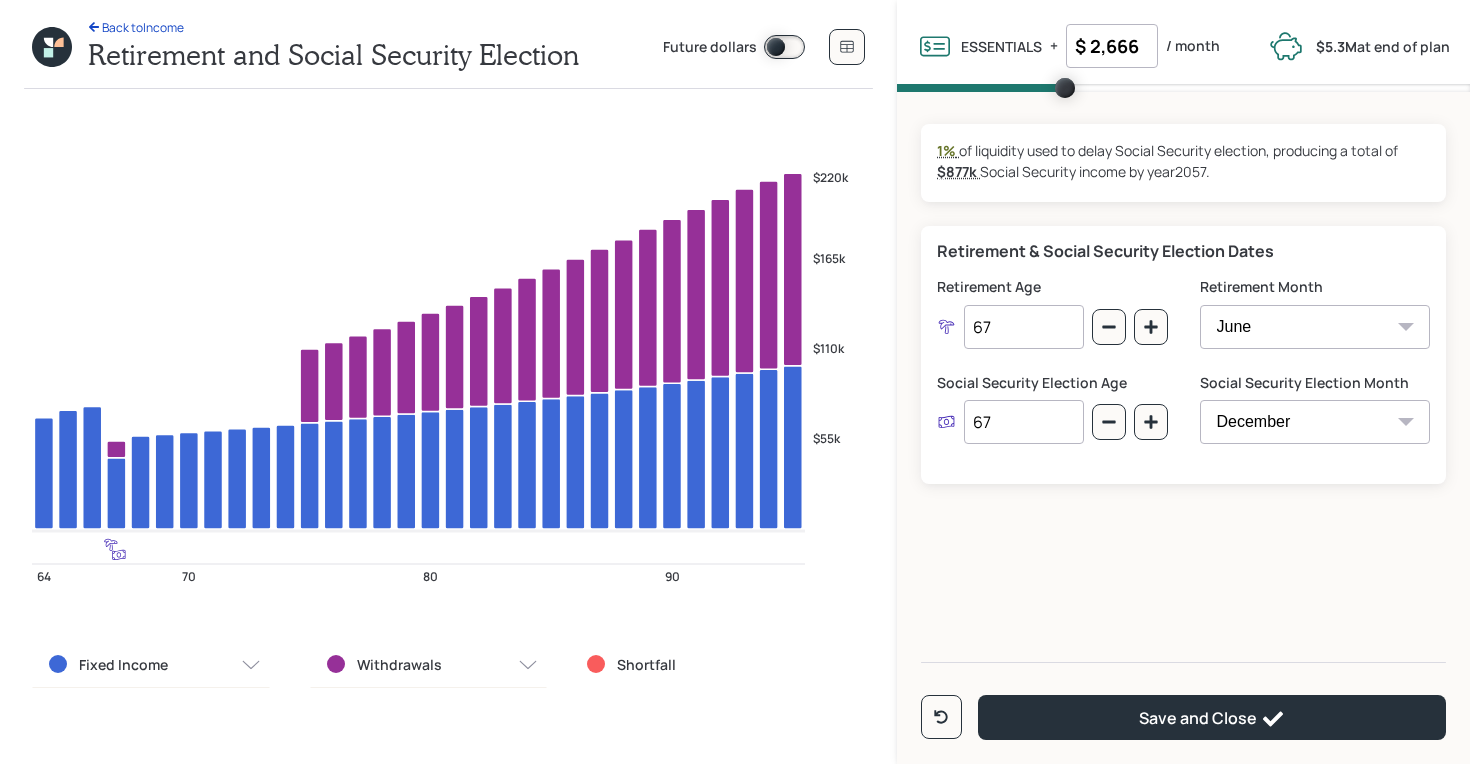 select on "6" 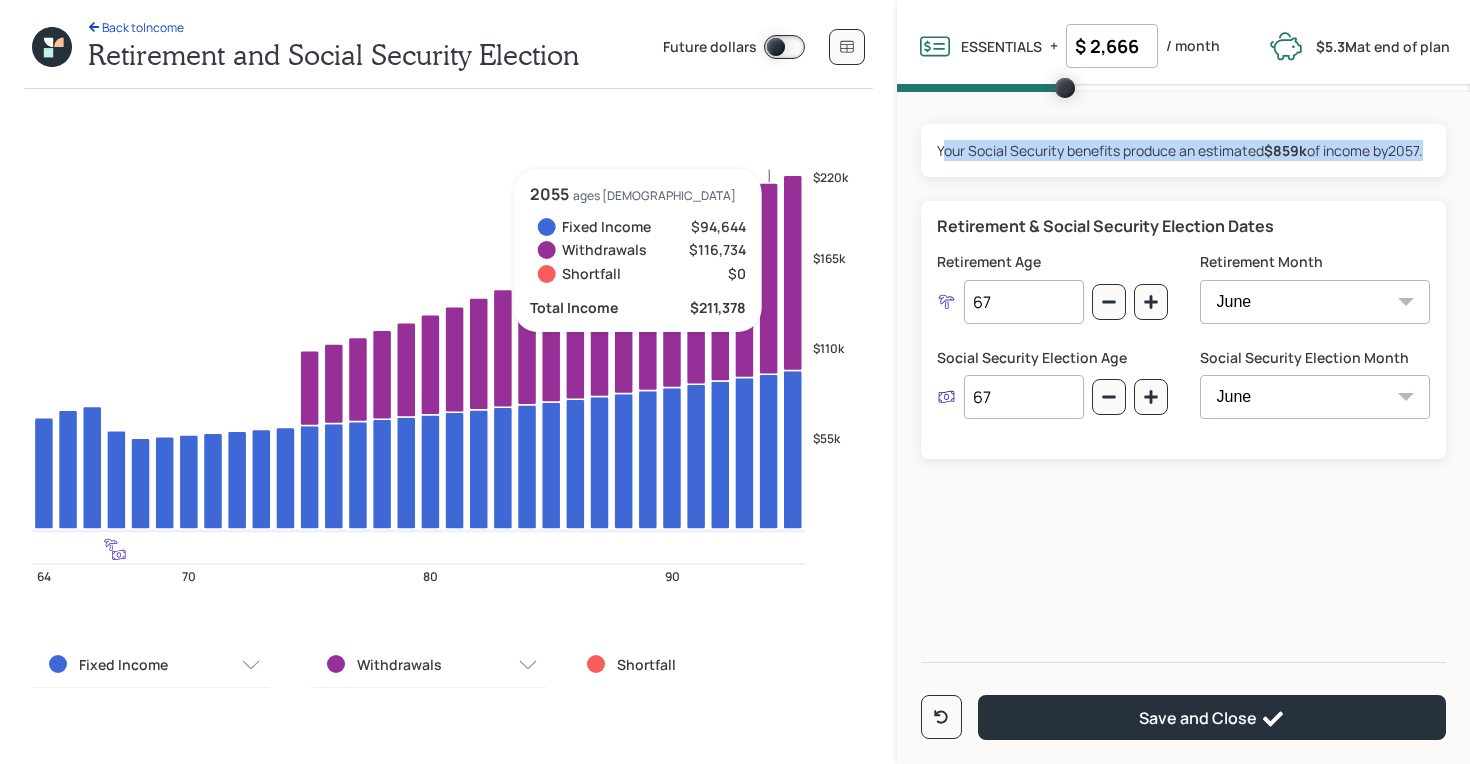 drag, startPoint x: 943, startPoint y: 156, endPoint x: 1046, endPoint y: 169, distance: 103.81715 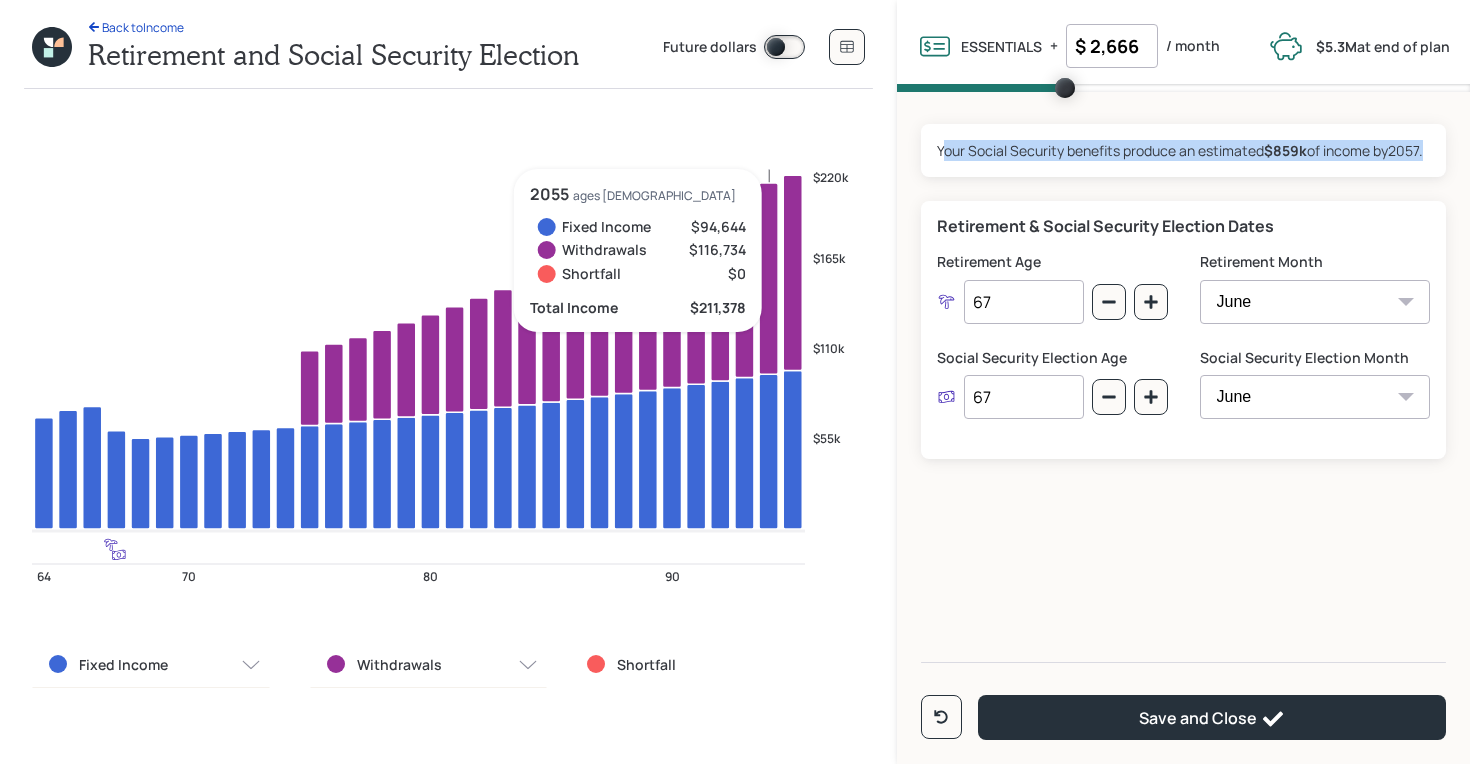 click on "Your Social Security benefits produce an estimated  $859k  of income by  2057 ." at bounding box center [1180, 150] 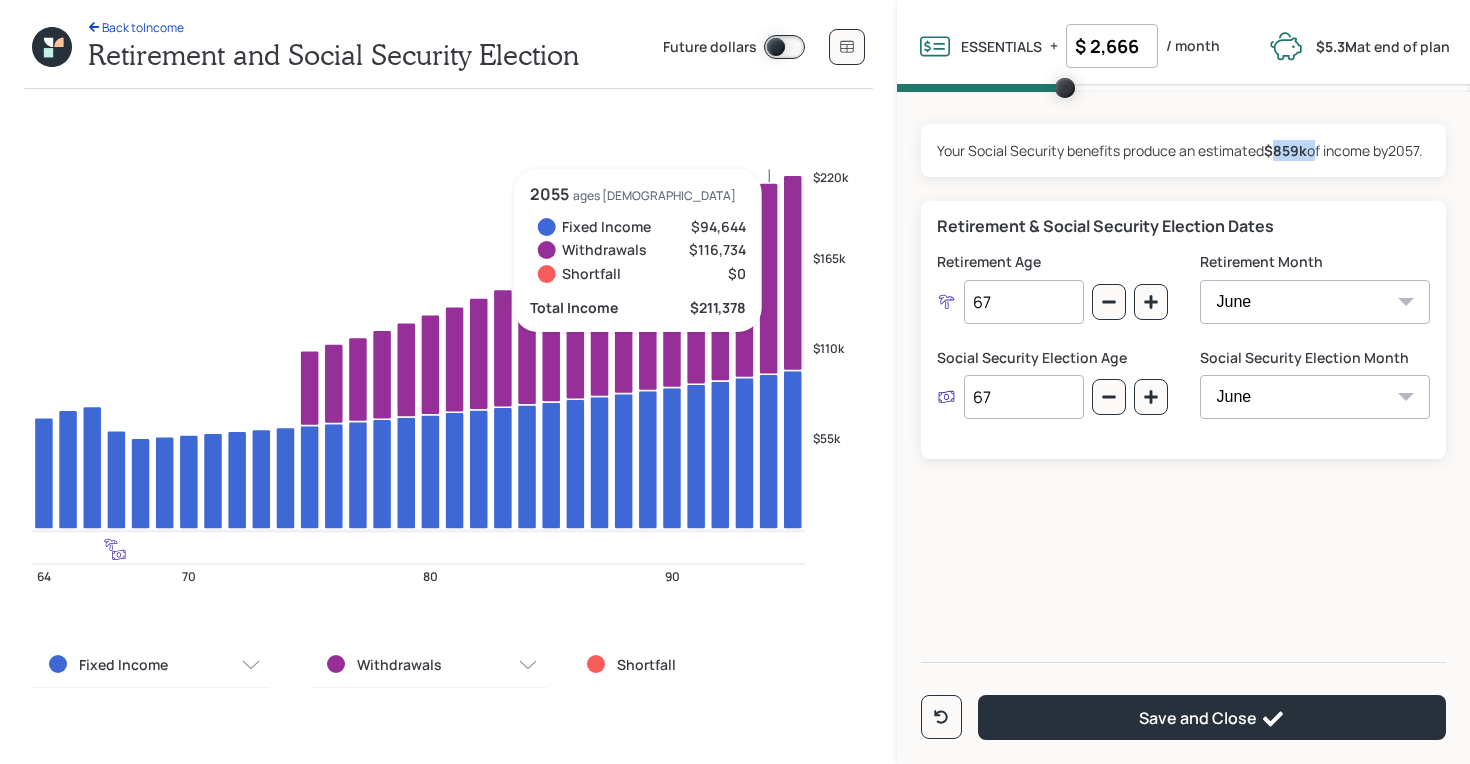 drag, startPoint x: 1311, startPoint y: 152, endPoint x: 1275, endPoint y: 152, distance: 36 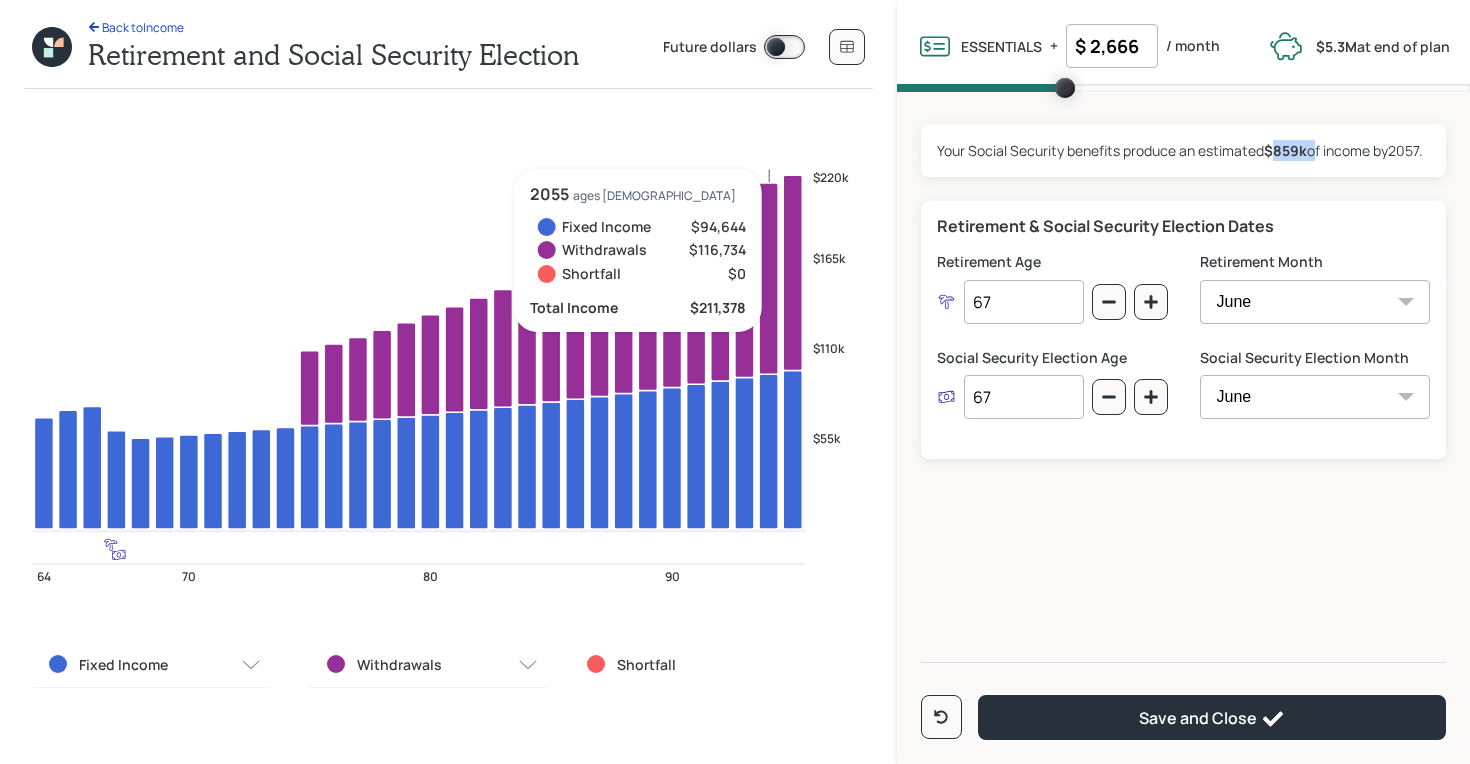 click on "Your Social Security benefits produce an estimated  $859k  of income by  2057 ." at bounding box center (1180, 150) 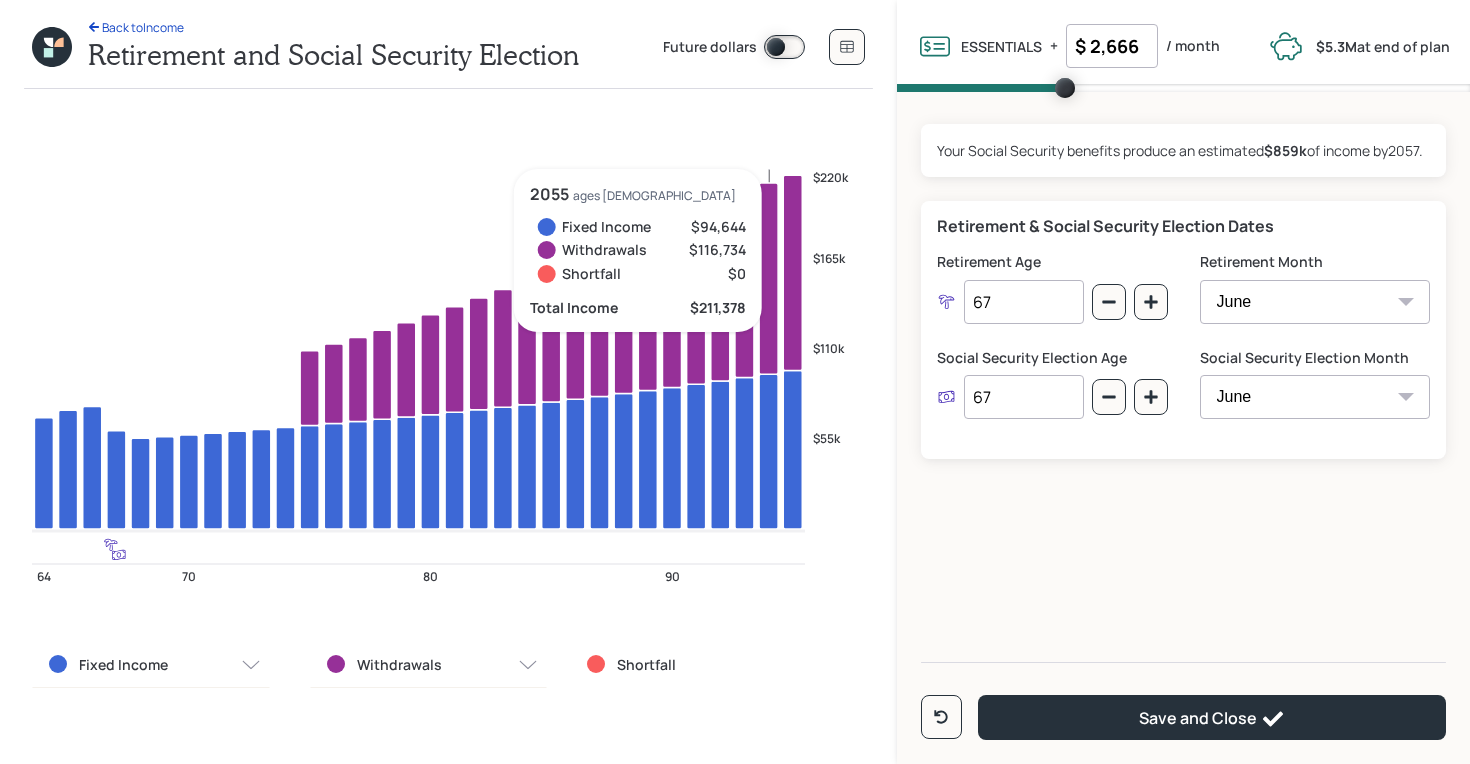 click on "Your Social Security benefits produce an estimated  $859k  of income by  2057 ." at bounding box center (1180, 150) 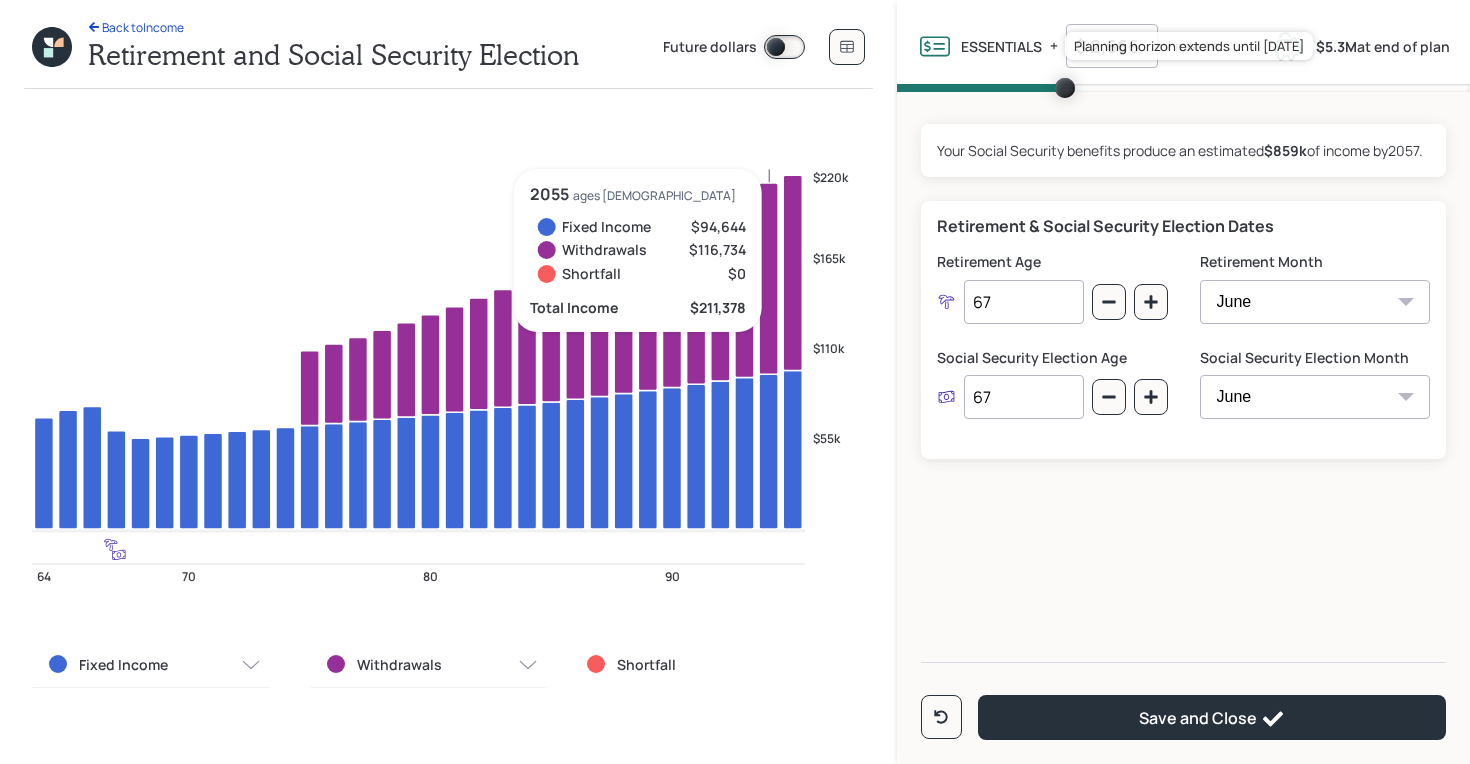 drag, startPoint x: 1317, startPoint y: 45, endPoint x: 1446, endPoint y: 44, distance: 129.00388 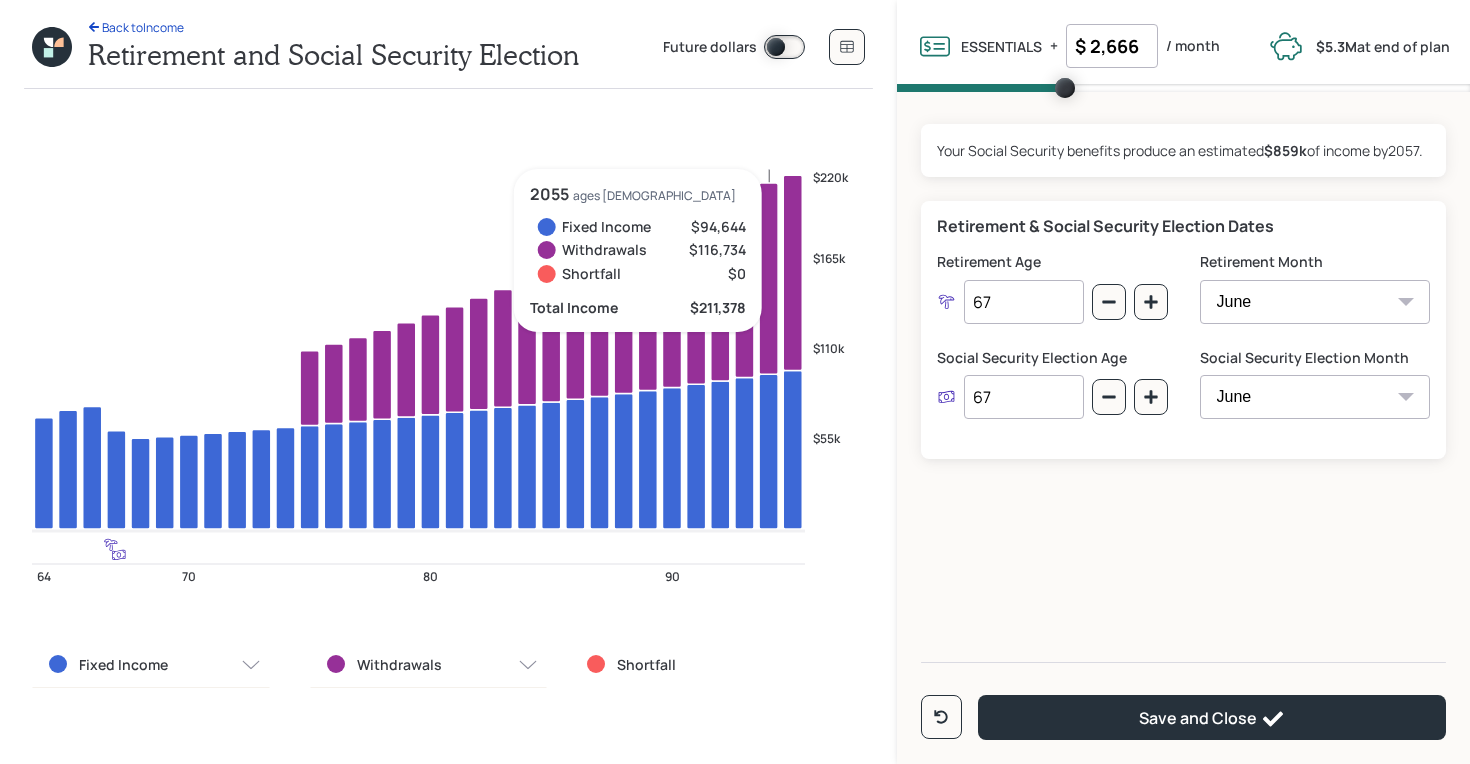 drag, startPoint x: 1027, startPoint y: 421, endPoint x: 947, endPoint y: 422, distance: 80.00625 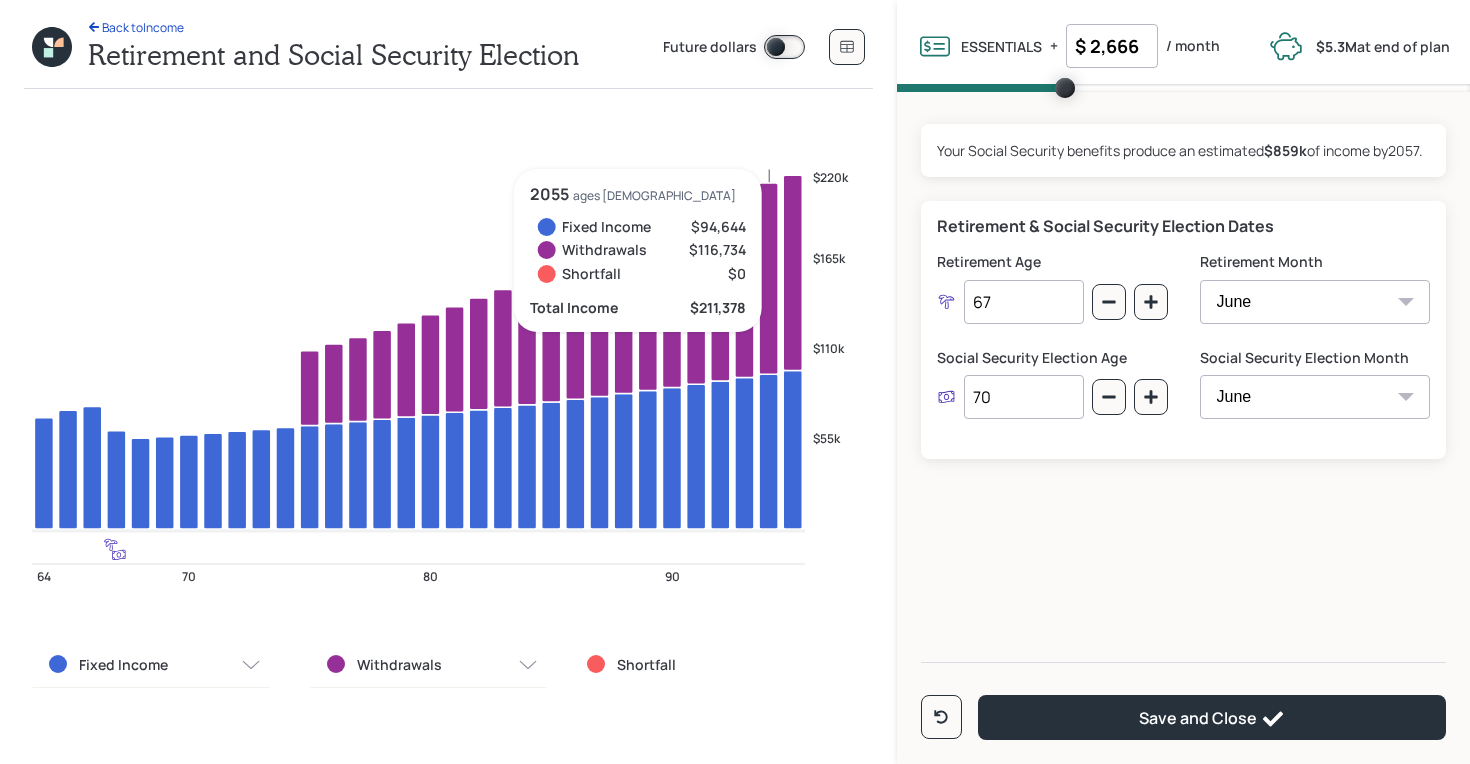 type on "70" 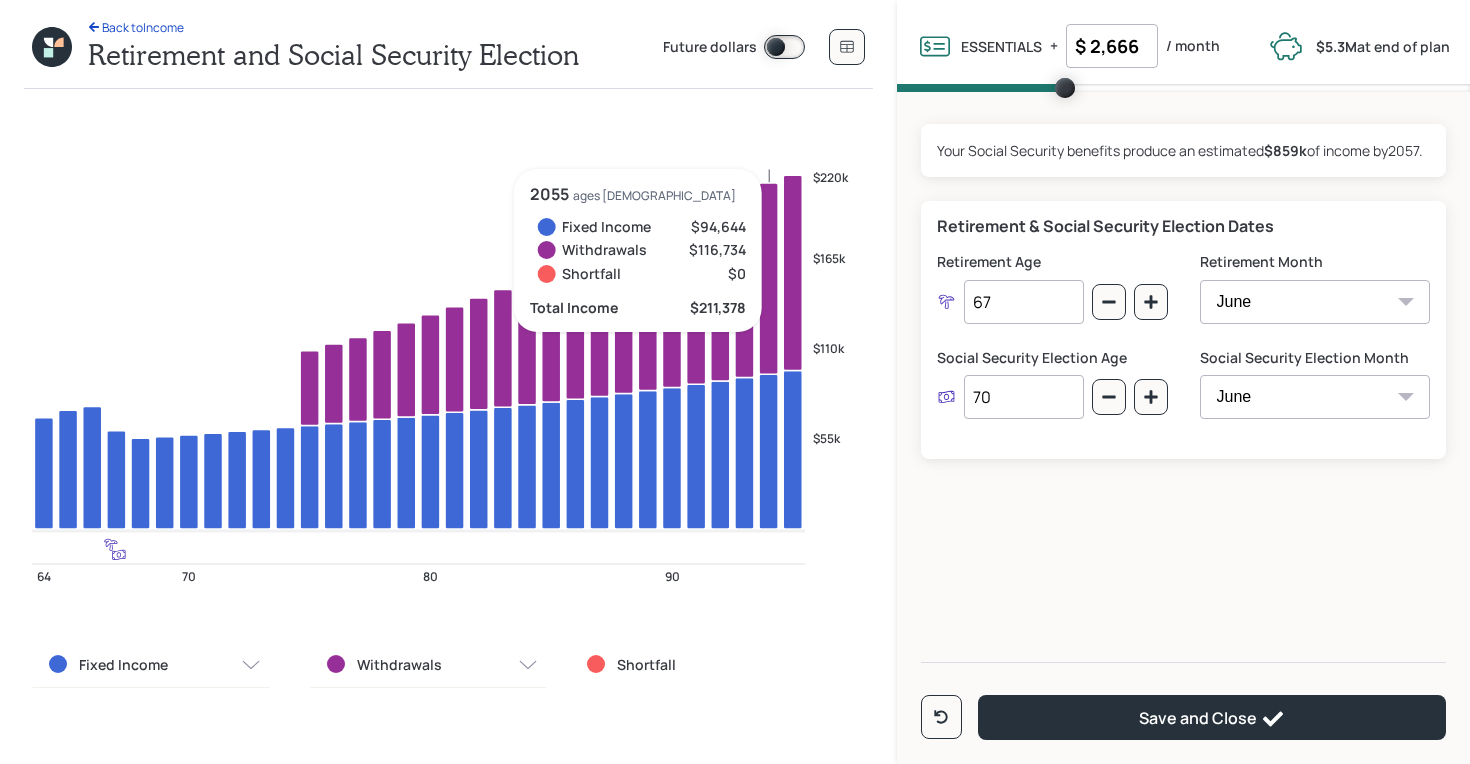 click on "Social Security Election Age" at bounding box center (1052, 358) 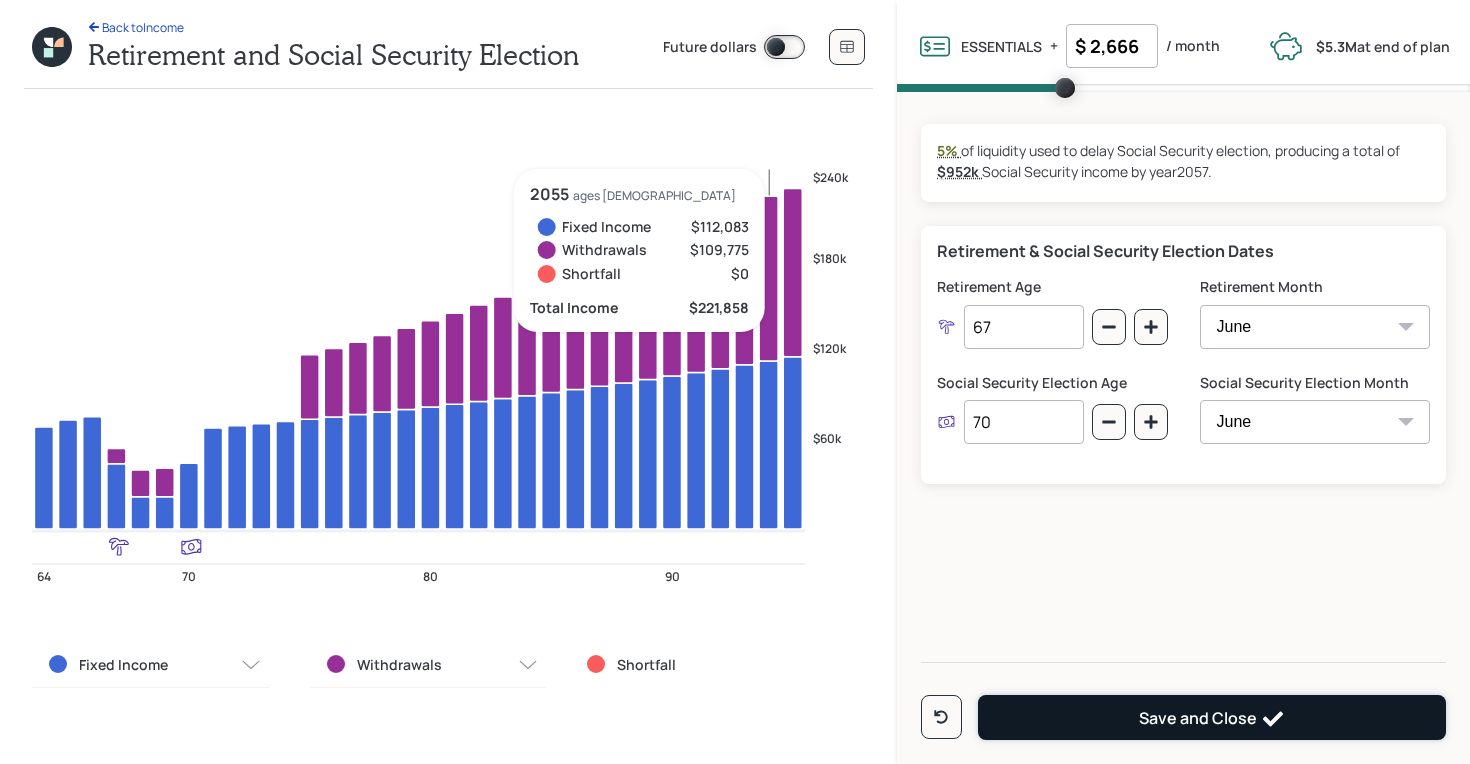 click on "Save and Close" at bounding box center (1212, 717) 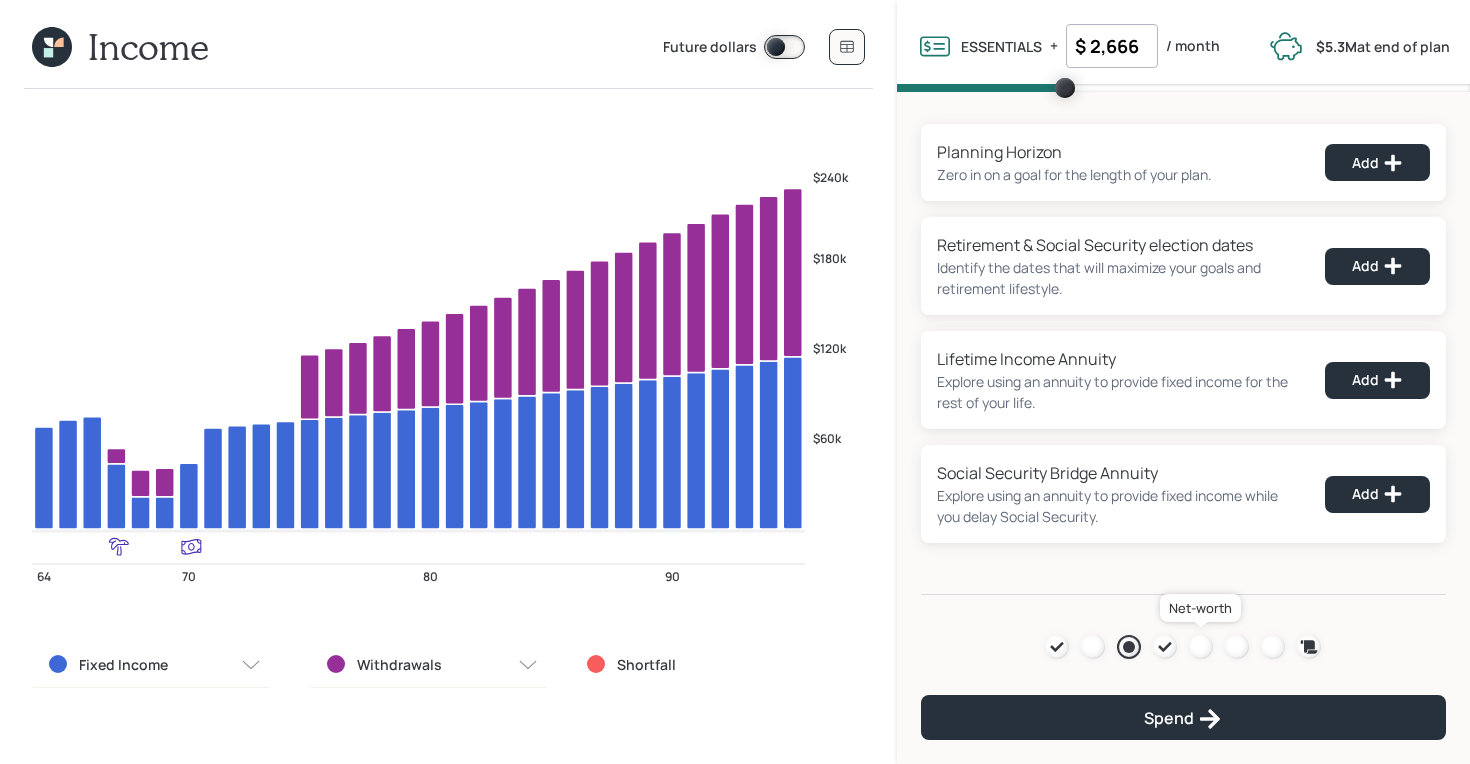 click at bounding box center [1201, 647] 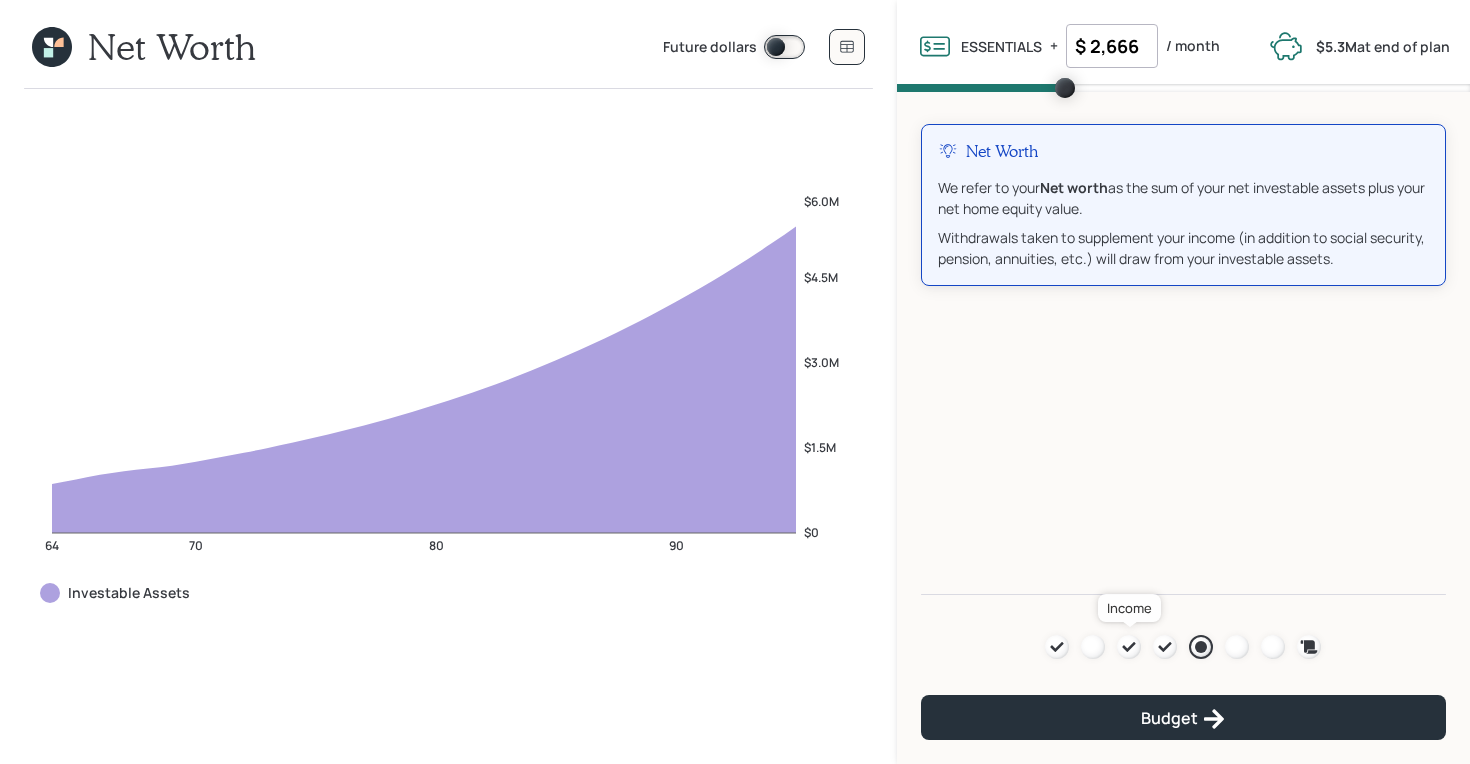 click 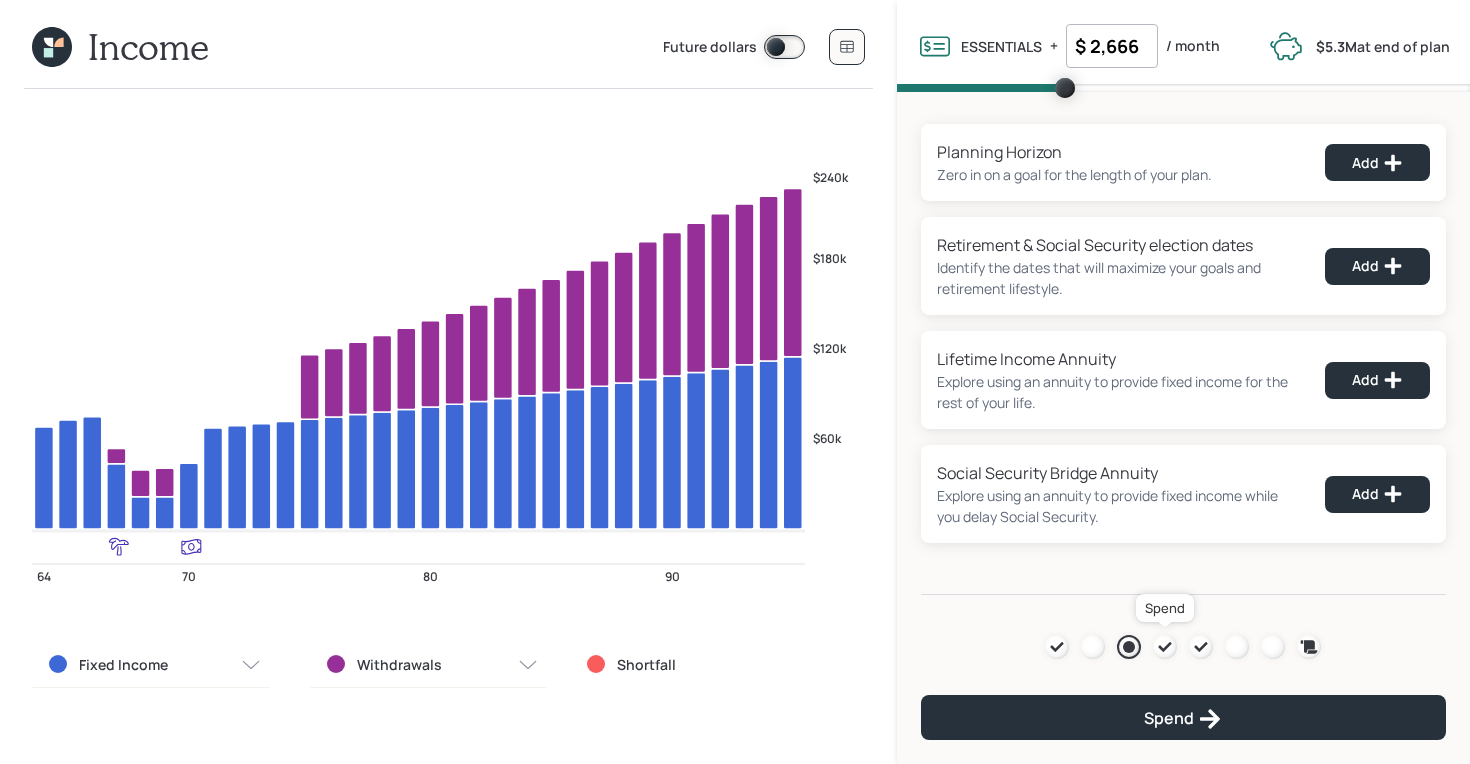 click 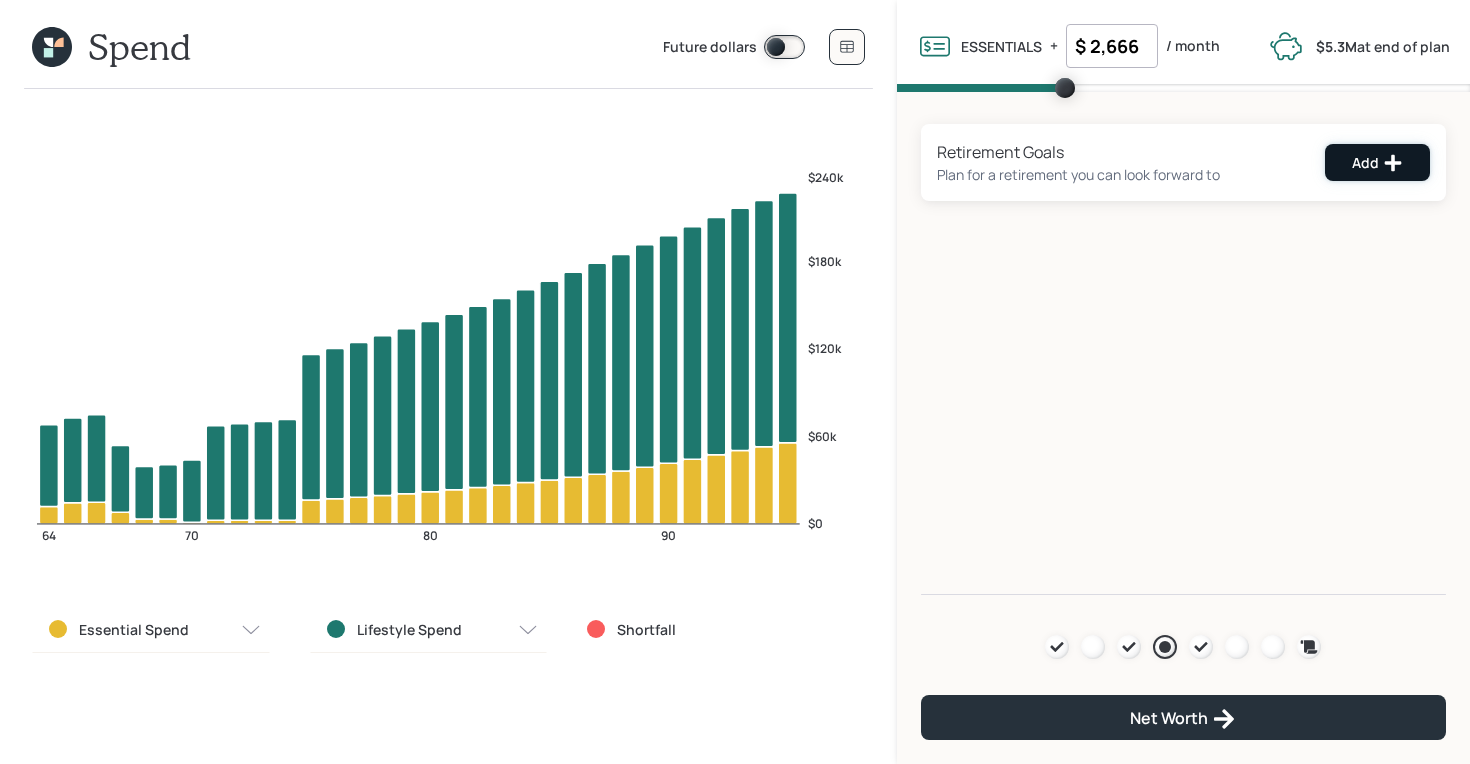click on "Add" at bounding box center [1377, 163] 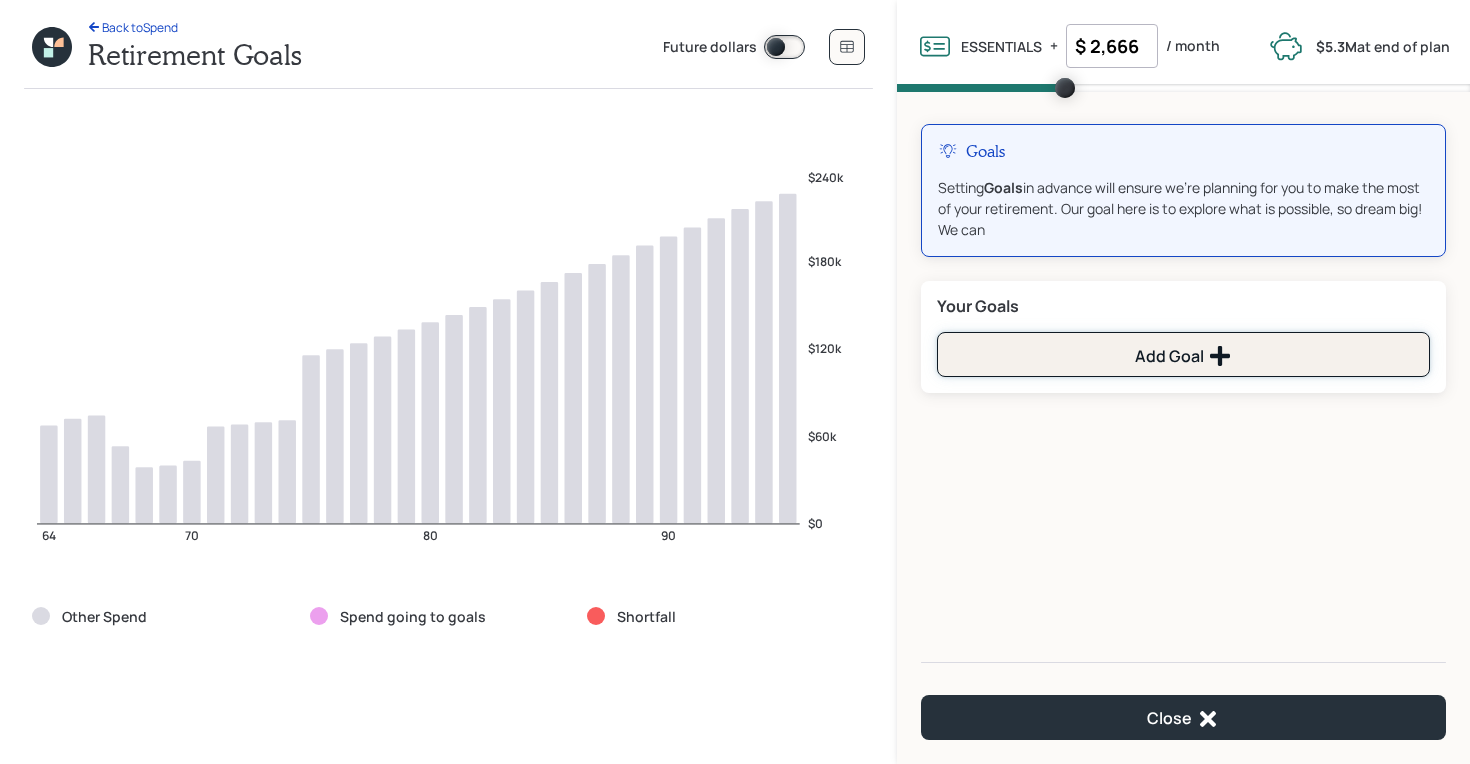 click on "Add Goal" at bounding box center [1183, 354] 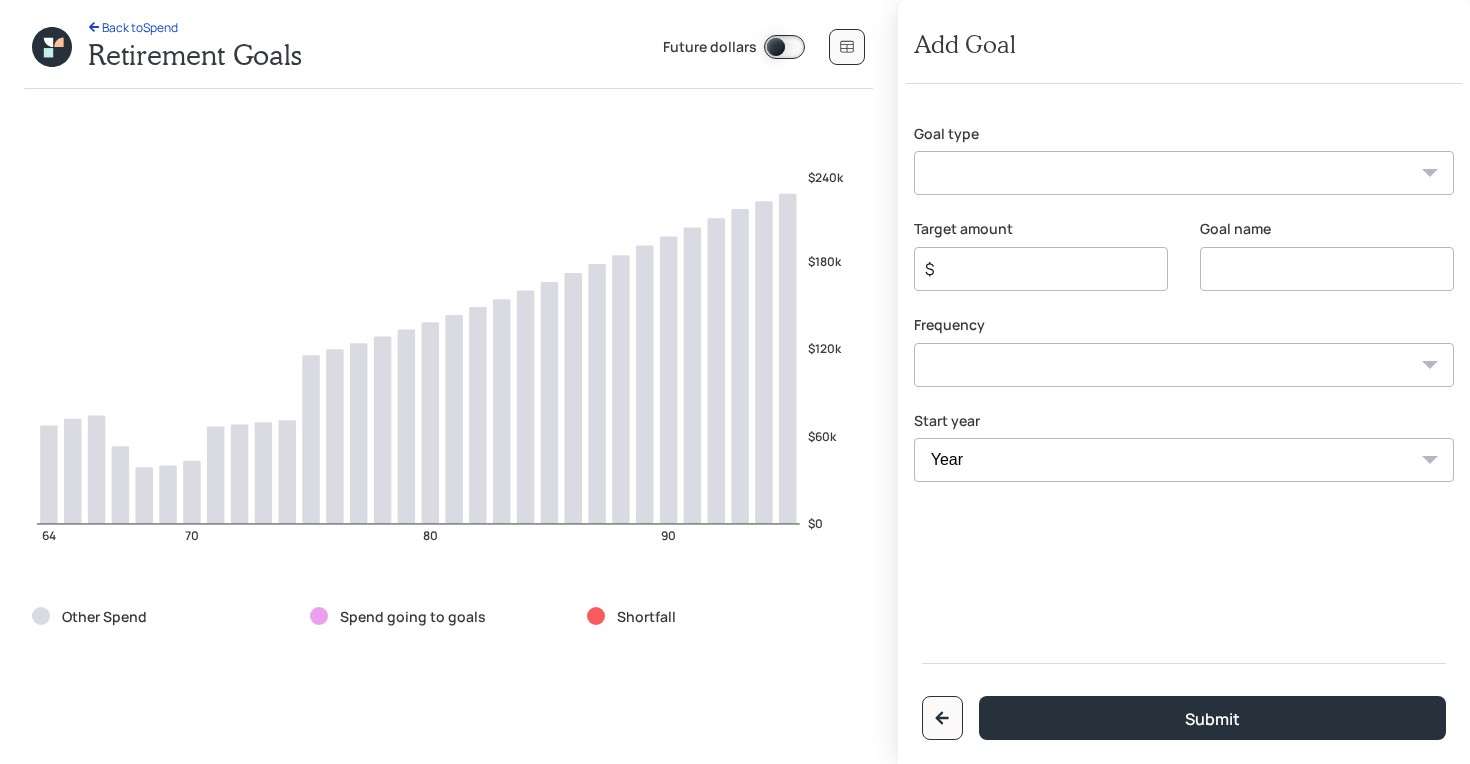 click on "Create an emergency fund Donate to charity Purchase a home Make a purchase Support a dependent Plan for travel Purchase a car Leave an inheritance Other" at bounding box center (1184, 173) 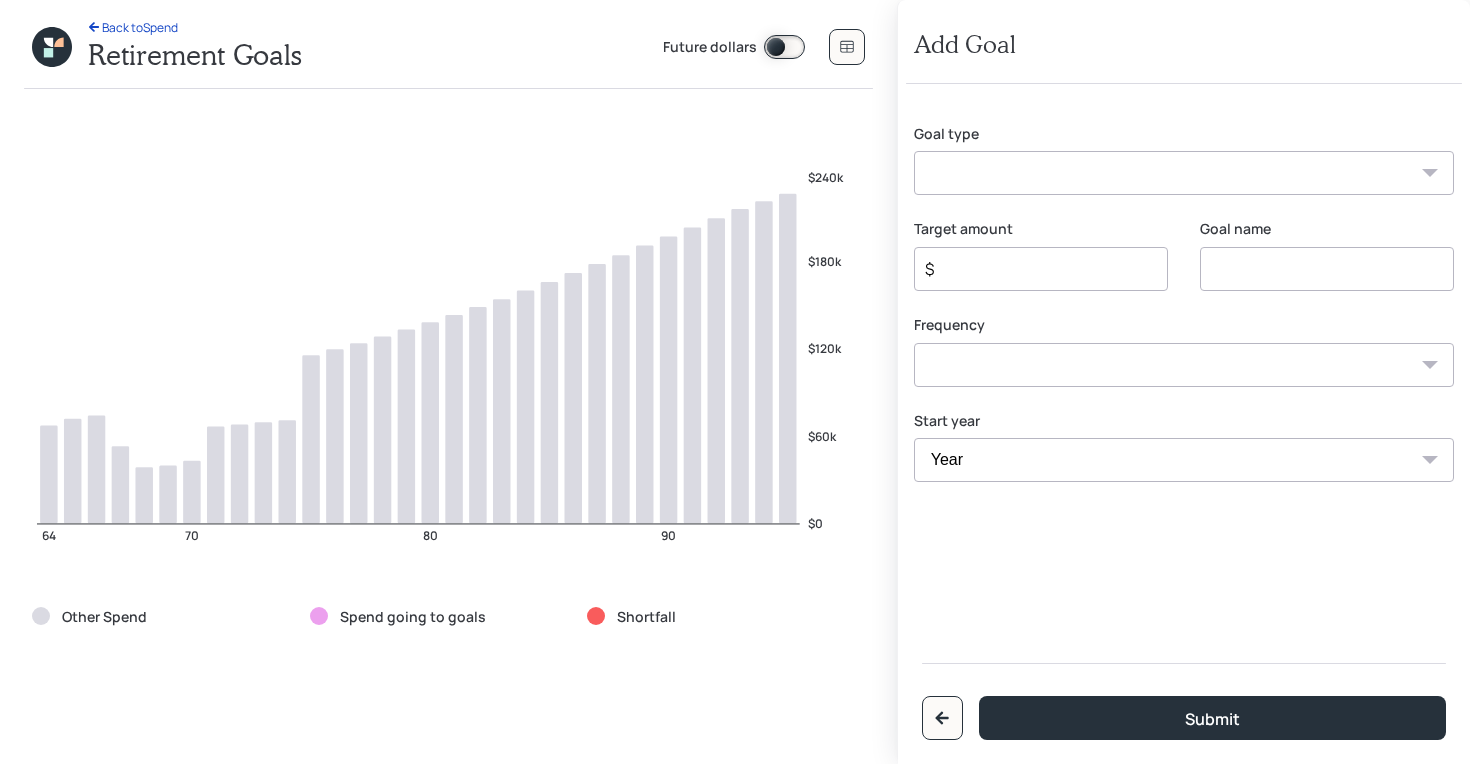 select on "other" 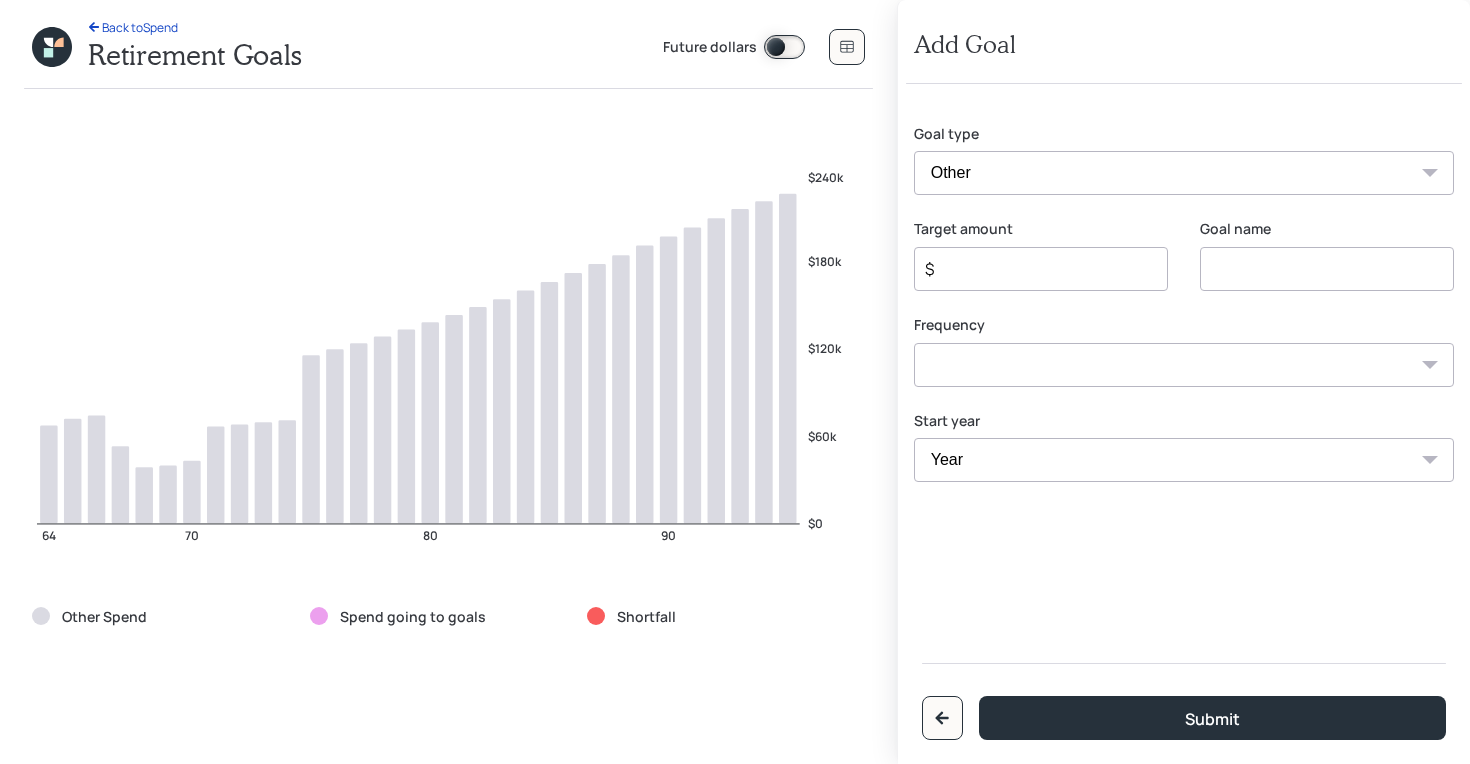 type on "Other" 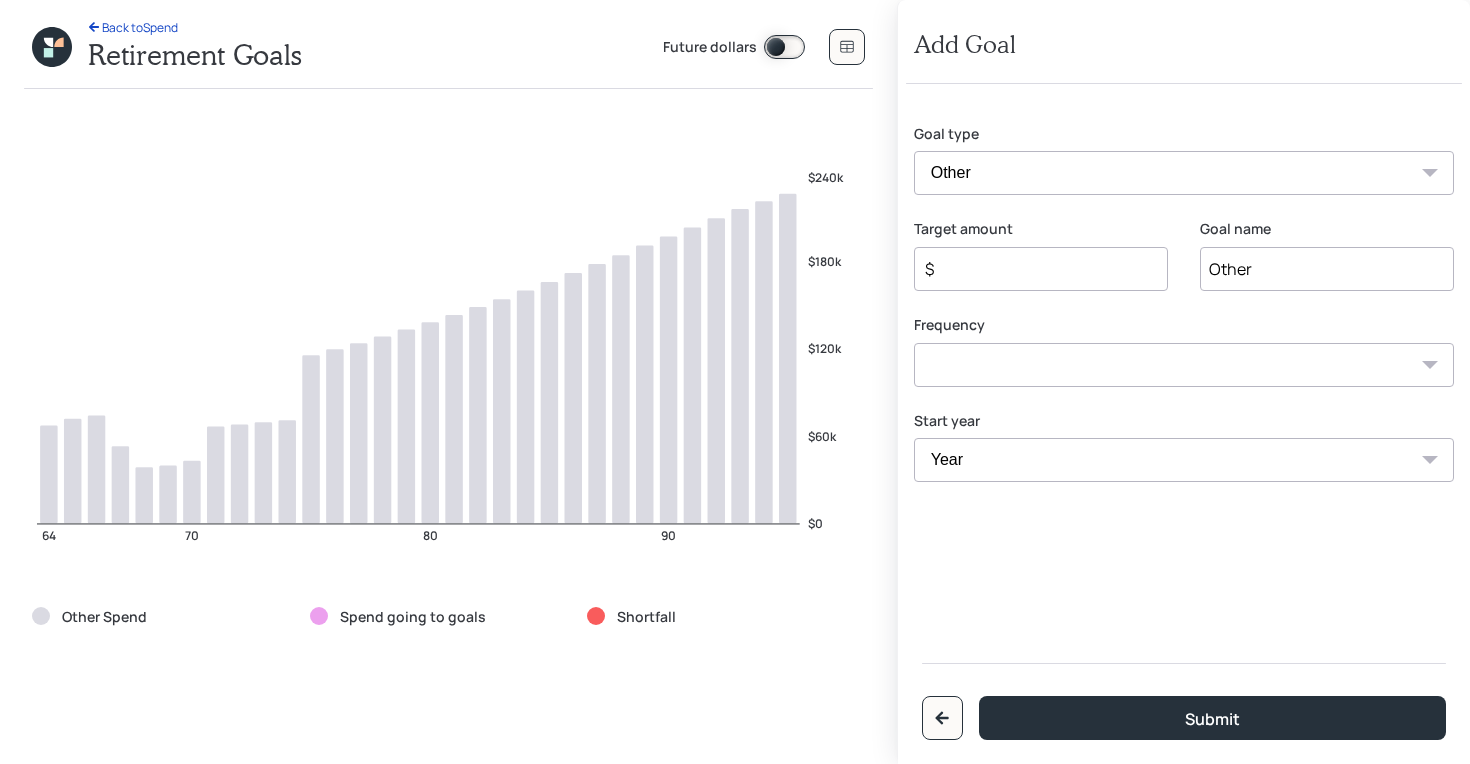 click on "$" at bounding box center [1033, 269] 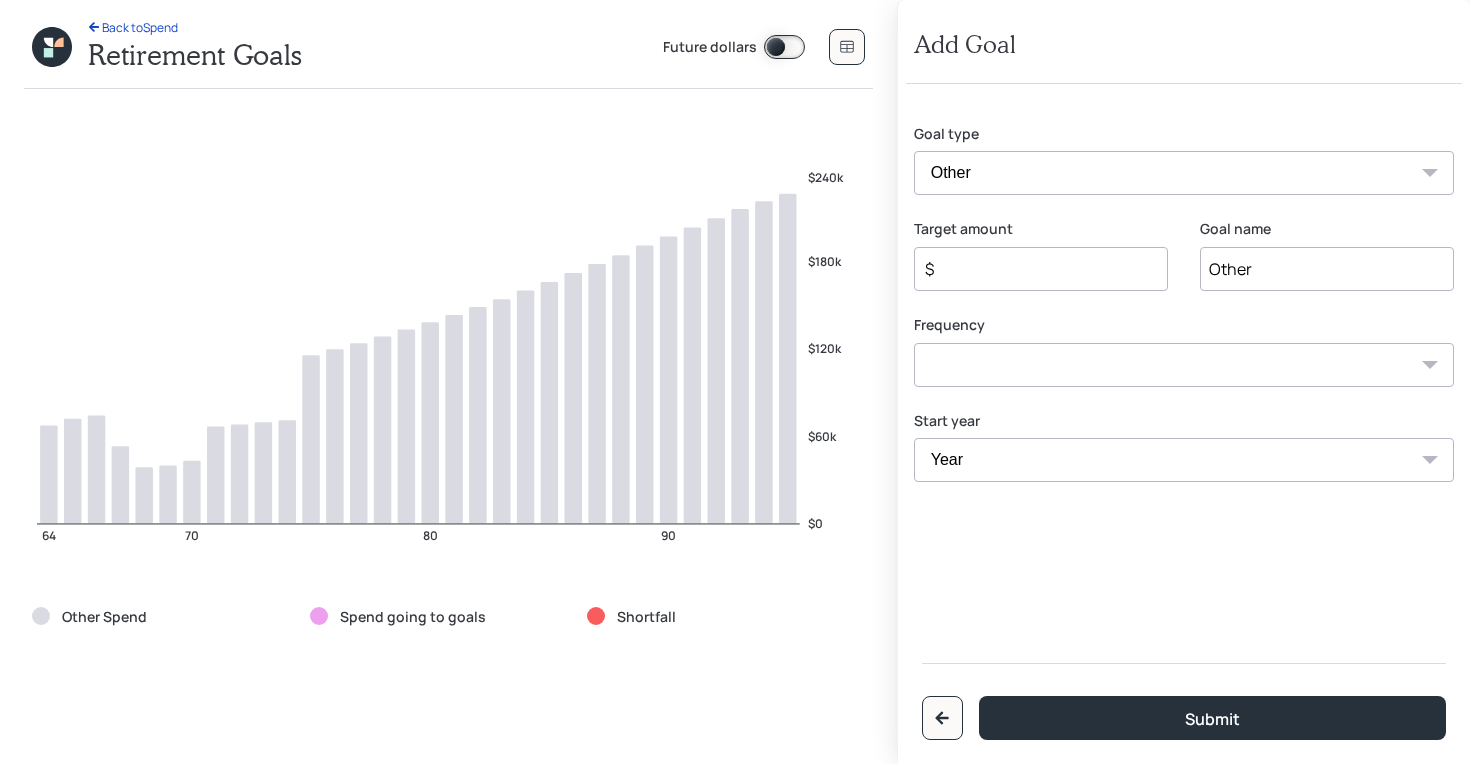 click on "Start year Year 2025 2026 2027 2028 2029 2030 2031 2032 2033 2034 2035 2036 2037 2038 2039 2040 2041 2042 2043 2044 2045 2046 2047 2048 2049 2050 2051 2052 2053 2054 2055" at bounding box center [1184, 447] 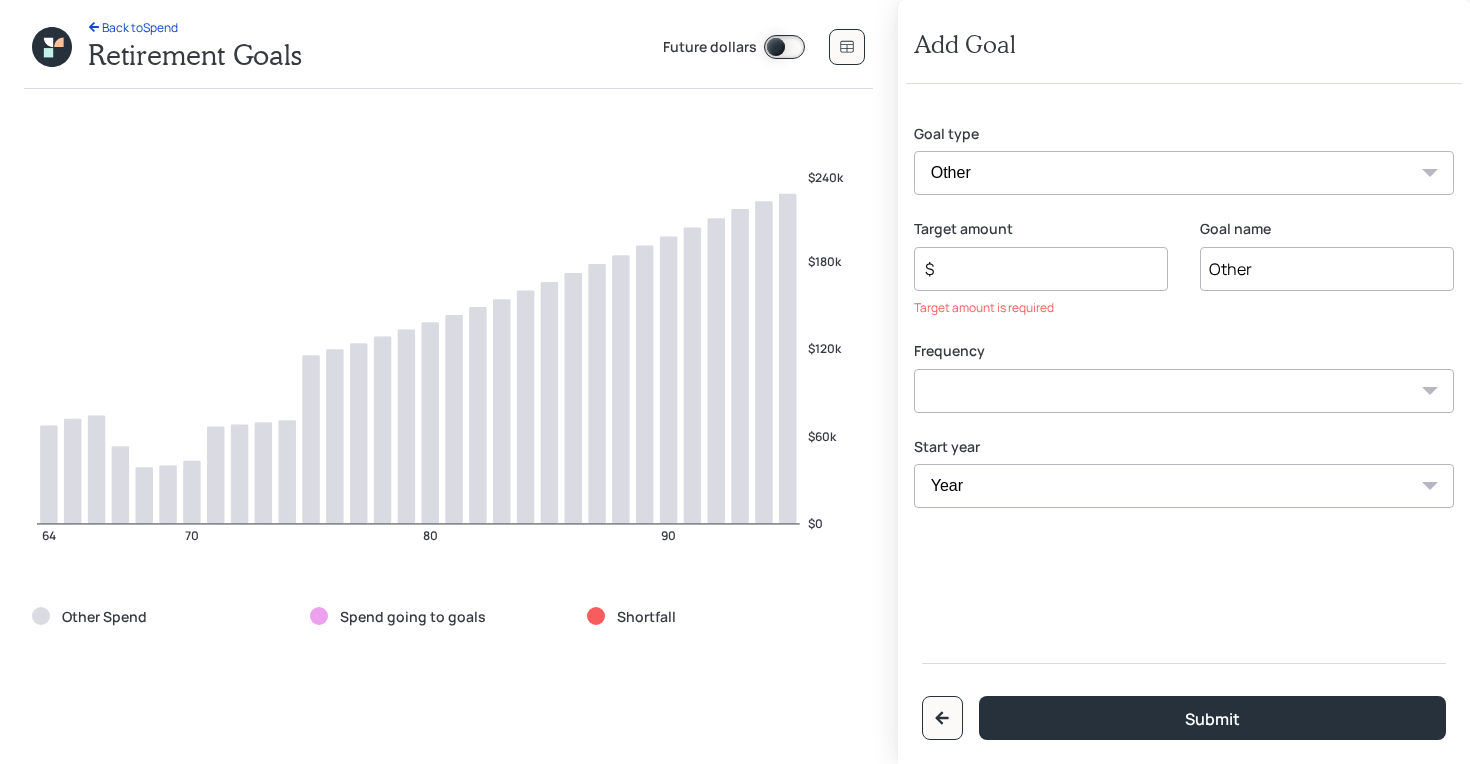 select on "2028" 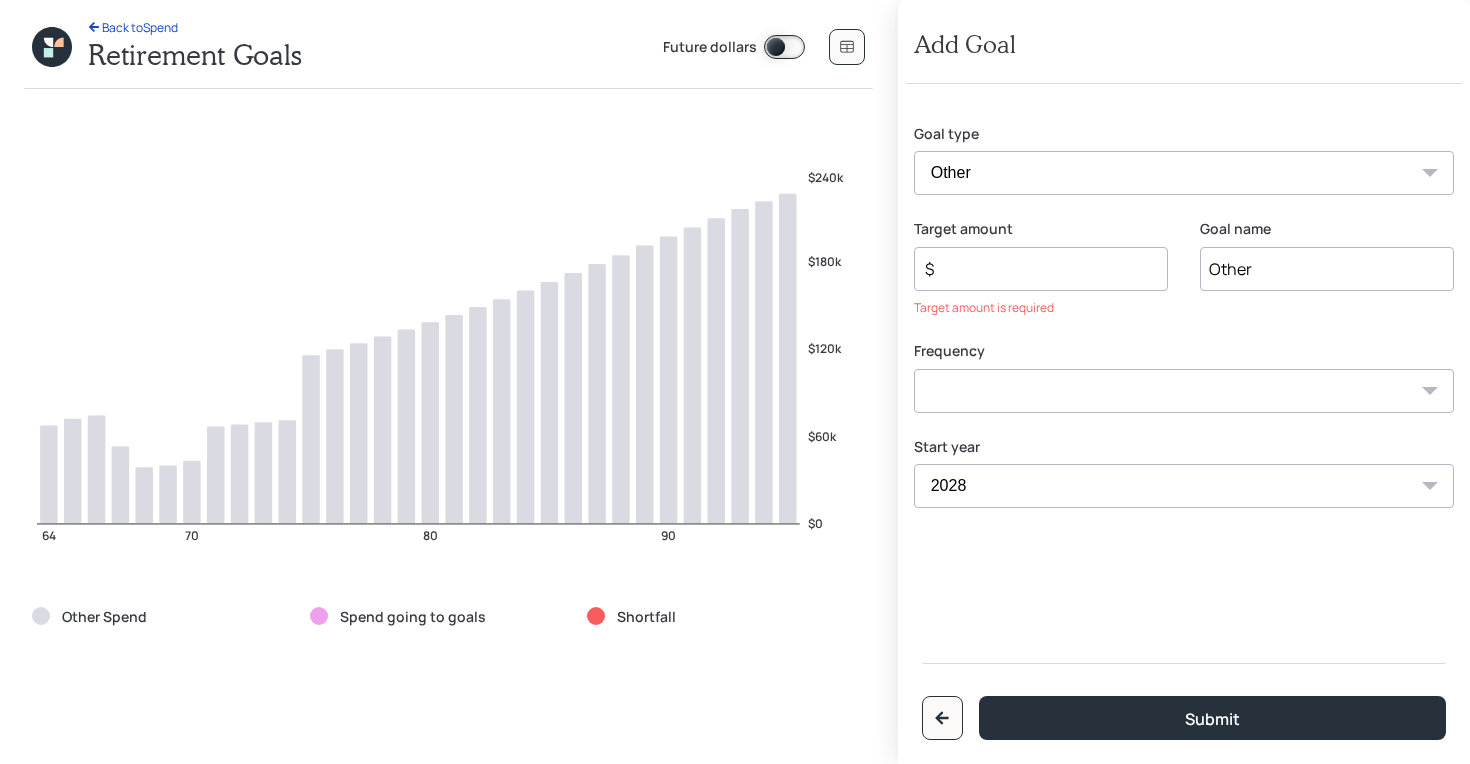 click on "One time Every 1 year Every 2 years Every 3 years Every 4 years Every 5 years Every 6 years Every 7 years Every 8 years Every 9 years" at bounding box center [1184, 391] 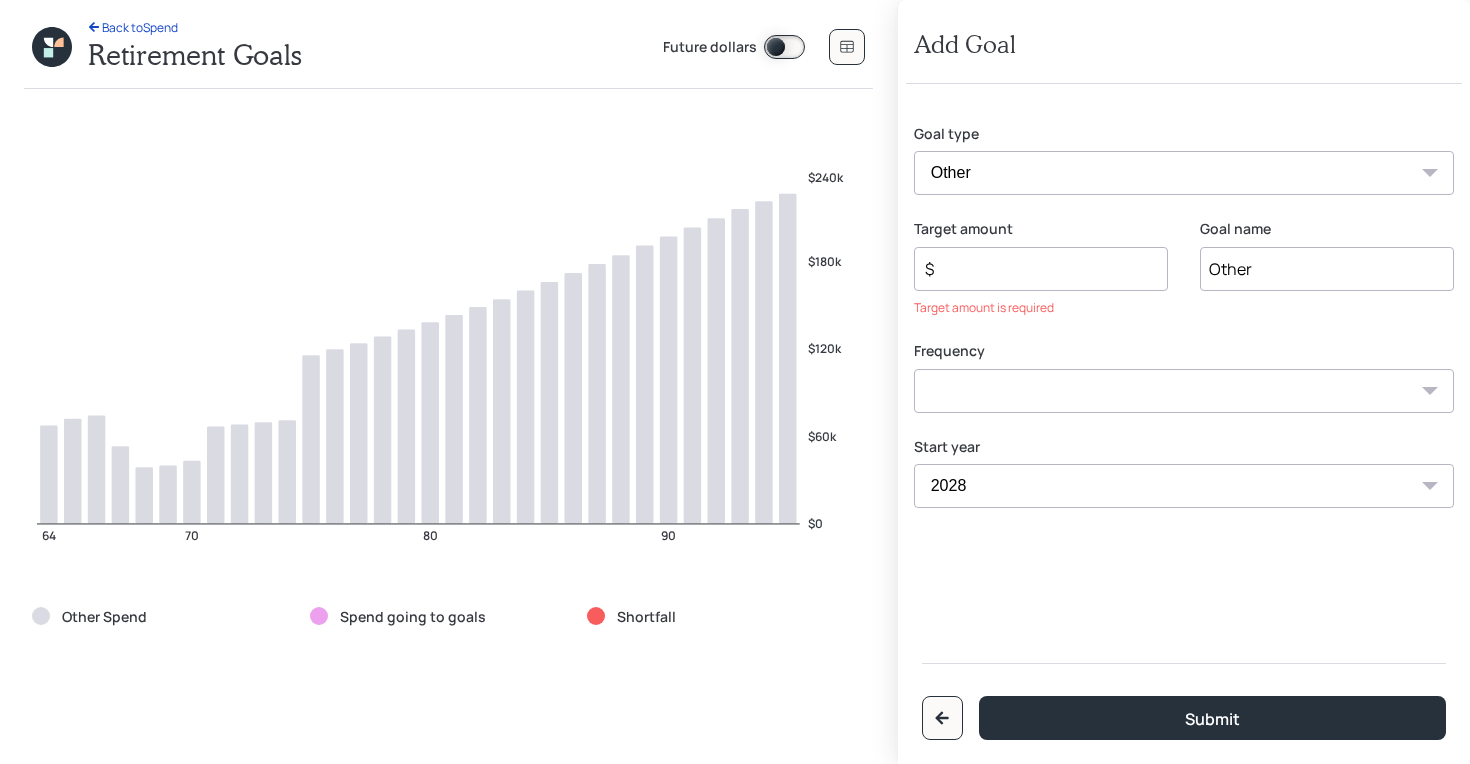 select on "1" 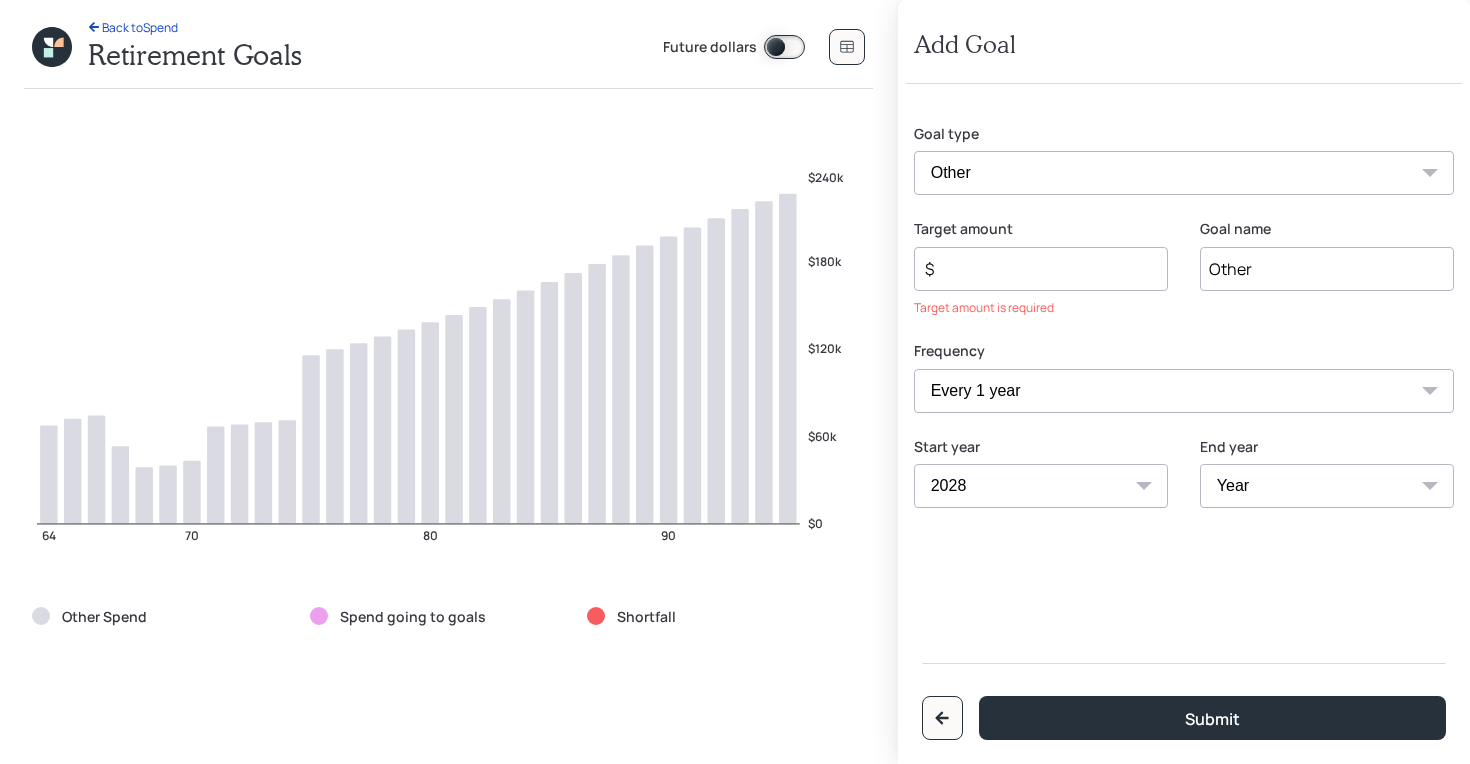 click on "Year 2028 2029 2030 2031 2032 2033 2034 2035 2036 2037 2038 2039 2040 2041 2042 2043 2044 2045 2046 2047 2048 2049 2050 2051 2052 2053 2054 2055" at bounding box center (1327, 486) 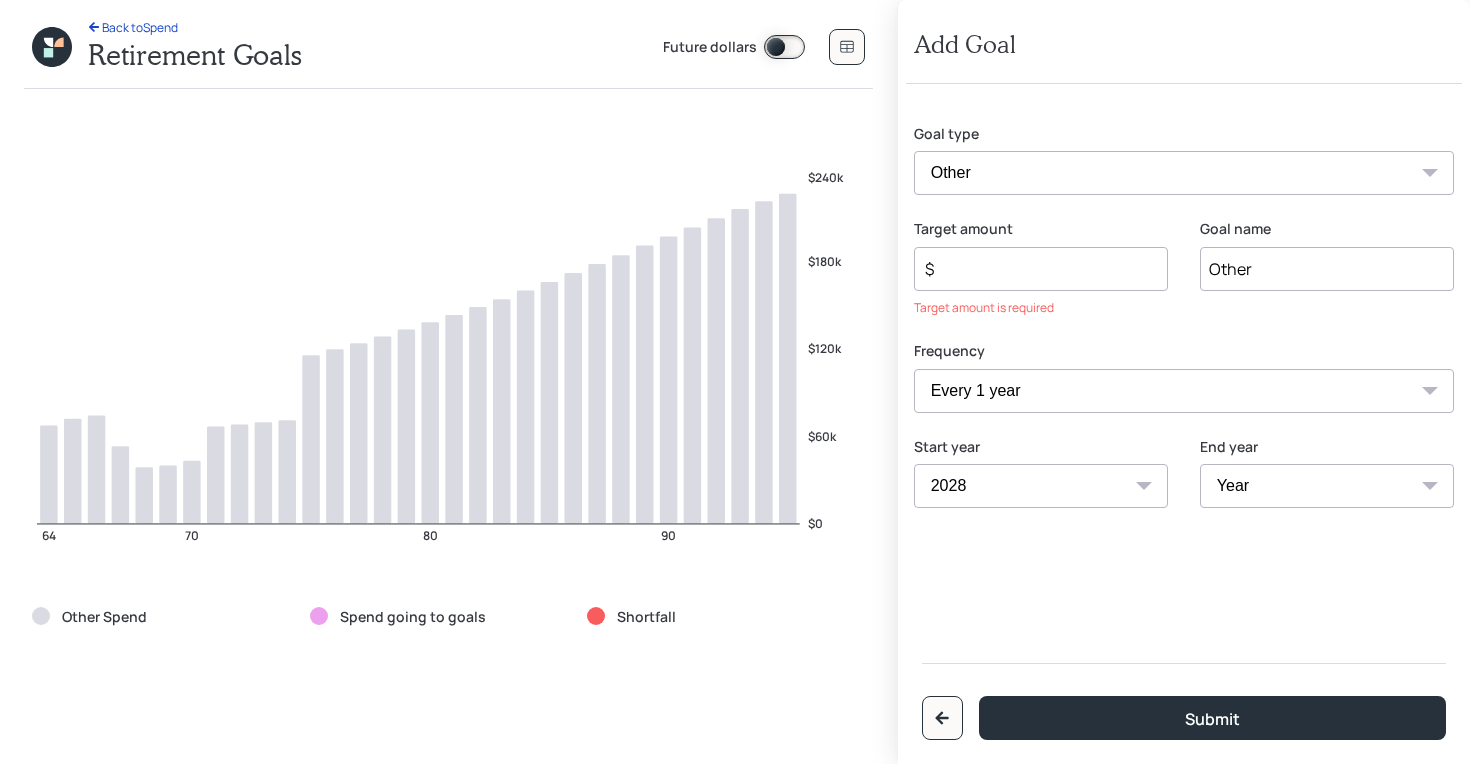 select on "2038" 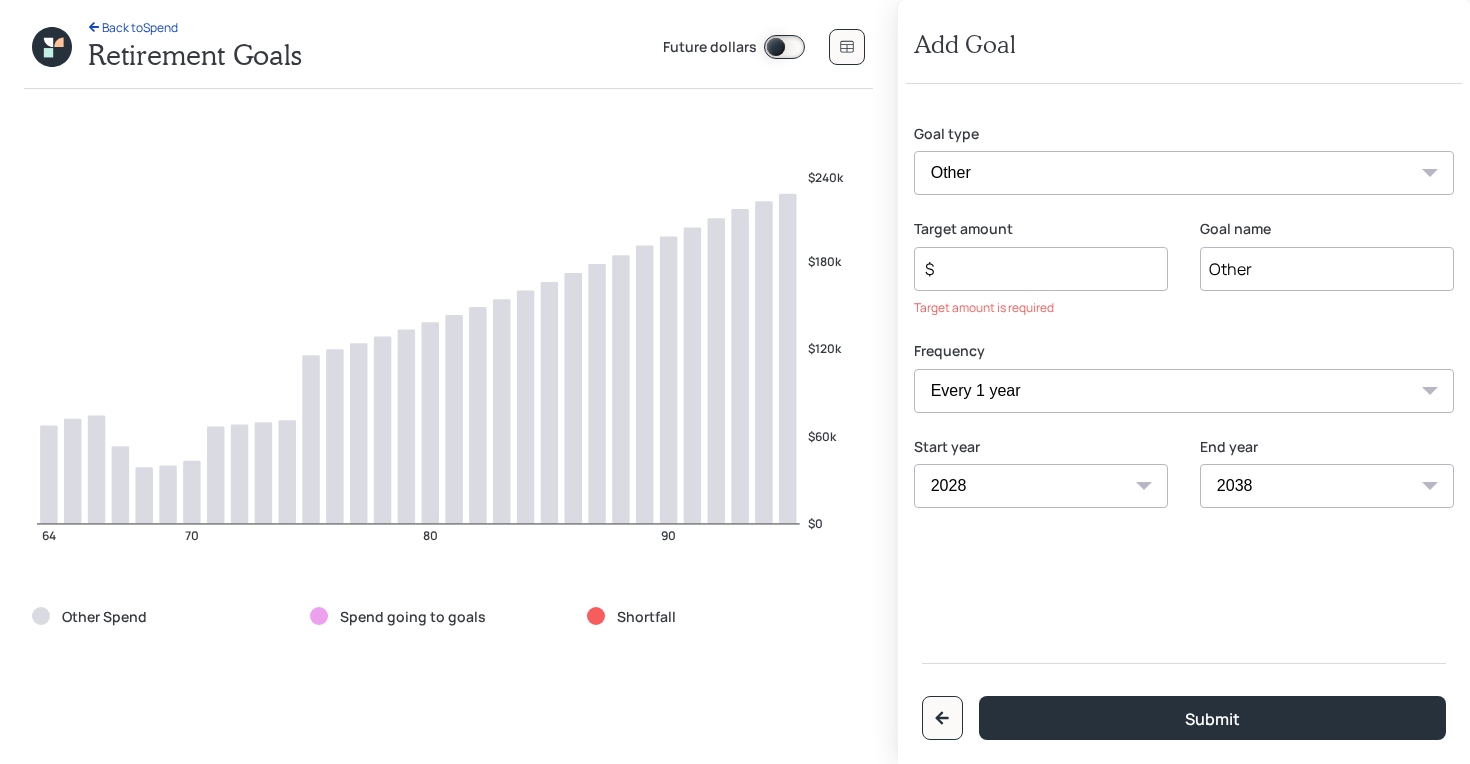 click on "$" at bounding box center [1033, 269] 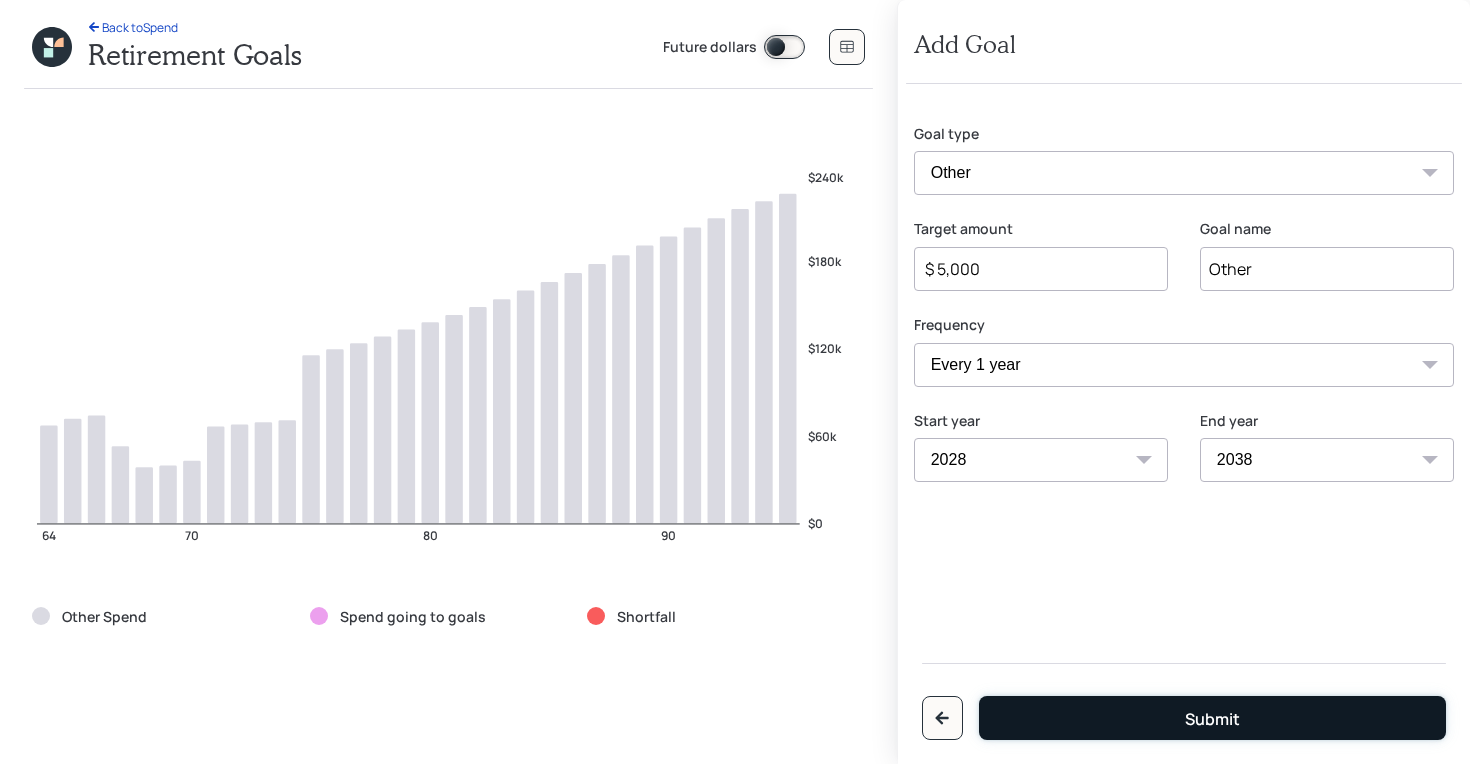 click on "Submit" at bounding box center [1212, 718] 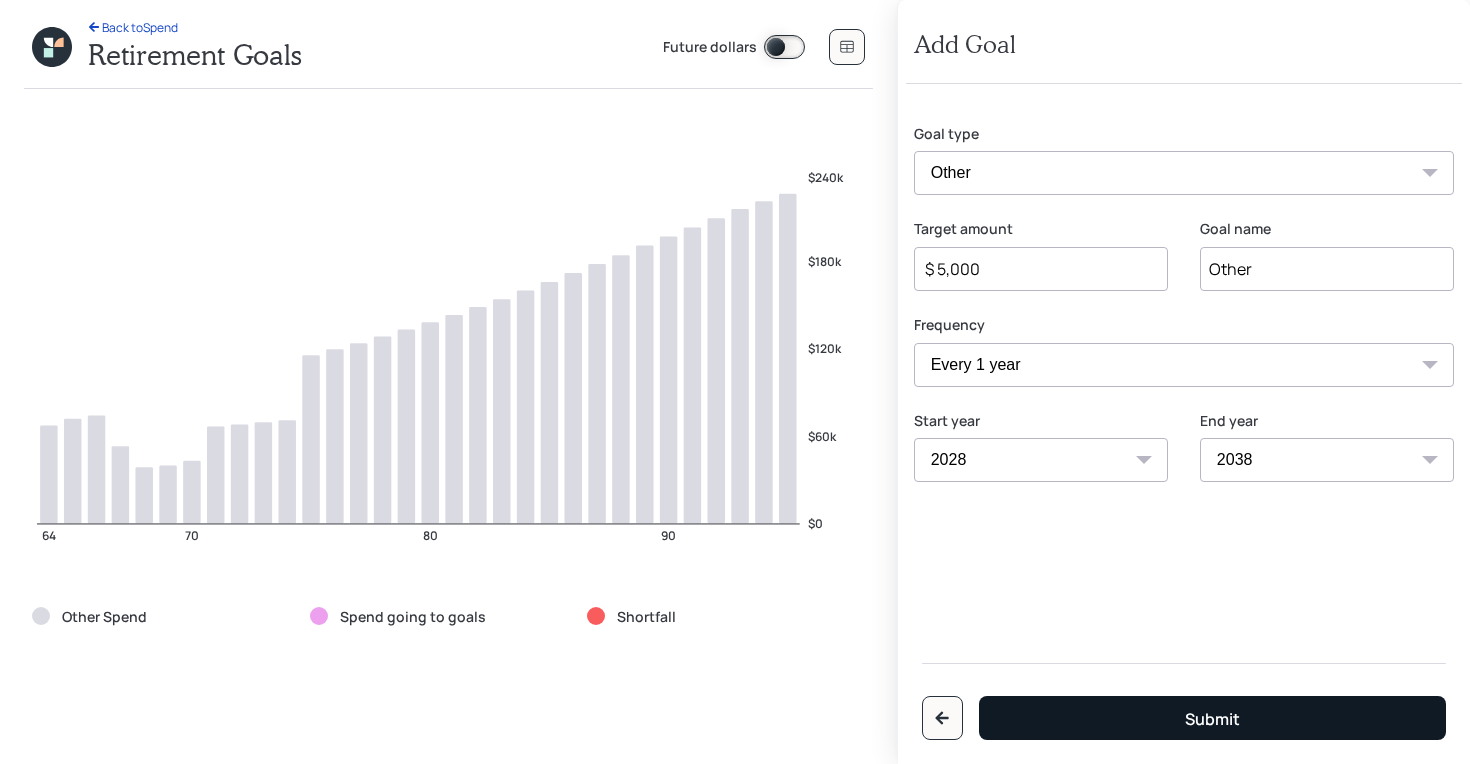 type on "$" 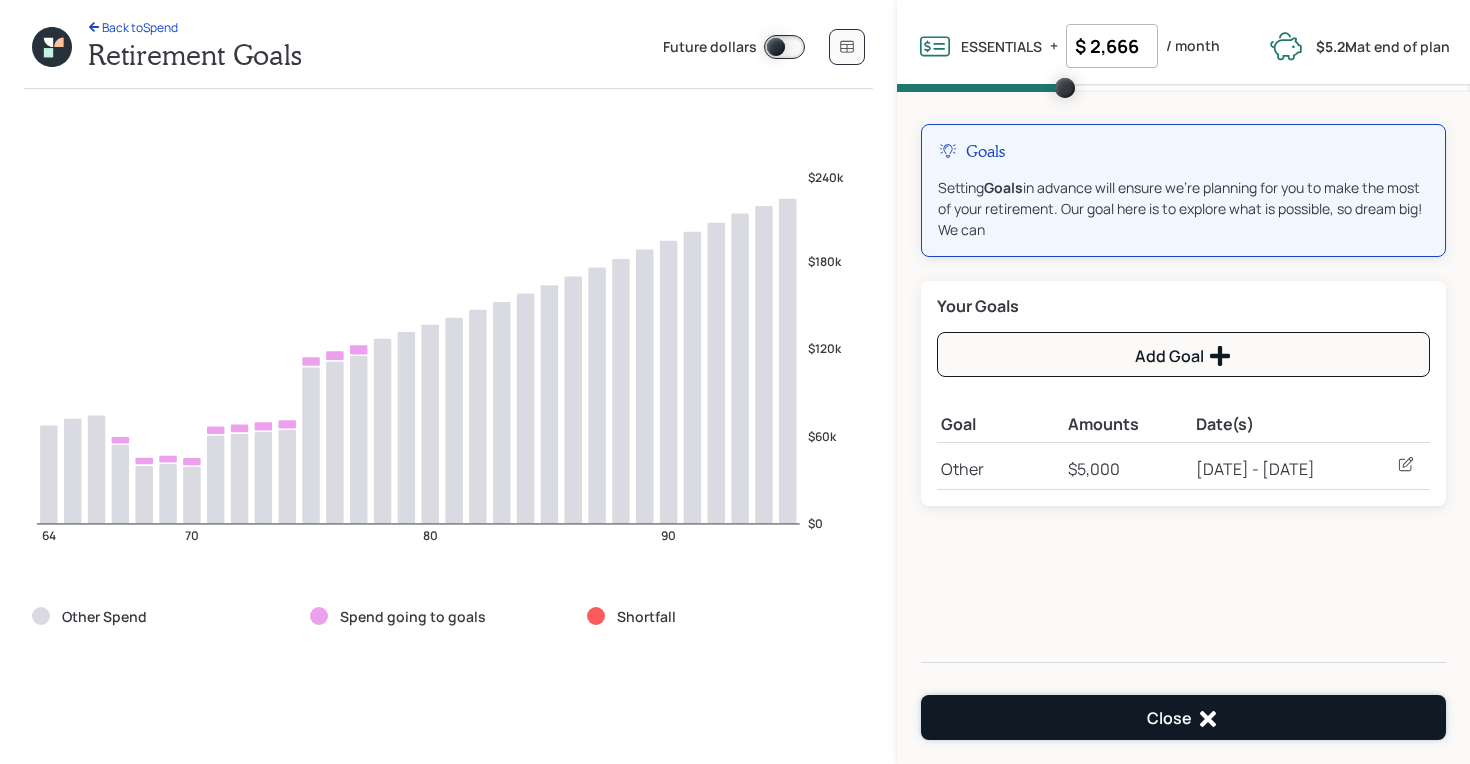 click on "Close" at bounding box center [1183, 717] 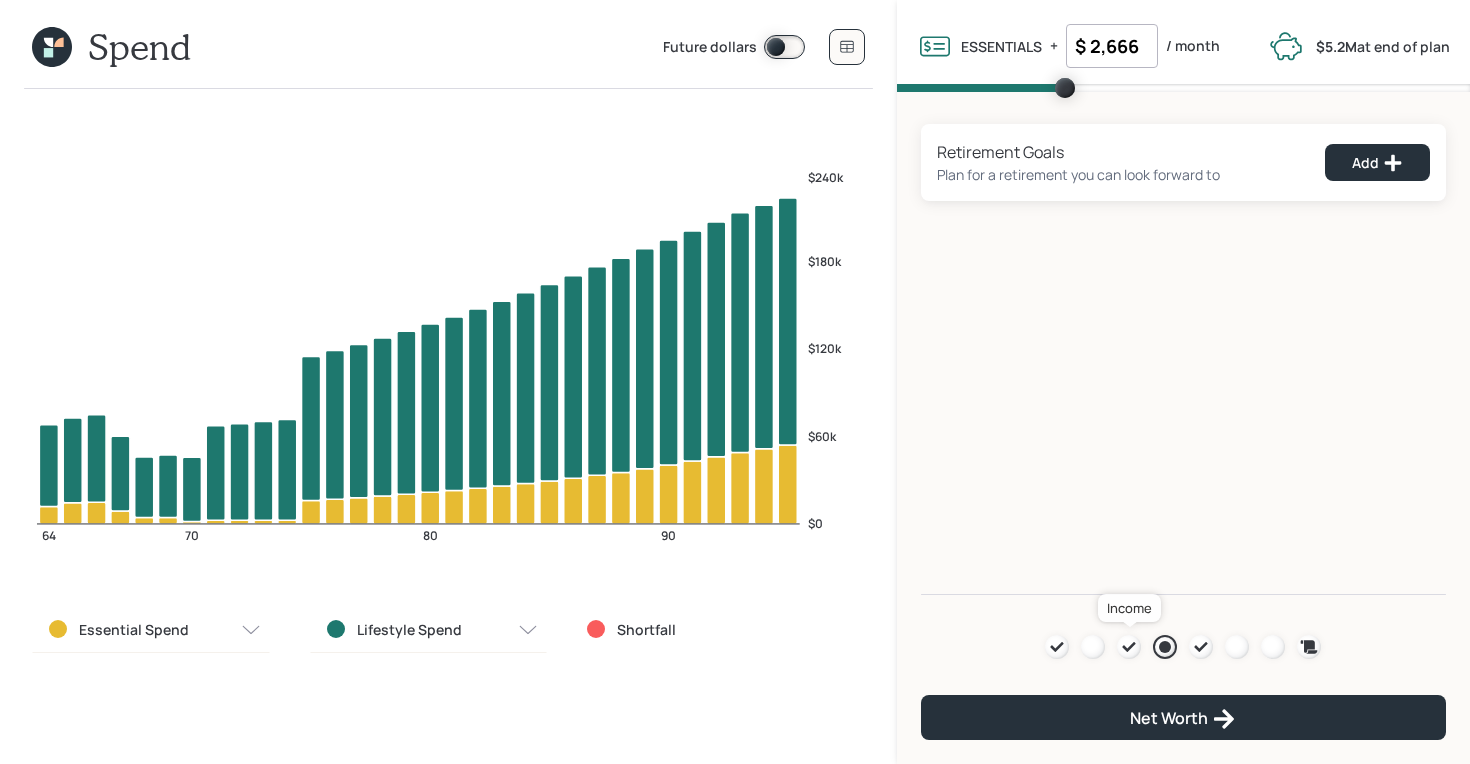 click 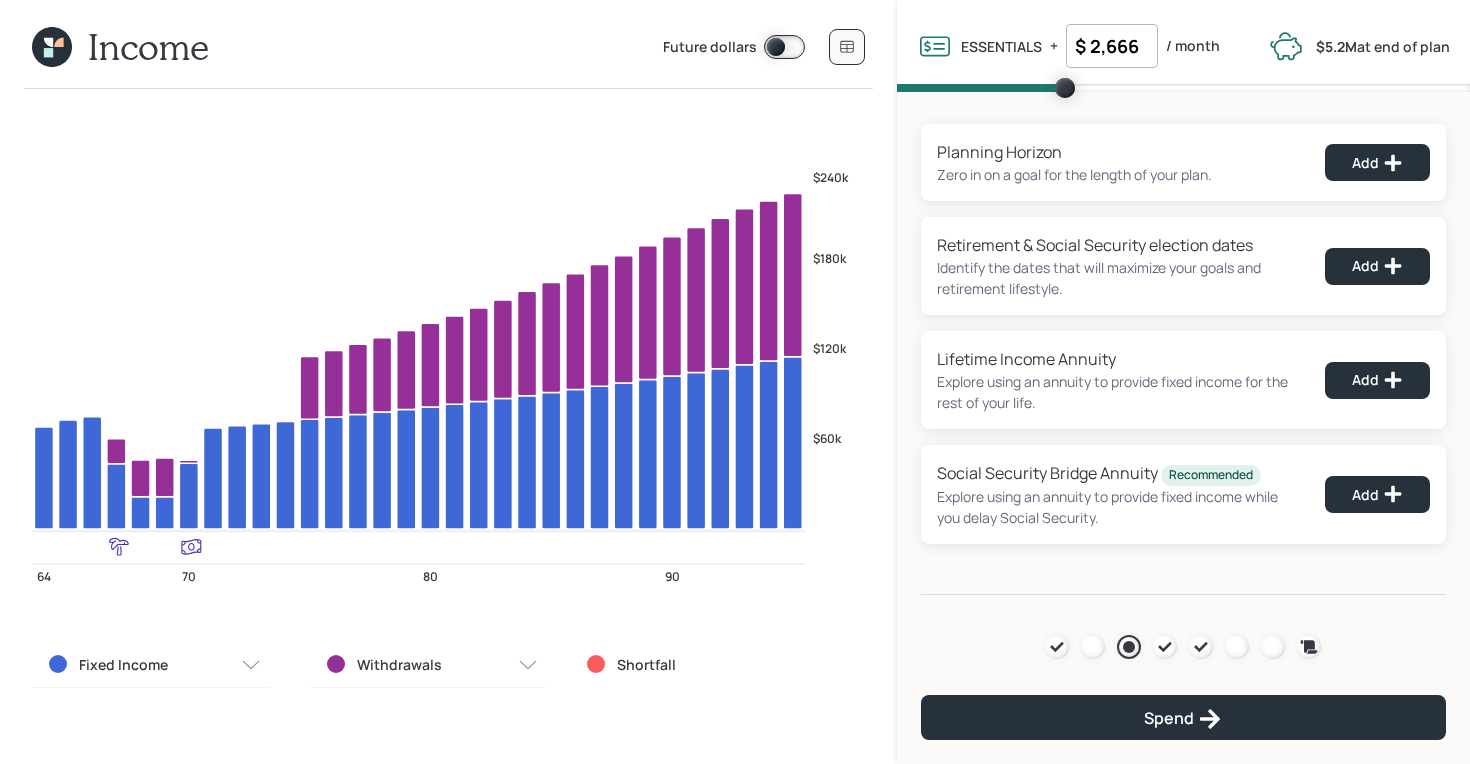 click 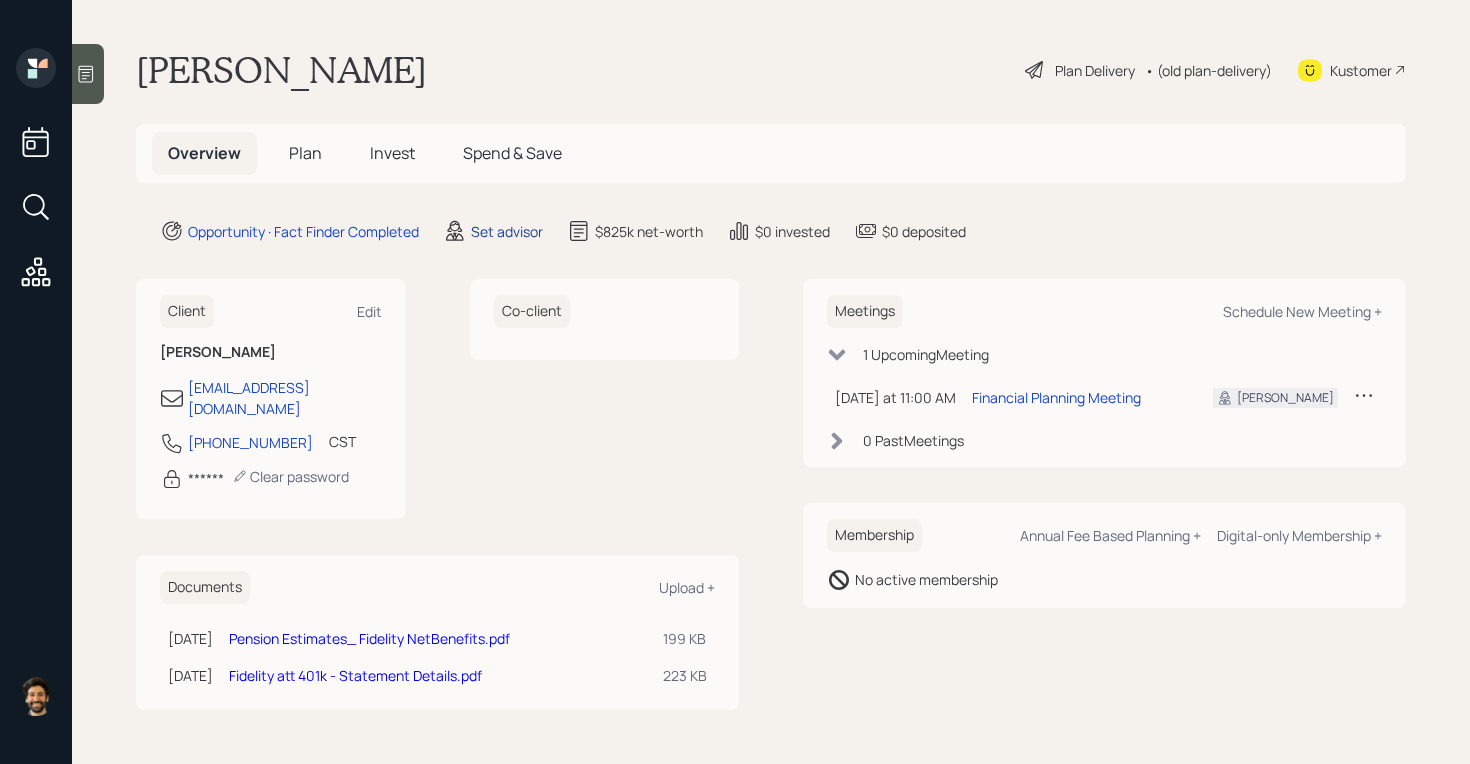 click on "Set advisor" at bounding box center (507, 231) 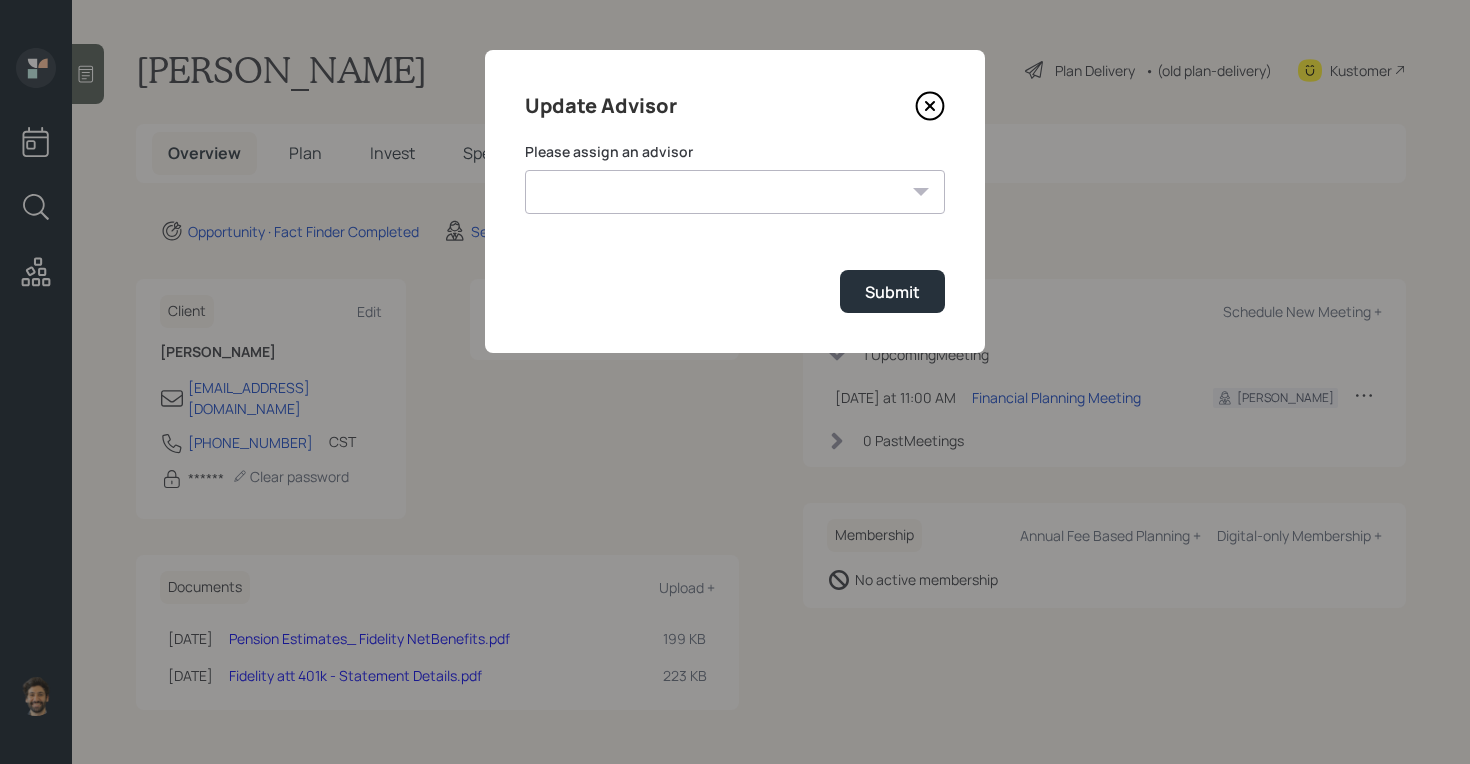click on "Jonah Coleman Tyler End Michael Russo Treva Nostdahl Eric Schwartz James DiStasi Hunter Neumayer Sami Boghos Harrison Schaefer" at bounding box center (735, 192) 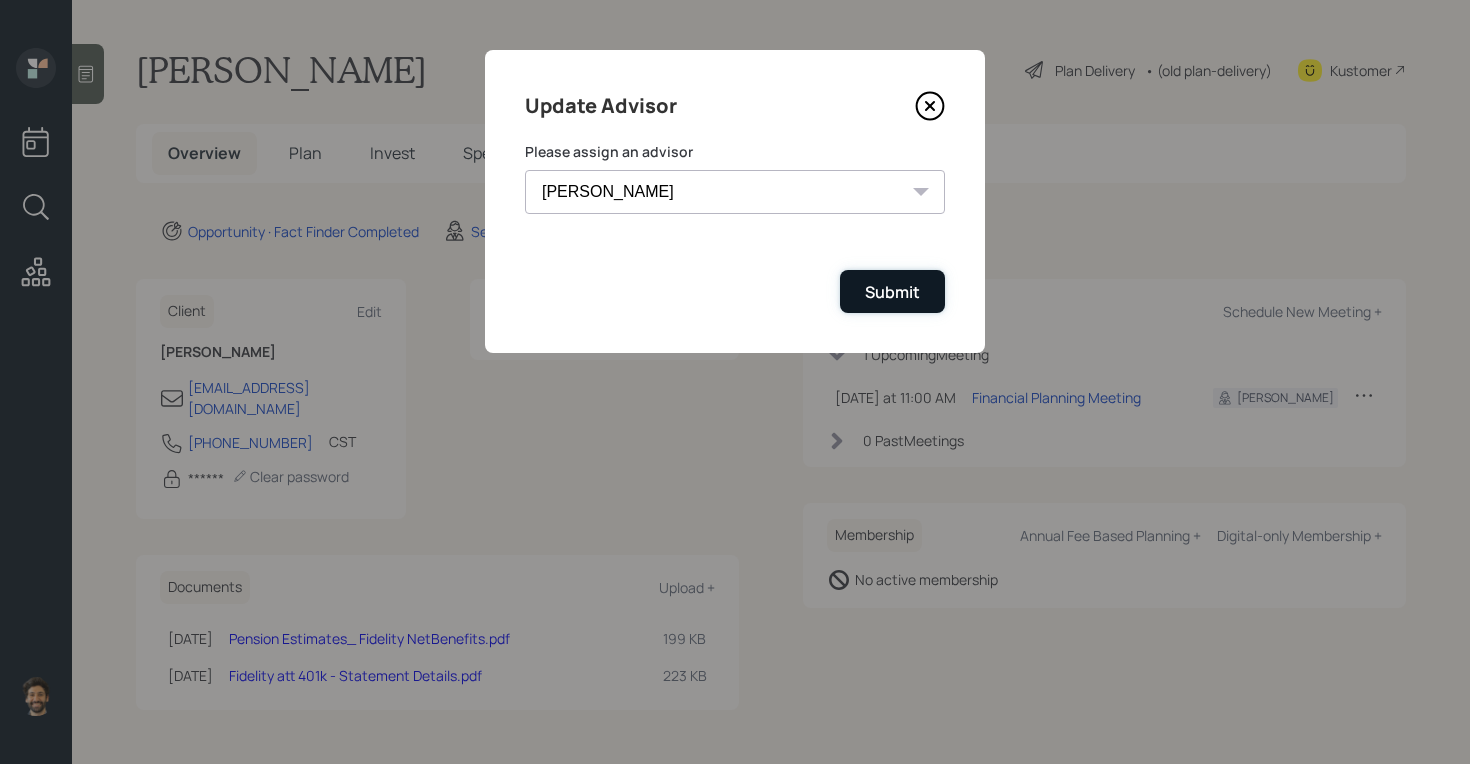 click on "Submit" at bounding box center (892, 292) 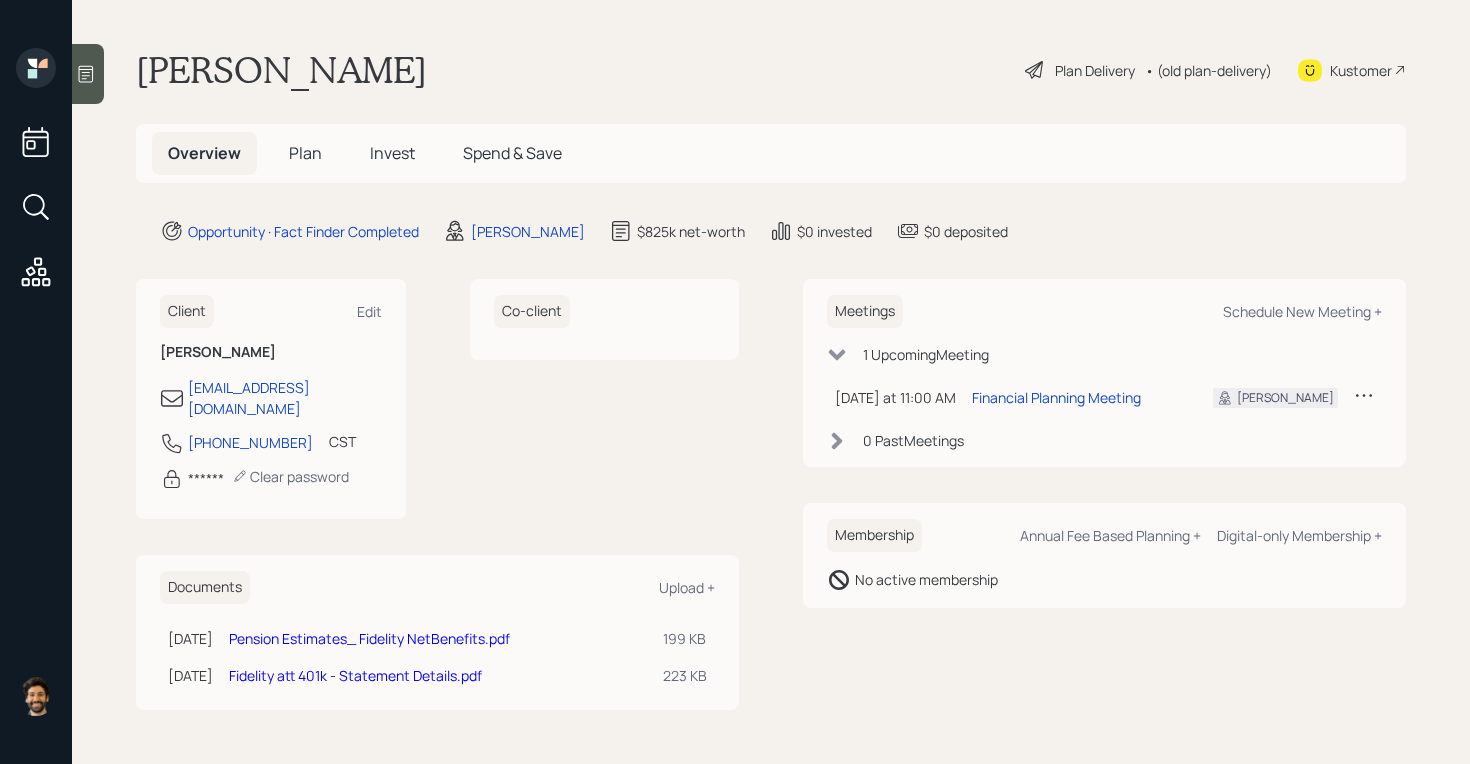 click on "Plan" at bounding box center [305, 153] 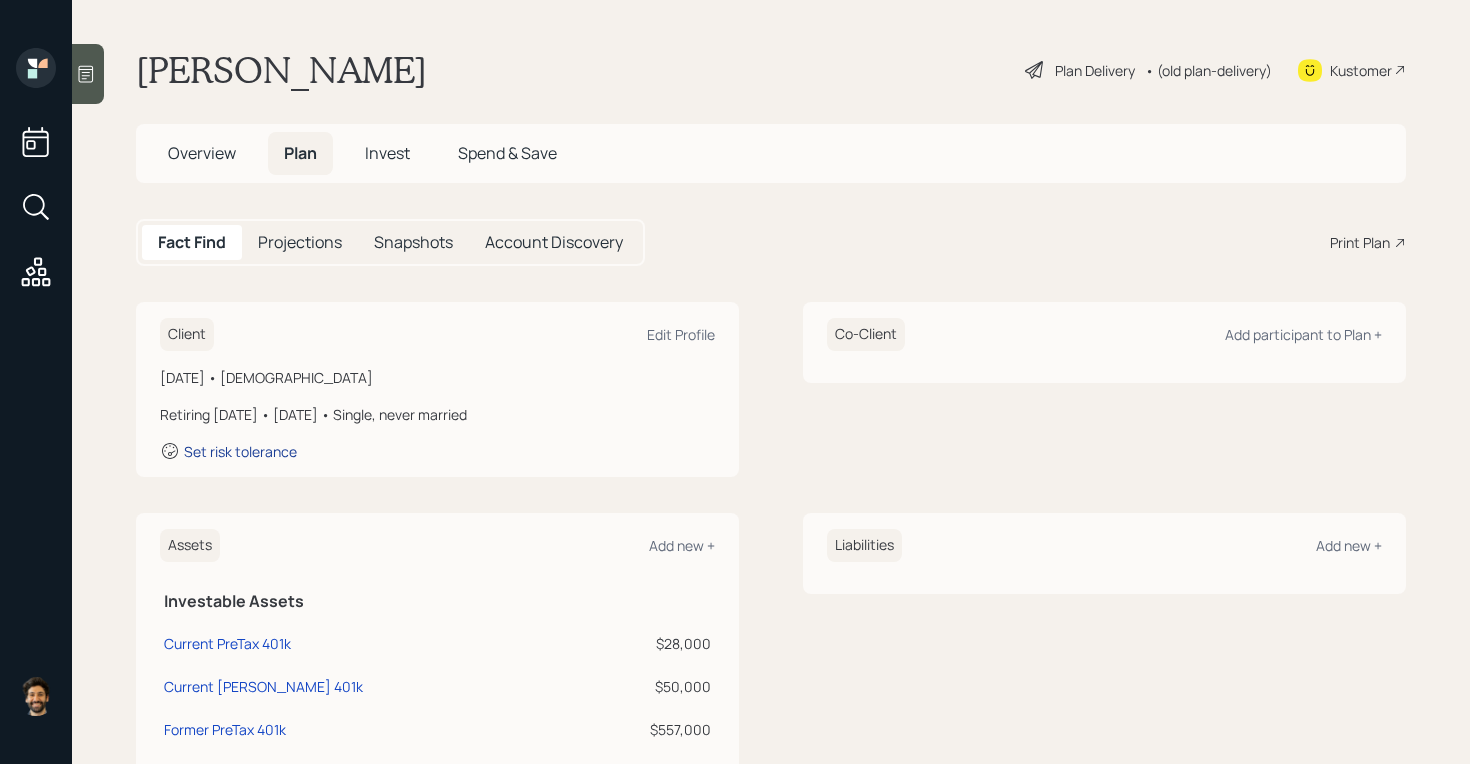 click on "Set risk tolerance" at bounding box center (240, 451) 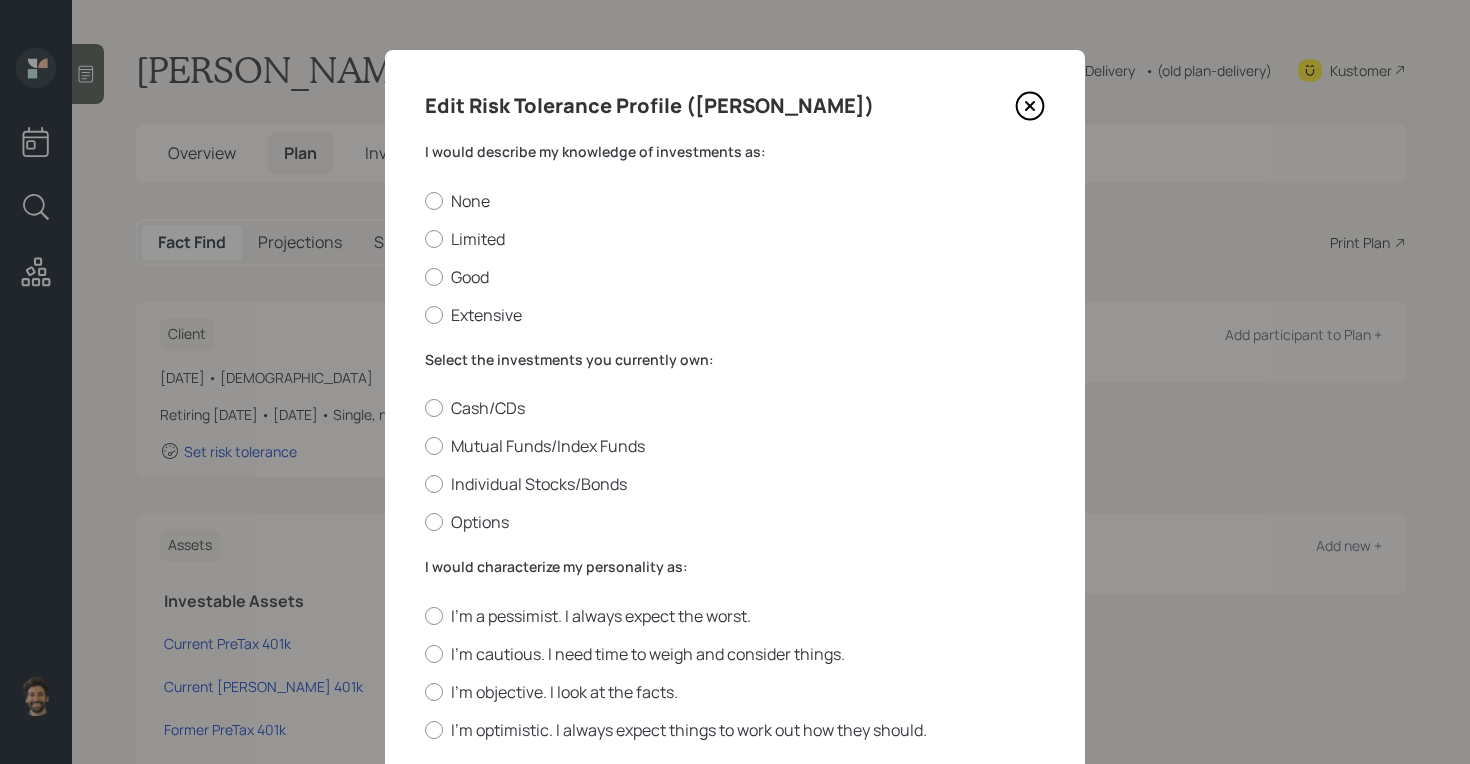 click 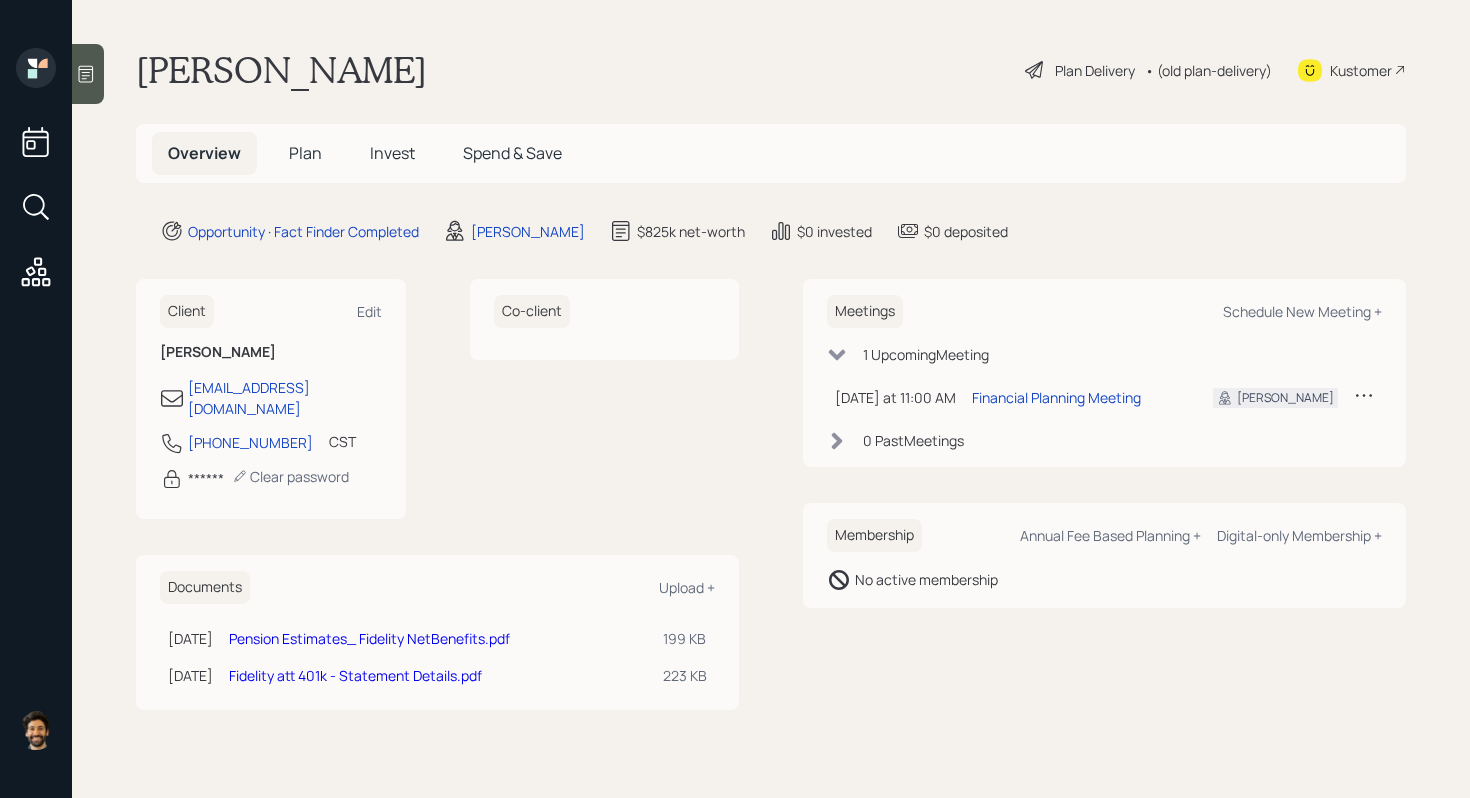 scroll, scrollTop: 0, scrollLeft: 0, axis: both 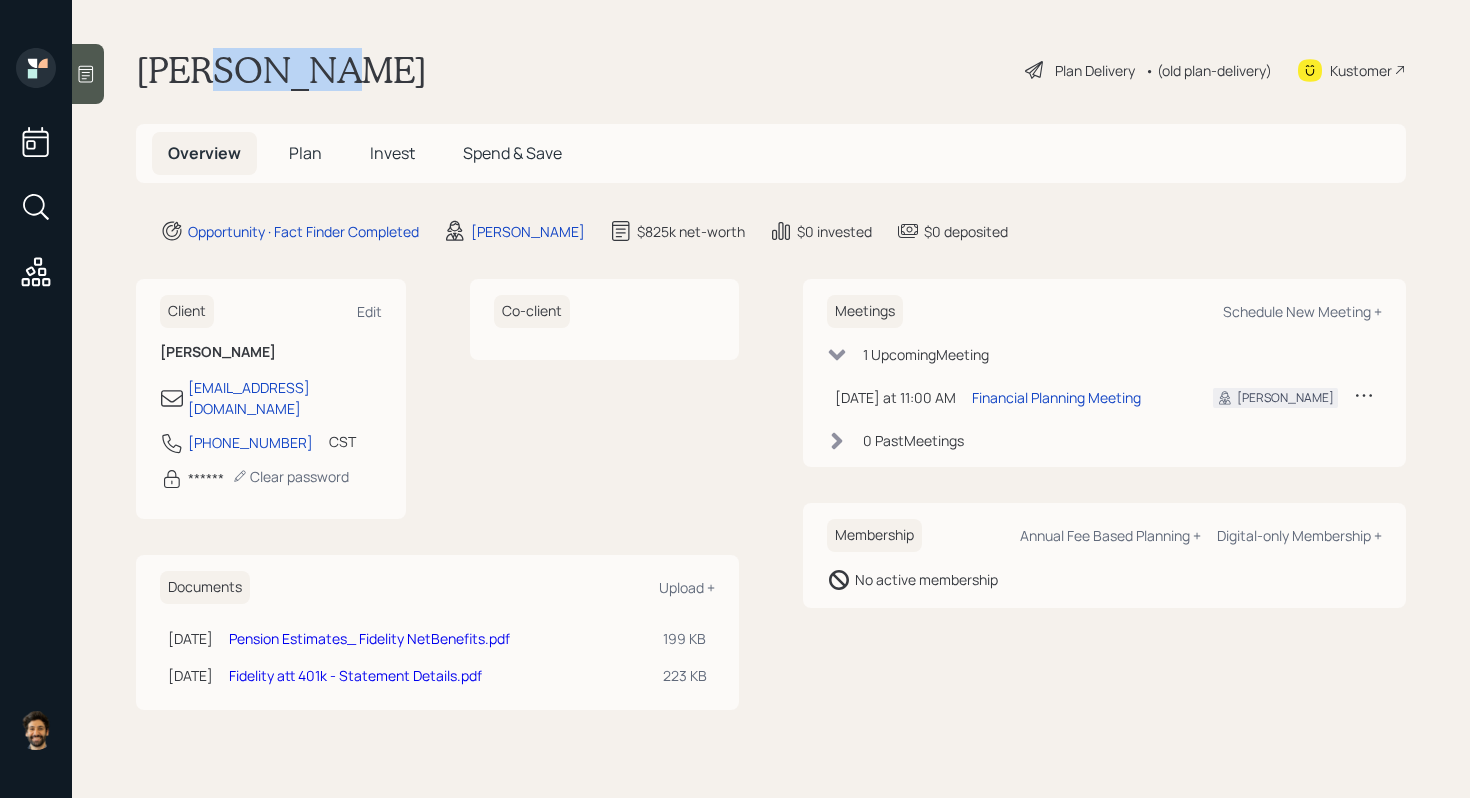 click on "[PERSON_NAME]" at bounding box center (281, 70) 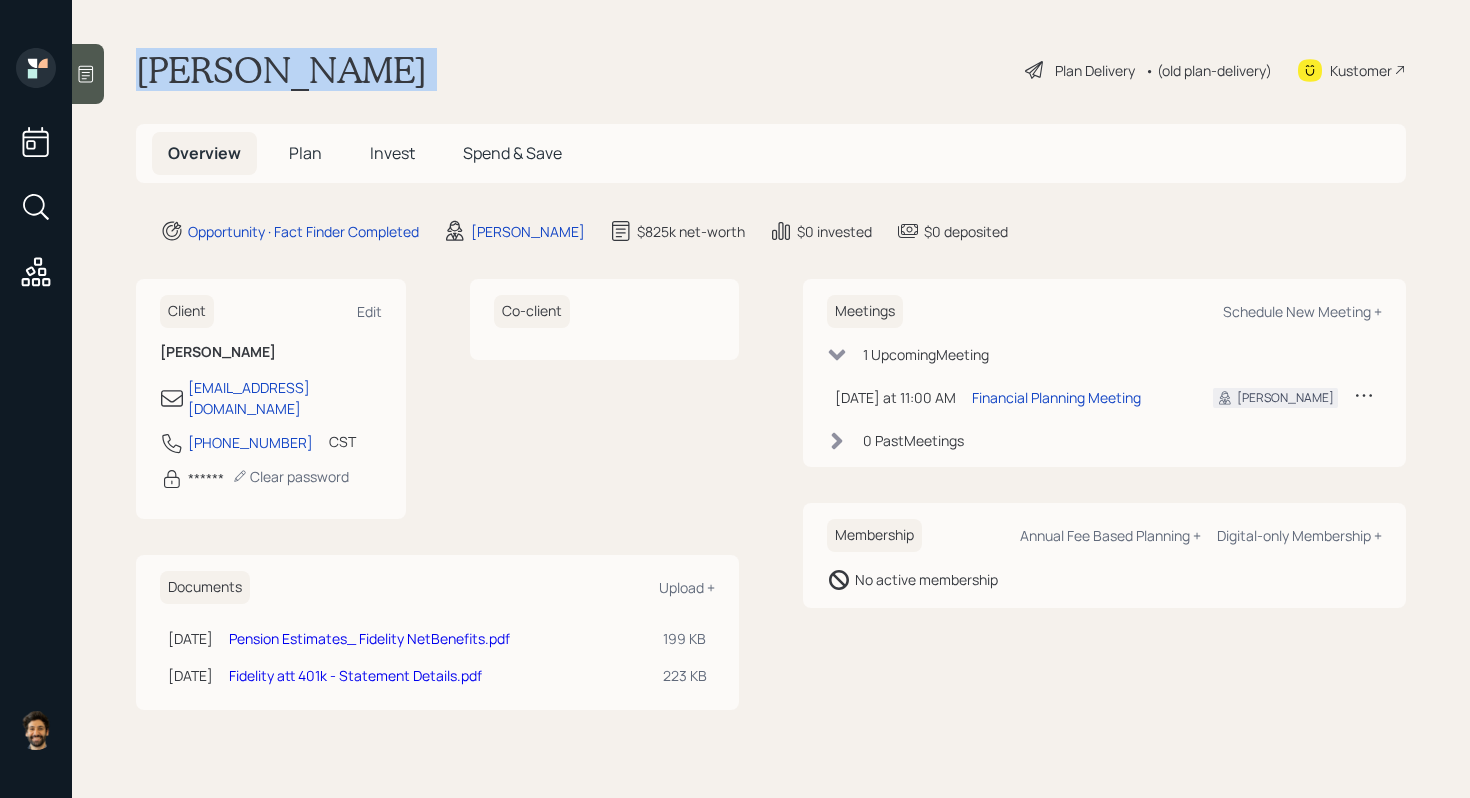 click on "[PERSON_NAME]" at bounding box center (281, 70) 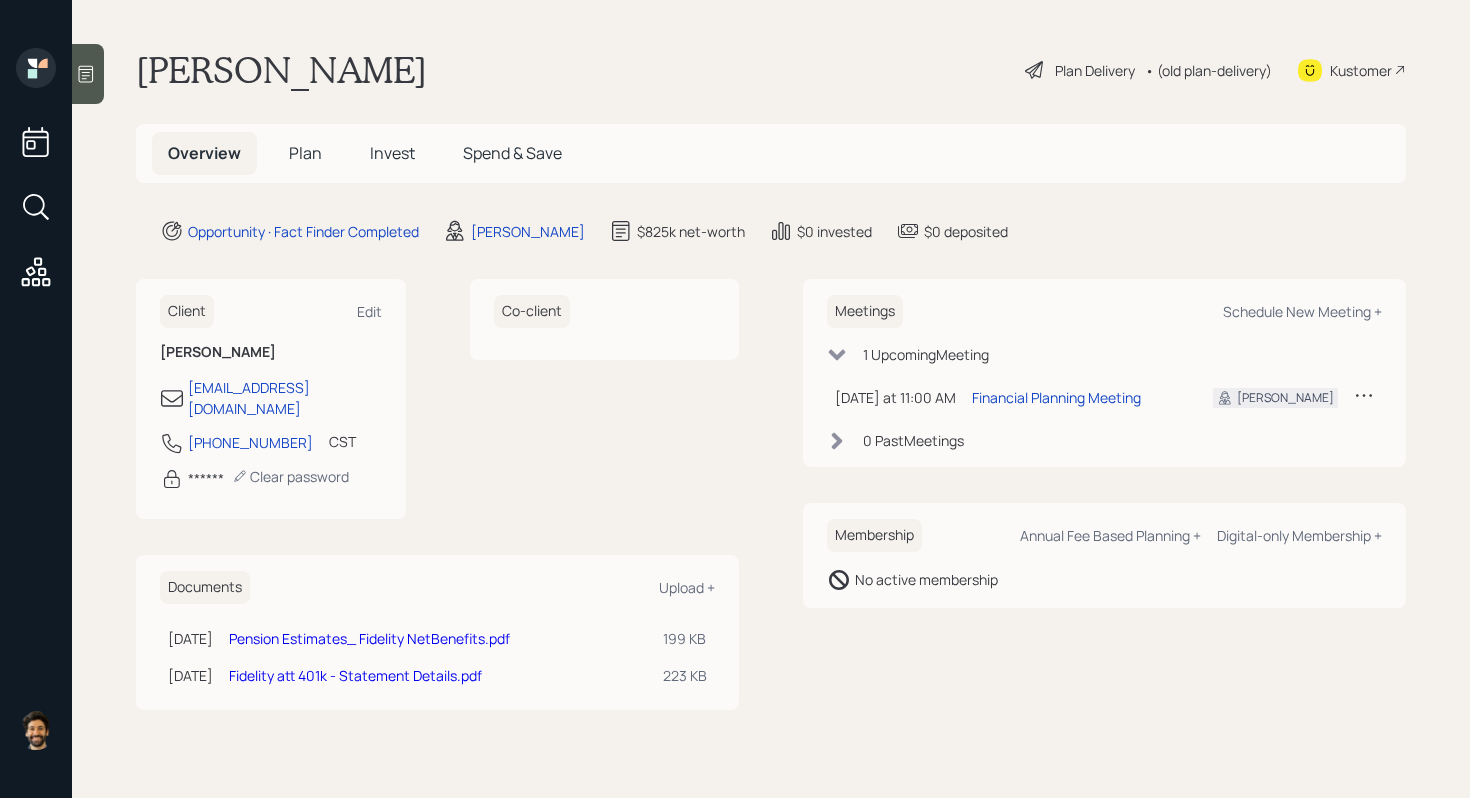 click on "Plan" at bounding box center (305, 153) 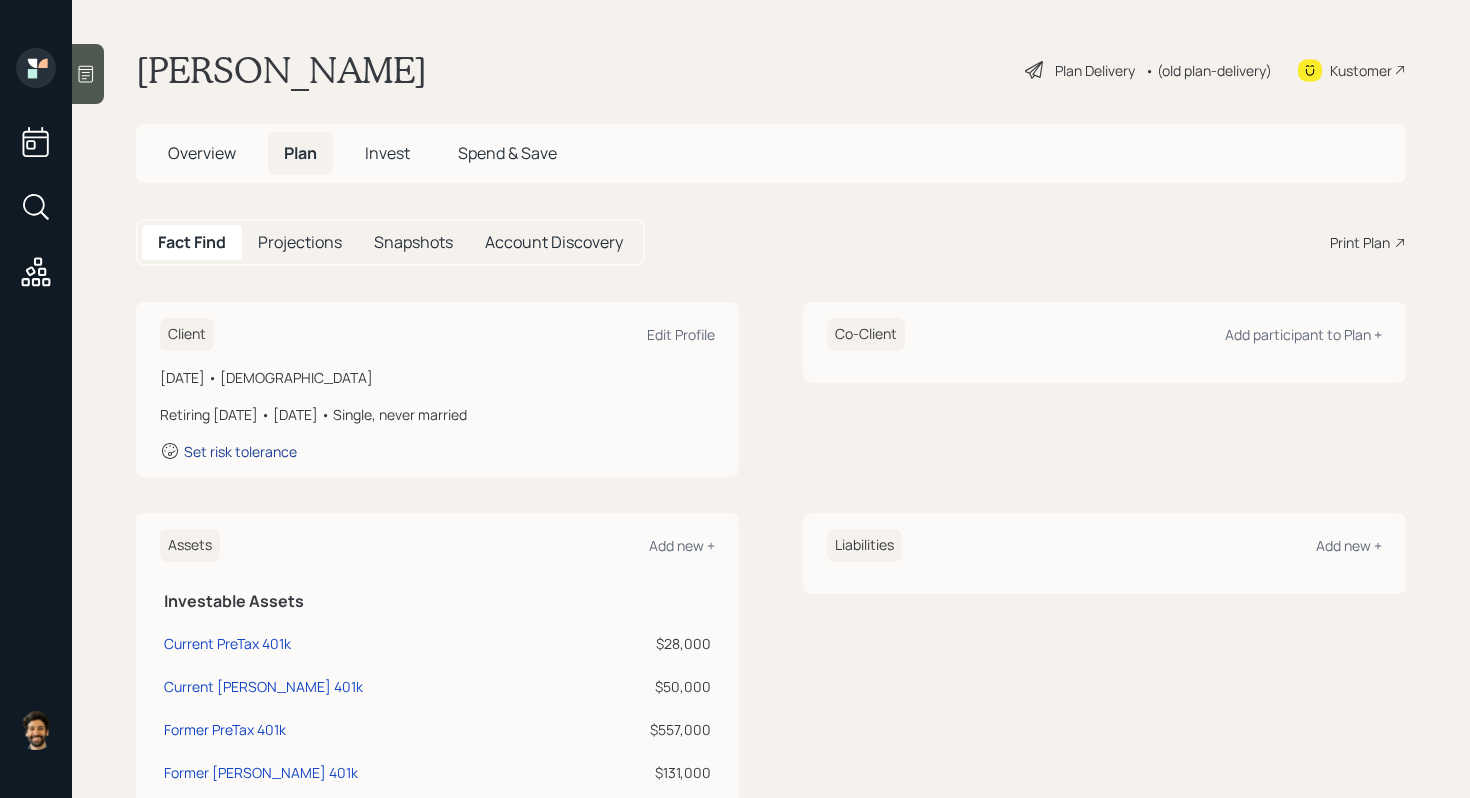 click on "Set risk tolerance" at bounding box center (240, 451) 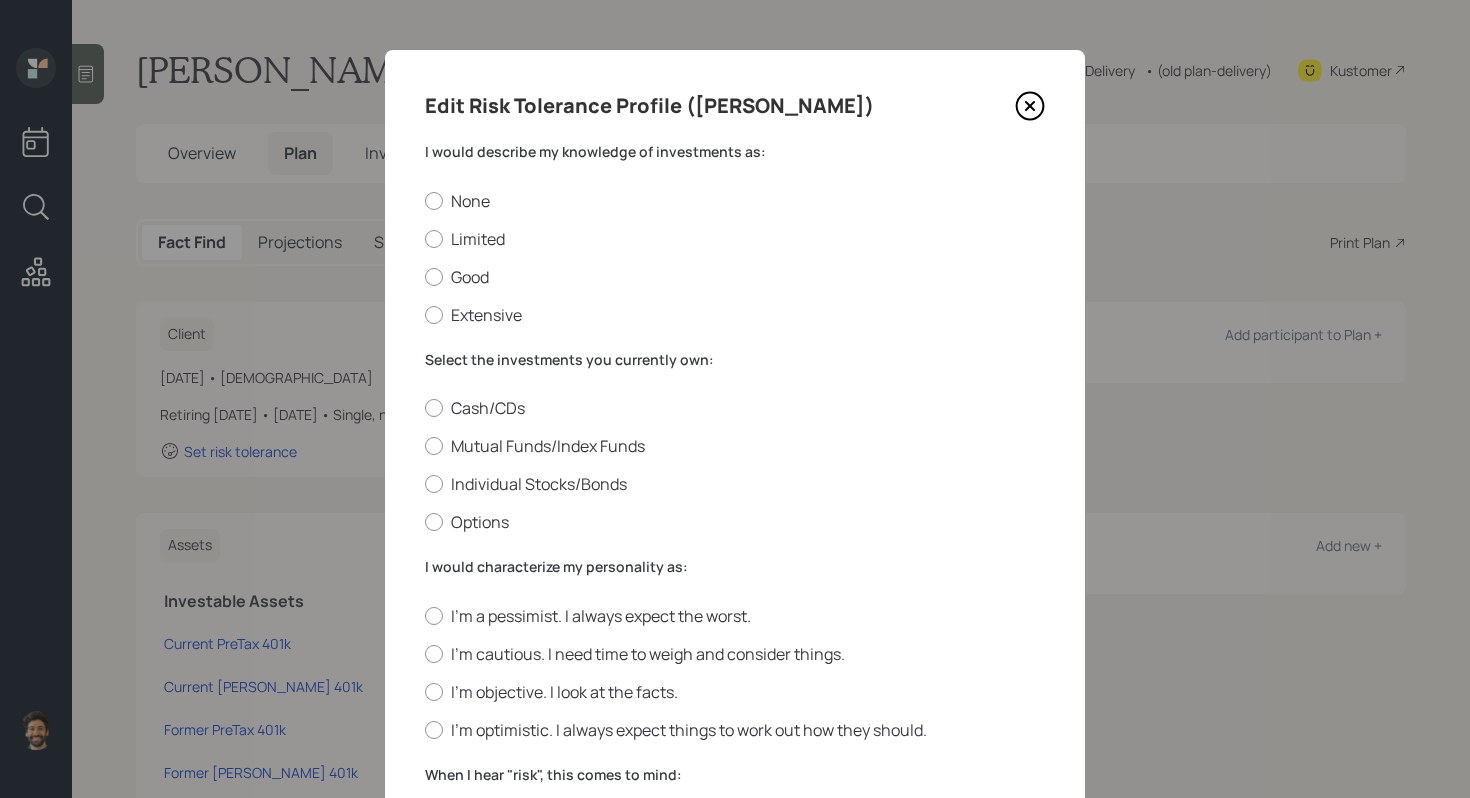 click on "I would describe my knowledge of investments as:" at bounding box center (735, 152) 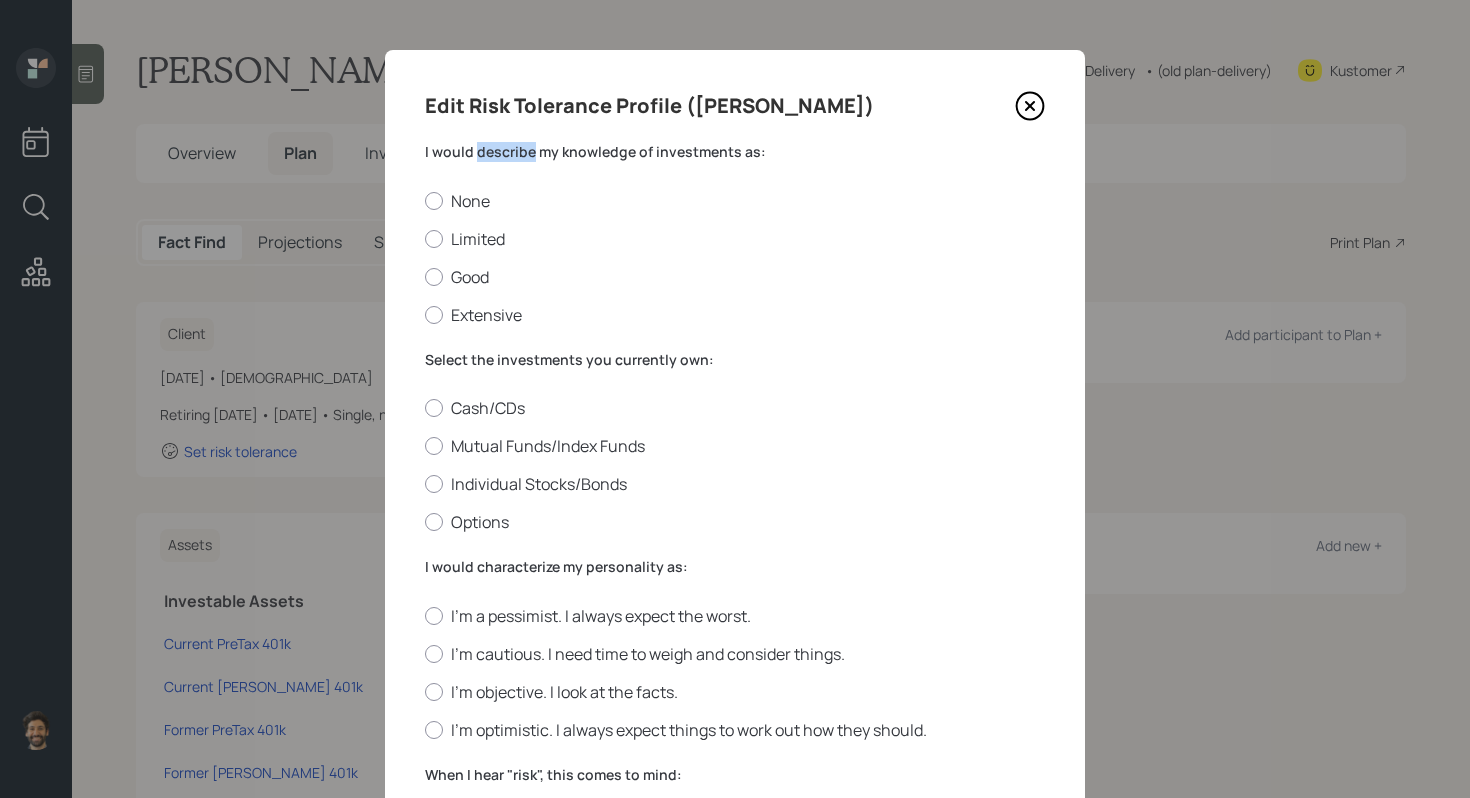 click on "I would describe my knowledge of investments as:" at bounding box center [735, 152] 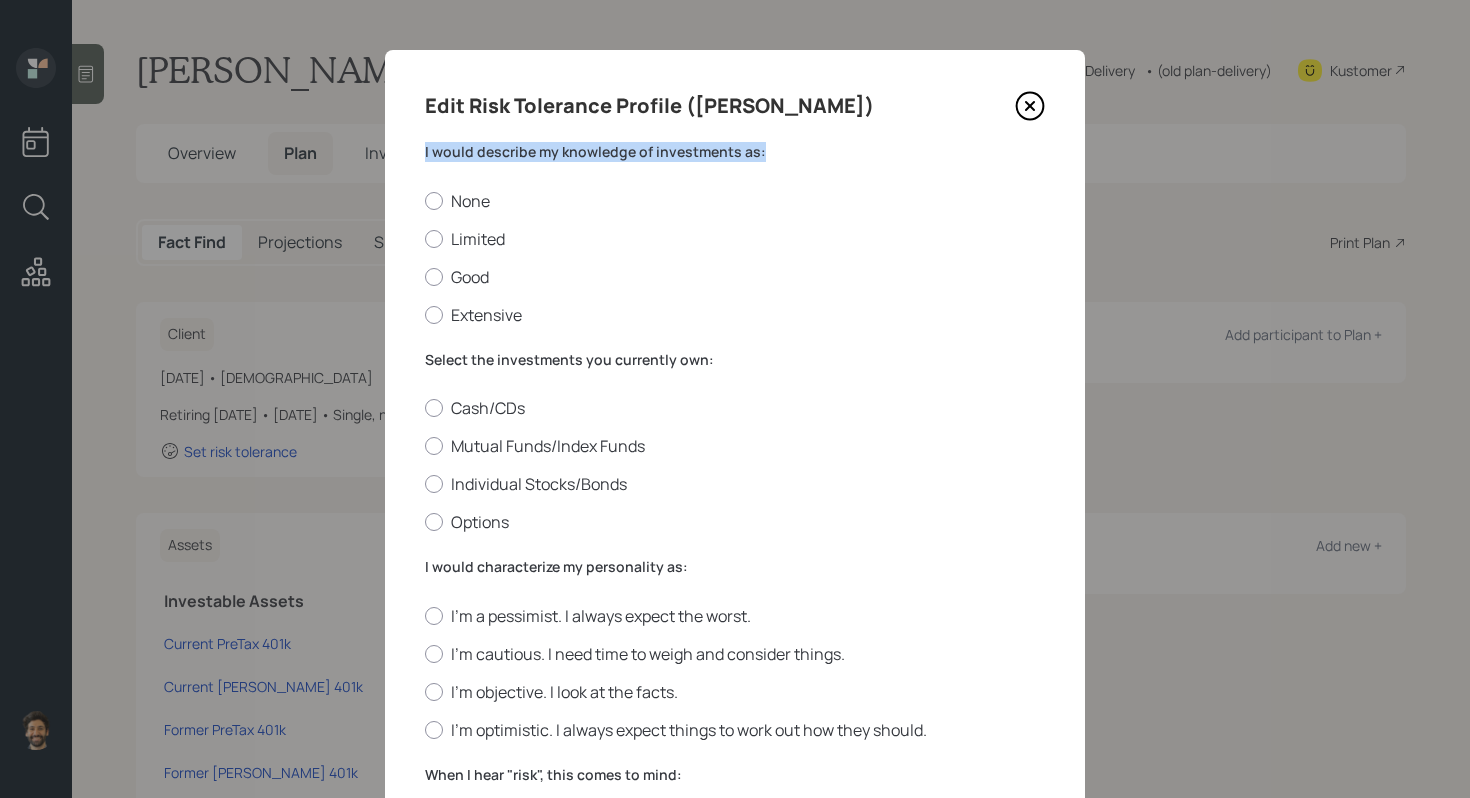 click on "I would describe my knowledge of investments as:" at bounding box center (735, 152) 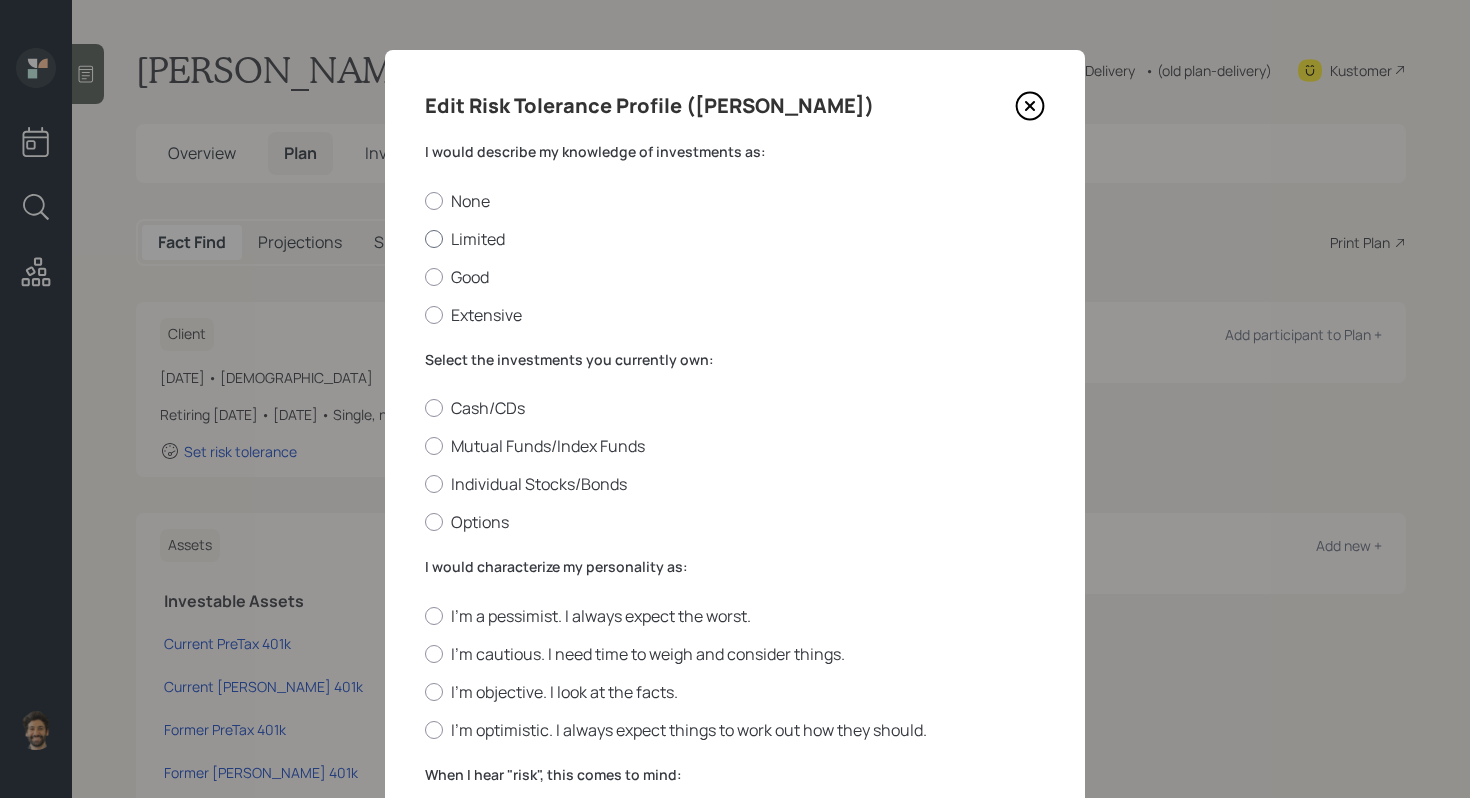 click on "Limited" at bounding box center (735, 239) 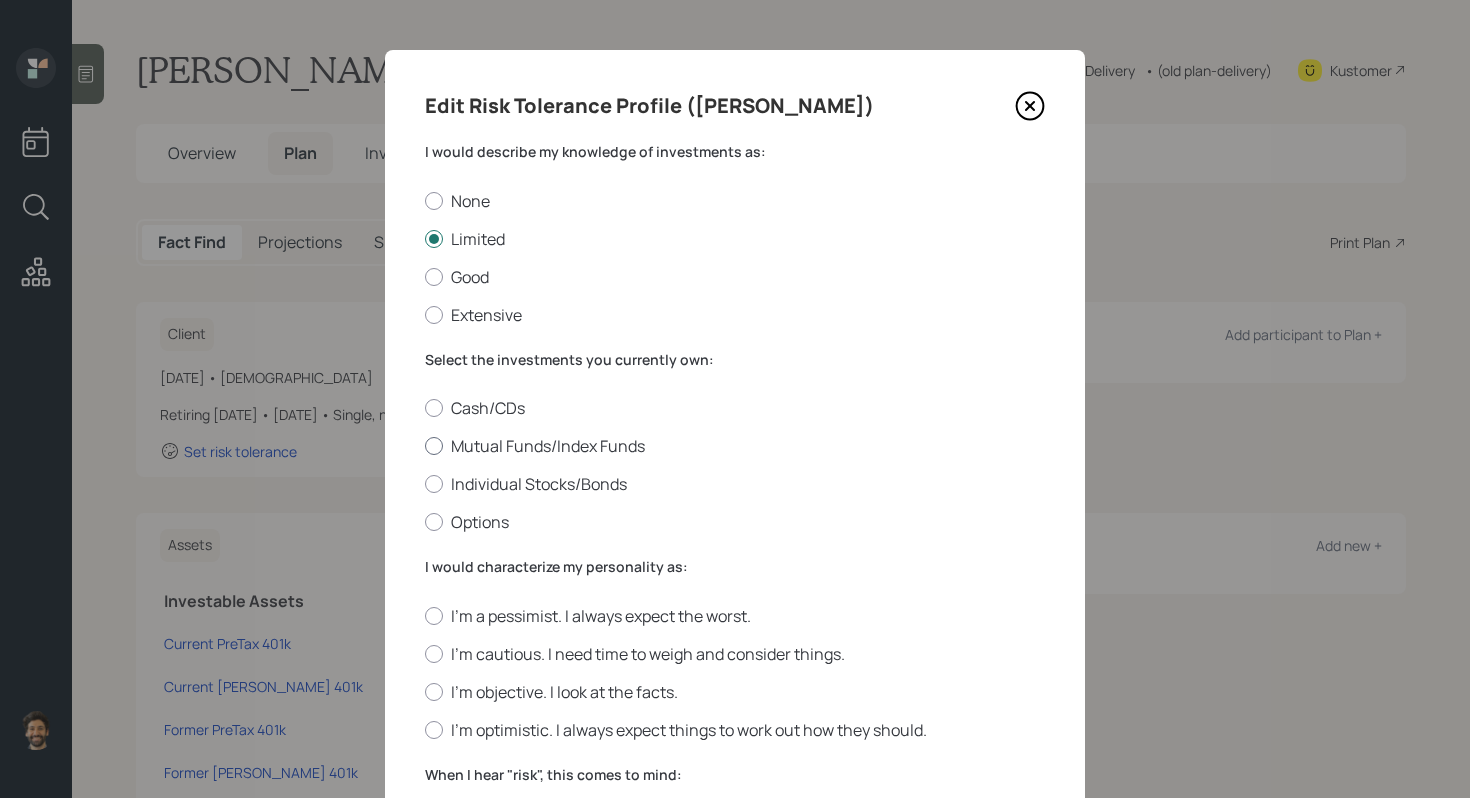 click on "Mutual Funds/Index Funds" at bounding box center (735, 446) 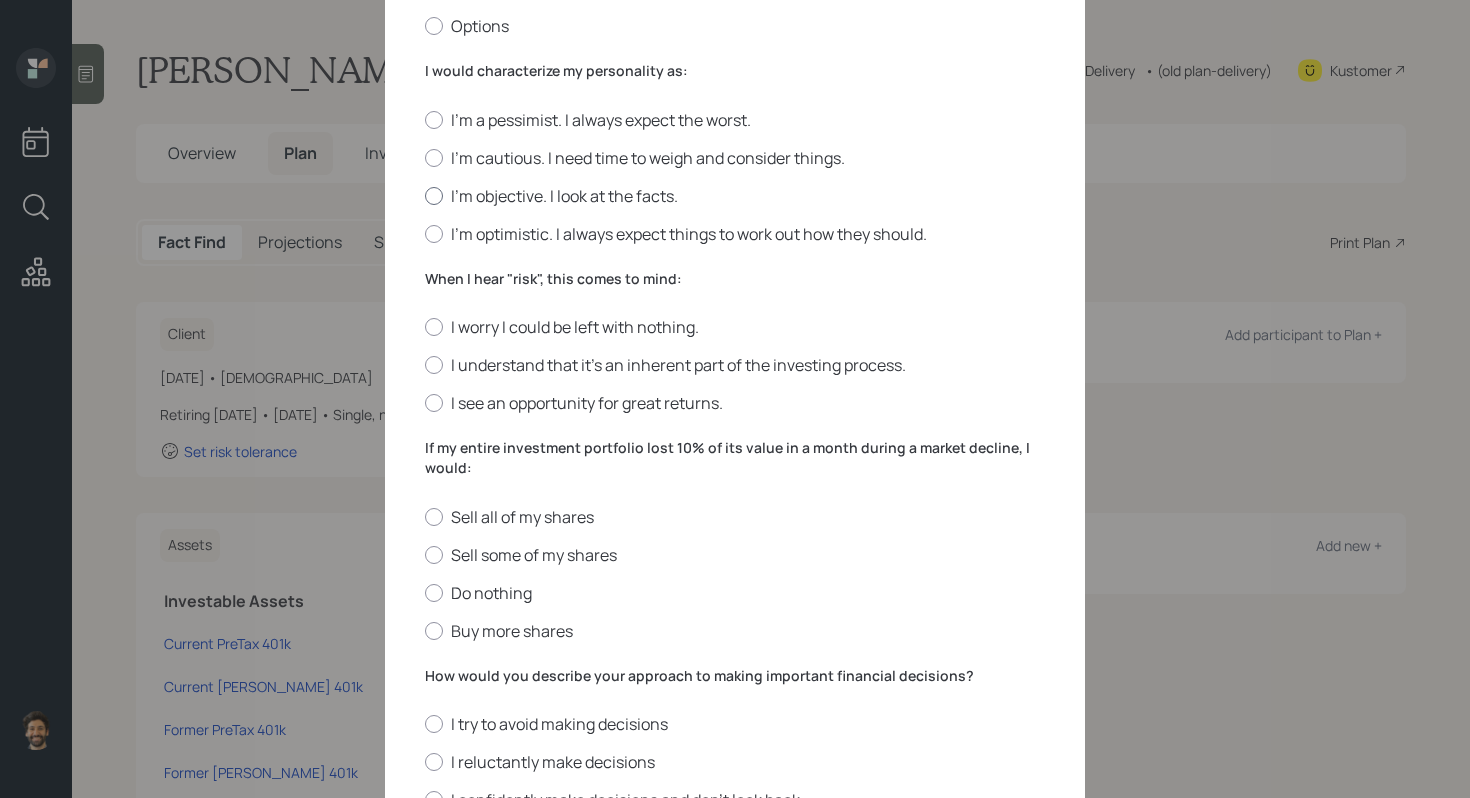scroll, scrollTop: 498, scrollLeft: 0, axis: vertical 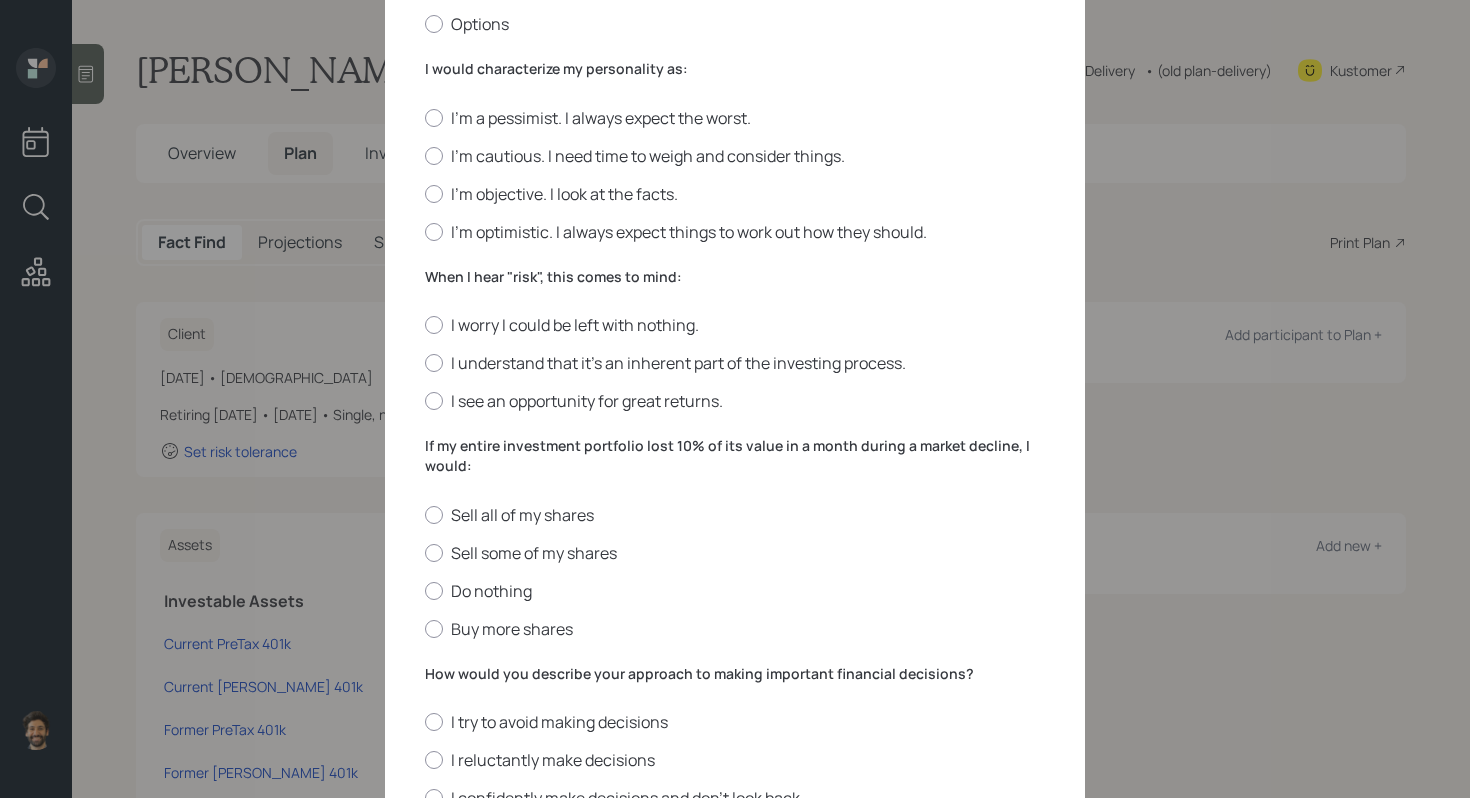 click on "I would characterize my personality as:" at bounding box center [735, 69] 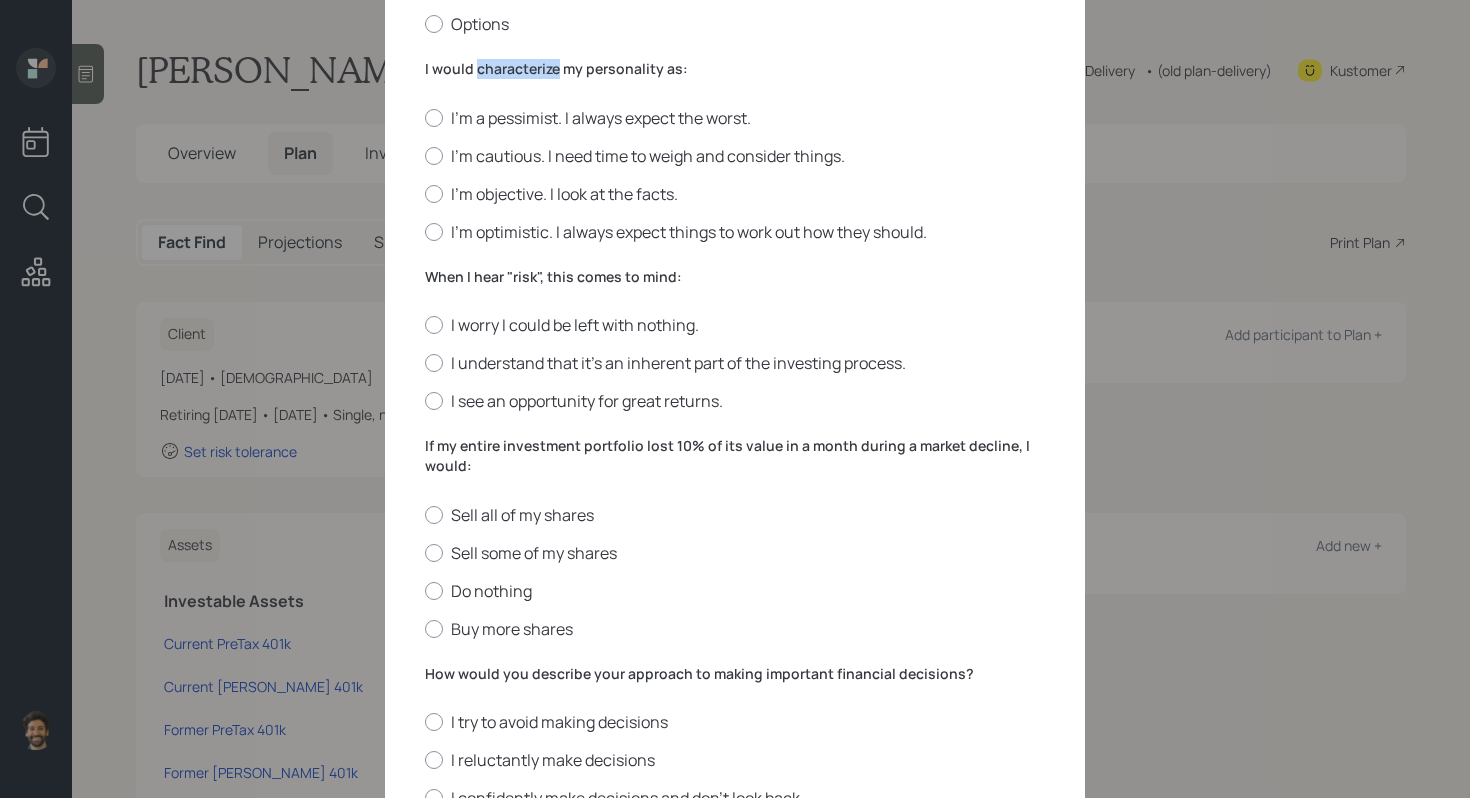 click on "I would characterize my personality as:" at bounding box center [735, 69] 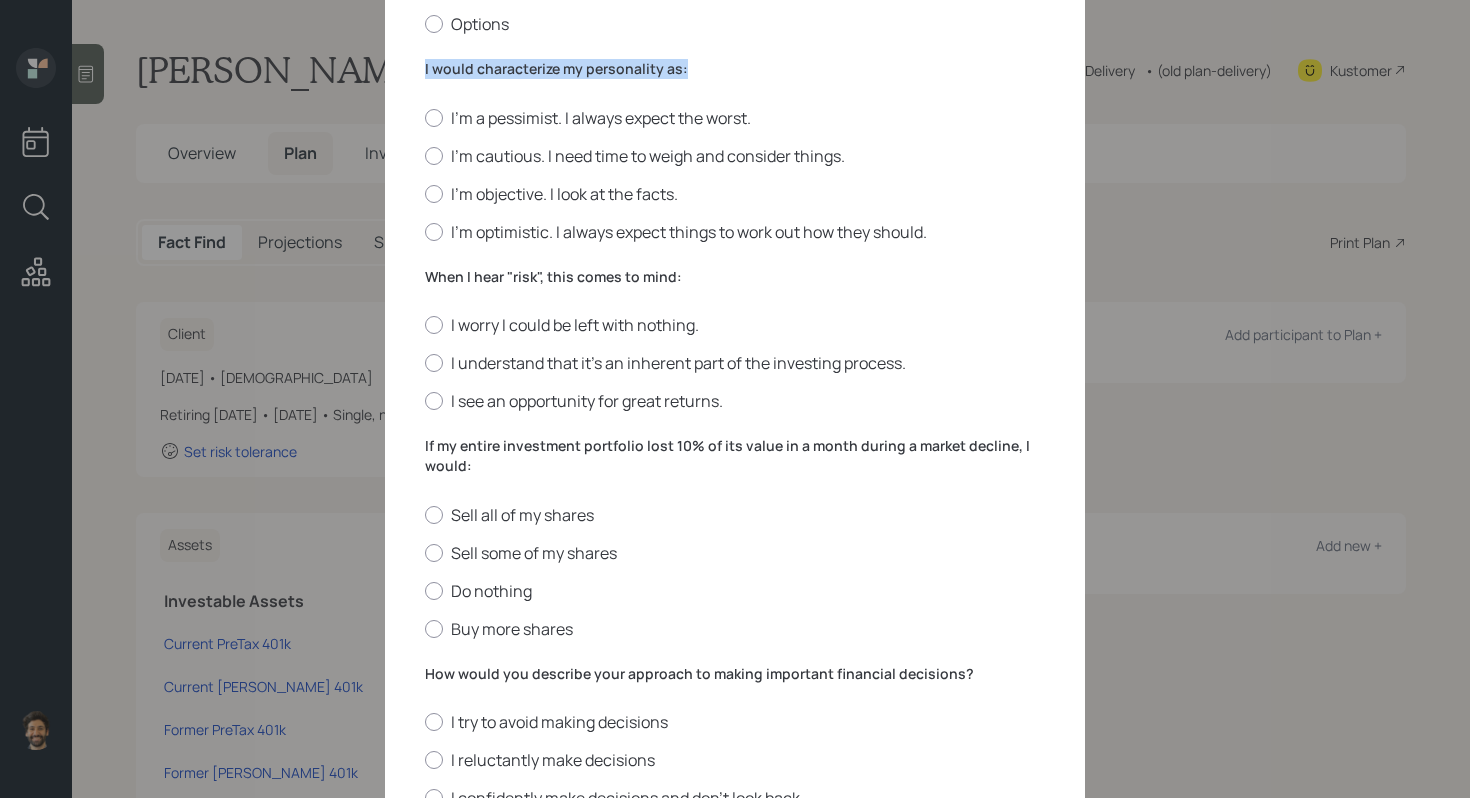 click on "I would characterize my personality as:" at bounding box center (735, 69) 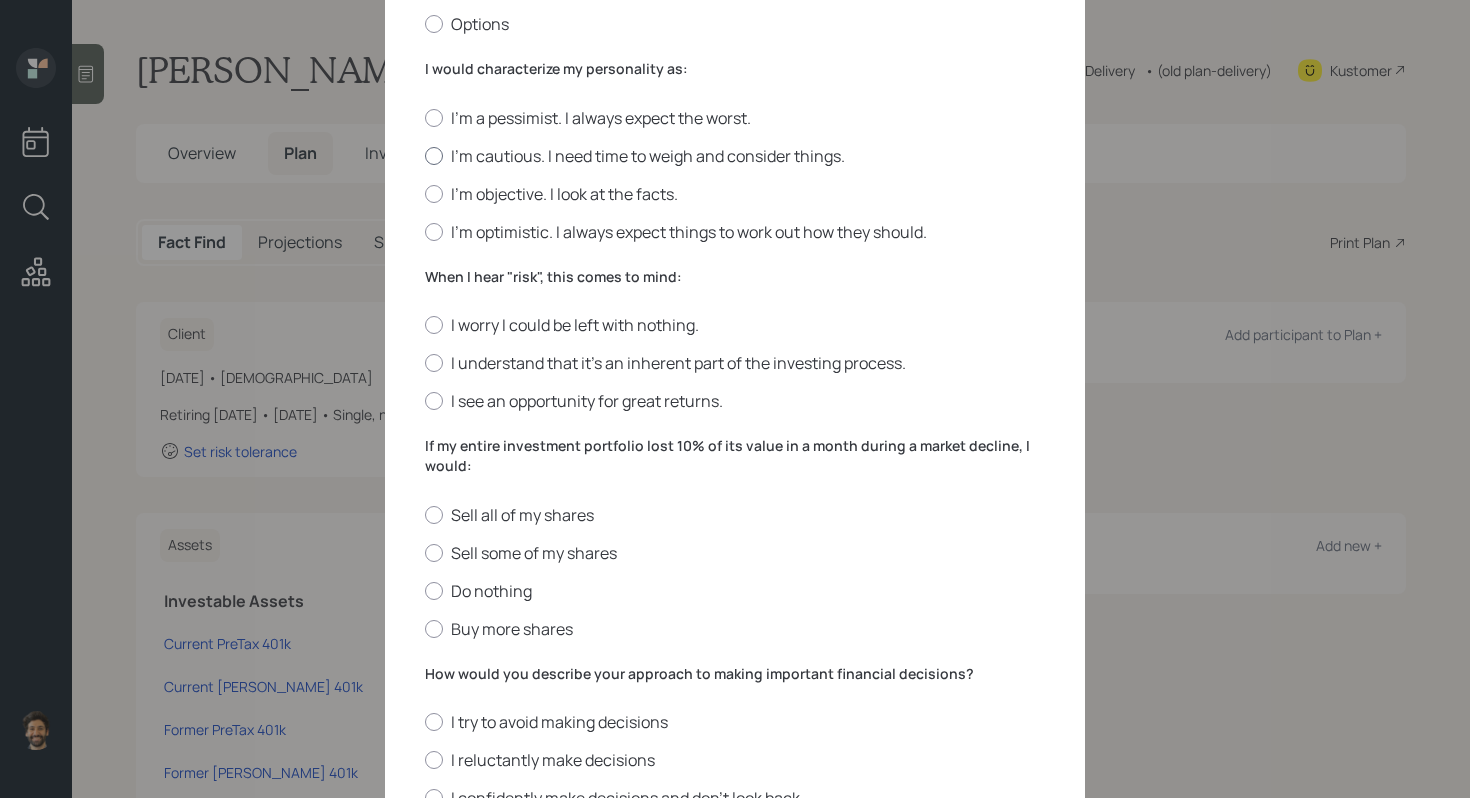 click on "I'm cautious. I need time to weigh and consider things." at bounding box center [735, 156] 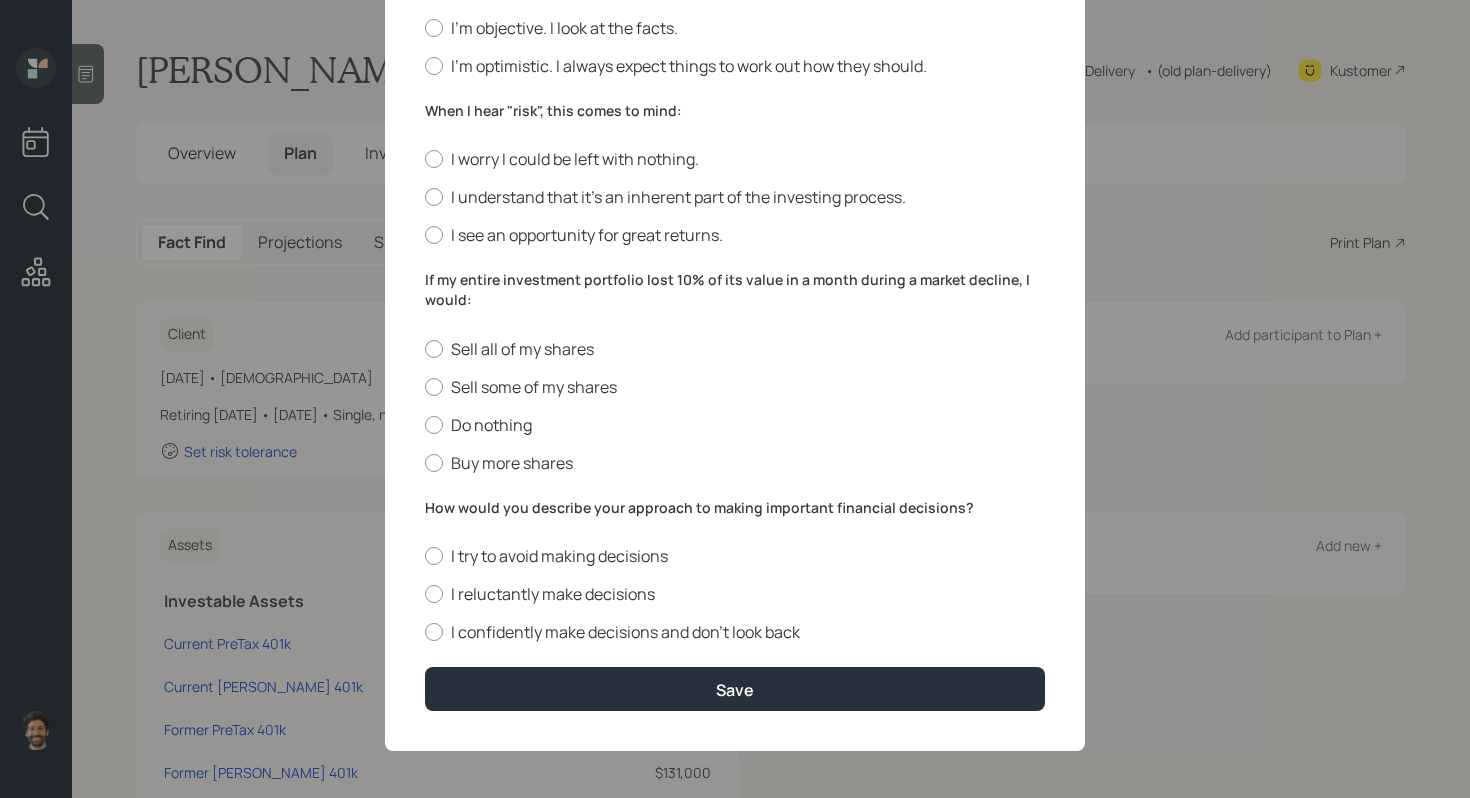 scroll, scrollTop: 667, scrollLeft: 0, axis: vertical 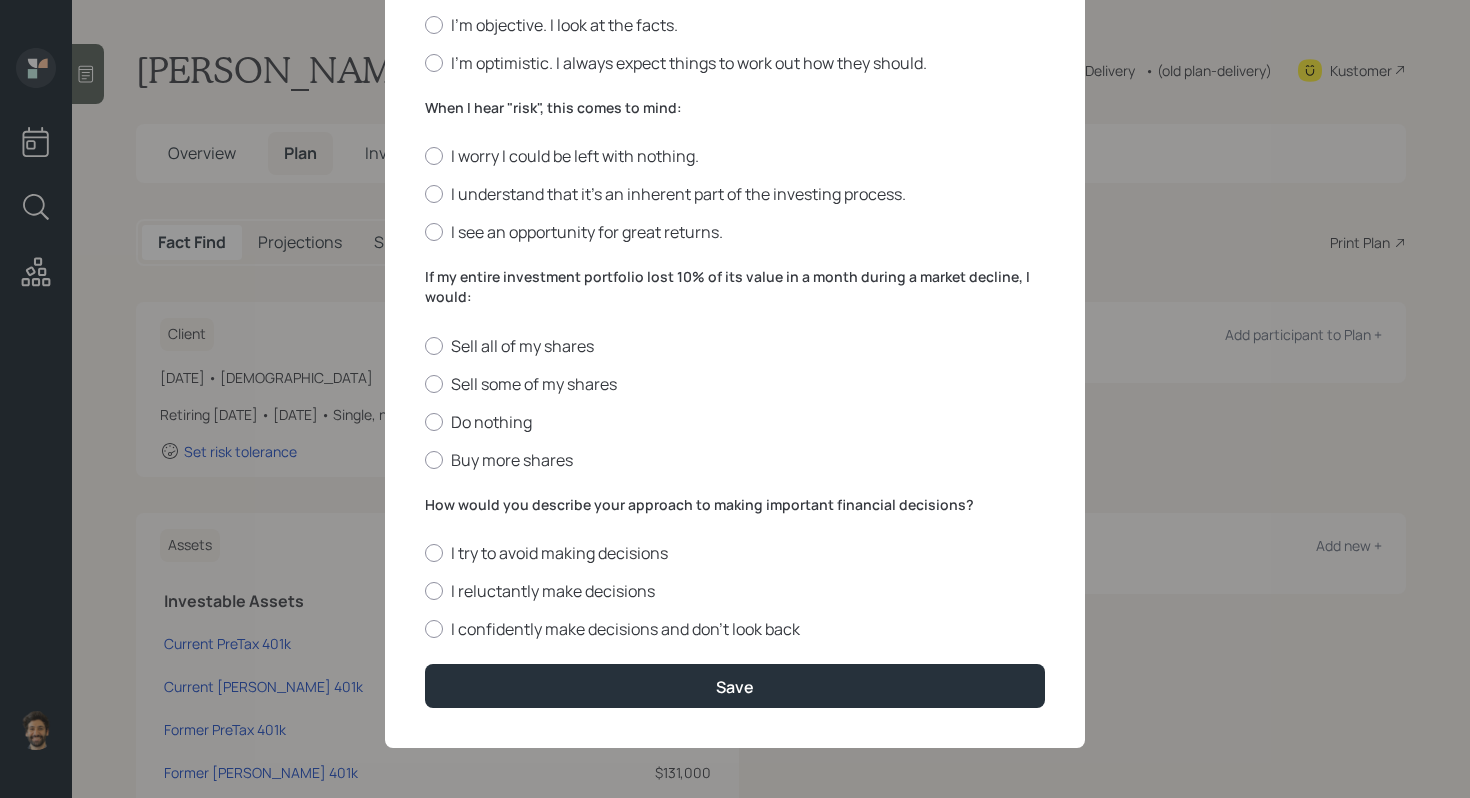 click on "When I hear "risk", this comes to mind:" at bounding box center [735, 108] 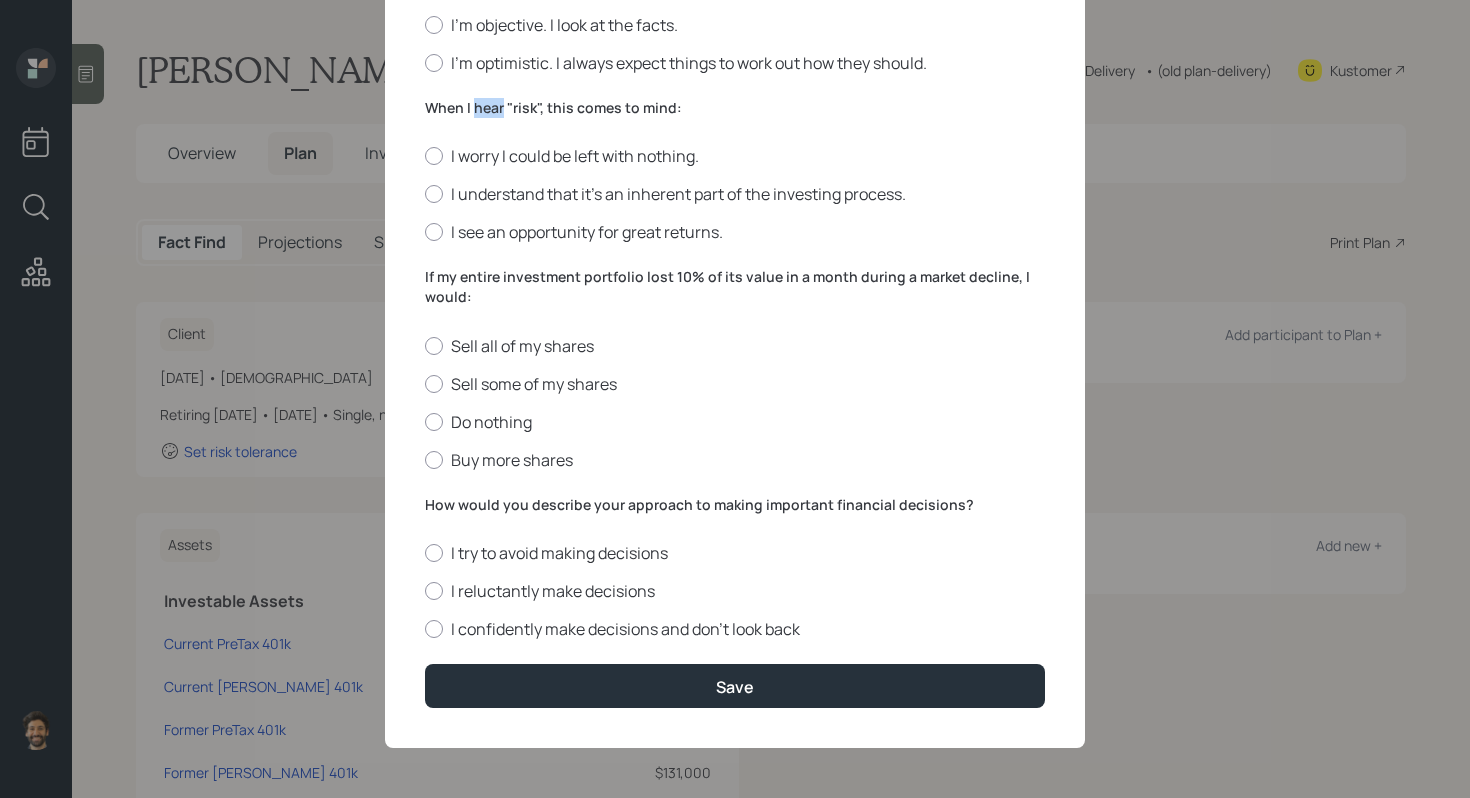 click on "When I hear "risk", this comes to mind:" at bounding box center [735, 108] 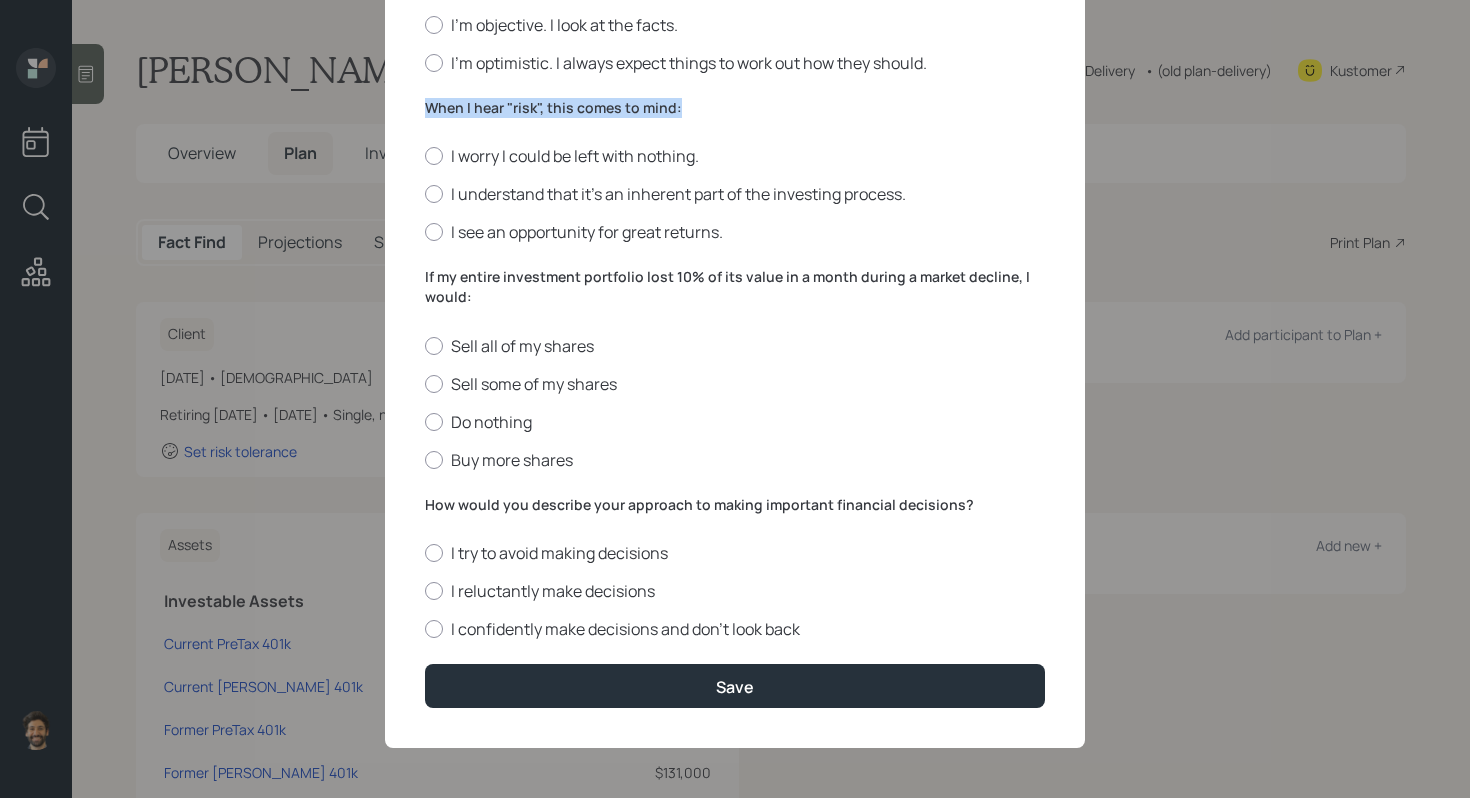 click on "When I hear "risk", this comes to mind:" at bounding box center [735, 108] 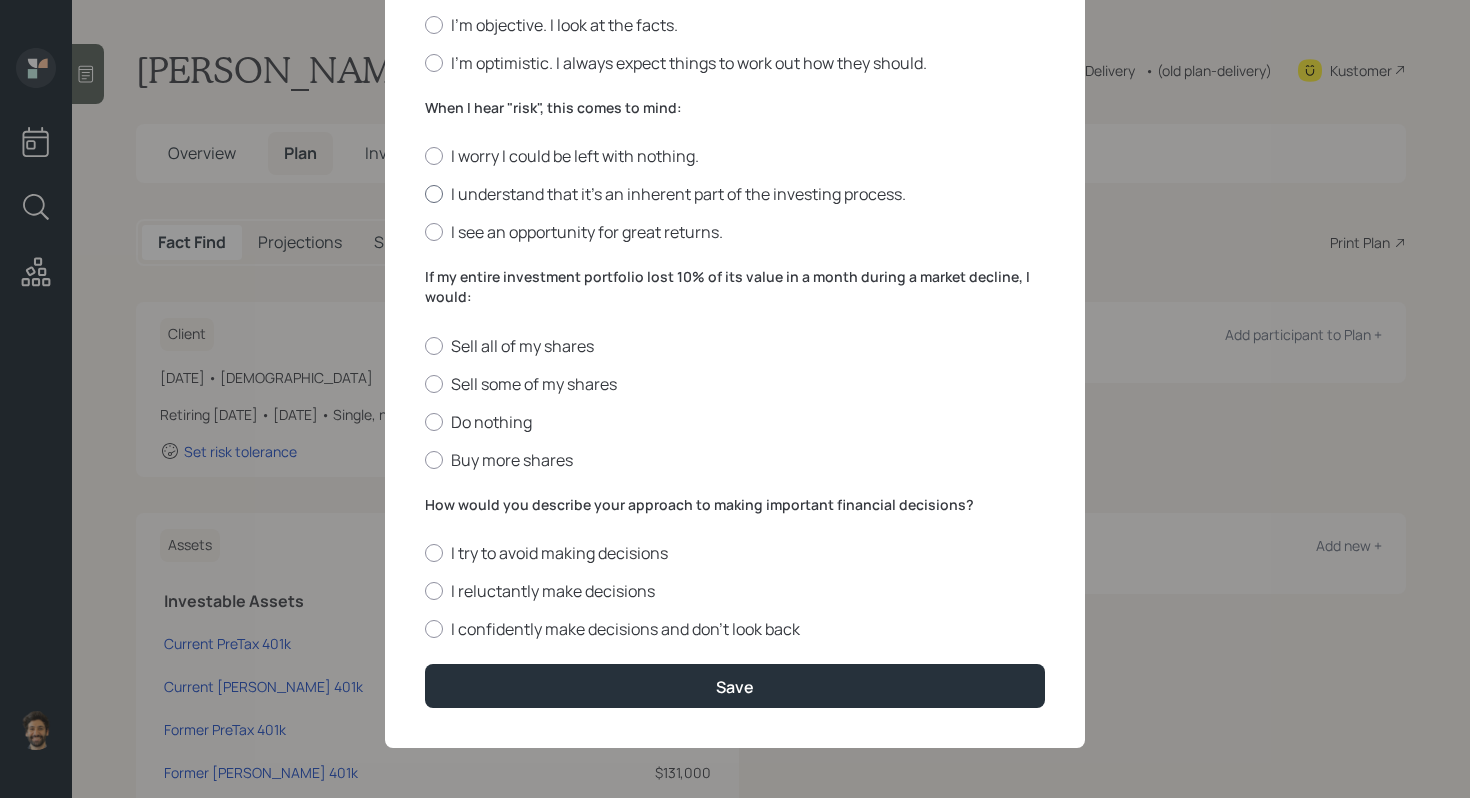 click on "I understand that it’s an inherent part of the investing process." at bounding box center (735, 194) 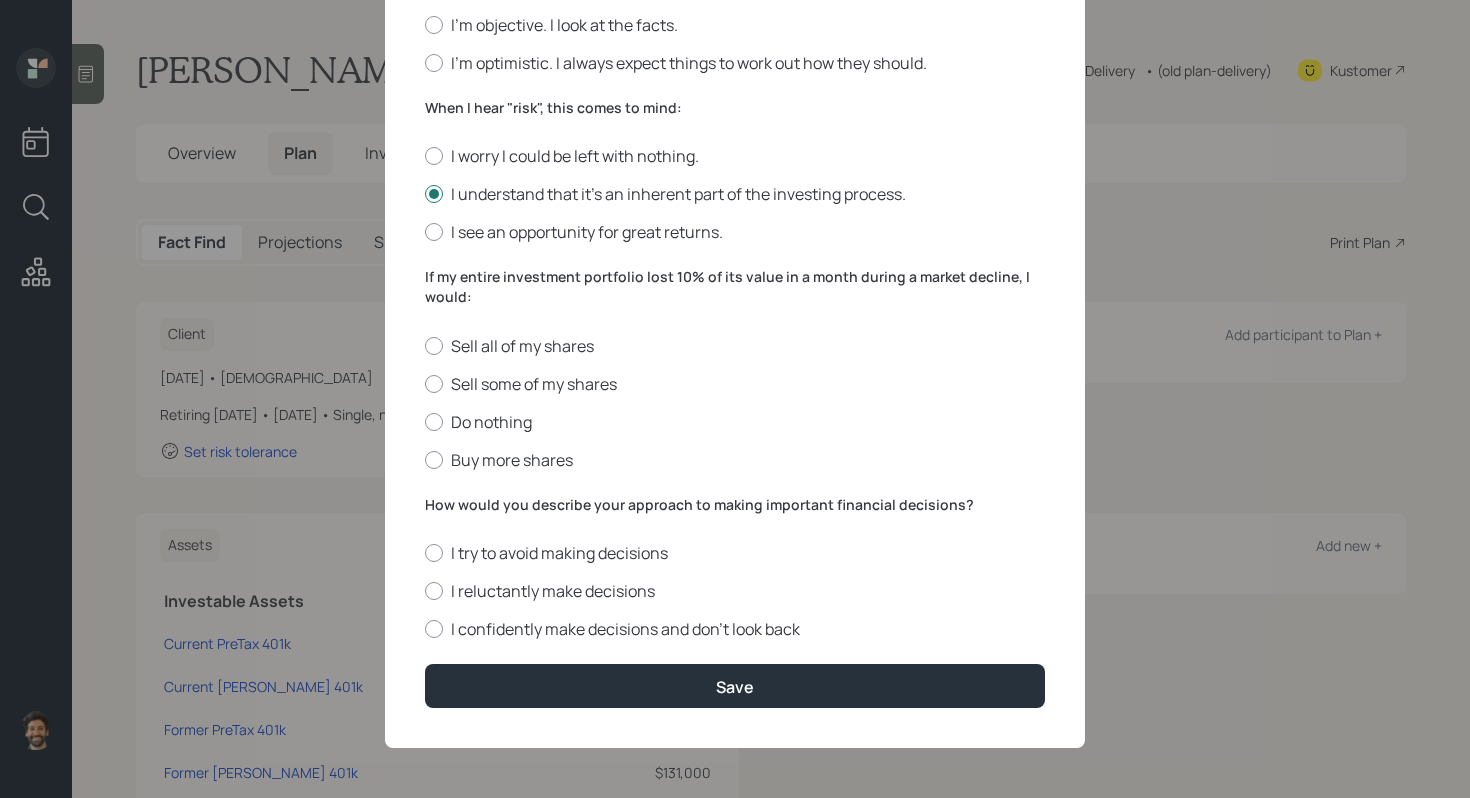 click on "If my entire investment portfolio lost 10% of its value in a month during a market decline, I would:" at bounding box center [735, 286] 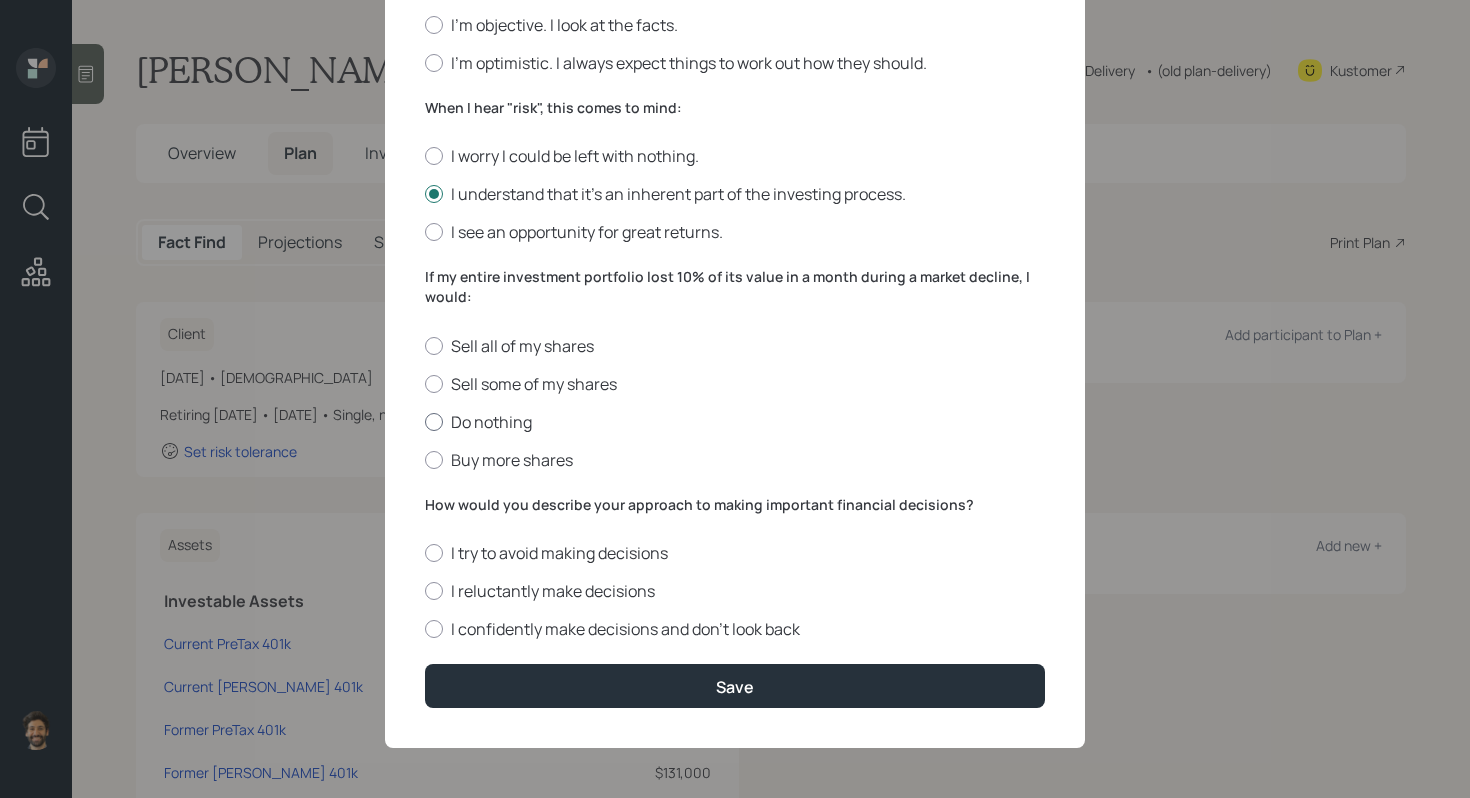 click on "Do nothing" at bounding box center (735, 422) 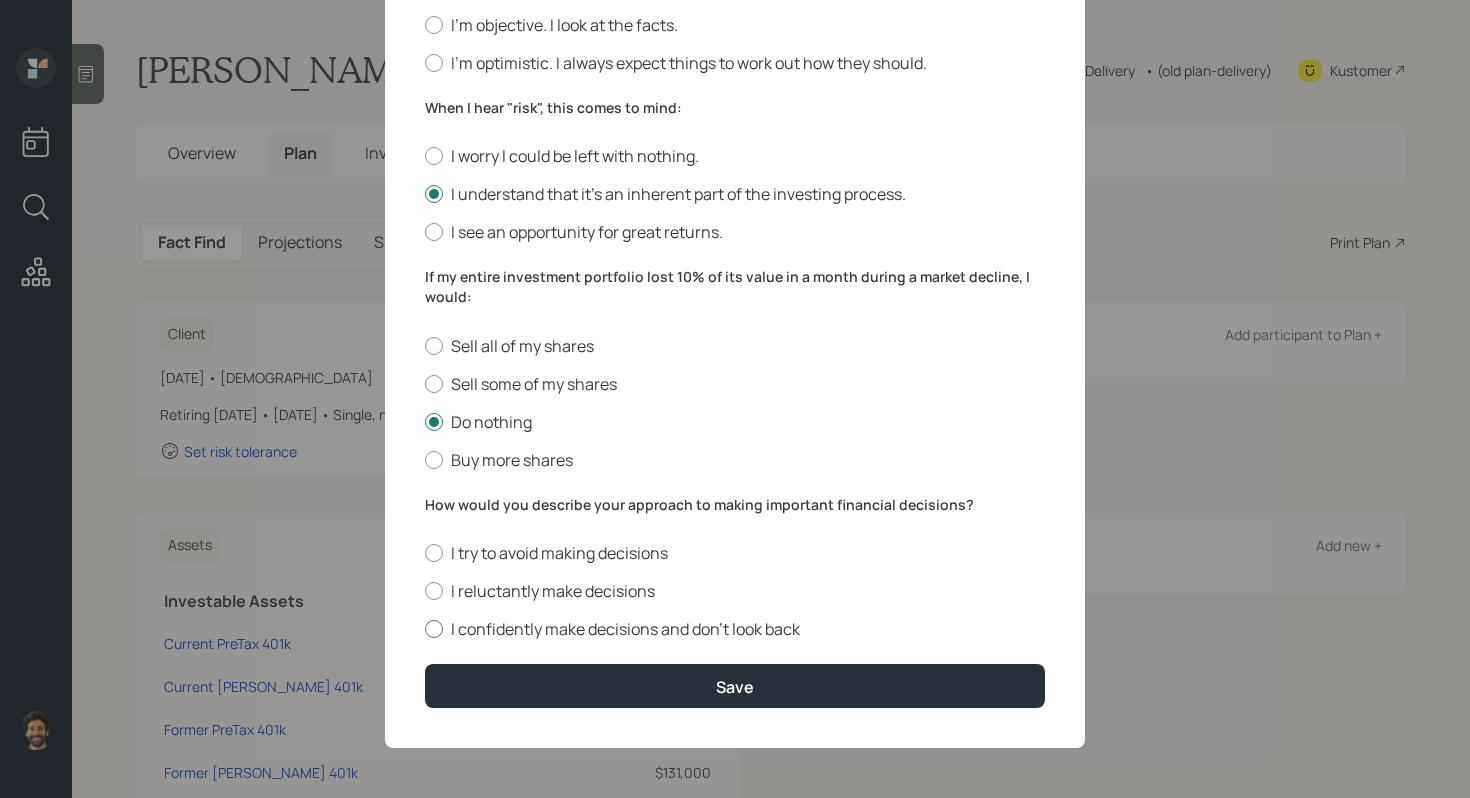 click on "I confidently make decisions and don’t look back" at bounding box center [735, 629] 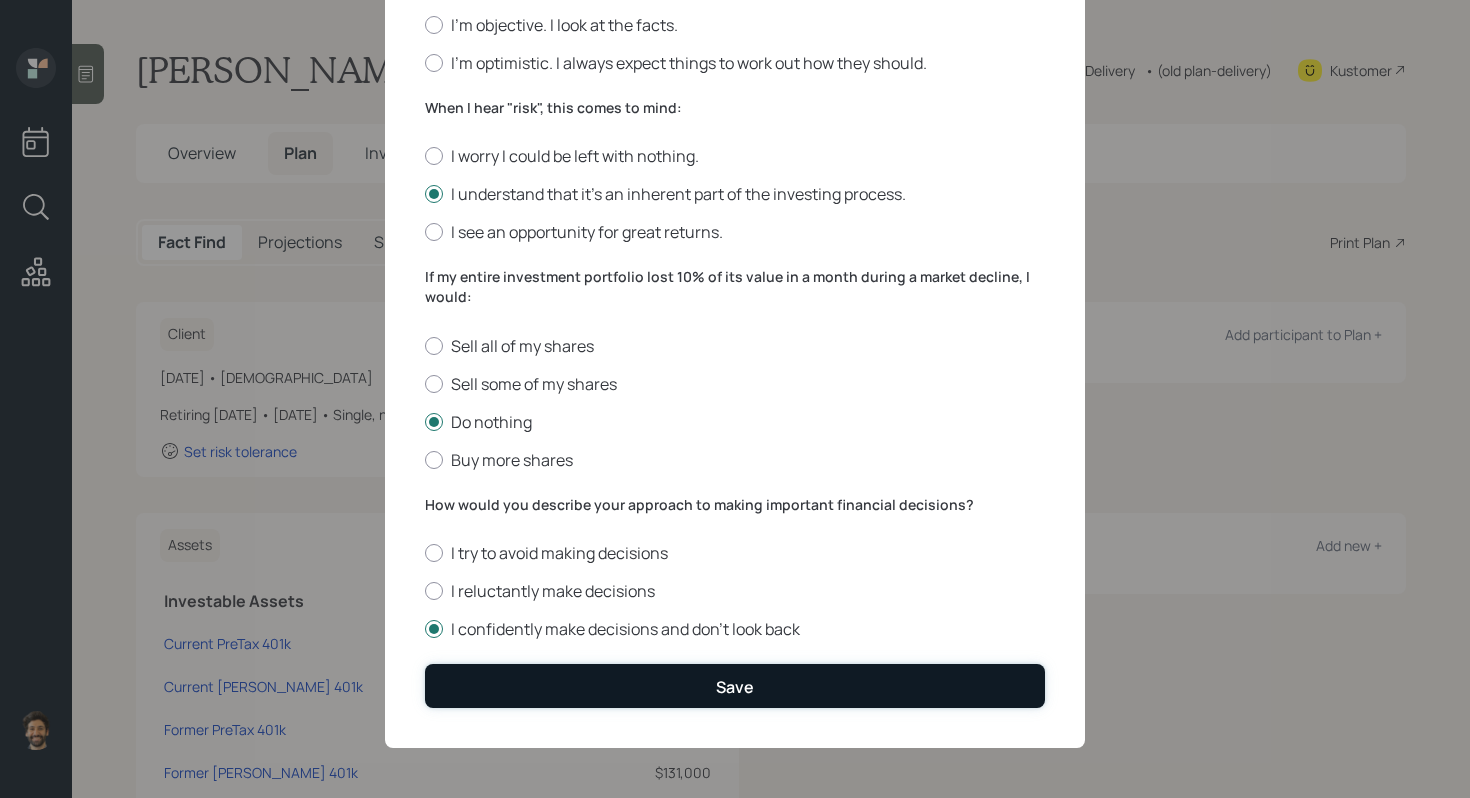click on "Save" at bounding box center (735, 685) 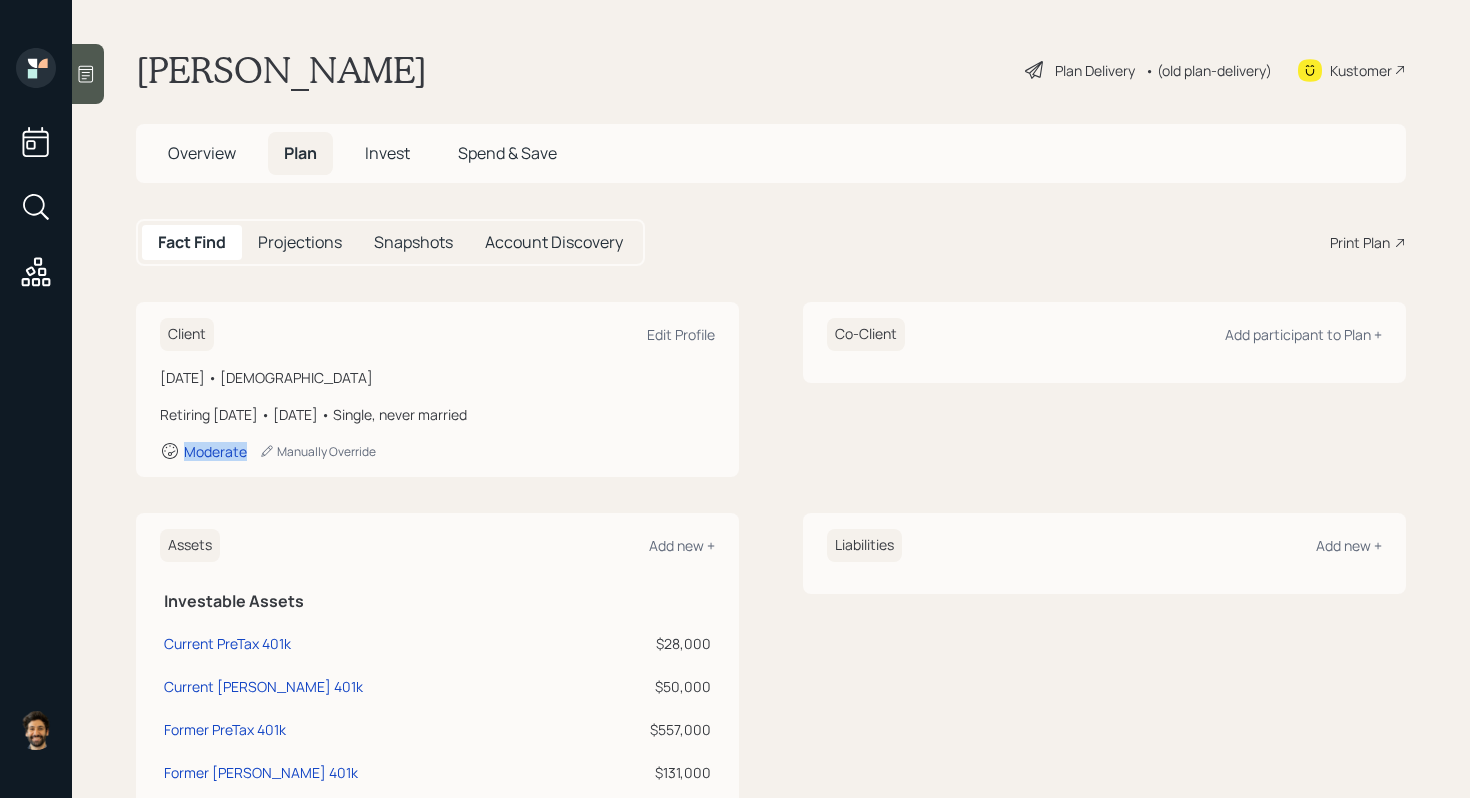 drag, startPoint x: 255, startPoint y: 454, endPoint x: 177, endPoint y: 452, distance: 78.025635 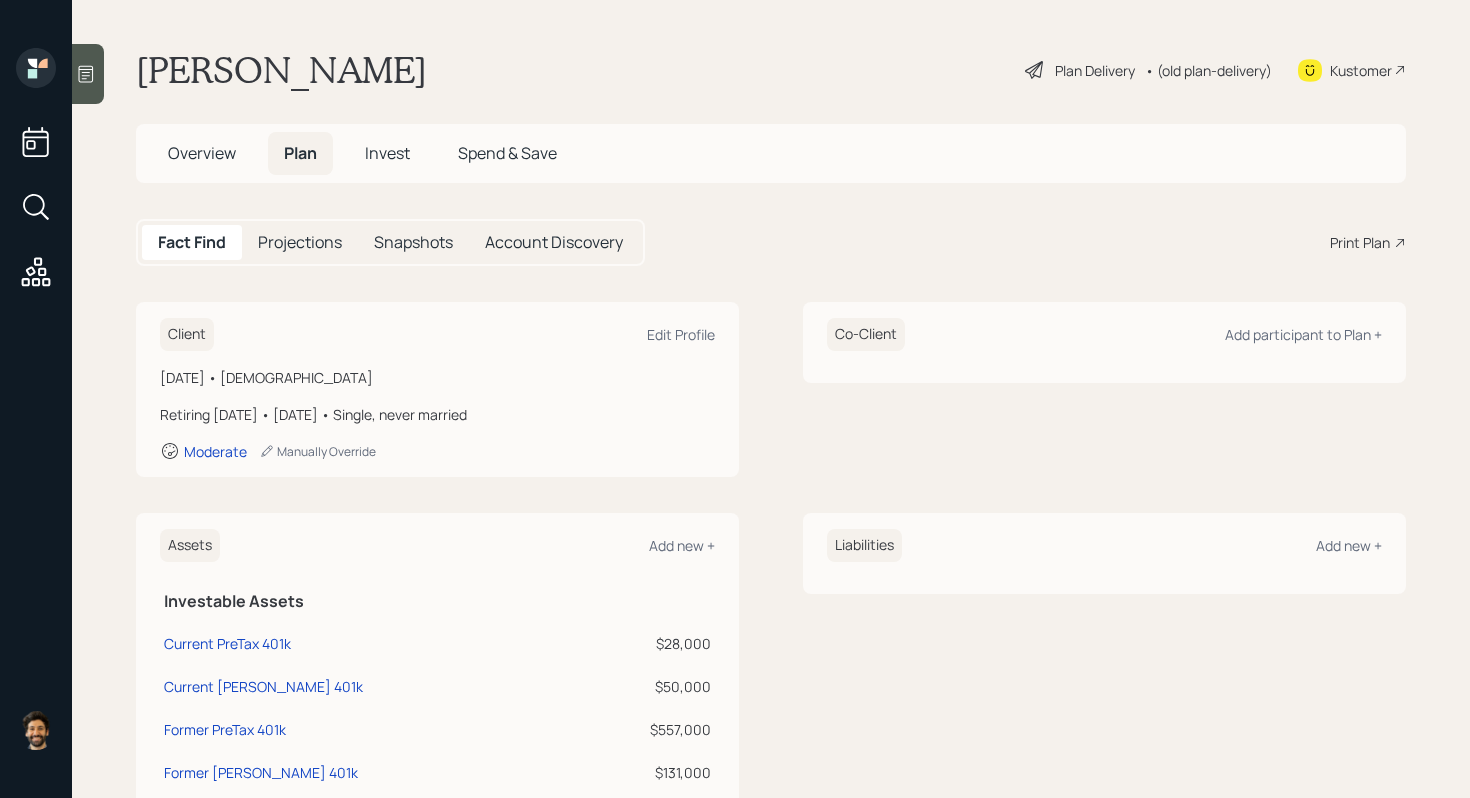 click on "Invest" at bounding box center (387, 153) 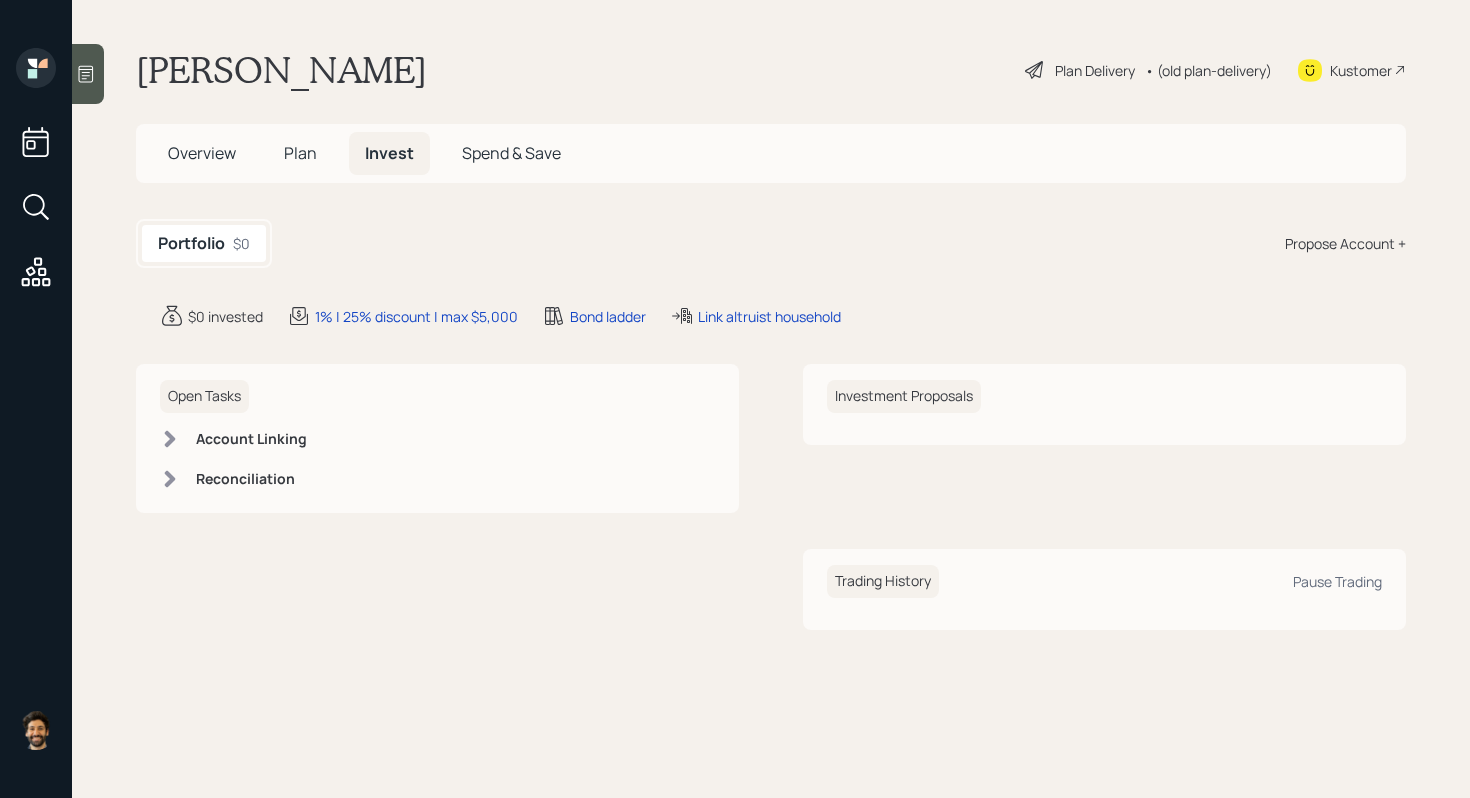 click on "Propose Account +" at bounding box center [1345, 243] 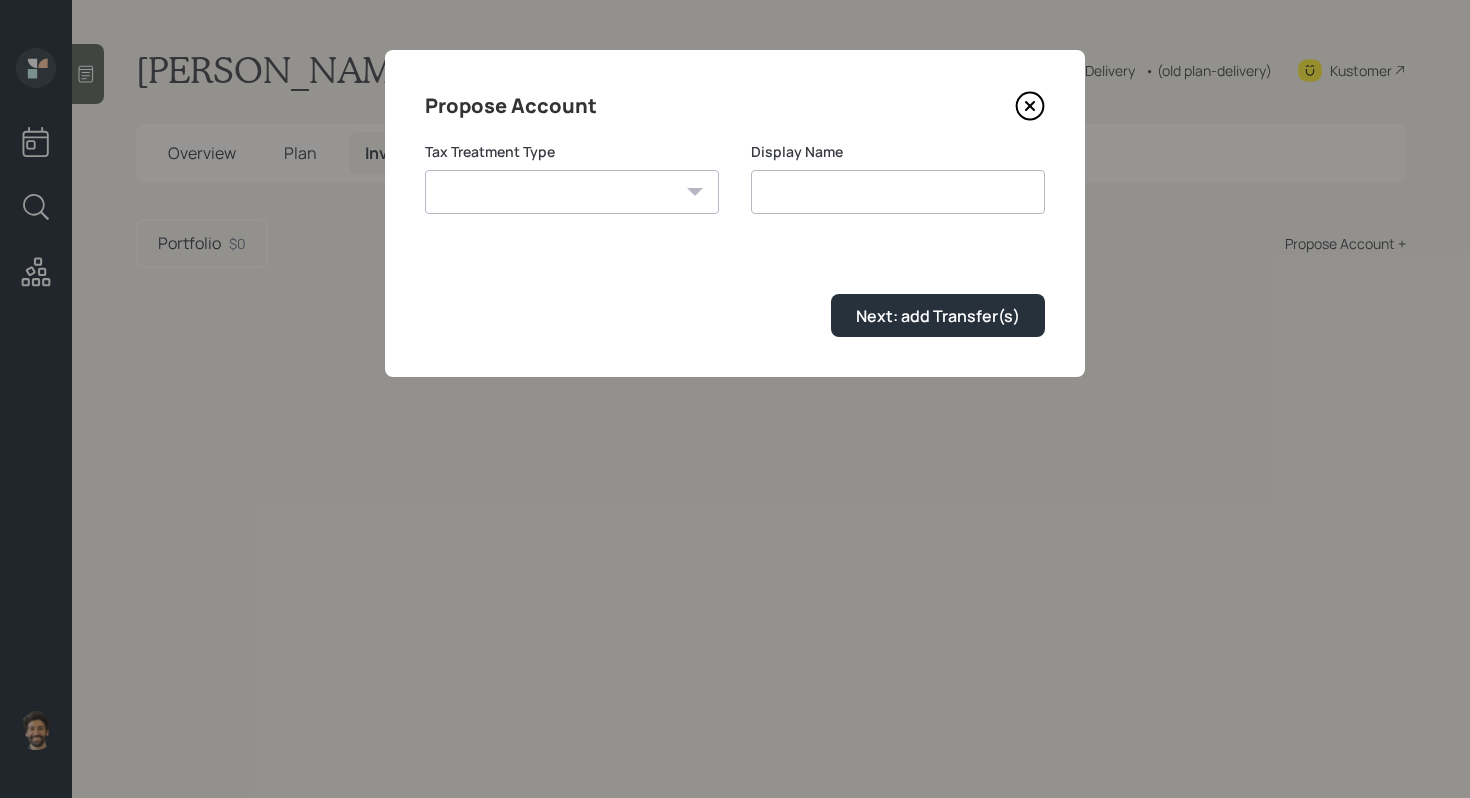 click on "[PERSON_NAME] Taxable Traditional" at bounding box center [572, 192] 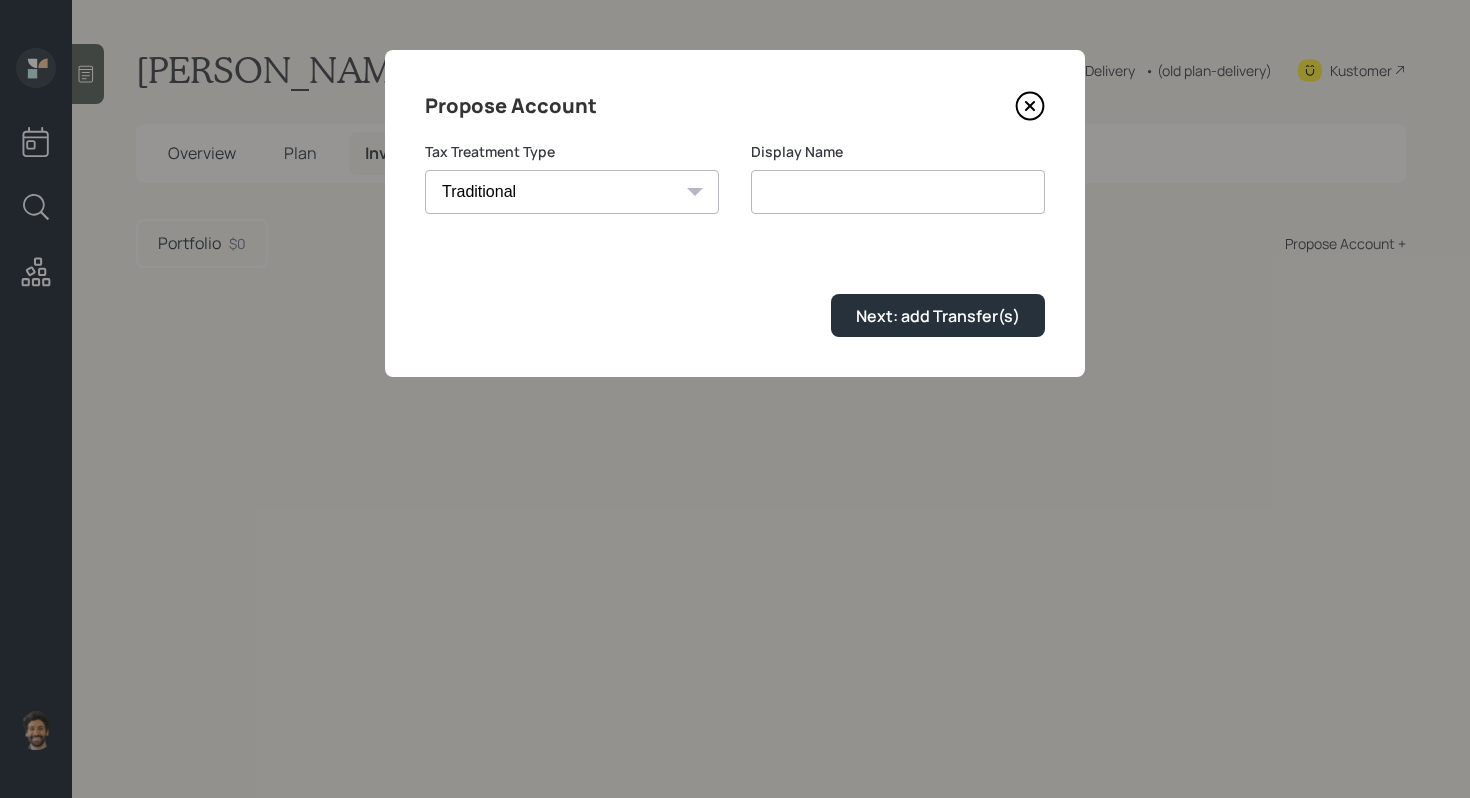 type on "Traditional" 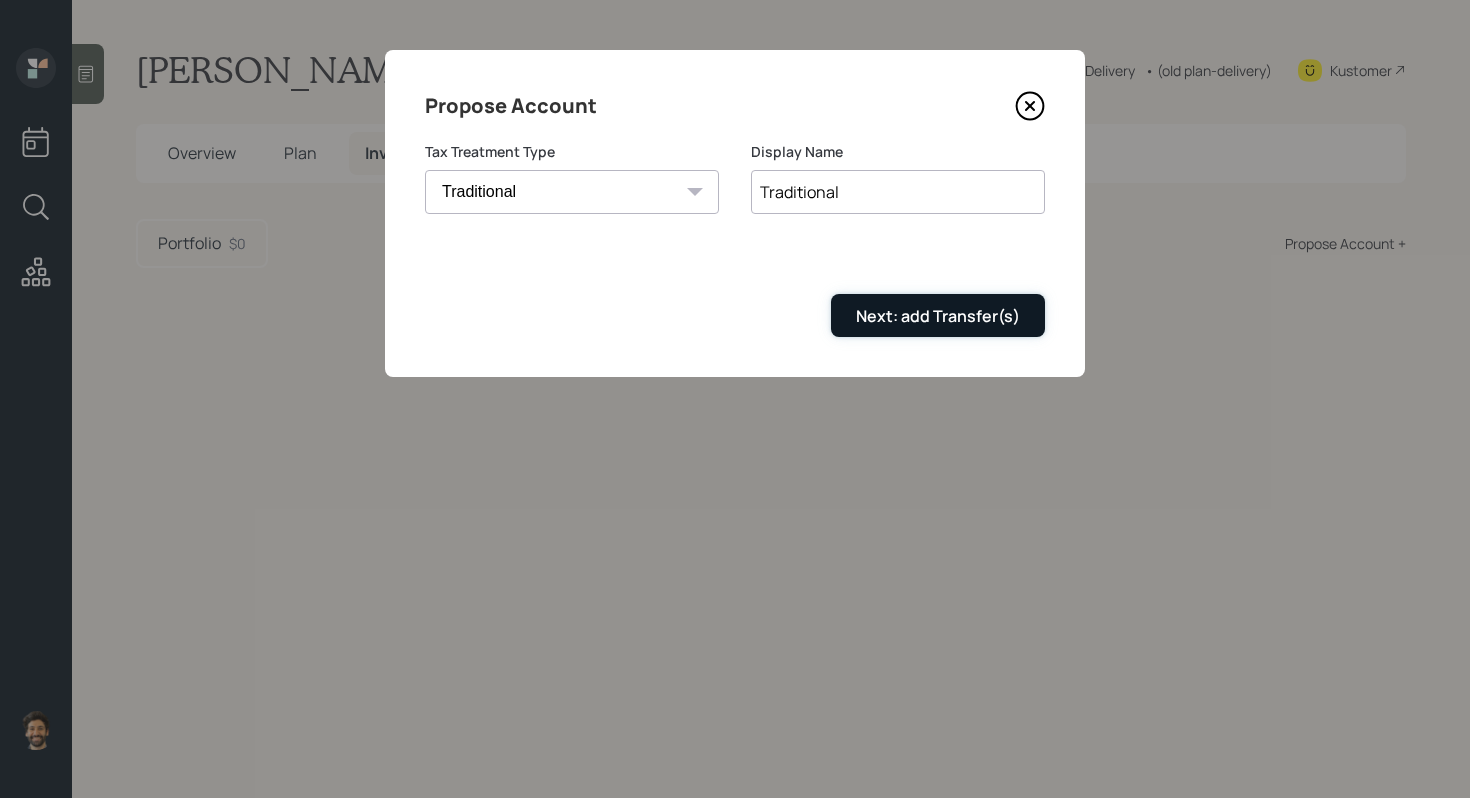 click on "Next: add Transfer(s)" at bounding box center [938, 316] 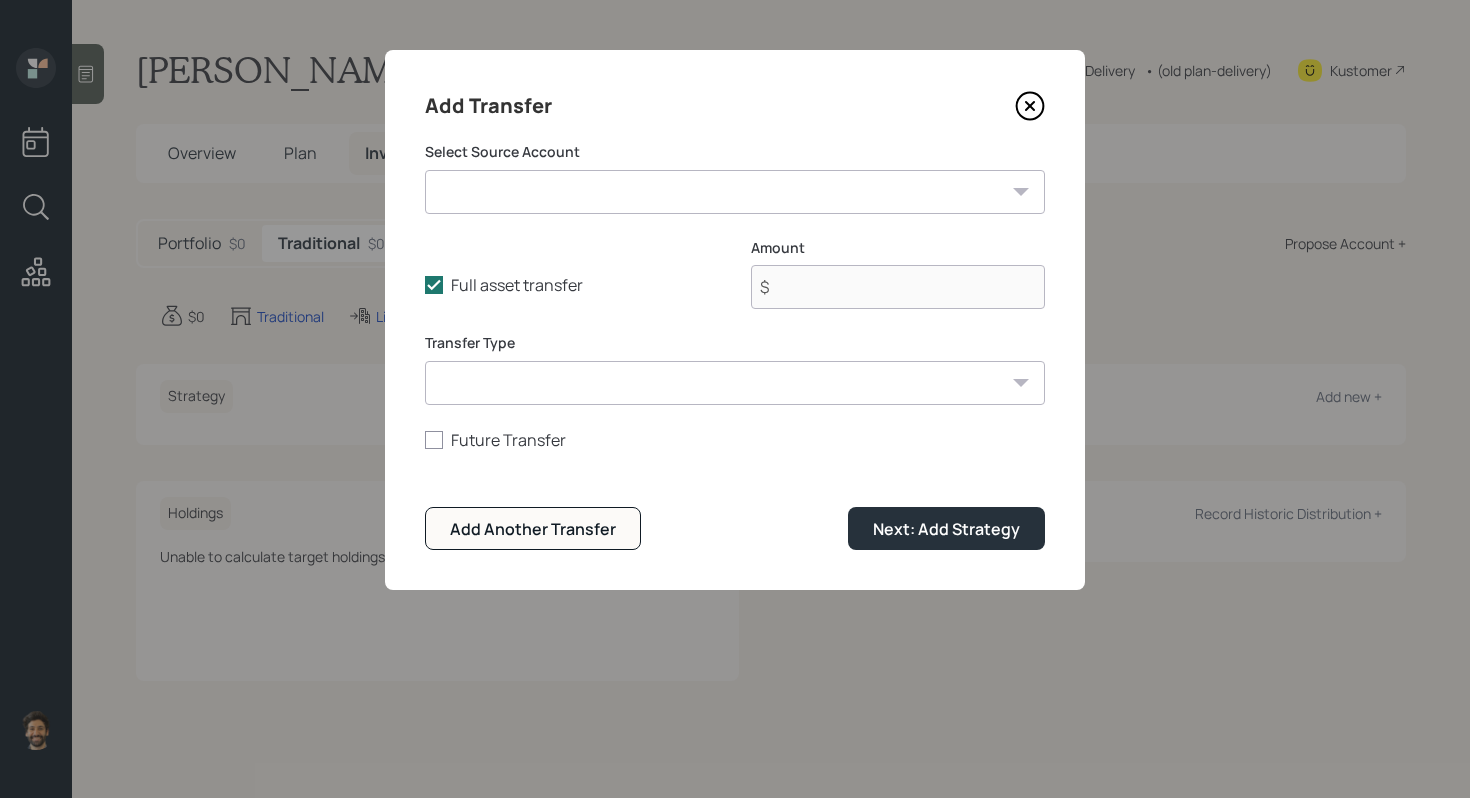 click on "Current PreTax 401k ($28,000 | 401(k)) Current [PERSON_NAME] 401k ($50,000 | [PERSON_NAME] 401(k)) Former PreTax 401k ($557,000 | 401(k)) Former [PERSON_NAME] 401k ($131,000 | [PERSON_NAME] 401(k)) Checking / Savings / CD's ($59,000 | Emergency Fund)" at bounding box center [735, 192] 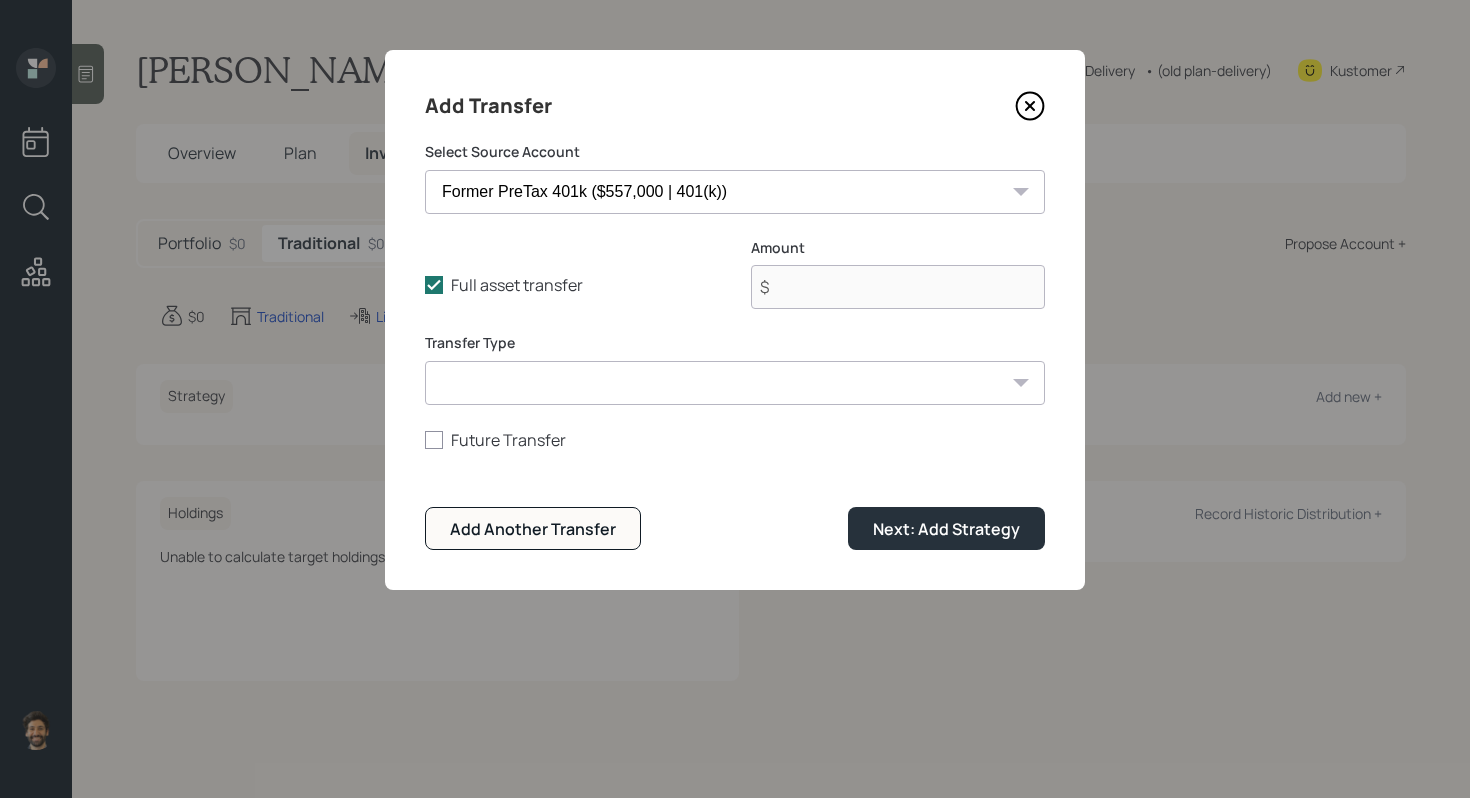 type on "$ 557,000" 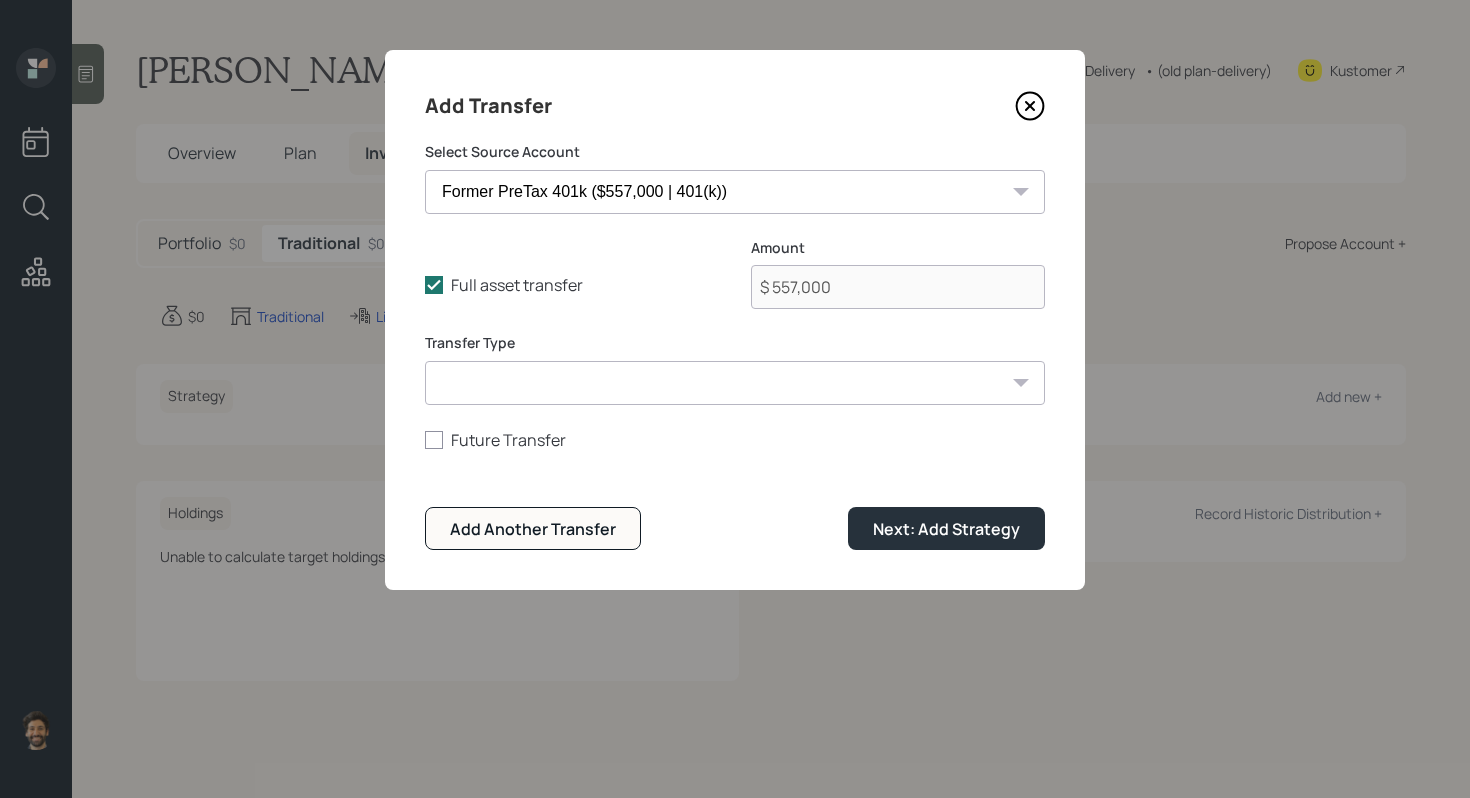 click on "ACAT Transfer Non ACAT Transfer Capitalize Rollover Rollover Deposit" at bounding box center [735, 383] 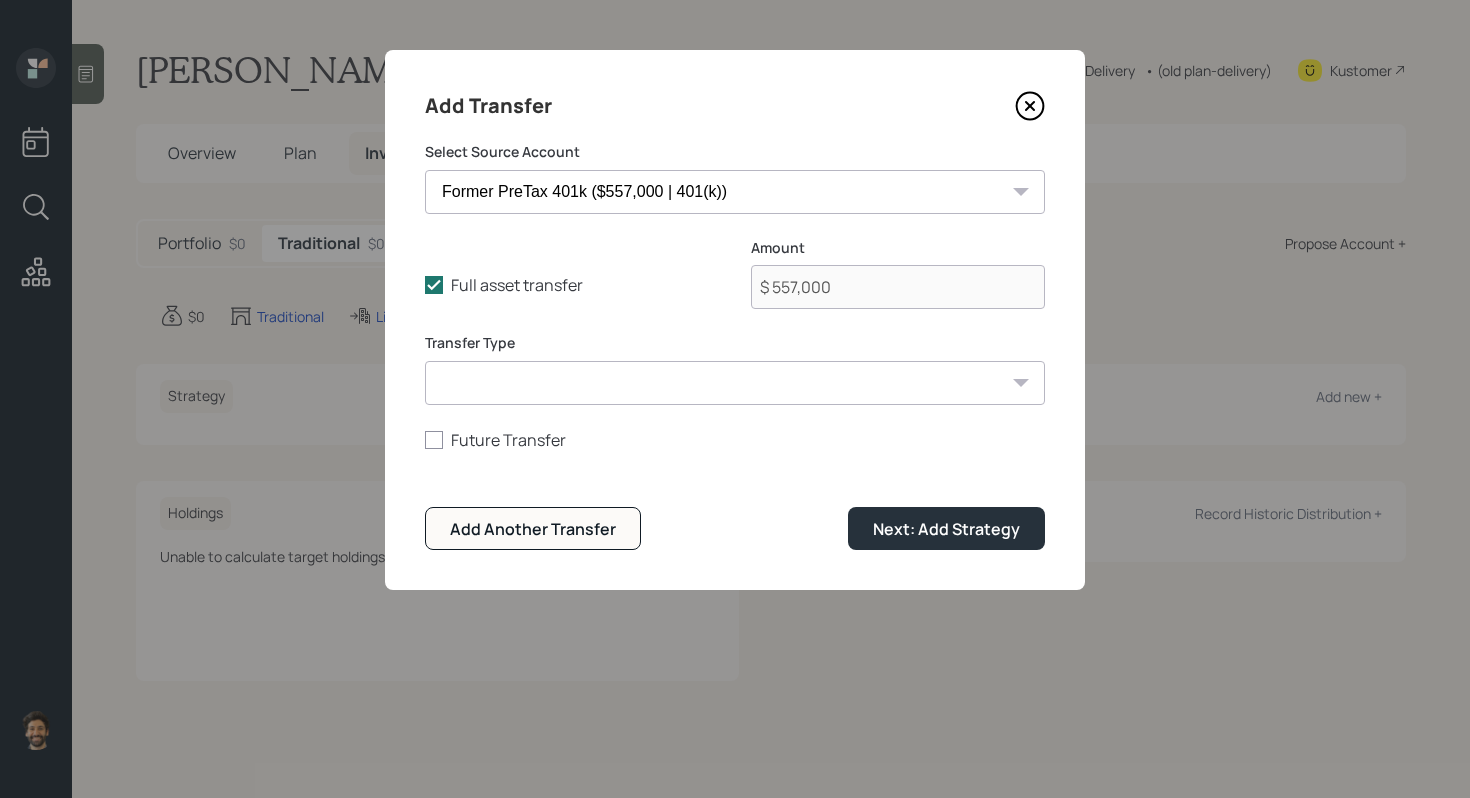 select on "acat_transfer" 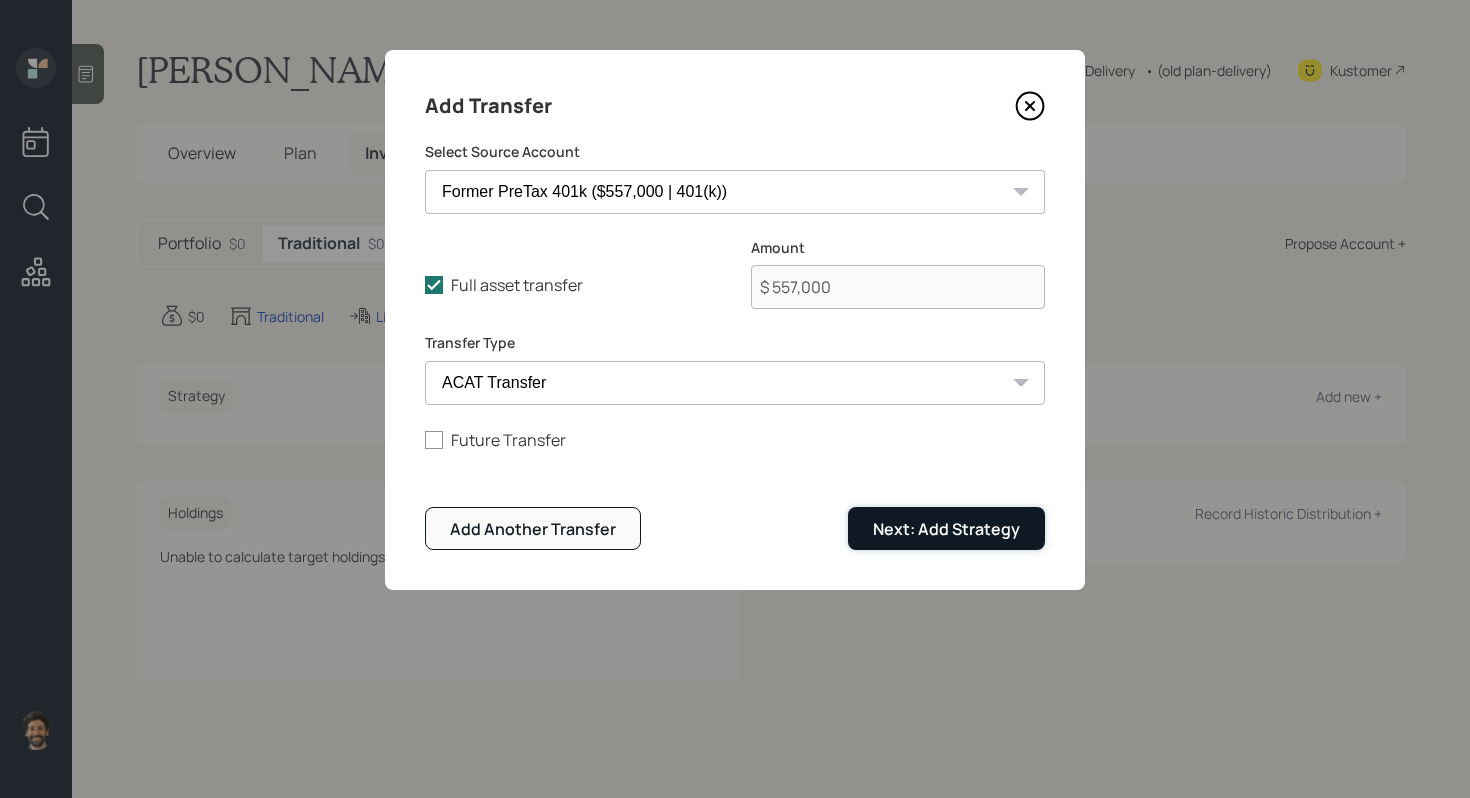 click on "Next: Add Strategy" at bounding box center (946, 529) 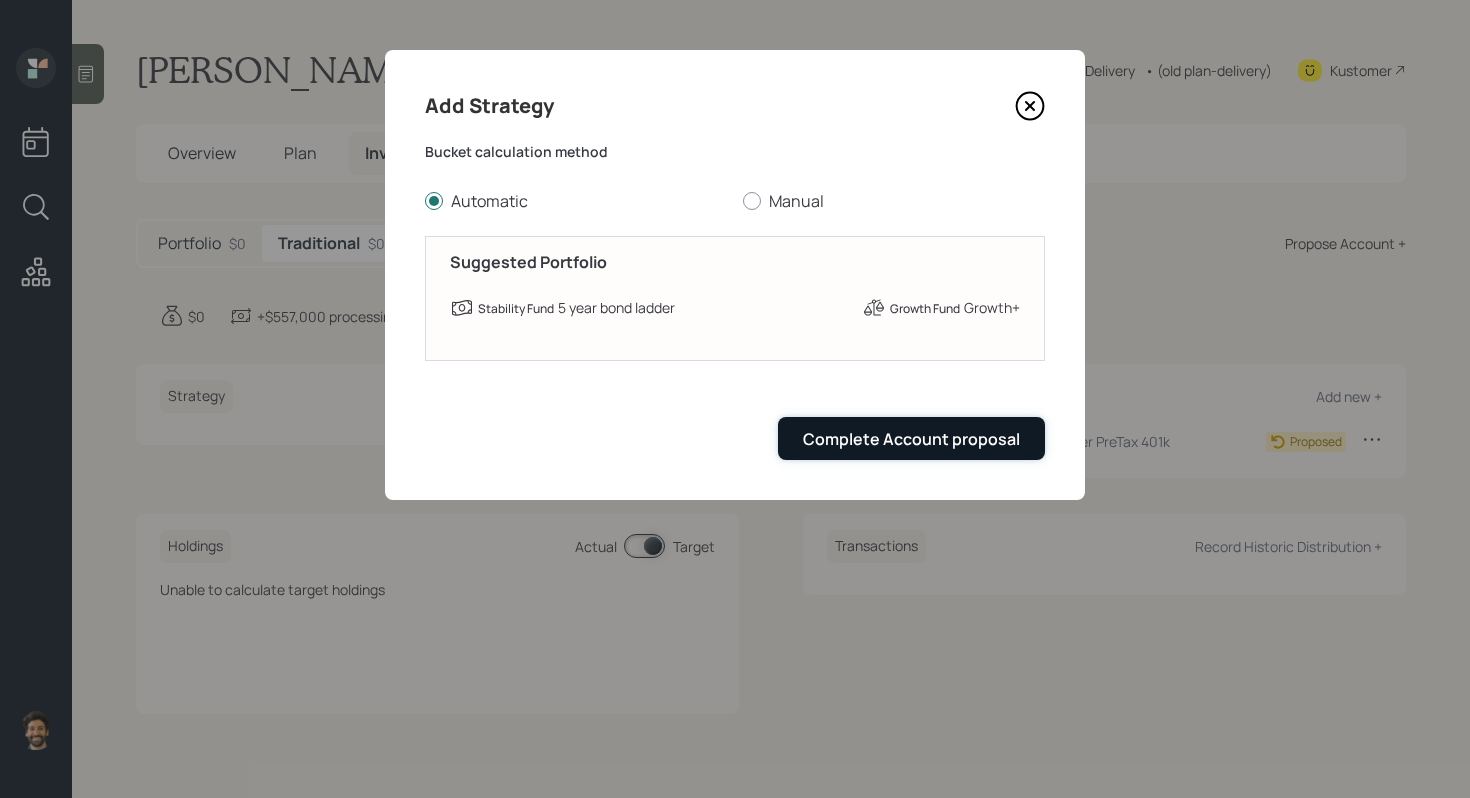 click on "Complete Account proposal" at bounding box center (911, 439) 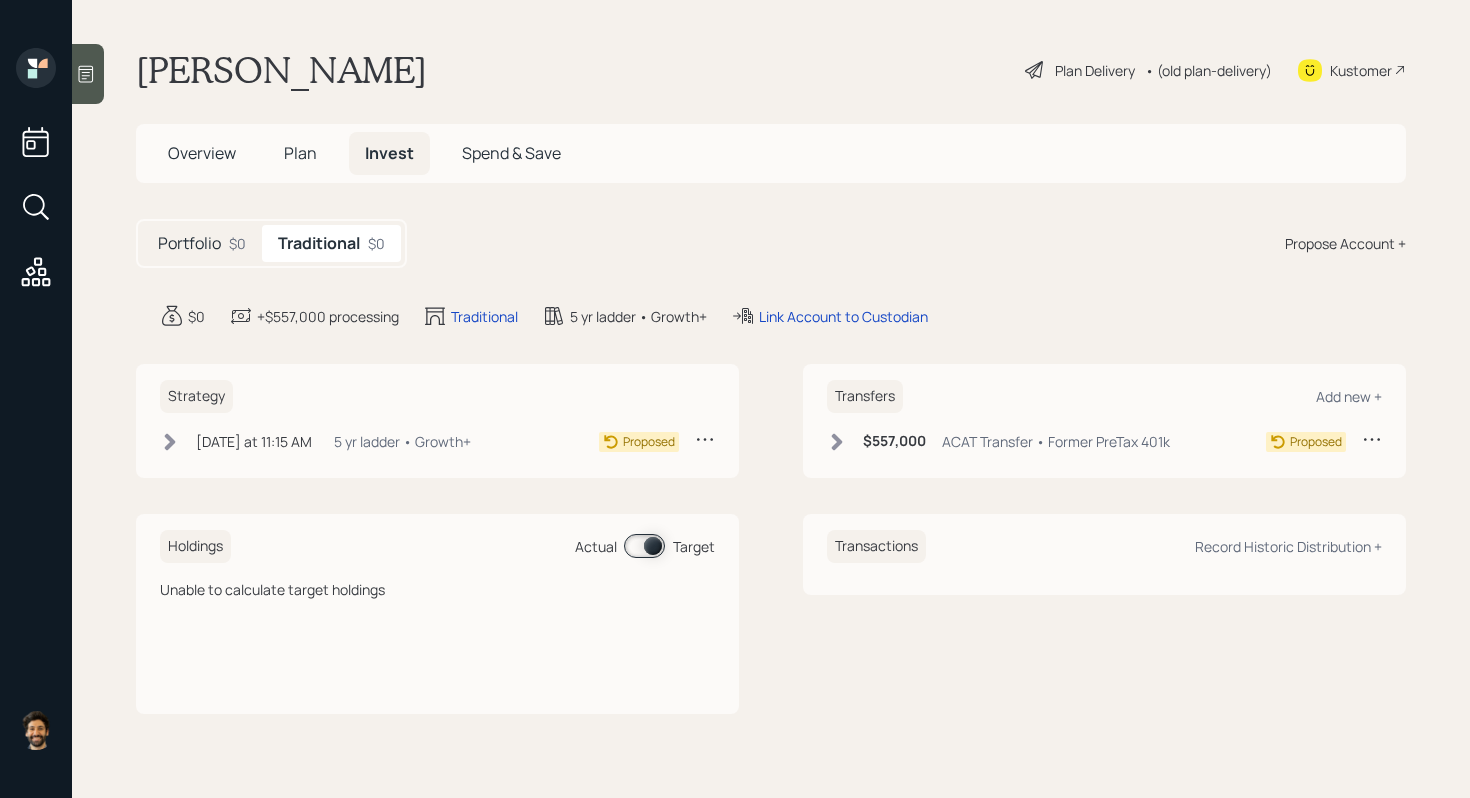 click on "Propose Account +" at bounding box center (1345, 243) 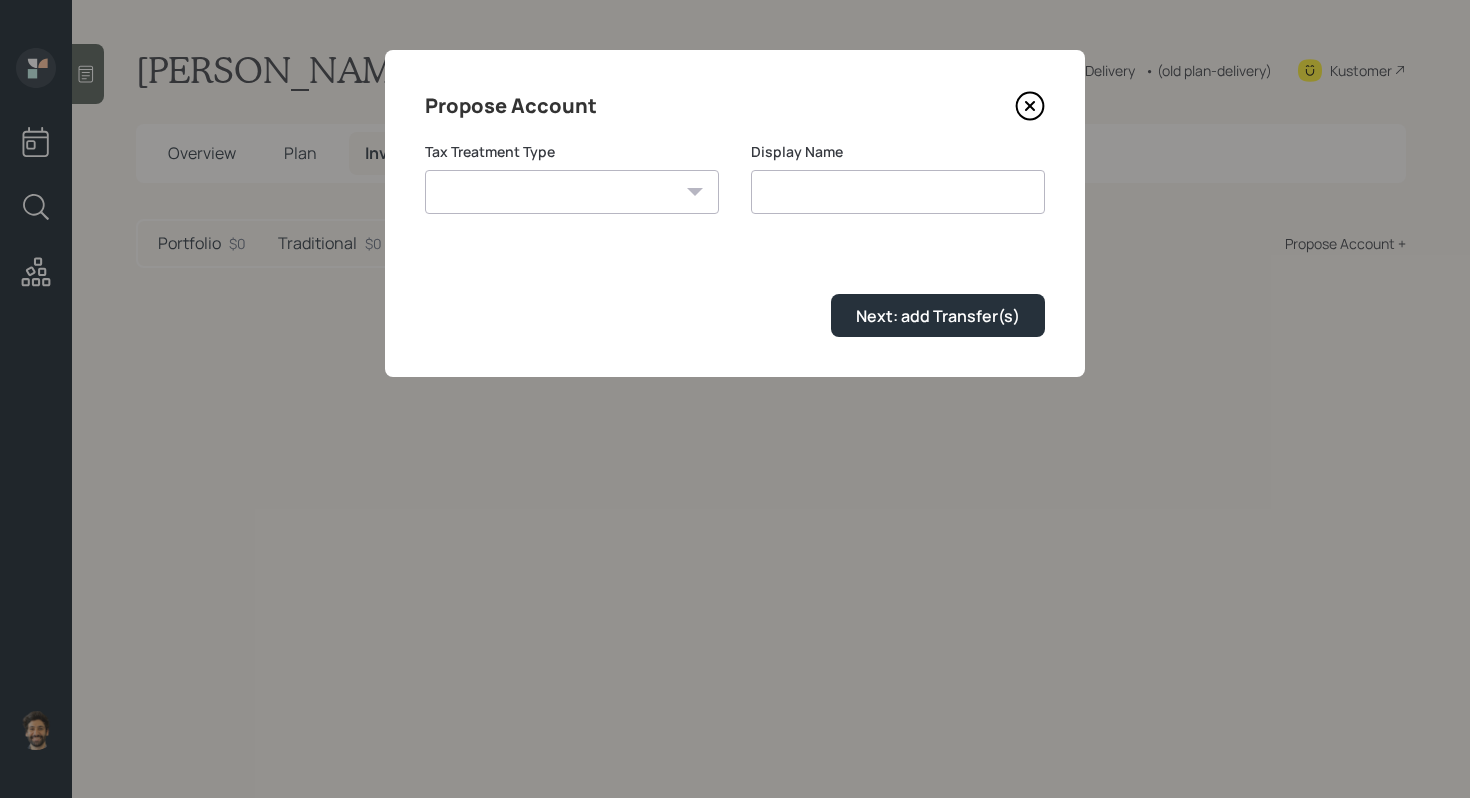 click on "[PERSON_NAME] Taxable Traditional" at bounding box center [572, 192] 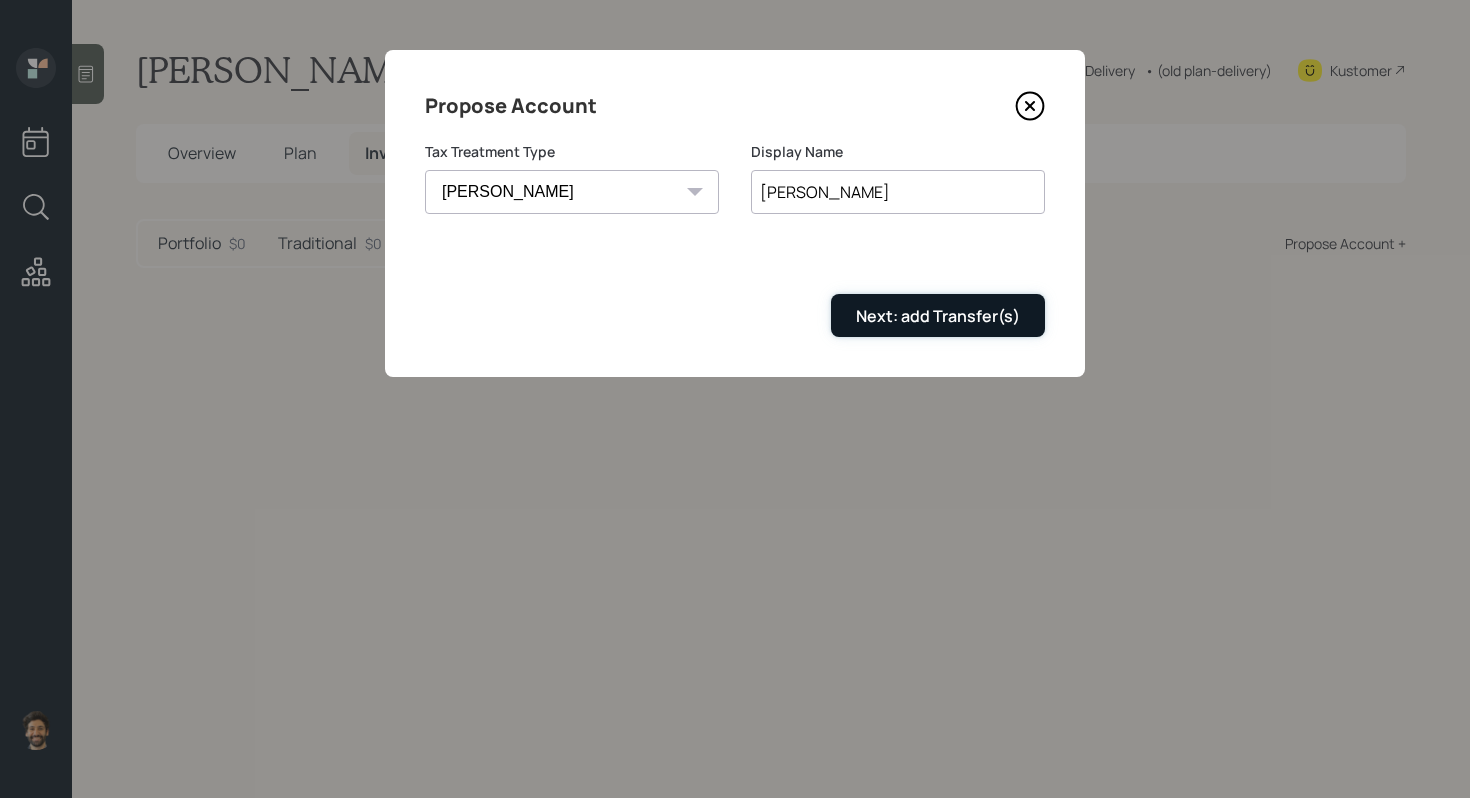 click on "Next: add Transfer(s)" at bounding box center [938, 316] 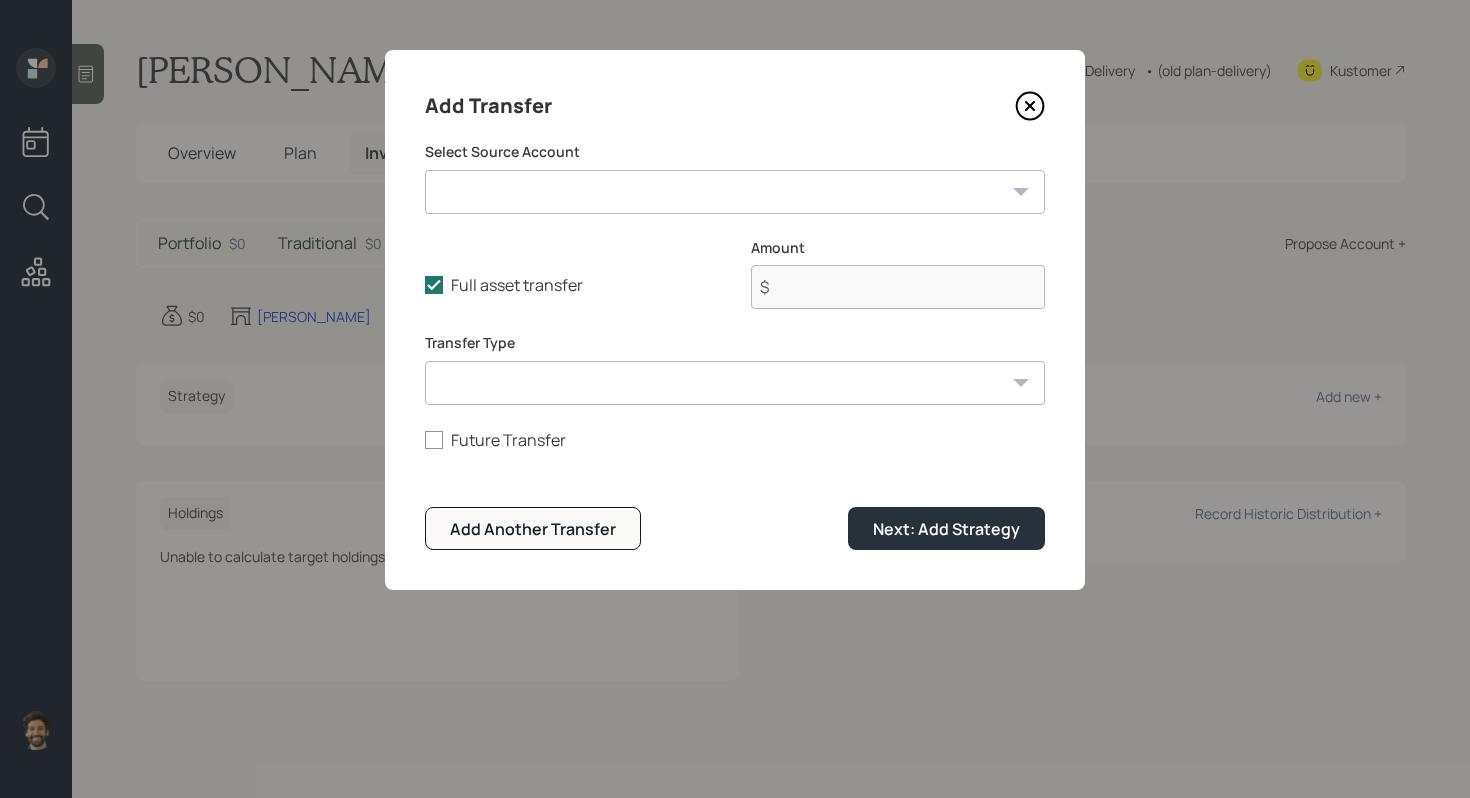 click on "Current PreTax 401k ($28,000 | 401(k)) Current [PERSON_NAME] 401k ($50,000 | [PERSON_NAME] 401(k)) Former PreTax 401k ($557,000 | 401(k)) Former [PERSON_NAME] 401k ($131,000 | [PERSON_NAME] 401(k)) Checking / Savings / CD's ($59,000 | Emergency Fund)" at bounding box center (735, 192) 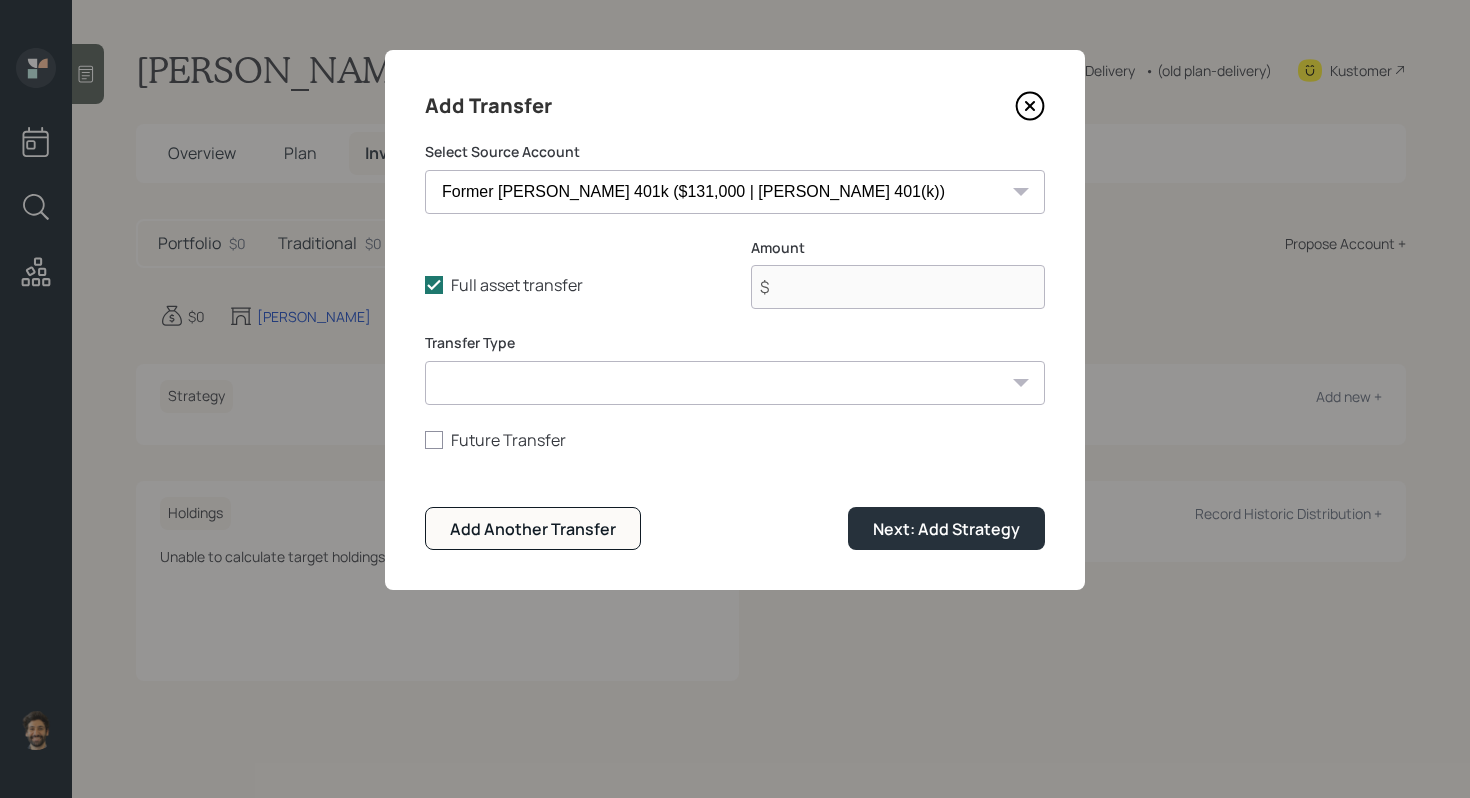 type on "$ 131,000" 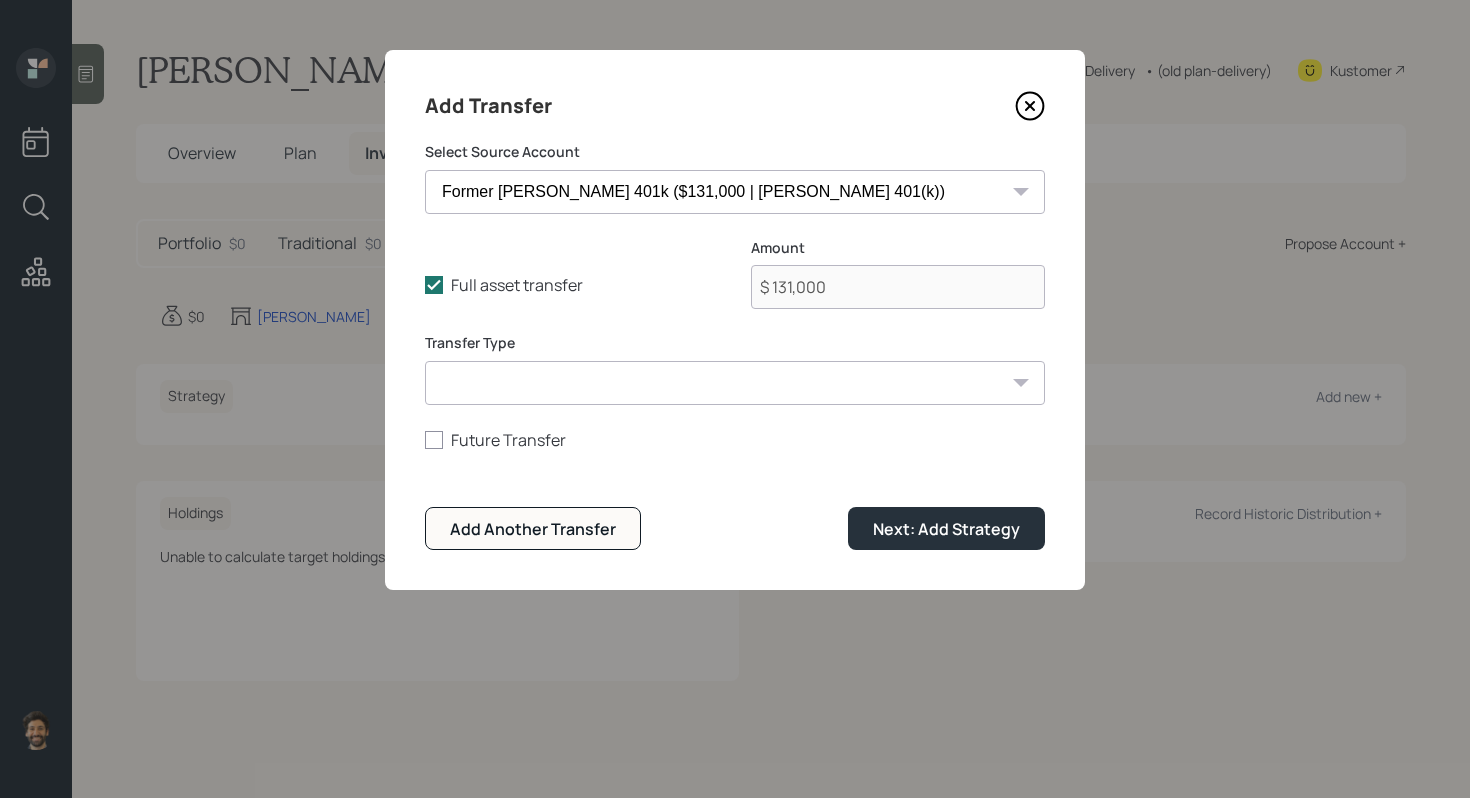 click on "ACAT Transfer Non ACAT Transfer Capitalize Rollover Rollover Deposit" at bounding box center (735, 383) 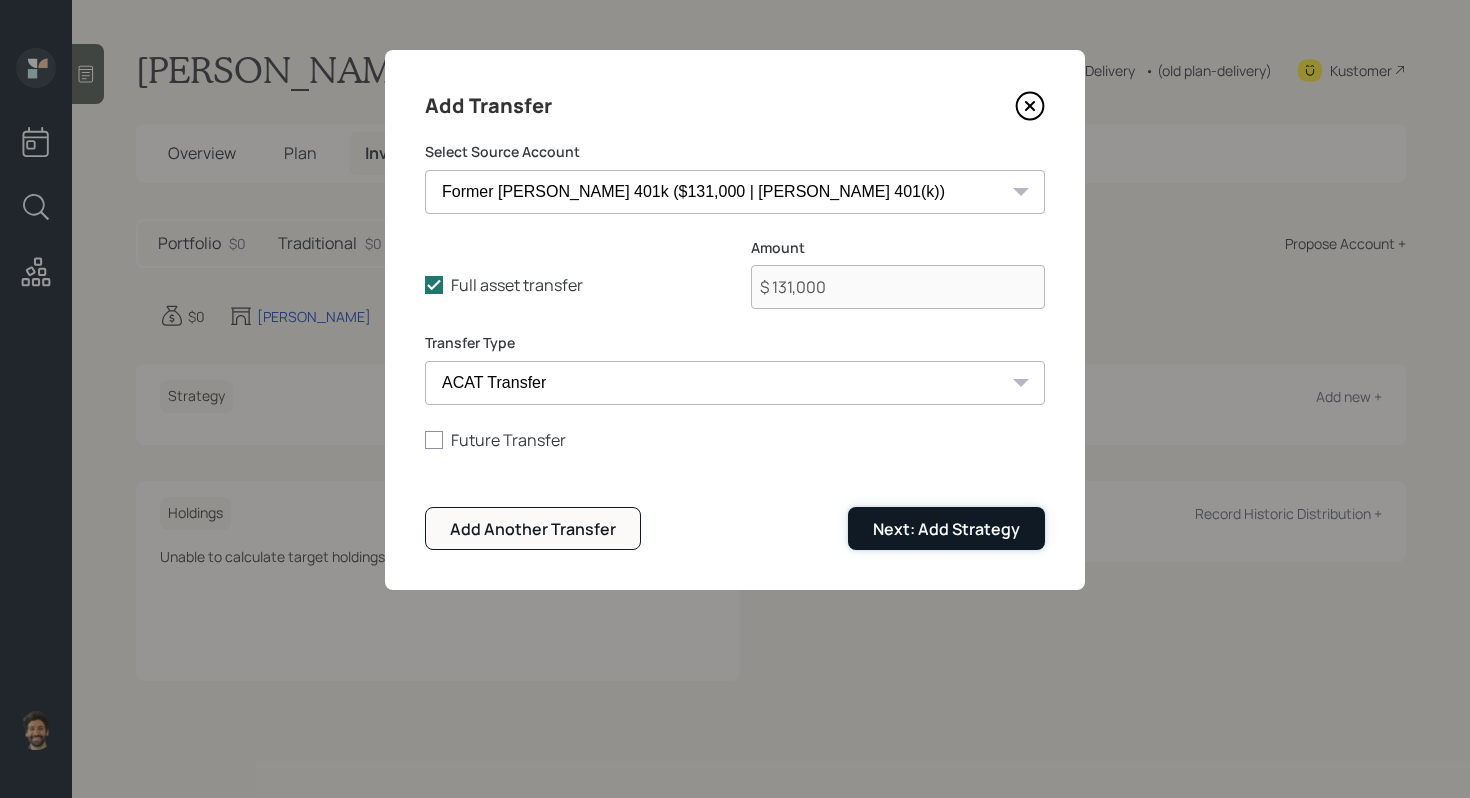 click on "Next: Add Strategy" at bounding box center [946, 529] 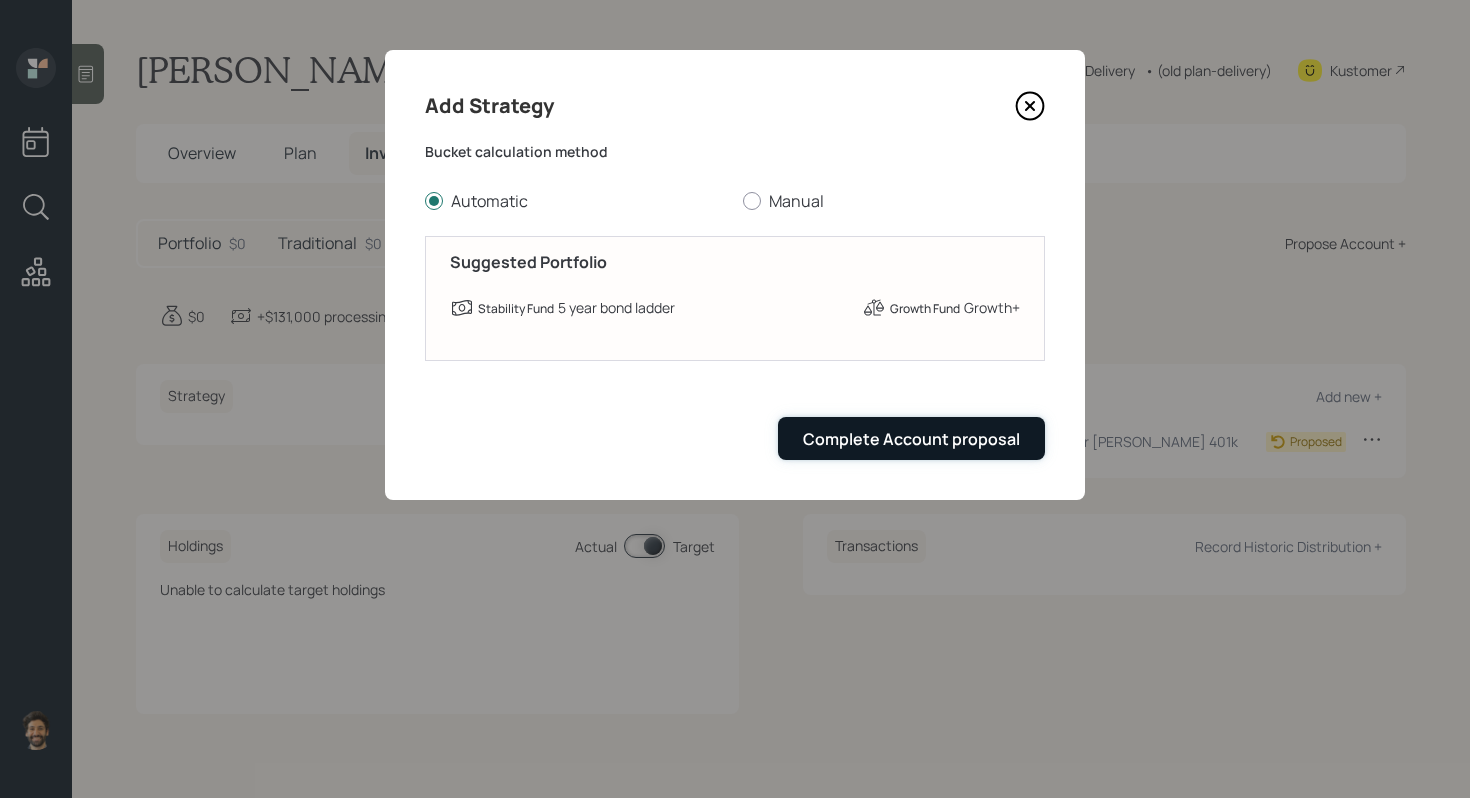 click on "Complete Account proposal" at bounding box center (911, 438) 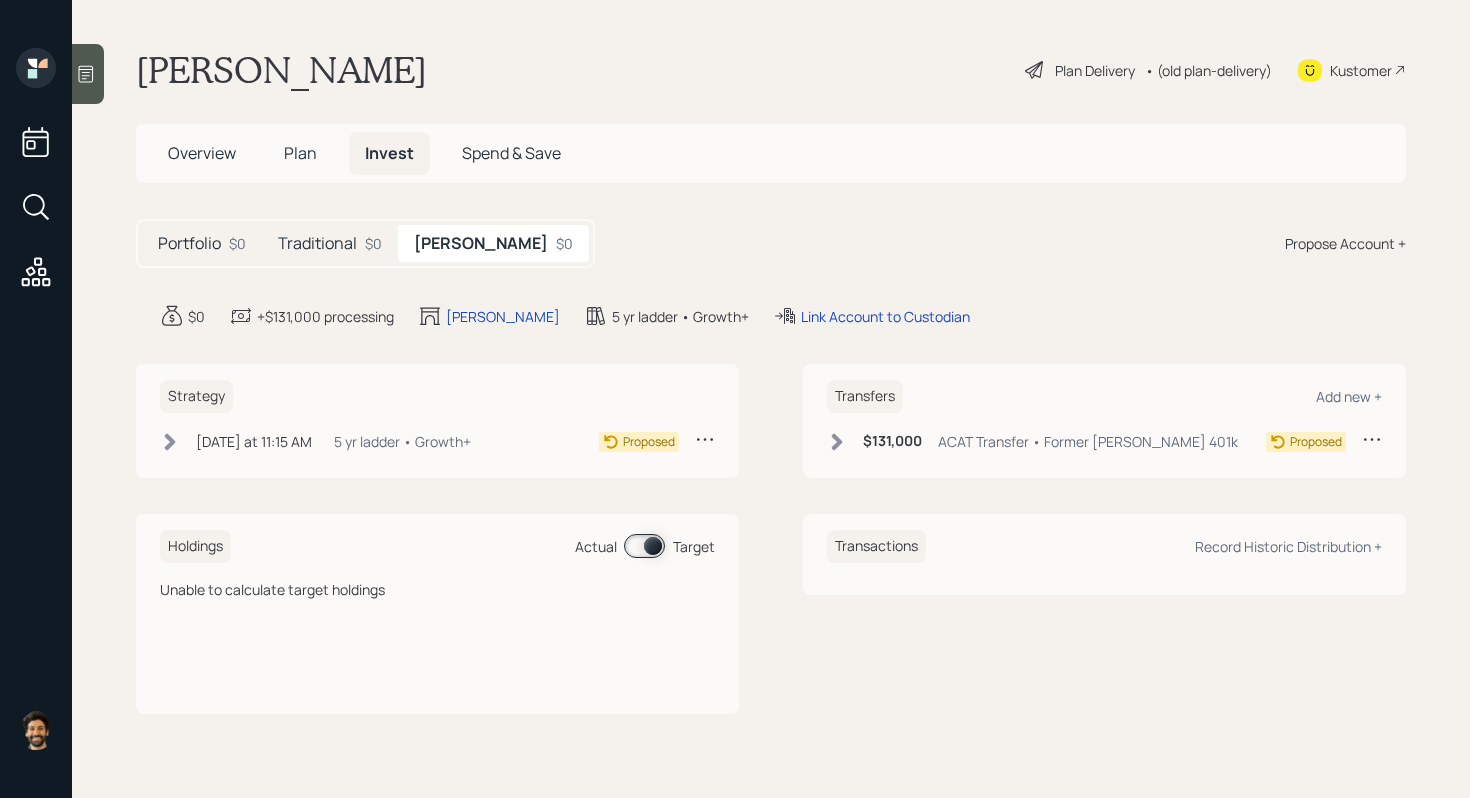 click on "• (old plan-delivery)" at bounding box center (1208, 70) 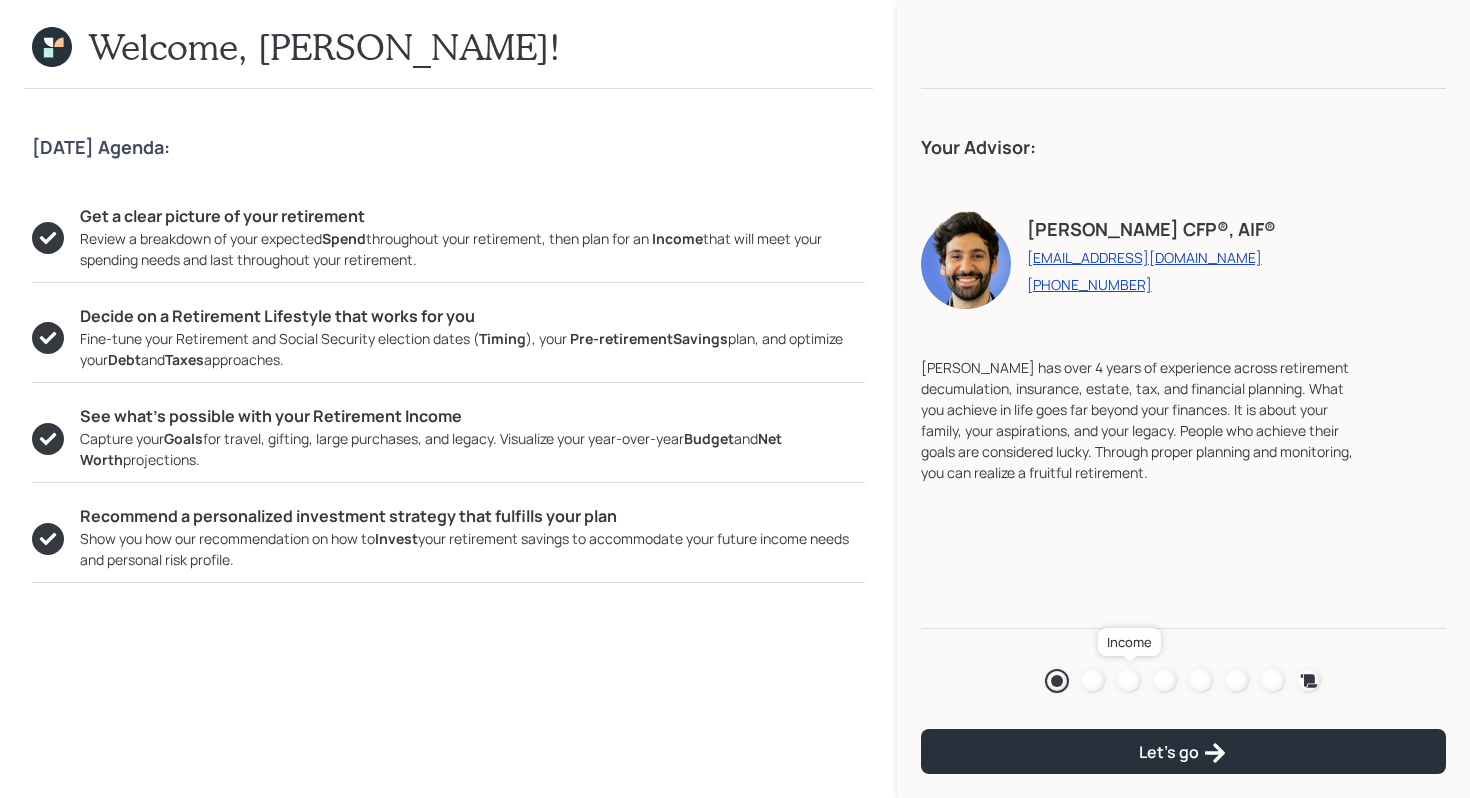 click at bounding box center [1129, 681] 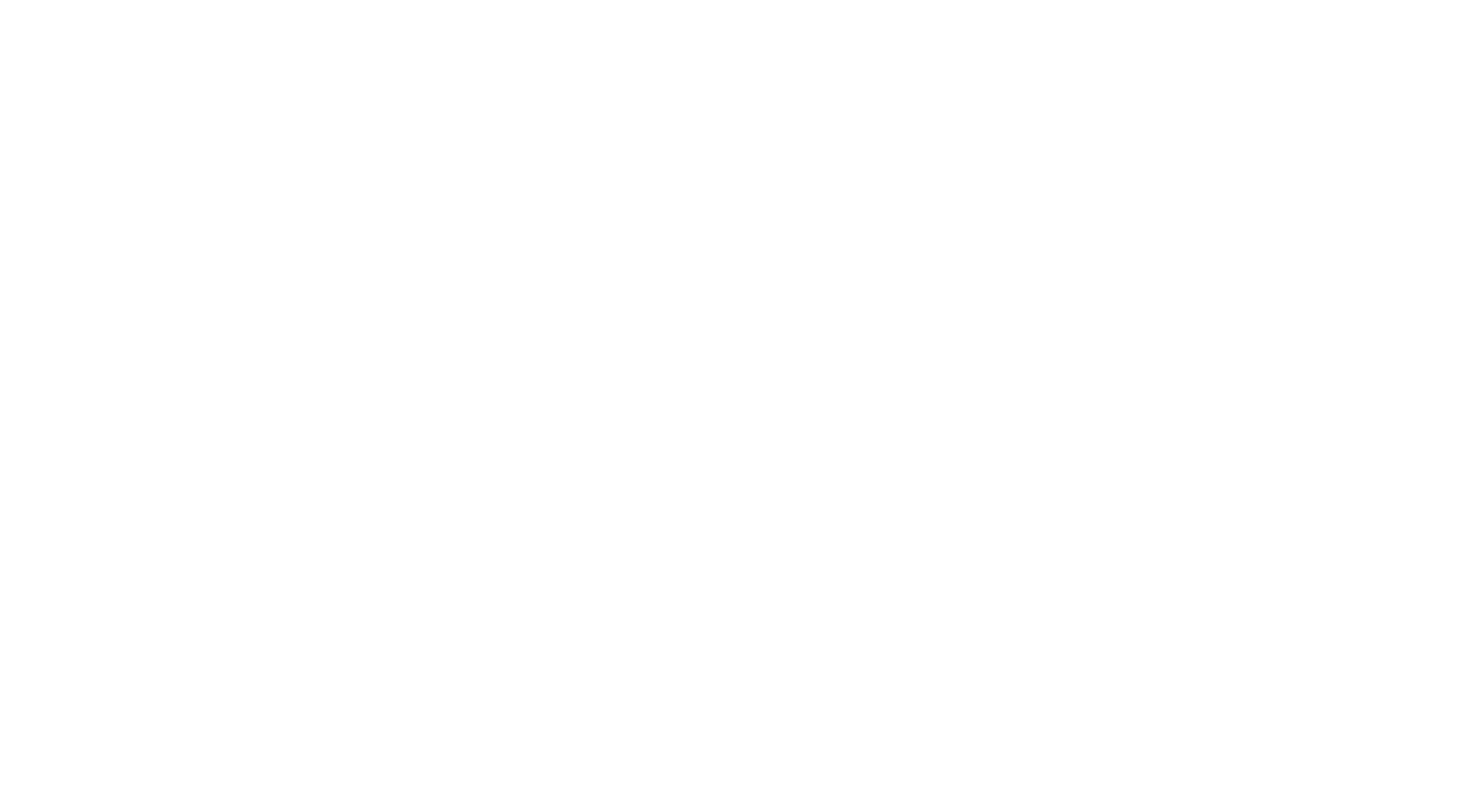 scroll, scrollTop: 0, scrollLeft: 0, axis: both 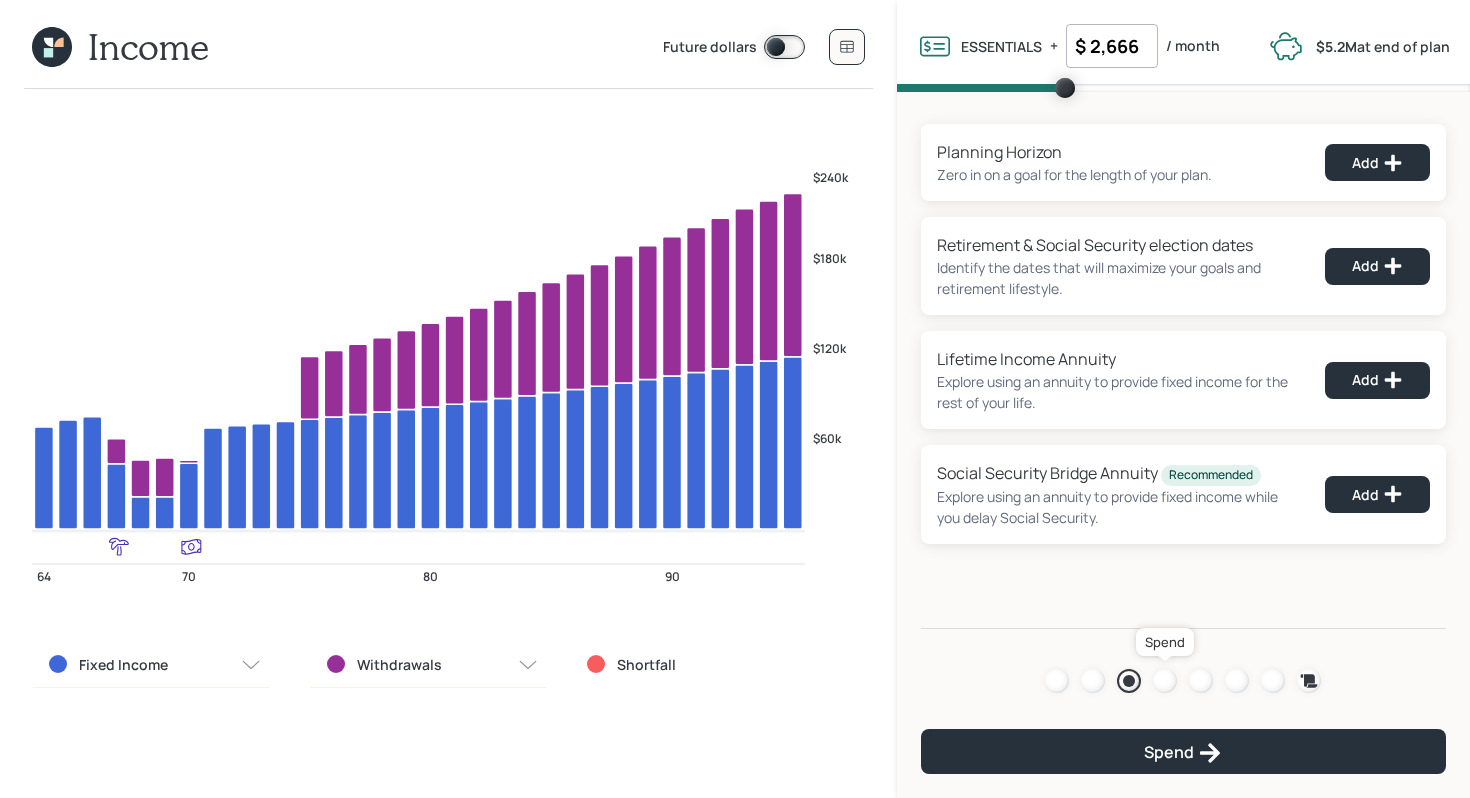 click at bounding box center [1165, 681] 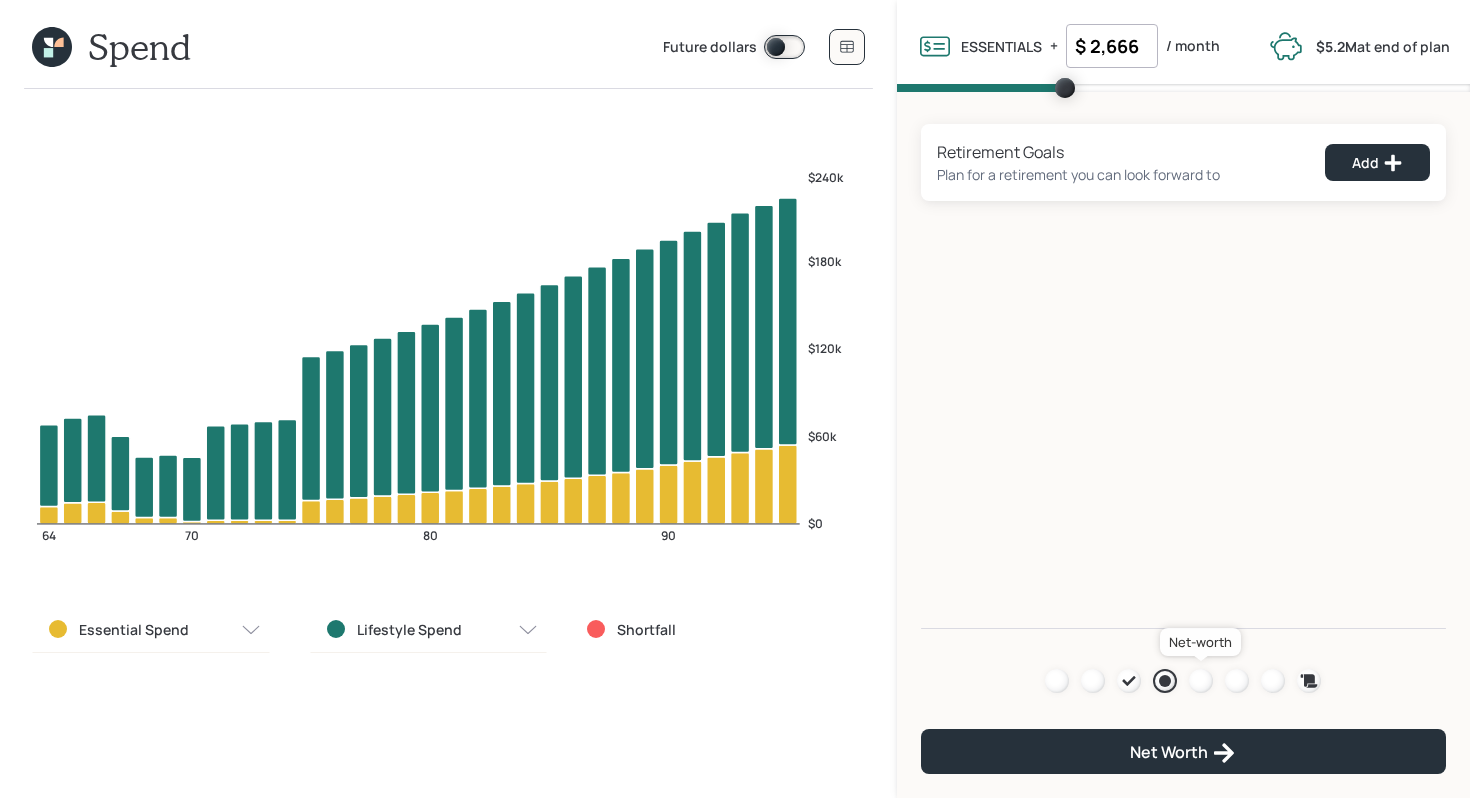 click at bounding box center [1201, 681] 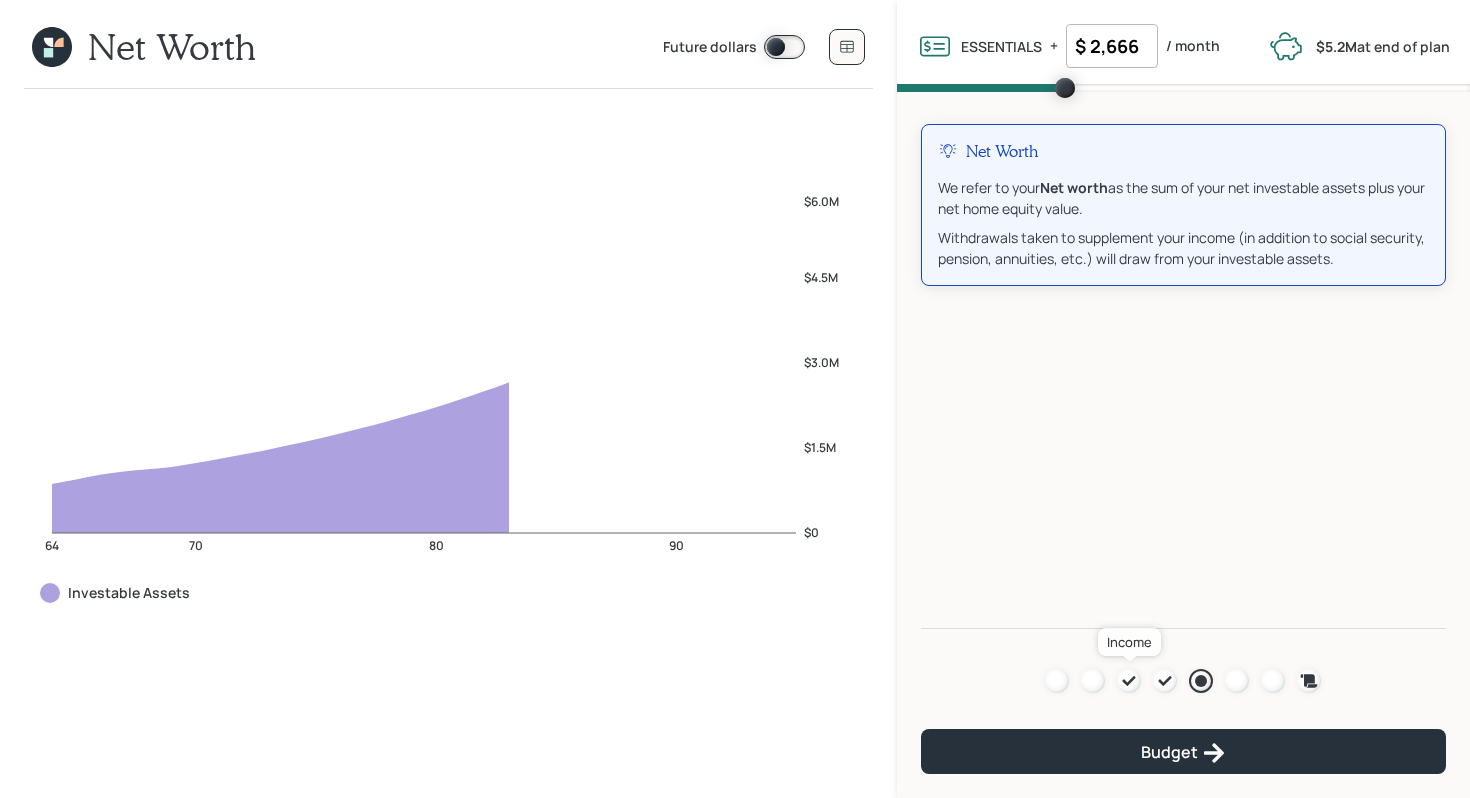 click 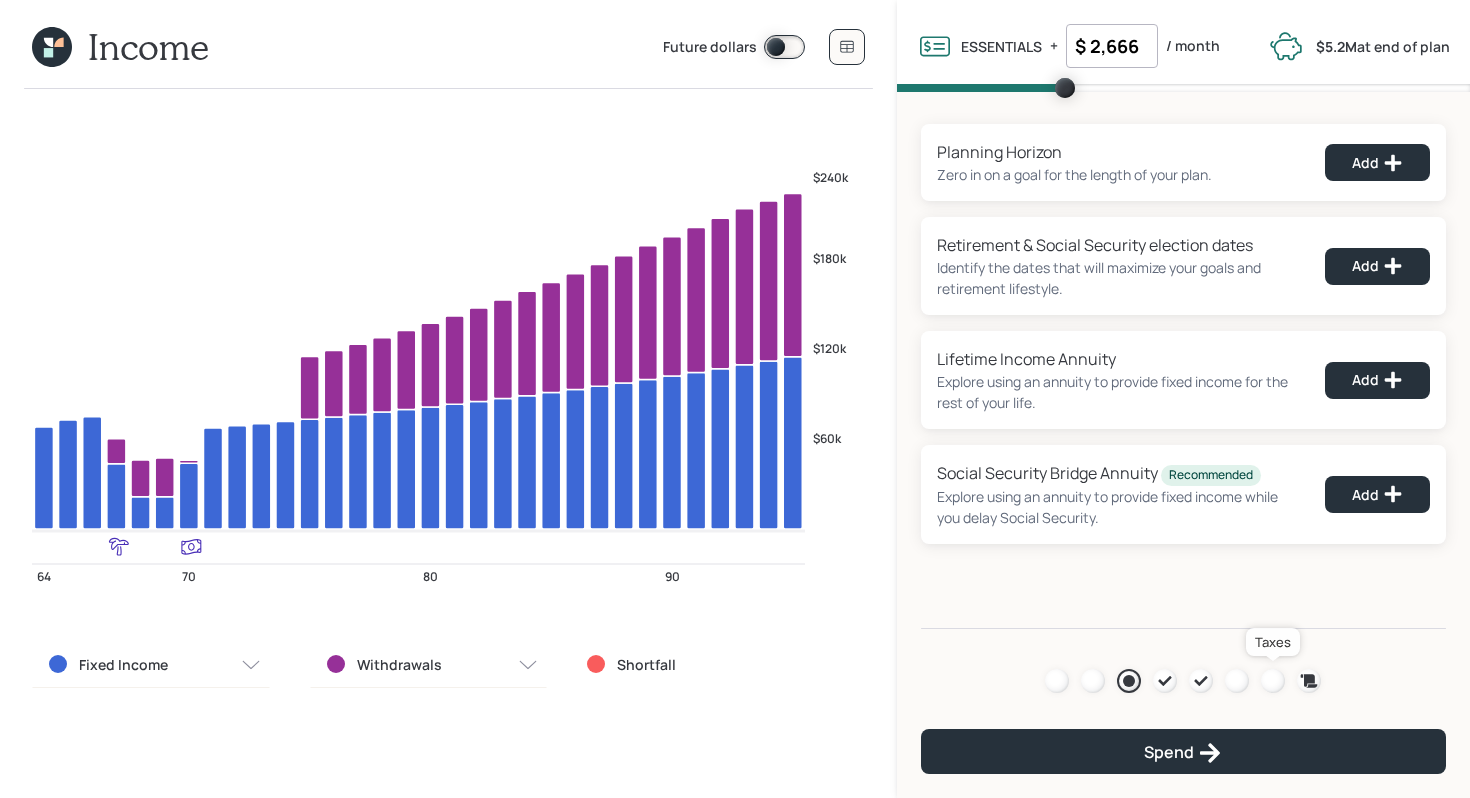 click at bounding box center (1273, 681) 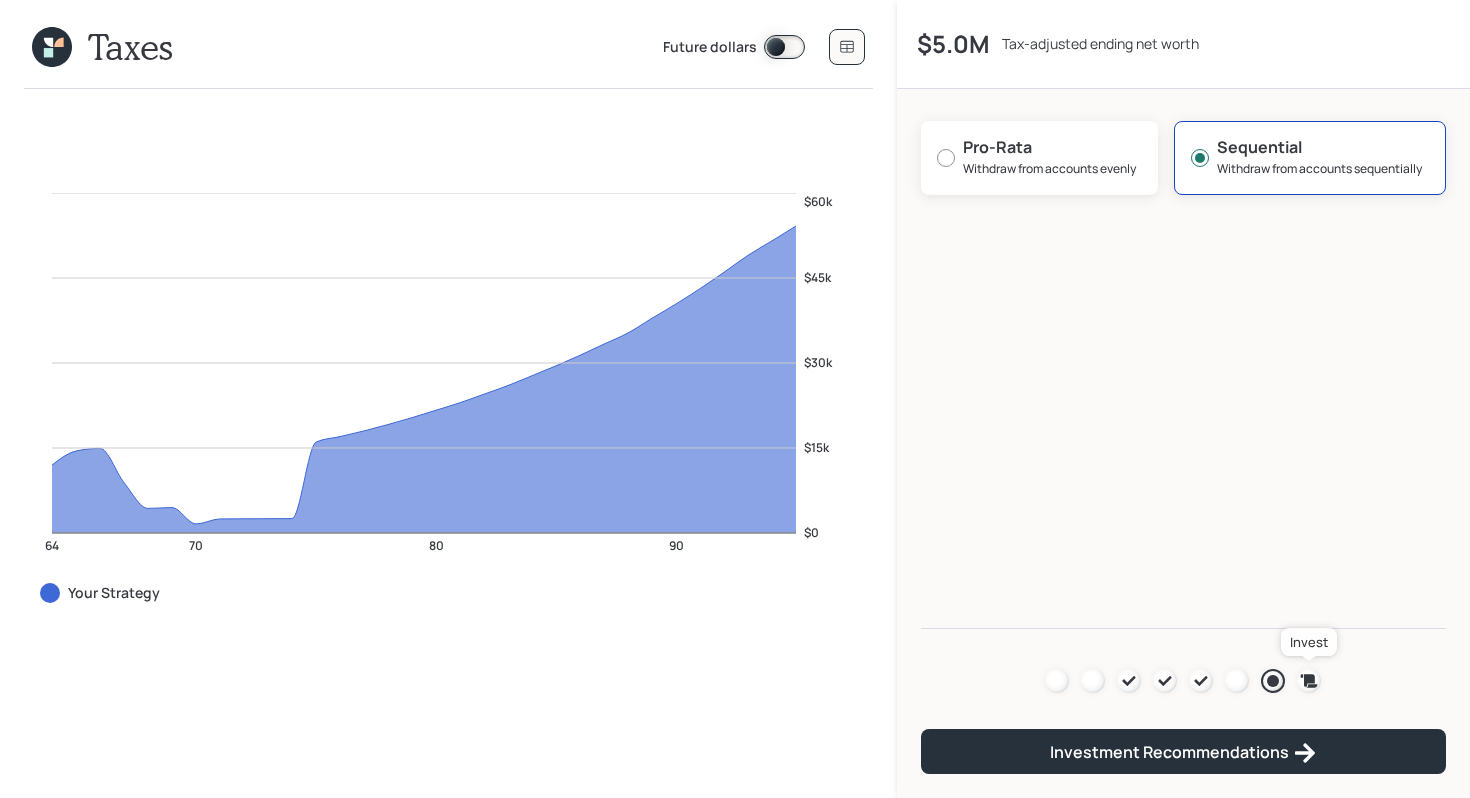 click 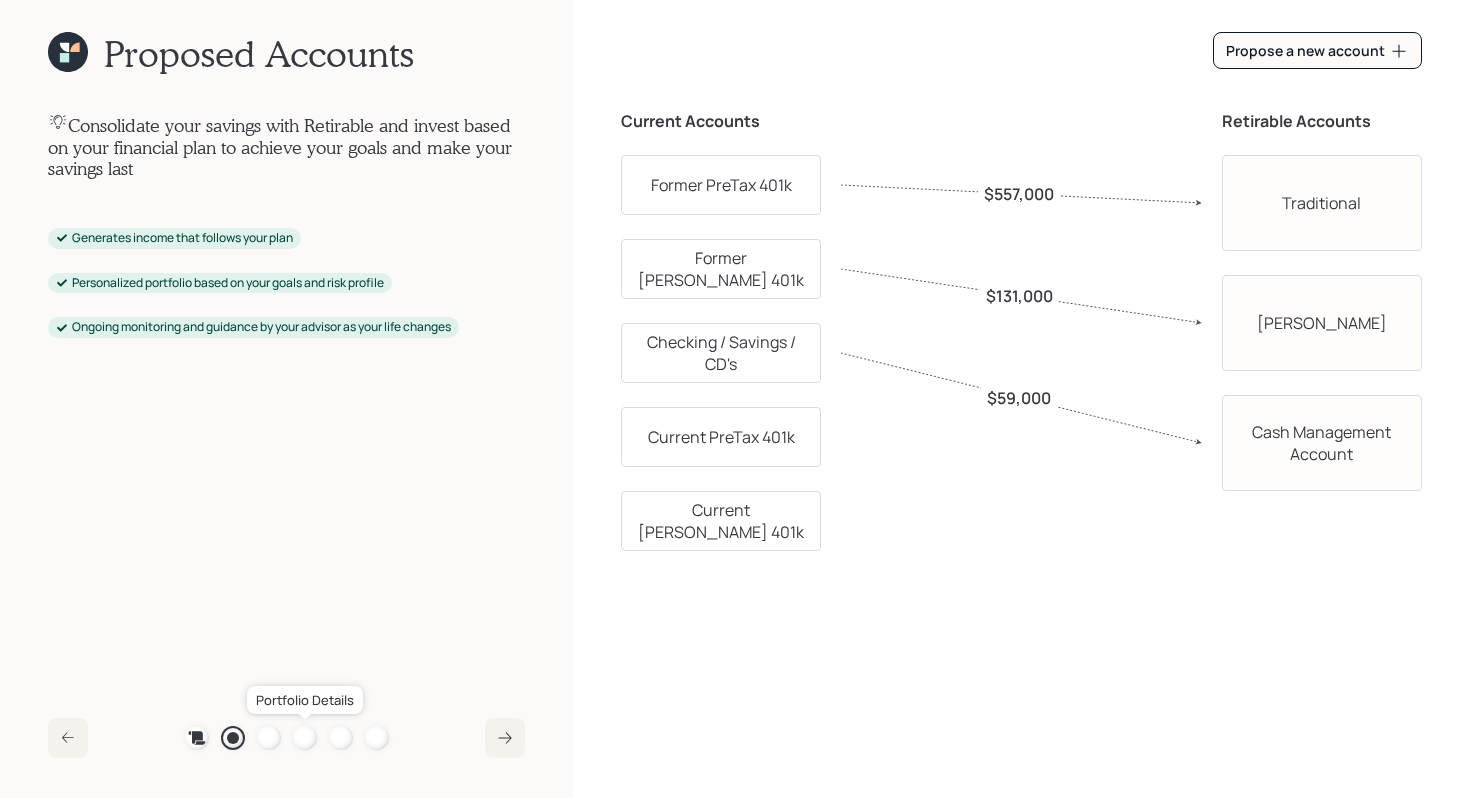 click at bounding box center [305, 738] 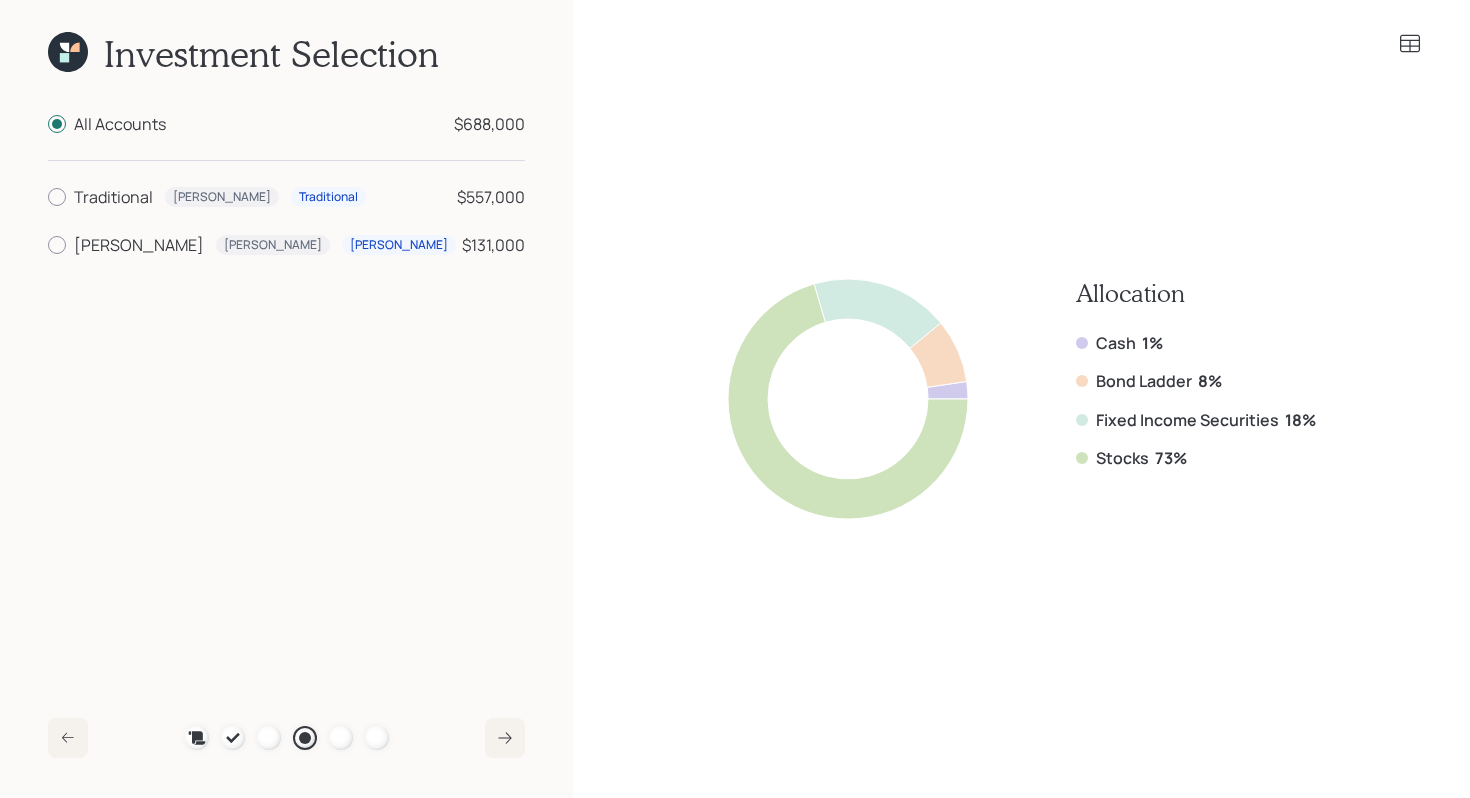 click 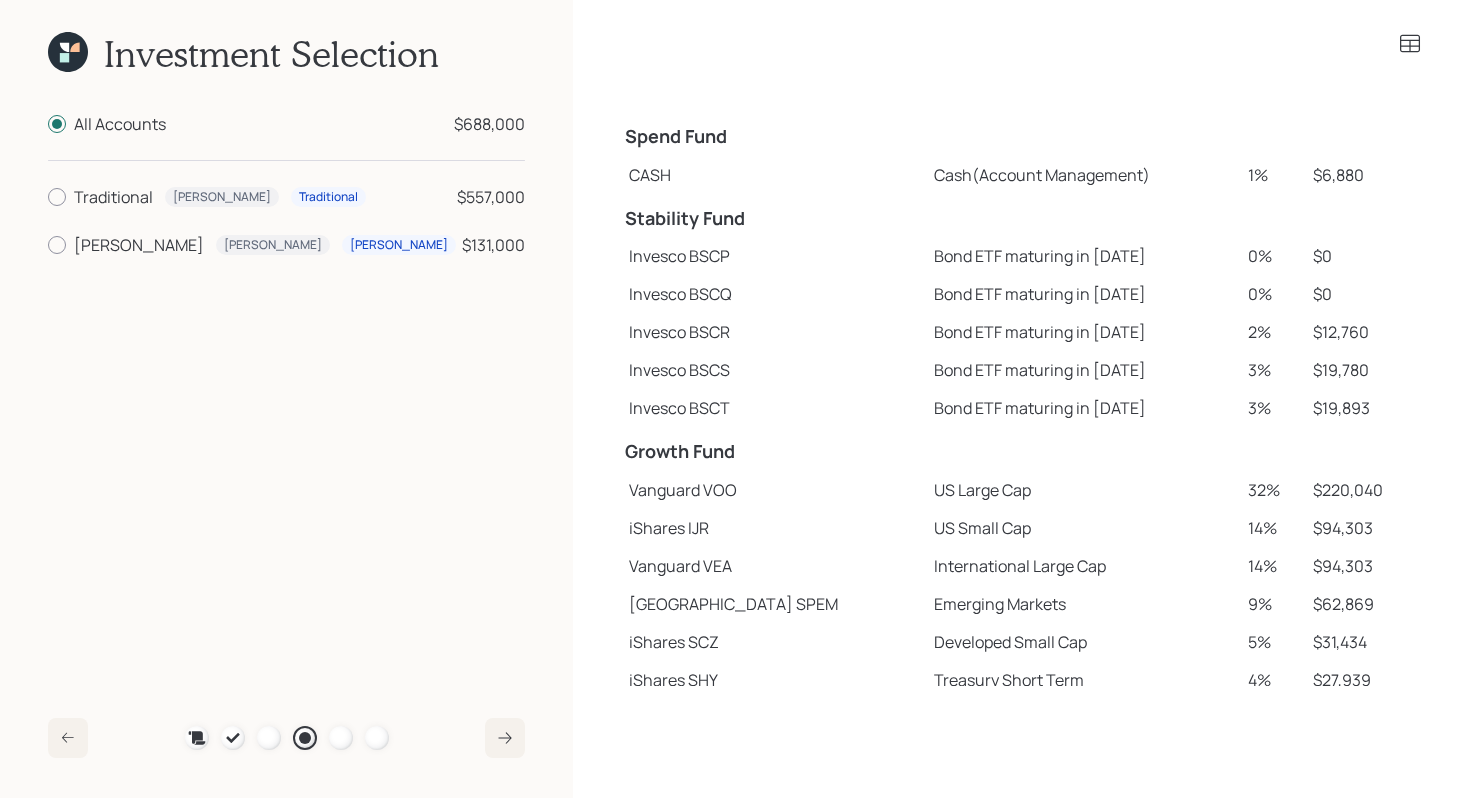 click 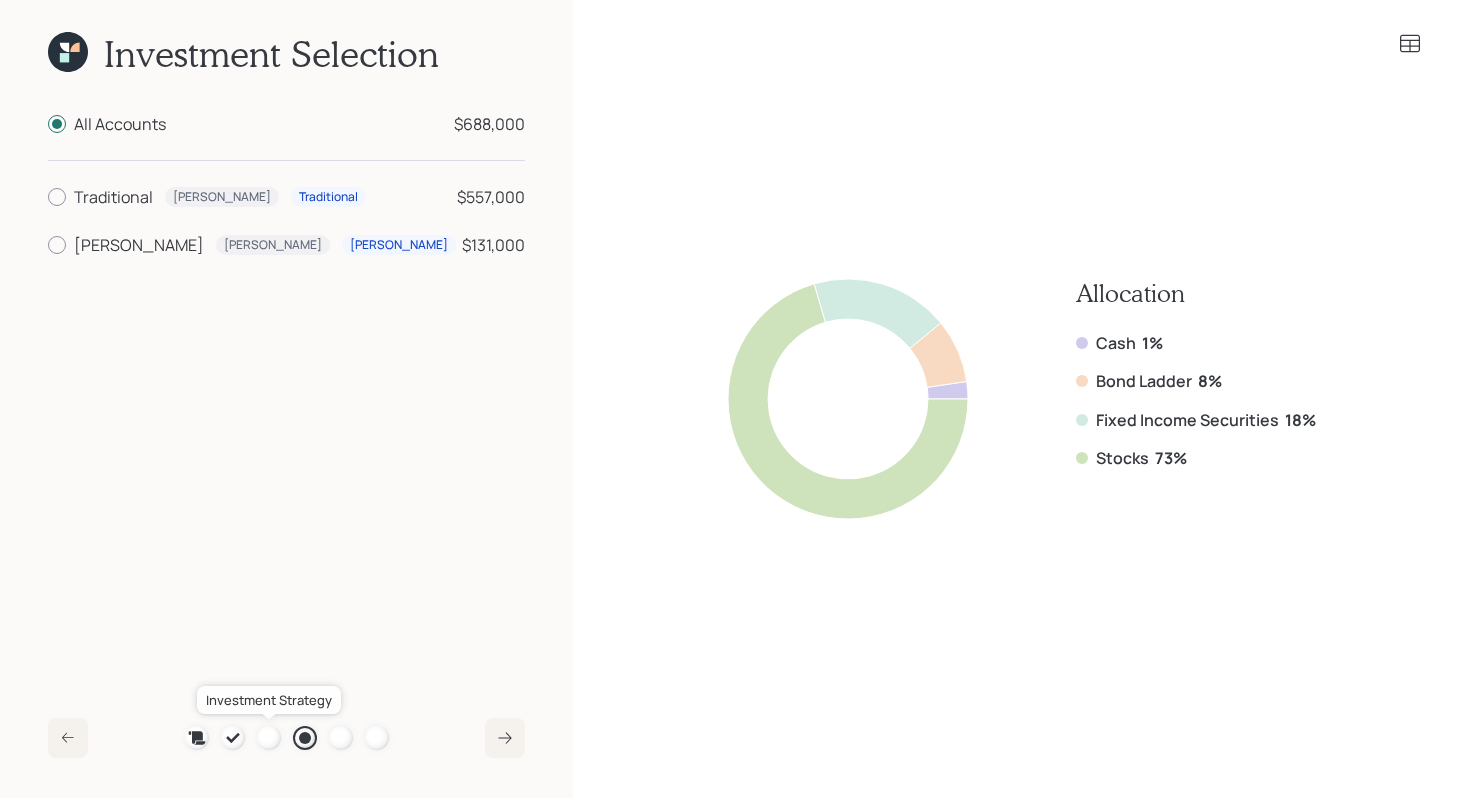 click at bounding box center (269, 738) 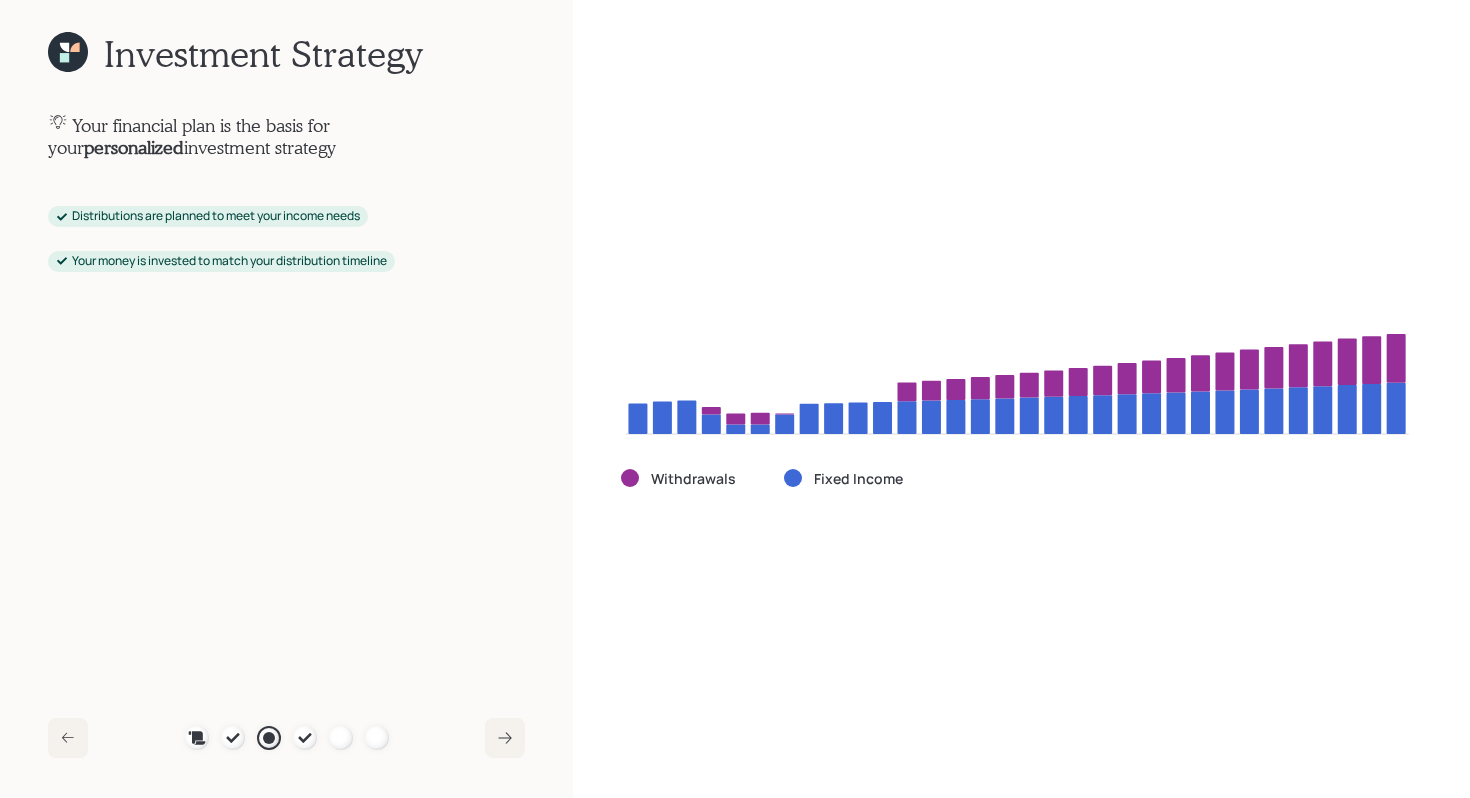 click 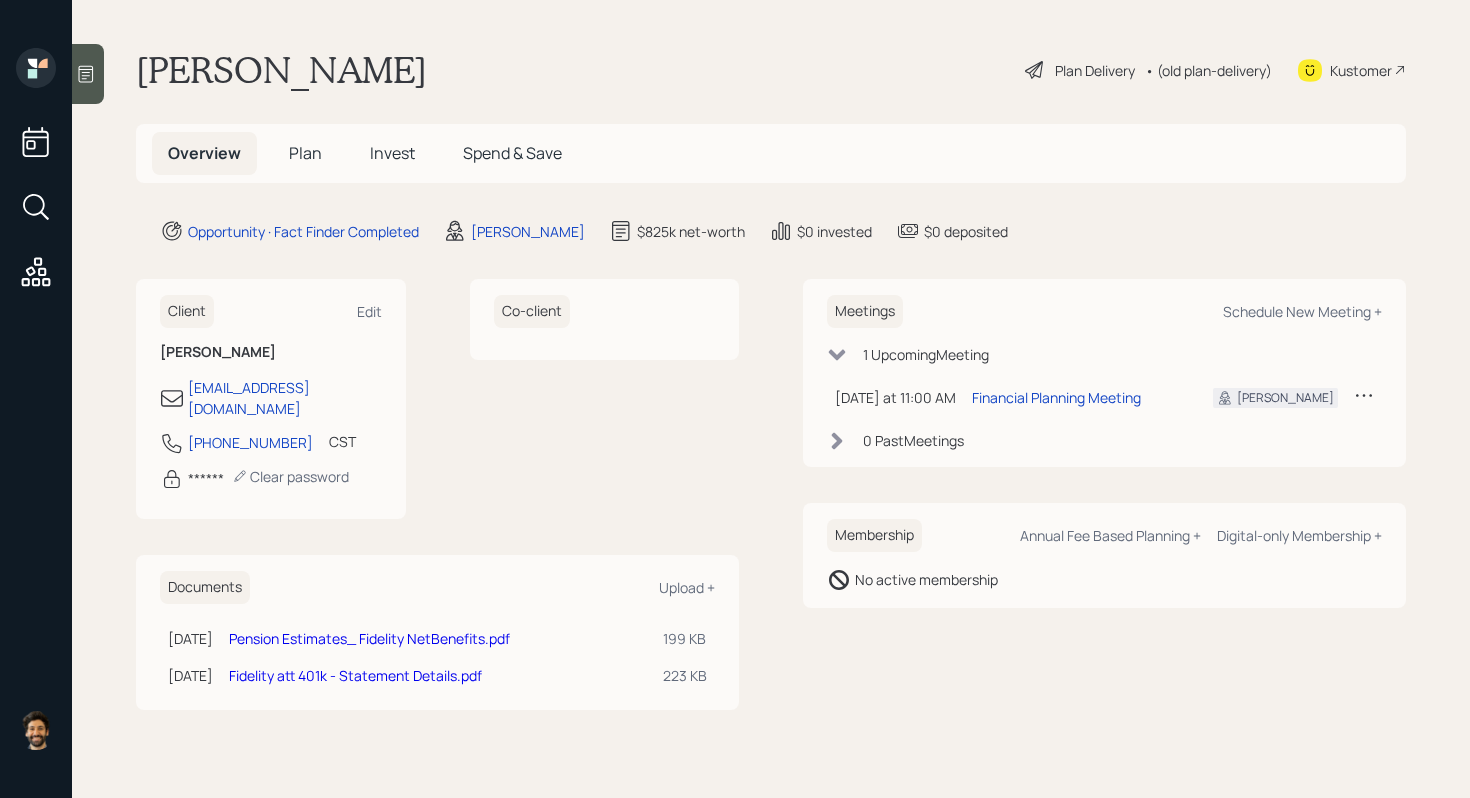 click on "Plan Delivery" at bounding box center [1095, 70] 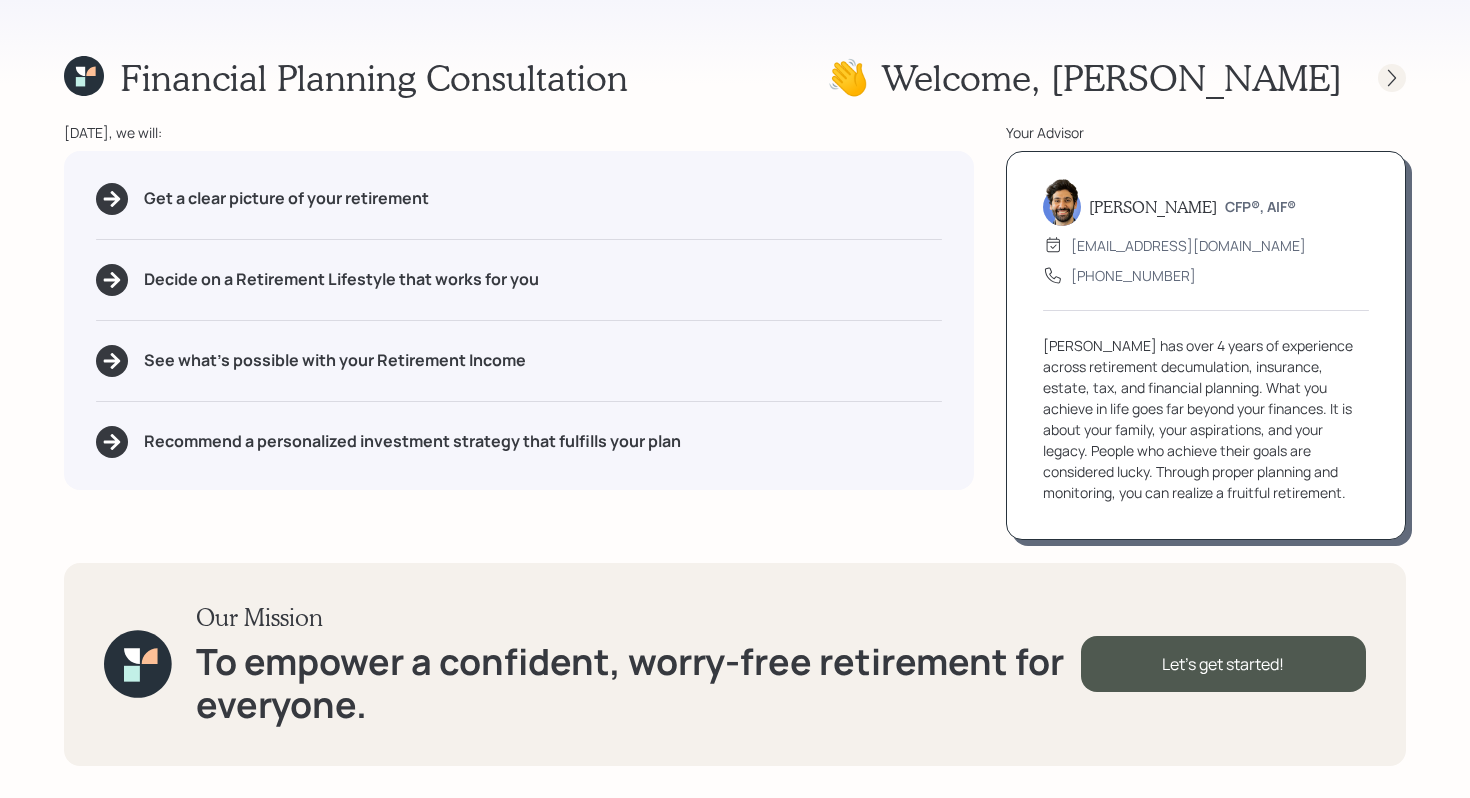 click 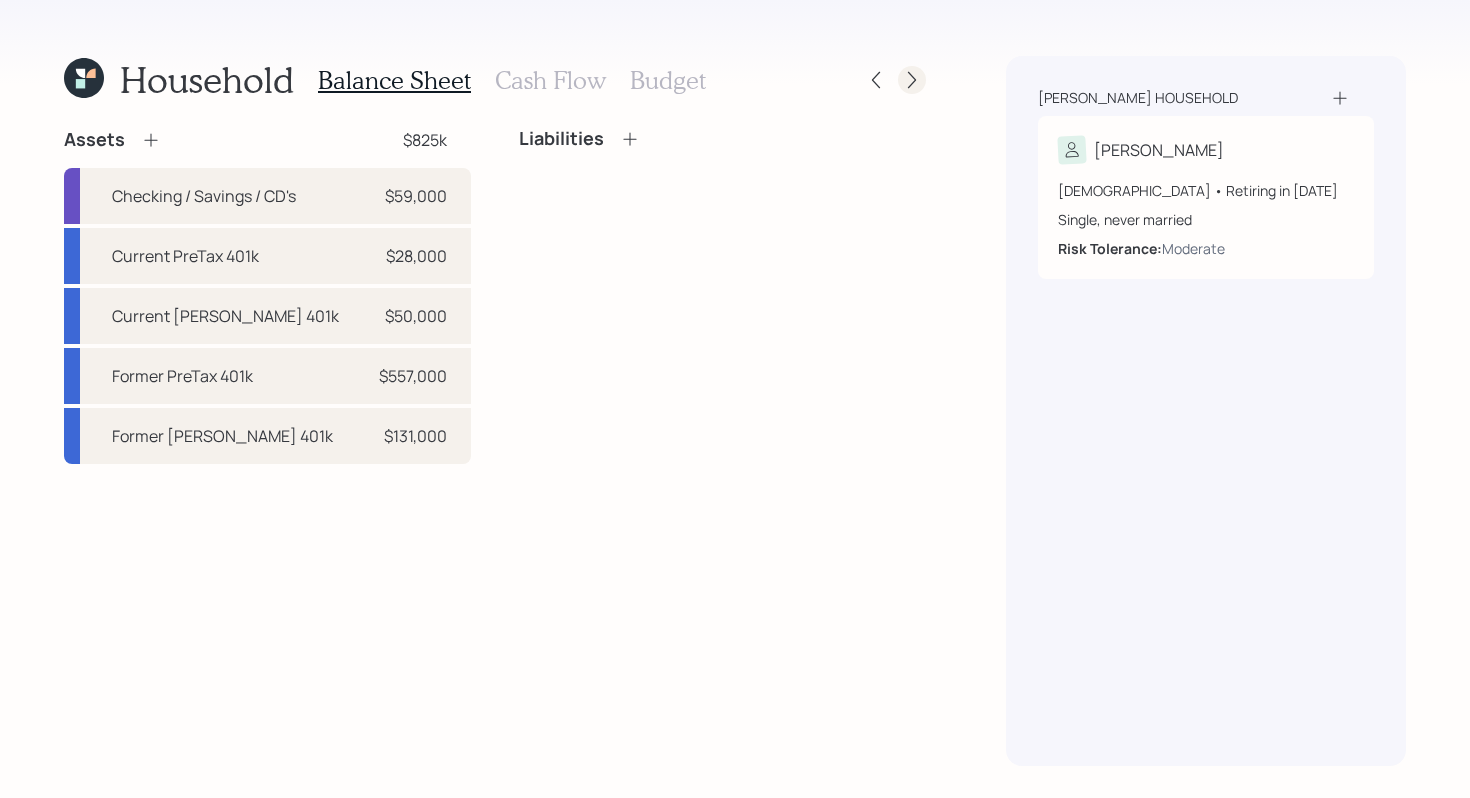 click 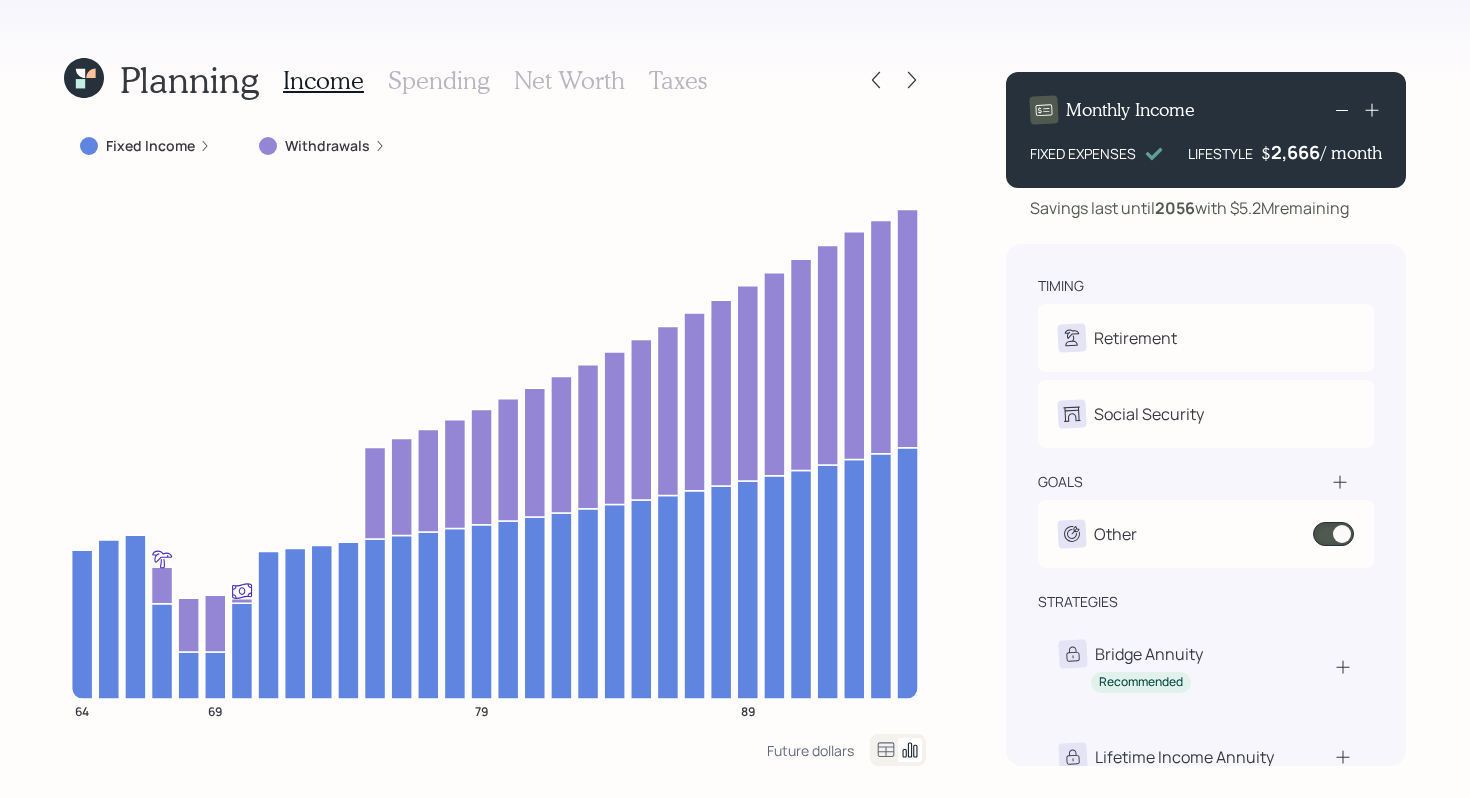 click 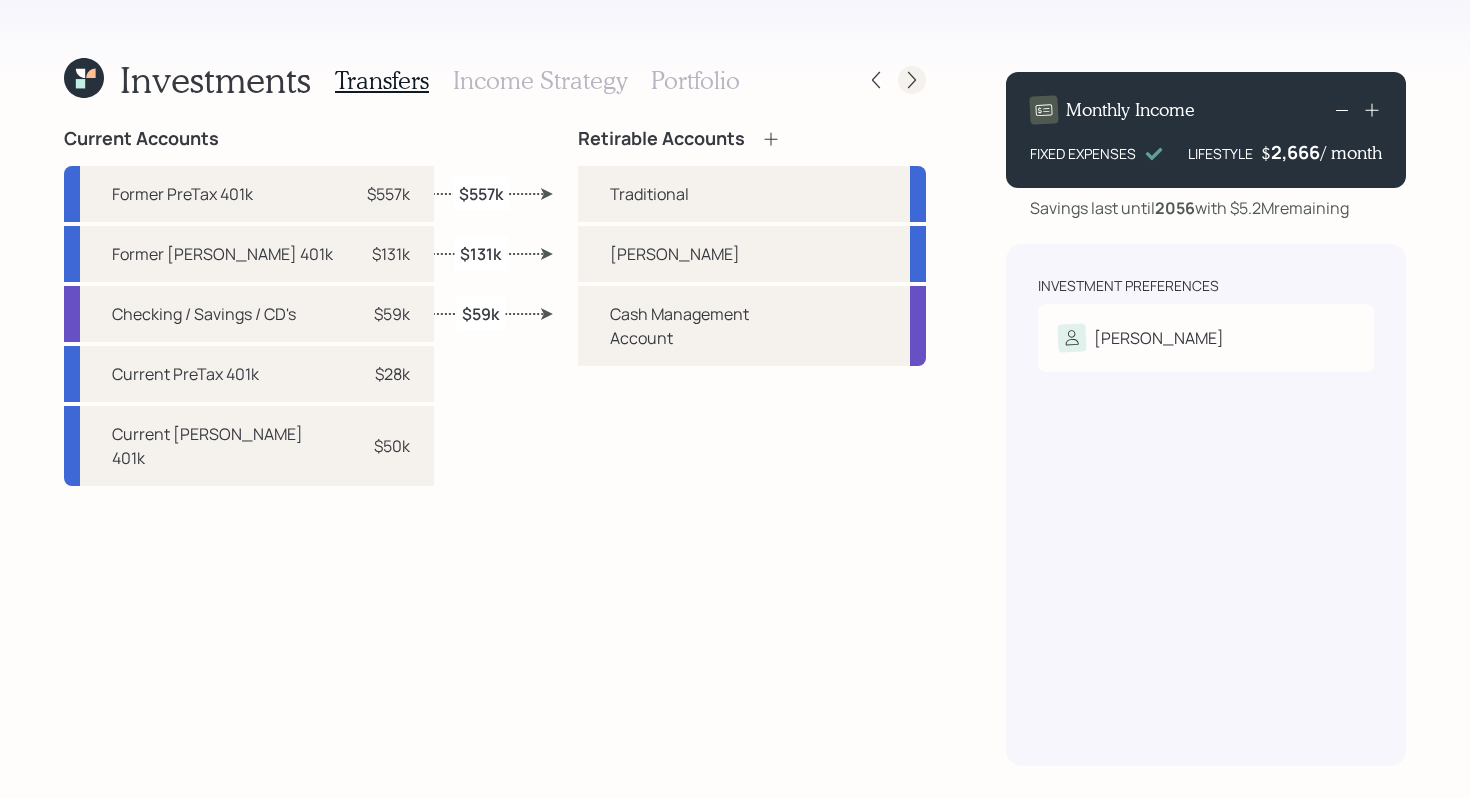 click 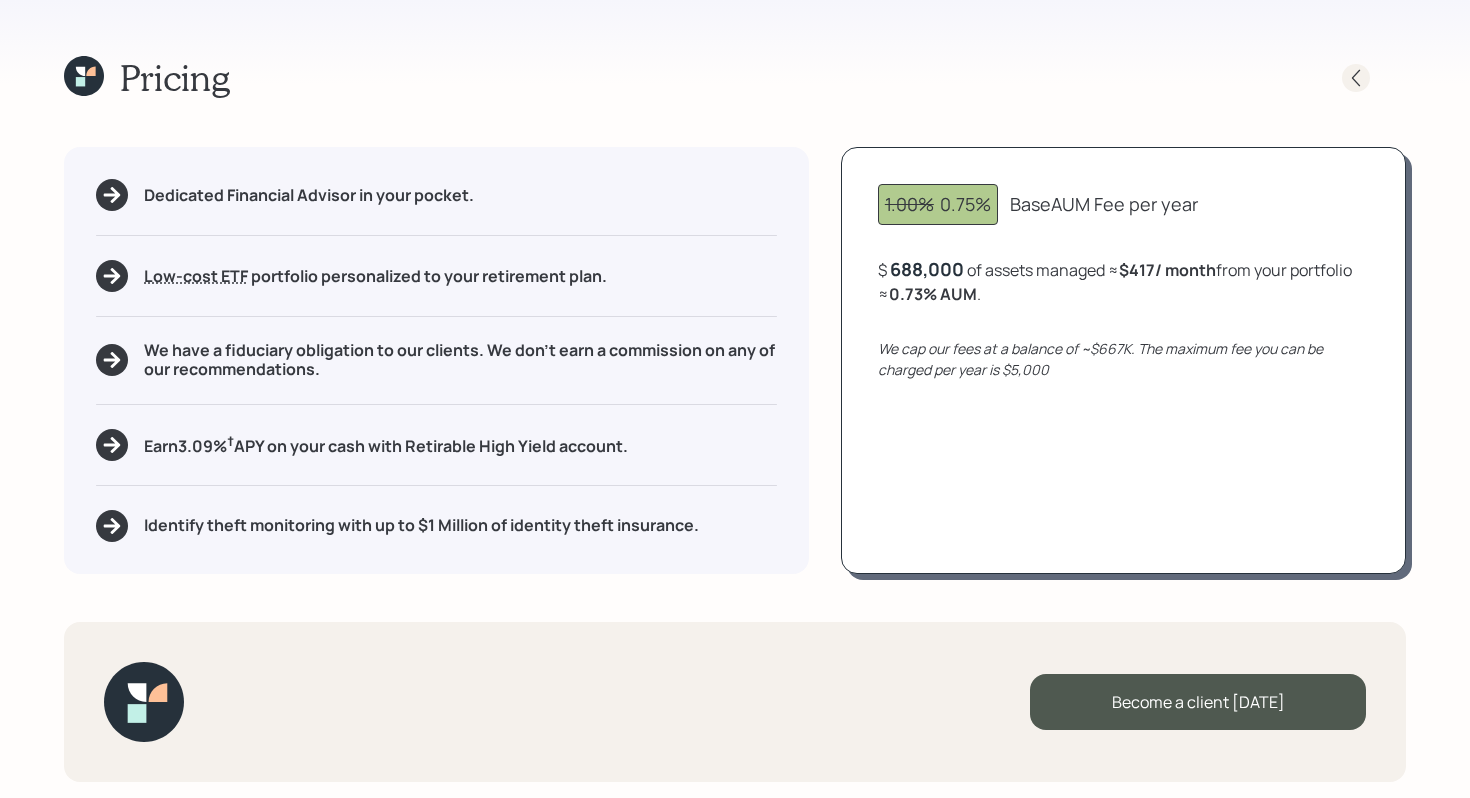 click at bounding box center (1356, 78) 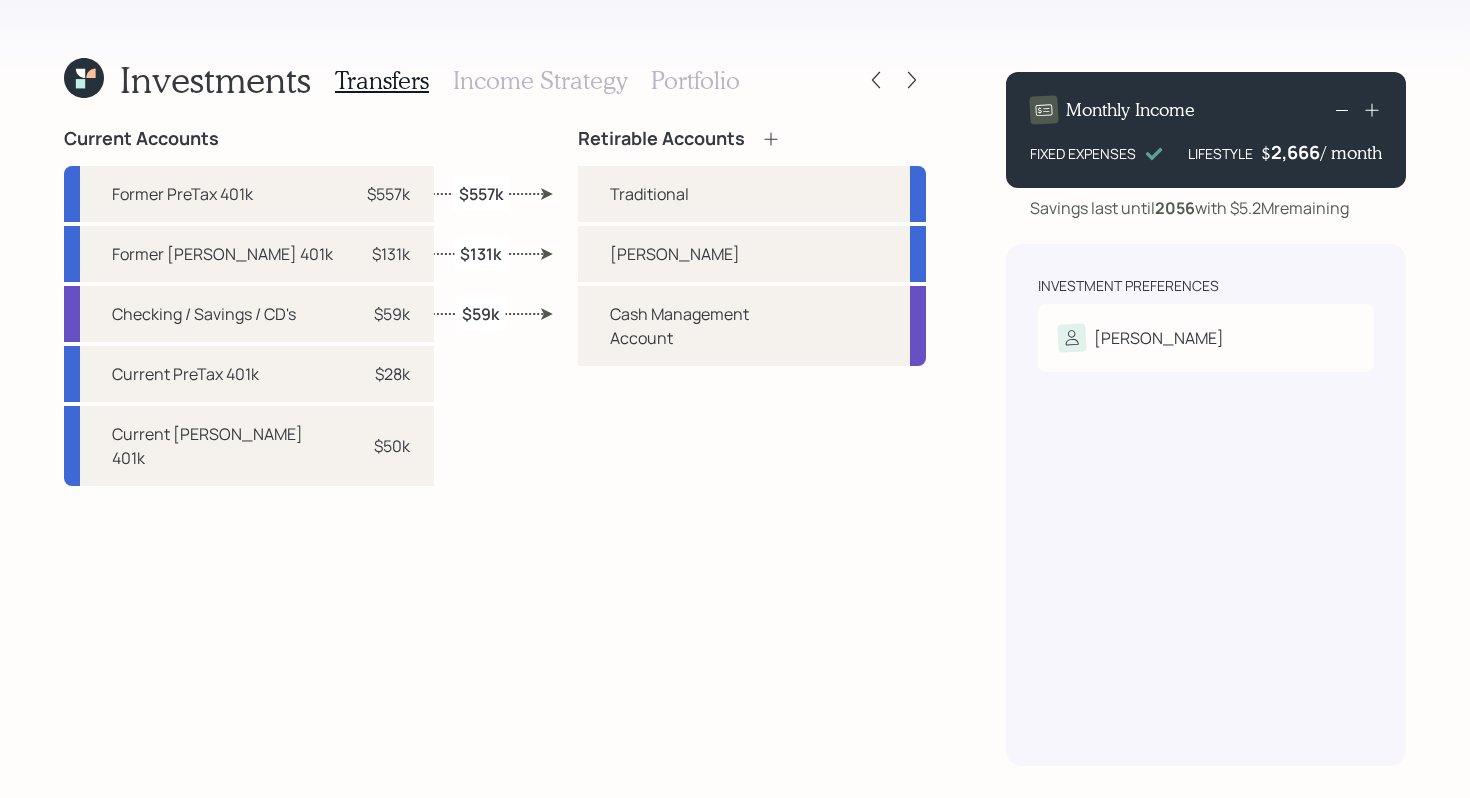 click on "Income Strategy" at bounding box center (540, 80) 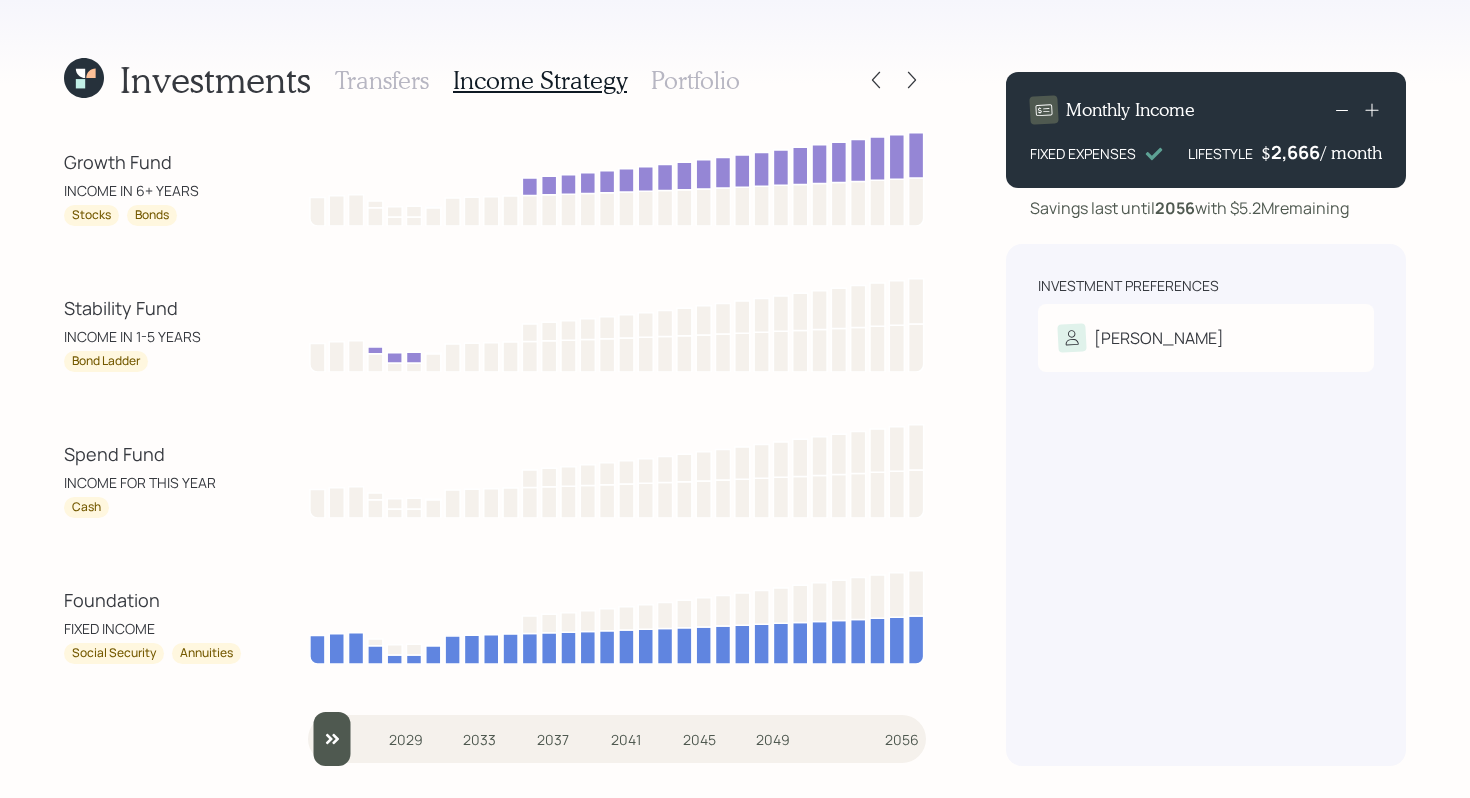 click on "FIXED INCOME" at bounding box center (154, 628) 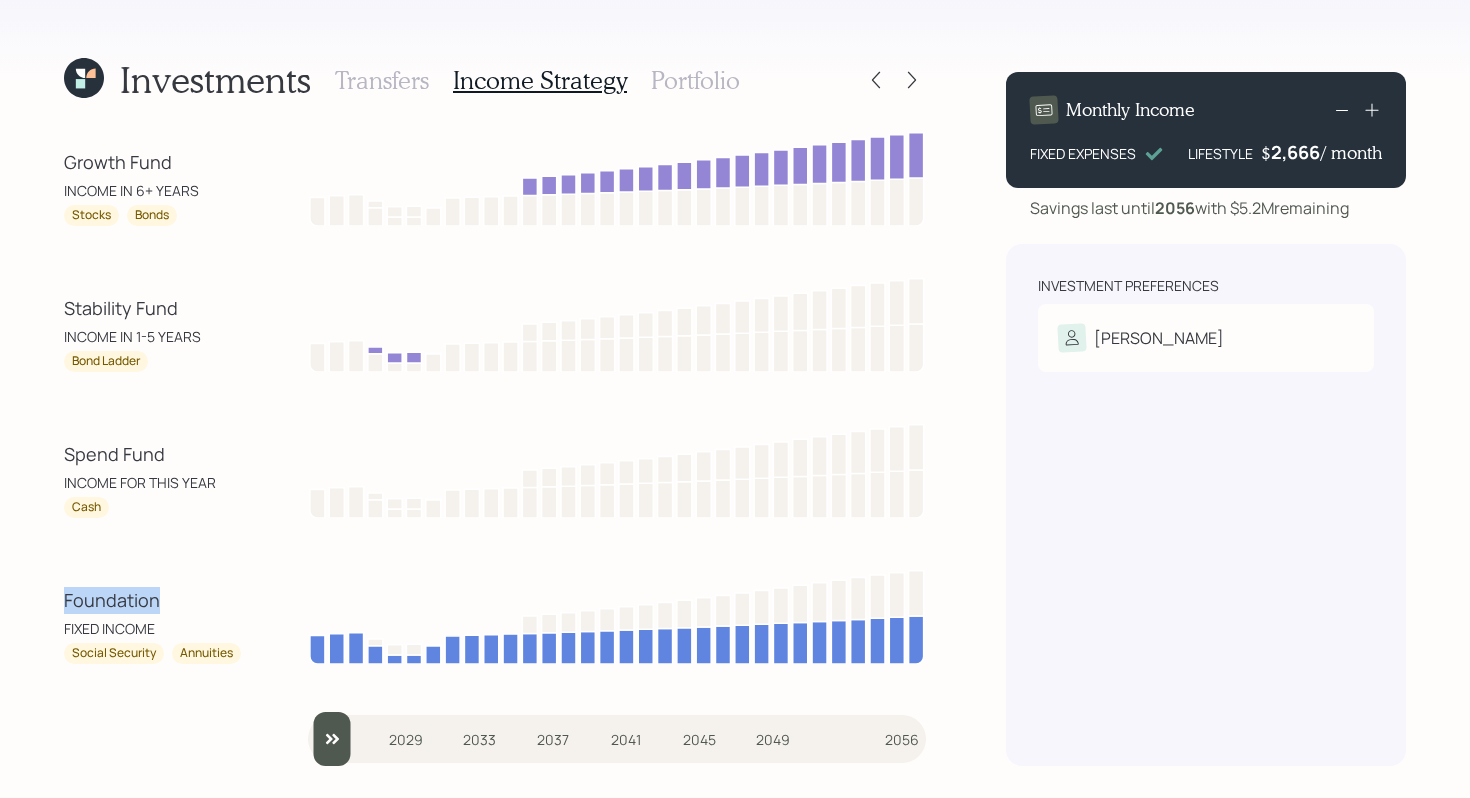 drag, startPoint x: 164, startPoint y: 604, endPoint x: 65, endPoint y: 596, distance: 99.32271 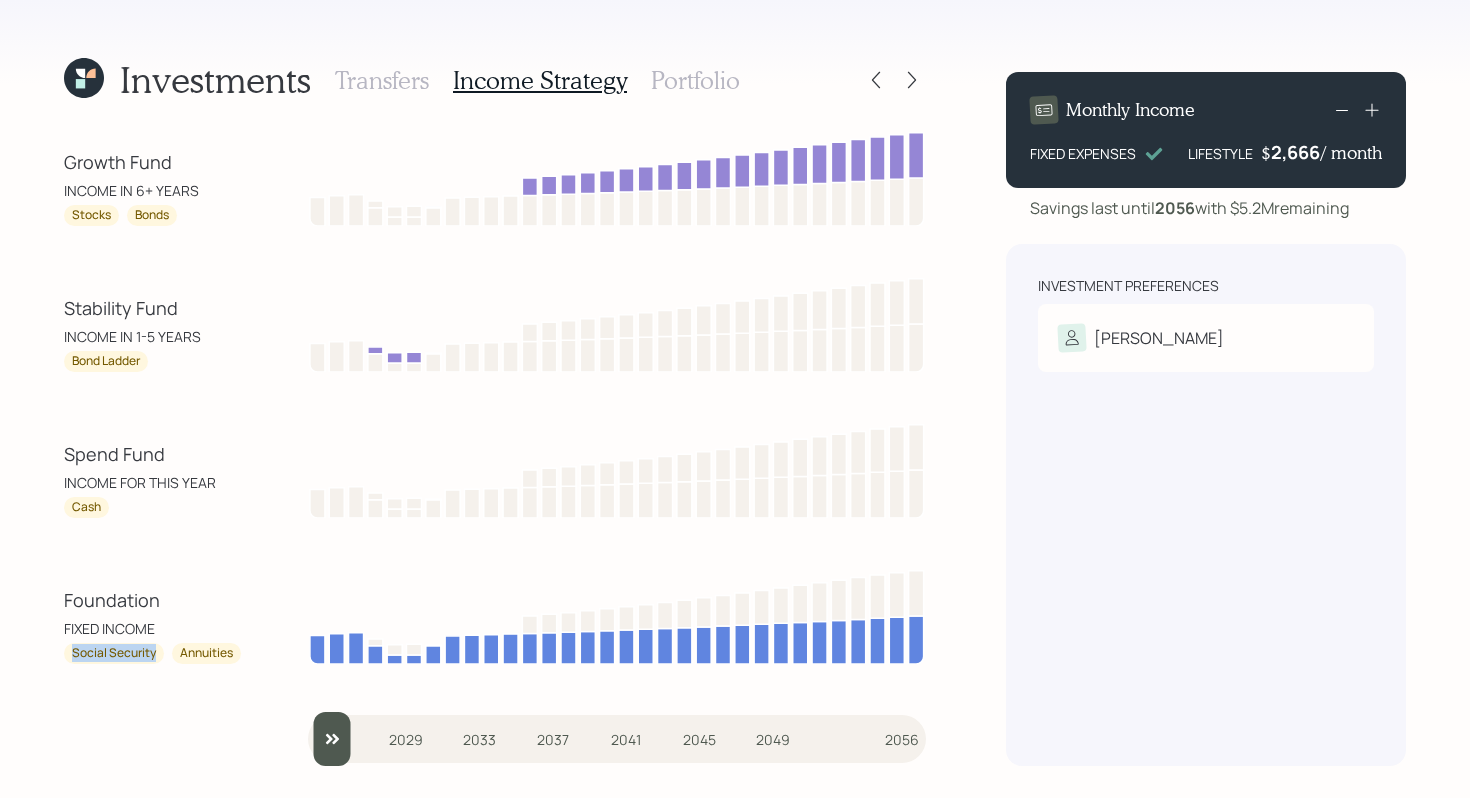 drag, startPoint x: 155, startPoint y: 655, endPoint x: 67, endPoint y: 656, distance: 88.005684 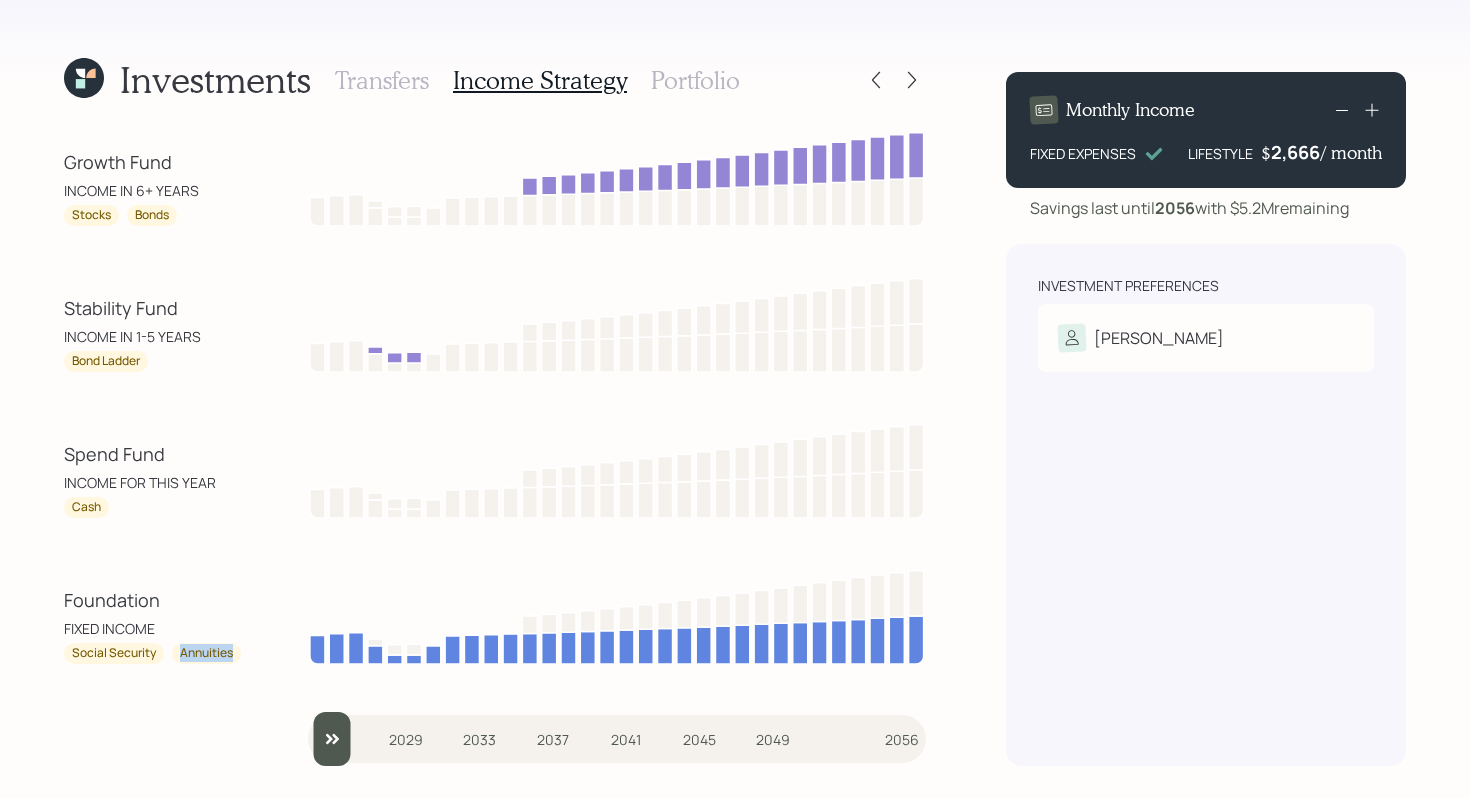 drag, startPoint x: 232, startPoint y: 653, endPoint x: 169, endPoint y: 653, distance: 63 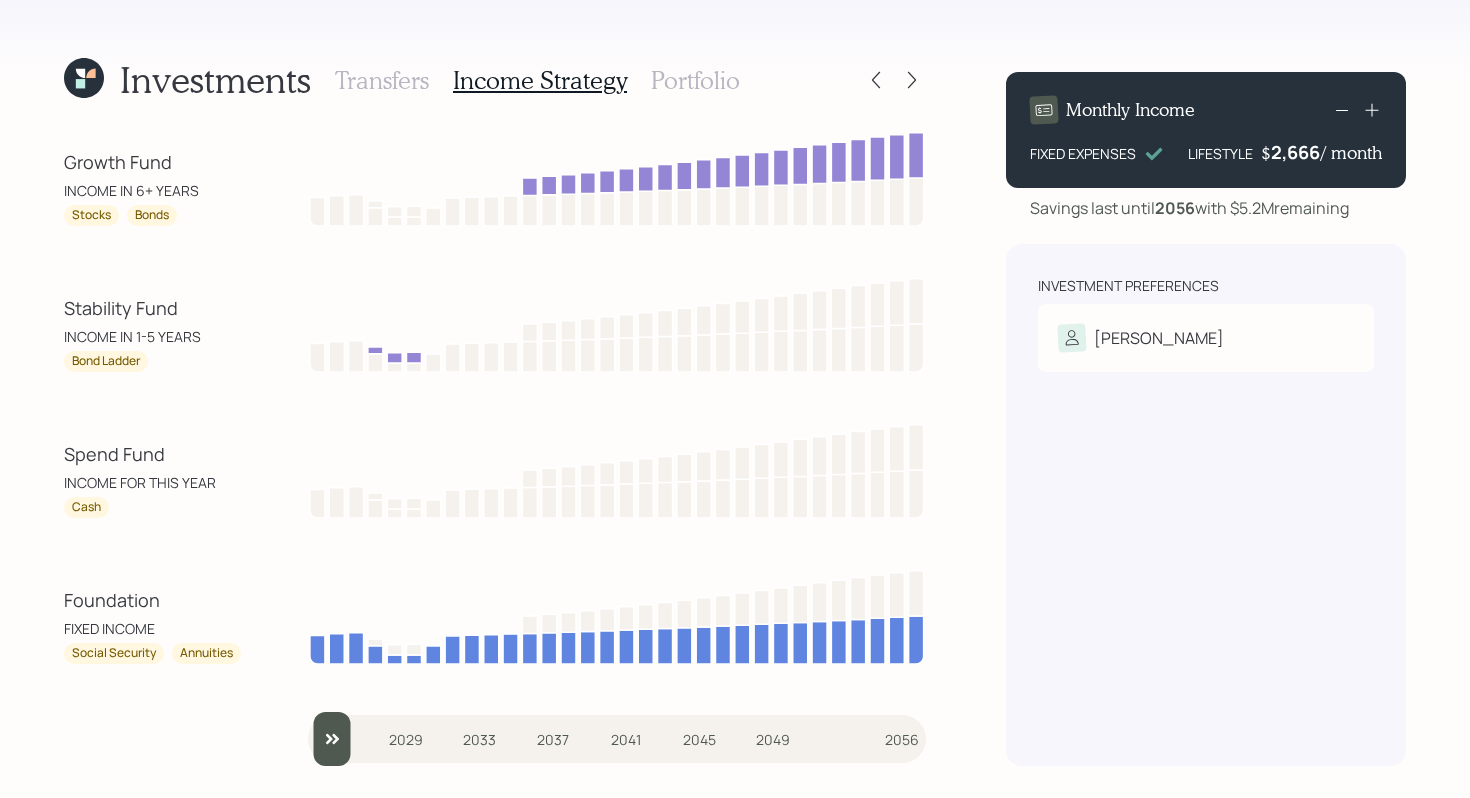 click on "Social Security" at bounding box center [114, 653] 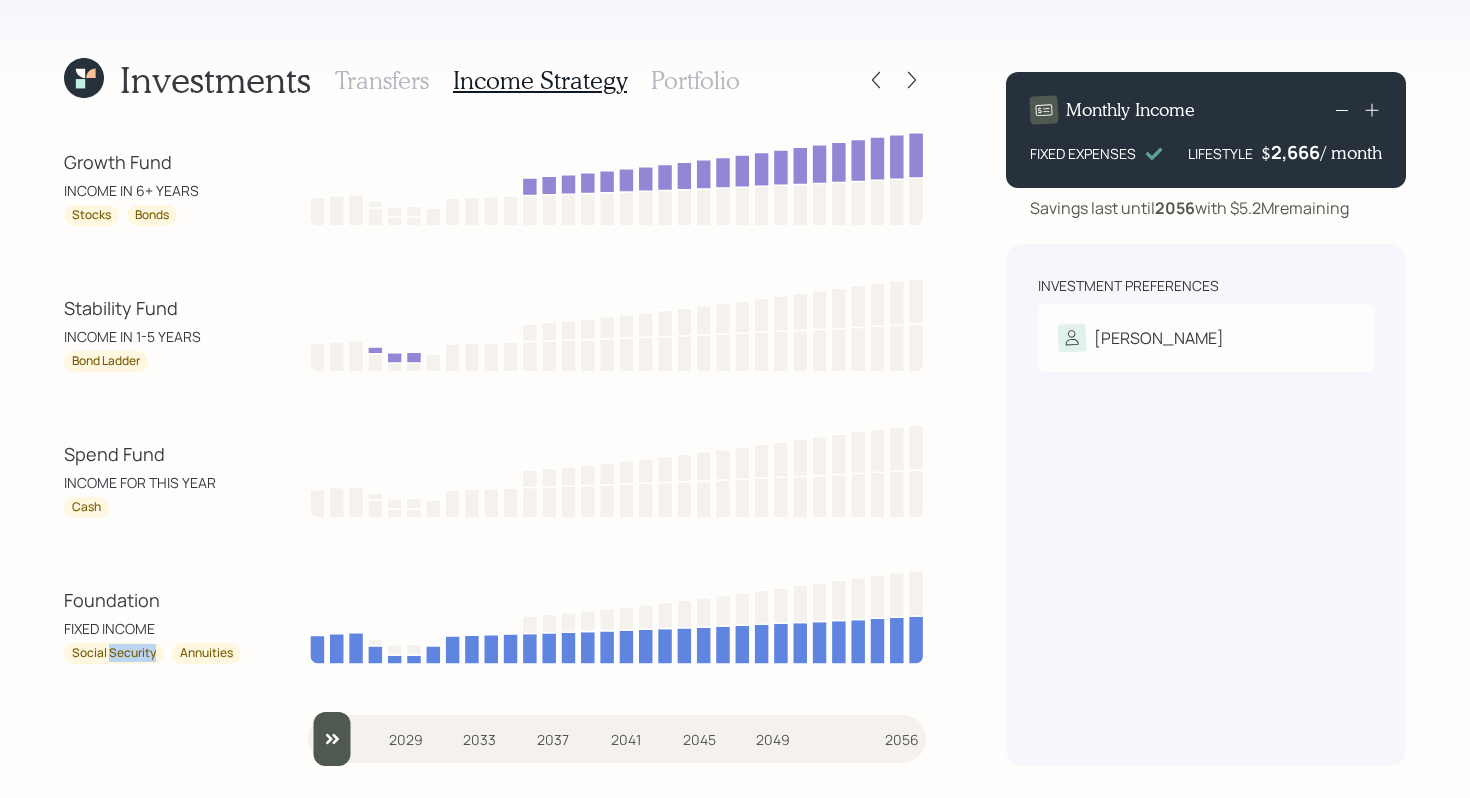 click on "Social Security" at bounding box center [114, 653] 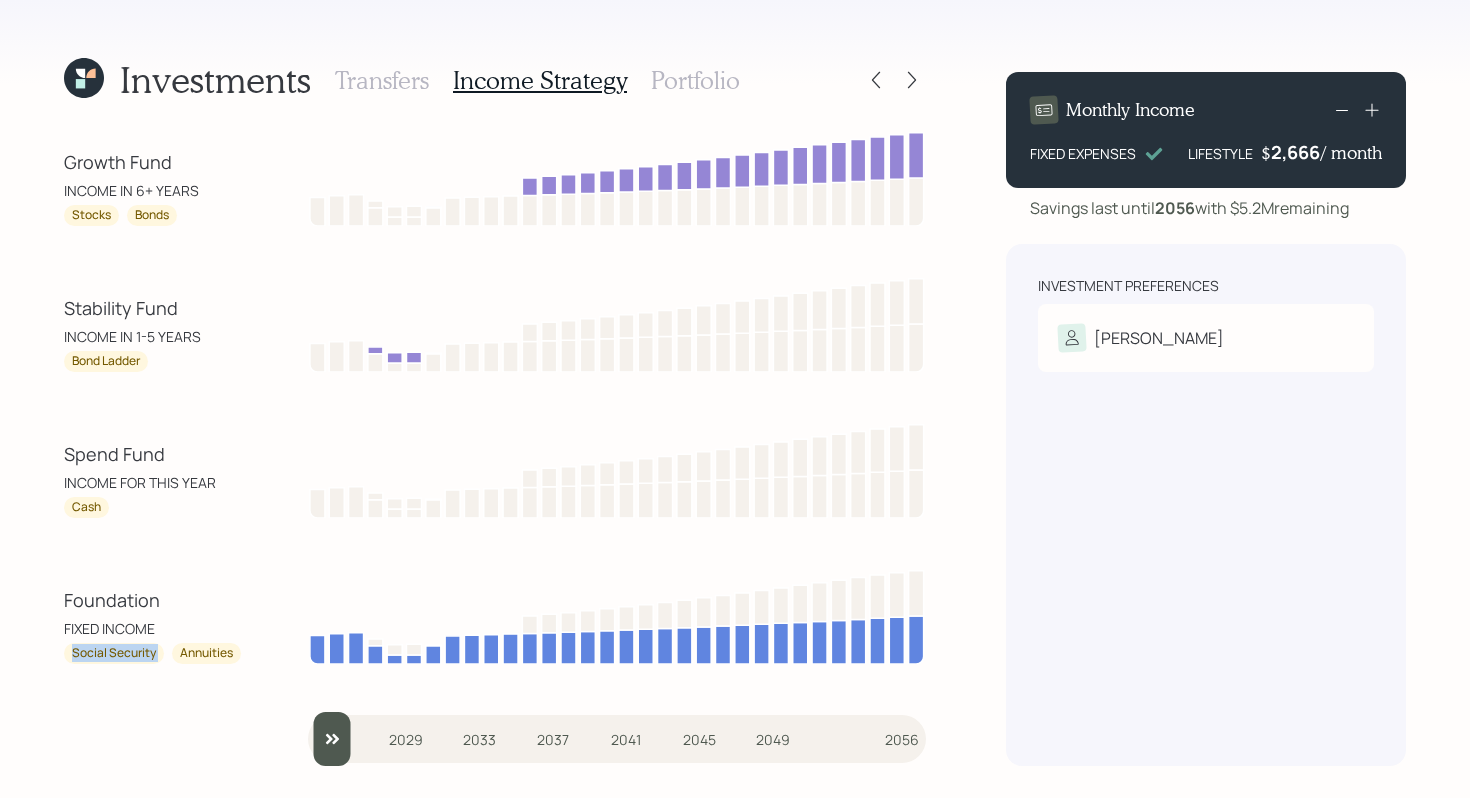 click on "Social Security" at bounding box center [114, 653] 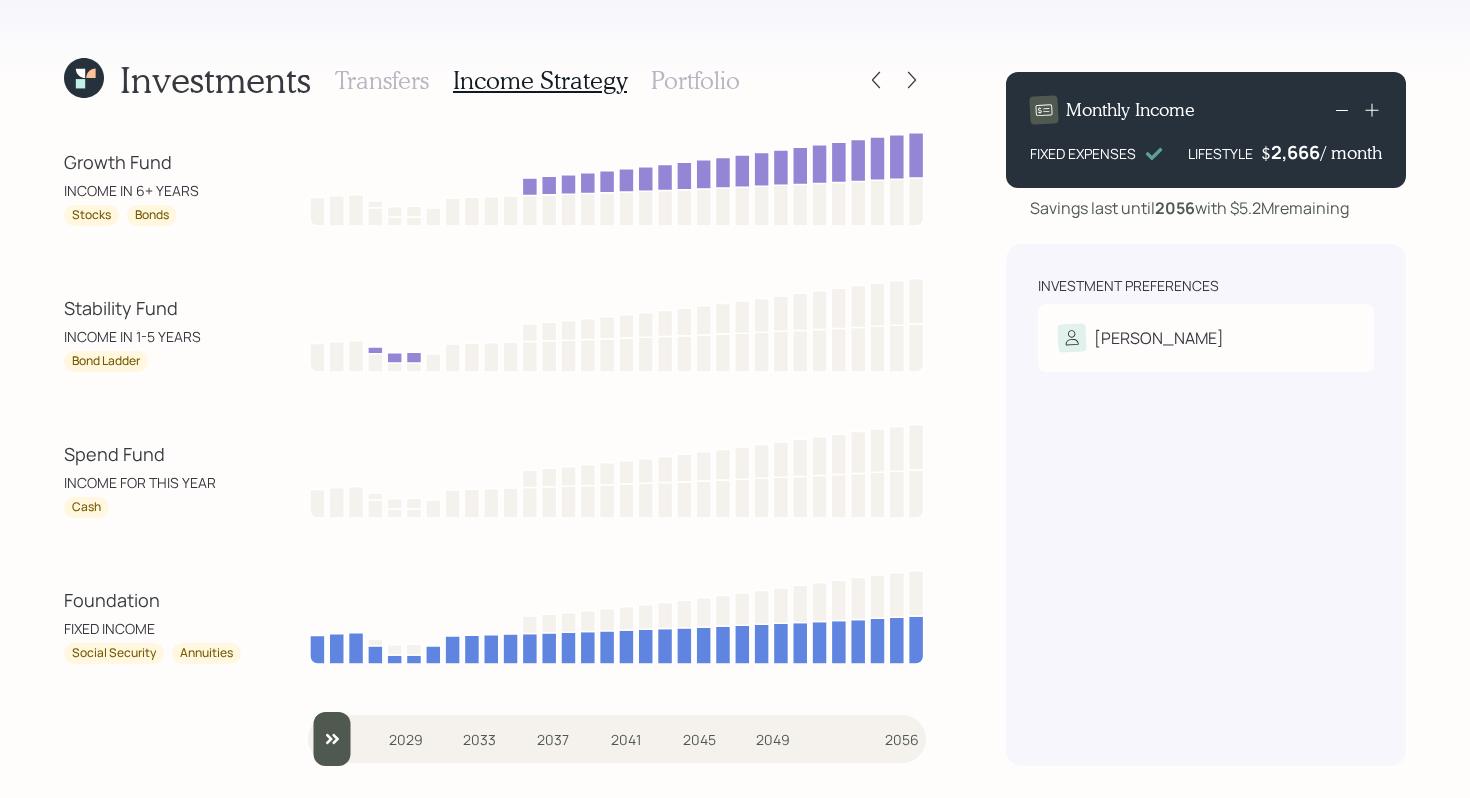 click on "Annuities" at bounding box center (206, 653) 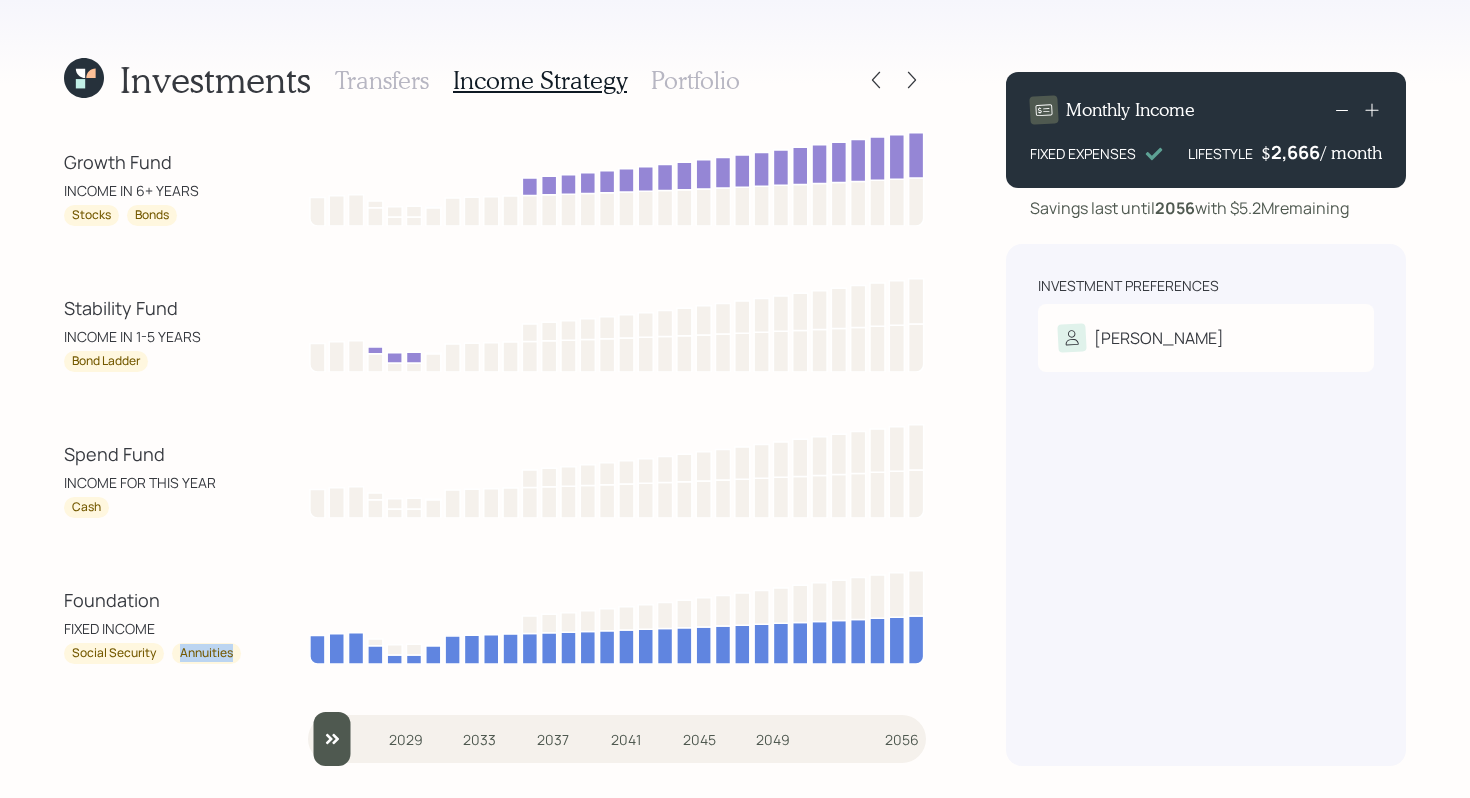 click on "Annuities" at bounding box center (206, 653) 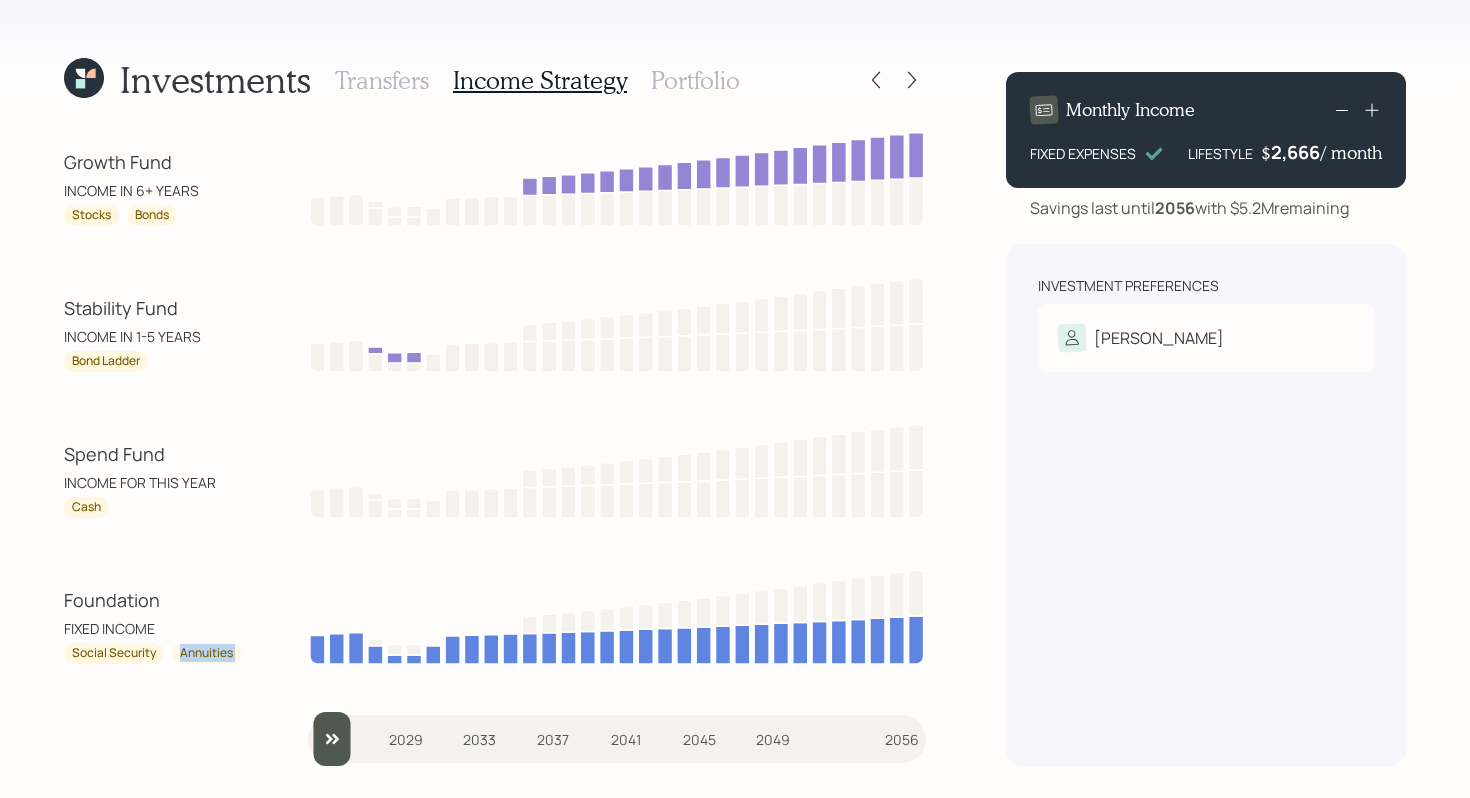 click on "Annuities" at bounding box center [206, 653] 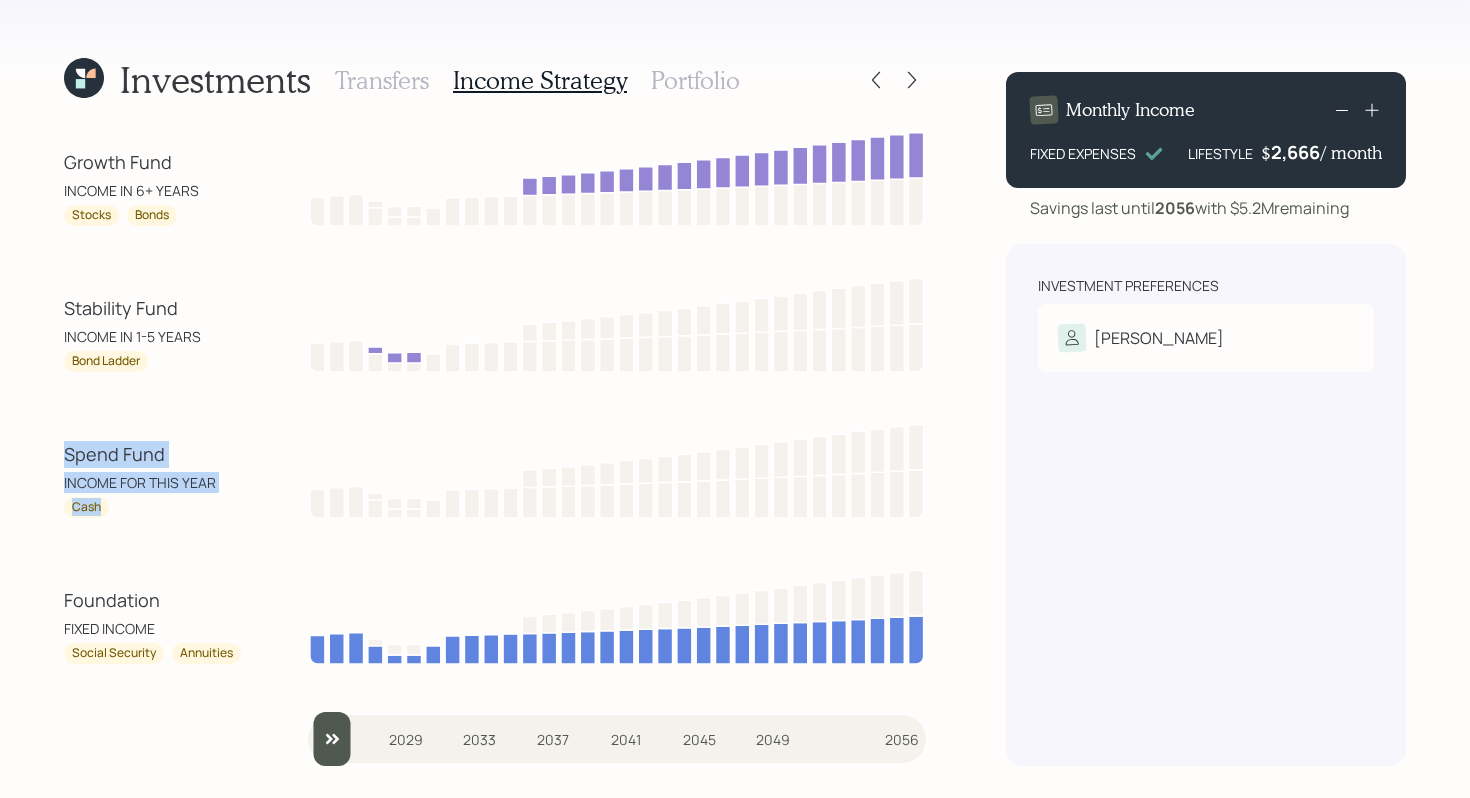drag, startPoint x: 137, startPoint y: 503, endPoint x: 65, endPoint y: 458, distance: 84.90583 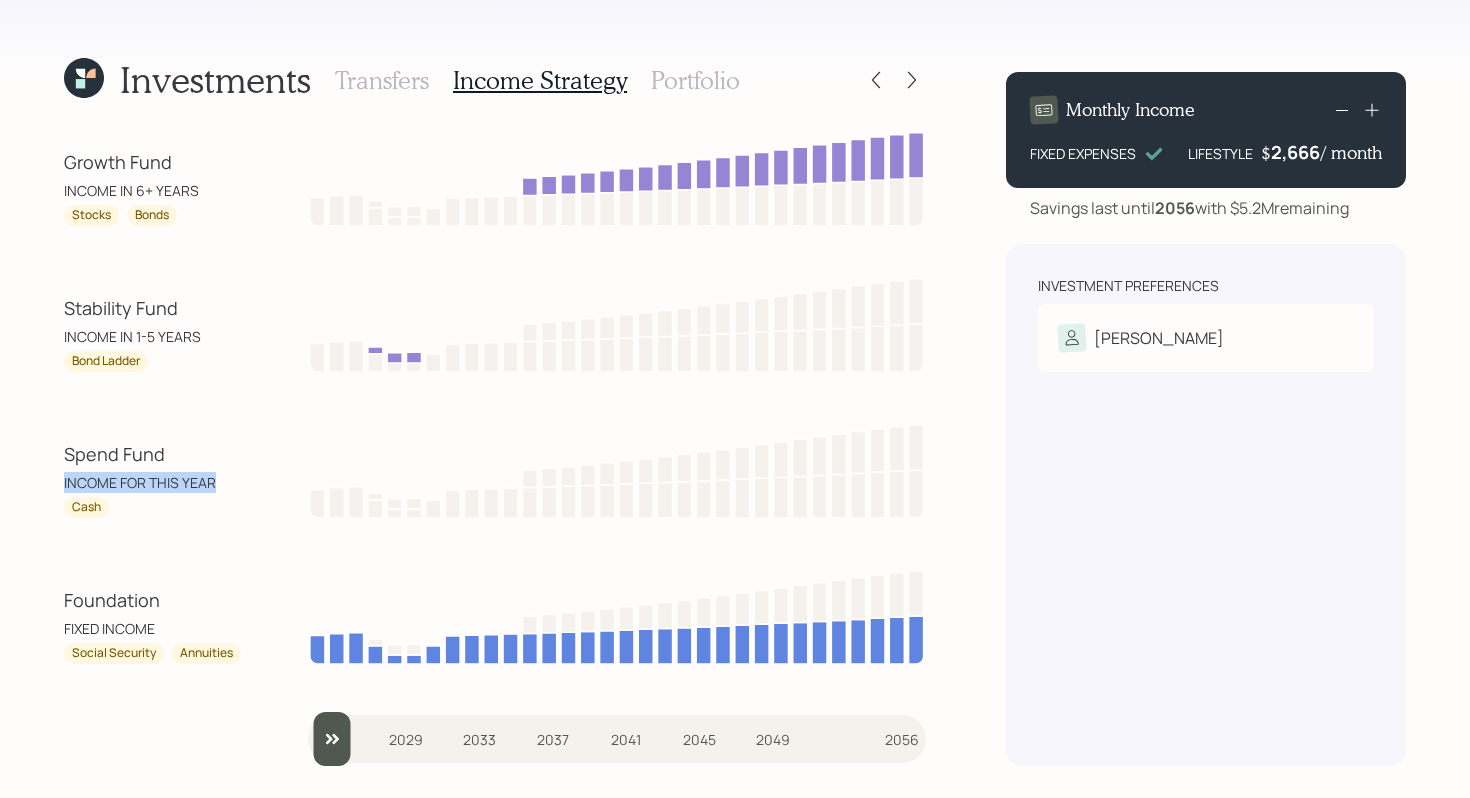 drag, startPoint x: 220, startPoint y: 483, endPoint x: 55, endPoint y: 486, distance: 165.02727 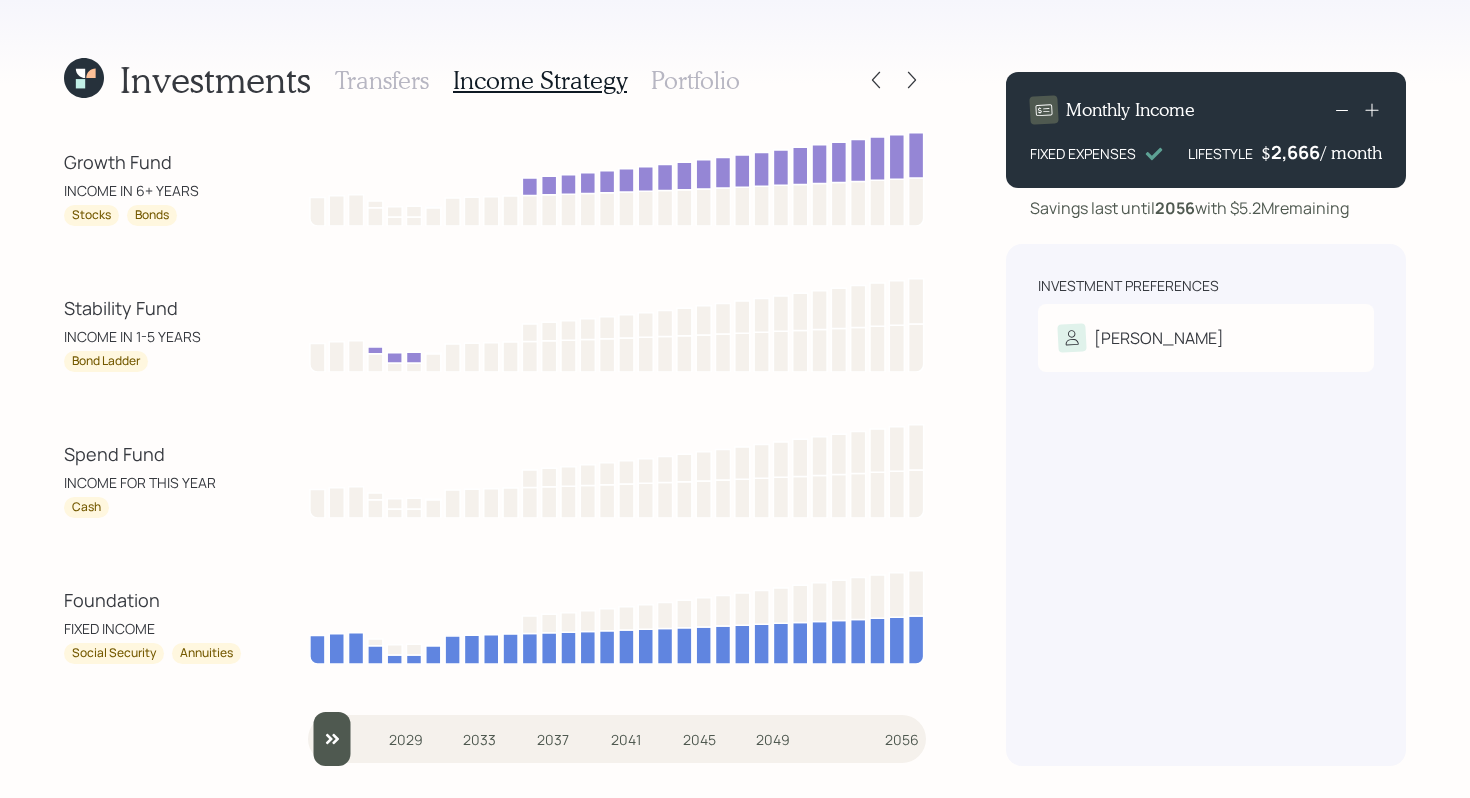 click on "Cash" at bounding box center [154, 507] 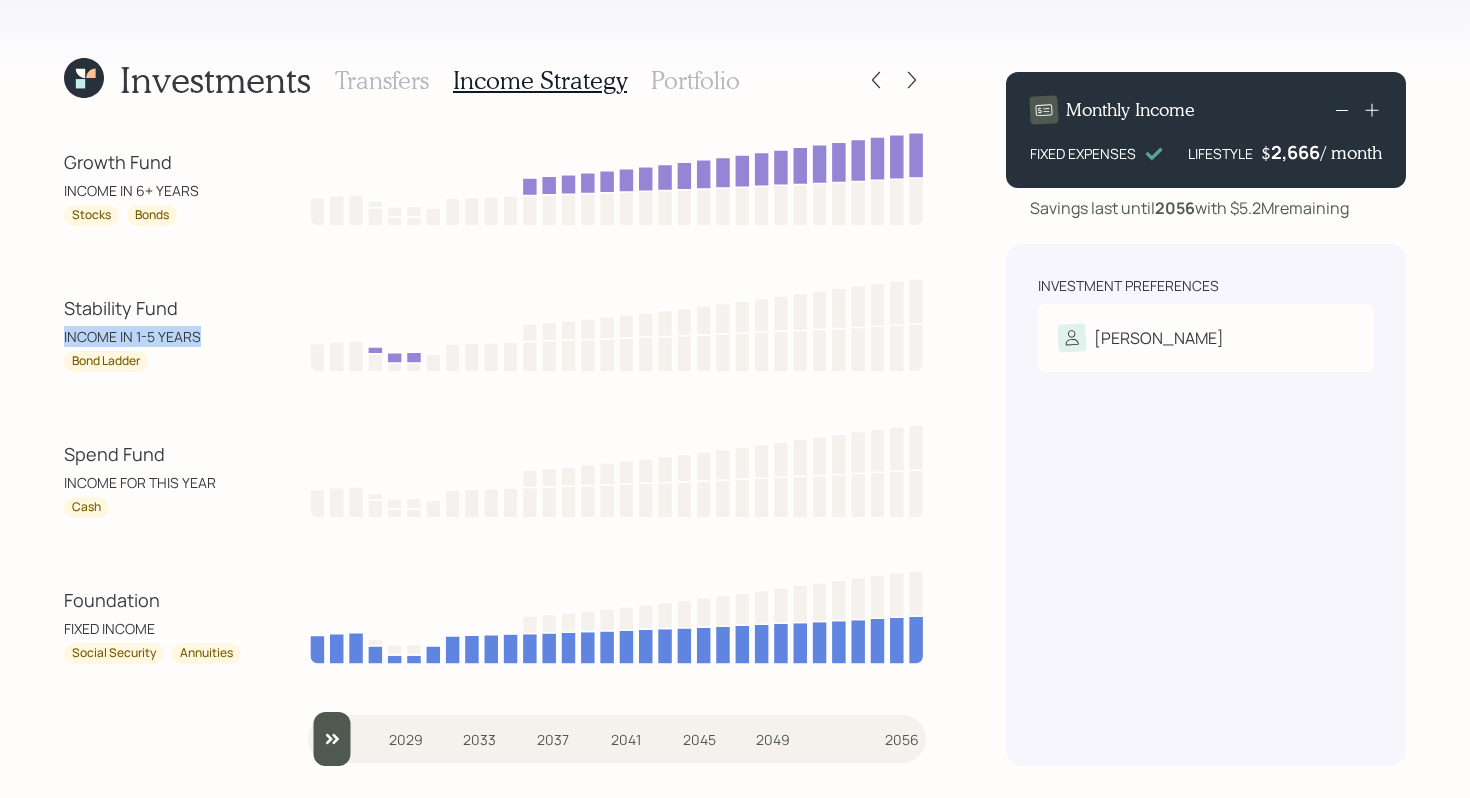 drag, startPoint x: 205, startPoint y: 333, endPoint x: 56, endPoint y: 334, distance: 149.00336 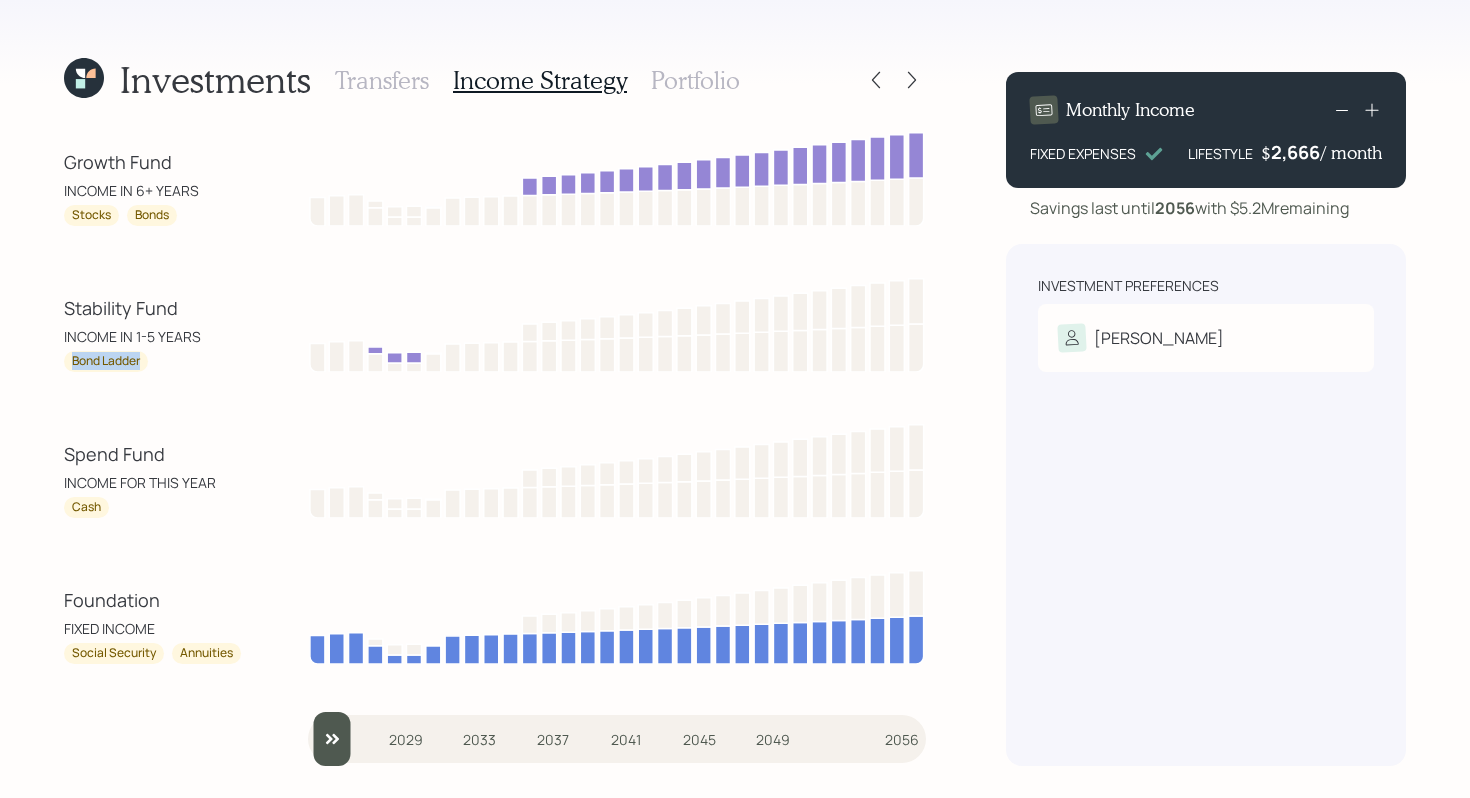 drag, startPoint x: 143, startPoint y: 362, endPoint x: 70, endPoint y: 364, distance: 73.02739 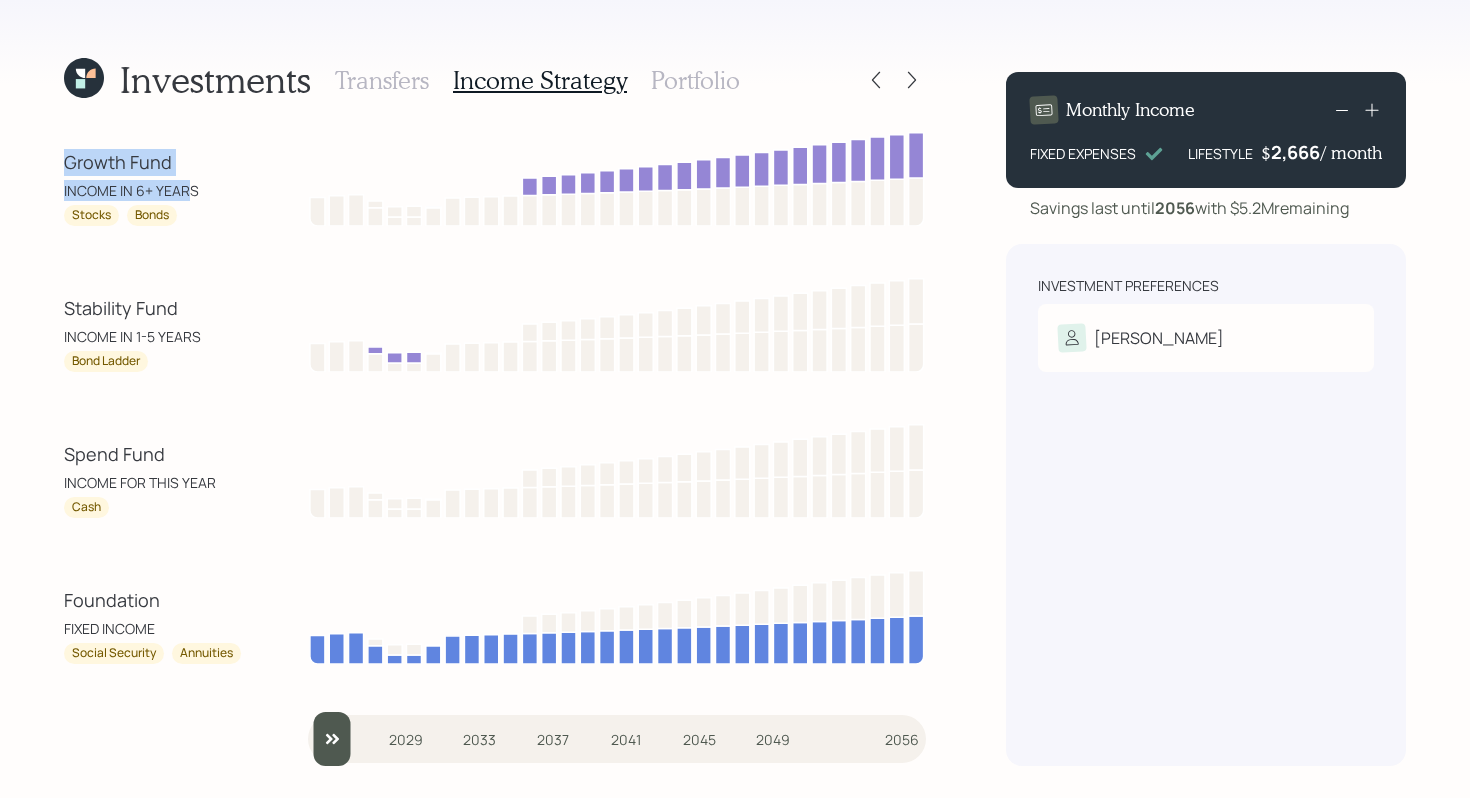 drag, startPoint x: 192, startPoint y: 187, endPoint x: 64, endPoint y: 161, distance: 130.61394 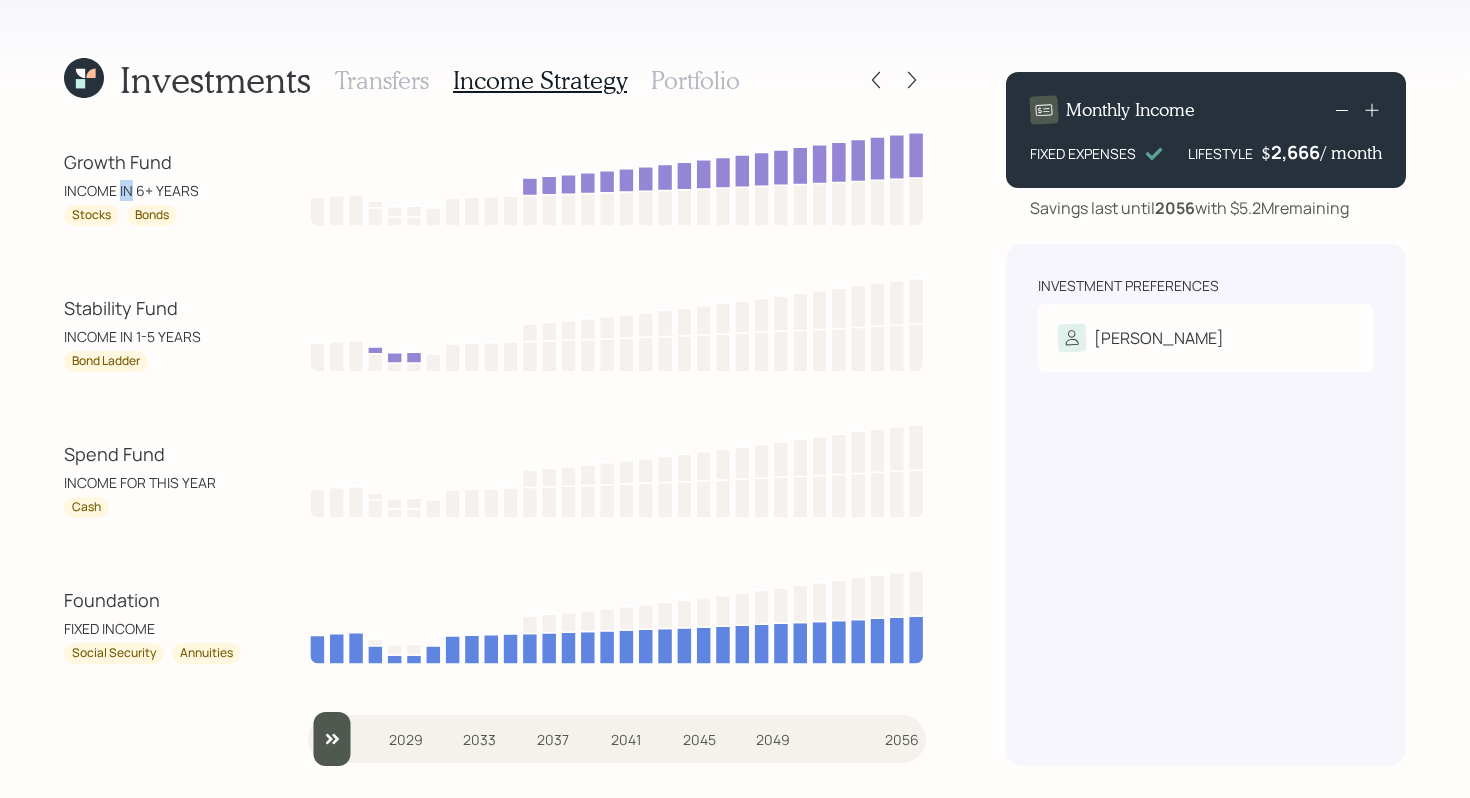 click on "INCOME IN 6+ YEARS" at bounding box center [154, 190] 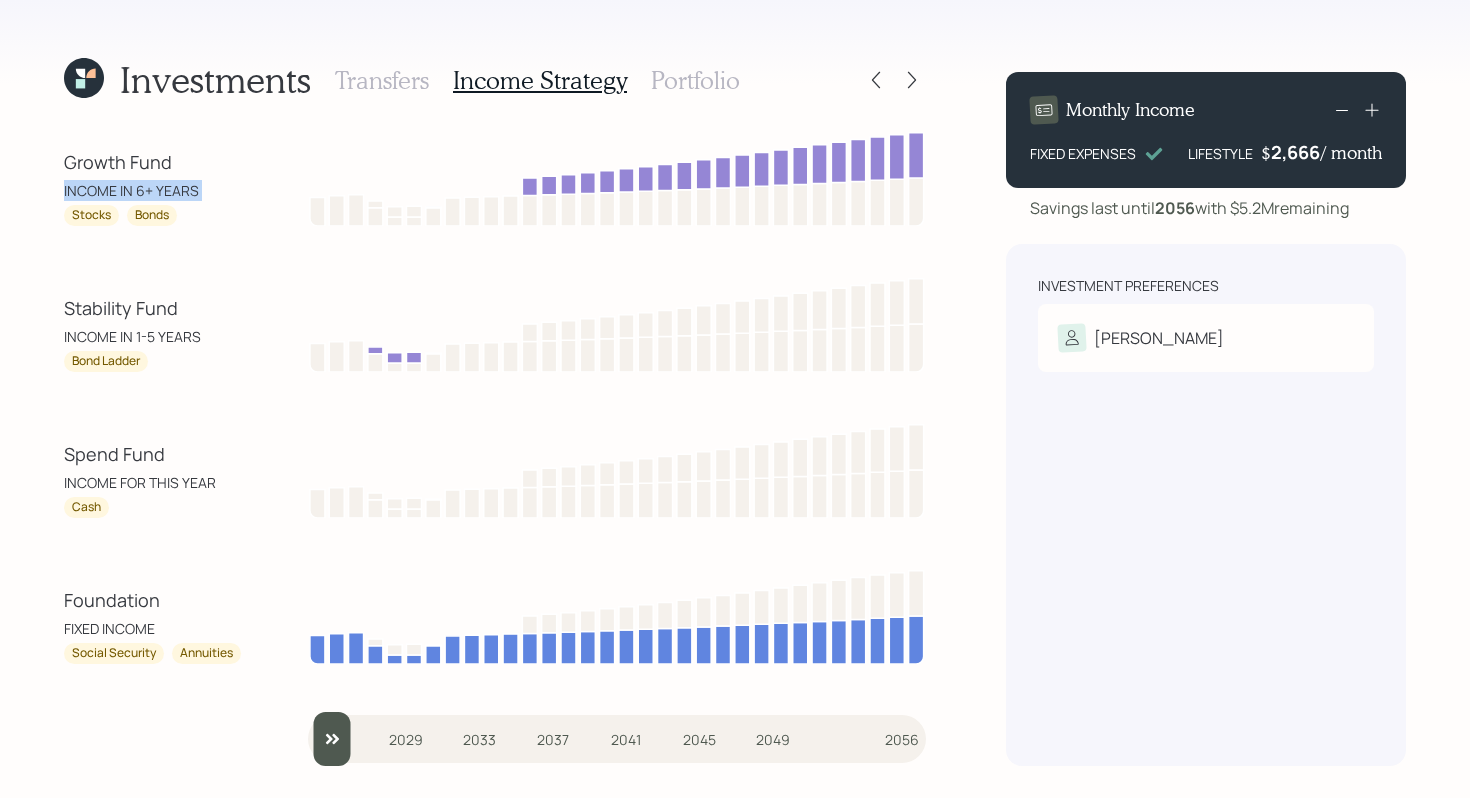 click on "INCOME IN 6+ YEARS" at bounding box center [154, 190] 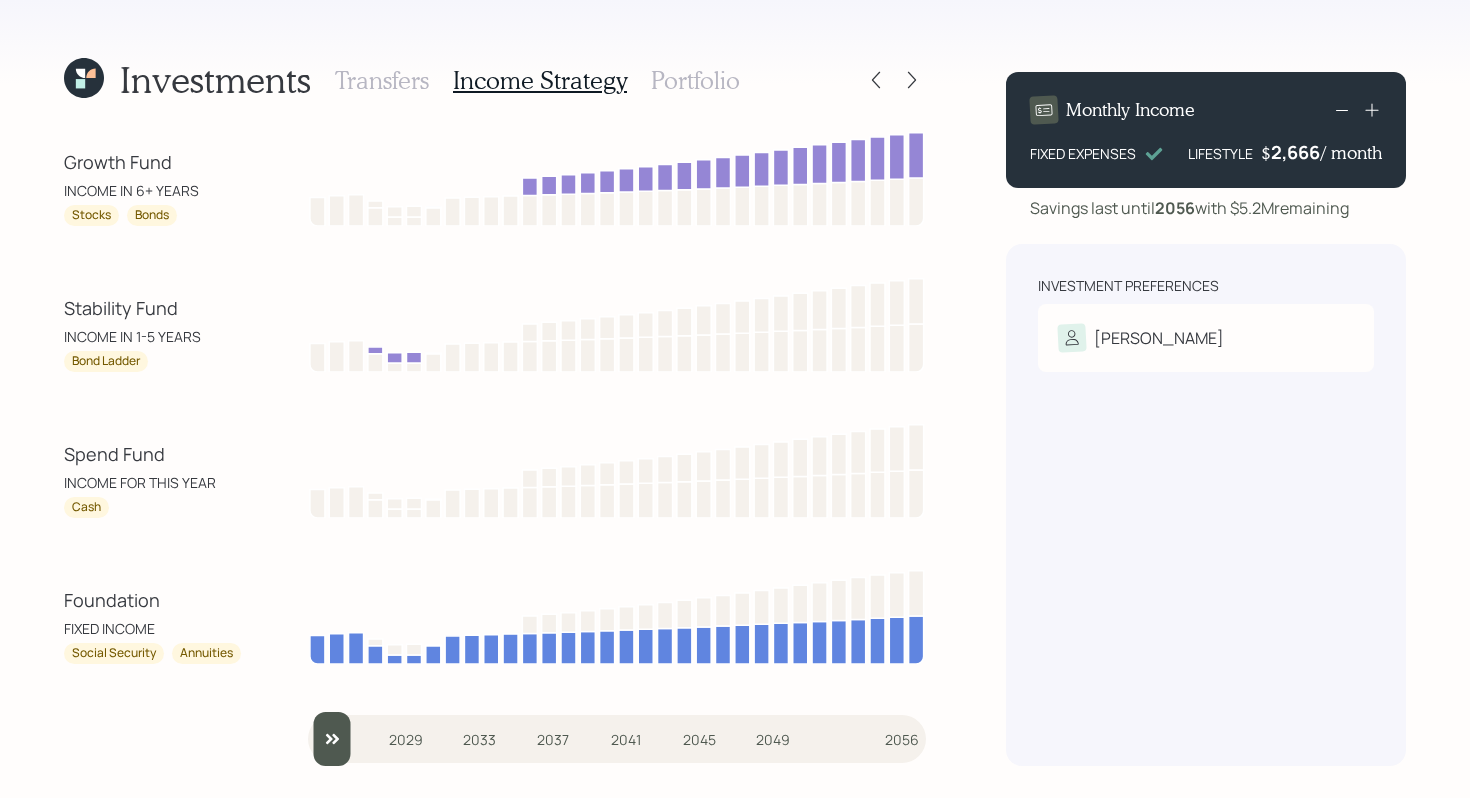 click on "Stocks" at bounding box center [91, 215] 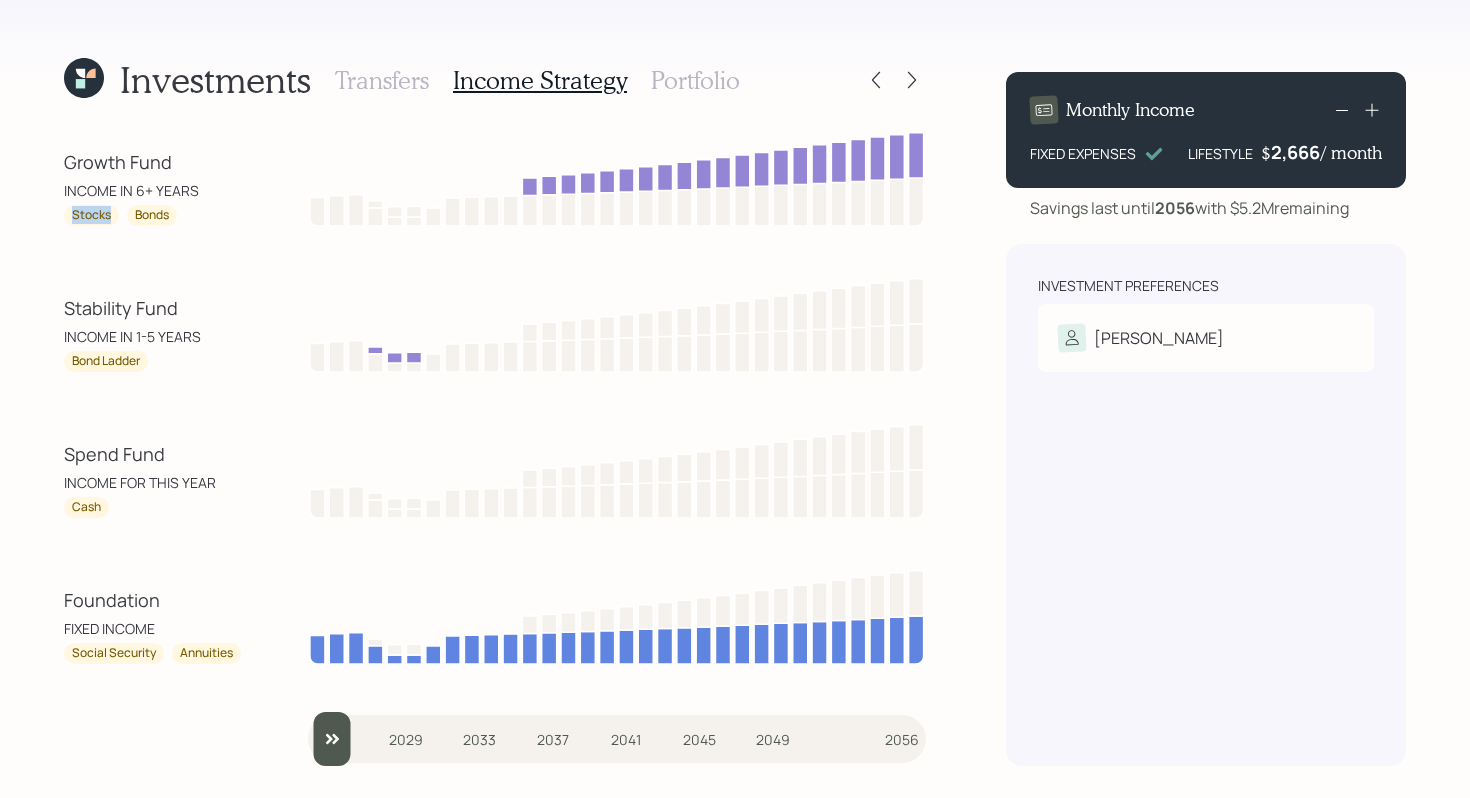 click on "Stocks" at bounding box center [91, 215] 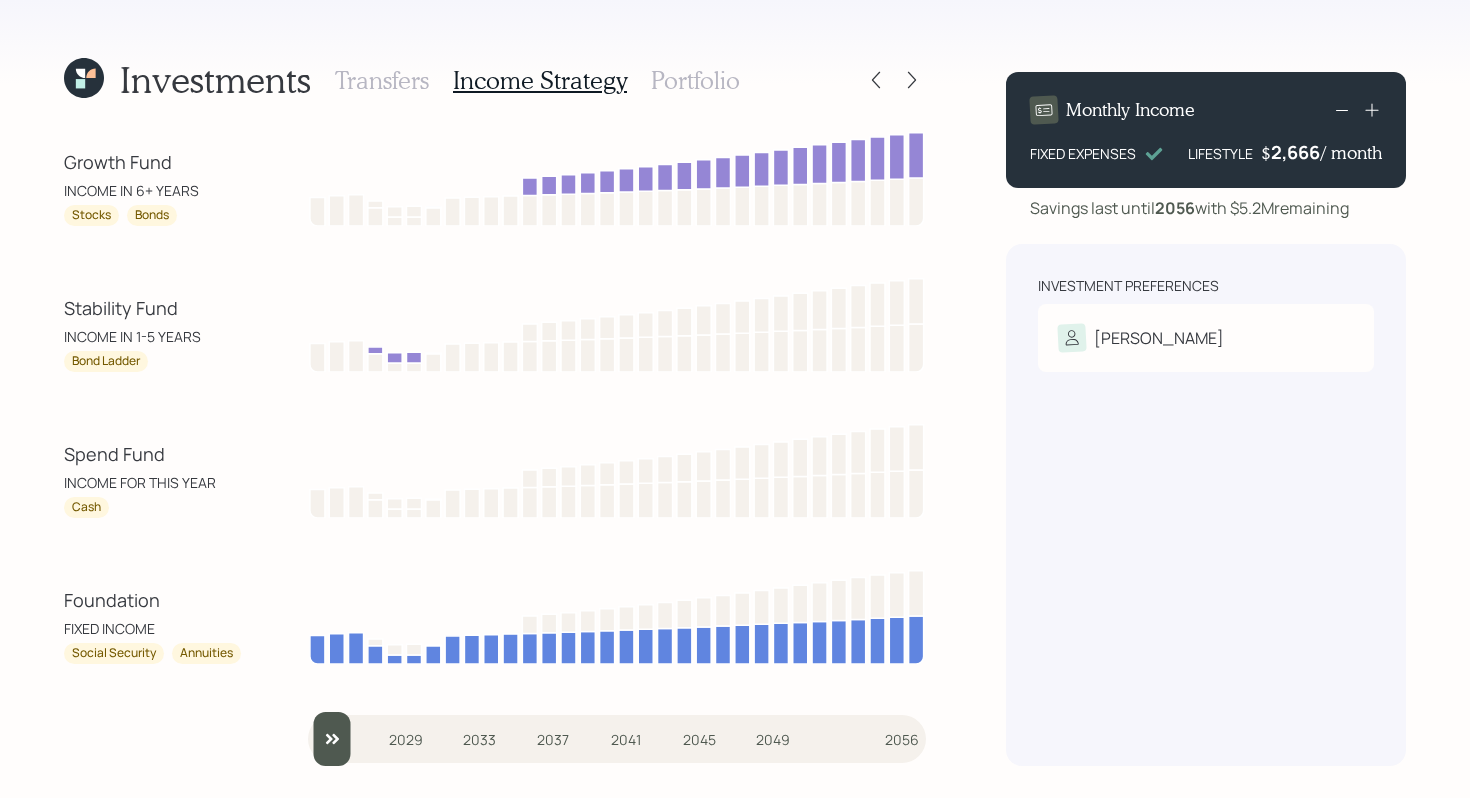 click on "Bonds" at bounding box center (152, 215) 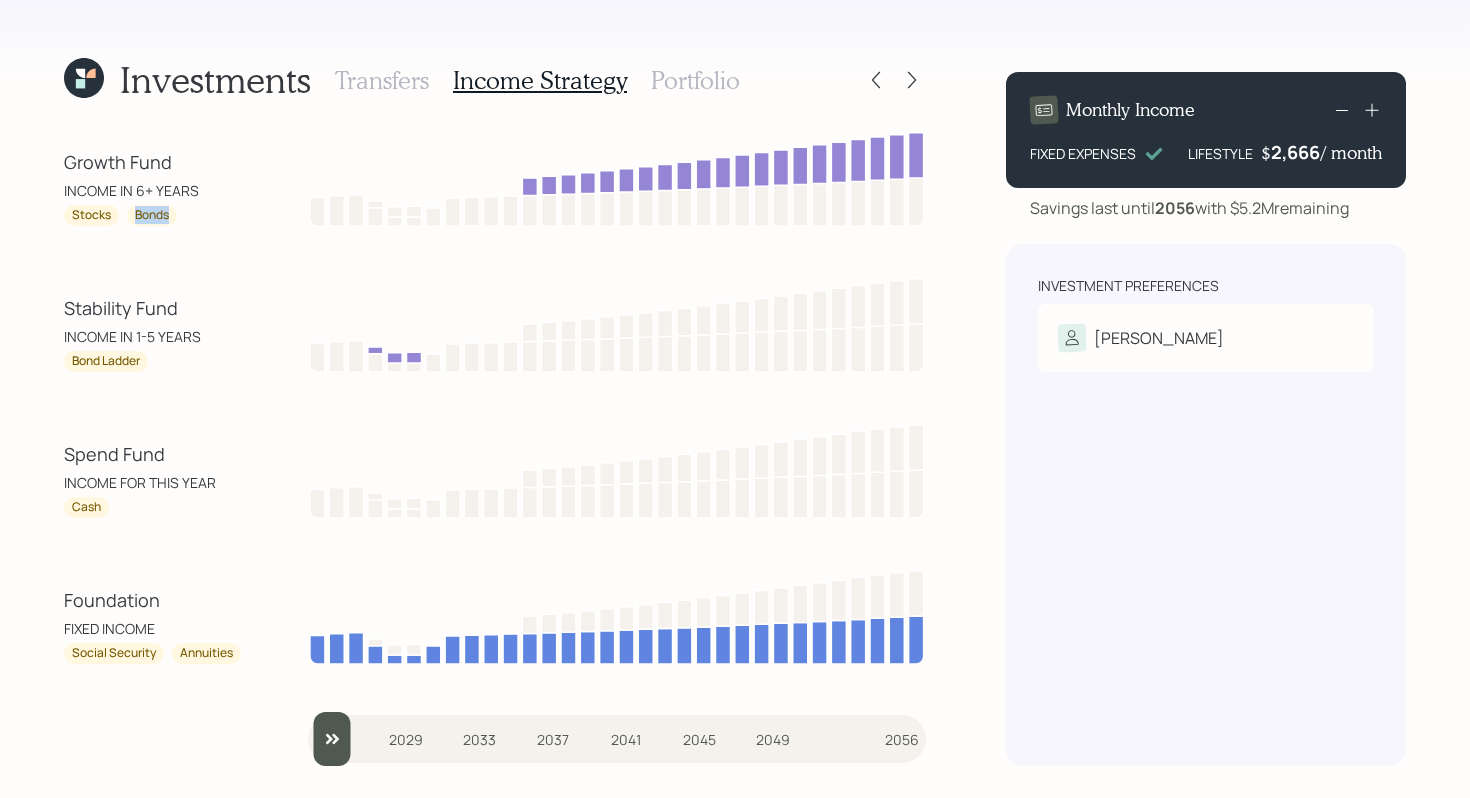 click on "Bonds" at bounding box center (152, 215) 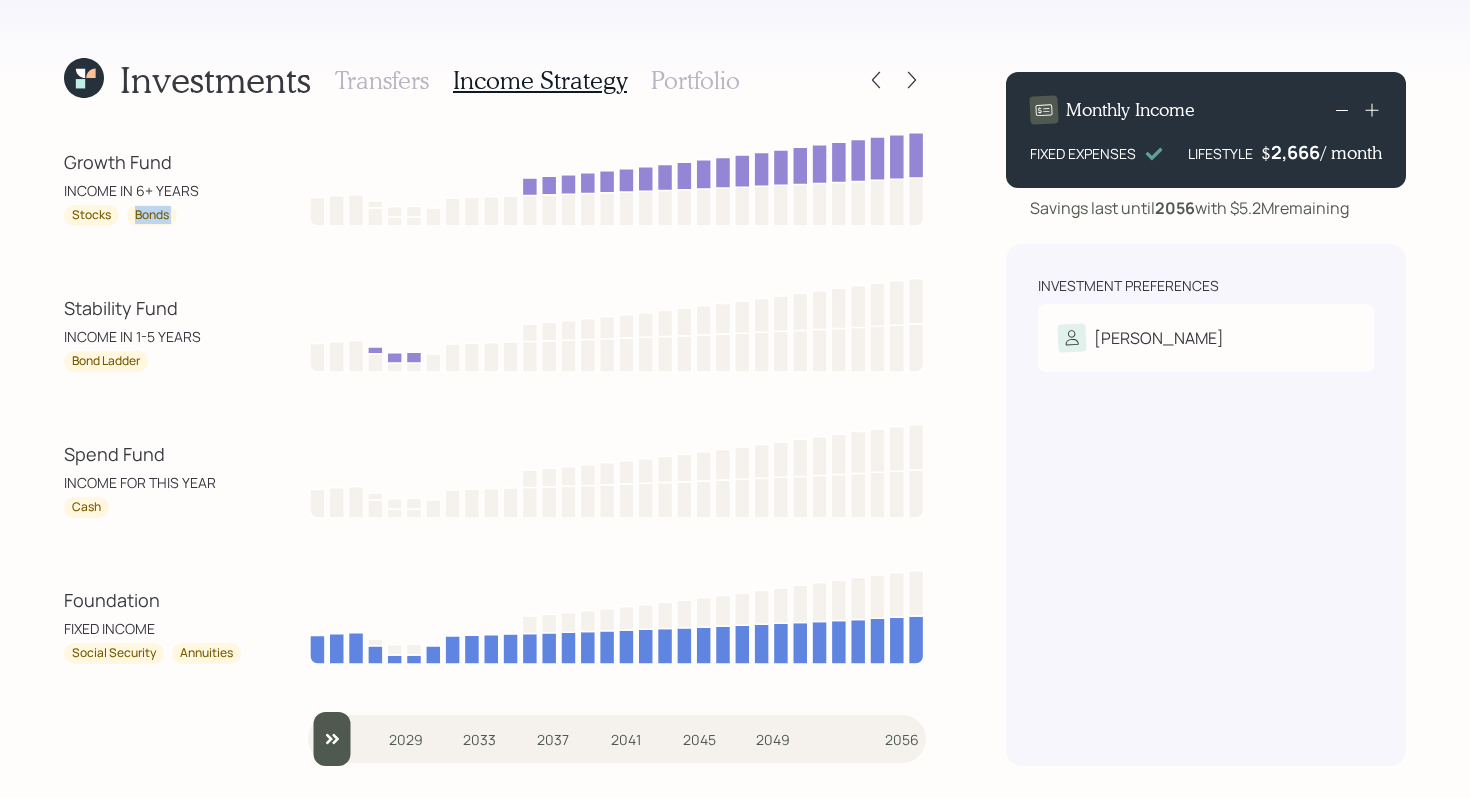 click on "Bonds" at bounding box center [152, 215] 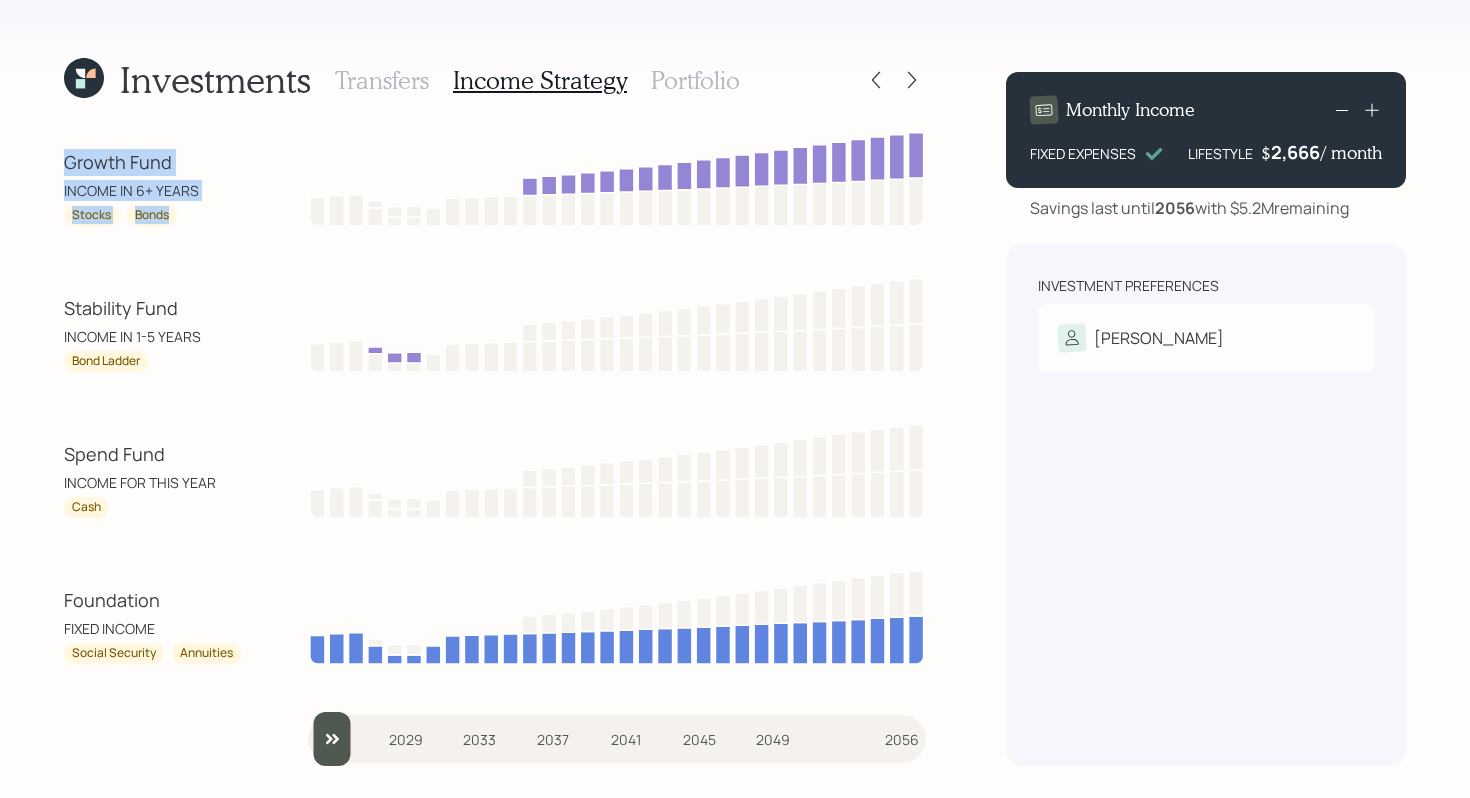 drag, startPoint x: 181, startPoint y: 213, endPoint x: 72, endPoint y: 147, distance: 127.424484 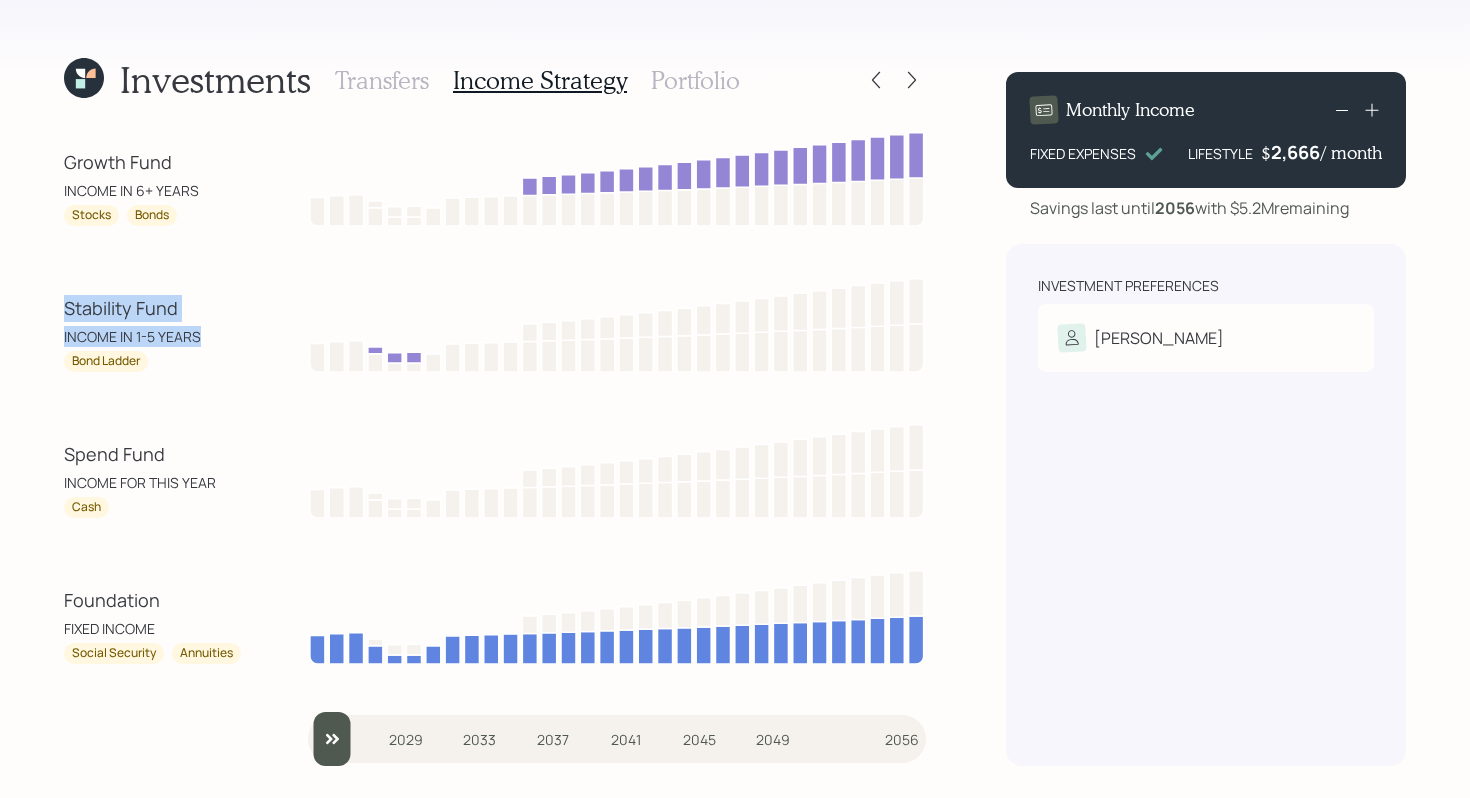 drag, startPoint x: 198, startPoint y: 340, endPoint x: 68, endPoint y: 315, distance: 132.38202 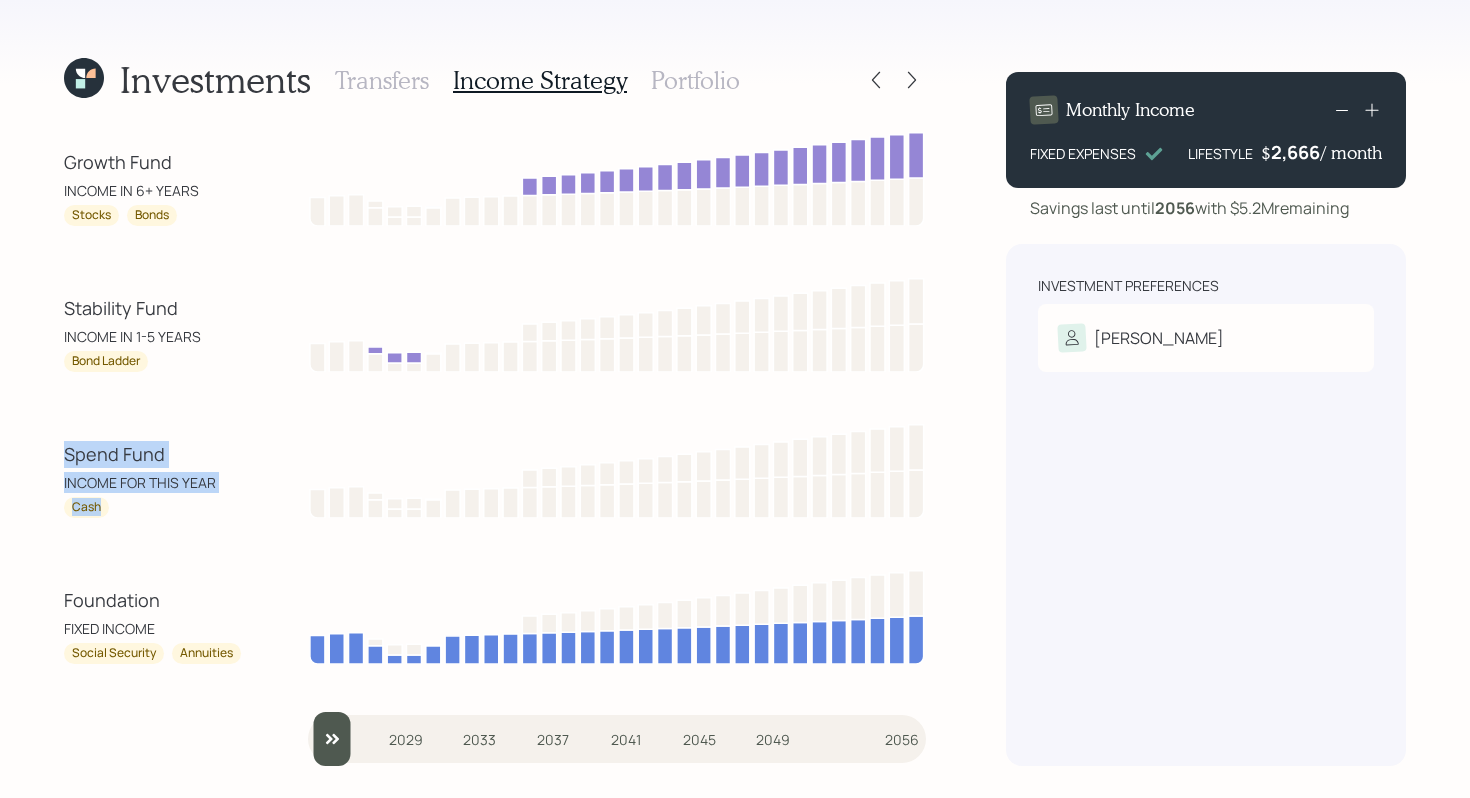 drag, startPoint x: 121, startPoint y: 500, endPoint x: 65, endPoint y: 462, distance: 67.6757 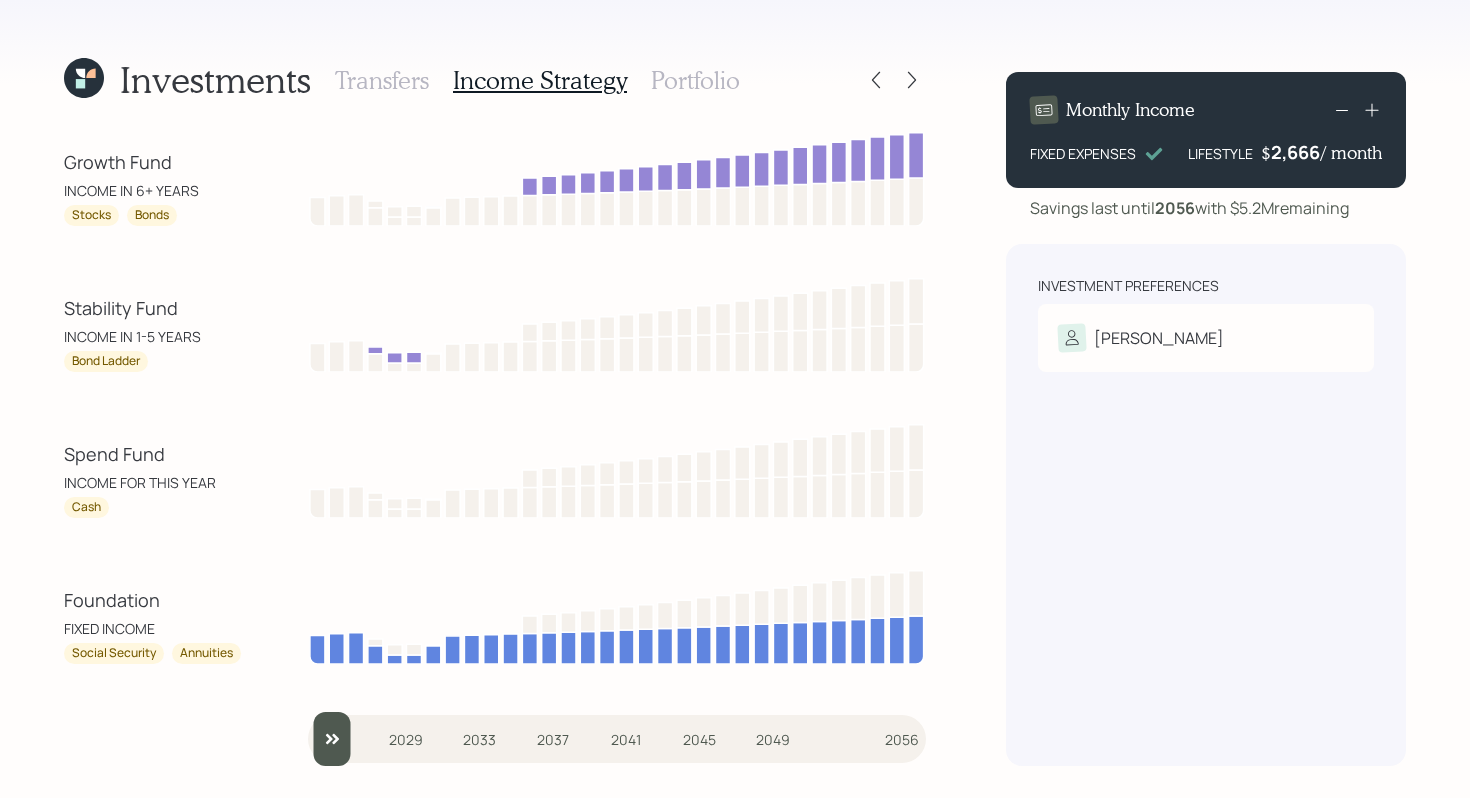 click on "Portfolio" at bounding box center [695, 80] 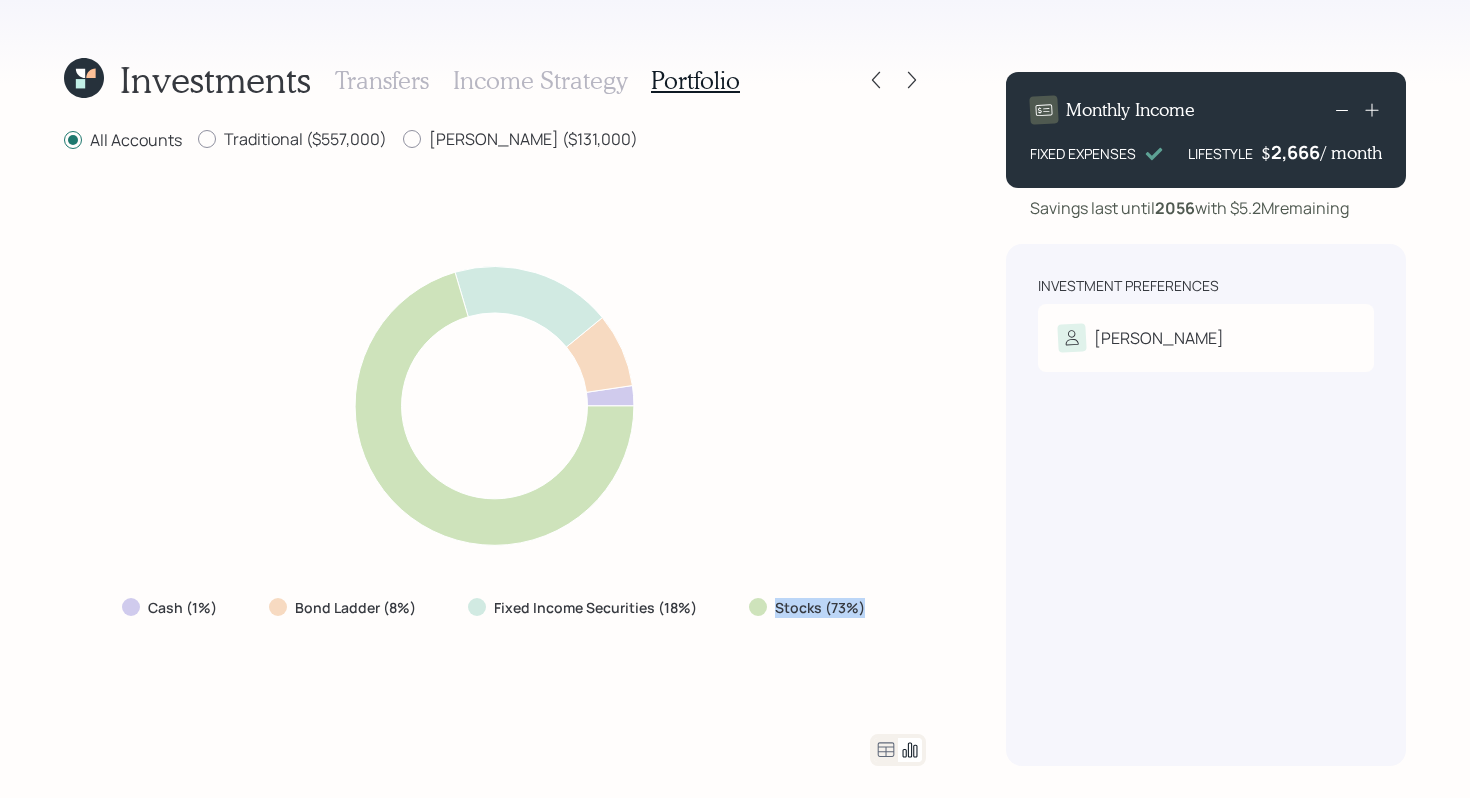 drag, startPoint x: 861, startPoint y: 606, endPoint x: 758, endPoint y: 611, distance: 103.121284 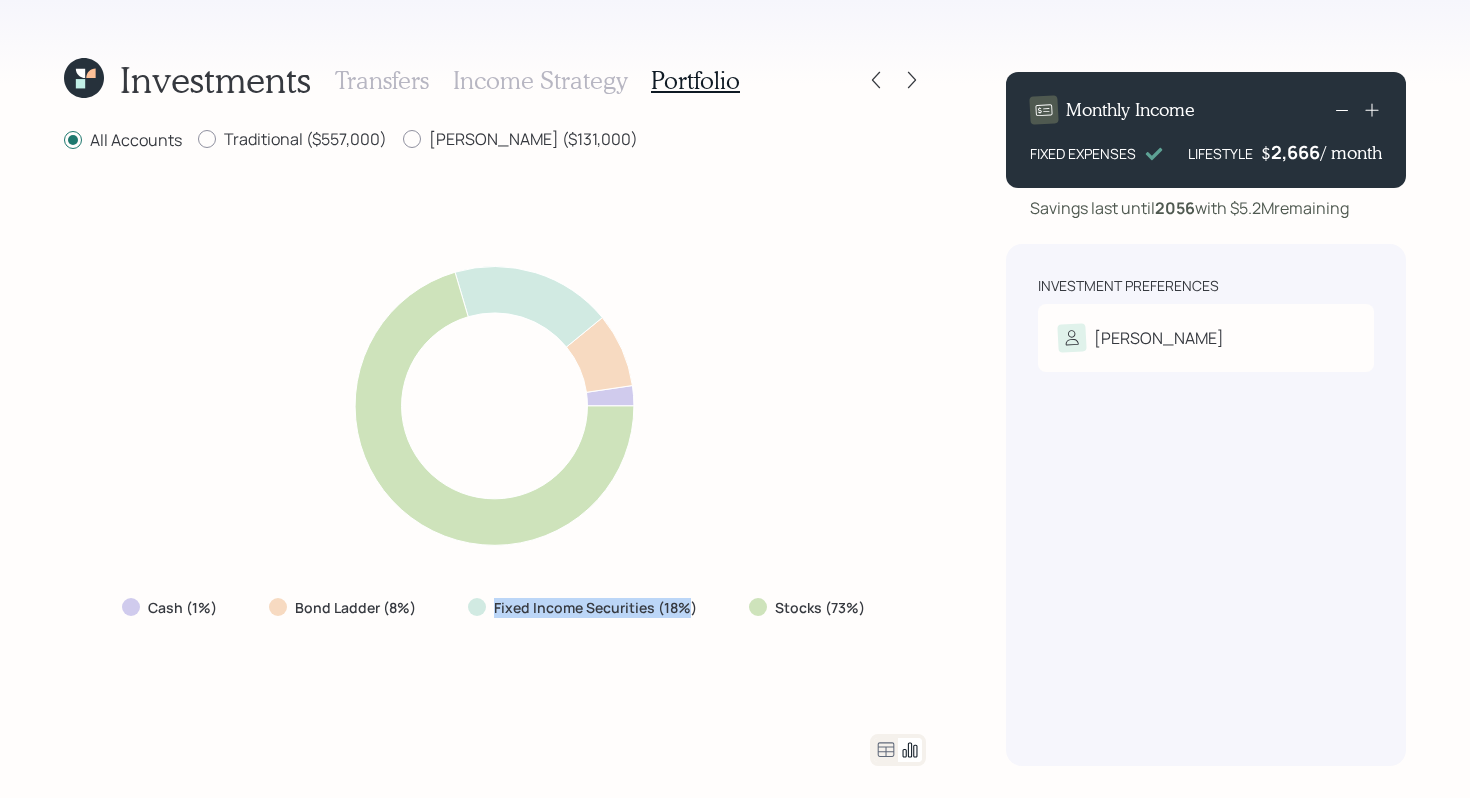 drag, startPoint x: 691, startPoint y: 608, endPoint x: 485, endPoint y: 612, distance: 206.03883 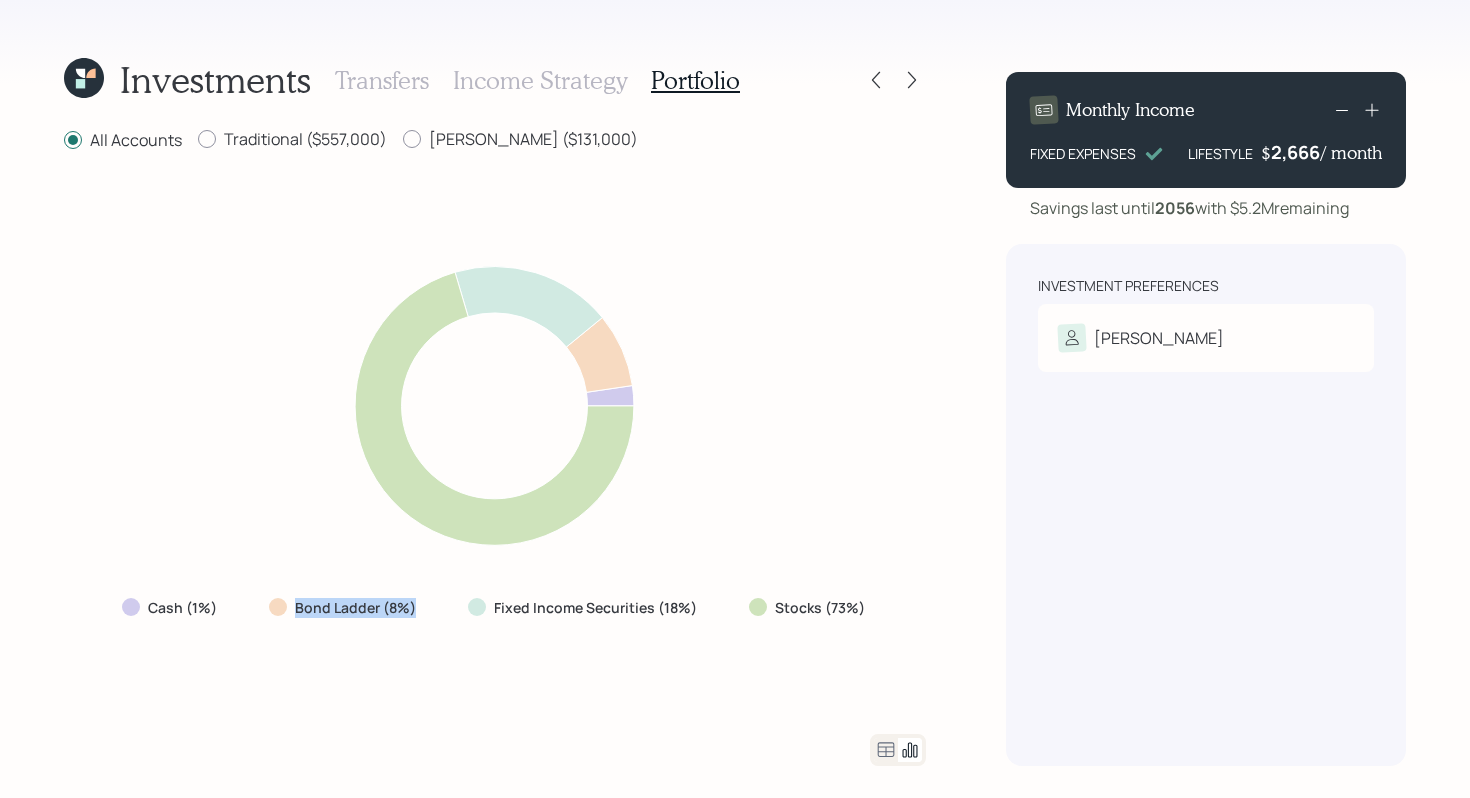 drag, startPoint x: 420, startPoint y: 606, endPoint x: 277, endPoint y: 606, distance: 143 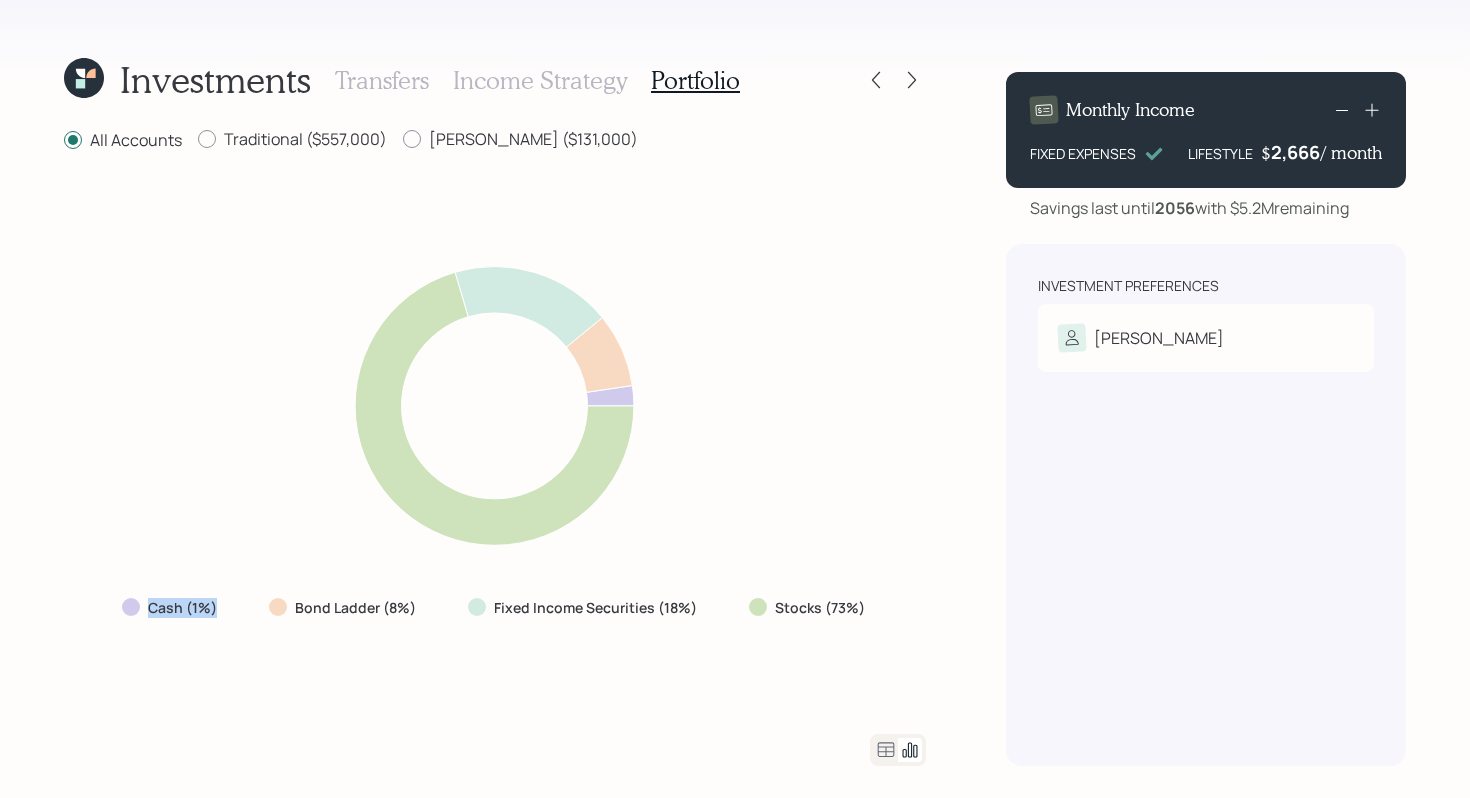 drag, startPoint x: 222, startPoint y: 598, endPoint x: 100, endPoint y: 597, distance: 122.0041 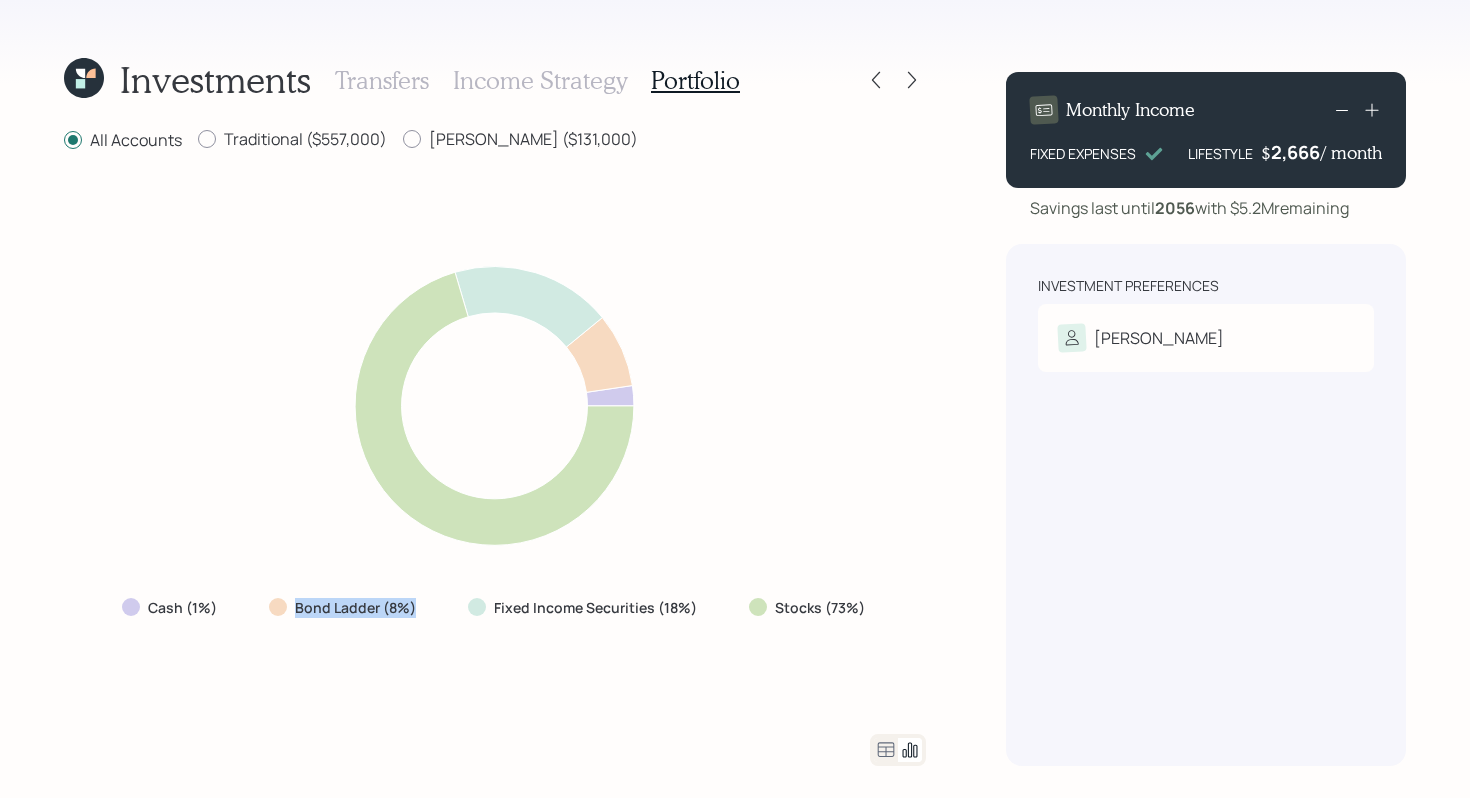 drag, startPoint x: 414, startPoint y: 609, endPoint x: 289, endPoint y: 609, distance: 125 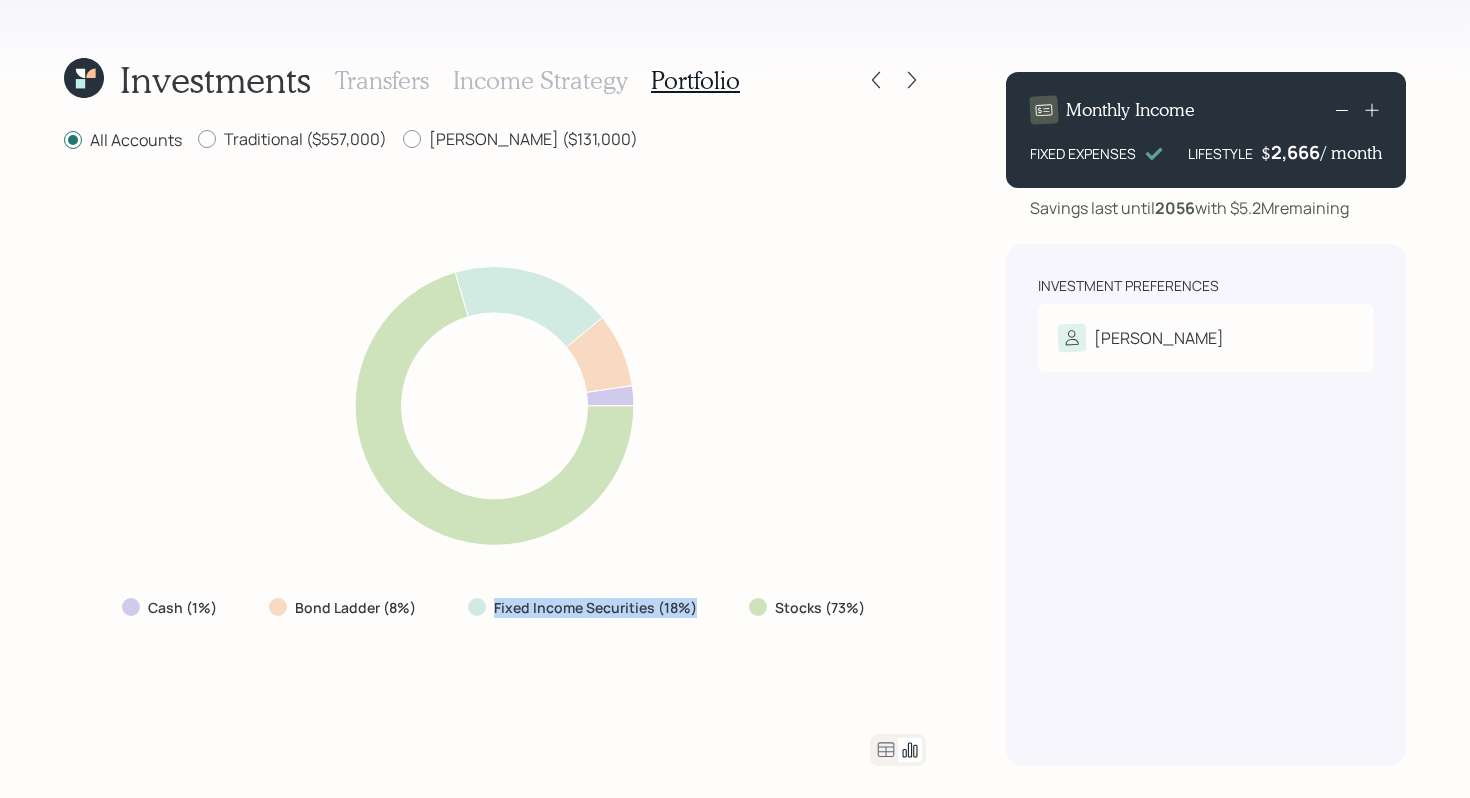 drag, startPoint x: 695, startPoint y: 609, endPoint x: 494, endPoint y: 607, distance: 201.00995 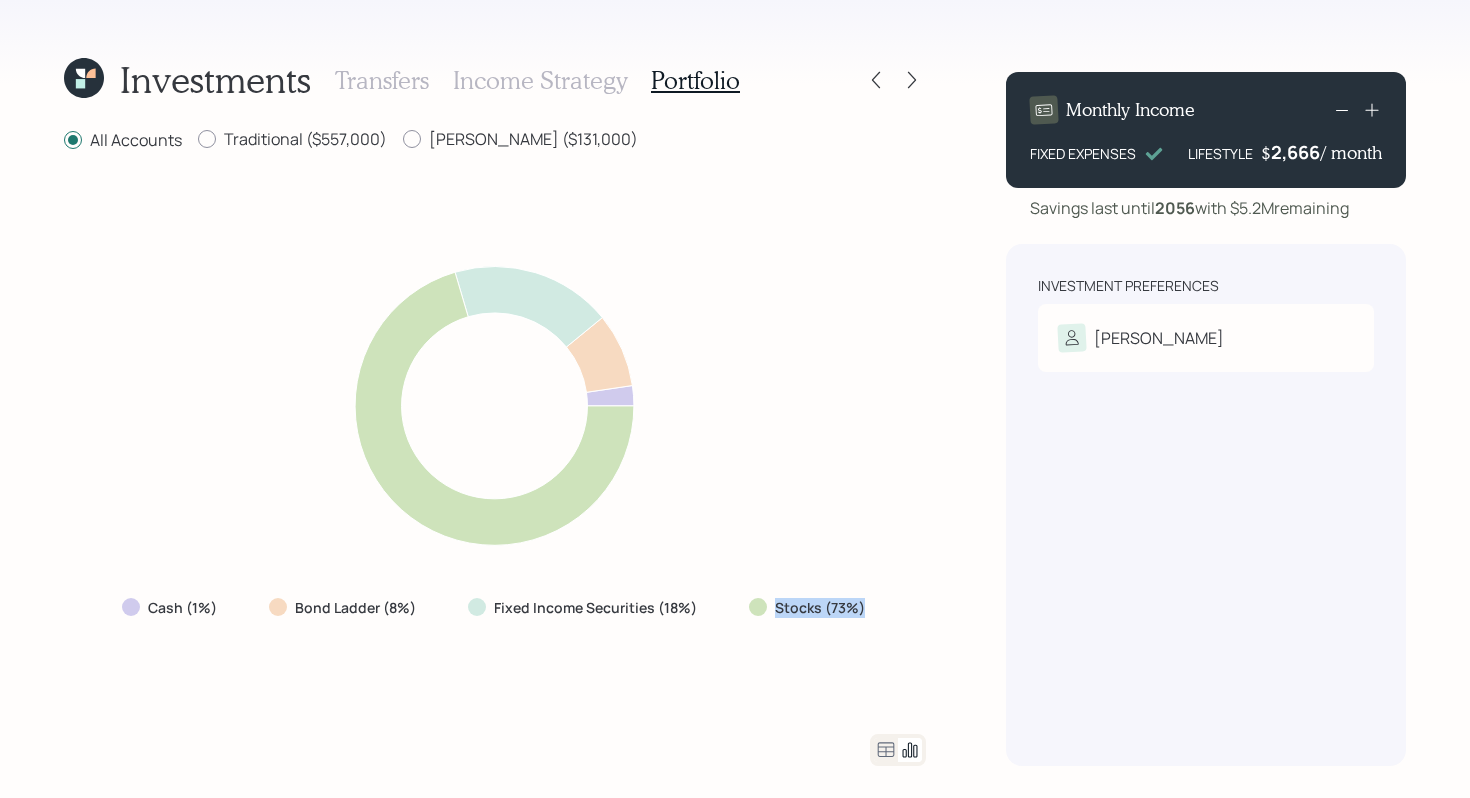 drag, startPoint x: 868, startPoint y: 605, endPoint x: 749, endPoint y: 607, distance: 119.01681 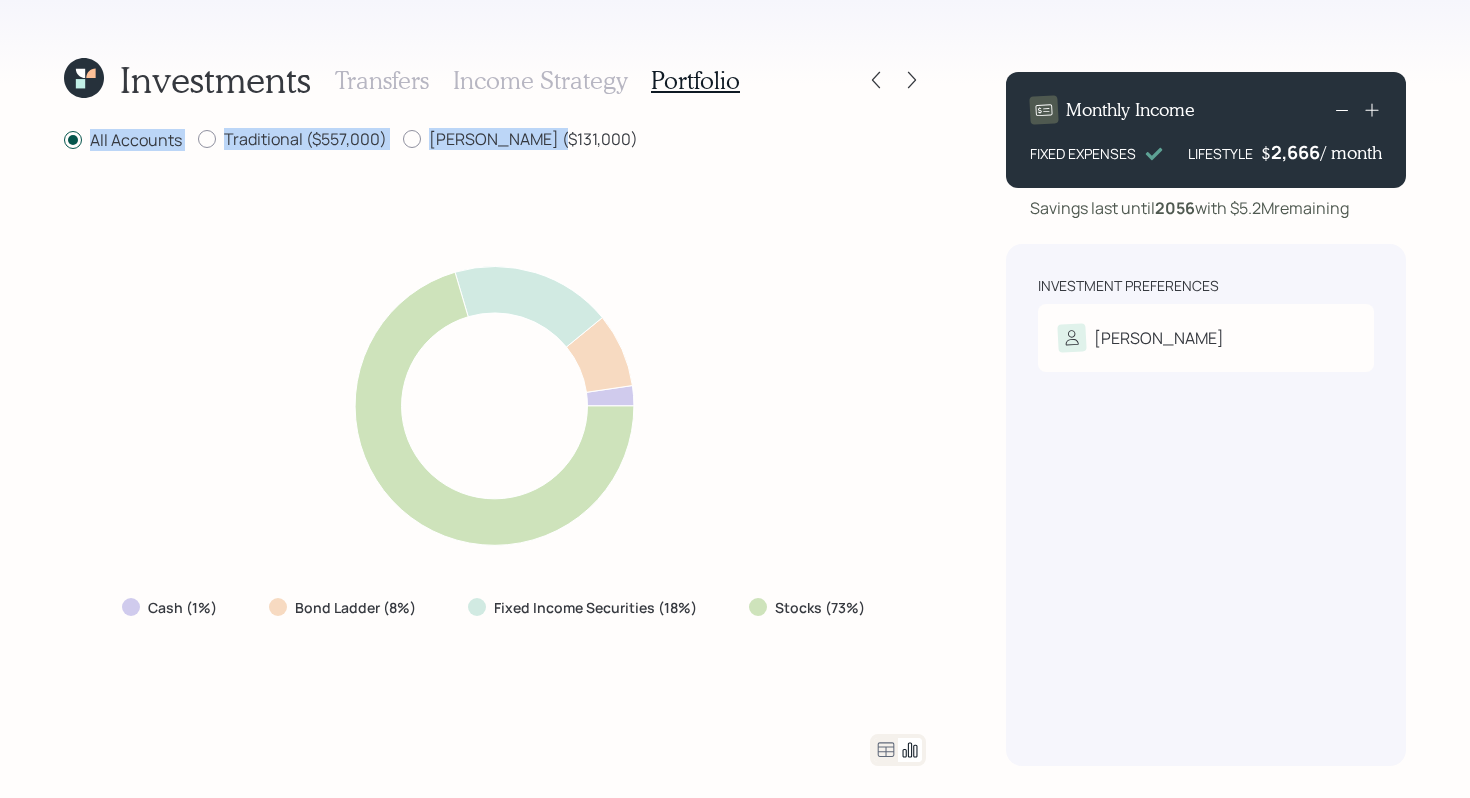 drag, startPoint x: 549, startPoint y: 143, endPoint x: 66, endPoint y: 140, distance: 483.0093 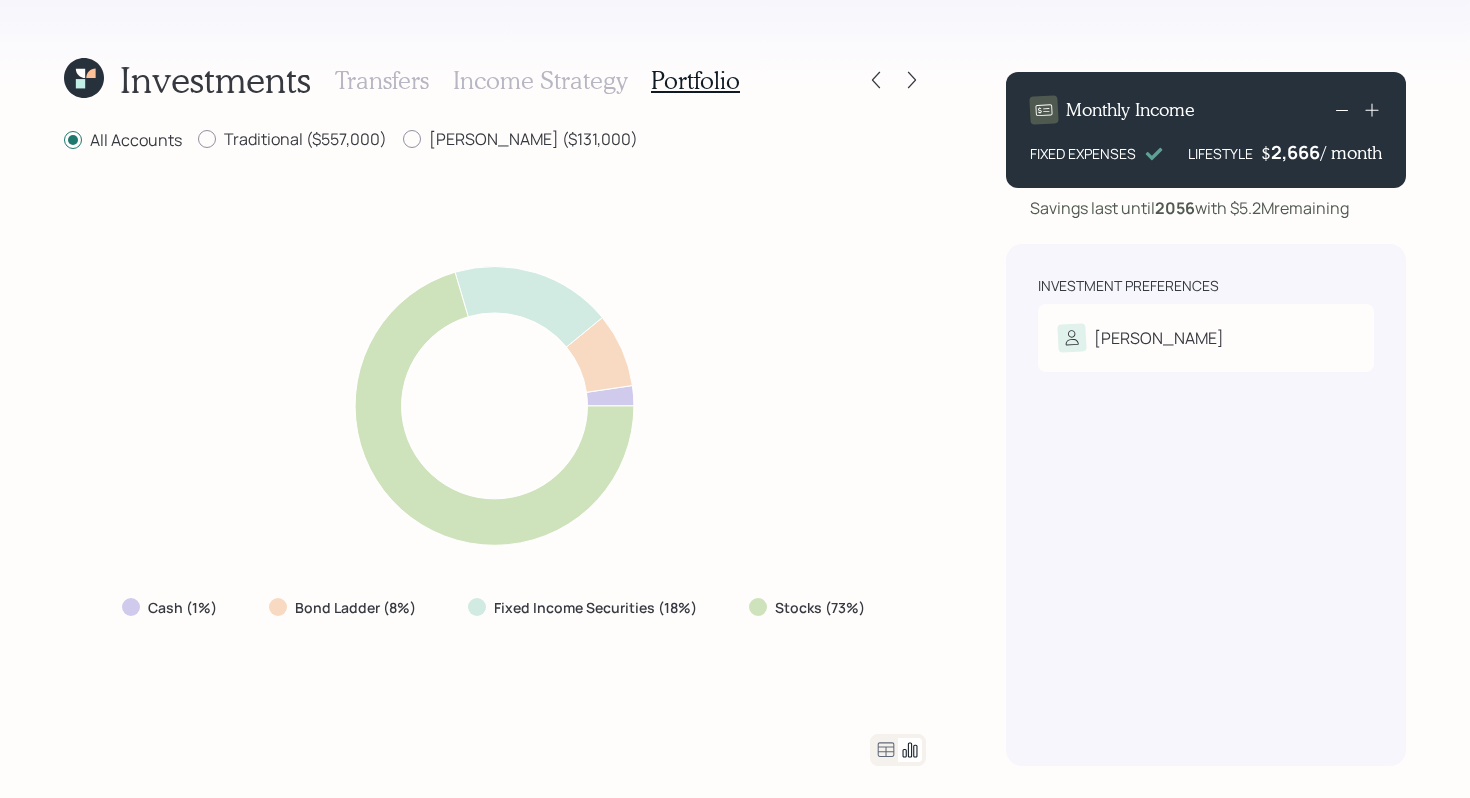 click 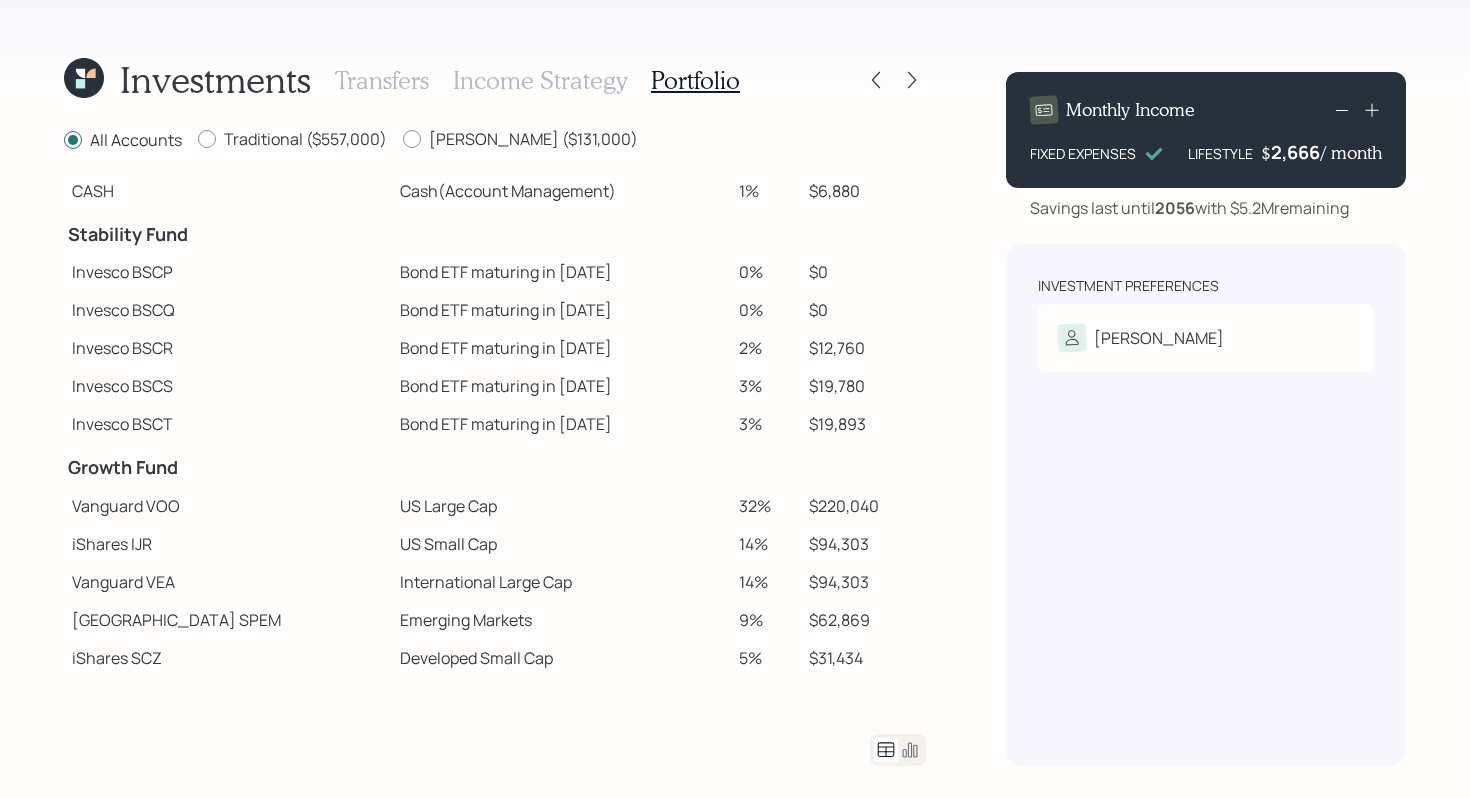 scroll, scrollTop: 0, scrollLeft: 0, axis: both 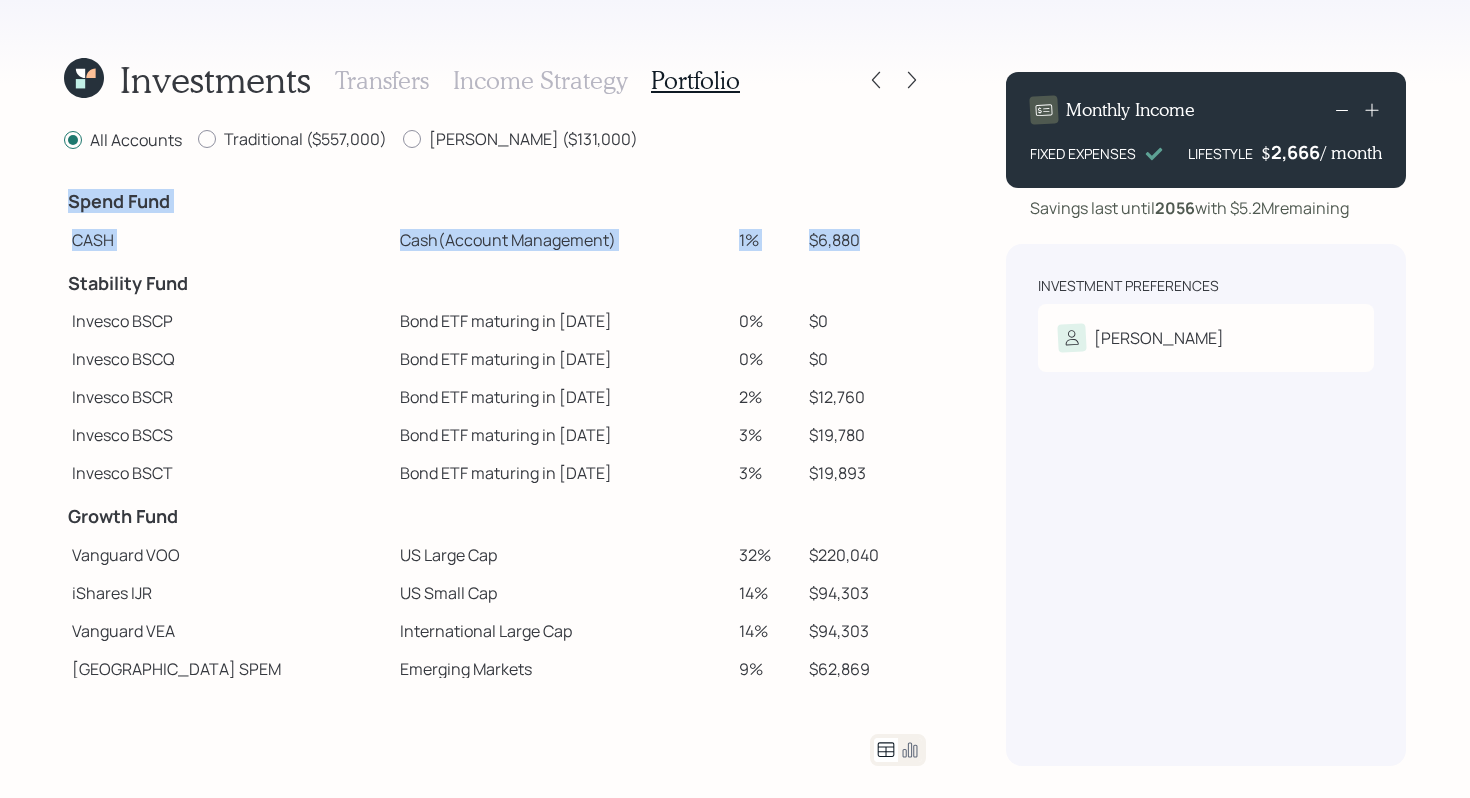 drag, startPoint x: 62, startPoint y: 200, endPoint x: 857, endPoint y: 242, distance: 796.10864 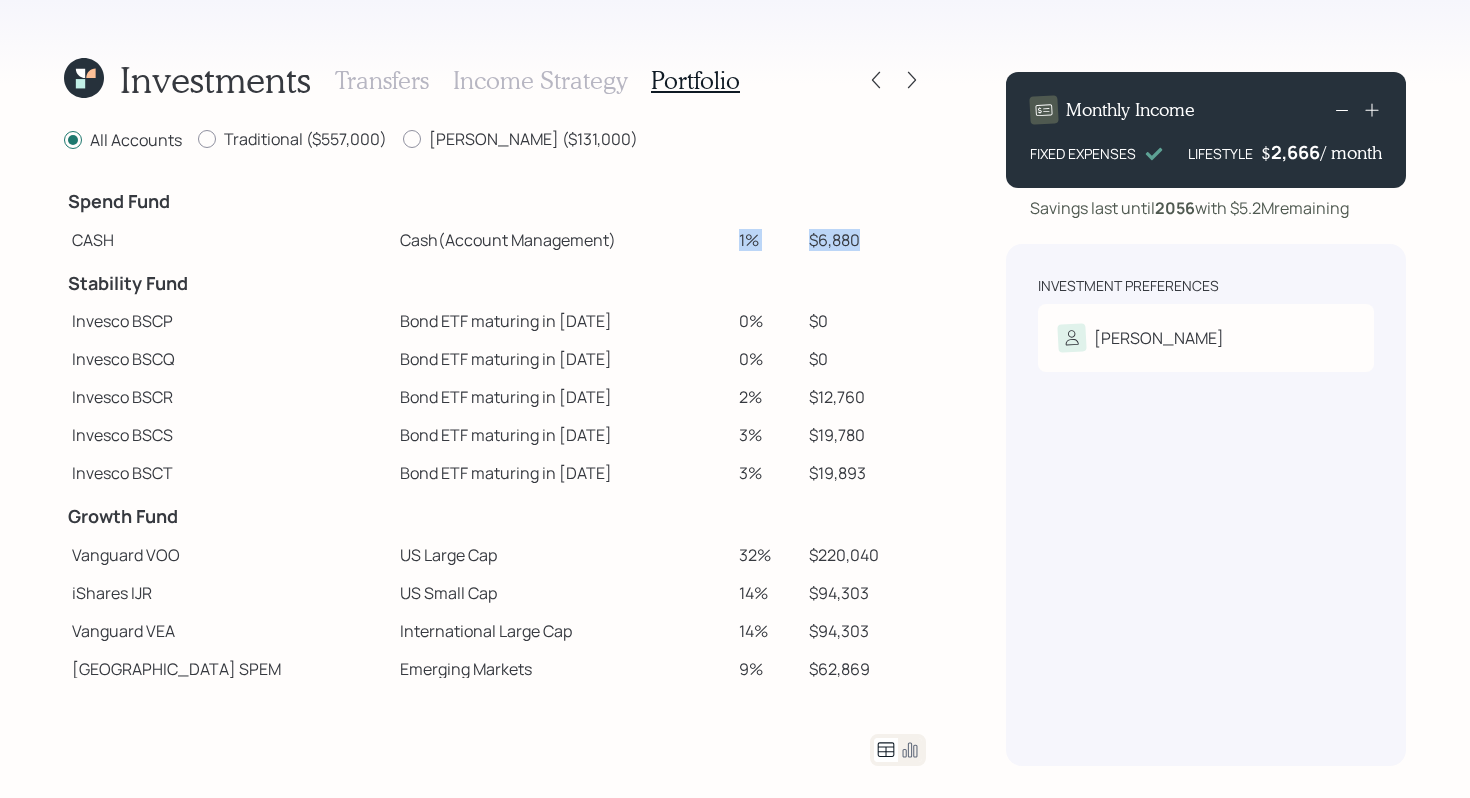 drag, startPoint x: 710, startPoint y: 242, endPoint x: 852, endPoint y: 240, distance: 142.01408 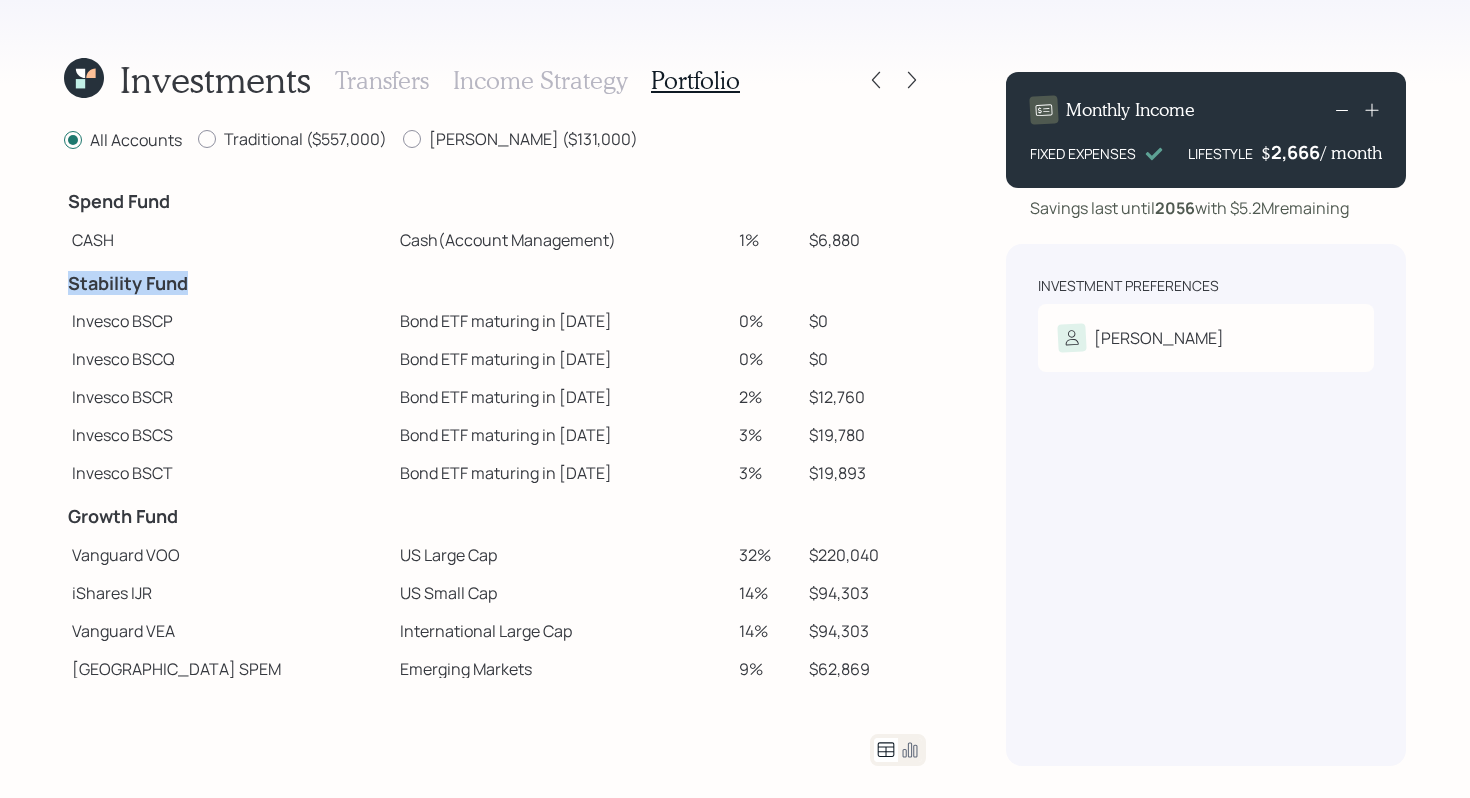 drag, startPoint x: 68, startPoint y: 284, endPoint x: 190, endPoint y: 283, distance: 122.0041 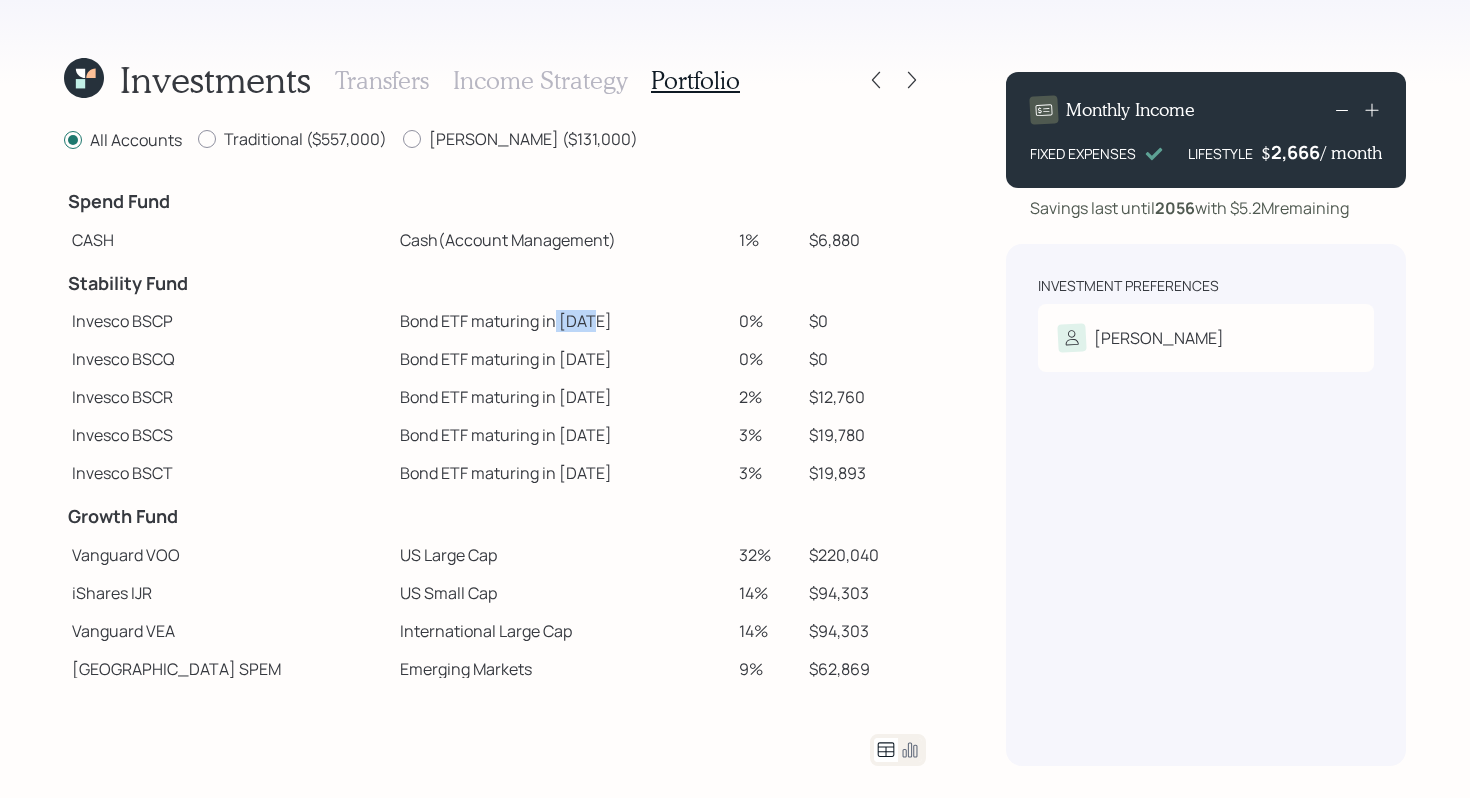 drag, startPoint x: 478, startPoint y: 323, endPoint x: 527, endPoint y: 324, distance: 49.010204 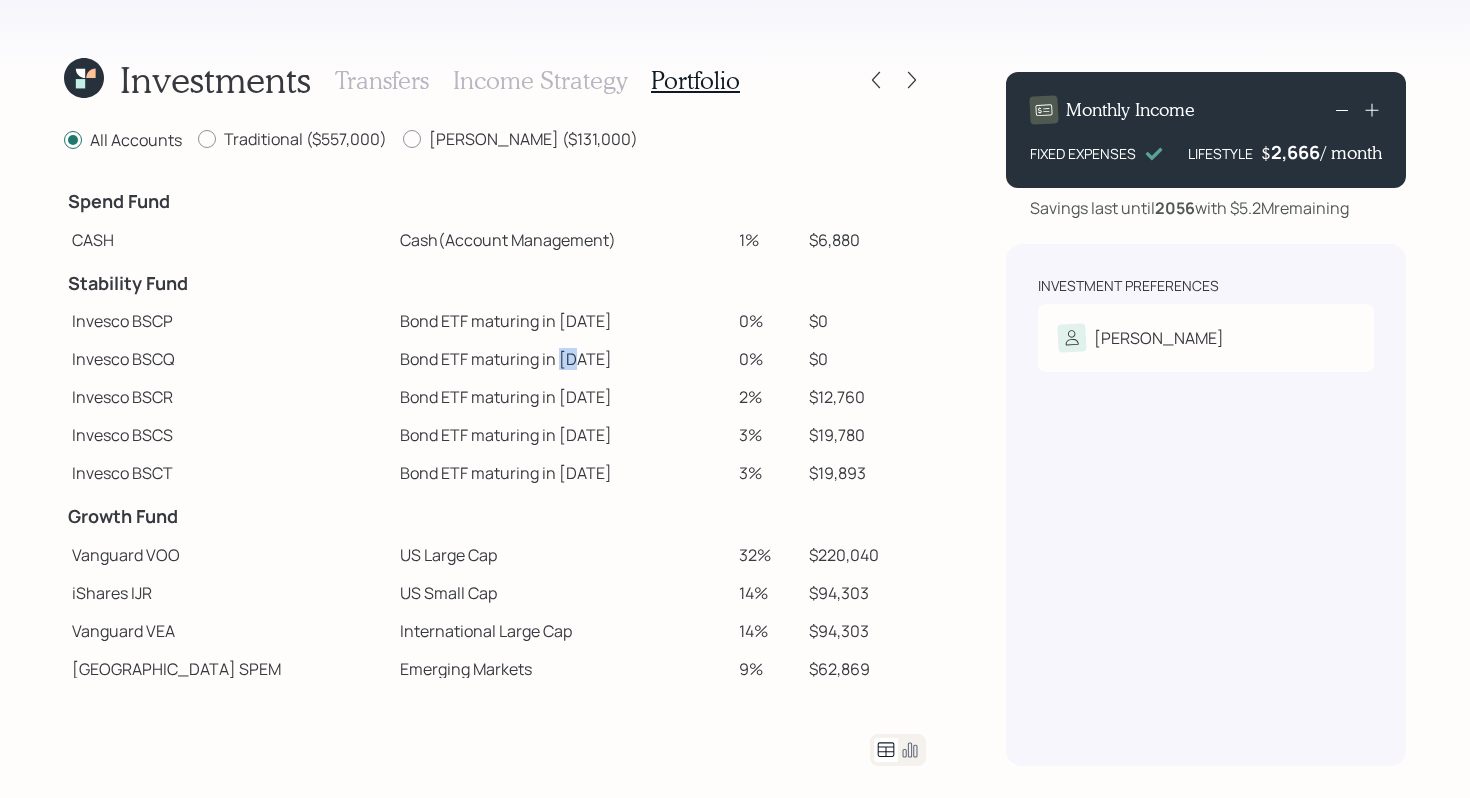 drag, startPoint x: 482, startPoint y: 364, endPoint x: 516, endPoint y: 366, distance: 34.058773 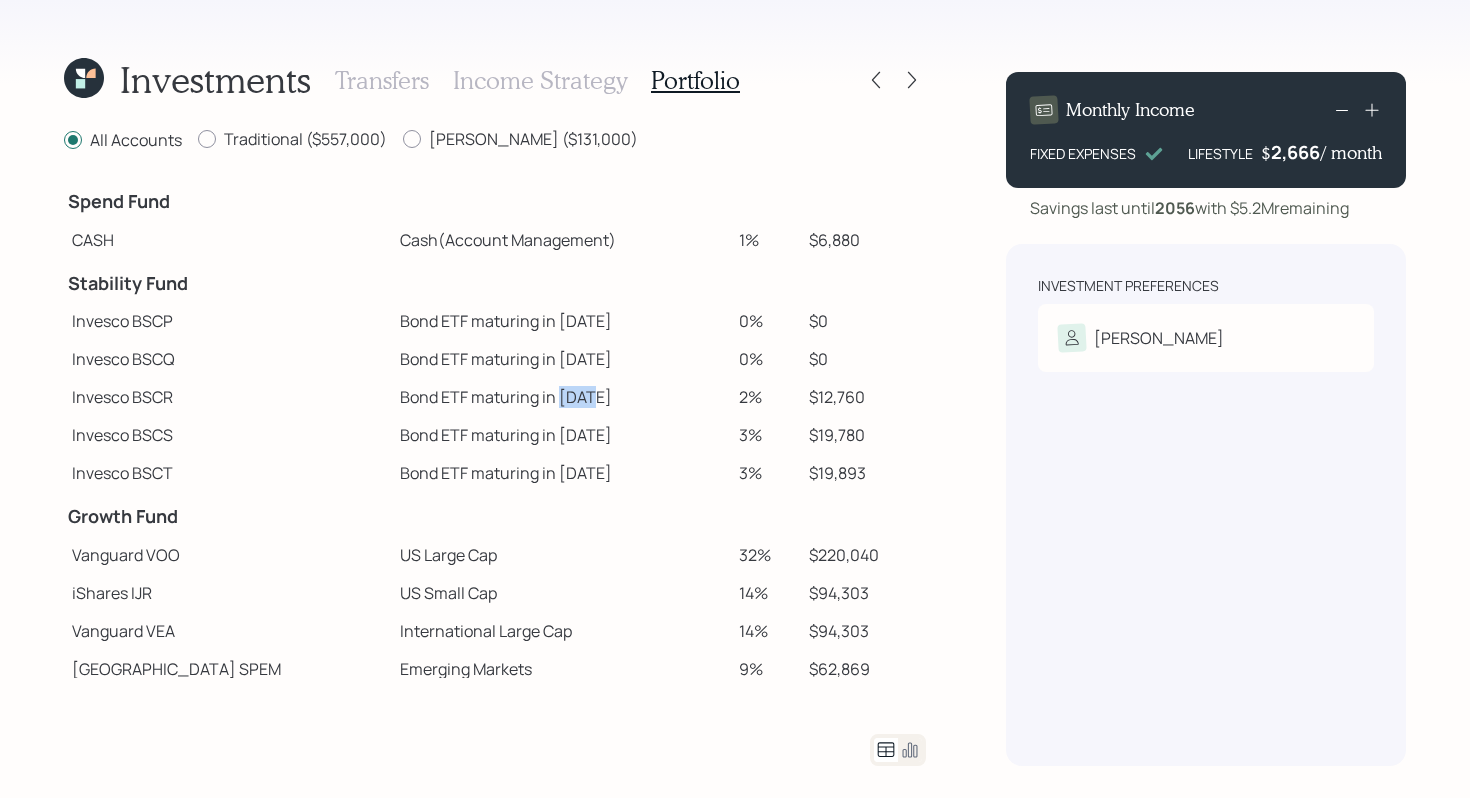 drag, startPoint x: 480, startPoint y: 401, endPoint x: 524, endPoint y: 402, distance: 44.011364 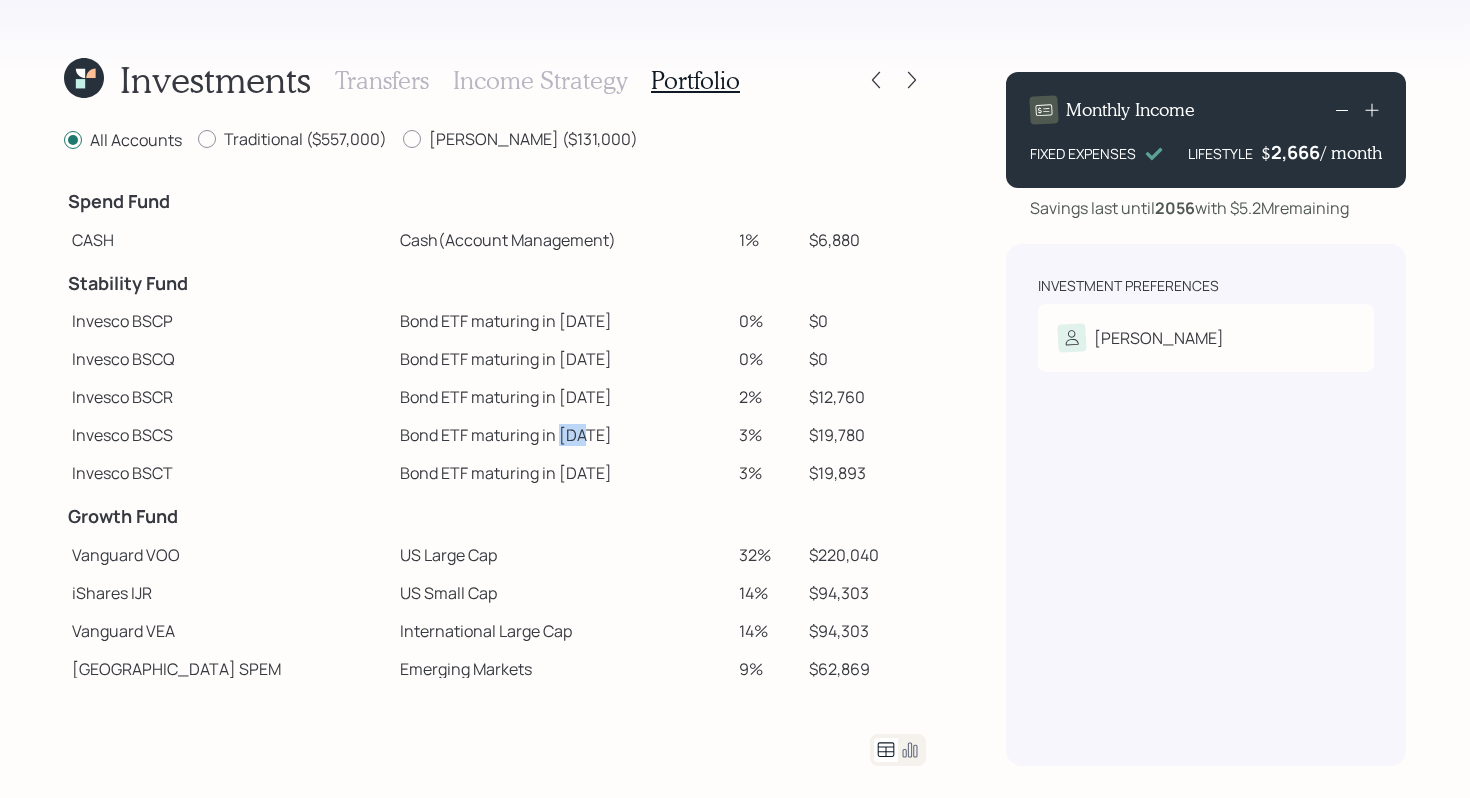 drag, startPoint x: 484, startPoint y: 438, endPoint x: 525, endPoint y: 438, distance: 41 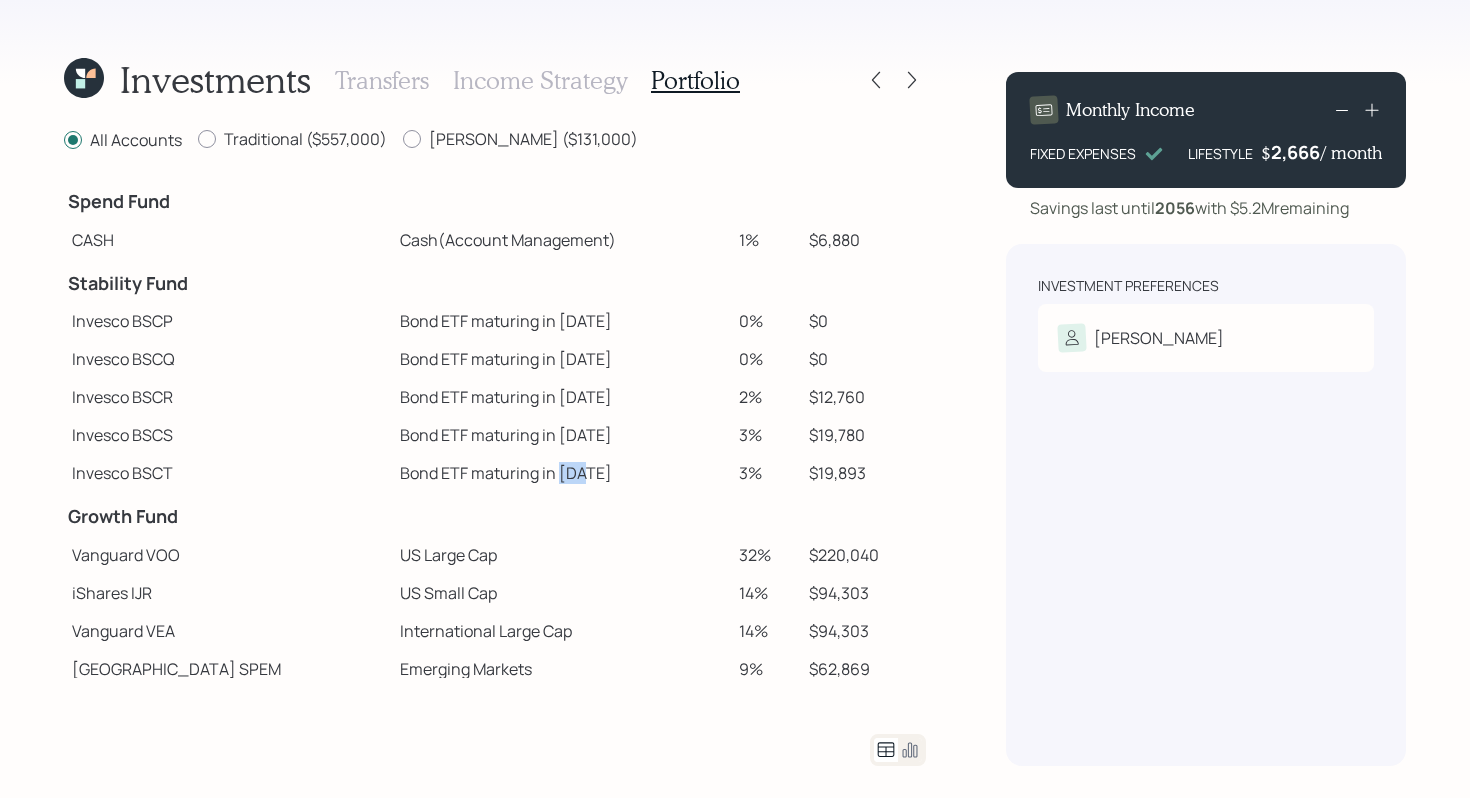 drag, startPoint x: 484, startPoint y: 471, endPoint x: 518, endPoint y: 473, distance: 34.058773 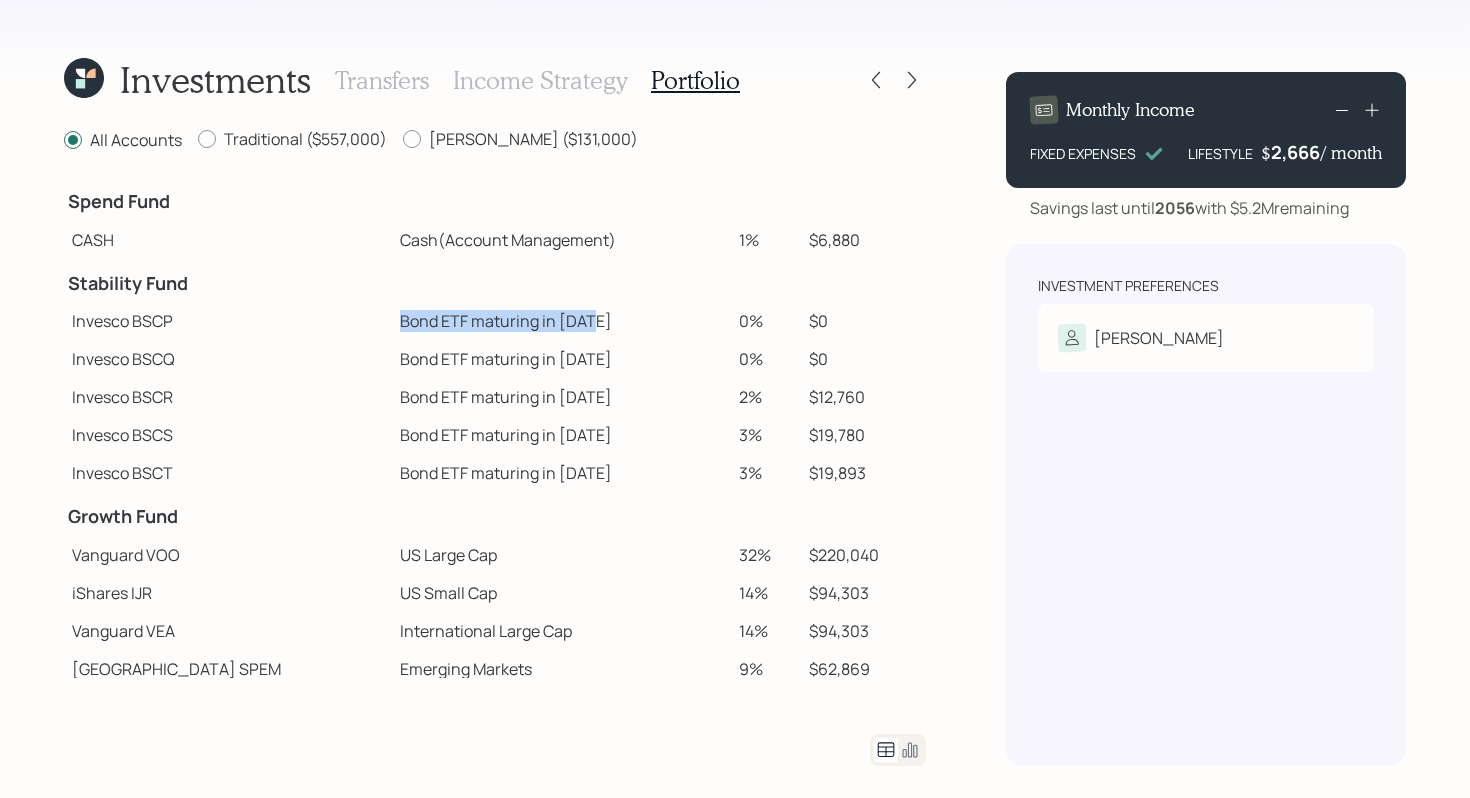 drag, startPoint x: 325, startPoint y: 325, endPoint x: 522, endPoint y: 317, distance: 197.16237 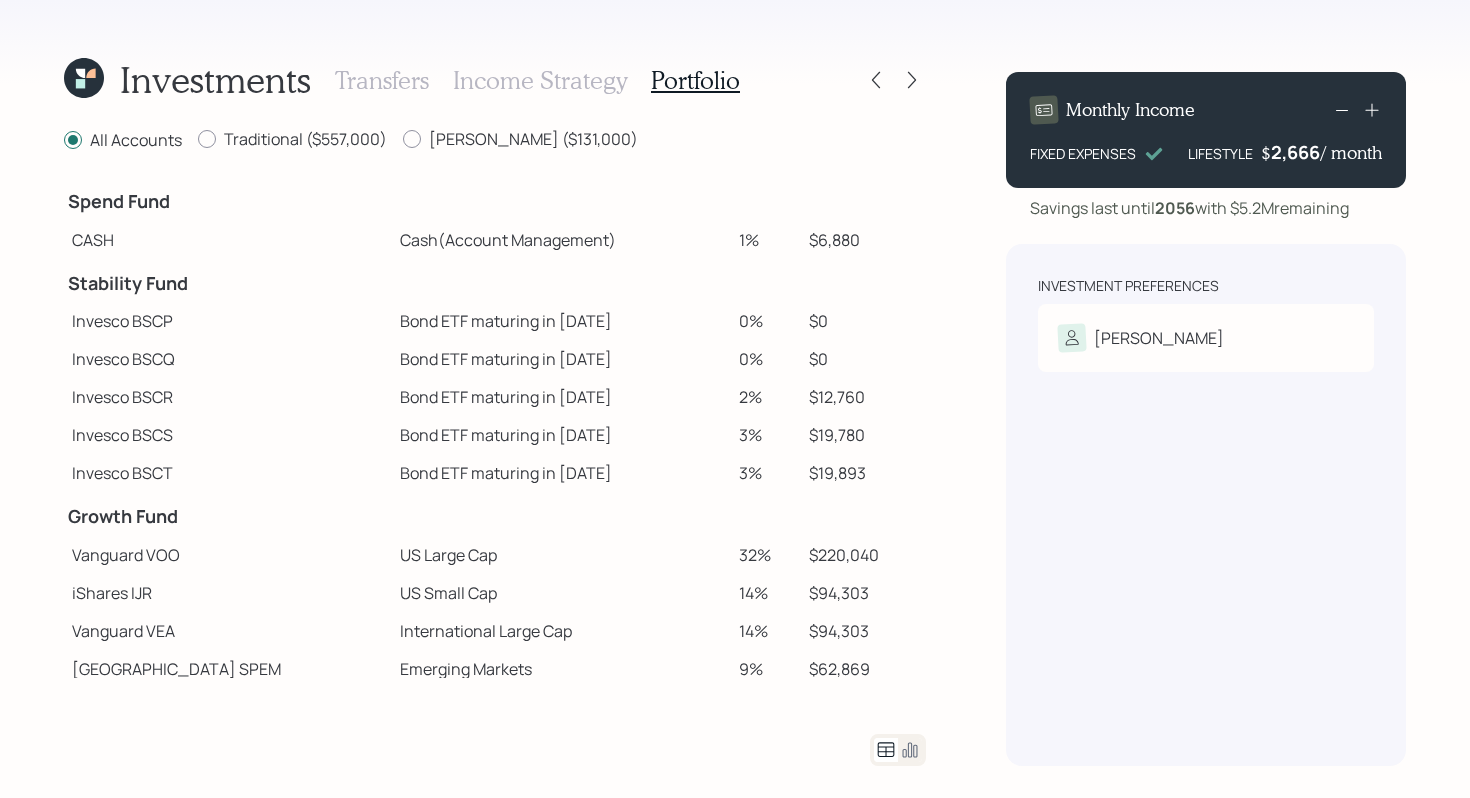 click on "Bond ETF maturing in 2025" at bounding box center [561, 321] 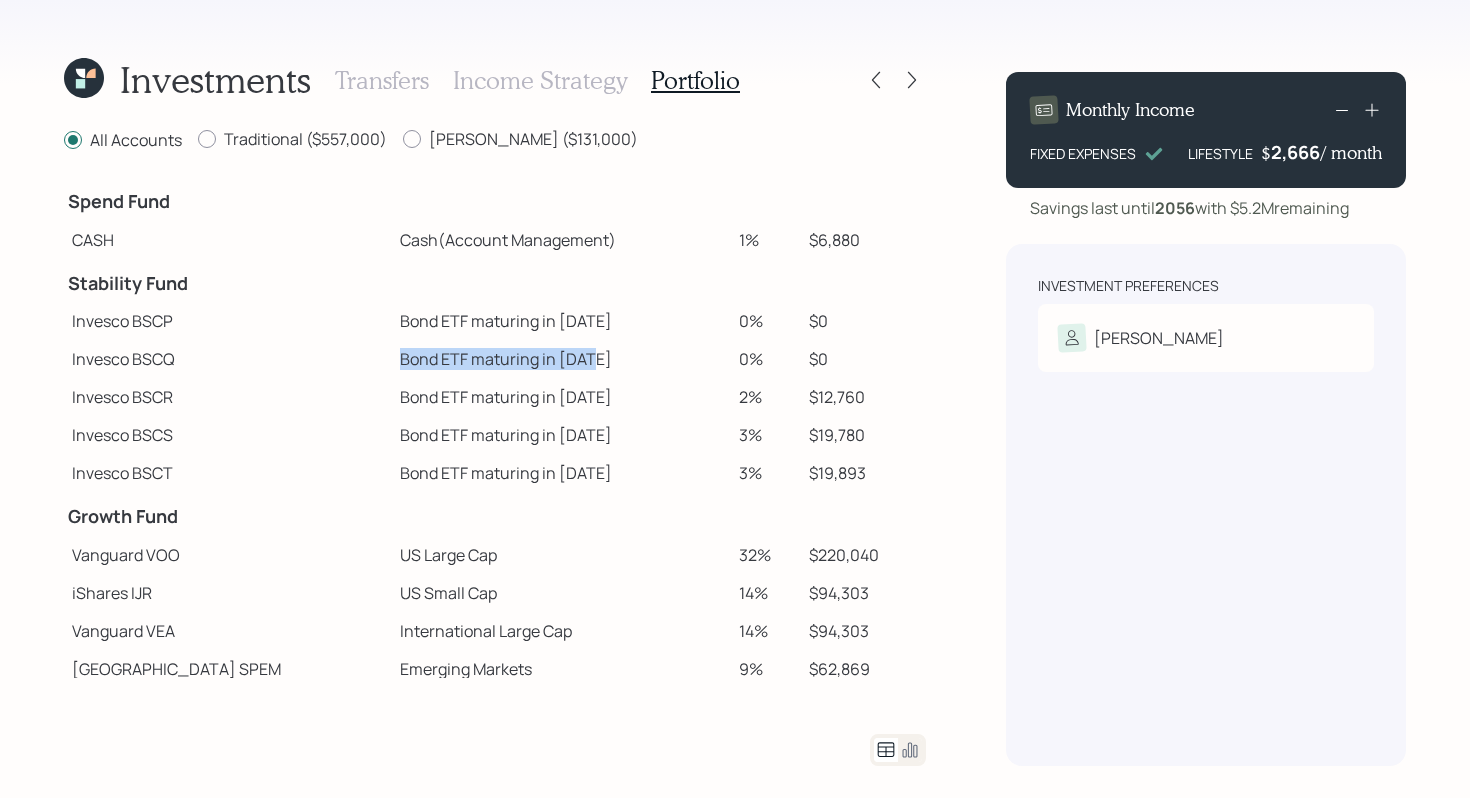 drag, startPoint x: 322, startPoint y: 359, endPoint x: 523, endPoint y: 365, distance: 201.08954 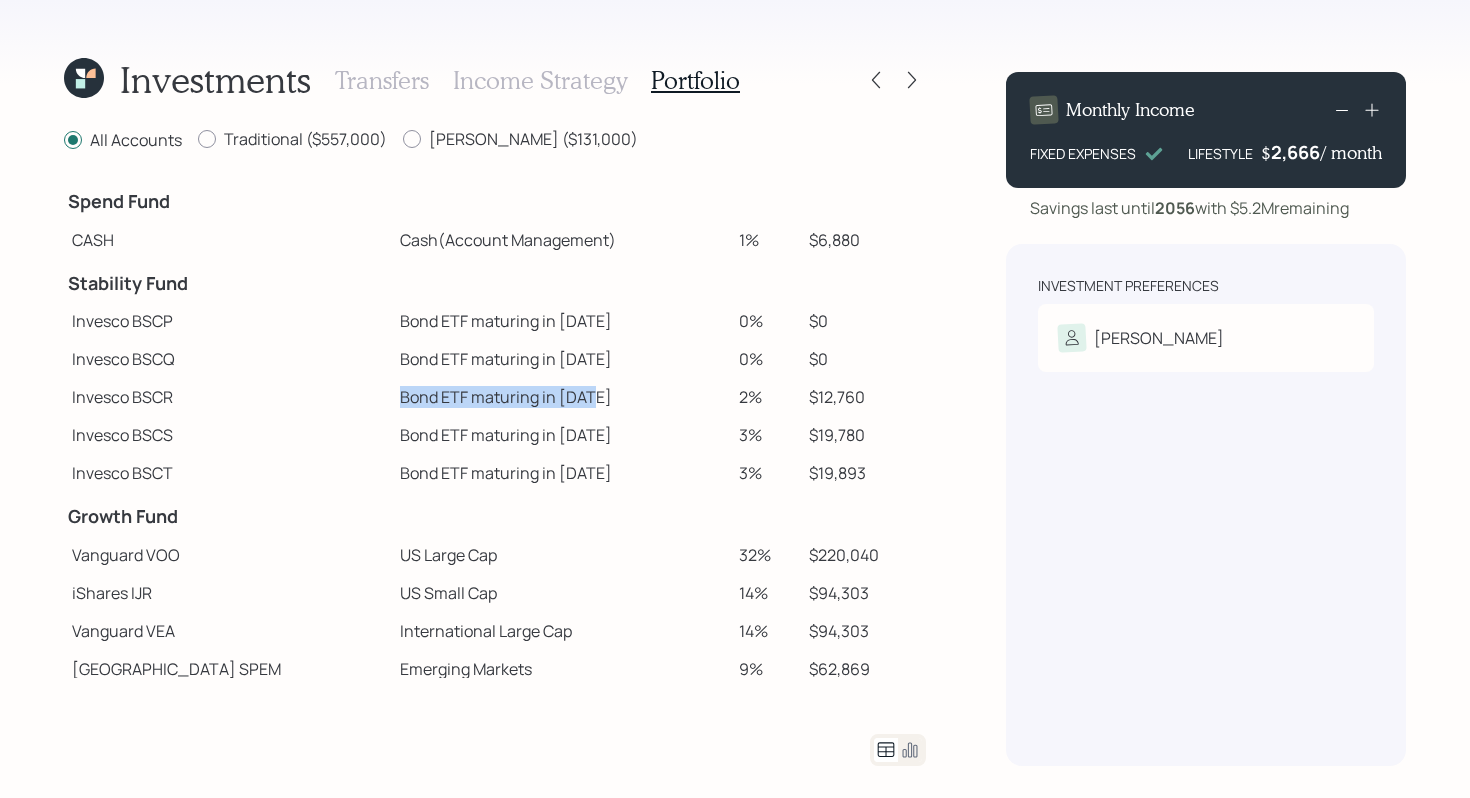 drag, startPoint x: 325, startPoint y: 401, endPoint x: 519, endPoint y: 398, distance: 194.0232 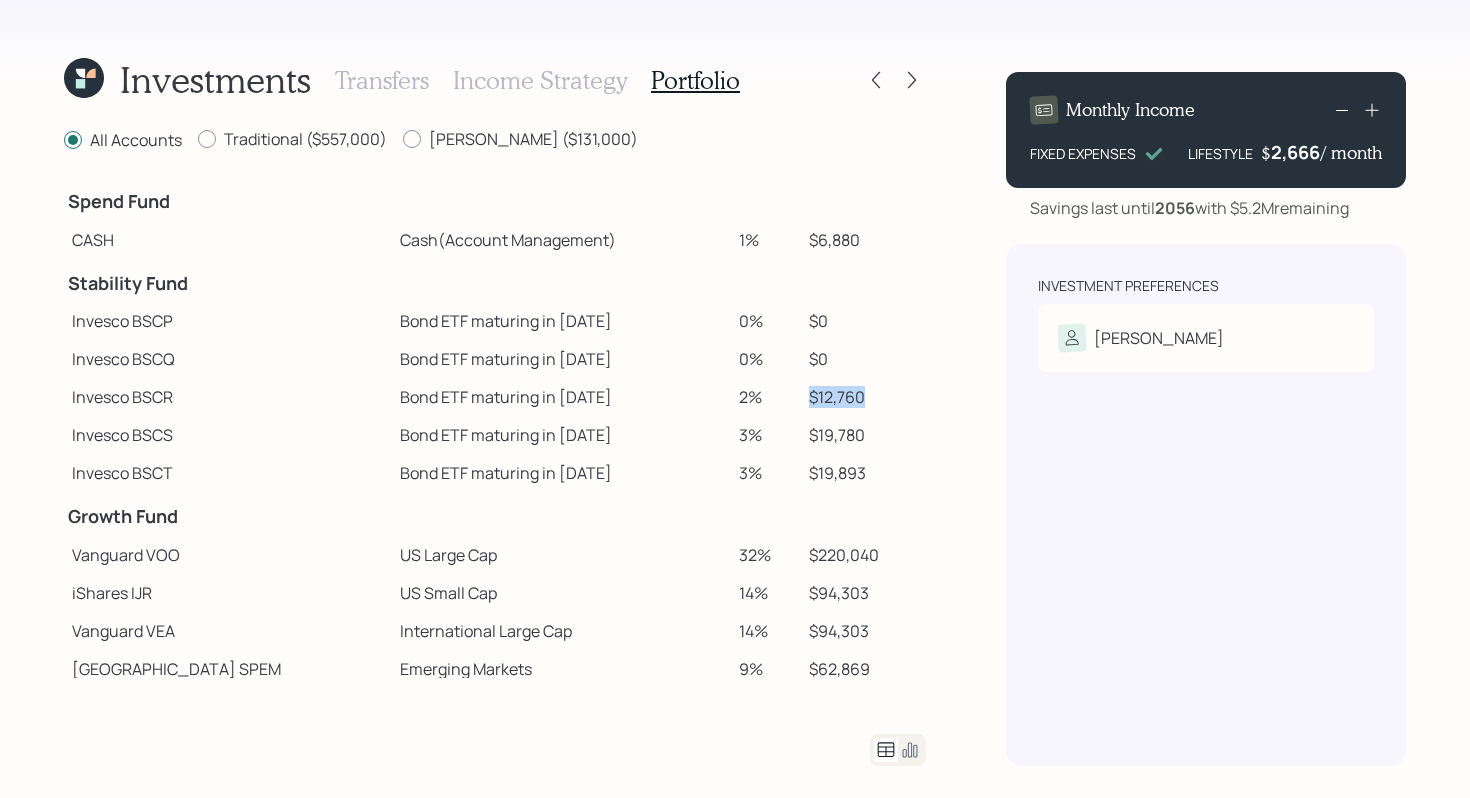 drag, startPoint x: 848, startPoint y: 398, endPoint x: 780, endPoint y: 395, distance: 68.06615 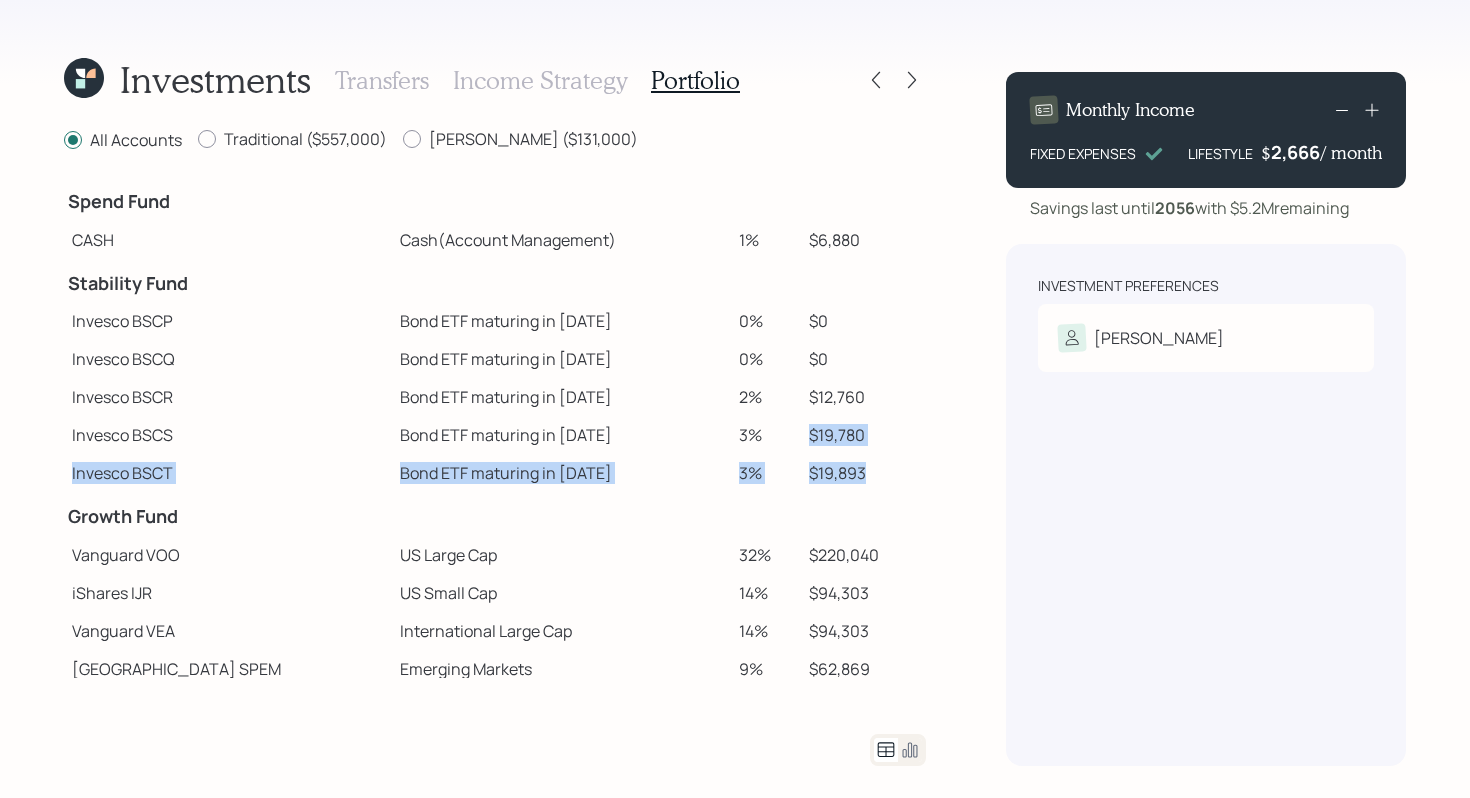 drag, startPoint x: 853, startPoint y: 472, endPoint x: 792, endPoint y: 432, distance: 72.94518 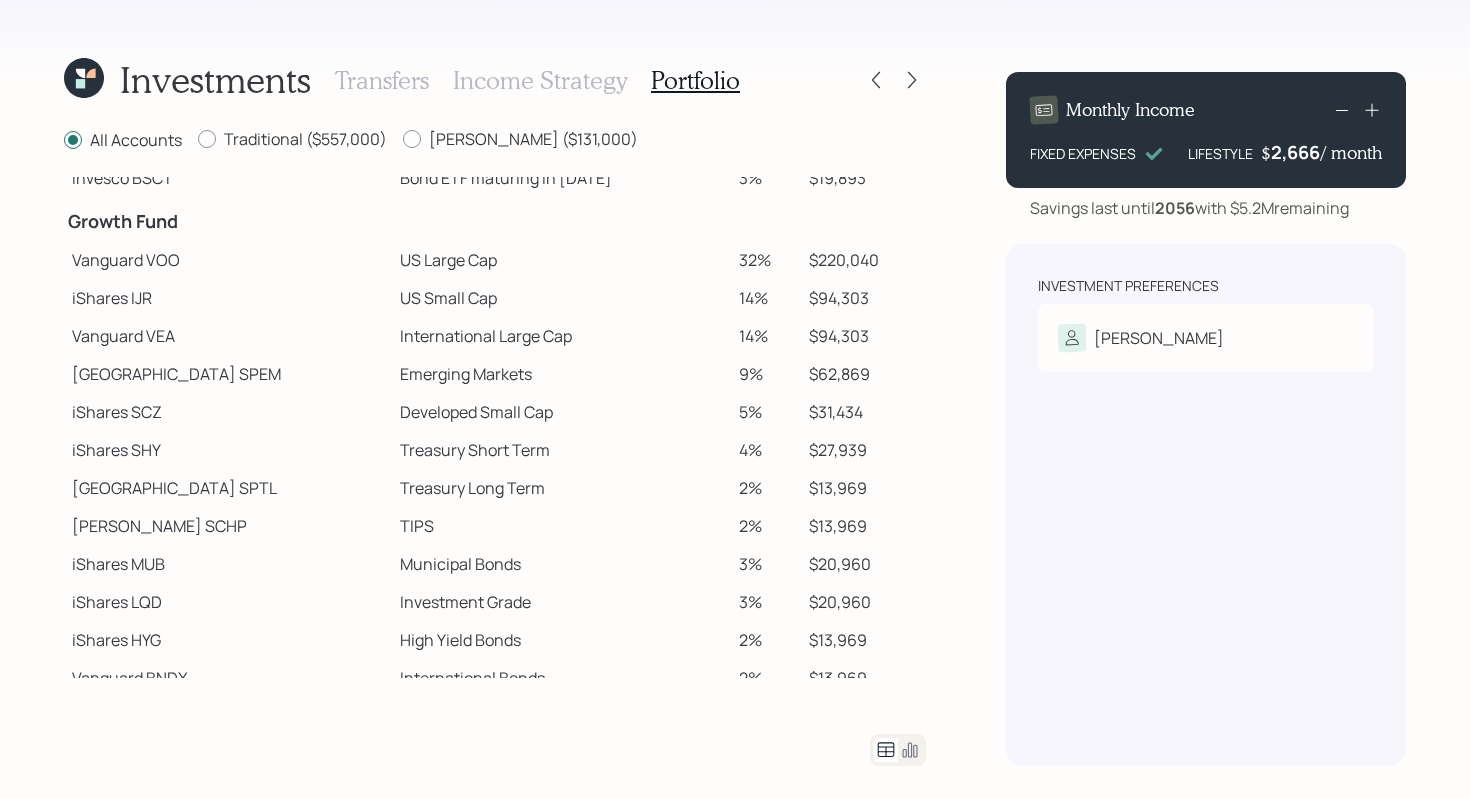 scroll, scrollTop: 314, scrollLeft: 0, axis: vertical 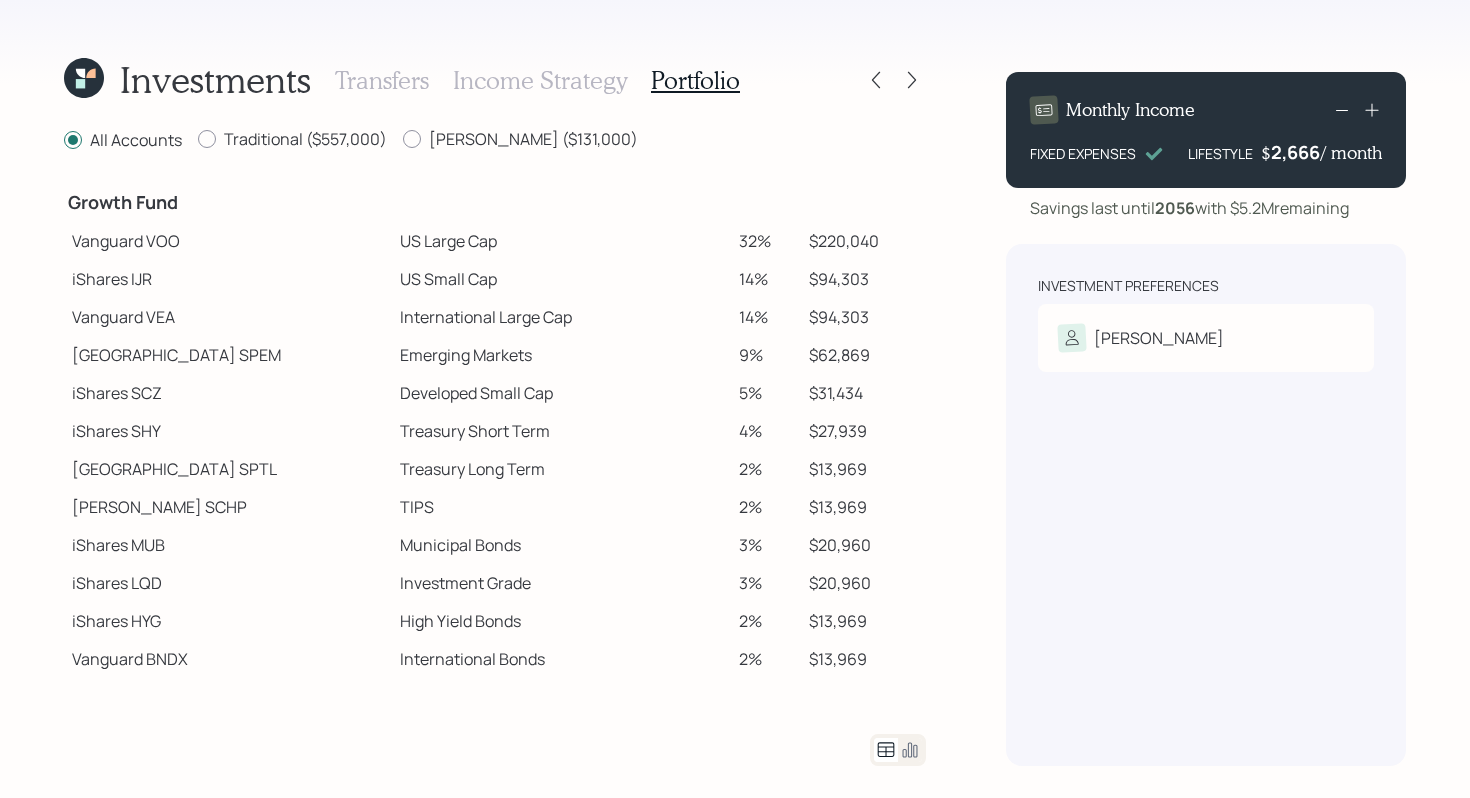 click on "Vanguard   VOO" at bounding box center [228, 241] 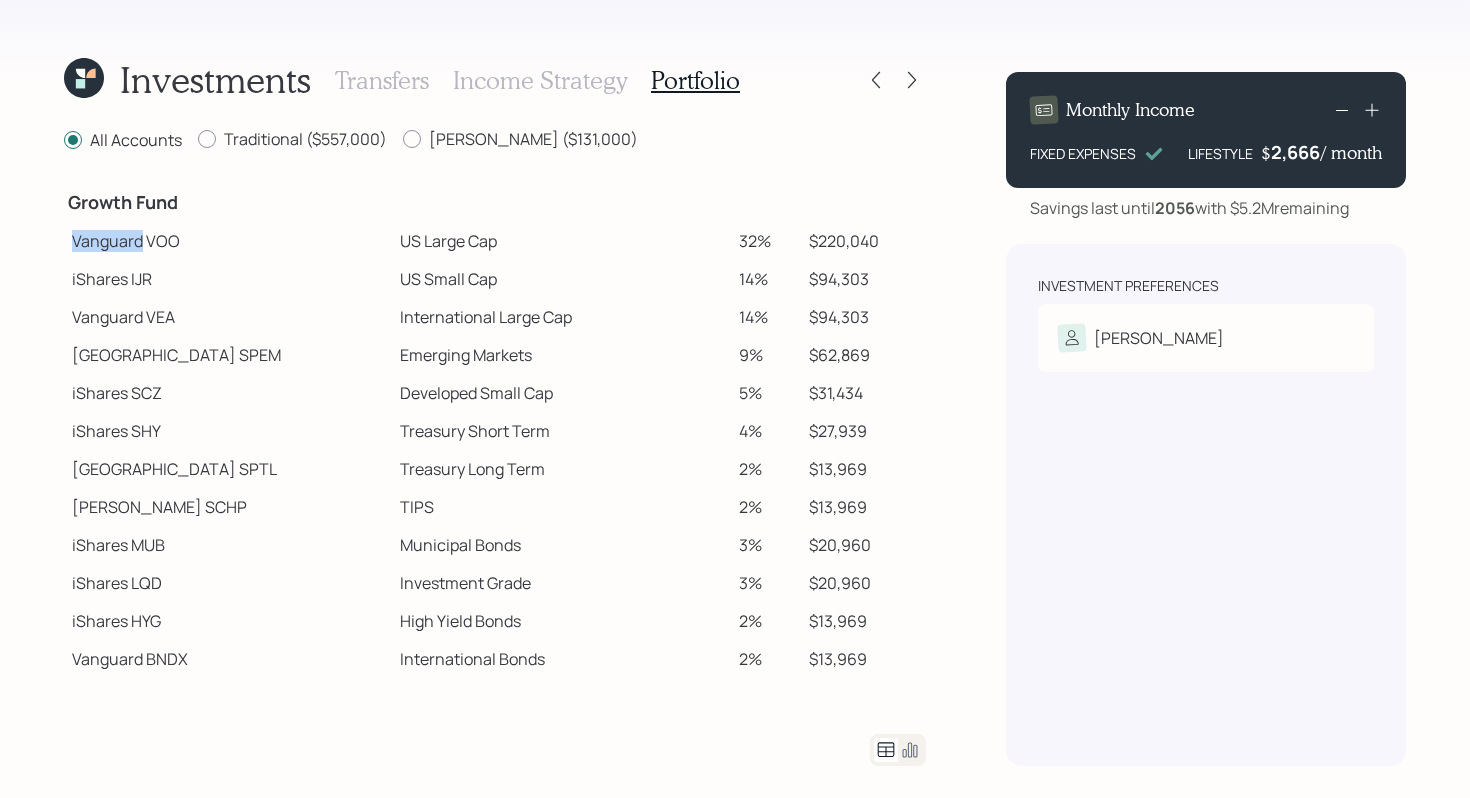 click on "Vanguard   VOO" at bounding box center (228, 241) 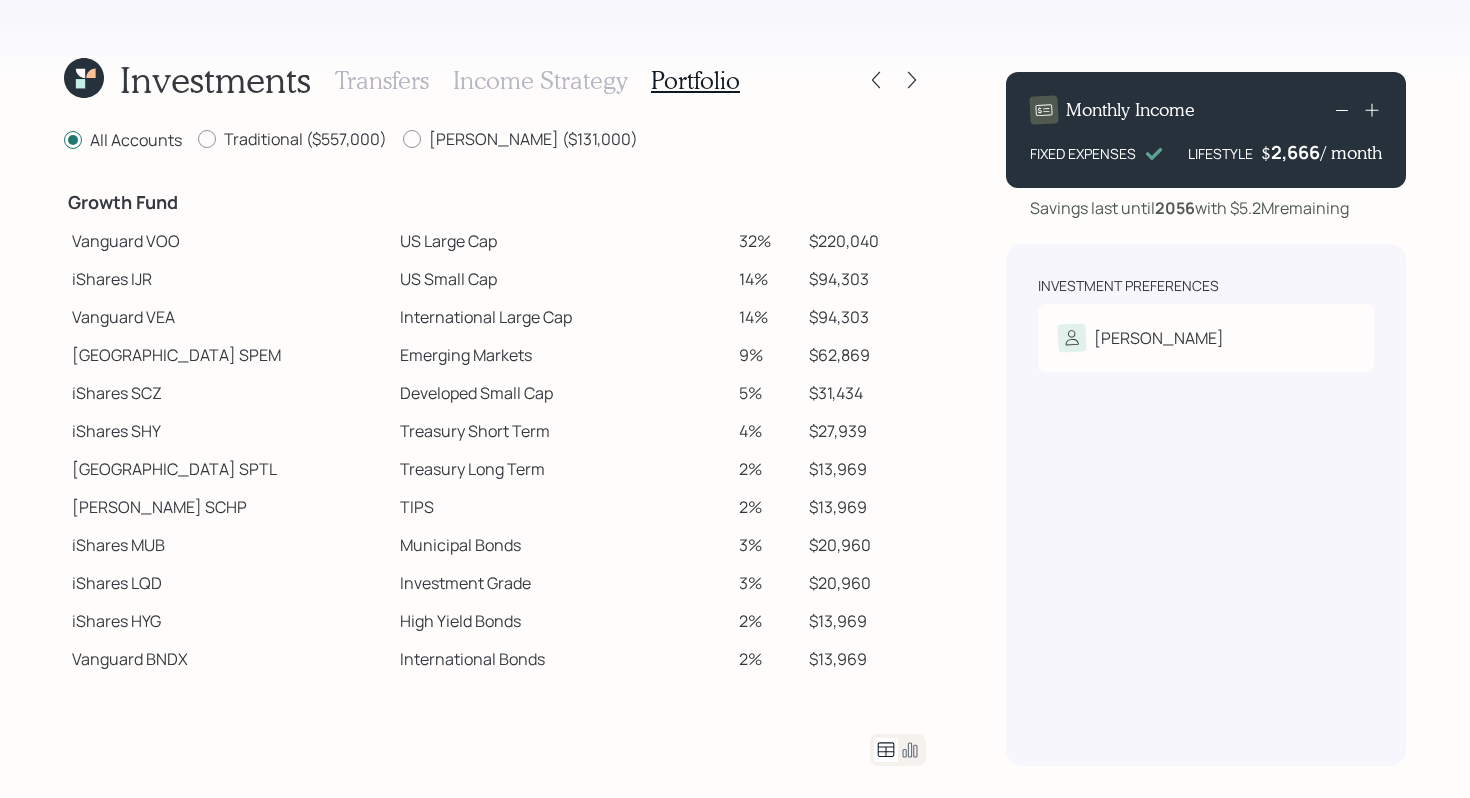 click on "iShares   IJR" at bounding box center [228, 279] 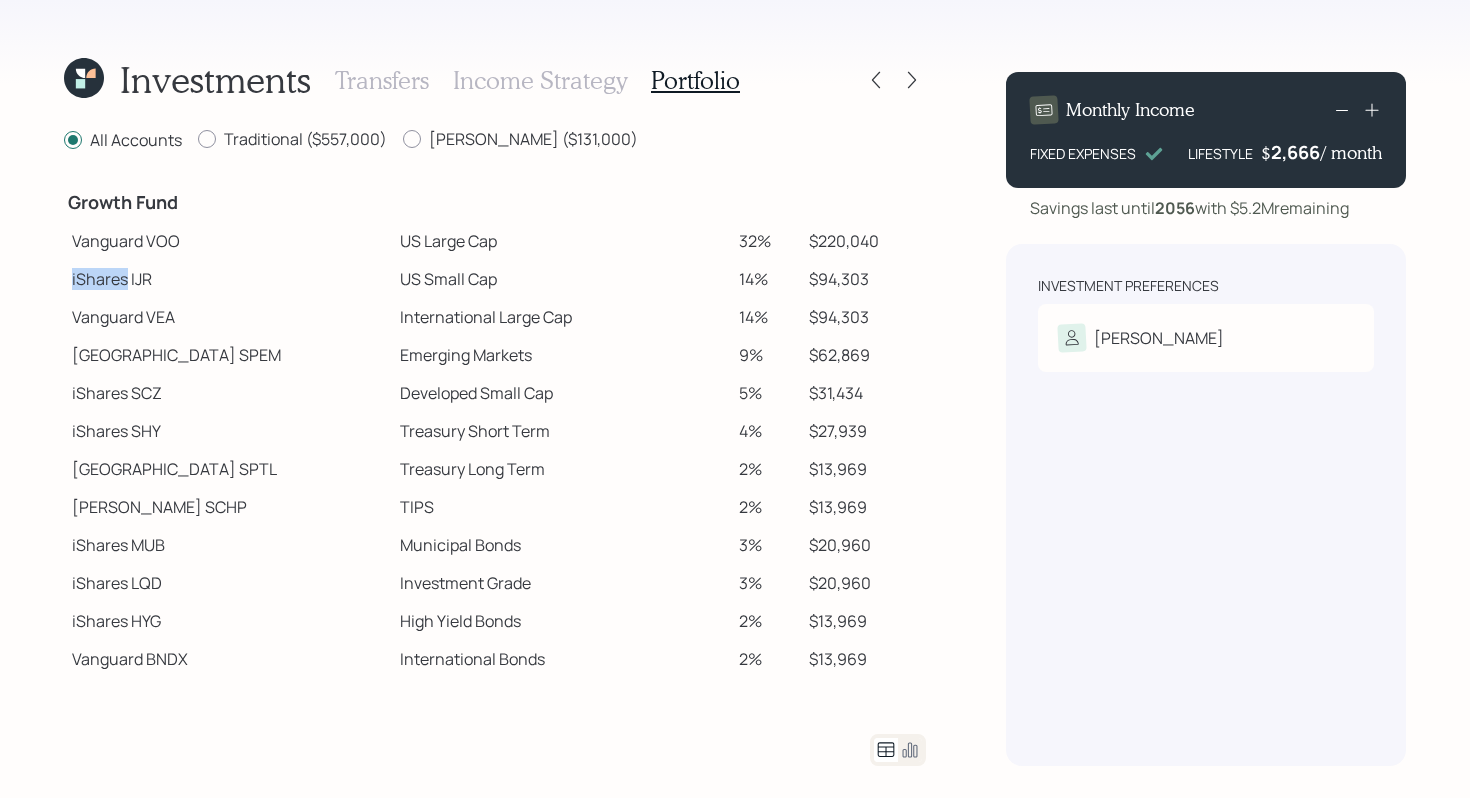 click on "iShares   IJR" at bounding box center (228, 279) 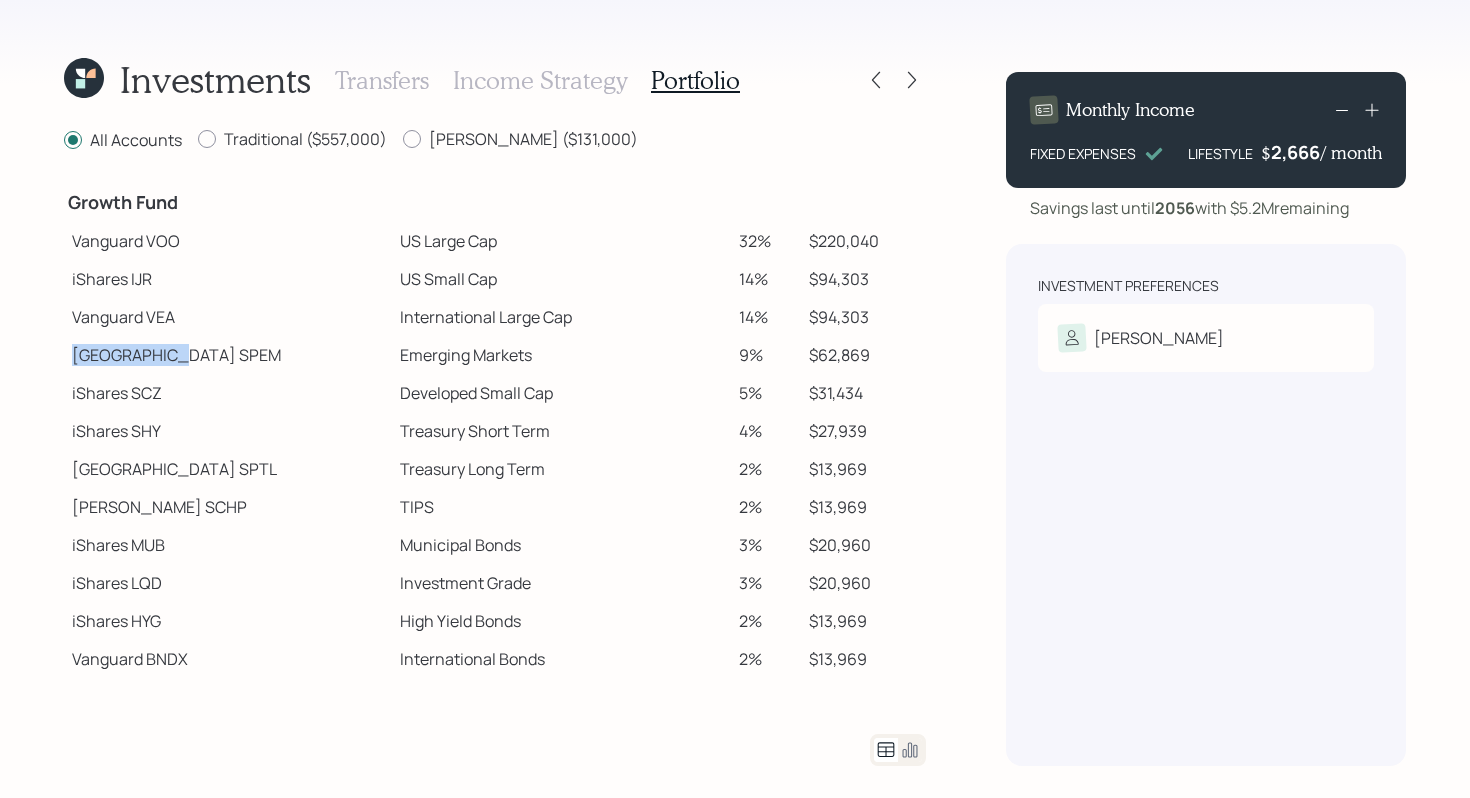 drag, startPoint x: 71, startPoint y: 354, endPoint x: 160, endPoint y: 356, distance: 89.02247 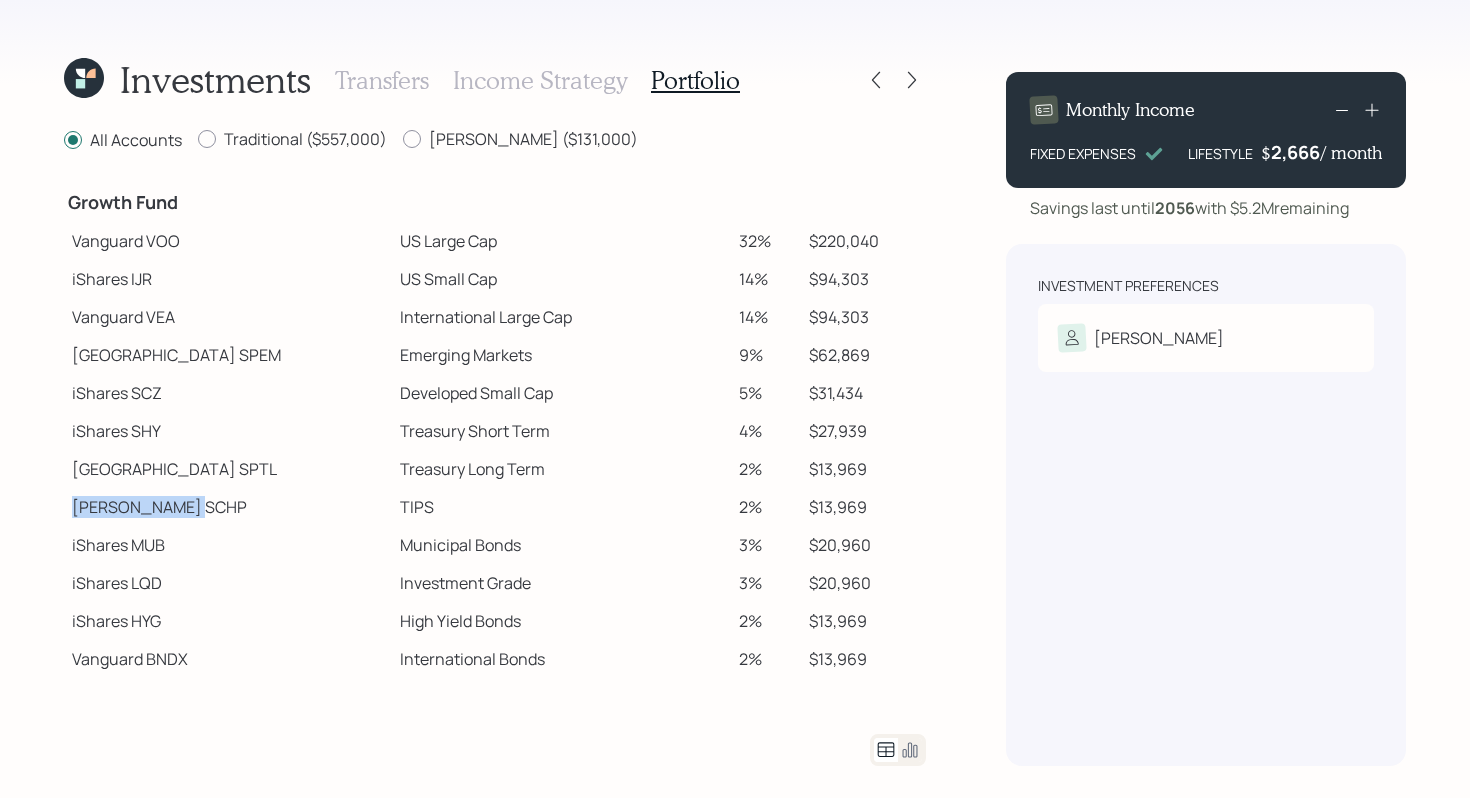 drag, startPoint x: 76, startPoint y: 502, endPoint x: 137, endPoint y: 504, distance: 61.03278 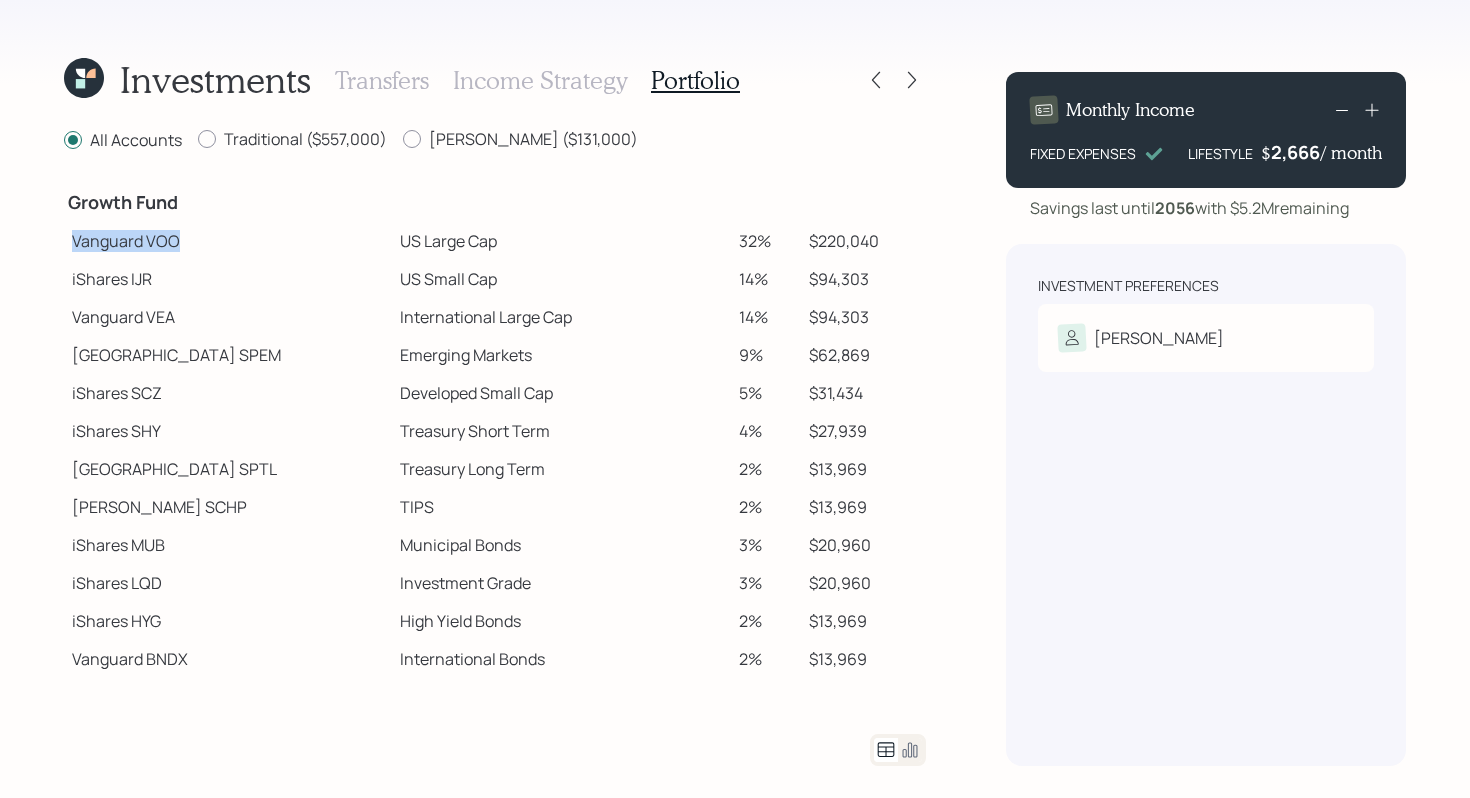 drag, startPoint x: 71, startPoint y: 241, endPoint x: 185, endPoint y: 244, distance: 114.03947 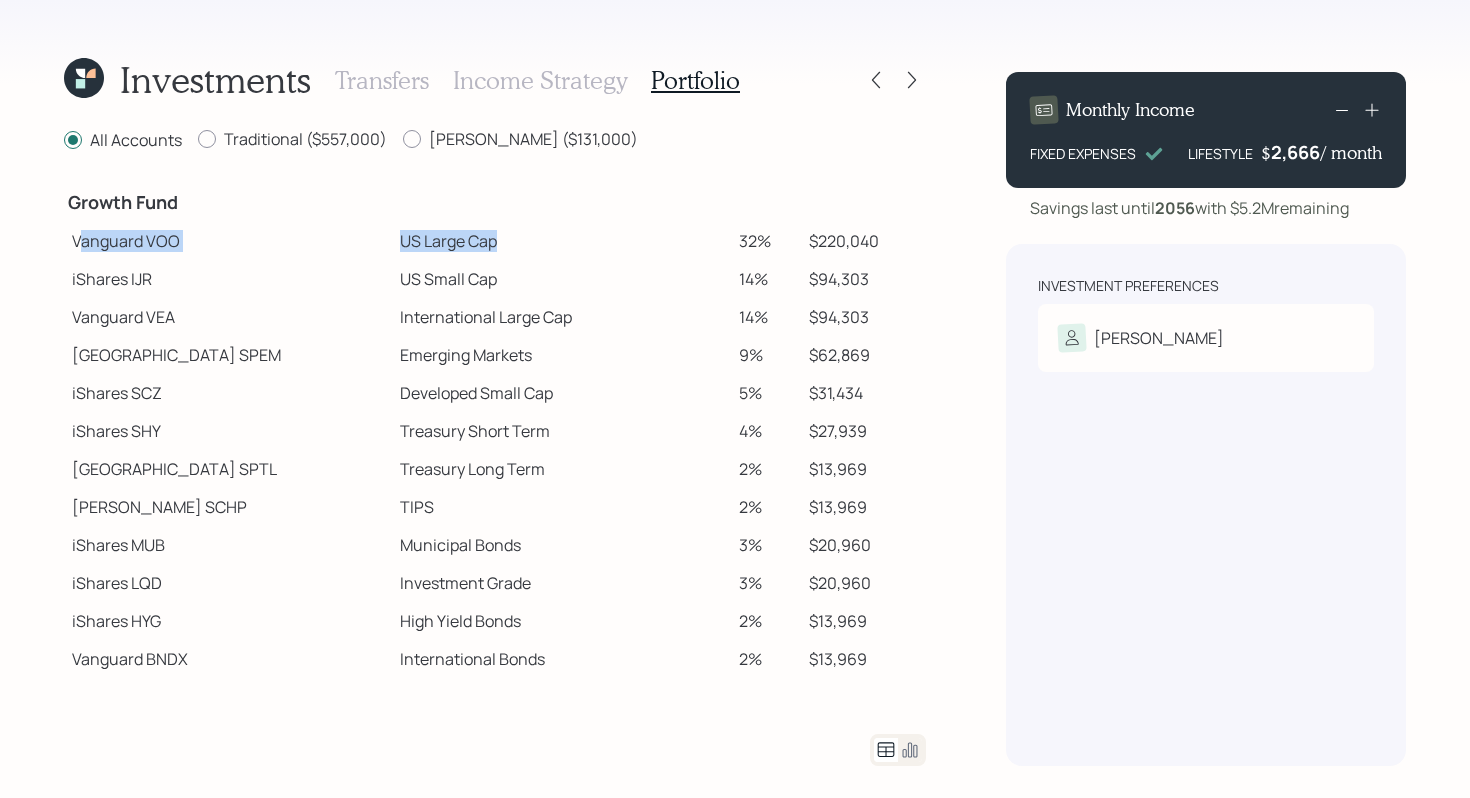 drag, startPoint x: 78, startPoint y: 240, endPoint x: 424, endPoint y: 241, distance: 346.00143 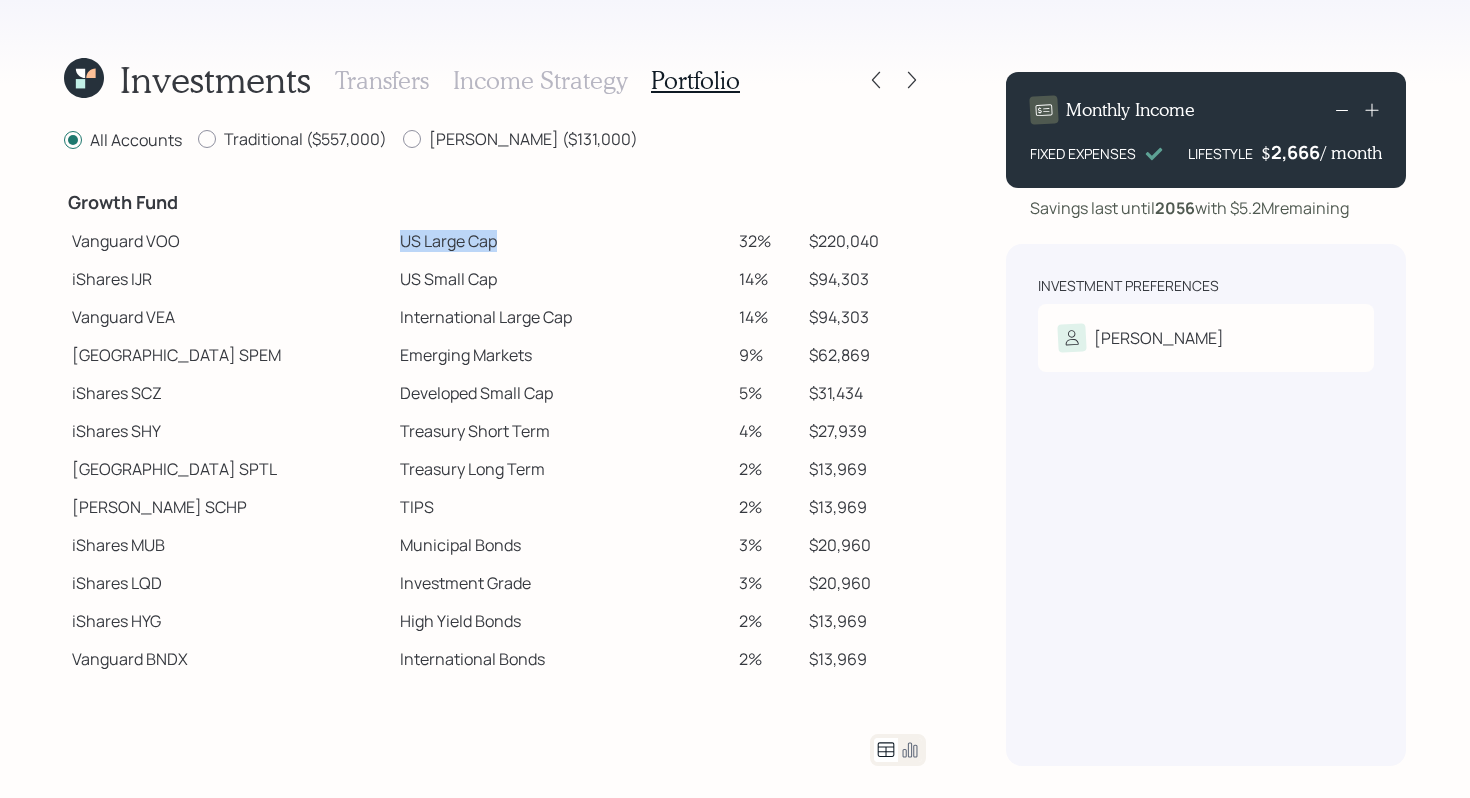 drag, startPoint x: 325, startPoint y: 239, endPoint x: 430, endPoint y: 239, distance: 105 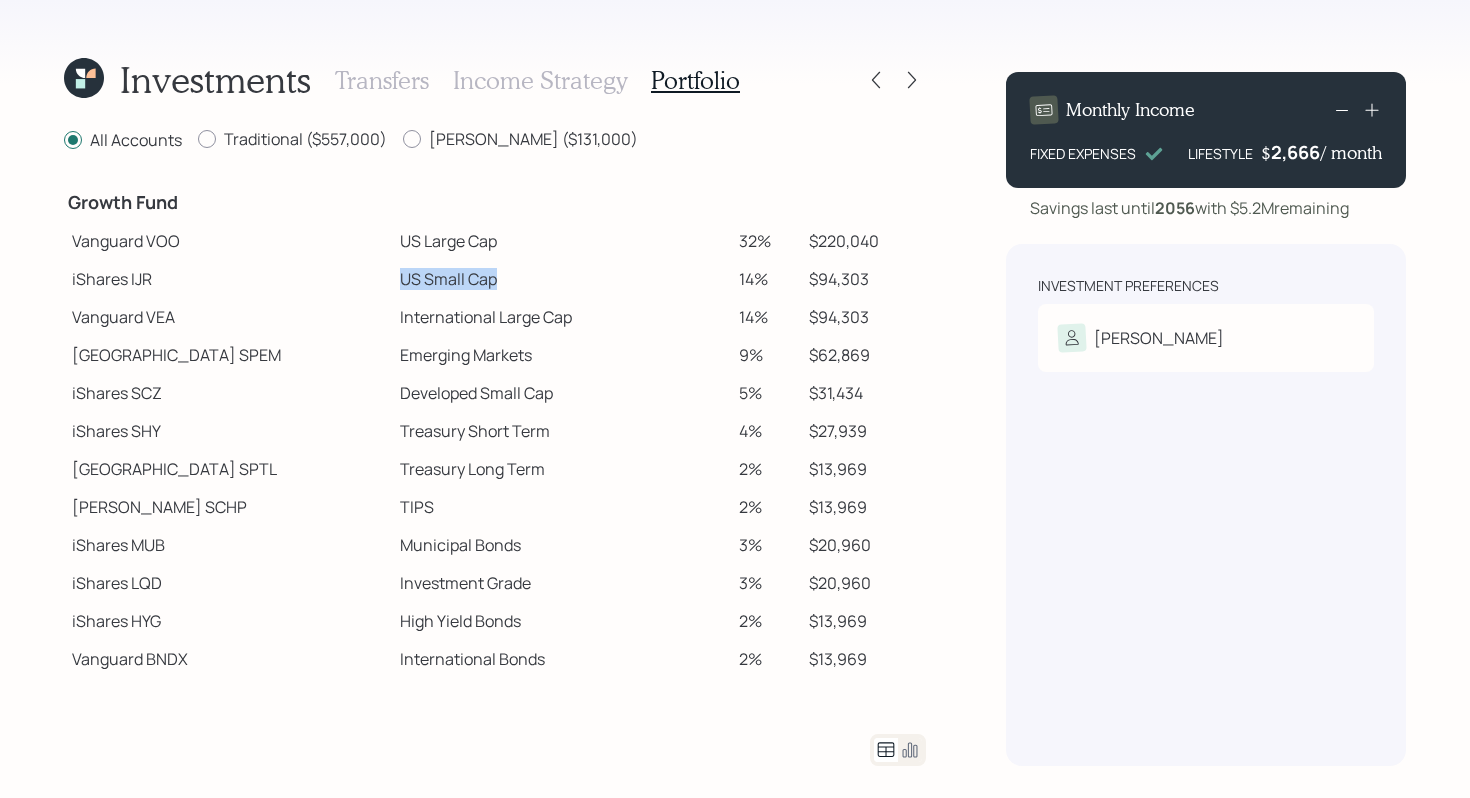 drag, startPoint x: 319, startPoint y: 279, endPoint x: 417, endPoint y: 280, distance: 98.005104 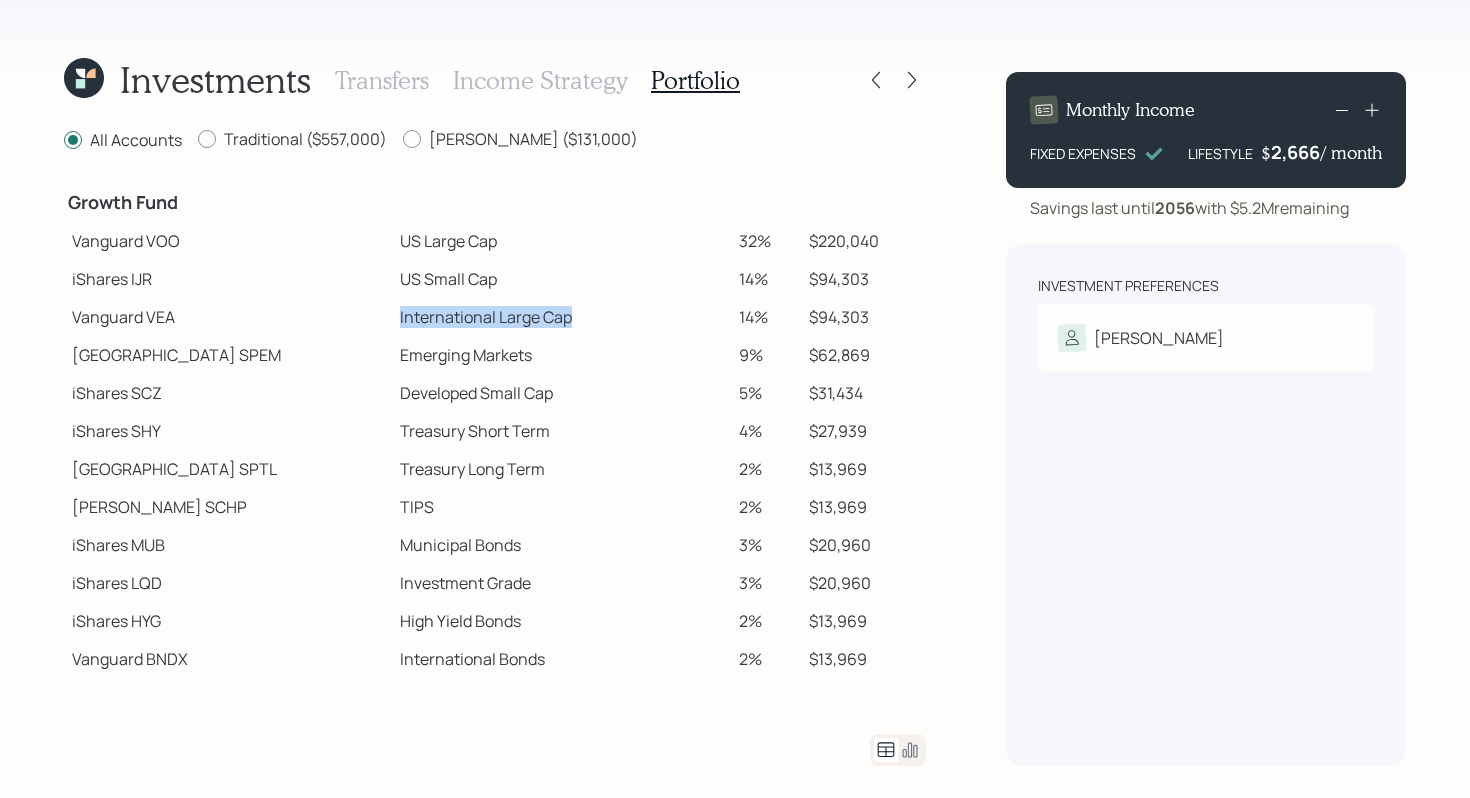 drag, startPoint x: 325, startPoint y: 314, endPoint x: 513, endPoint y: 314, distance: 188 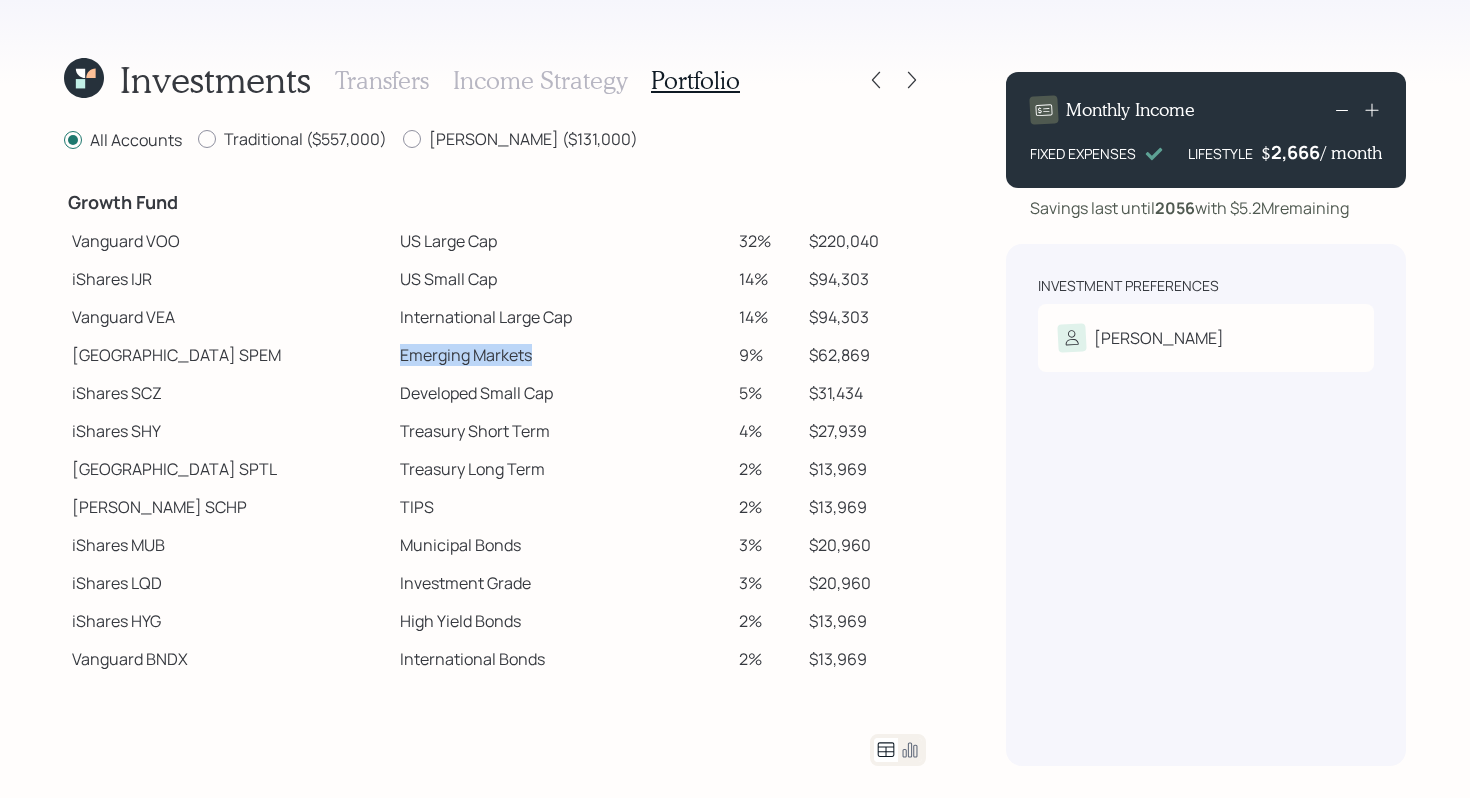drag, startPoint x: 323, startPoint y: 354, endPoint x: 478, endPoint y: 358, distance: 155.0516 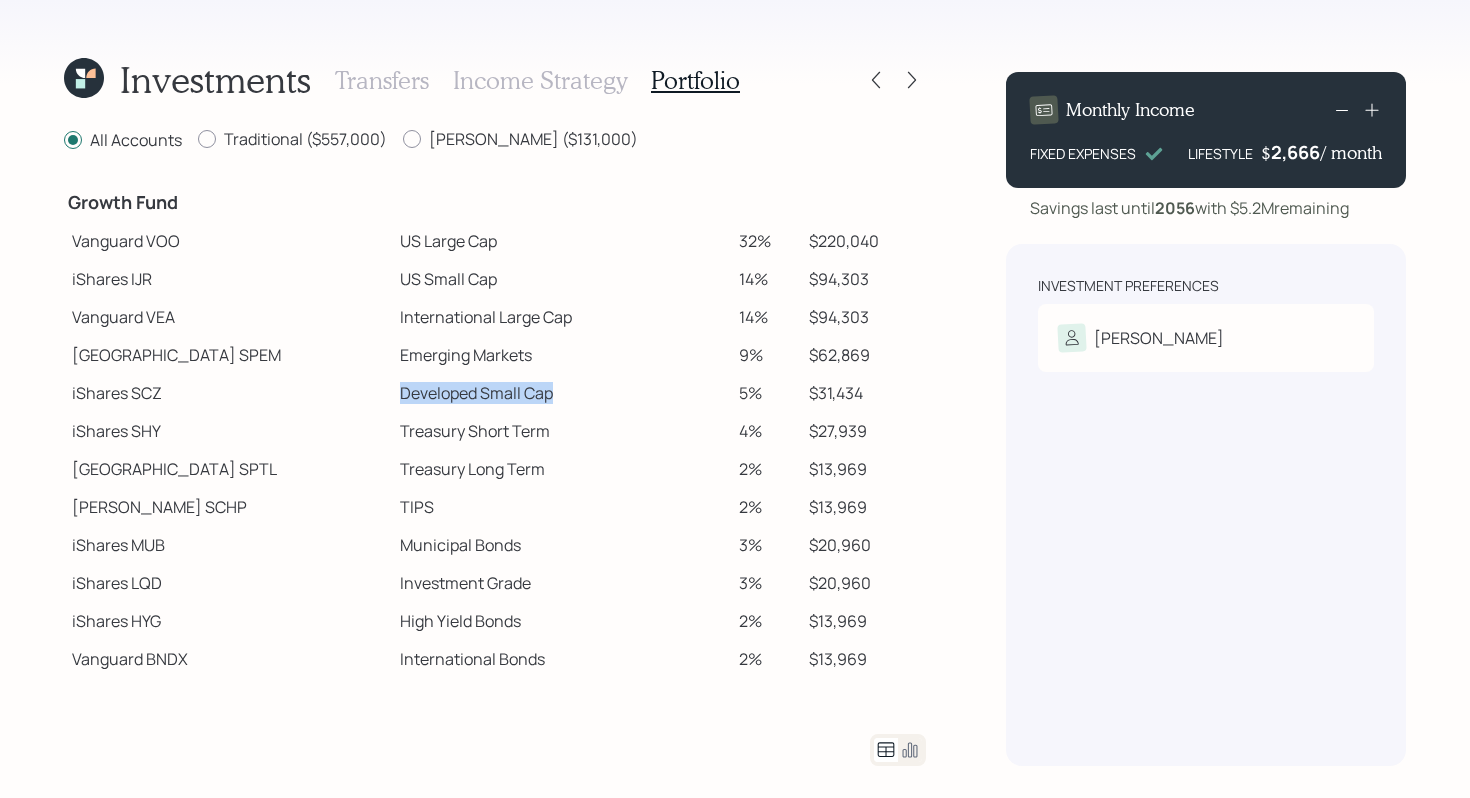 drag, startPoint x: 322, startPoint y: 394, endPoint x: 523, endPoint y: 404, distance: 201.2486 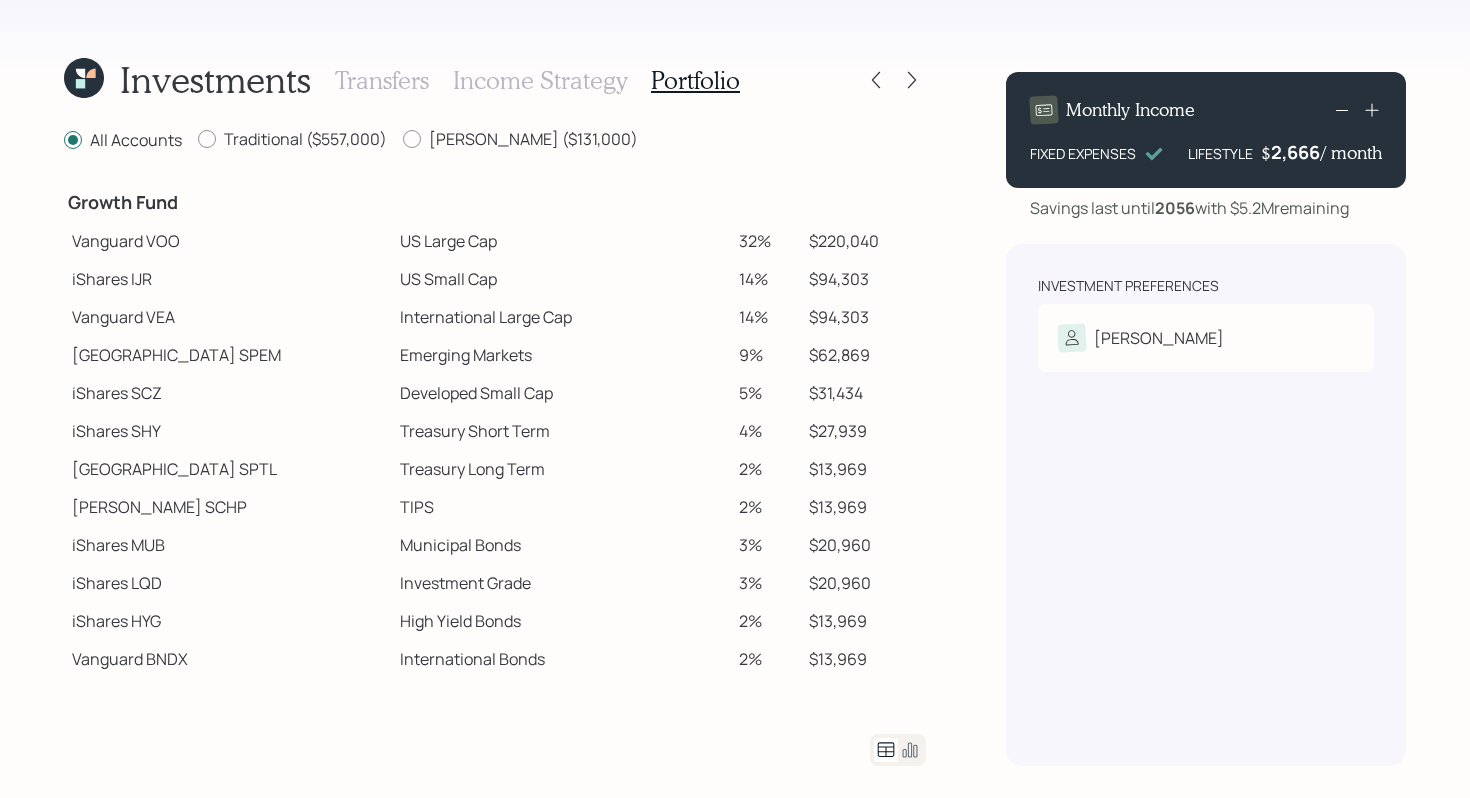 click 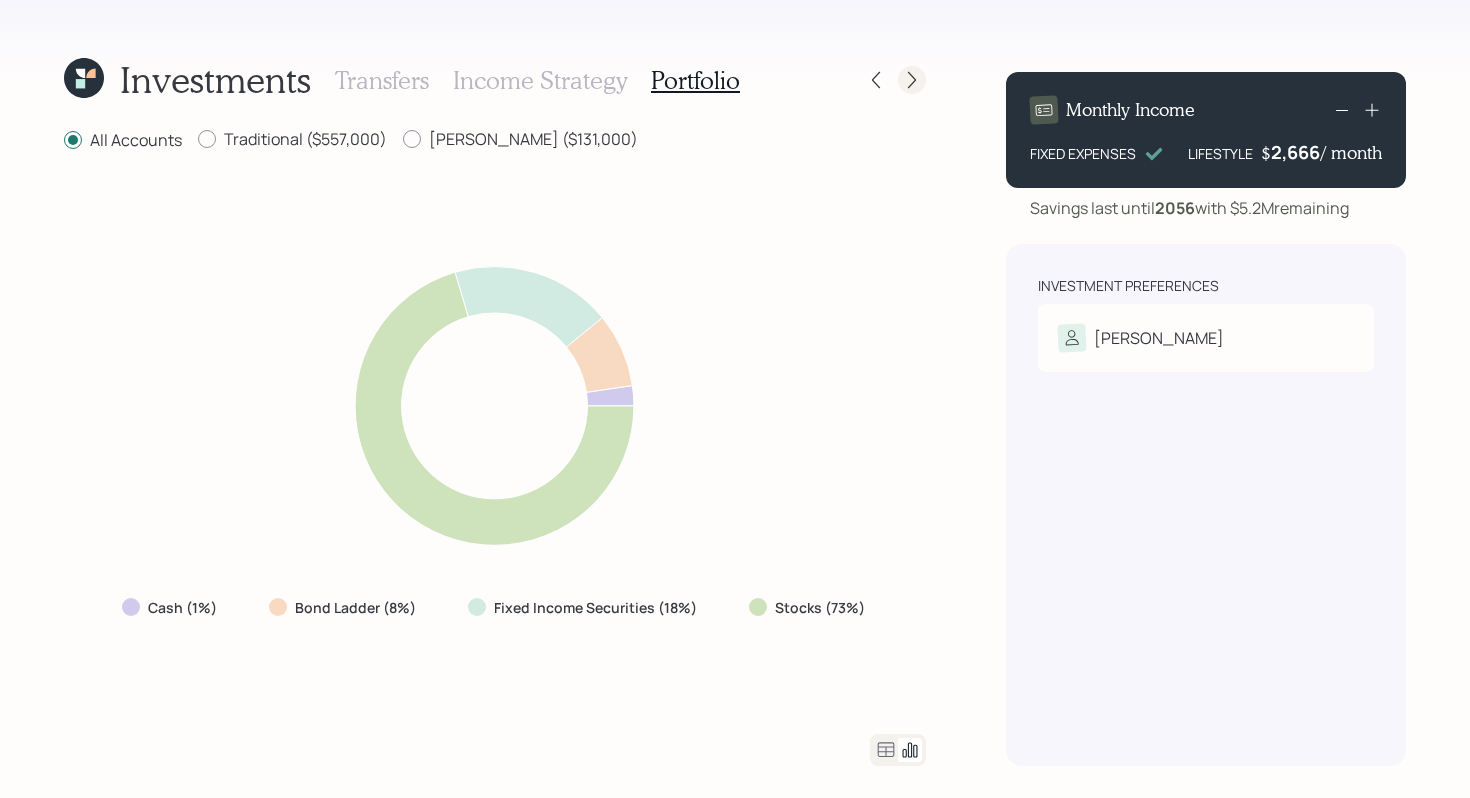 click 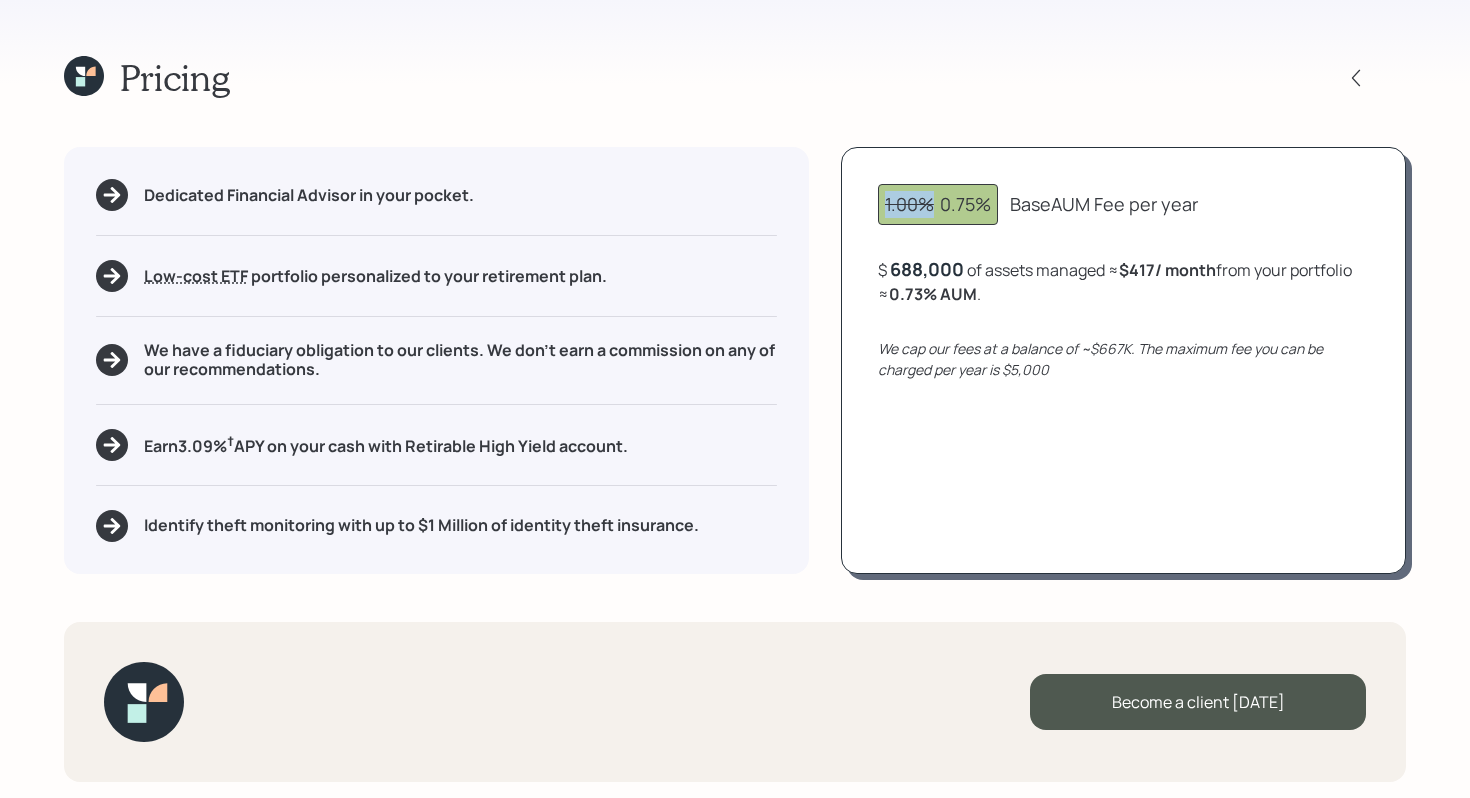 drag, startPoint x: 936, startPoint y: 204, endPoint x: 883, endPoint y: 202, distance: 53.037724 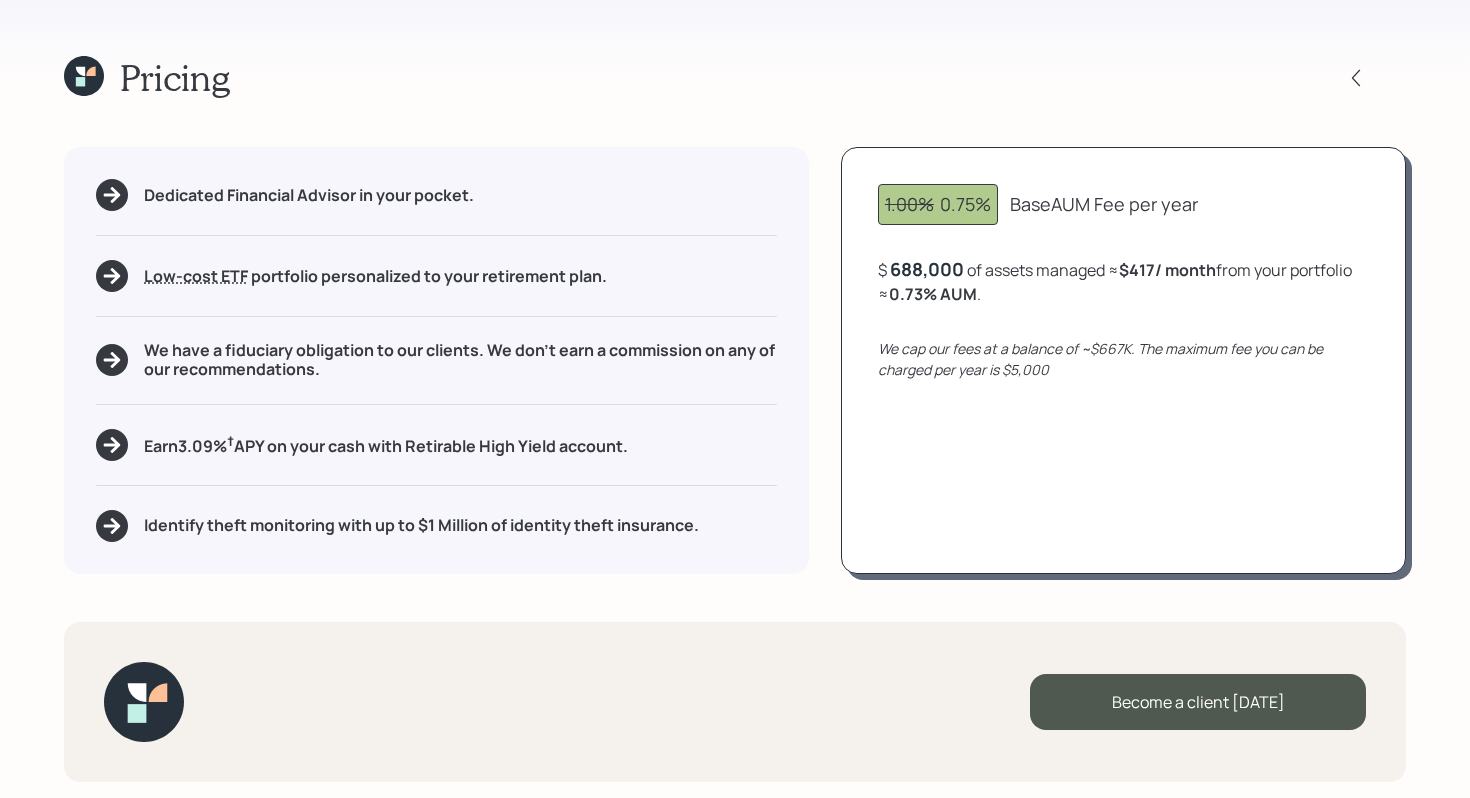 click on "1.00% 0.75%" at bounding box center (938, 204) 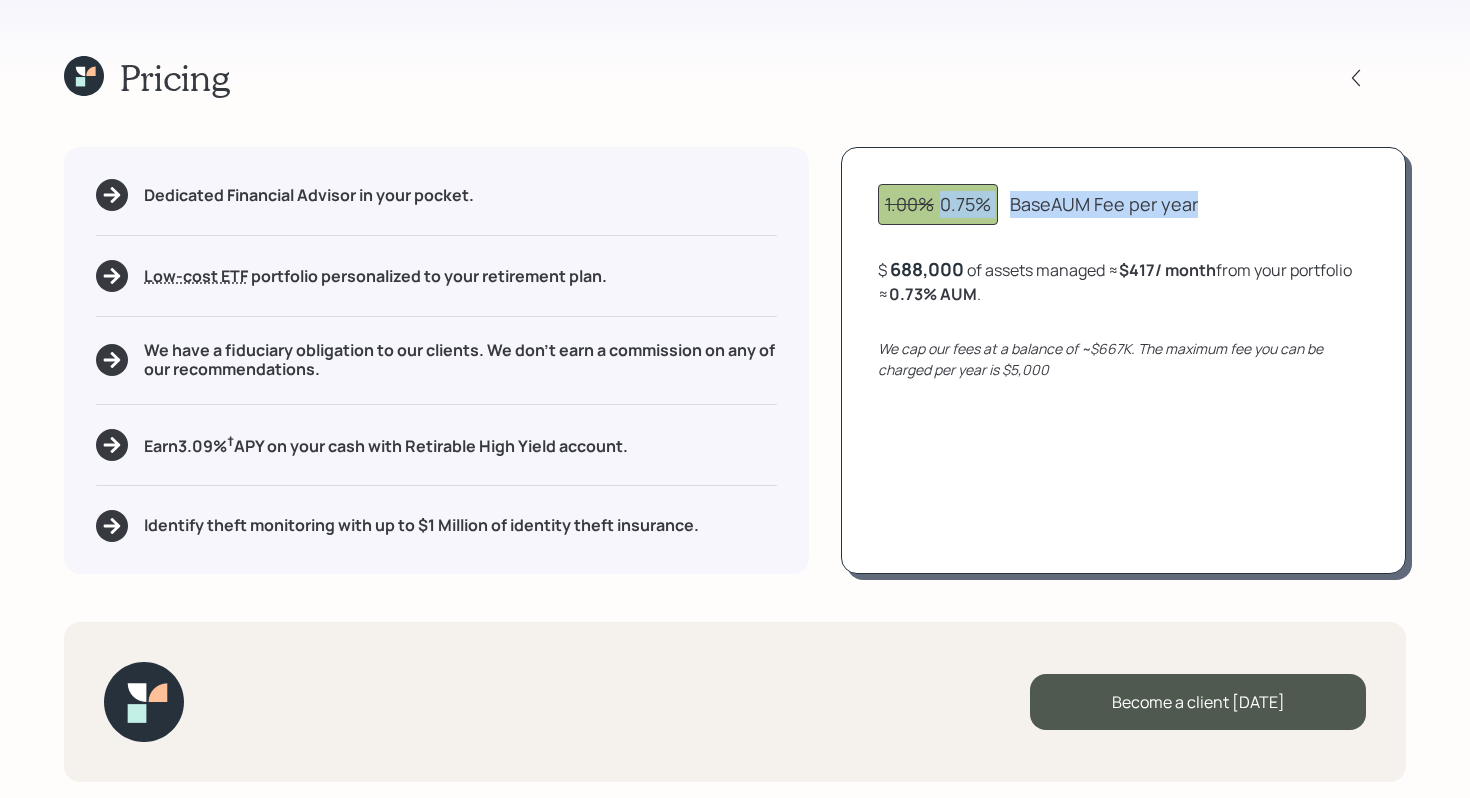 drag, startPoint x: 940, startPoint y: 210, endPoint x: 1204, endPoint y: 197, distance: 264.3199 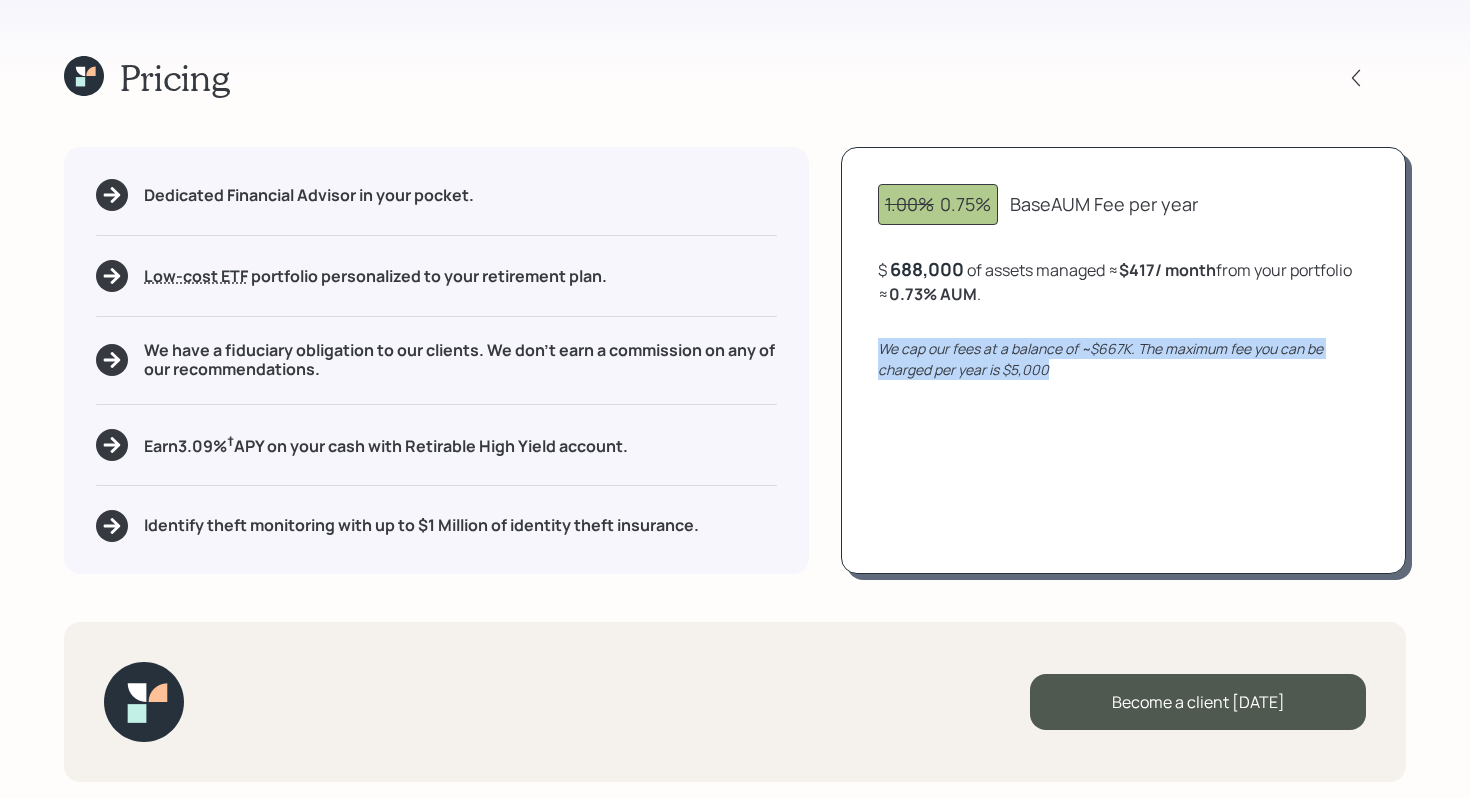 drag, startPoint x: 1063, startPoint y: 375, endPoint x: 865, endPoint y: 347, distance: 199.97 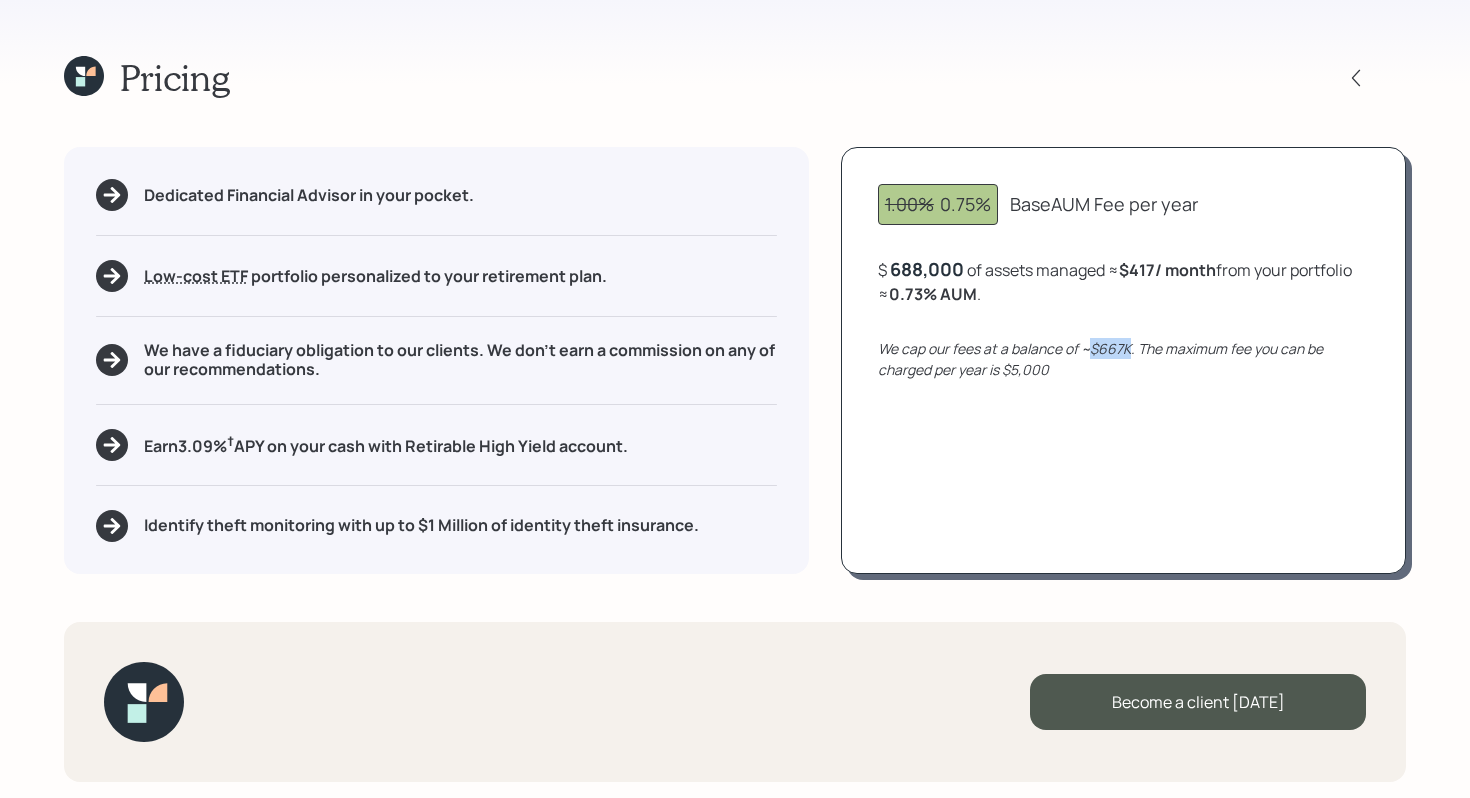 drag, startPoint x: 1090, startPoint y: 352, endPoint x: 1128, endPoint y: 352, distance: 38 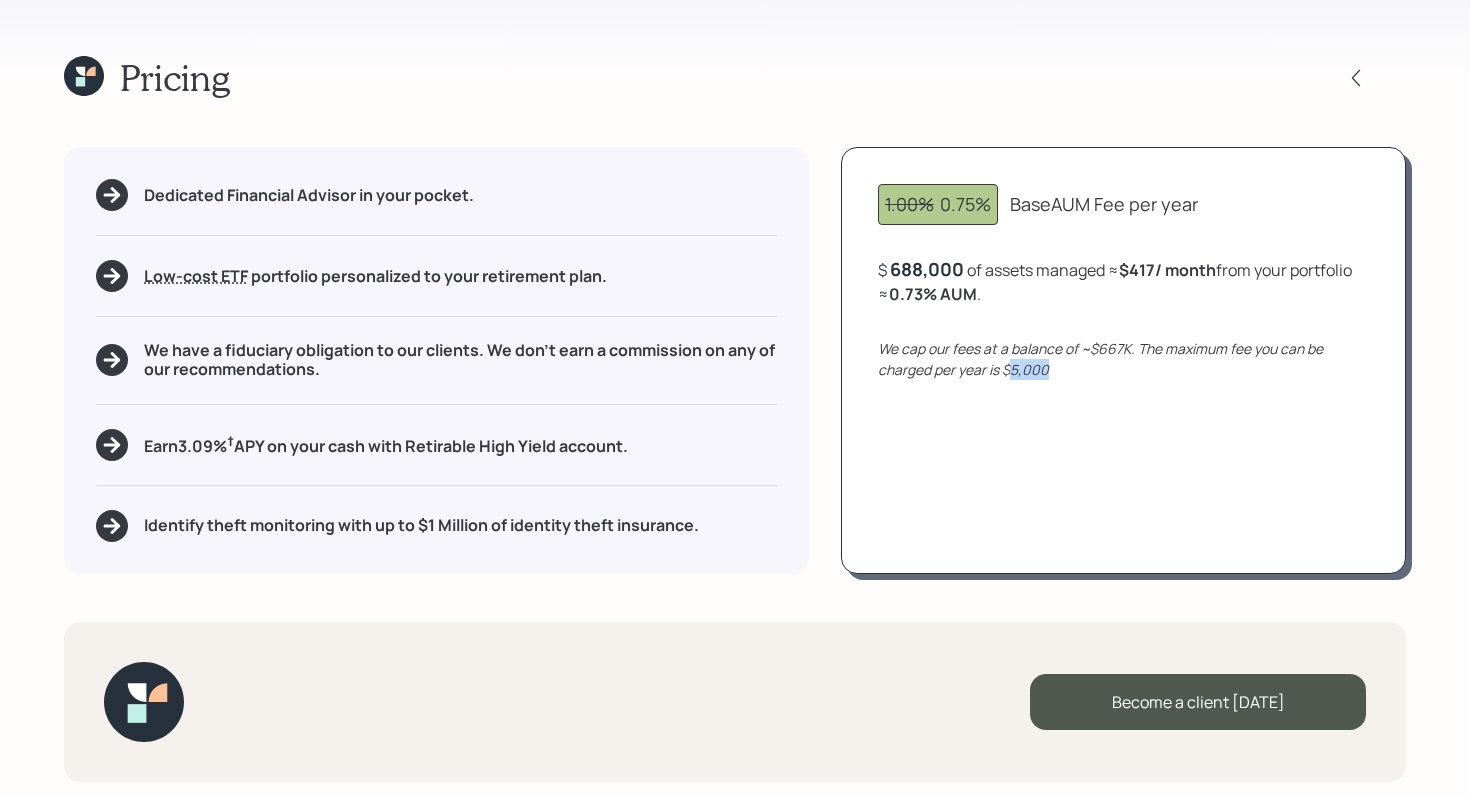 drag, startPoint x: 1064, startPoint y: 371, endPoint x: 1011, endPoint y: 371, distance: 53 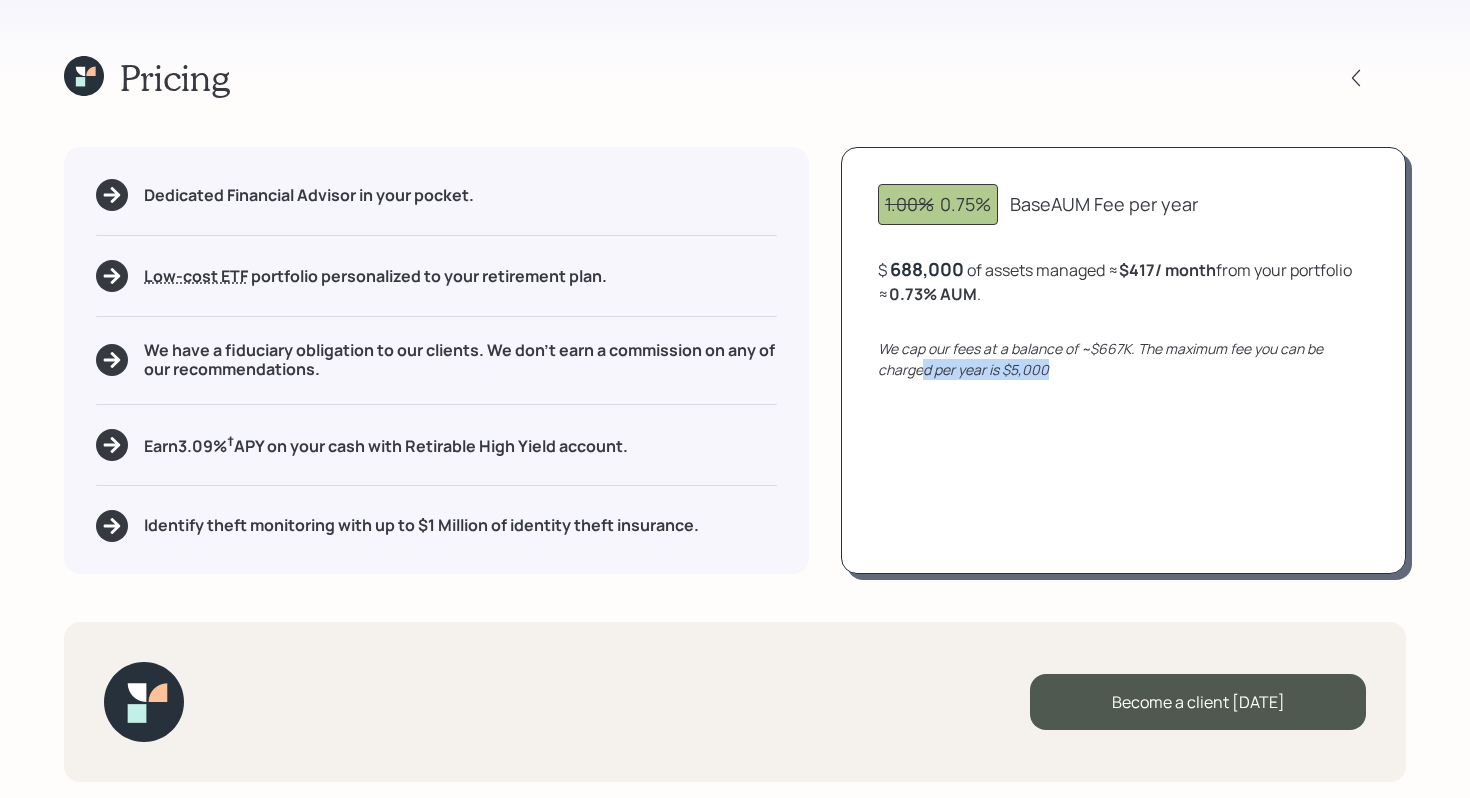 drag, startPoint x: 1062, startPoint y: 366, endPoint x: 927, endPoint y: 374, distance: 135.23683 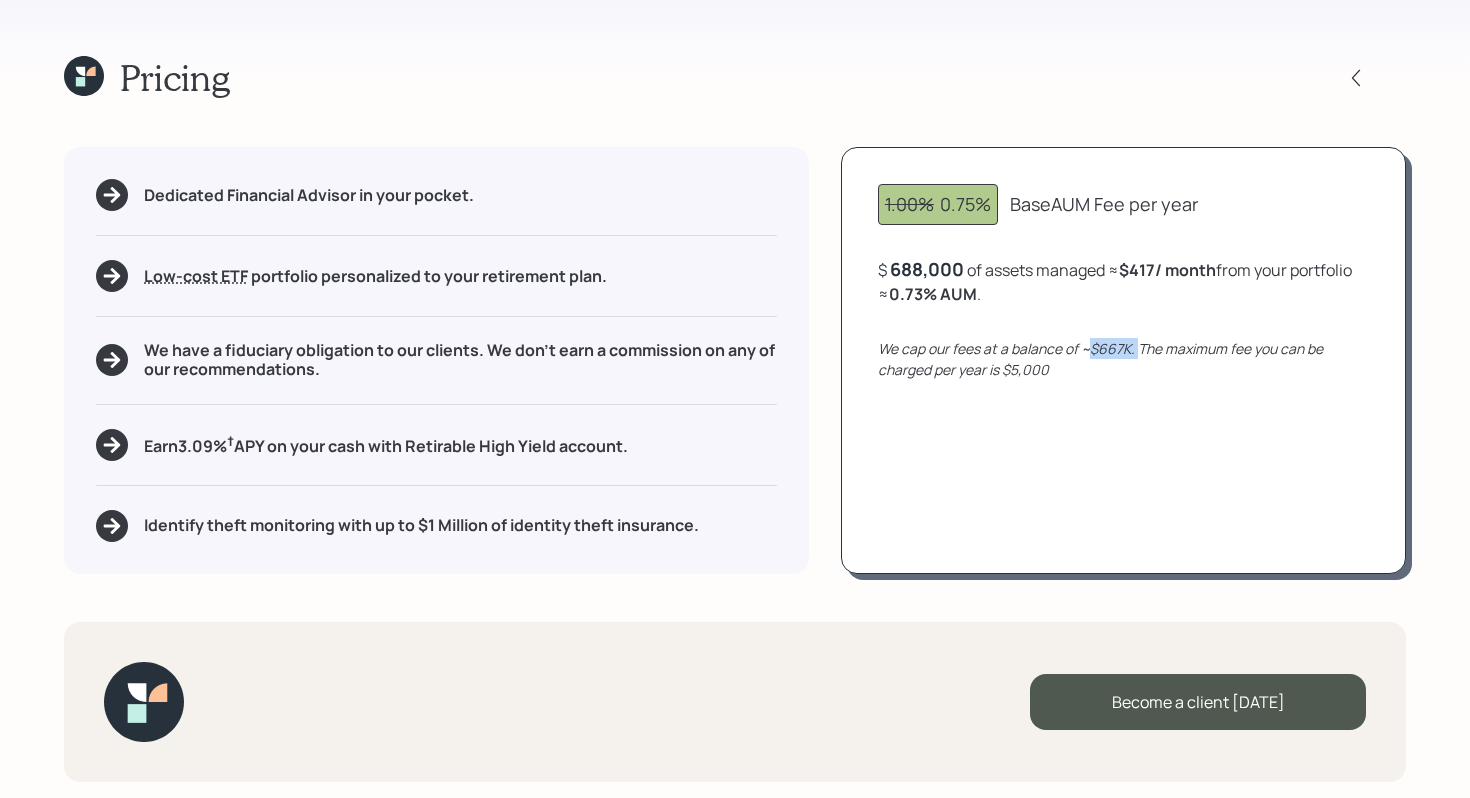 drag, startPoint x: 1091, startPoint y: 350, endPoint x: 1139, endPoint y: 349, distance: 48.010414 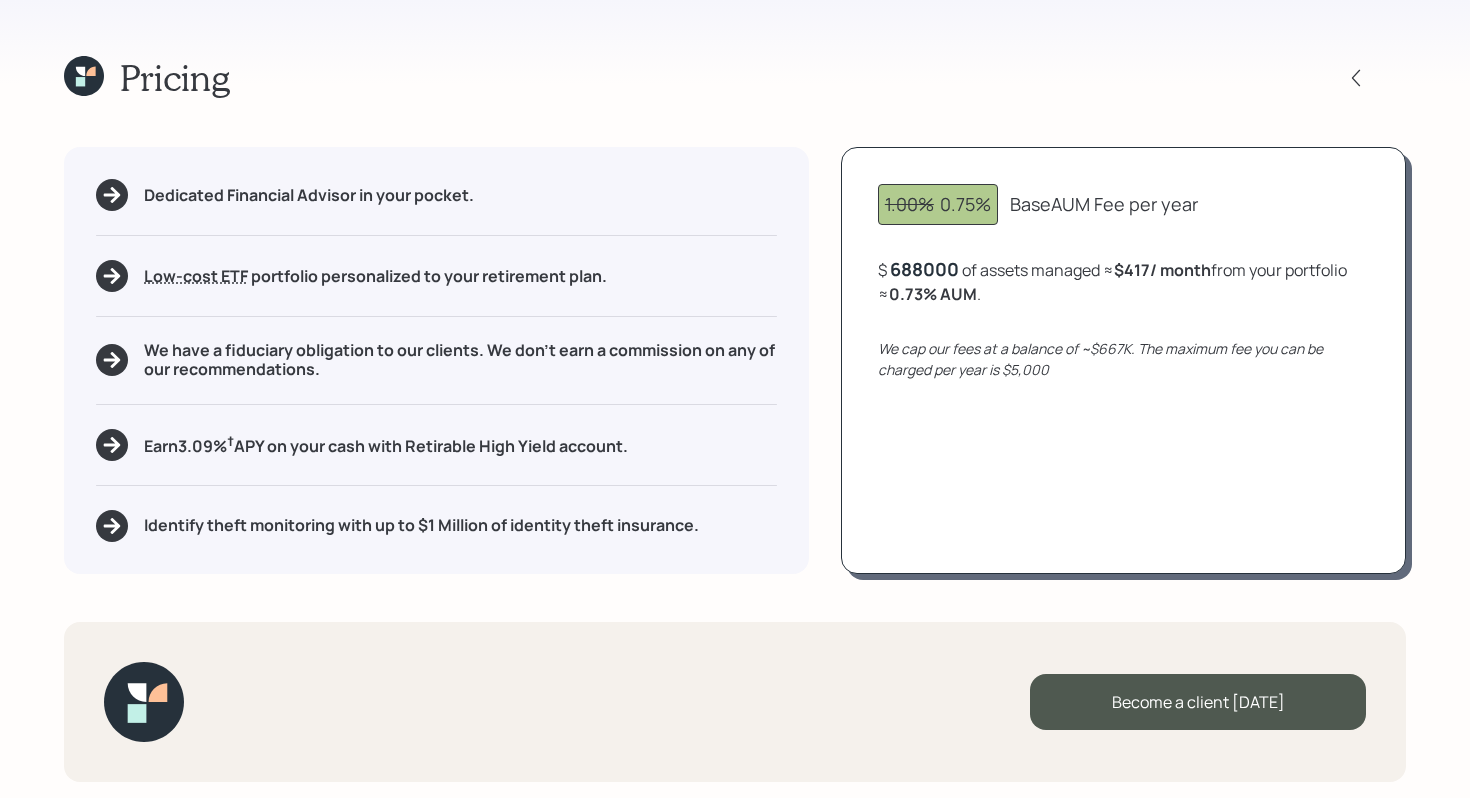 drag, startPoint x: 964, startPoint y: 268, endPoint x: 889, endPoint y: 268, distance: 75 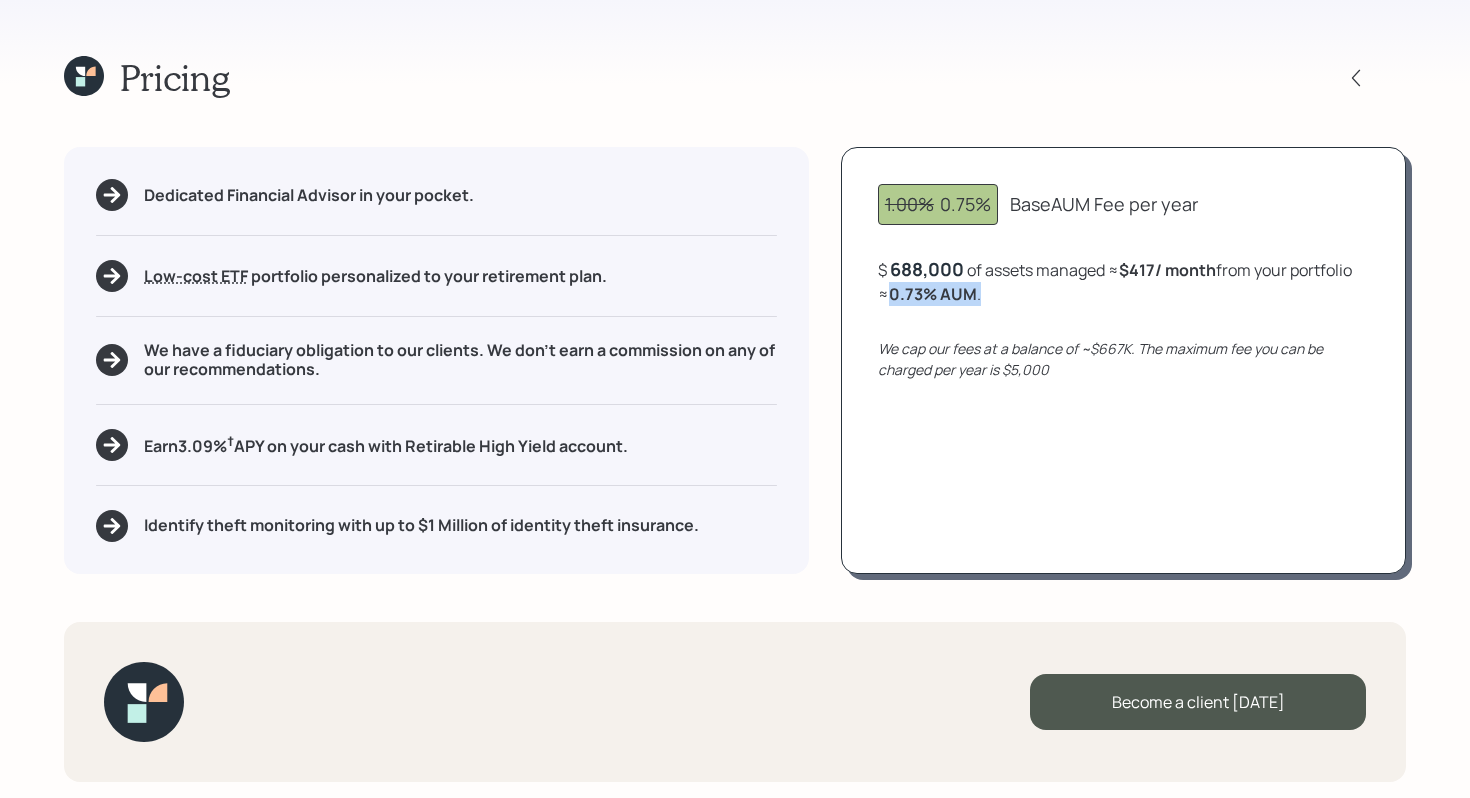 drag, startPoint x: 981, startPoint y: 291, endPoint x: 883, endPoint y: 293, distance: 98.02041 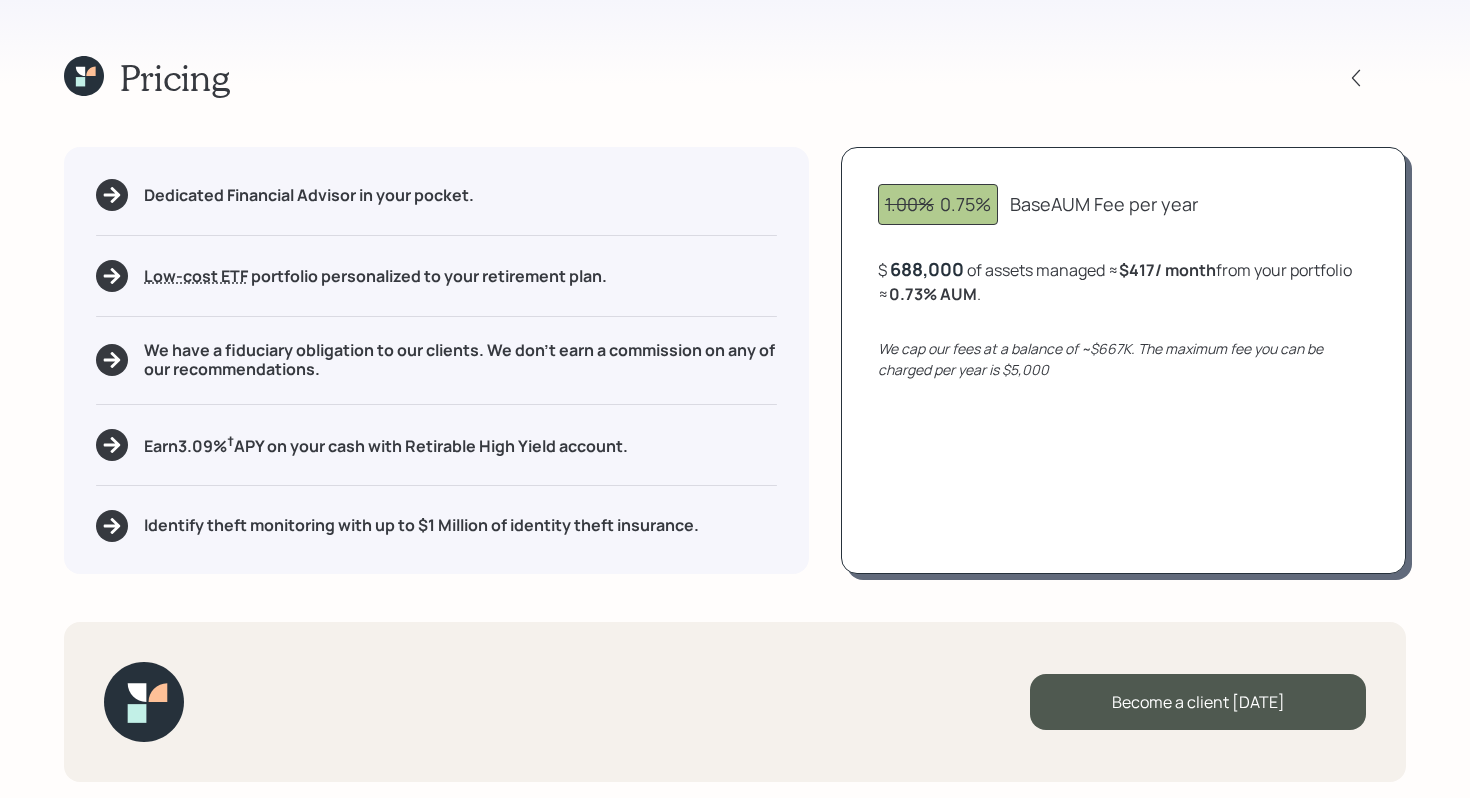 click on "688,000" at bounding box center [927, 269] 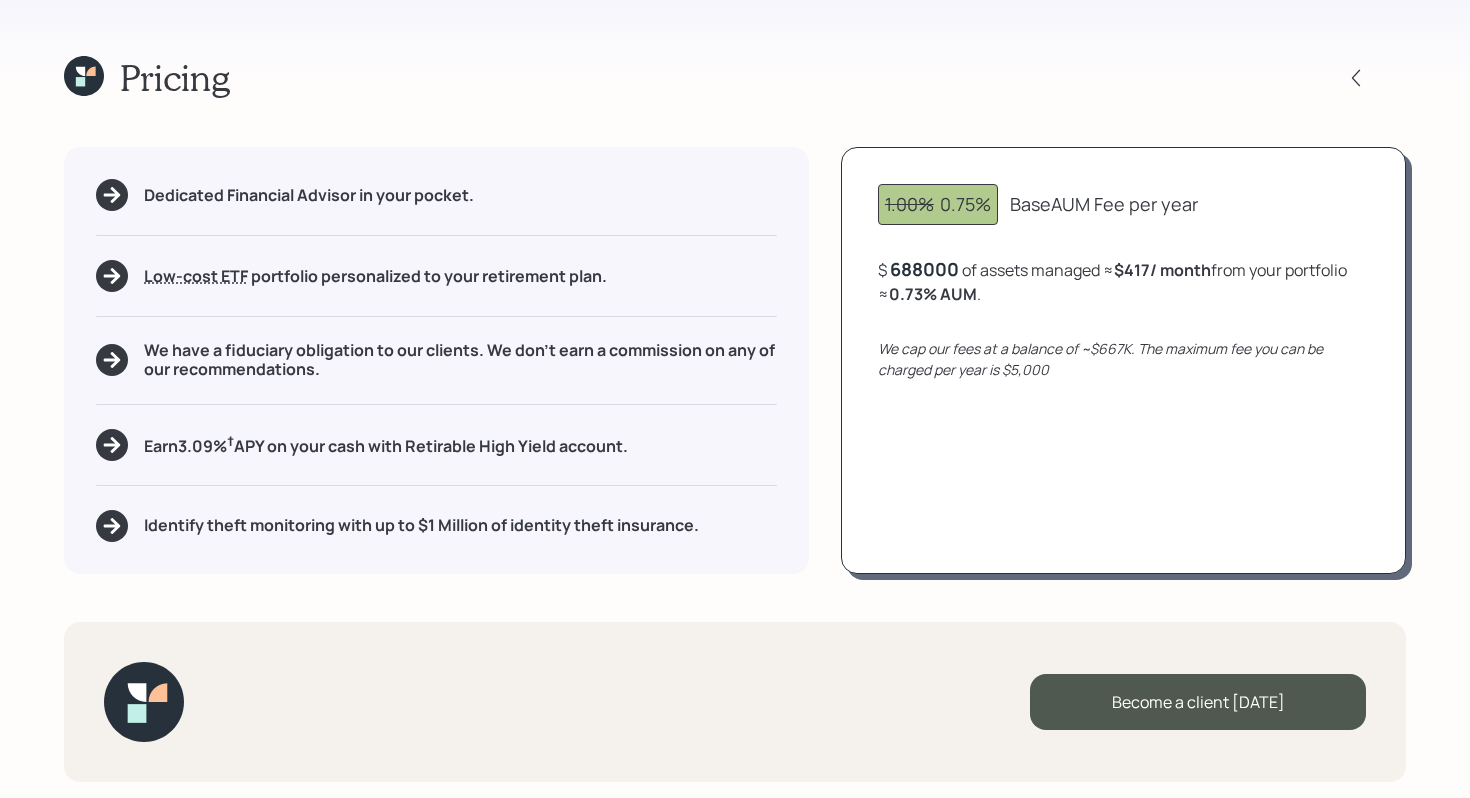 click on "688000" at bounding box center (924, 269) 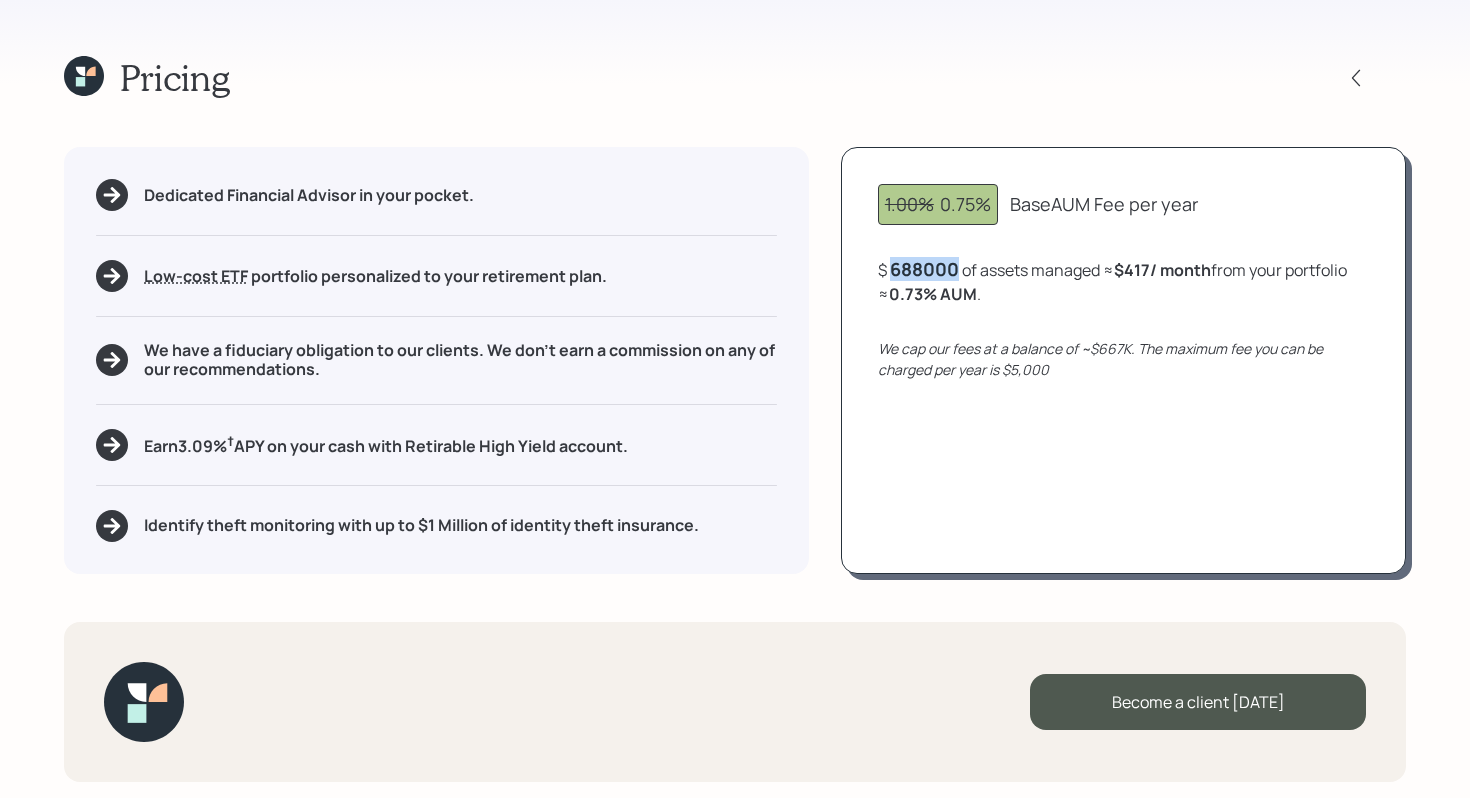 click on "688000" at bounding box center [924, 269] 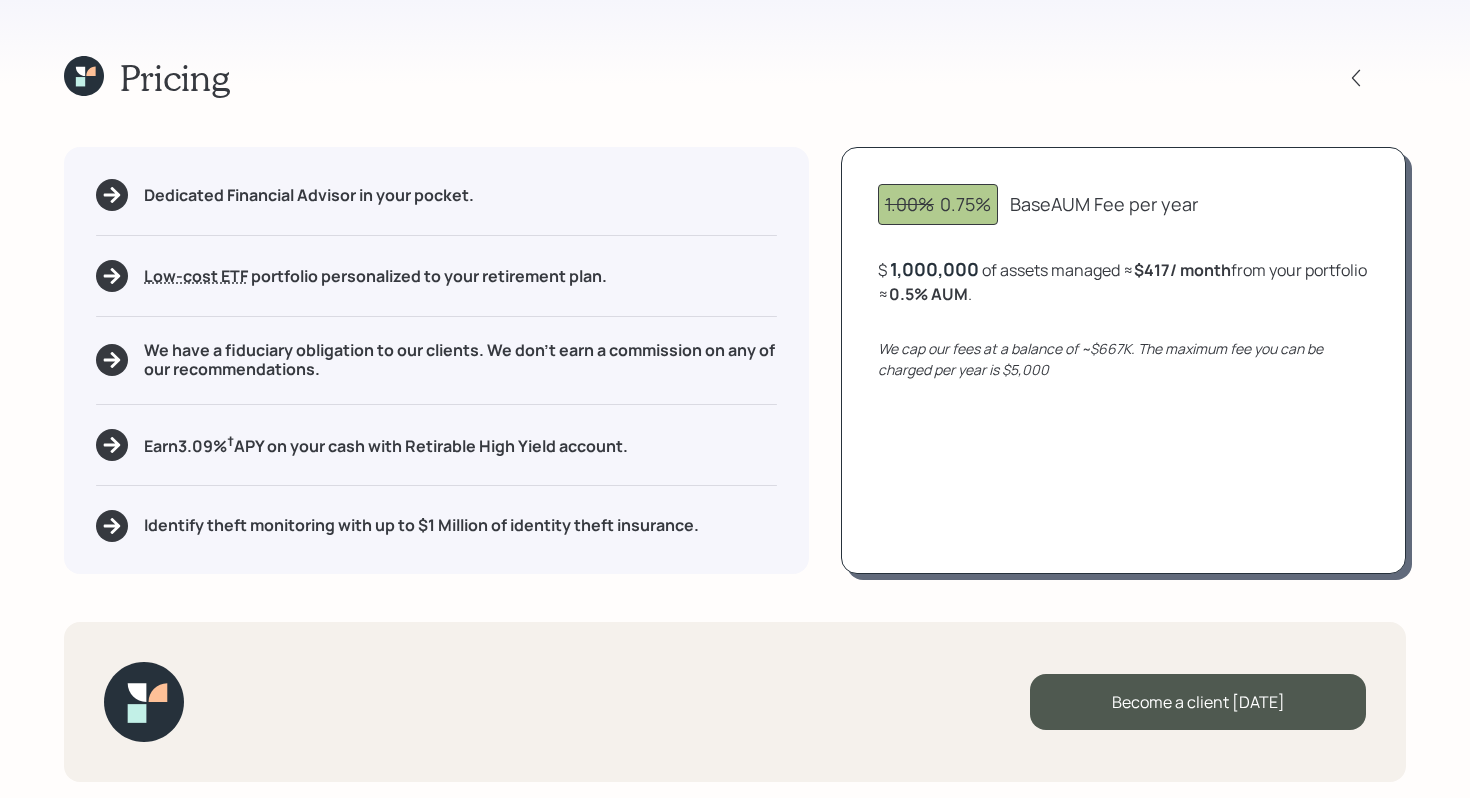click on "$   1,000,000   of assets managed ≈  $417  / month  from your portfolio   ≈  0.5 % AUM ." at bounding box center (1123, 281) 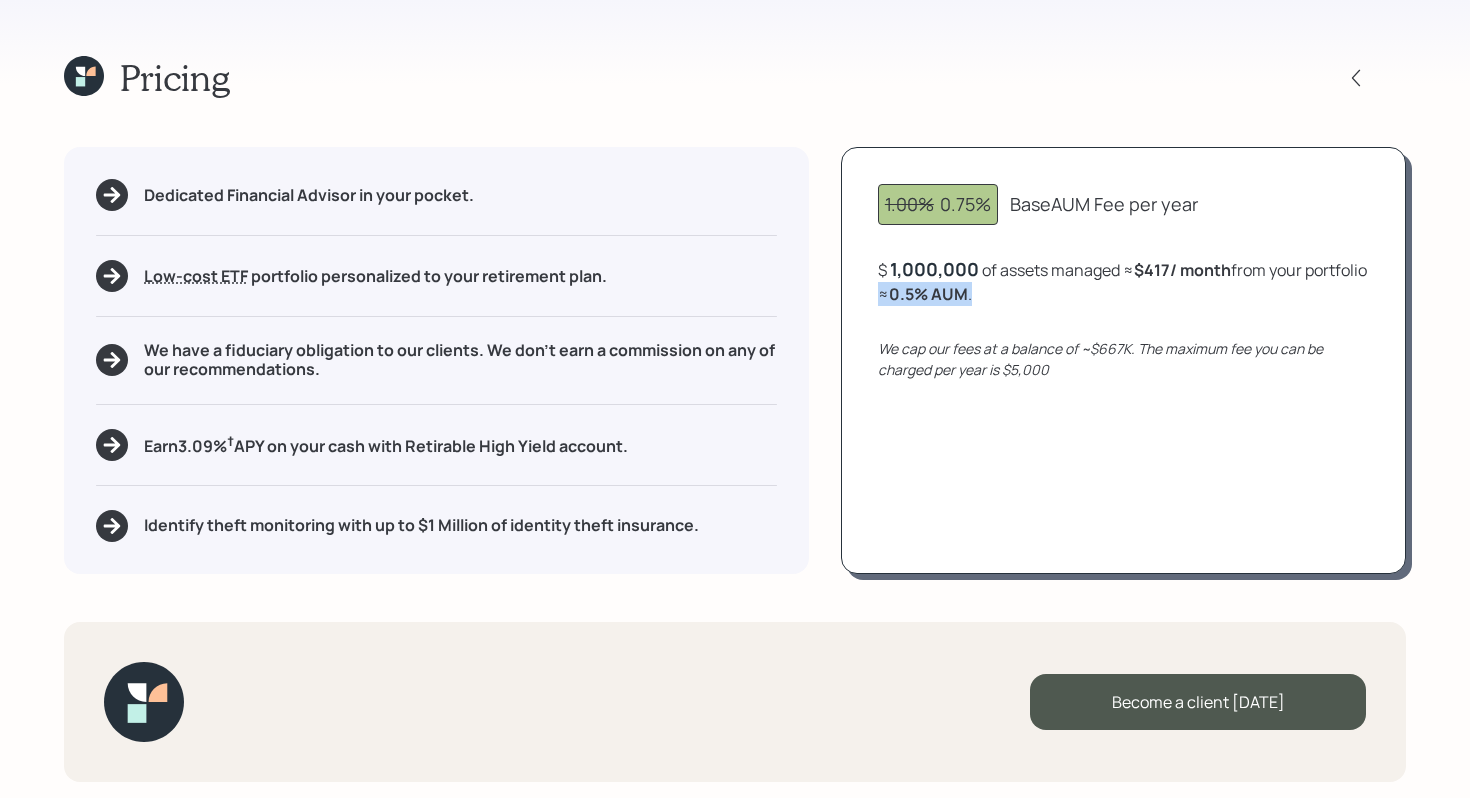 drag, startPoint x: 1045, startPoint y: 295, endPoint x: 942, endPoint y: 295, distance: 103 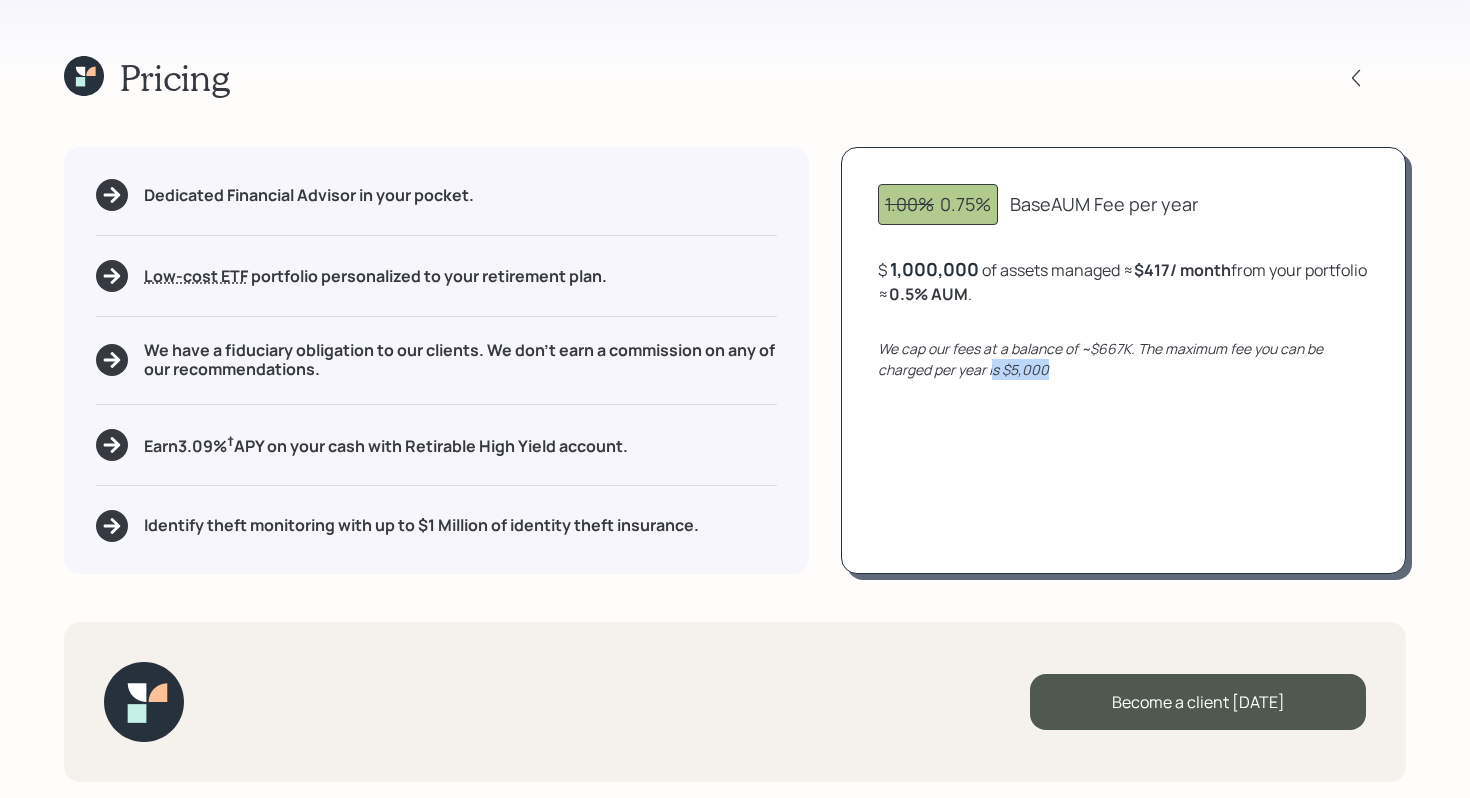 drag, startPoint x: 1057, startPoint y: 366, endPoint x: 993, endPoint y: 372, distance: 64.28063 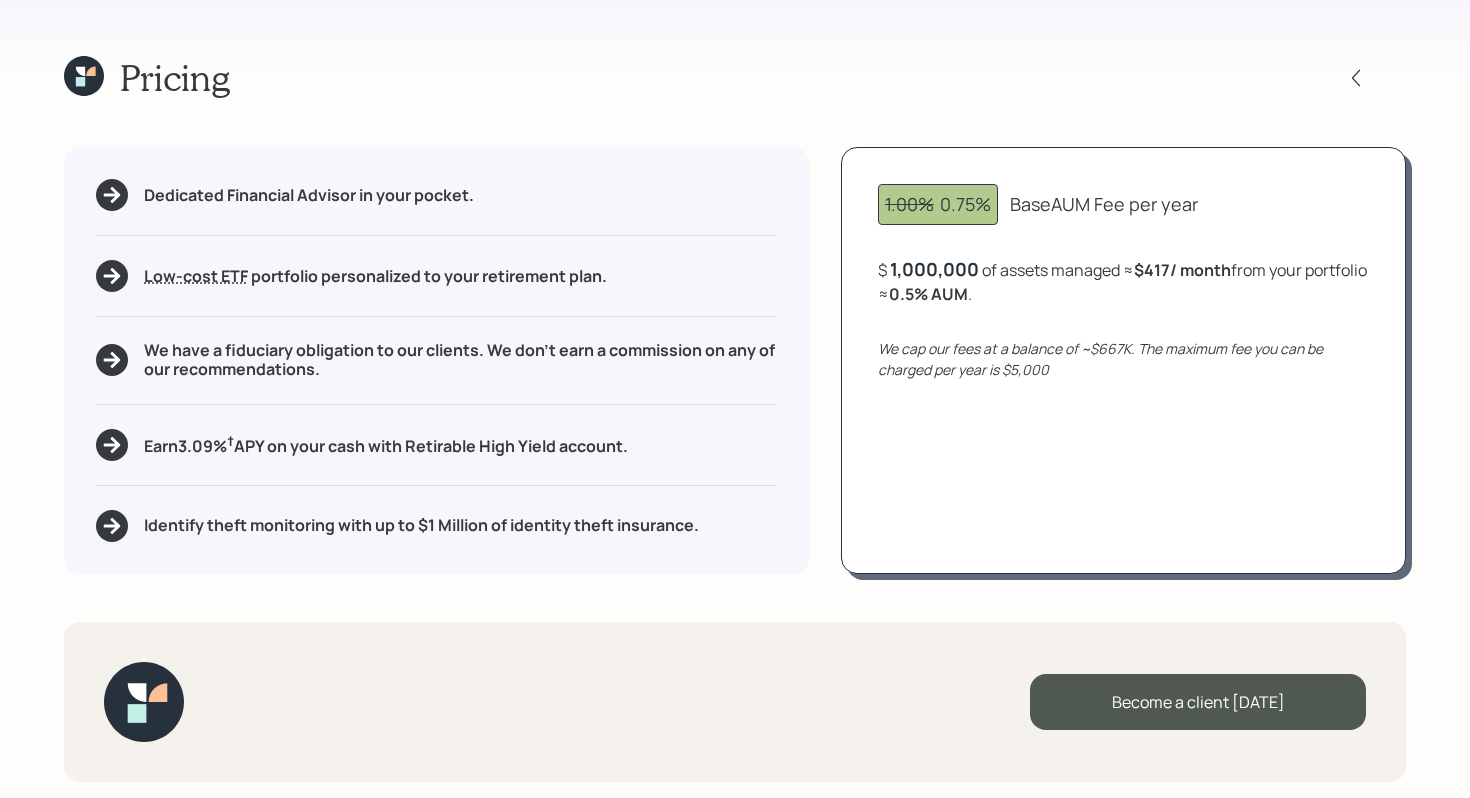 click 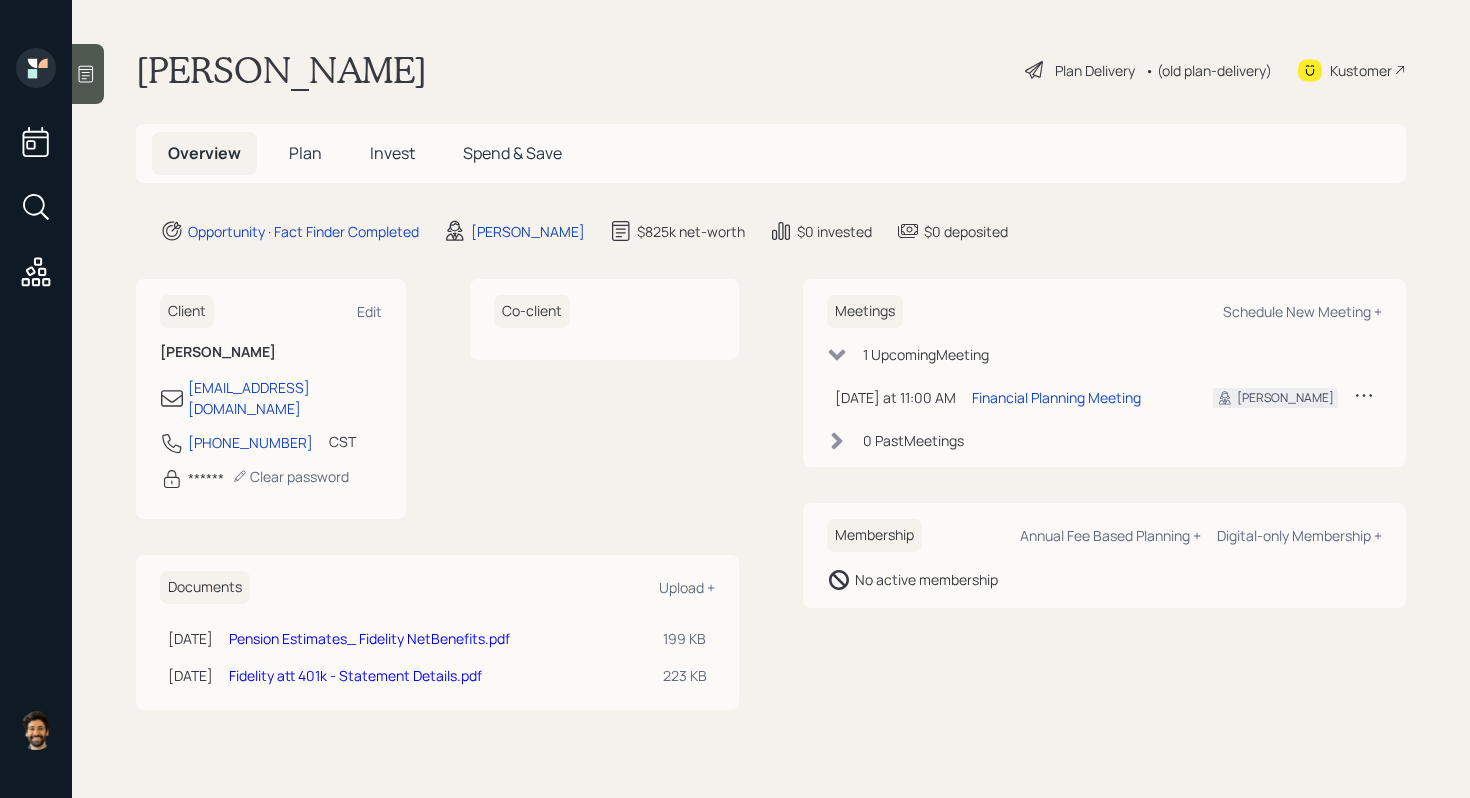 click on "Fidelity att 401k - Statement Details.pdf" at bounding box center (355, 675) 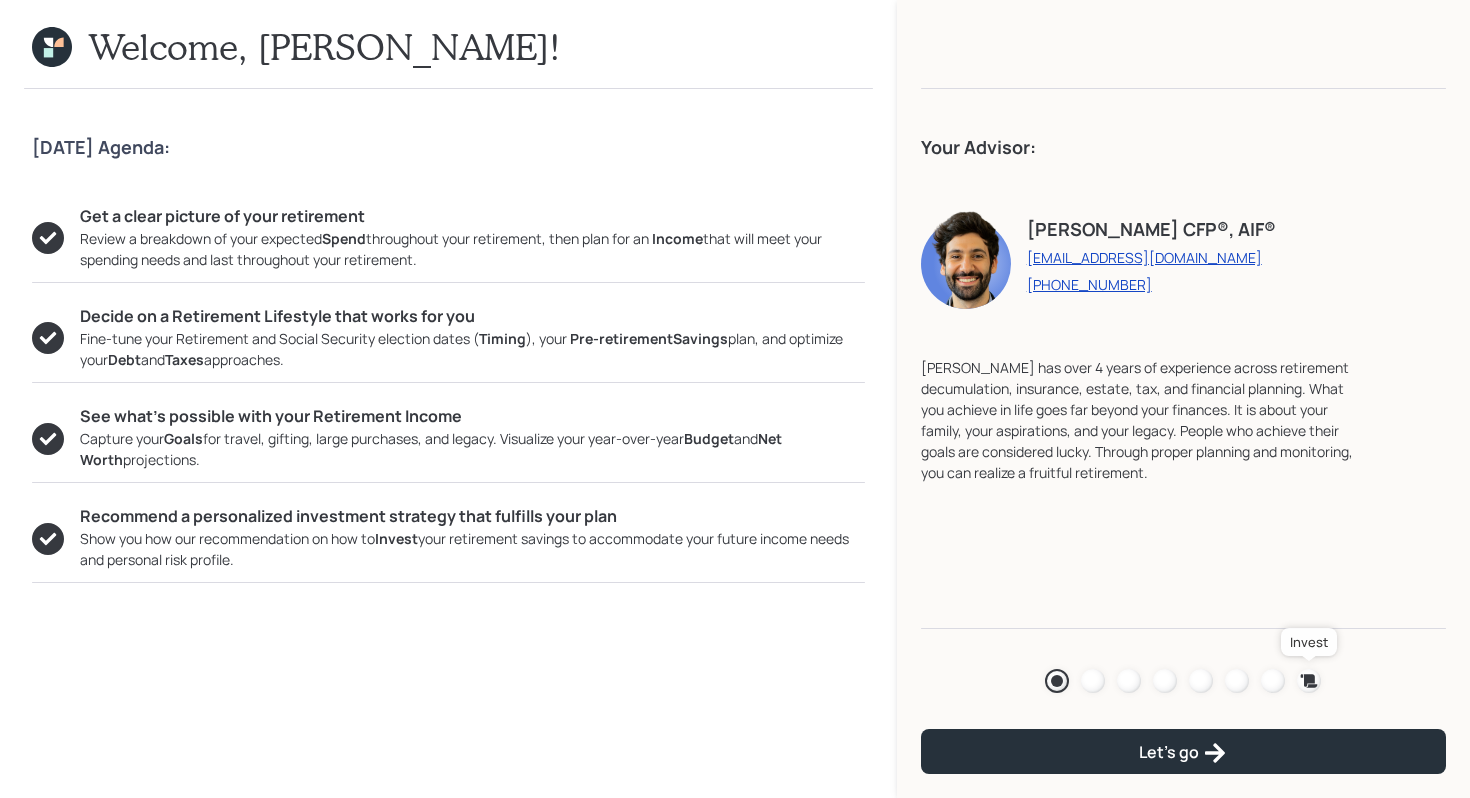 click 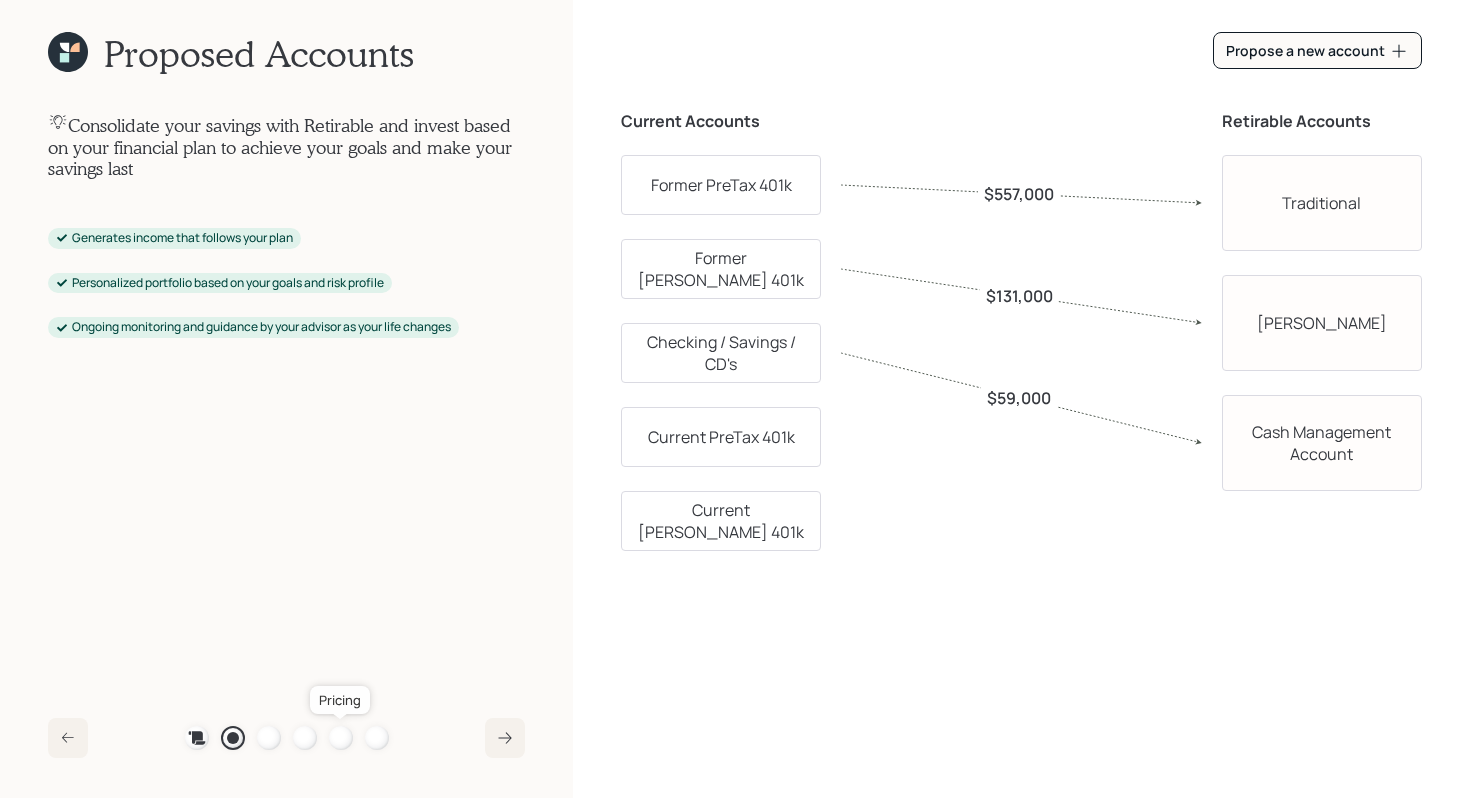 click at bounding box center [341, 738] 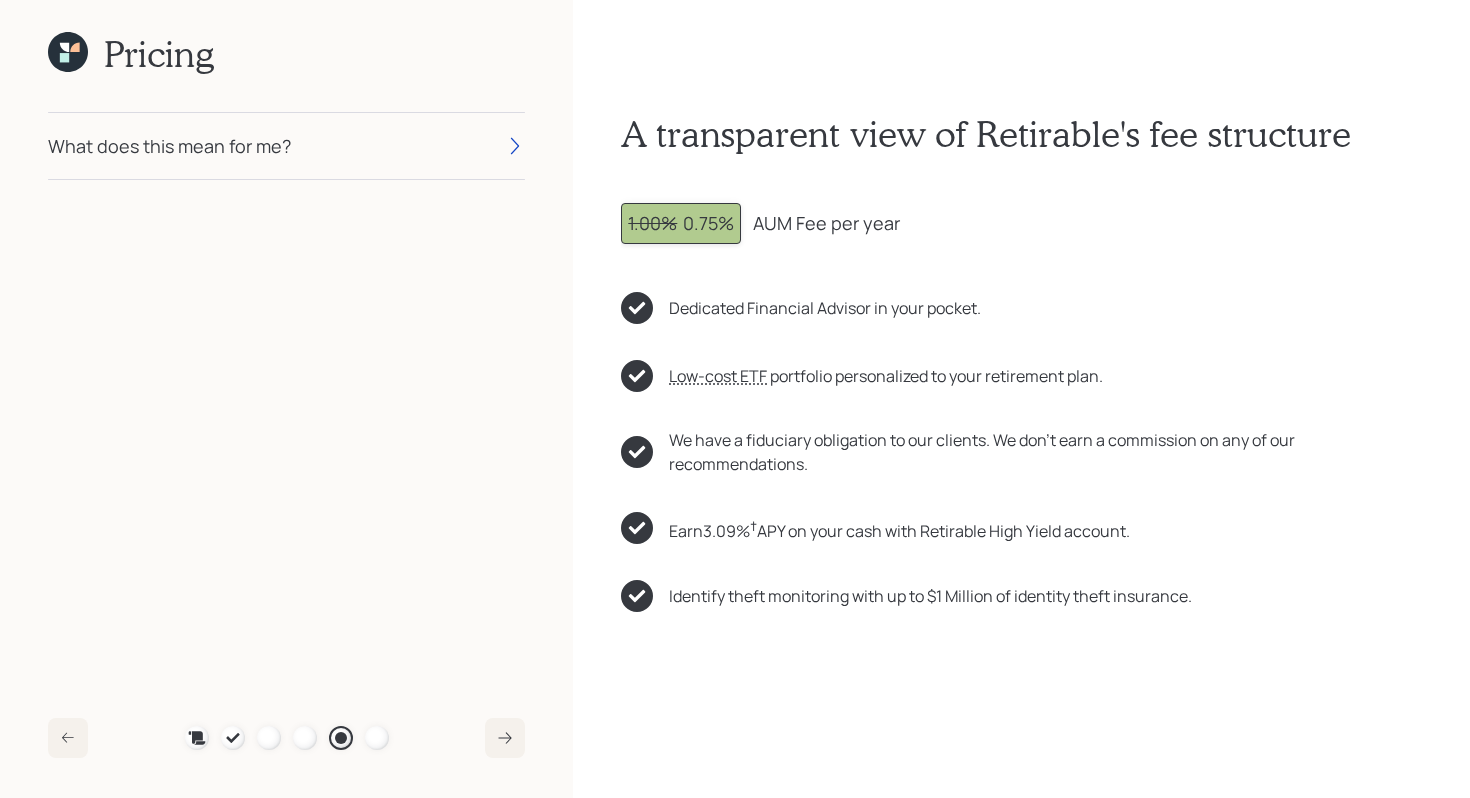 click 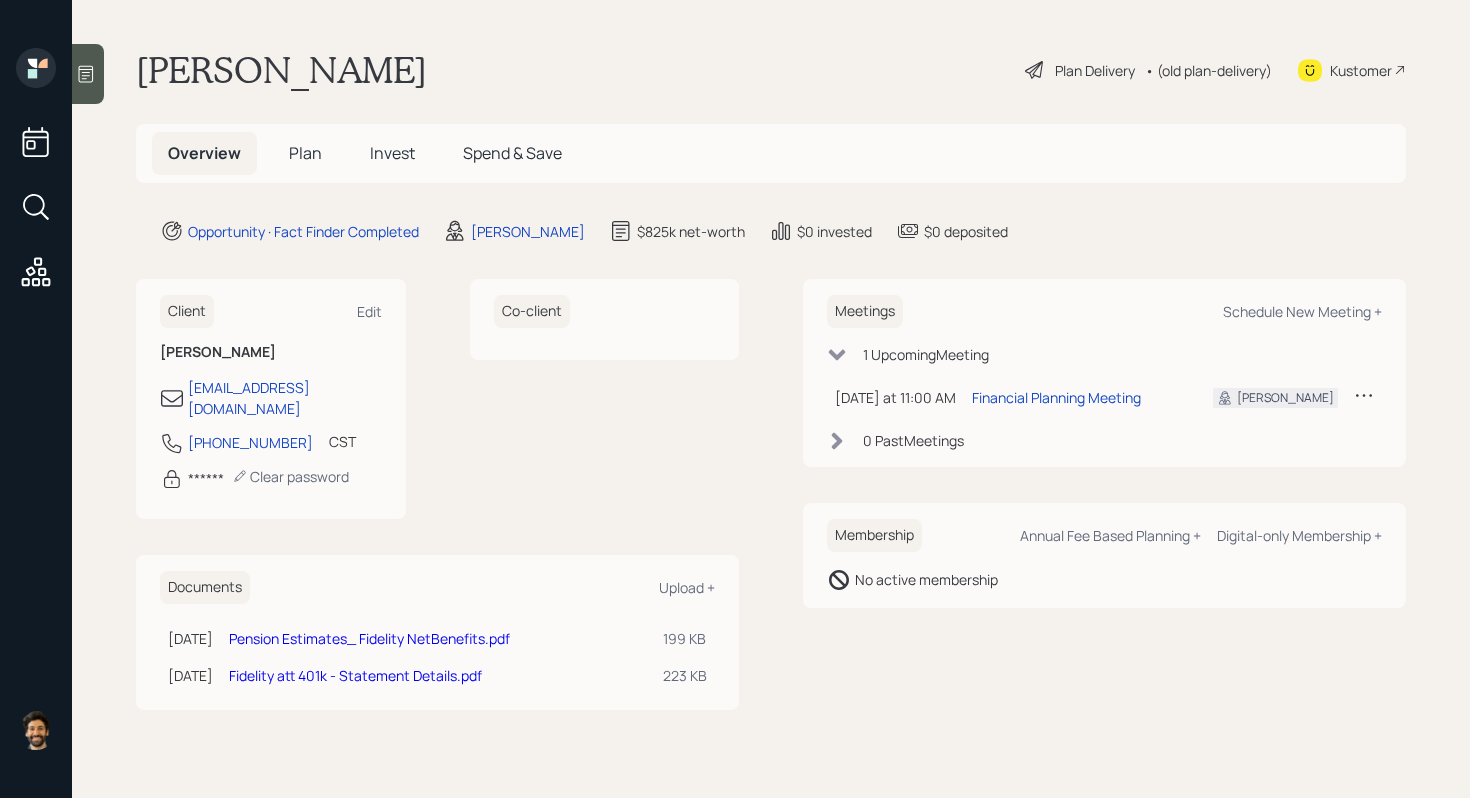 click on "• (old plan-delivery)" at bounding box center (1208, 70) 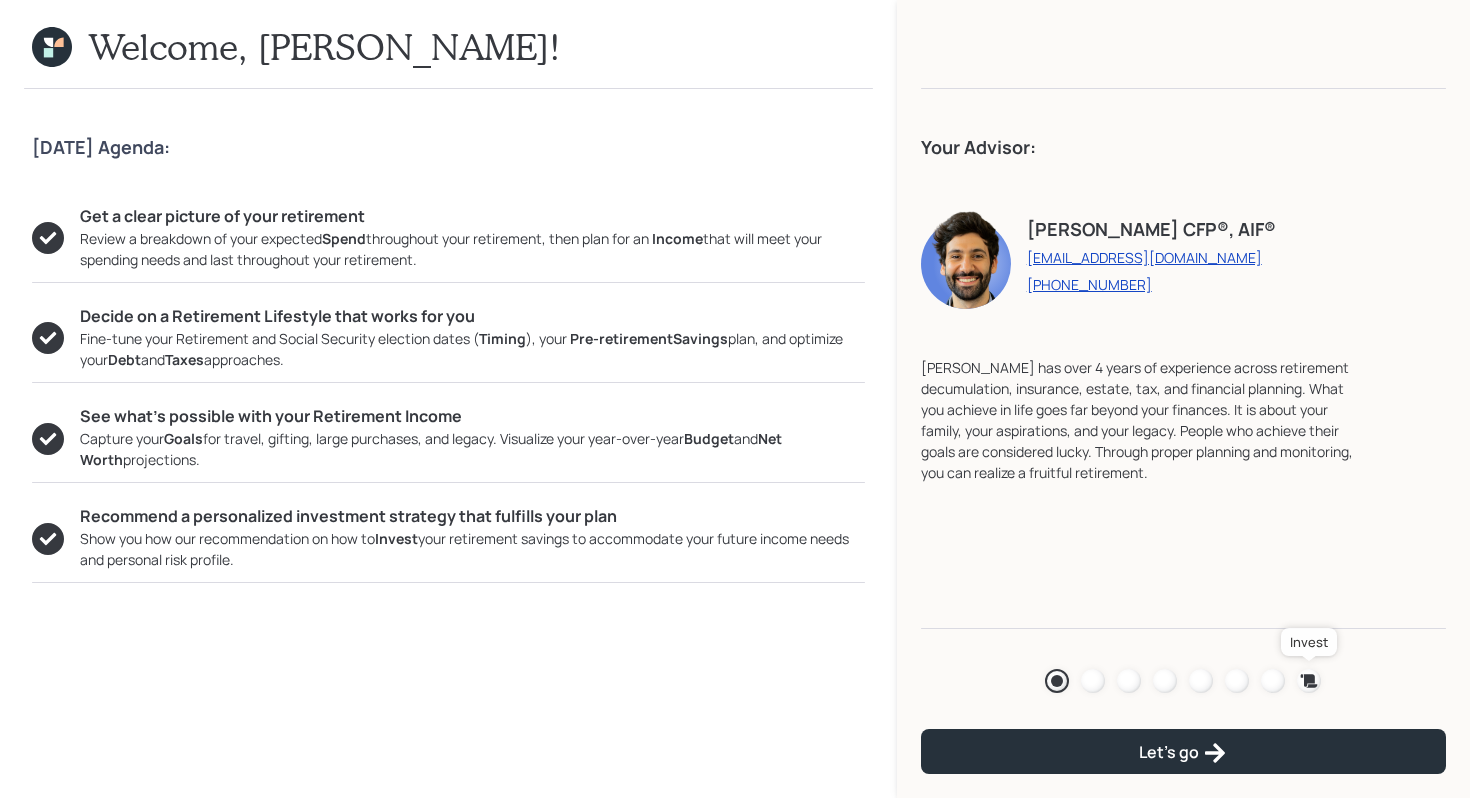 click 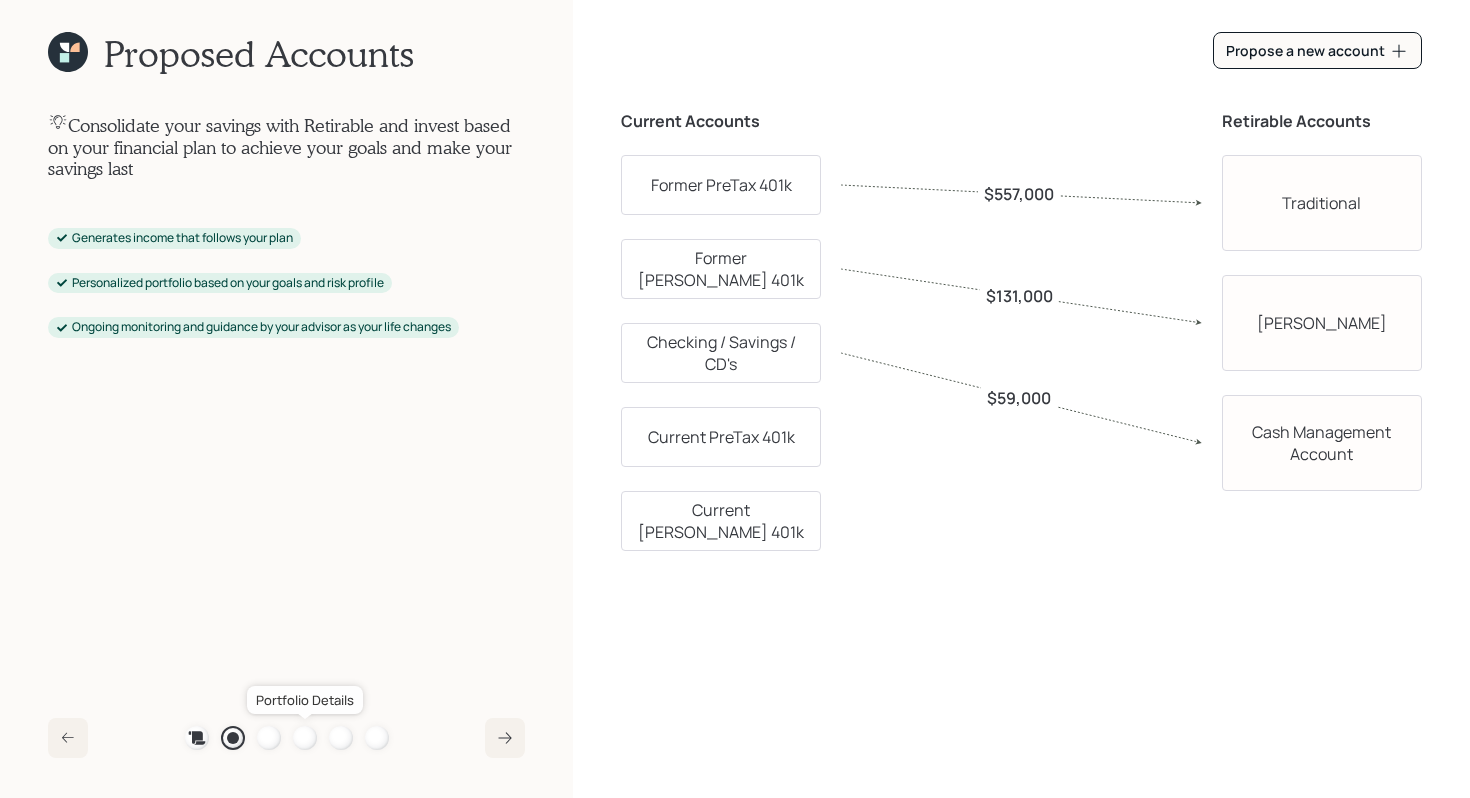 click at bounding box center [305, 738] 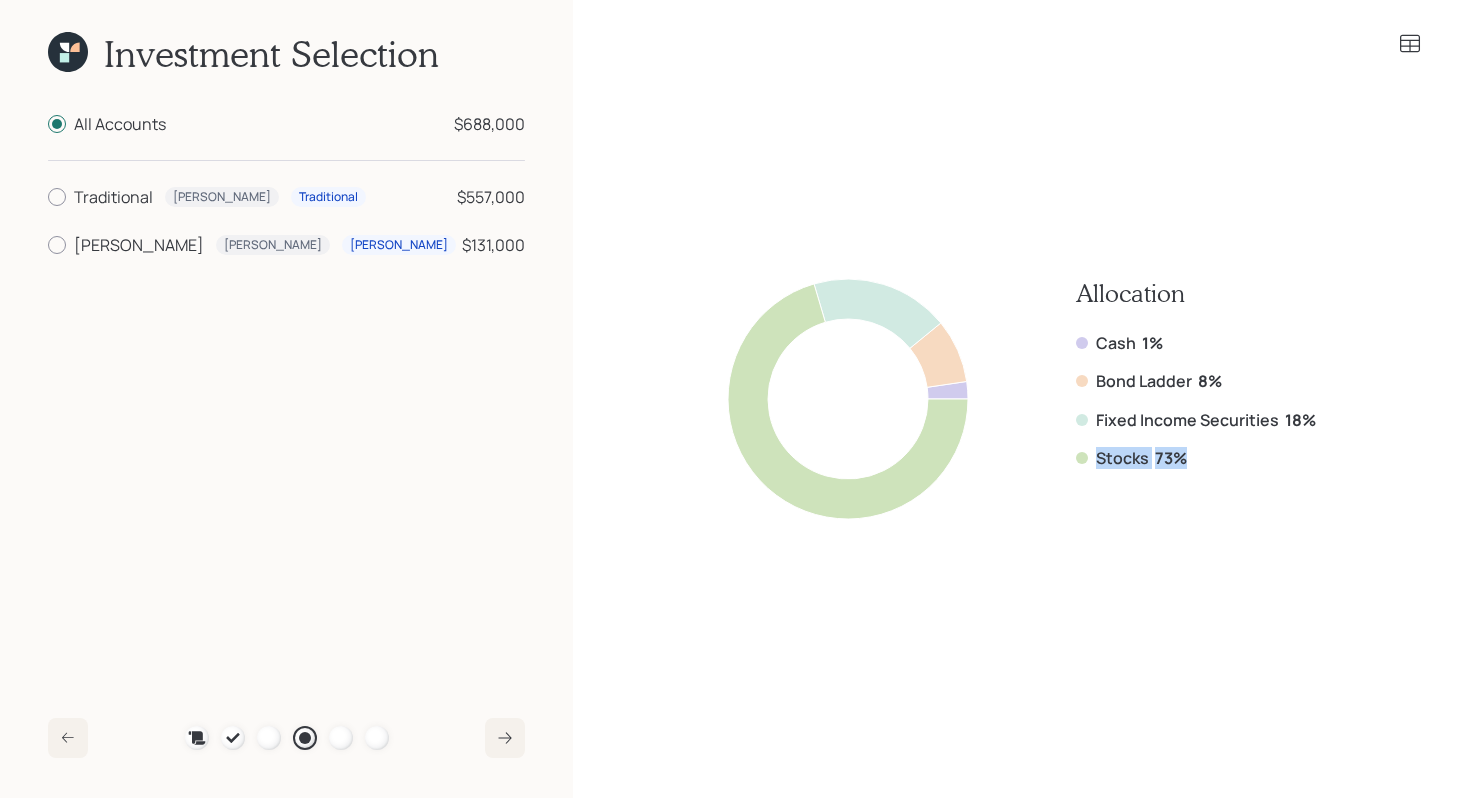 drag, startPoint x: 1188, startPoint y: 455, endPoint x: 1085, endPoint y: 457, distance: 103.01942 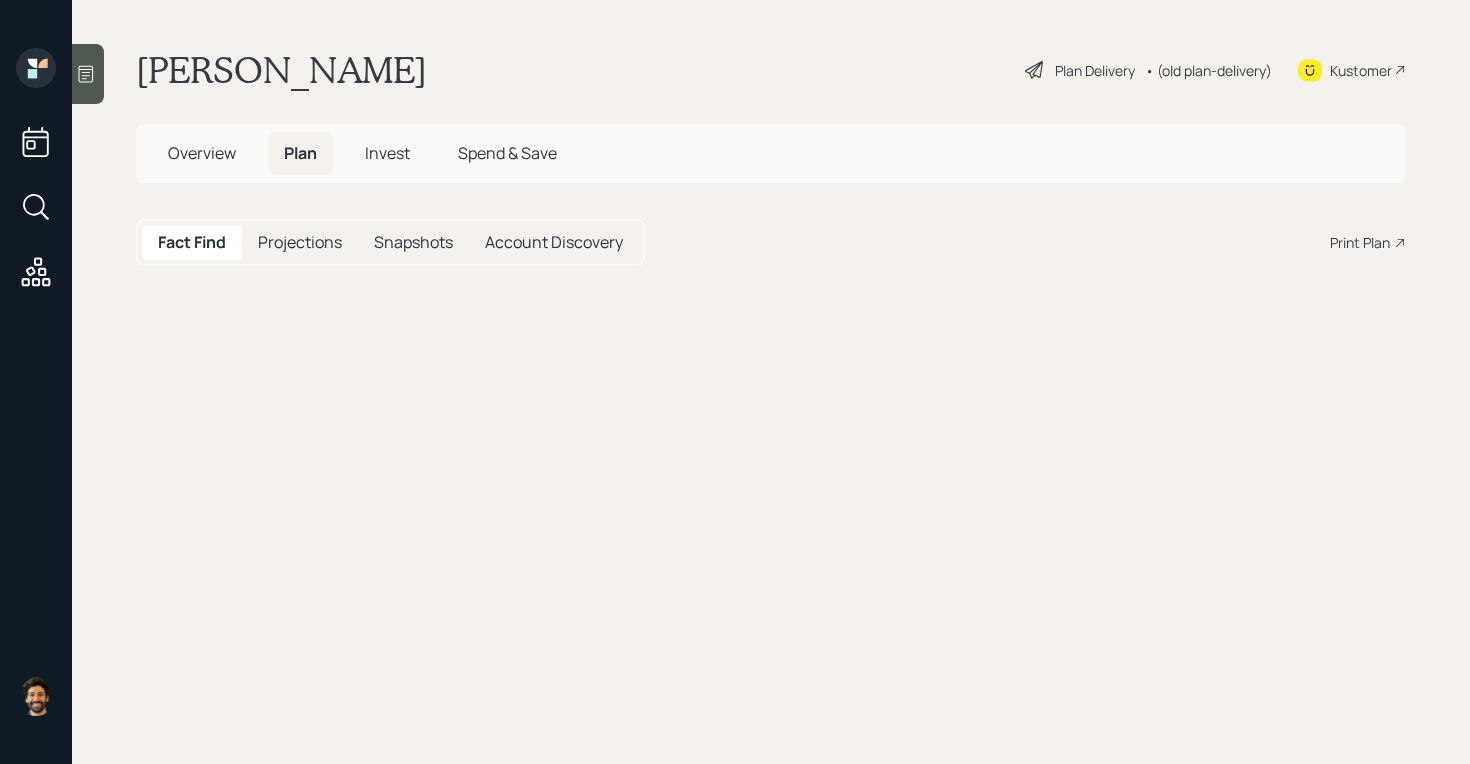 scroll, scrollTop: 0, scrollLeft: 0, axis: both 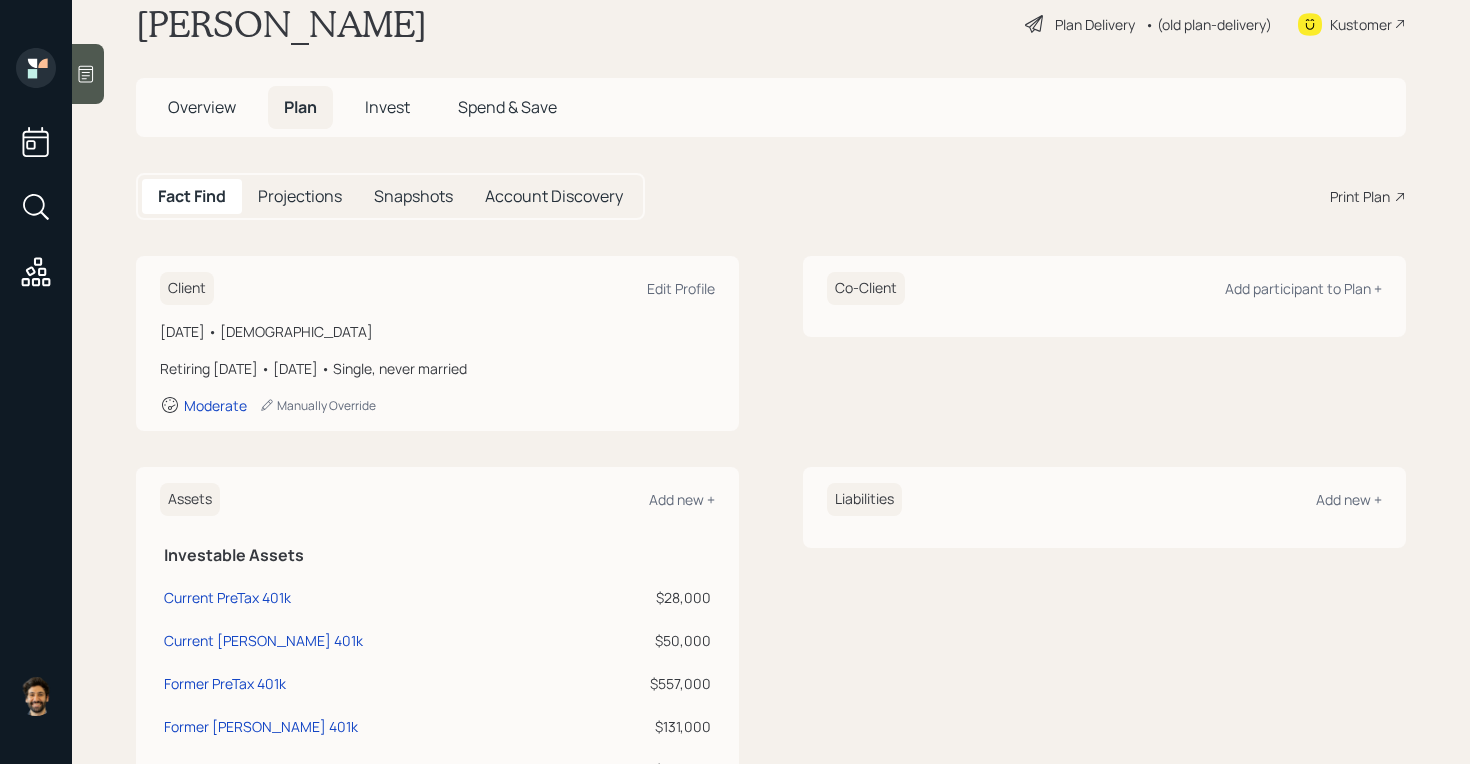 click on "Overview" at bounding box center [202, 107] 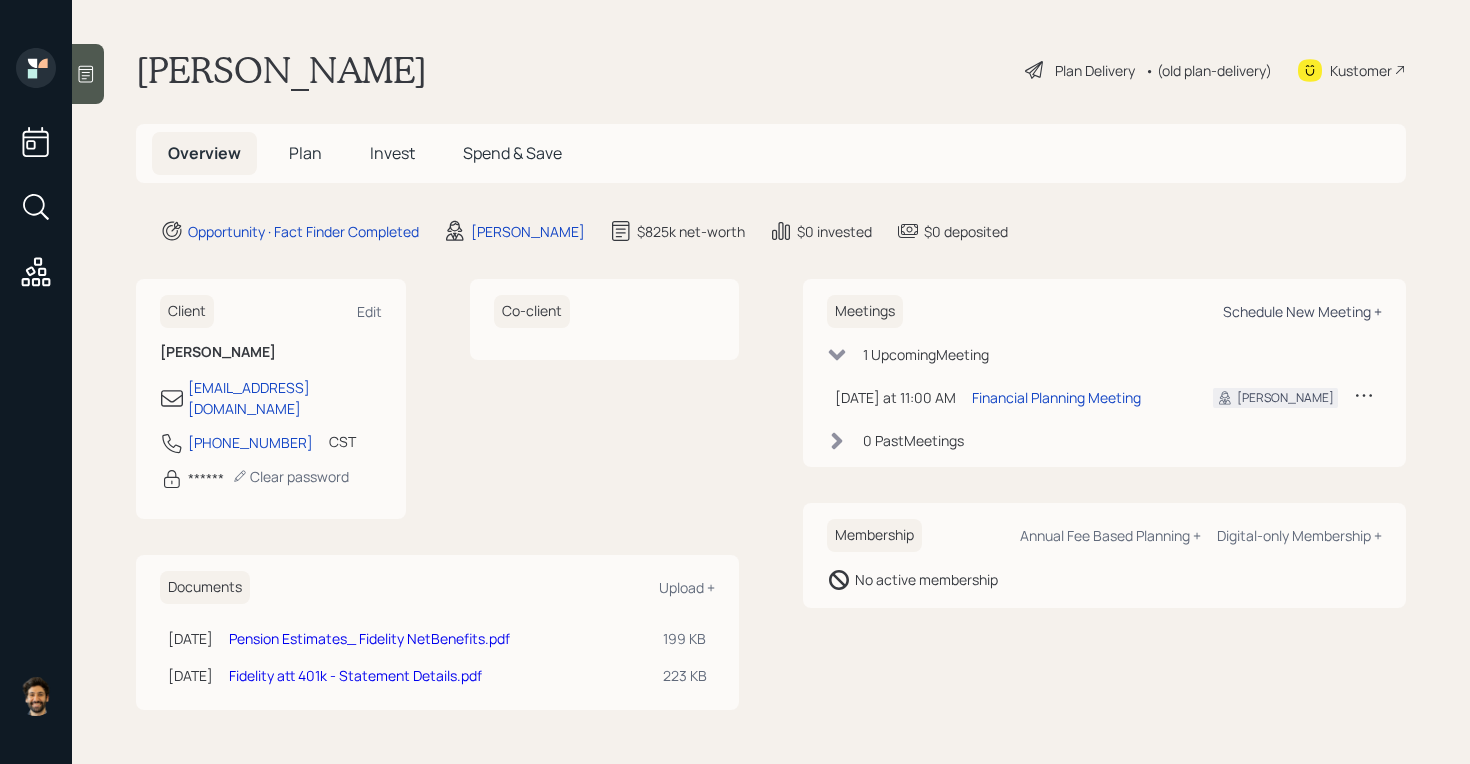 click on "Schedule New Meeting +" at bounding box center [1302, 311] 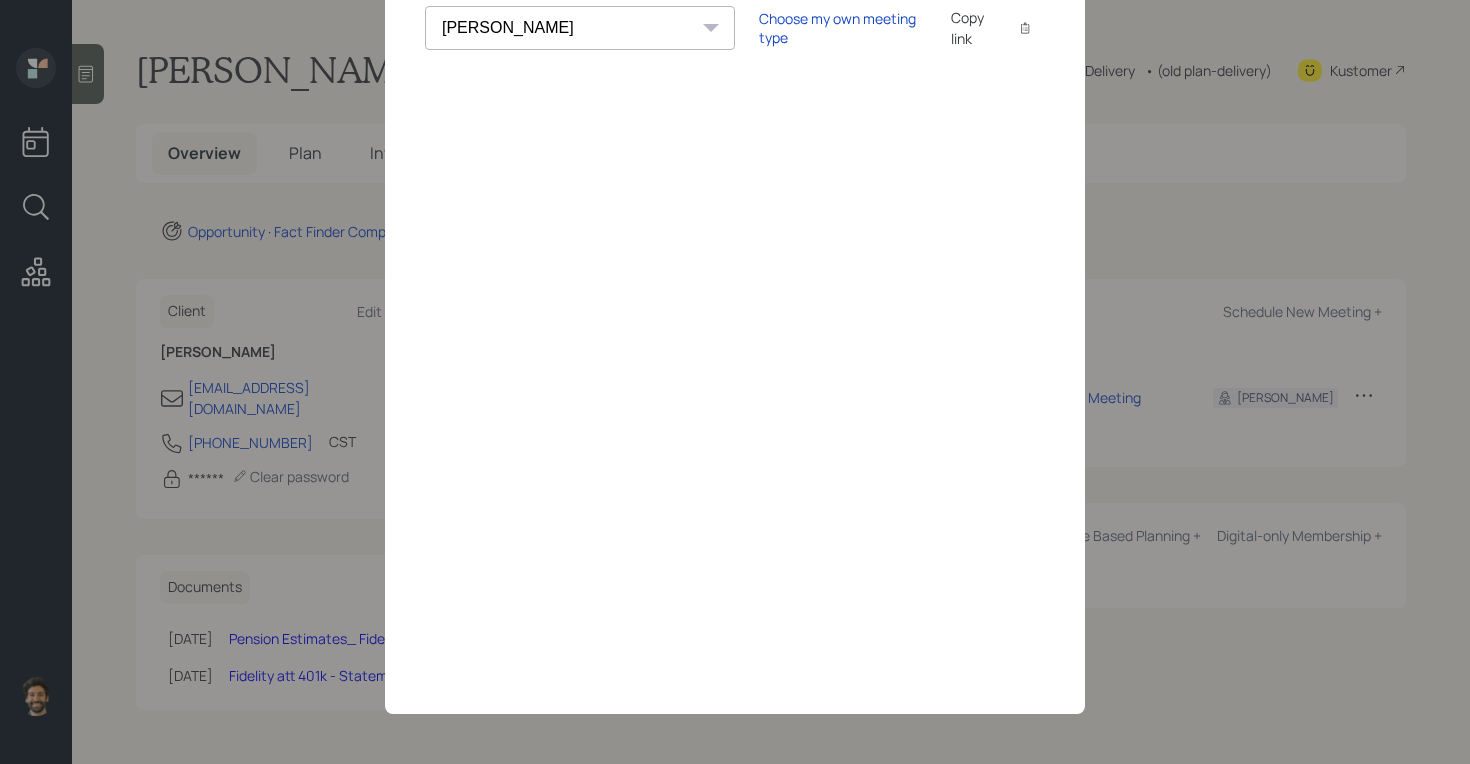 scroll, scrollTop: 0, scrollLeft: 0, axis: both 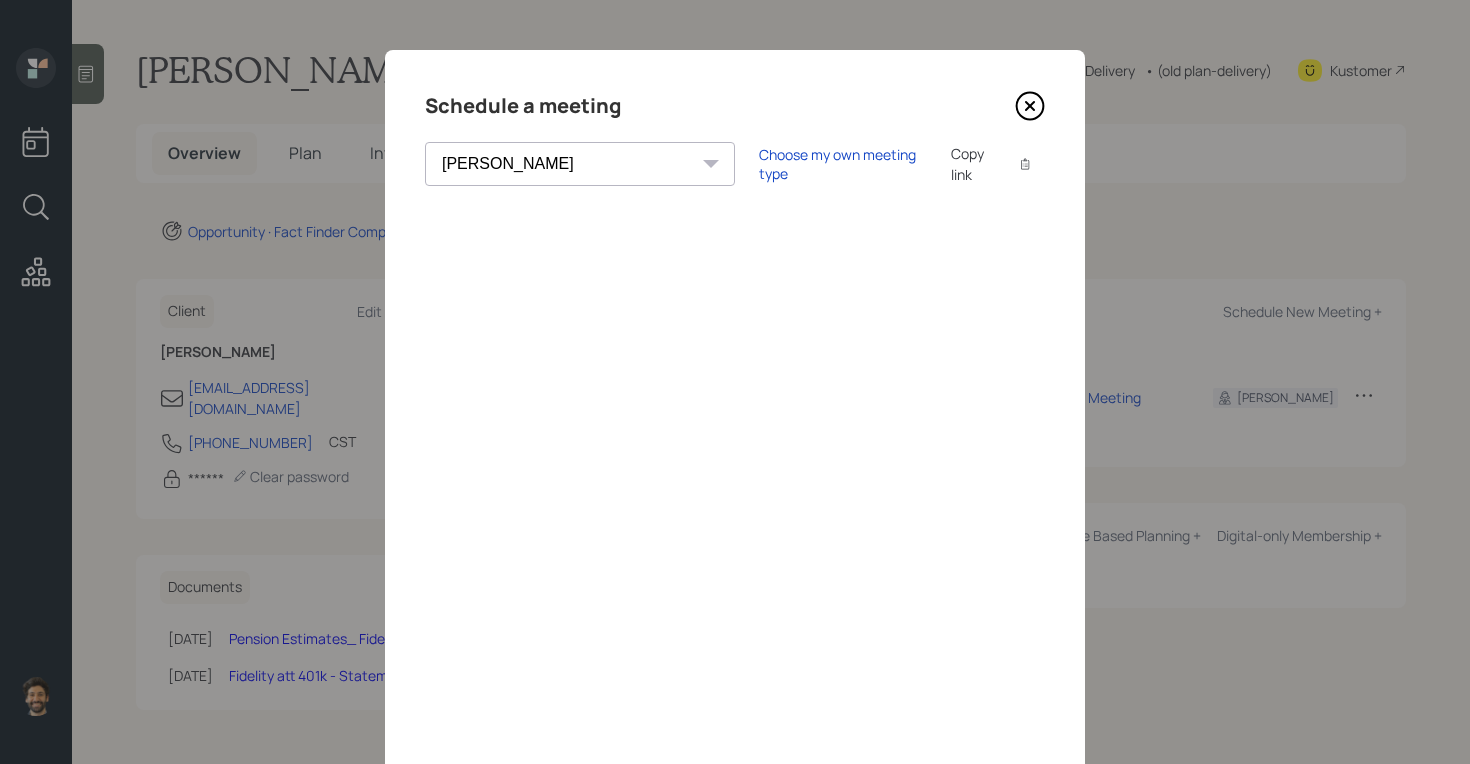 click 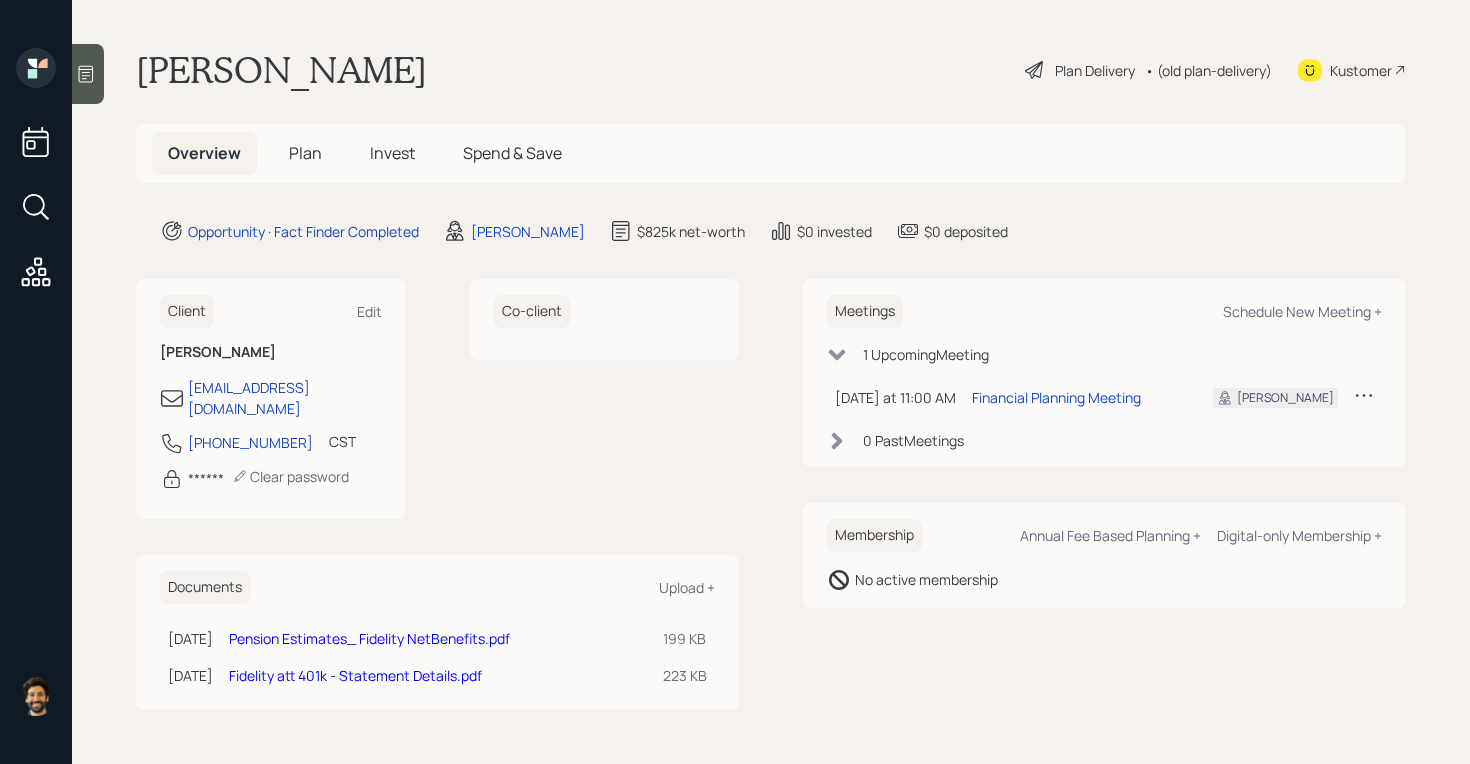 click on "Kustomer" at bounding box center (1361, 70) 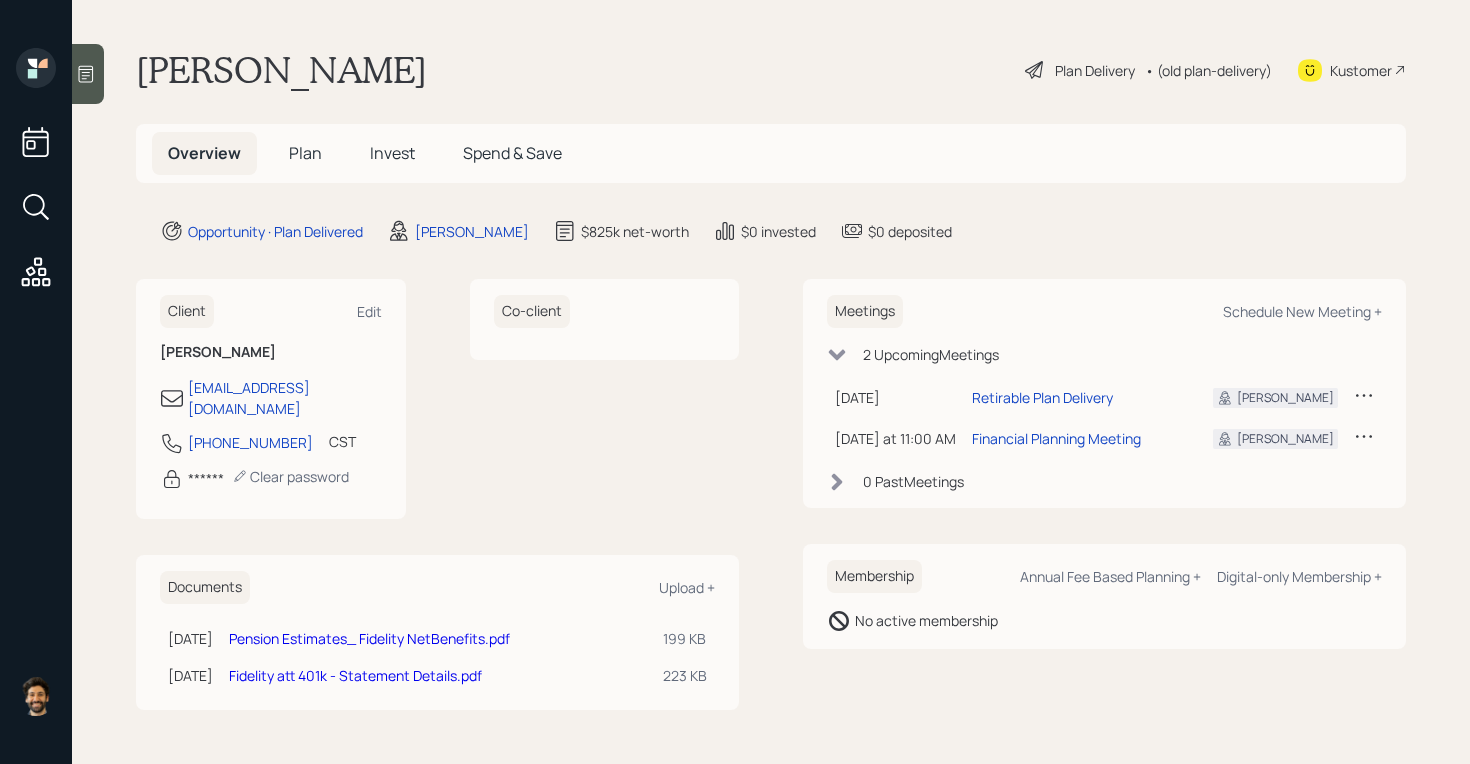 scroll, scrollTop: 0, scrollLeft: 0, axis: both 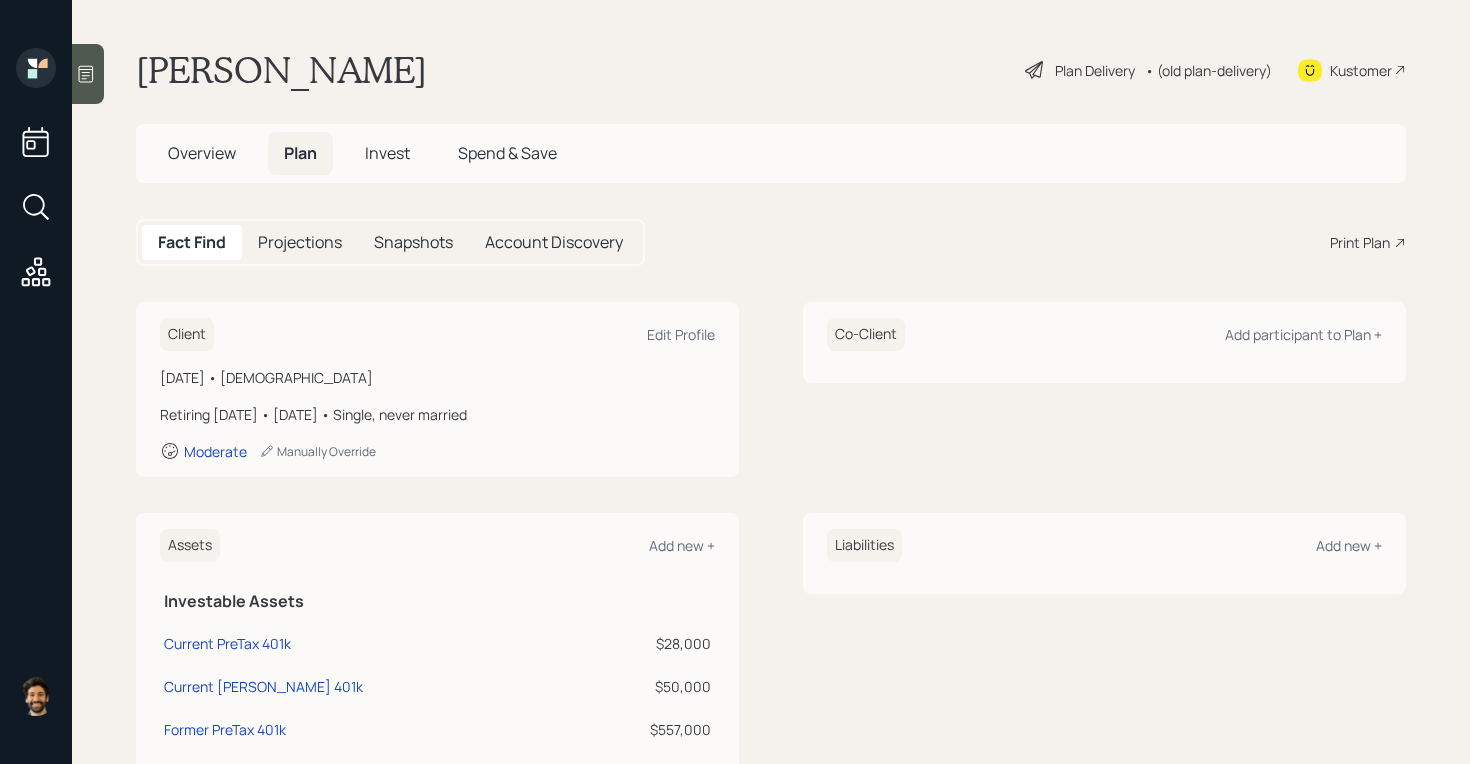 click on "Print Plan" at bounding box center (1360, 242) 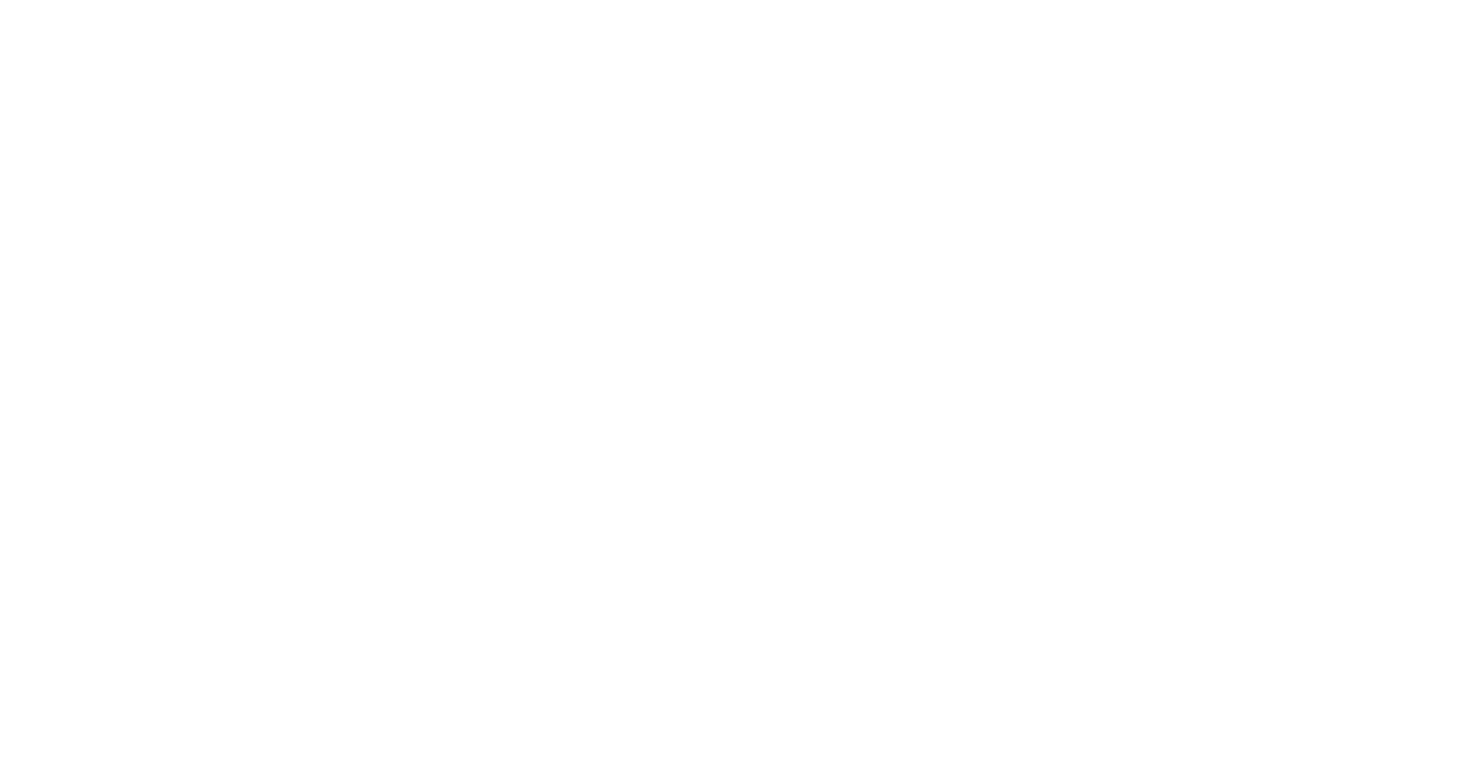 scroll, scrollTop: 0, scrollLeft: 0, axis: both 